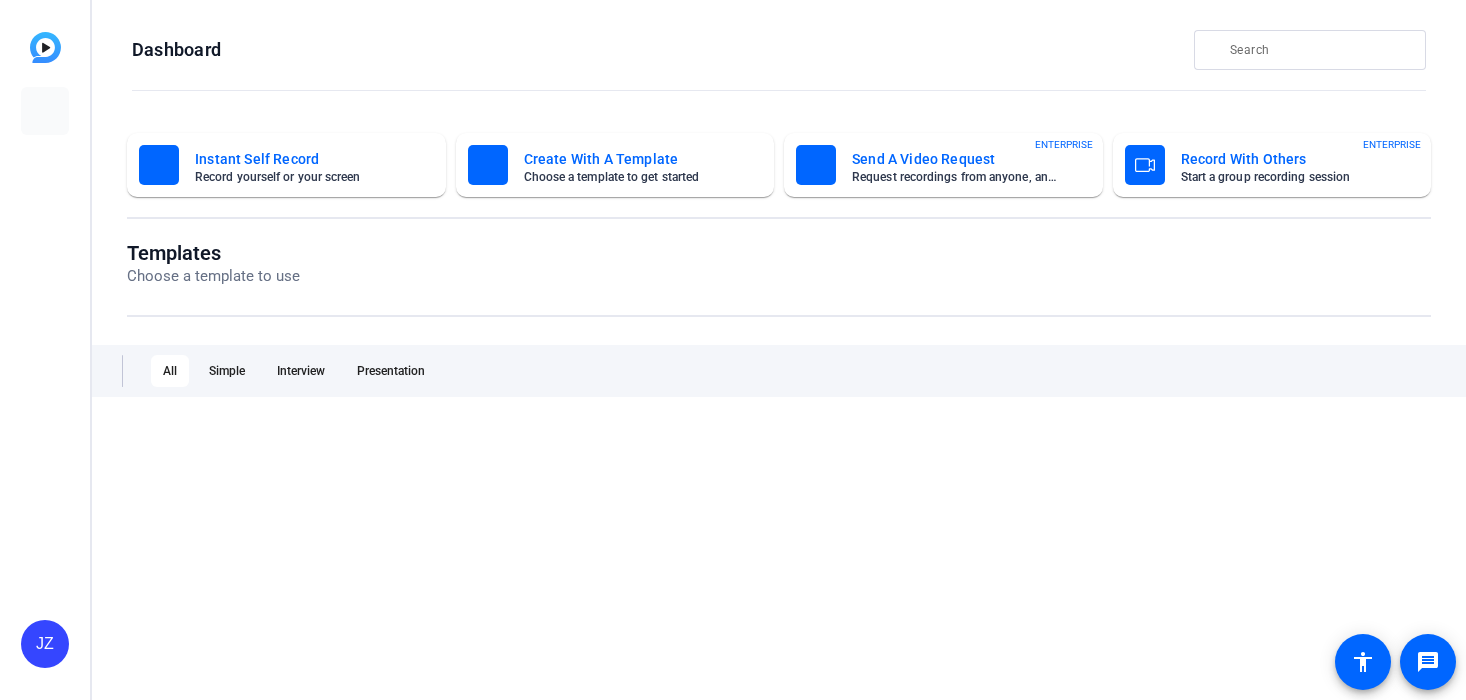 scroll, scrollTop: 0, scrollLeft: 0, axis: both 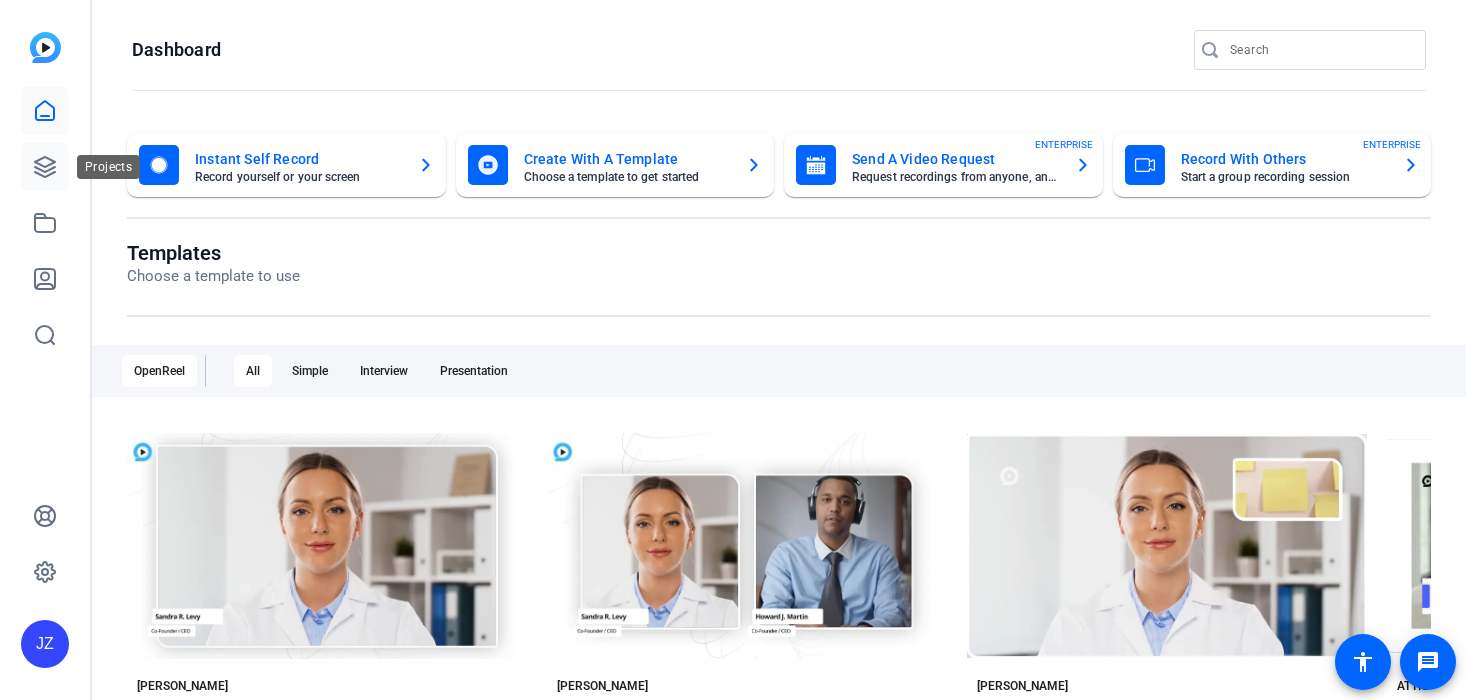 click 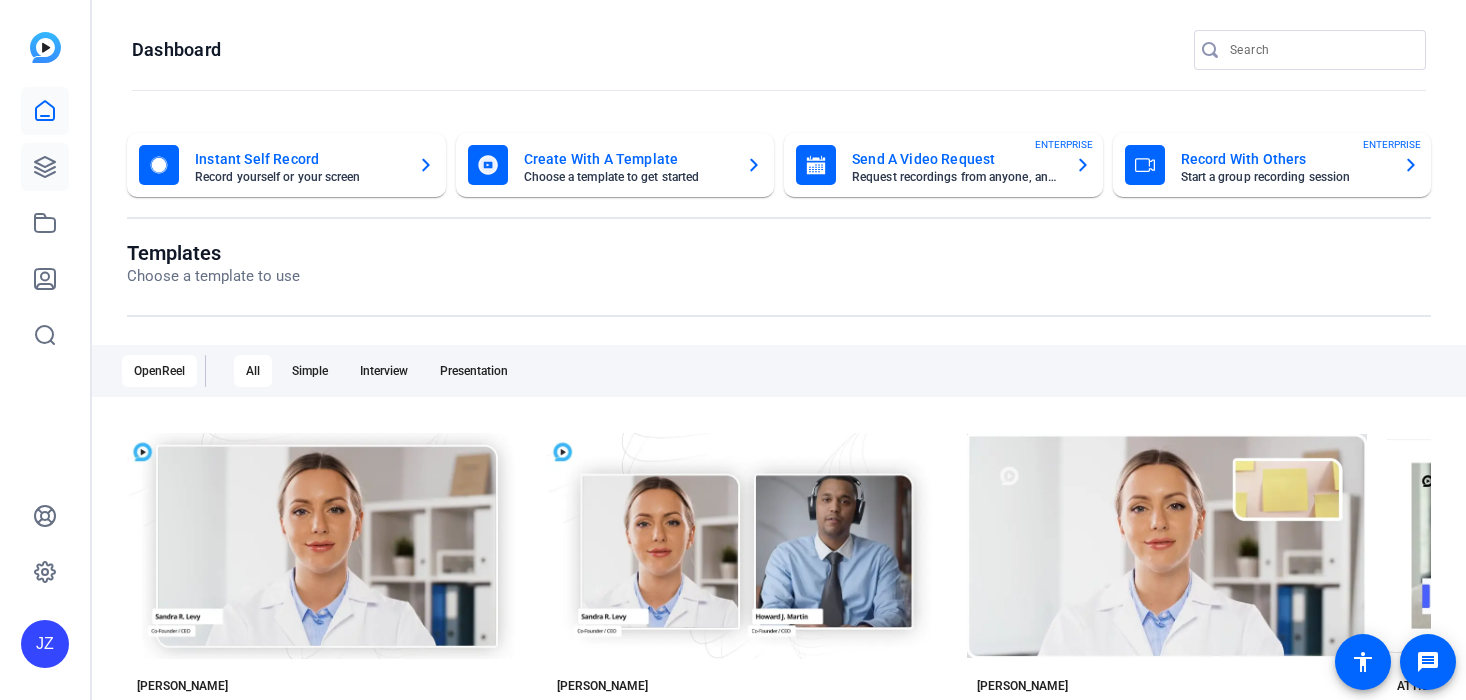 scroll, scrollTop: 0, scrollLeft: 0, axis: both 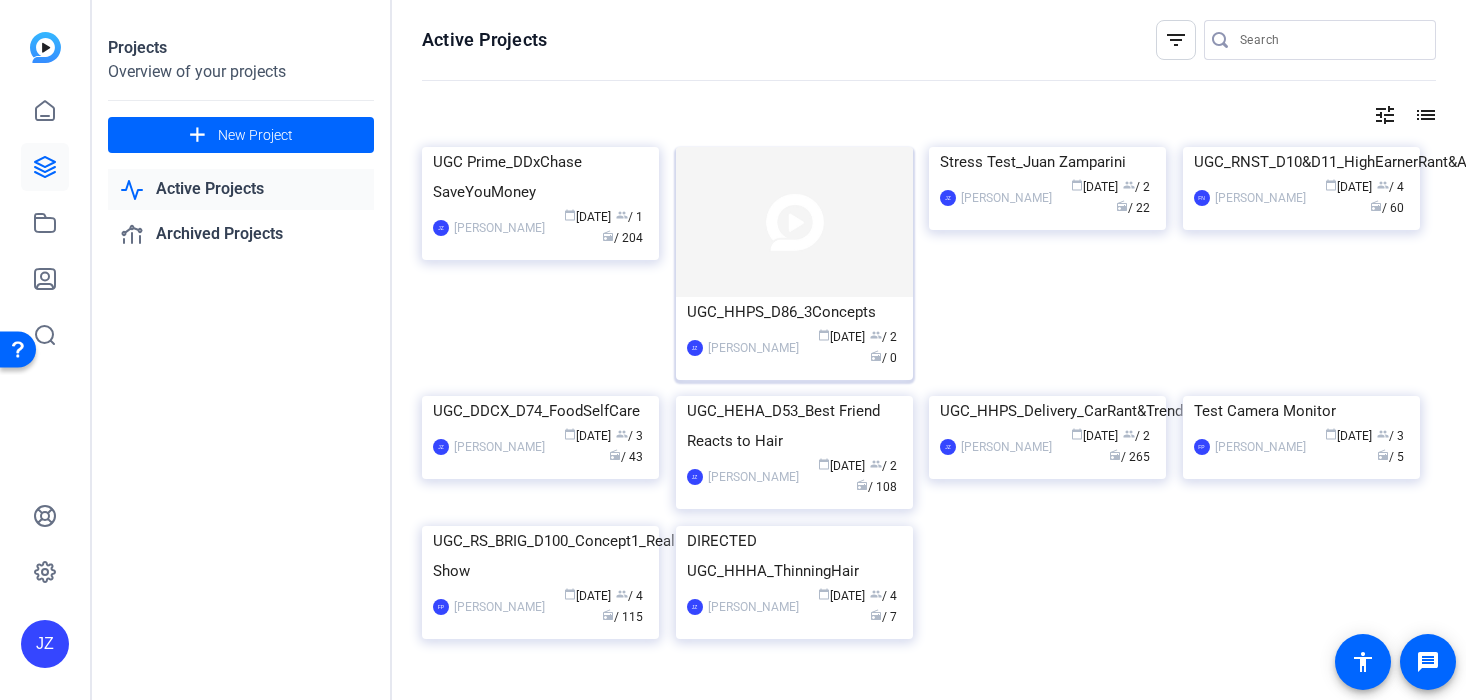 click on "UGC_HHPS_D86_3Concepts" 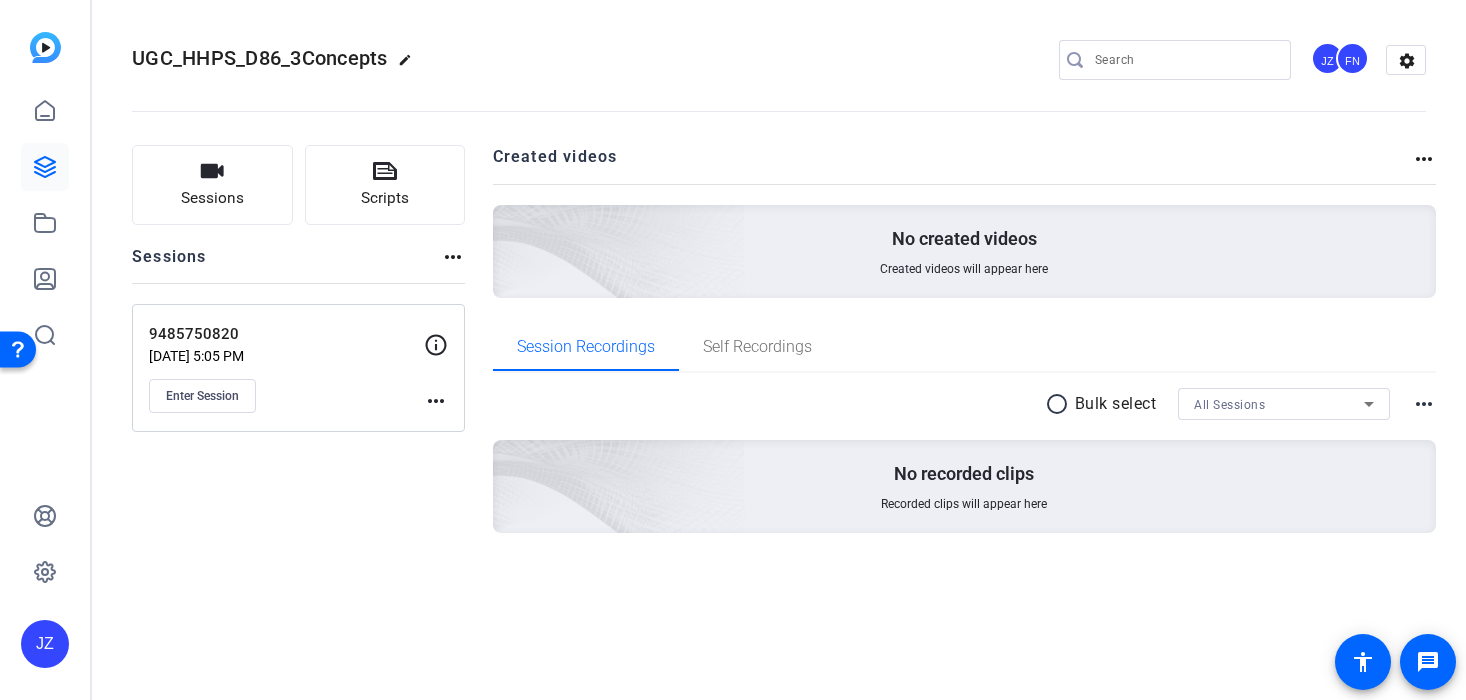 click on "more_horiz" 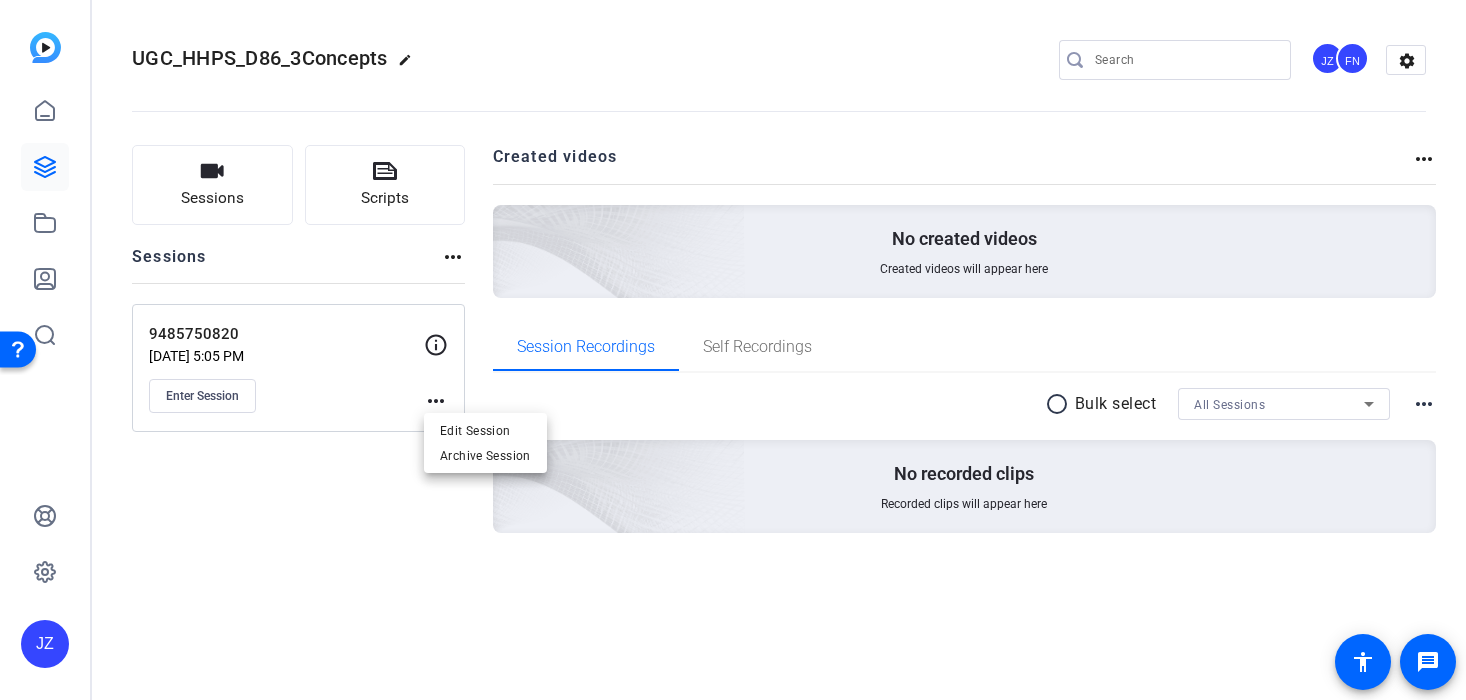 click at bounding box center [733, 350] 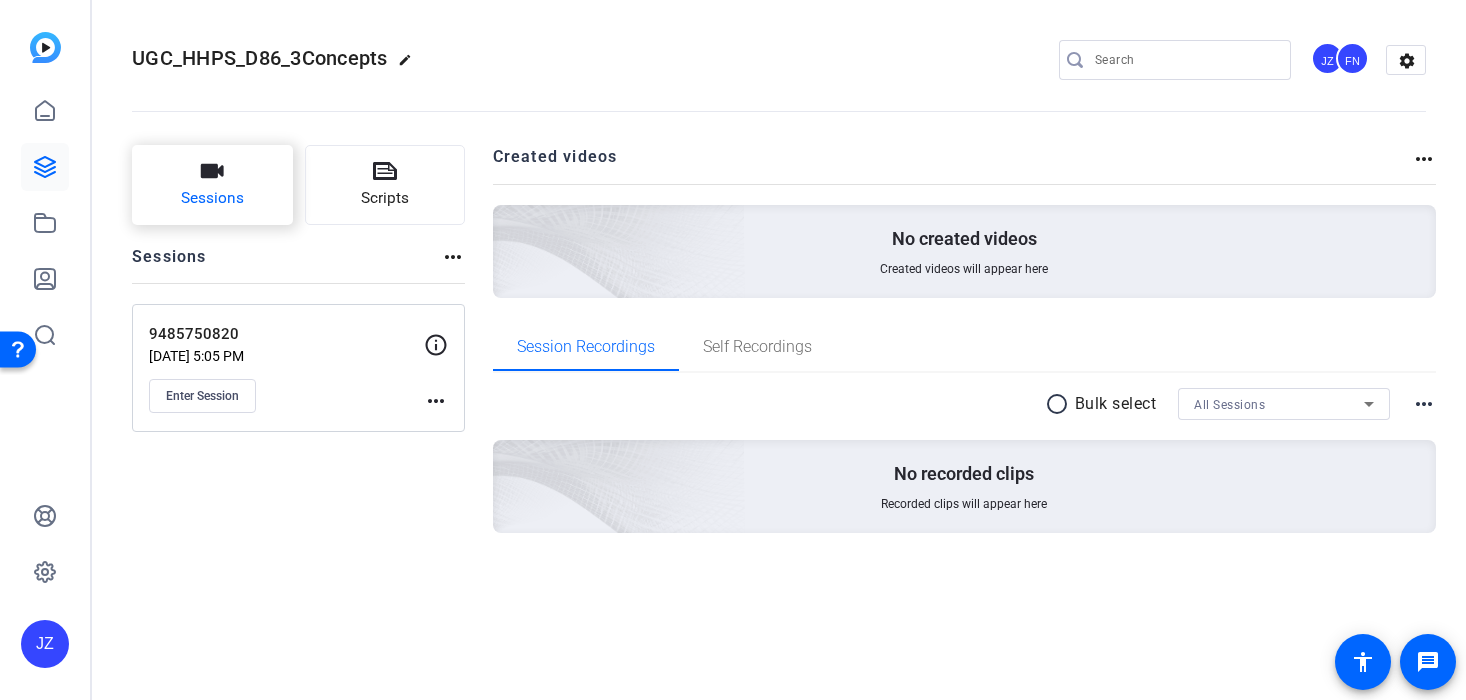 click 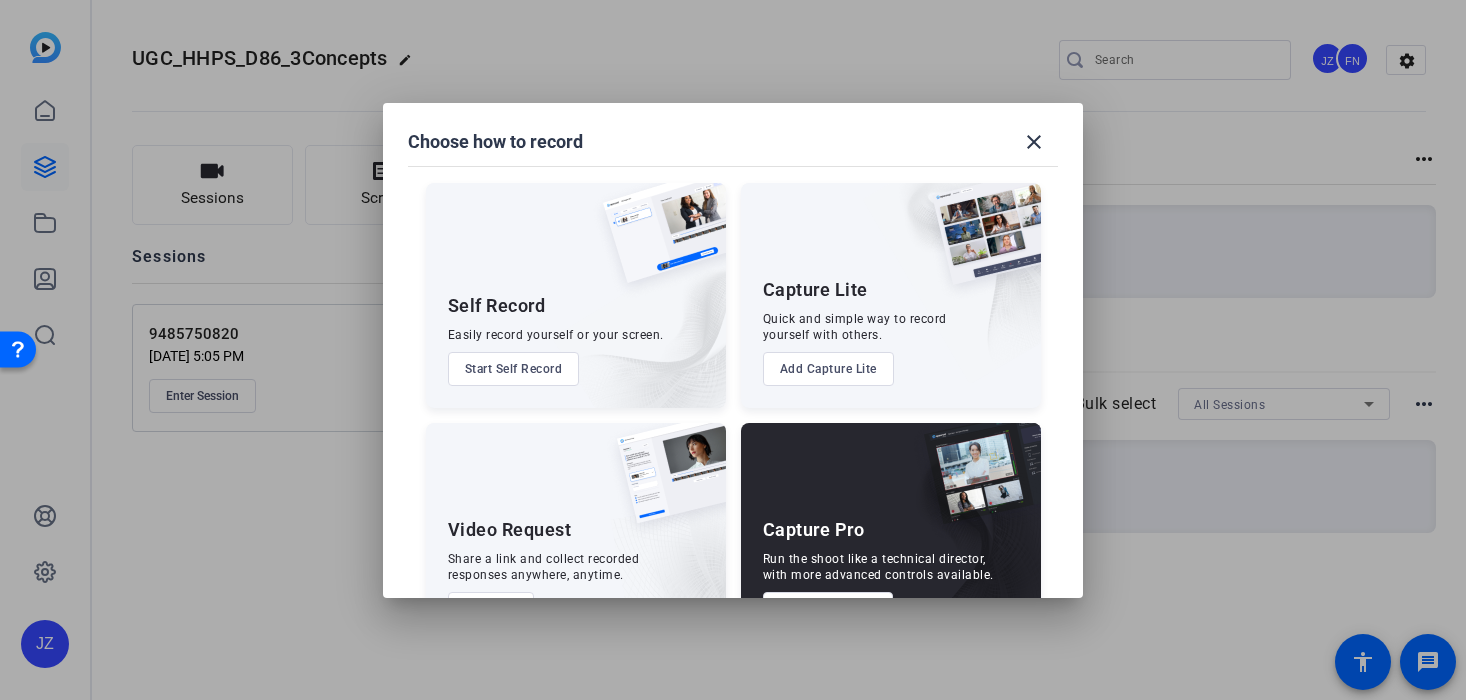 scroll, scrollTop: 70, scrollLeft: 0, axis: vertical 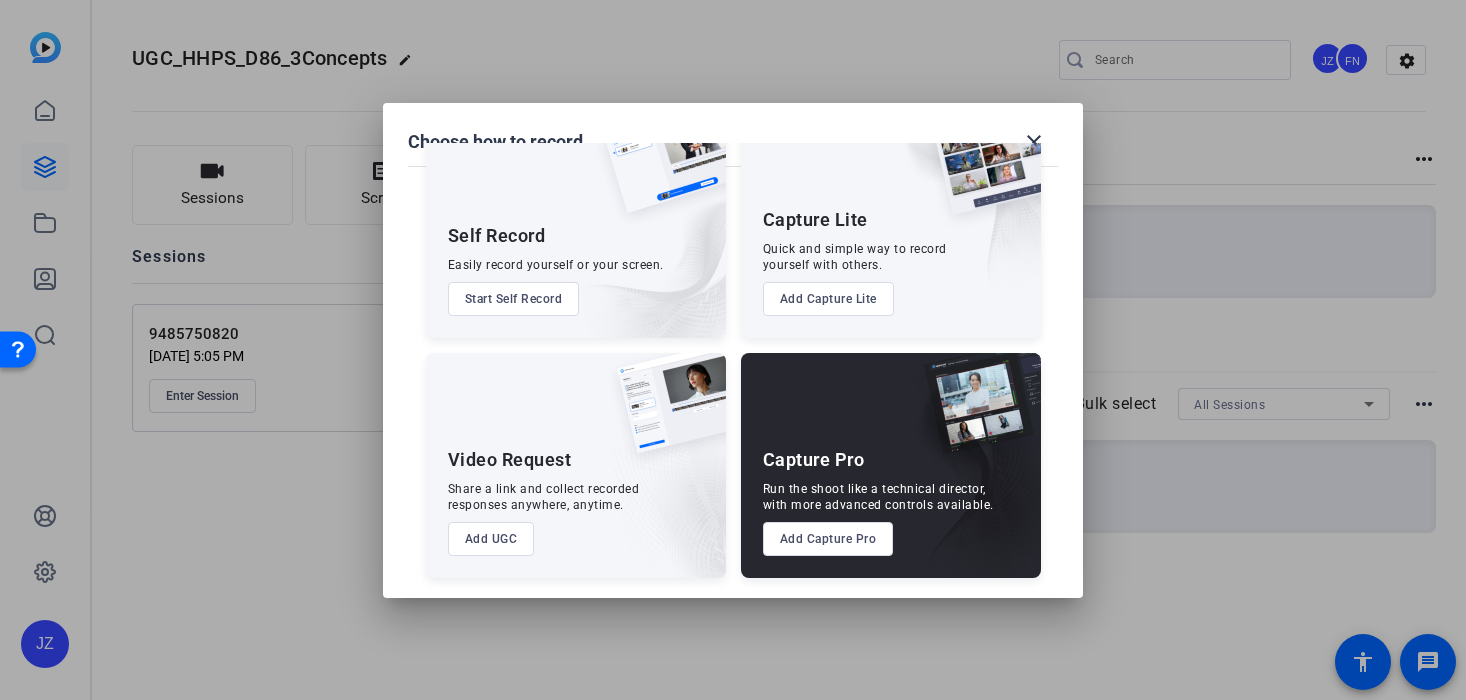 click on "Add Capture Pro" at bounding box center (828, 539) 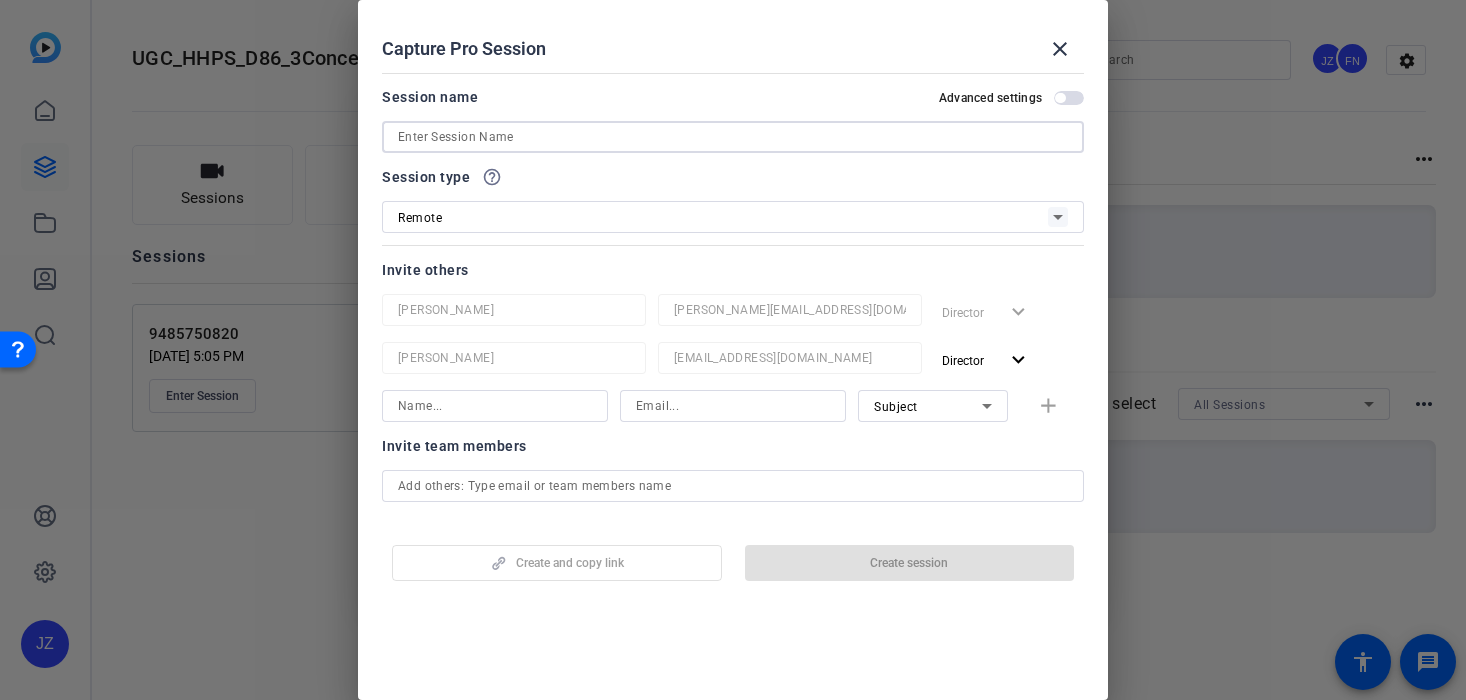 click at bounding box center [733, 137] 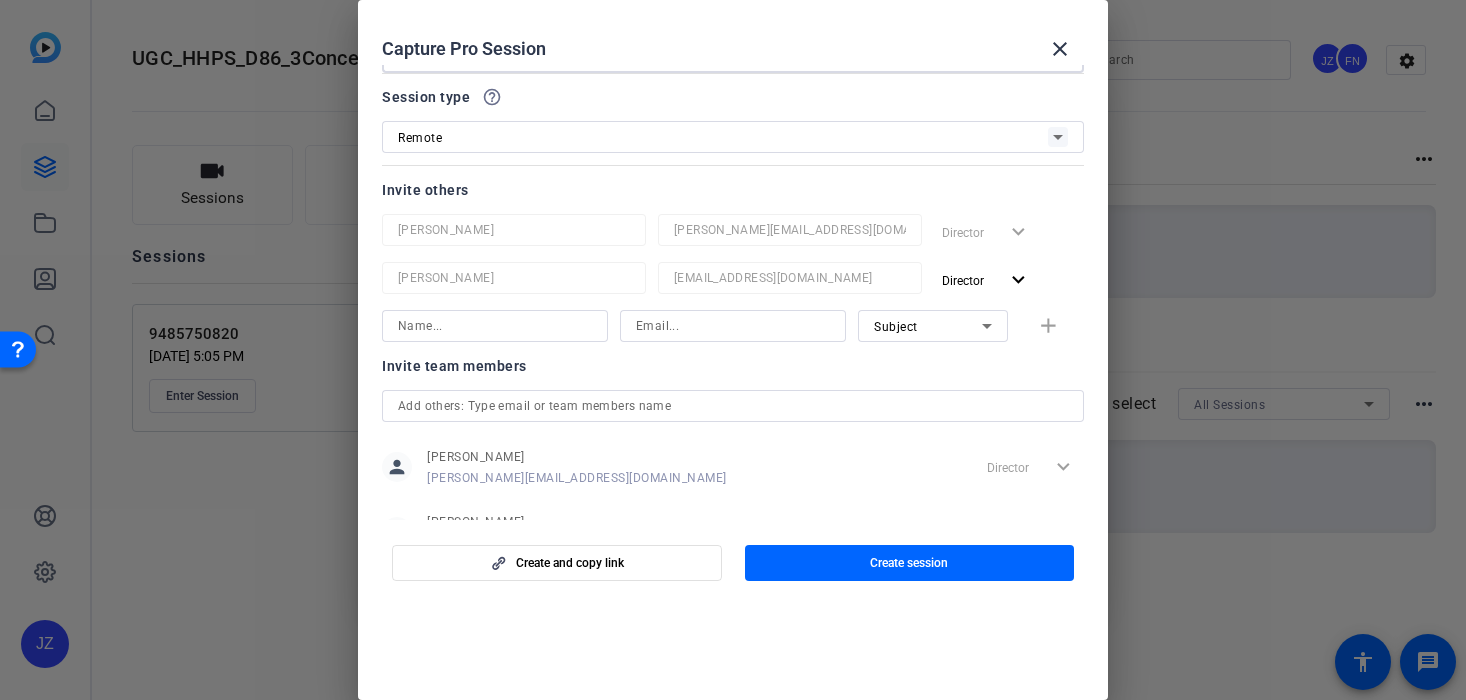 scroll, scrollTop: 159, scrollLeft: 0, axis: vertical 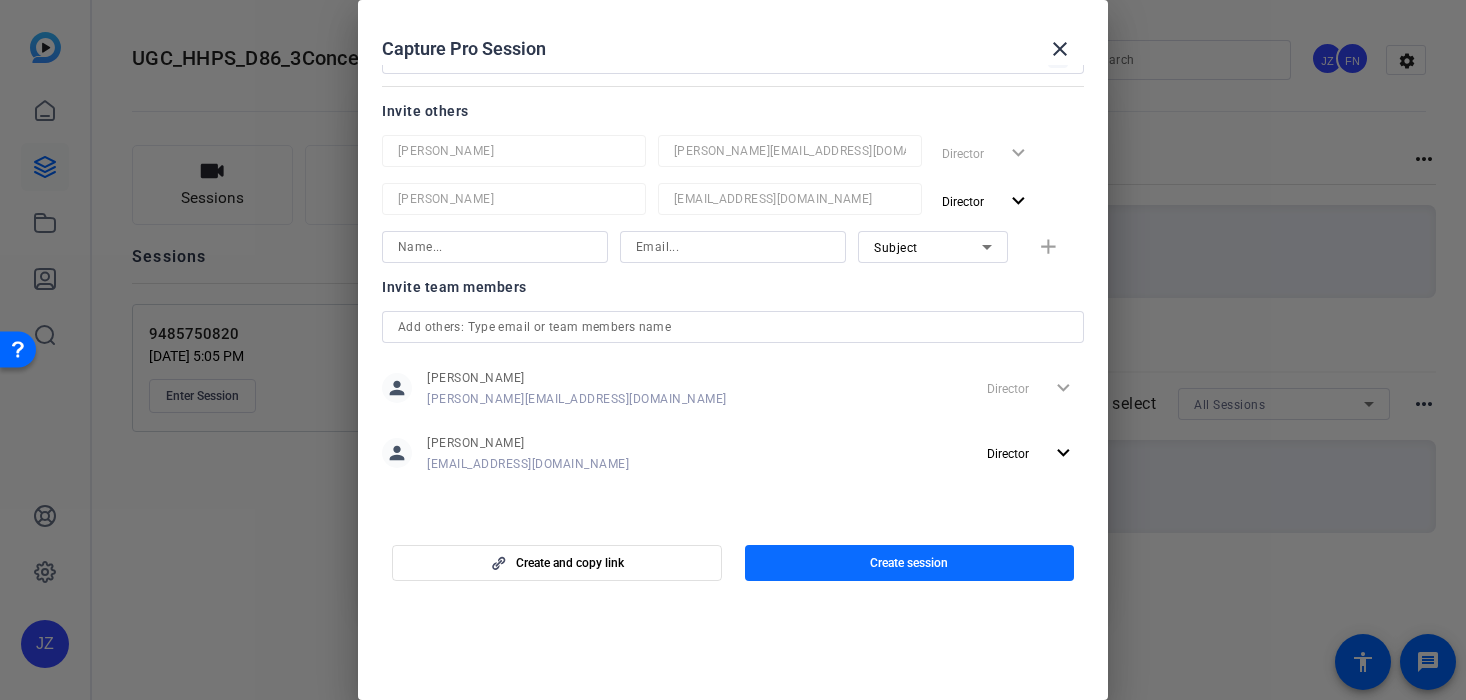 type on "9509156667" 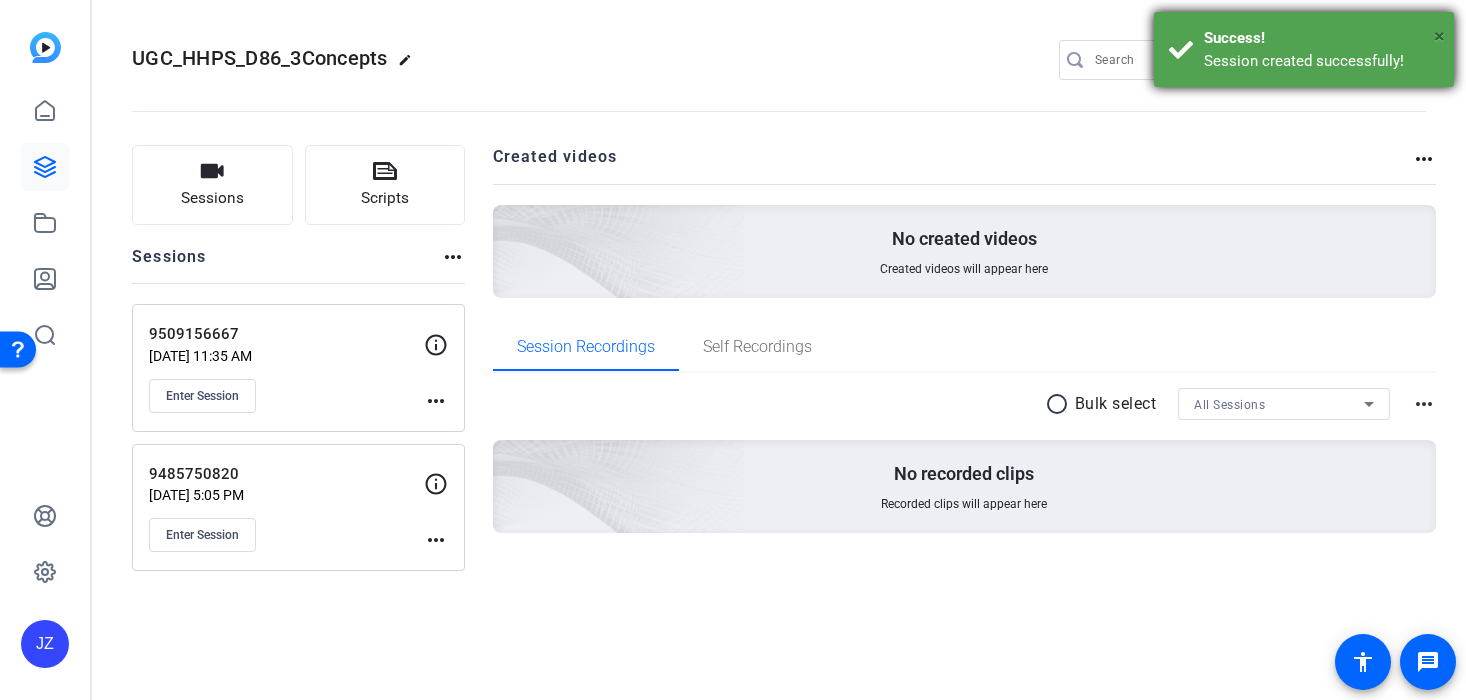 click on "×" at bounding box center (1439, 36) 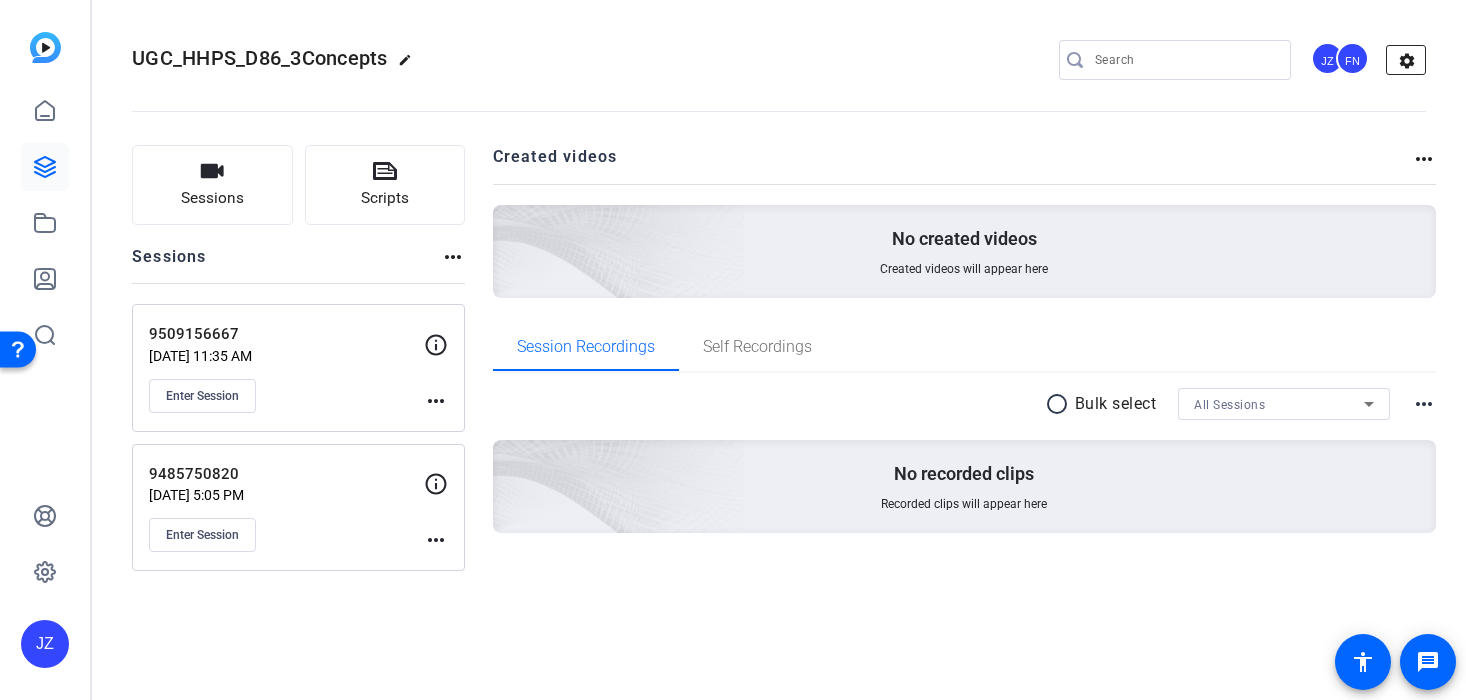 click on "settings" 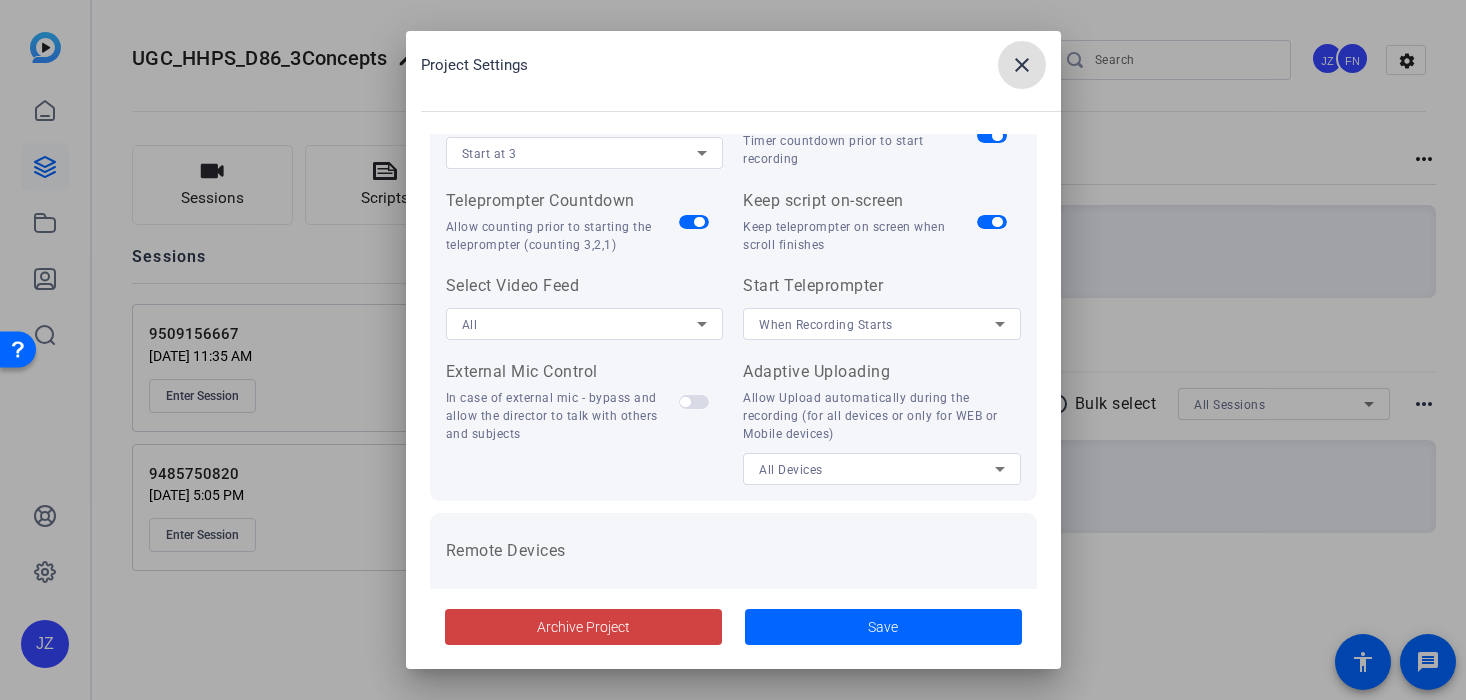 scroll, scrollTop: 0, scrollLeft: 0, axis: both 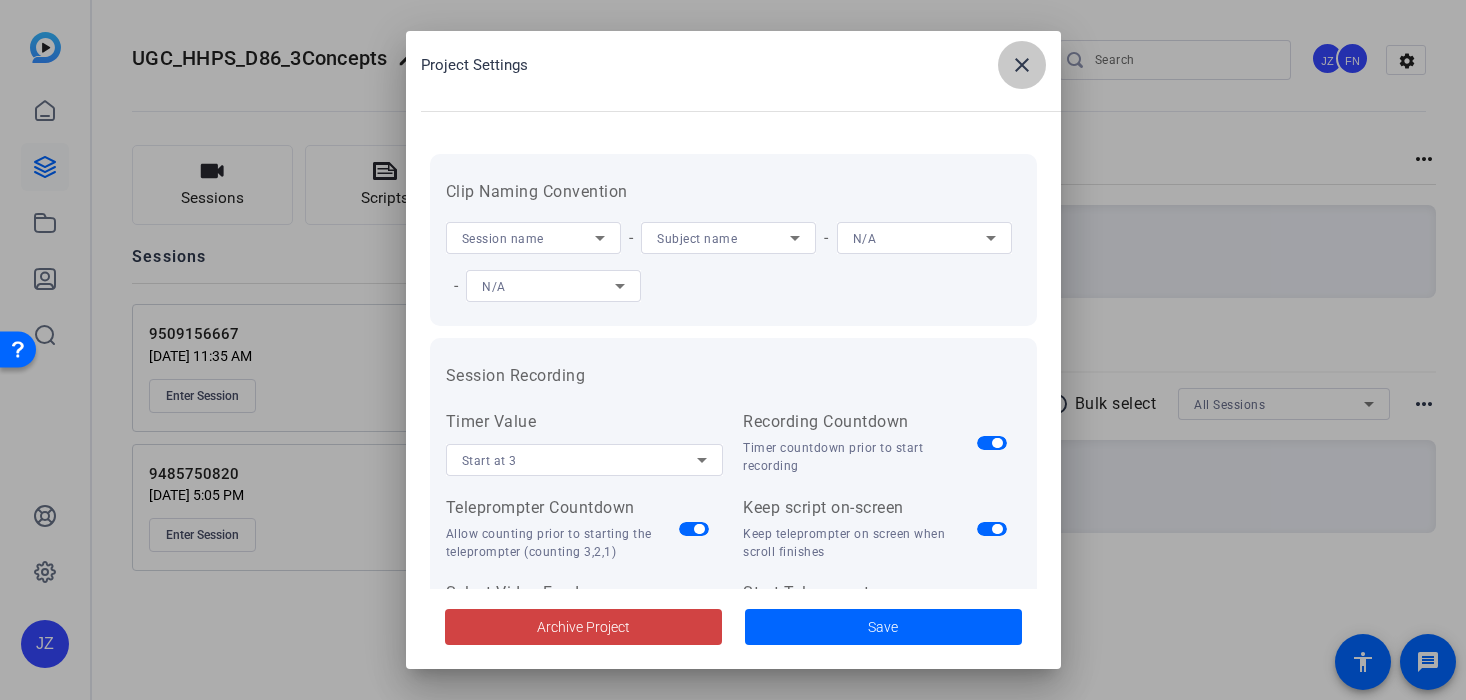 click at bounding box center (1022, 65) 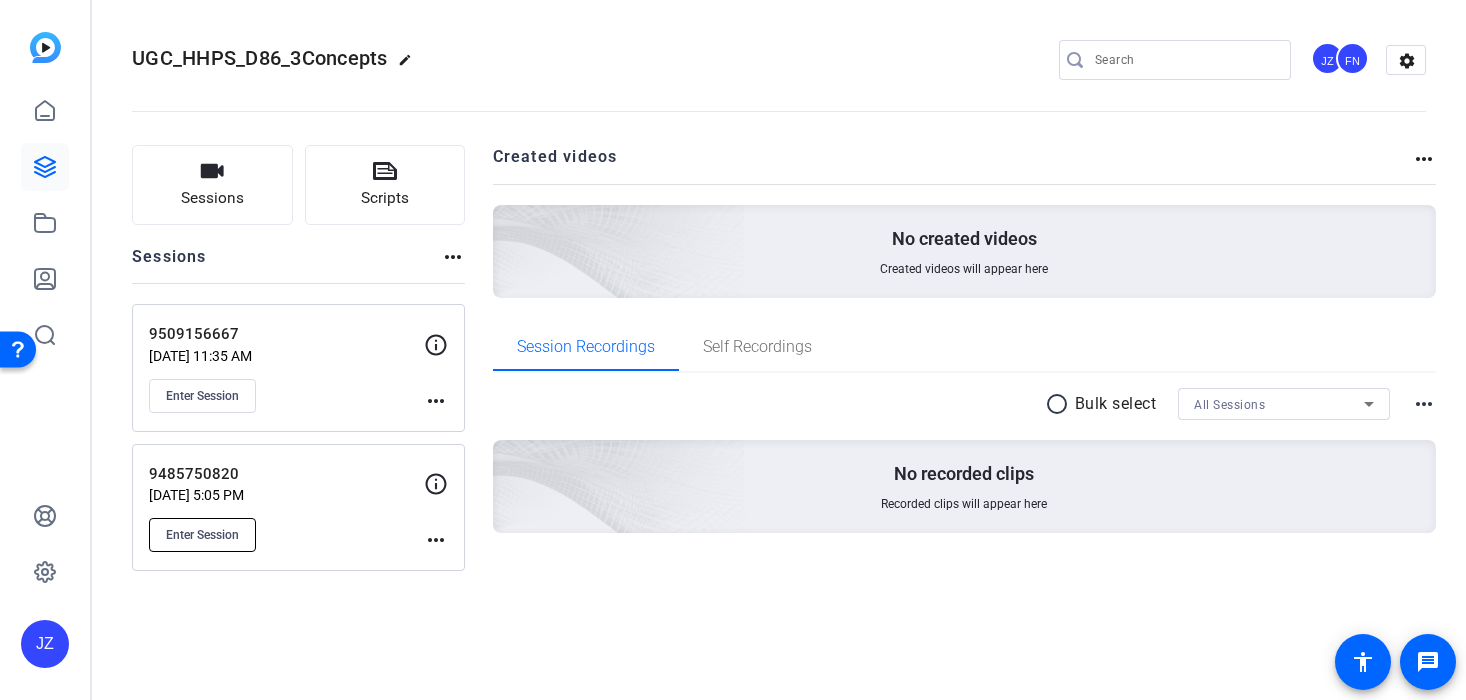 click on "Enter Session" 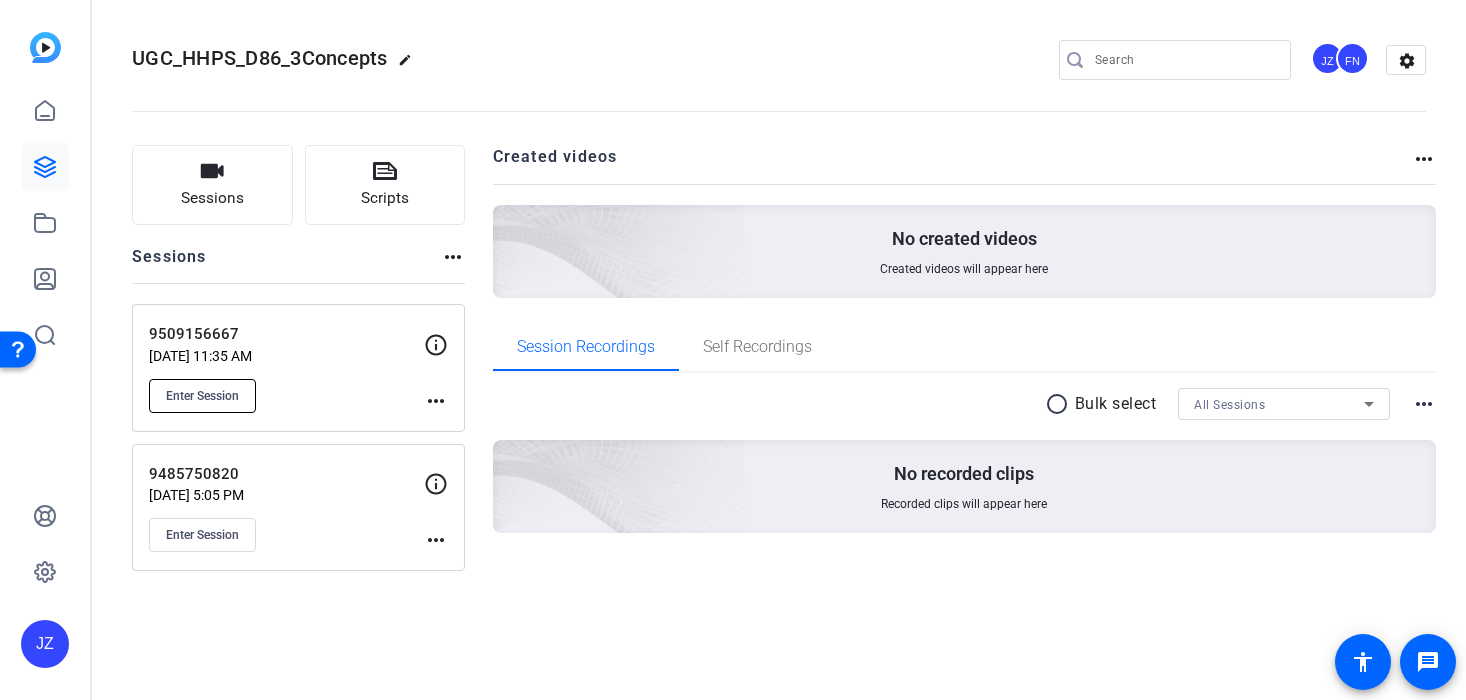 click on "Enter Session" 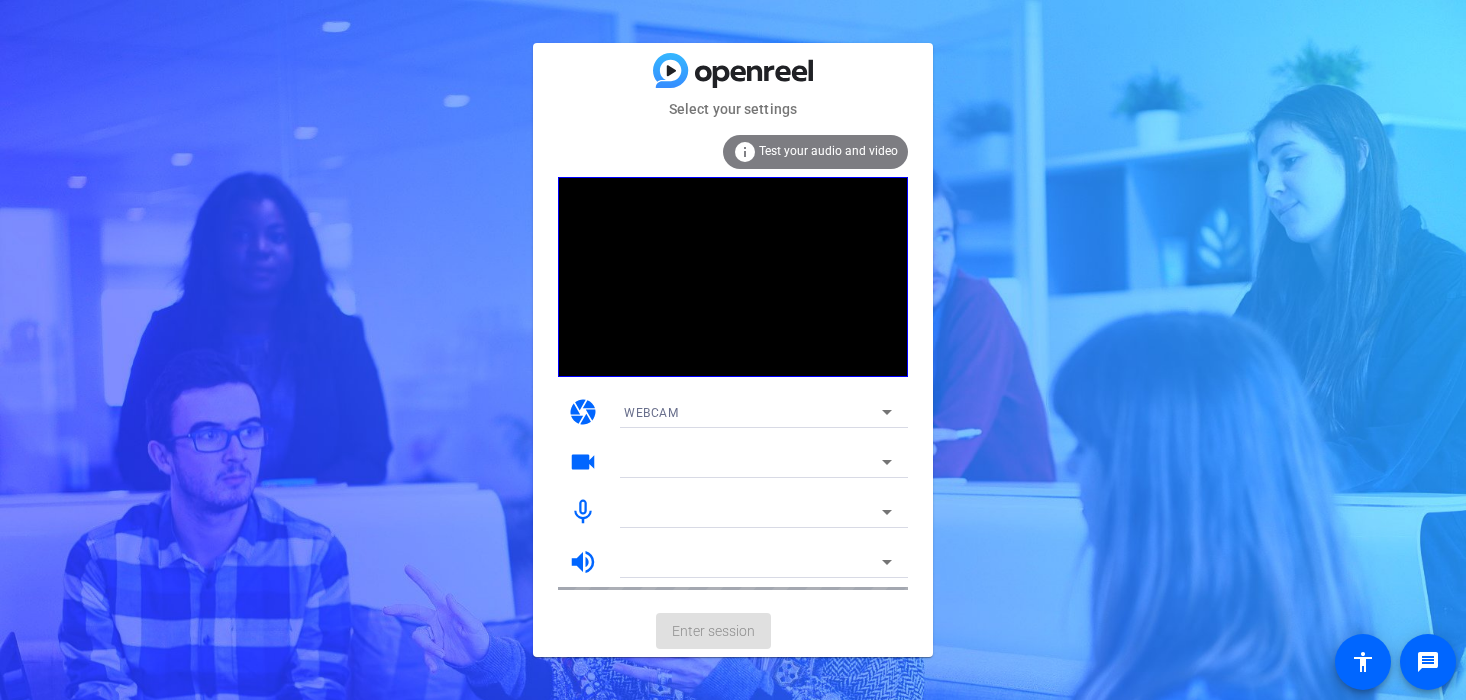 scroll, scrollTop: 0, scrollLeft: 0, axis: both 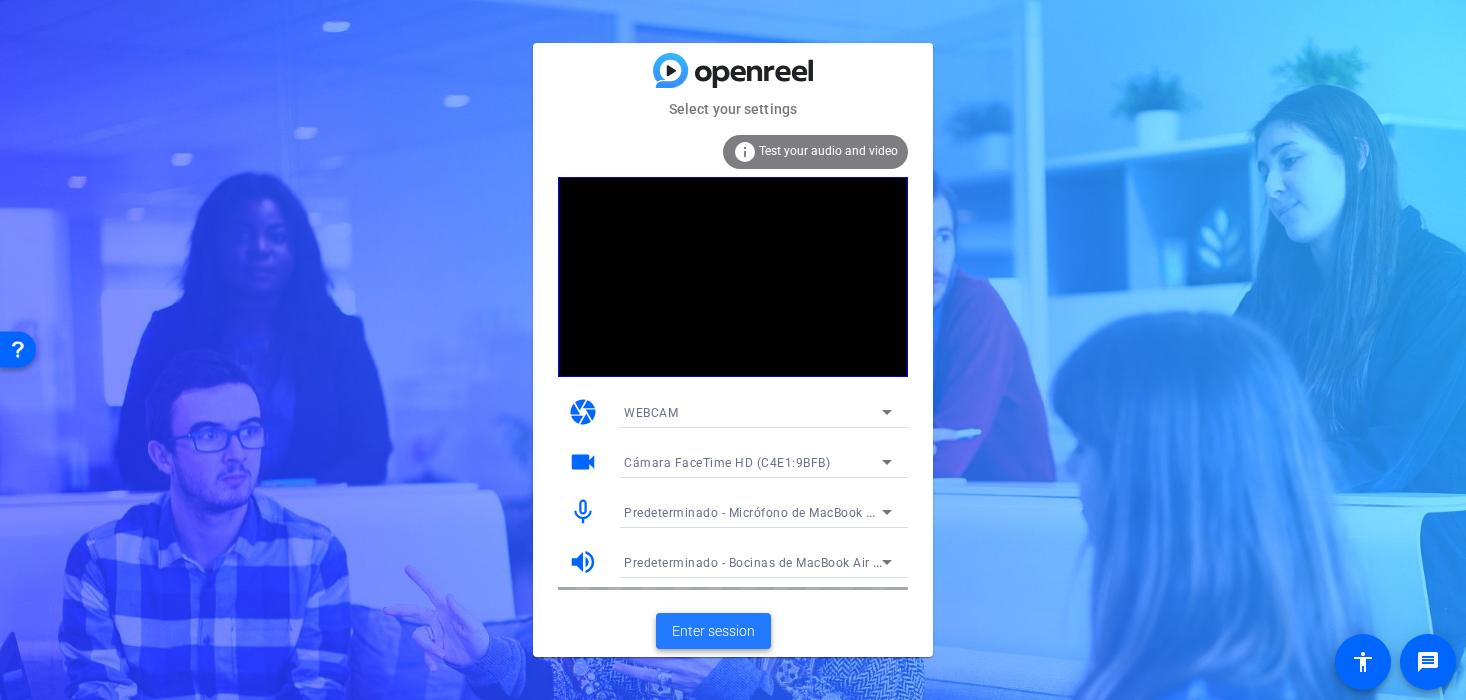 click on "Enter session" 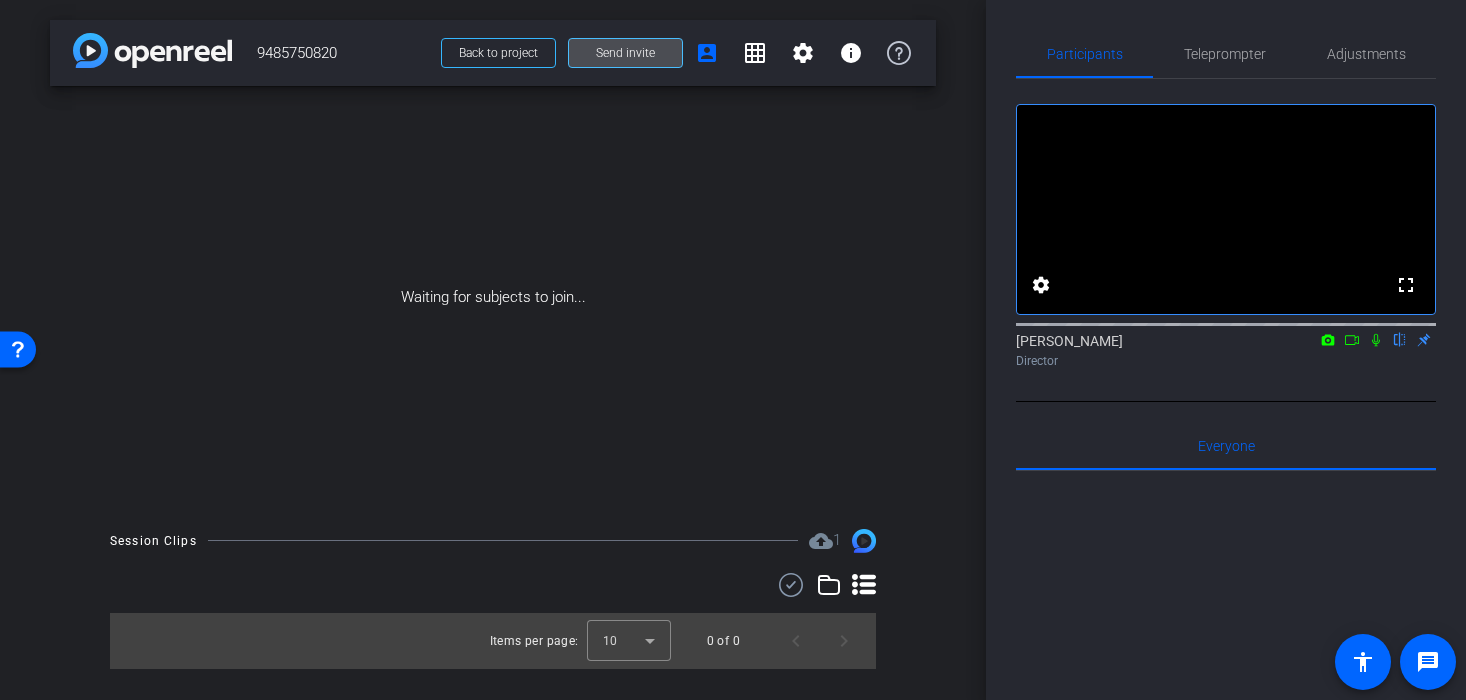 click at bounding box center (625, 53) 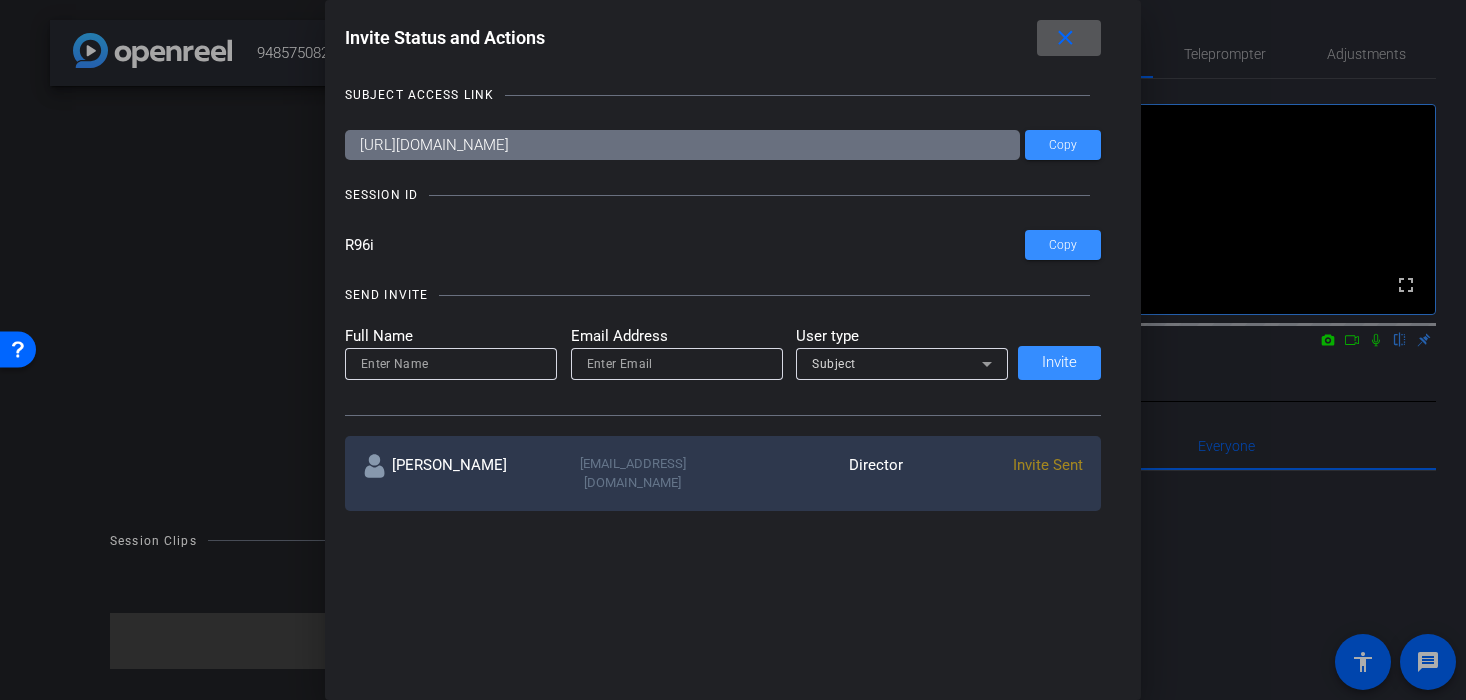 click at bounding box center (451, 364) 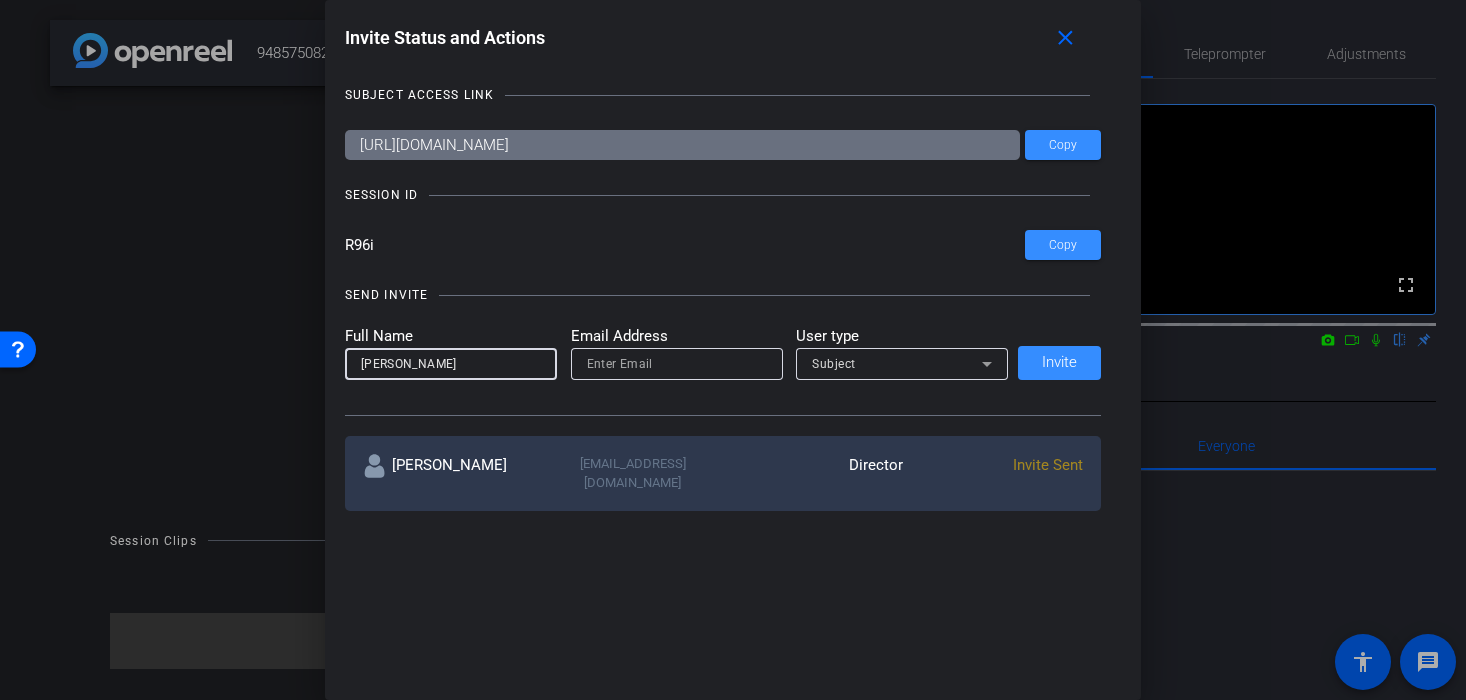 type on "[PERSON_NAME]" 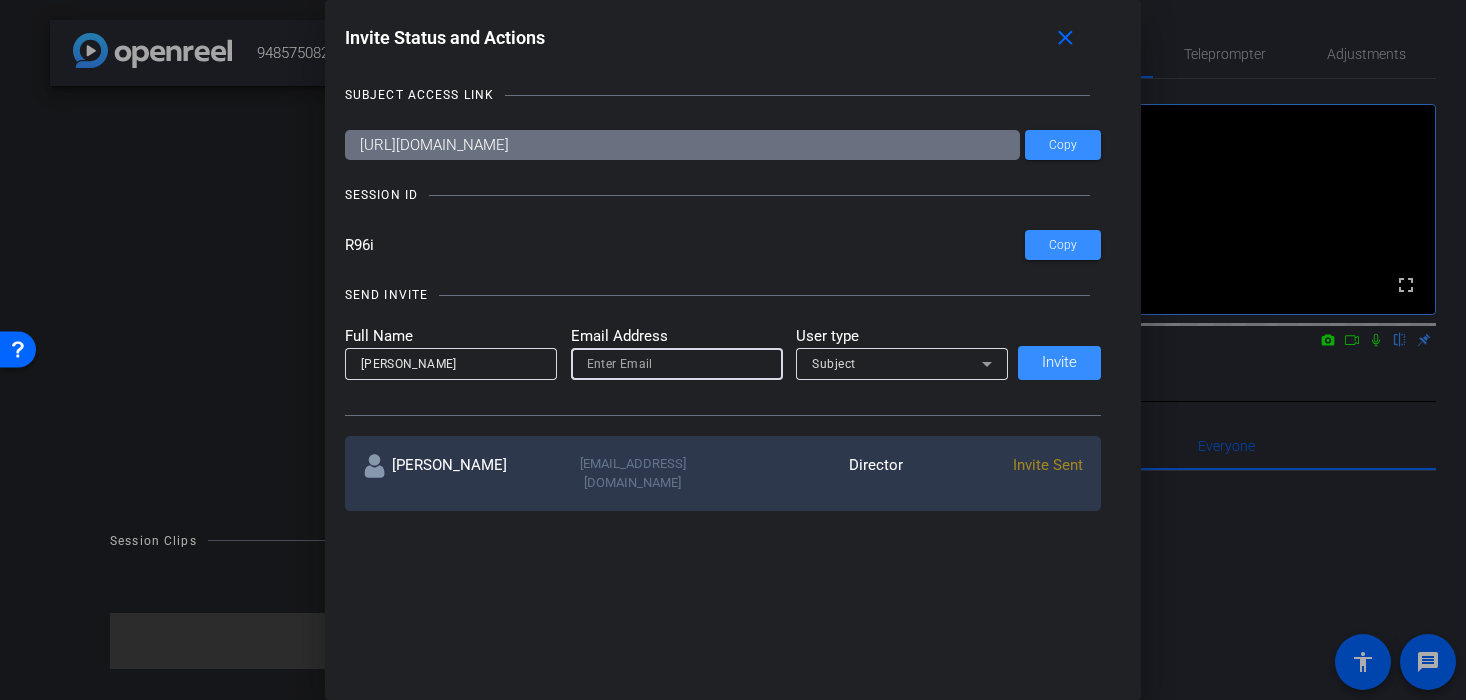 click at bounding box center (677, 364) 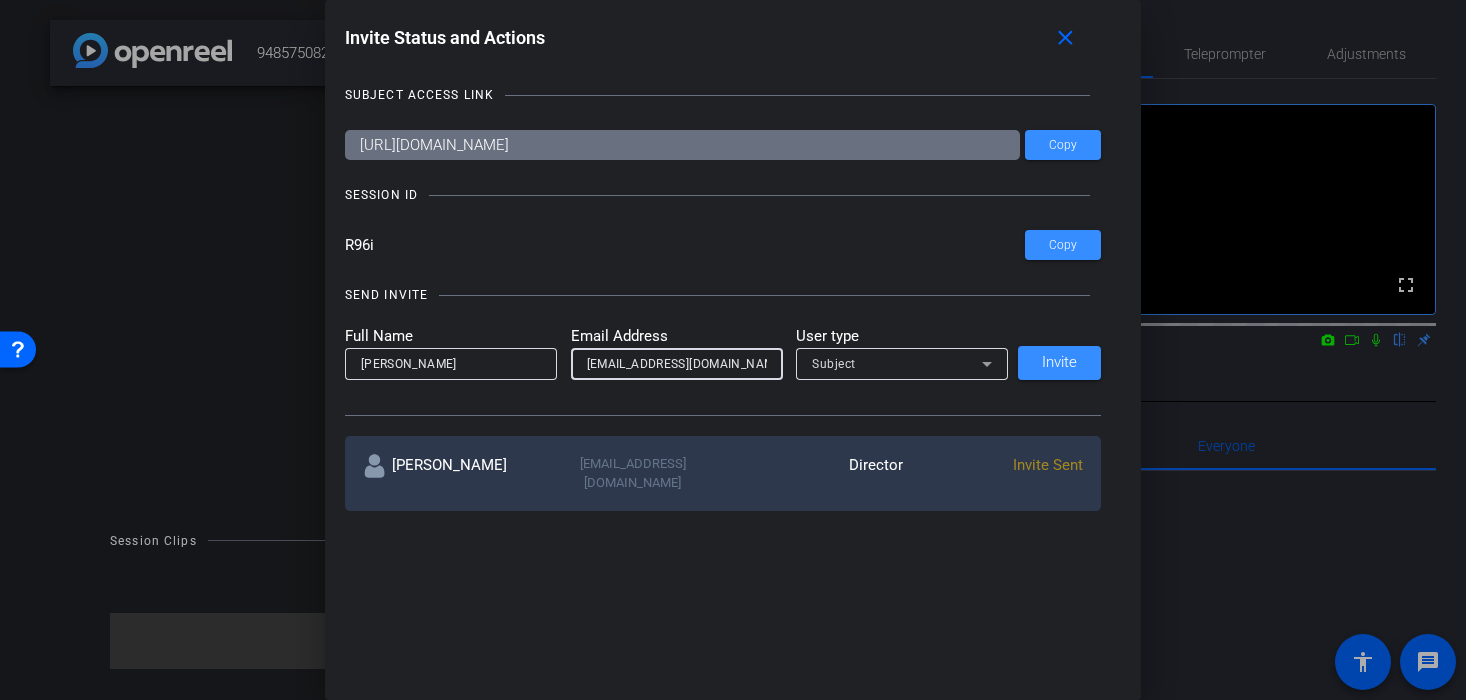 type on "[EMAIL_ADDRESS][DOMAIN_NAME]" 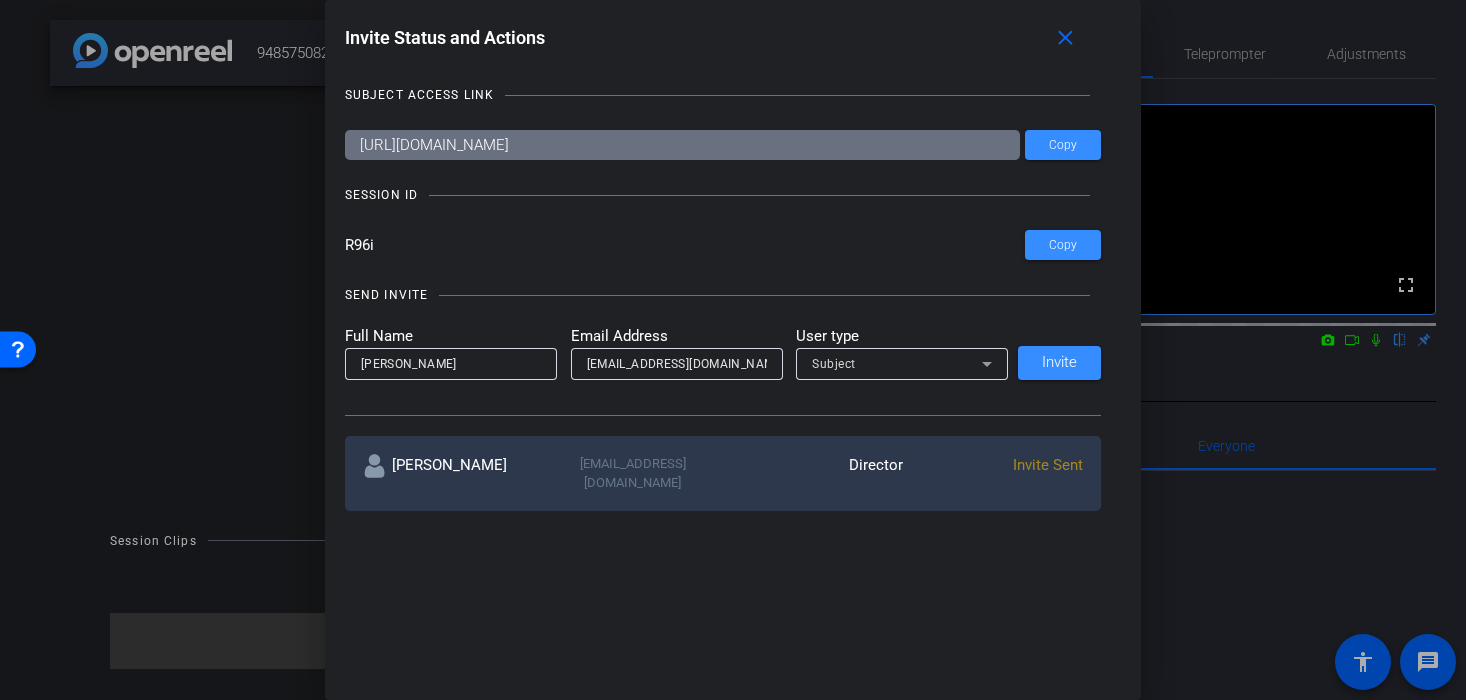 click on "[PERSON_NAME]" at bounding box center (451, 364) 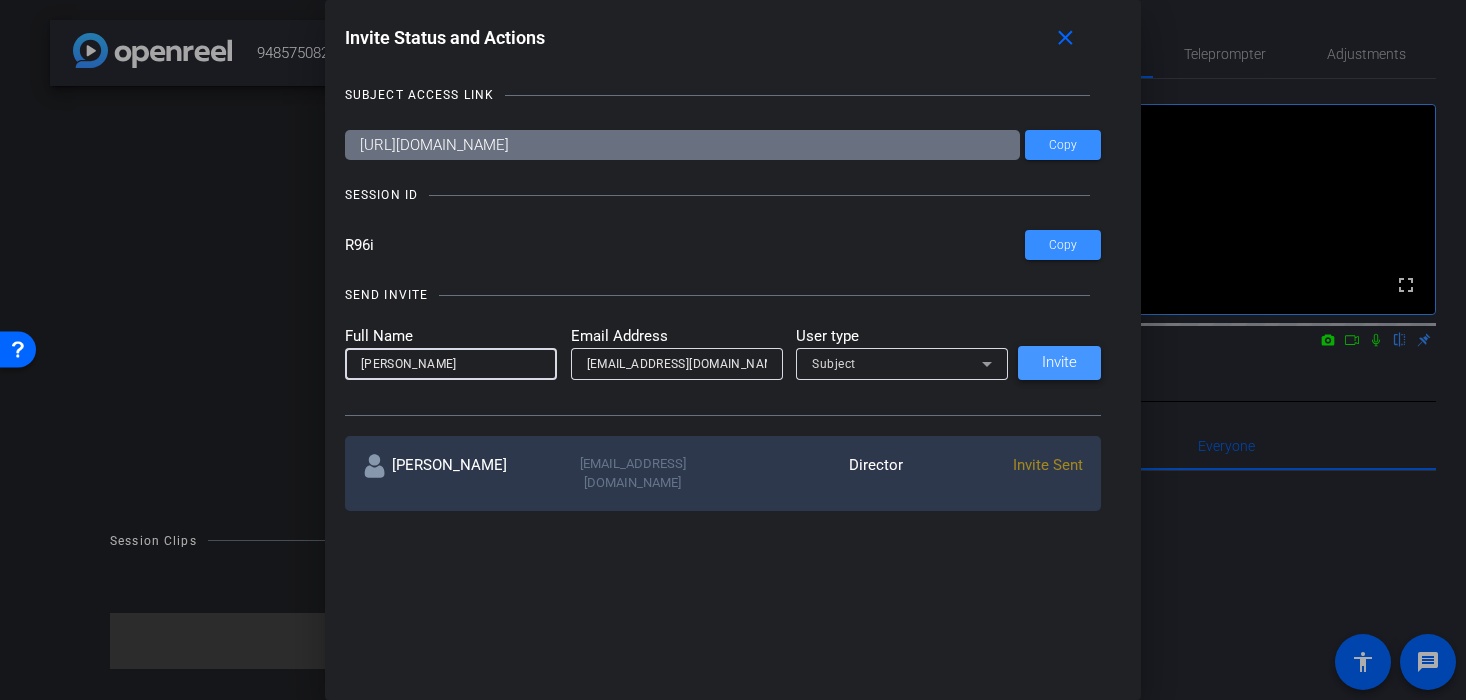 click on "Invite" at bounding box center (1059, 362) 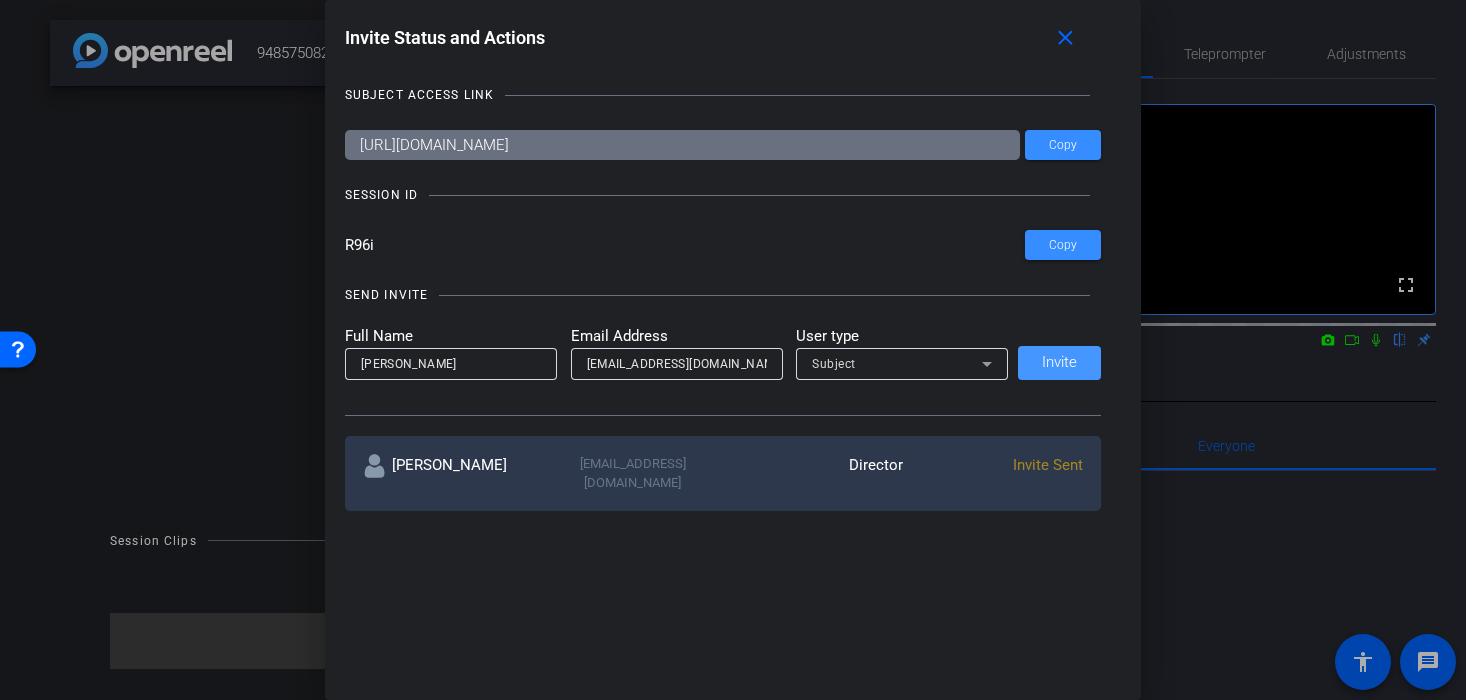 type 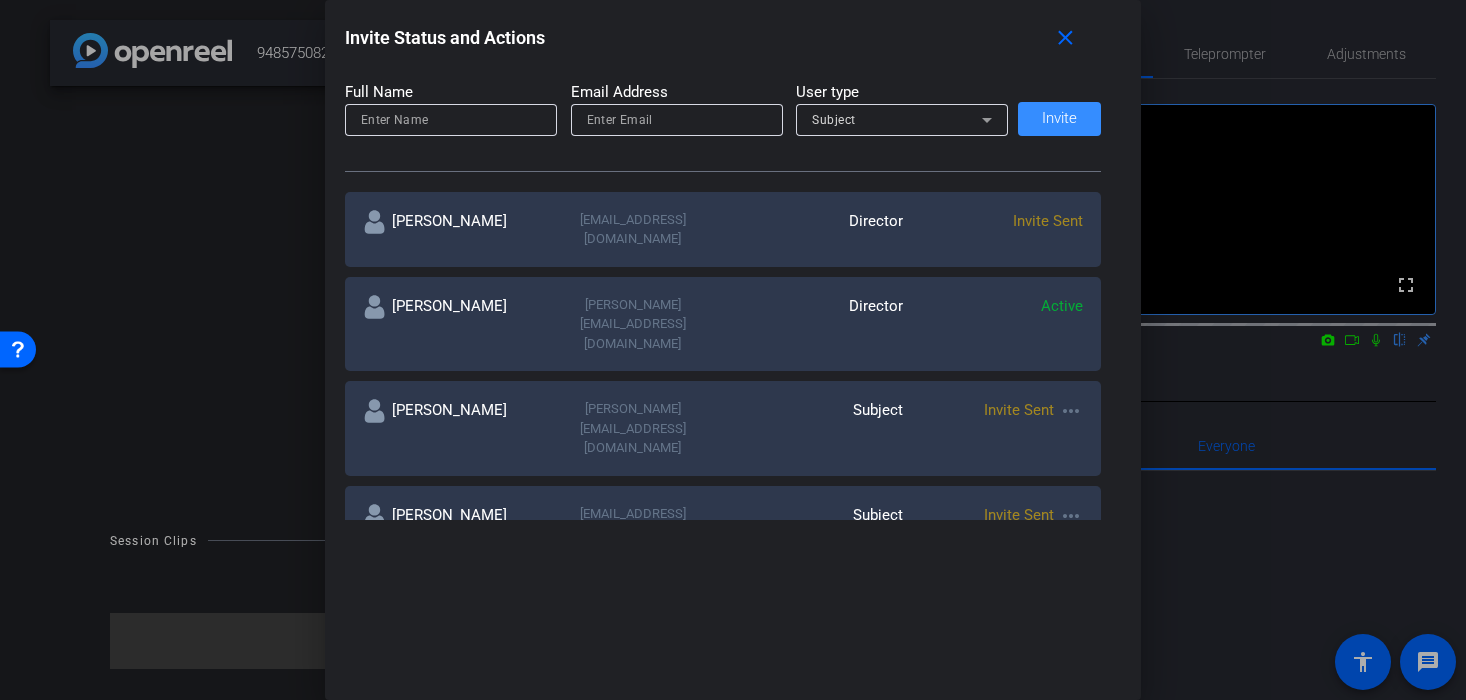 scroll, scrollTop: 240, scrollLeft: 0, axis: vertical 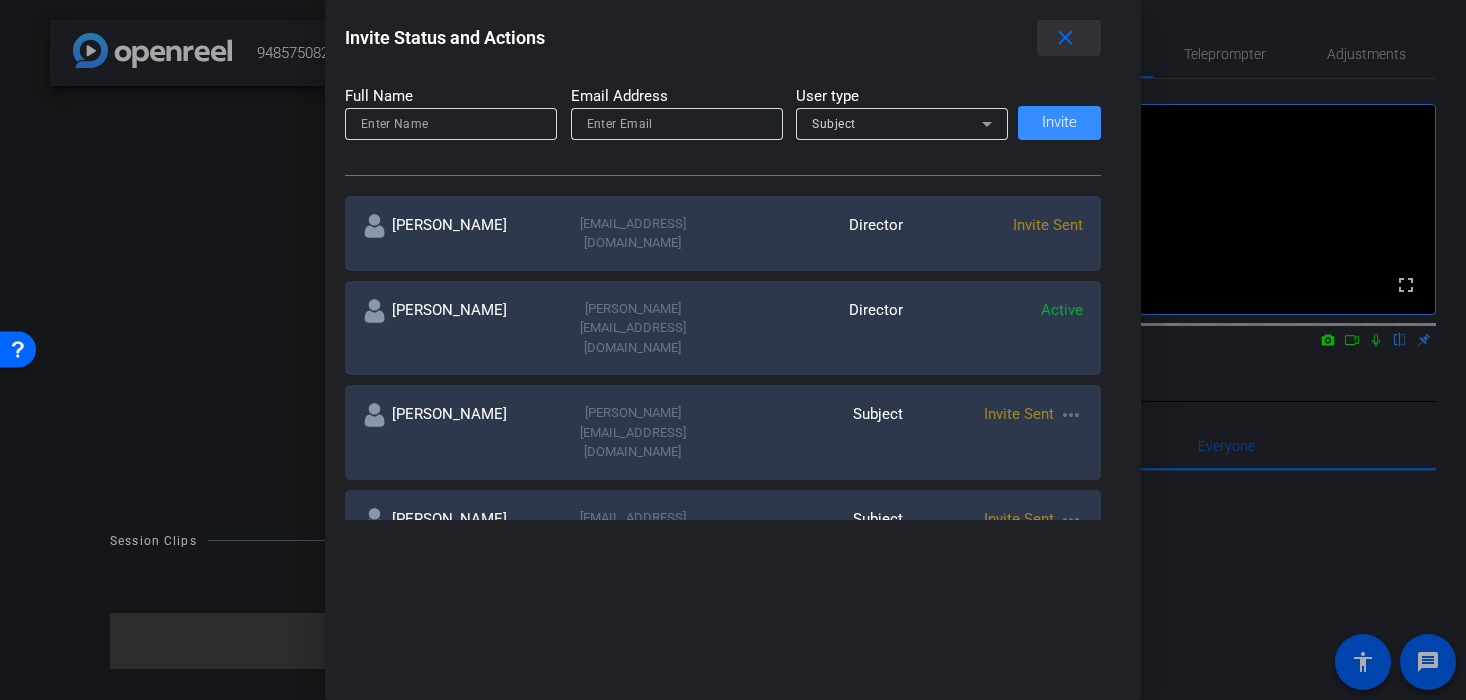click on "close" at bounding box center (1065, 38) 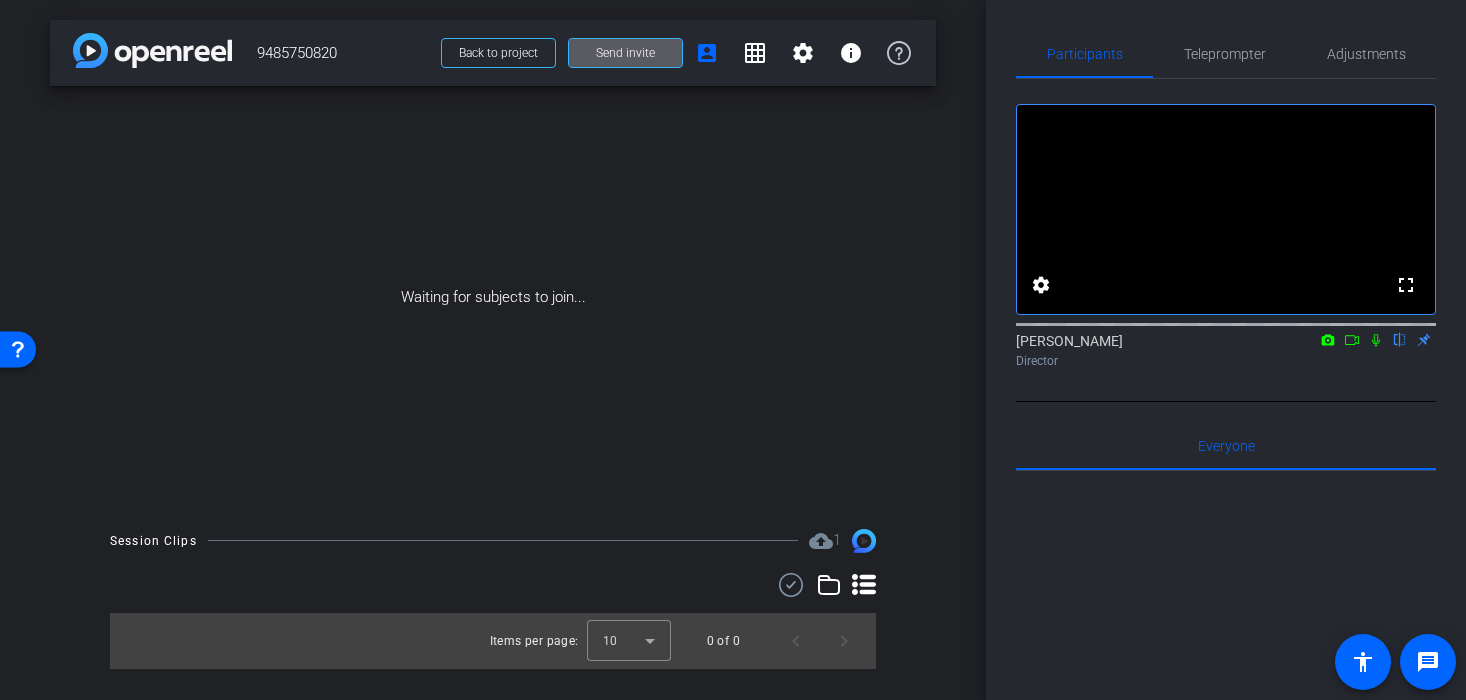click at bounding box center (625, 53) 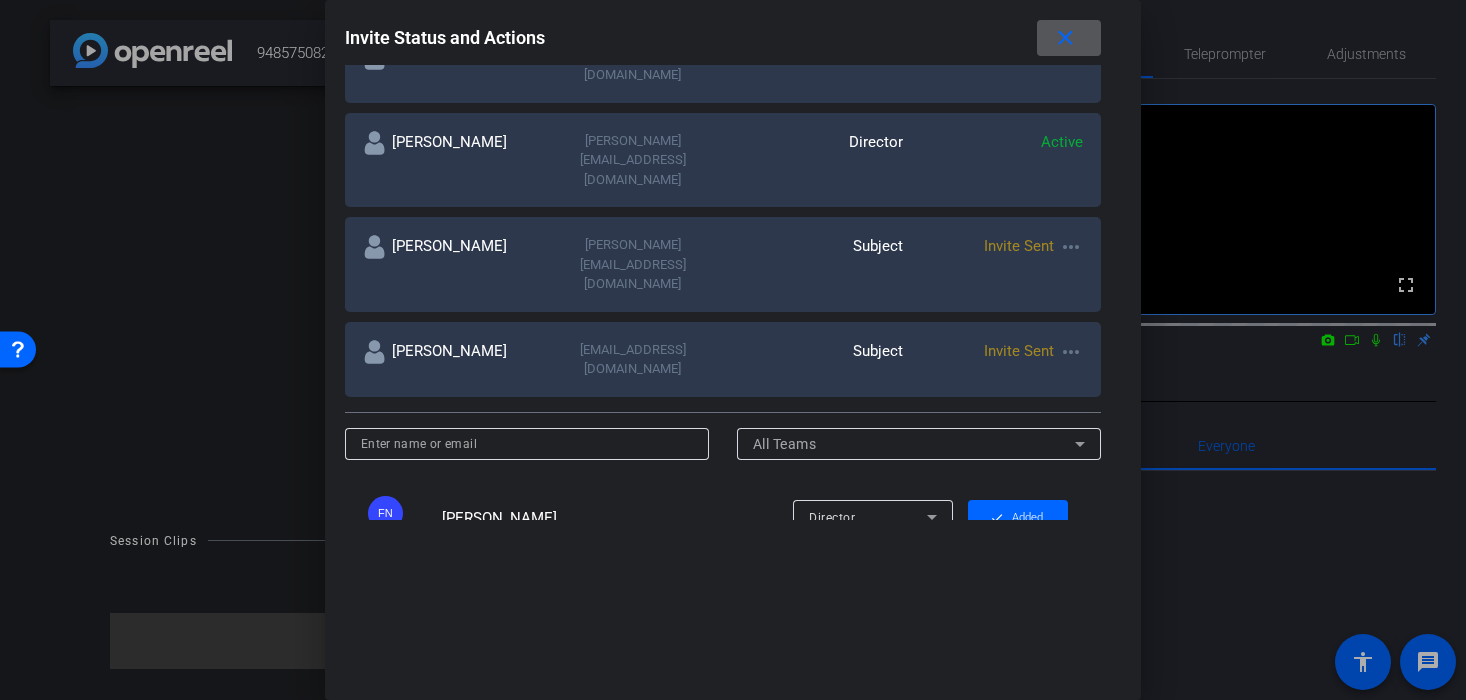 scroll, scrollTop: 329, scrollLeft: 0, axis: vertical 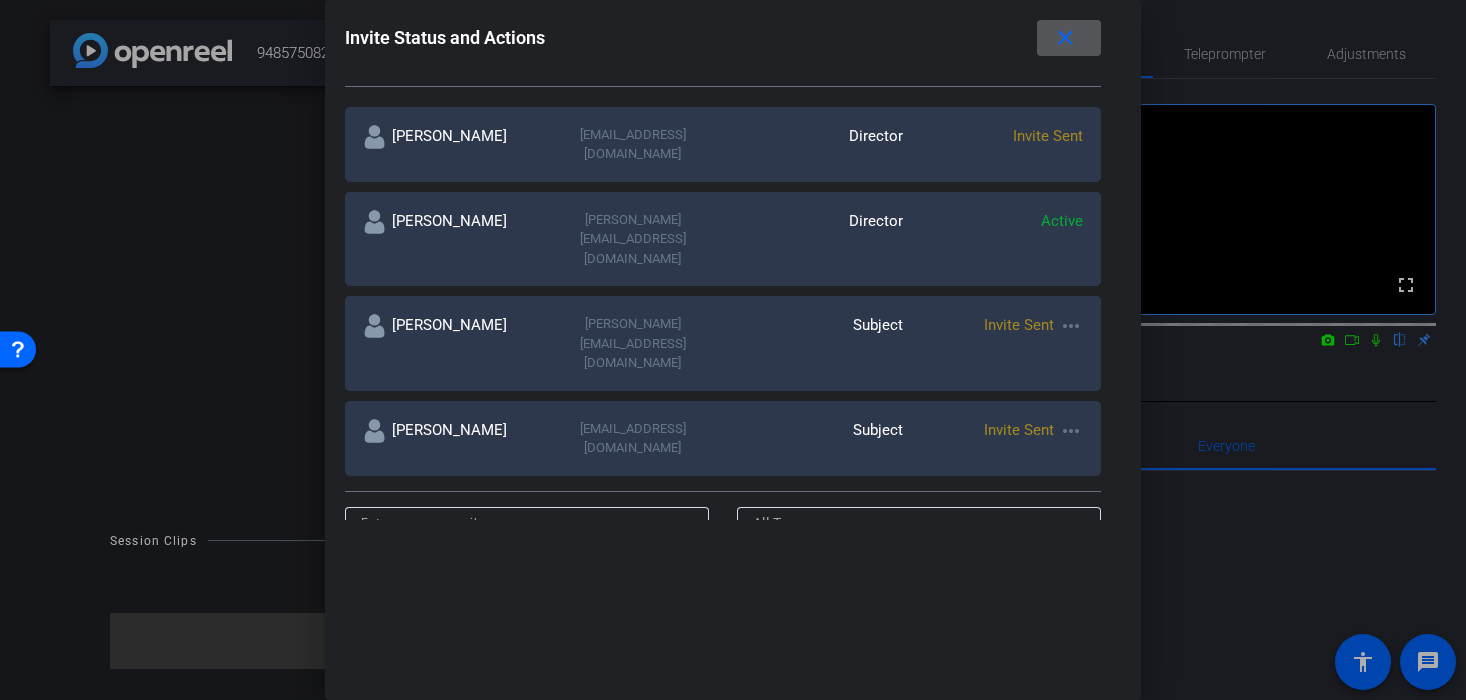 click on "more_horiz" at bounding box center [1071, 431] 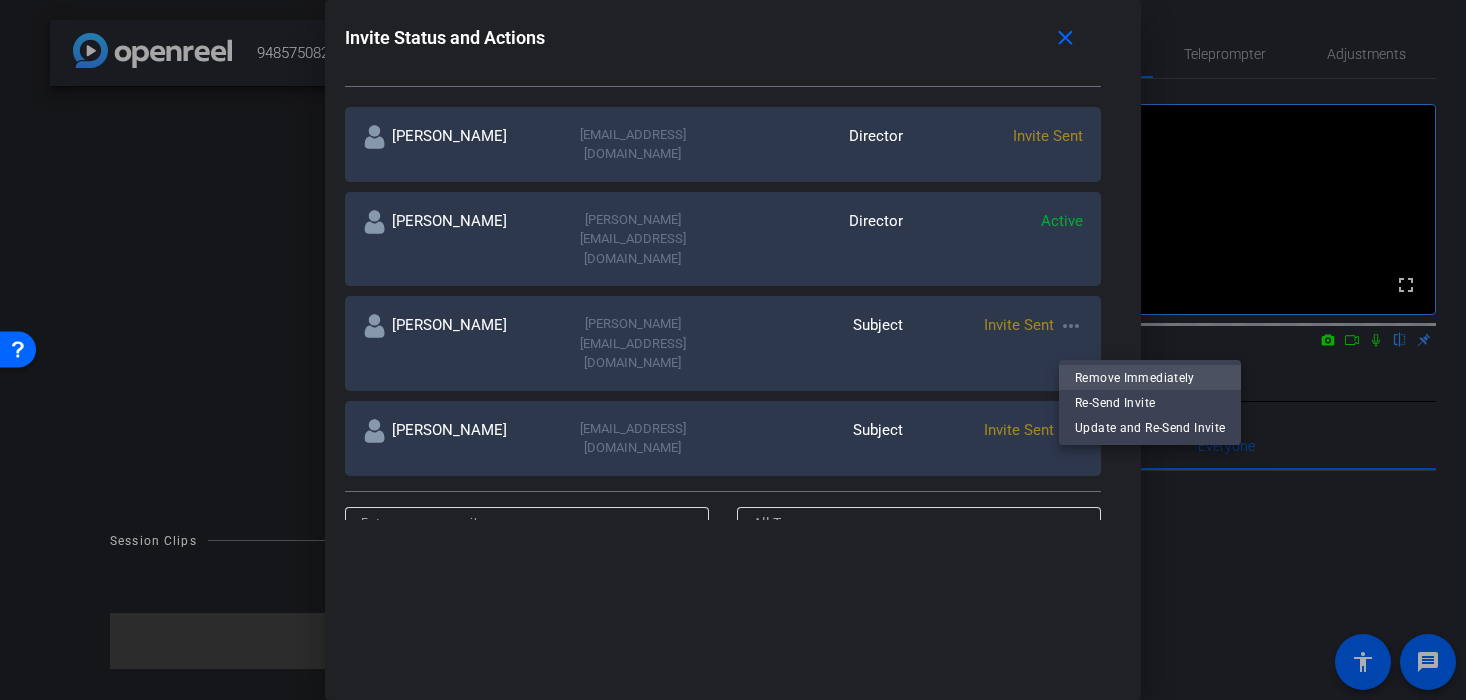 click on "Remove Immediately" at bounding box center (1150, 378) 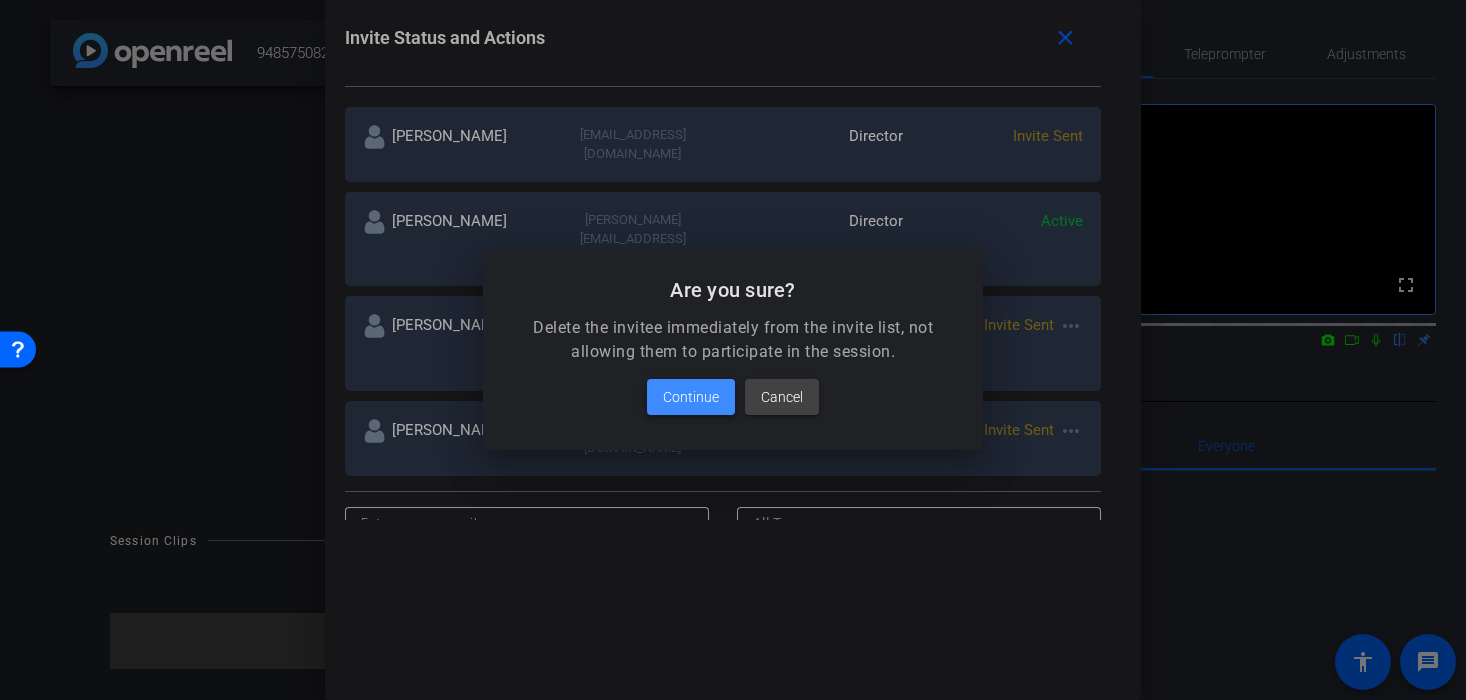 click on "Continue" at bounding box center [691, 397] 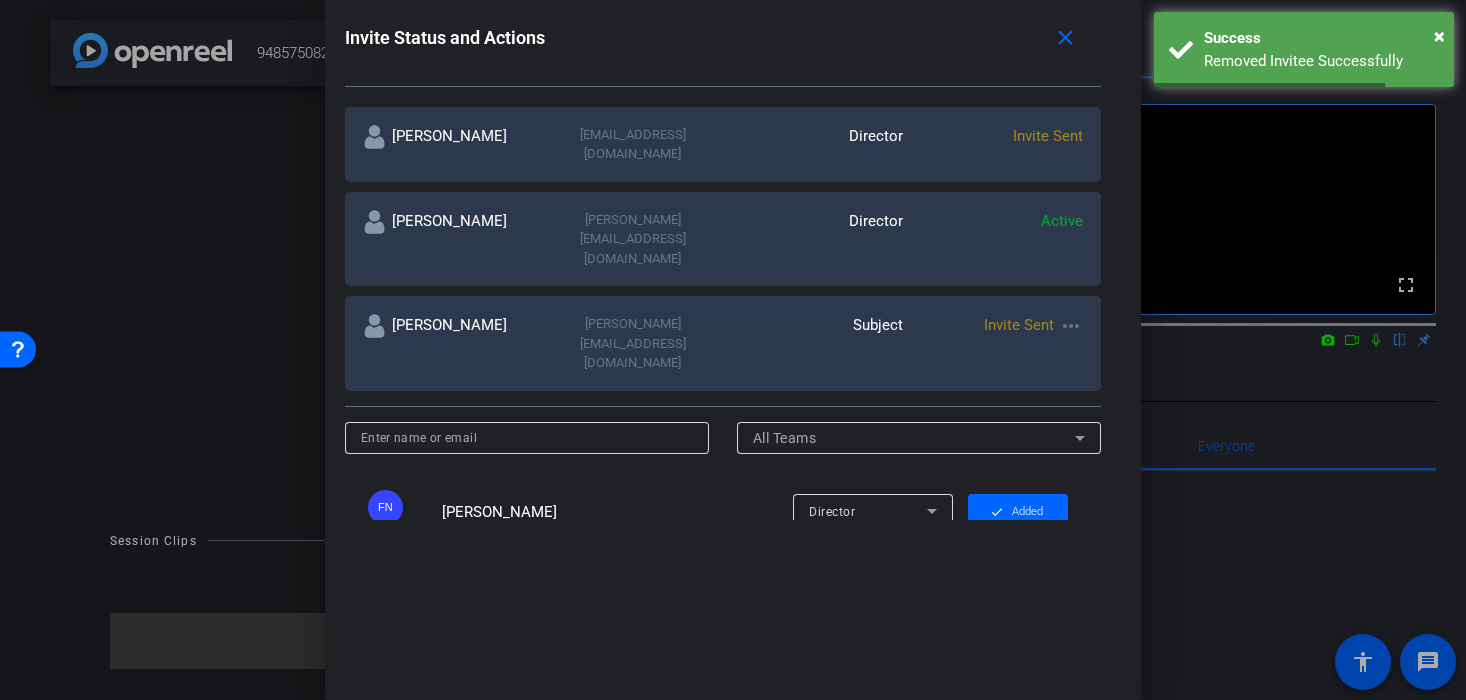 scroll, scrollTop: 284, scrollLeft: 0, axis: vertical 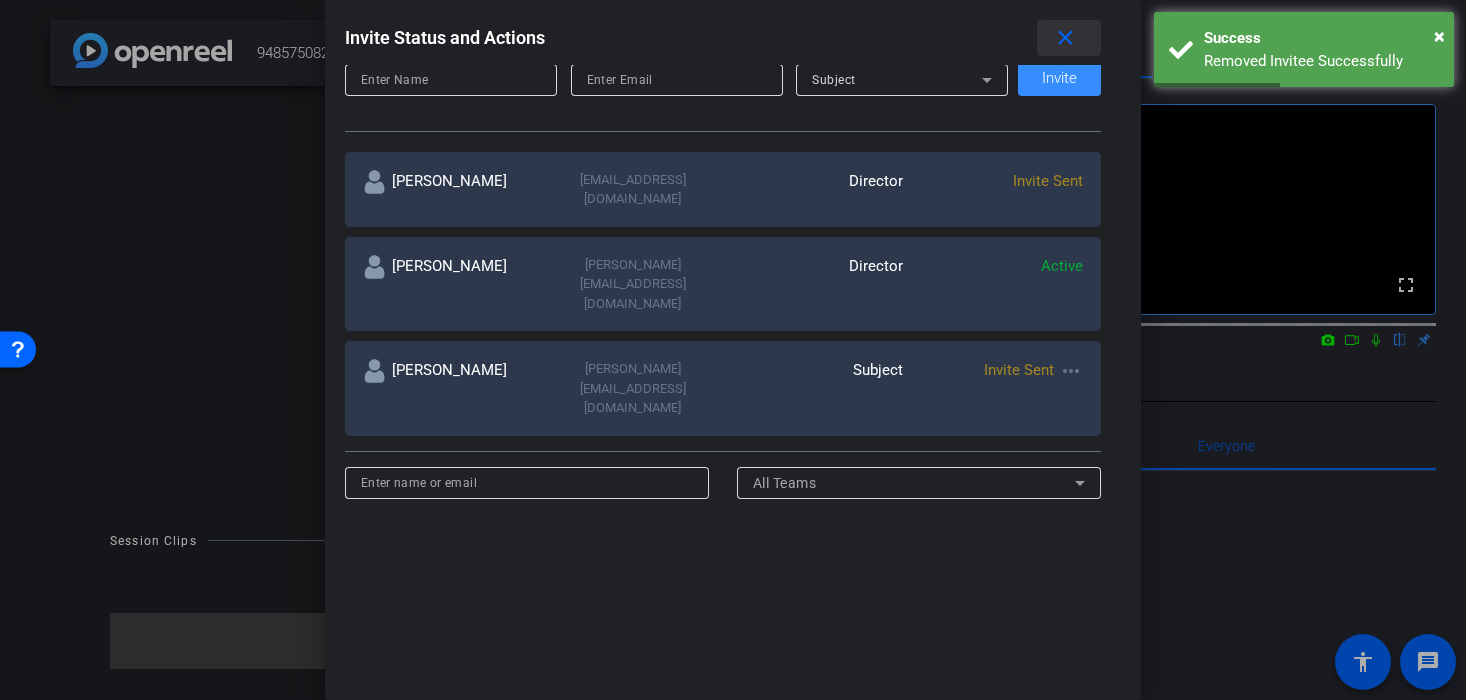 click on "close" at bounding box center (1065, 38) 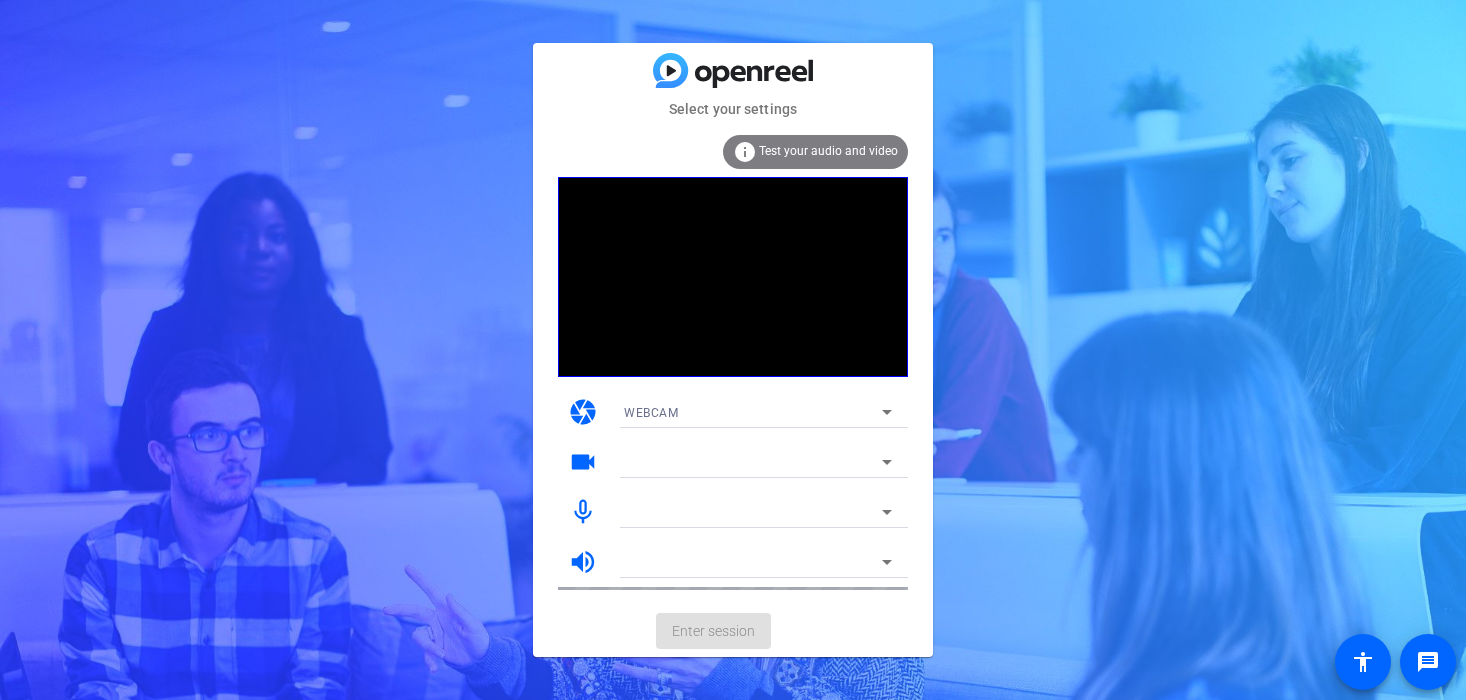 scroll, scrollTop: 0, scrollLeft: 0, axis: both 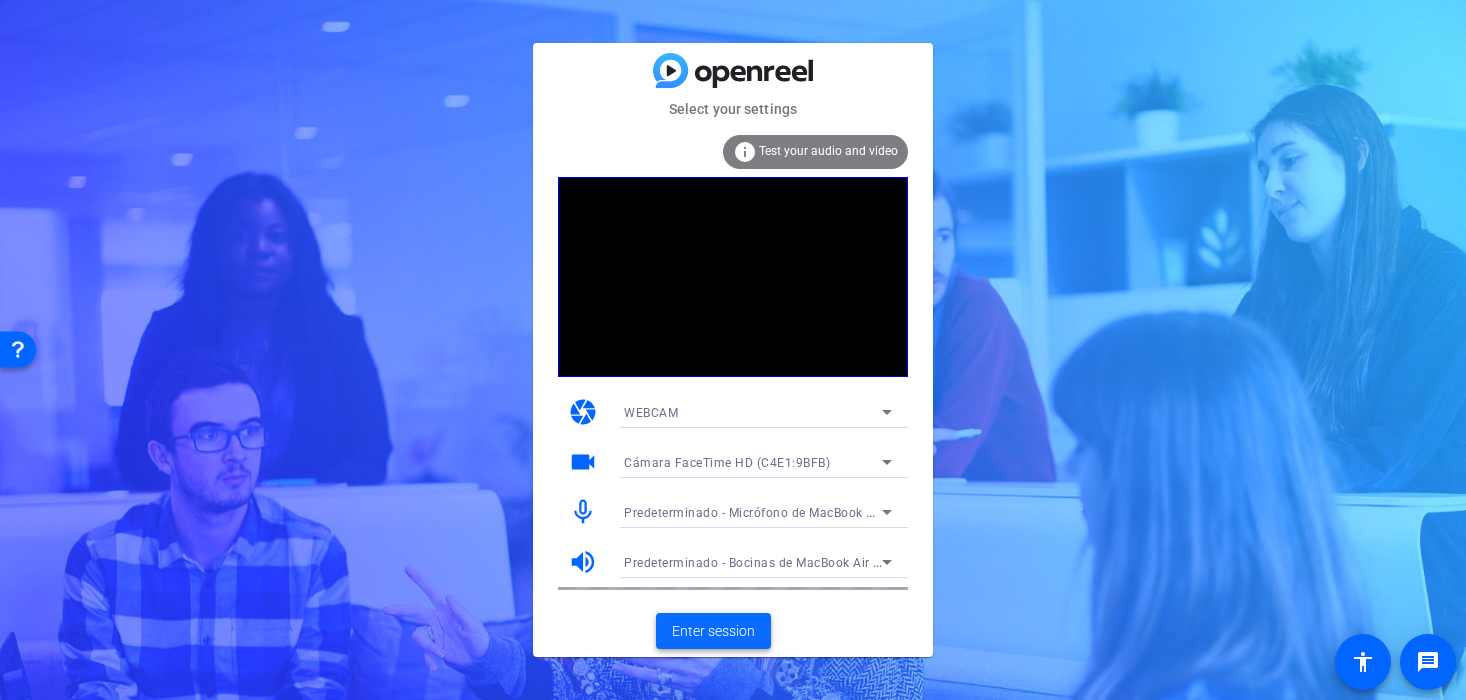 click on "Enter session" 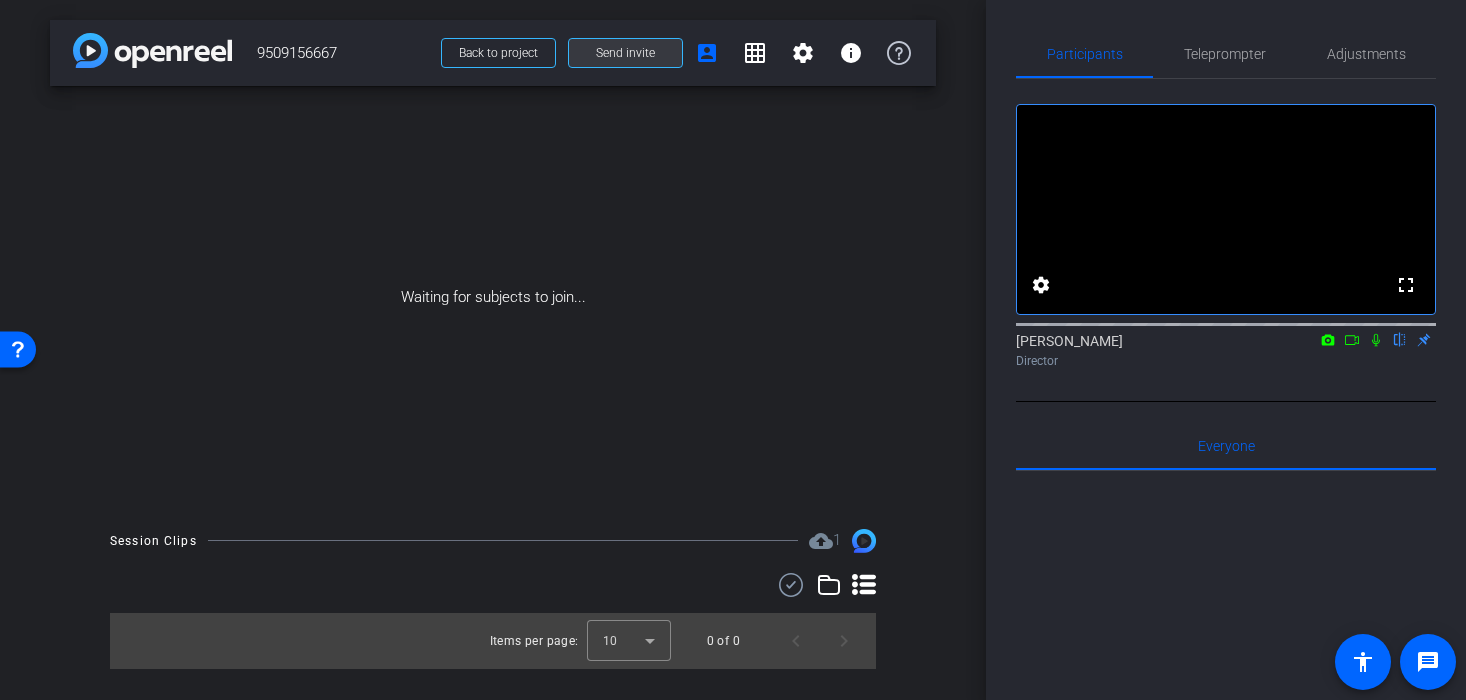 click on "Send invite" at bounding box center (625, 53) 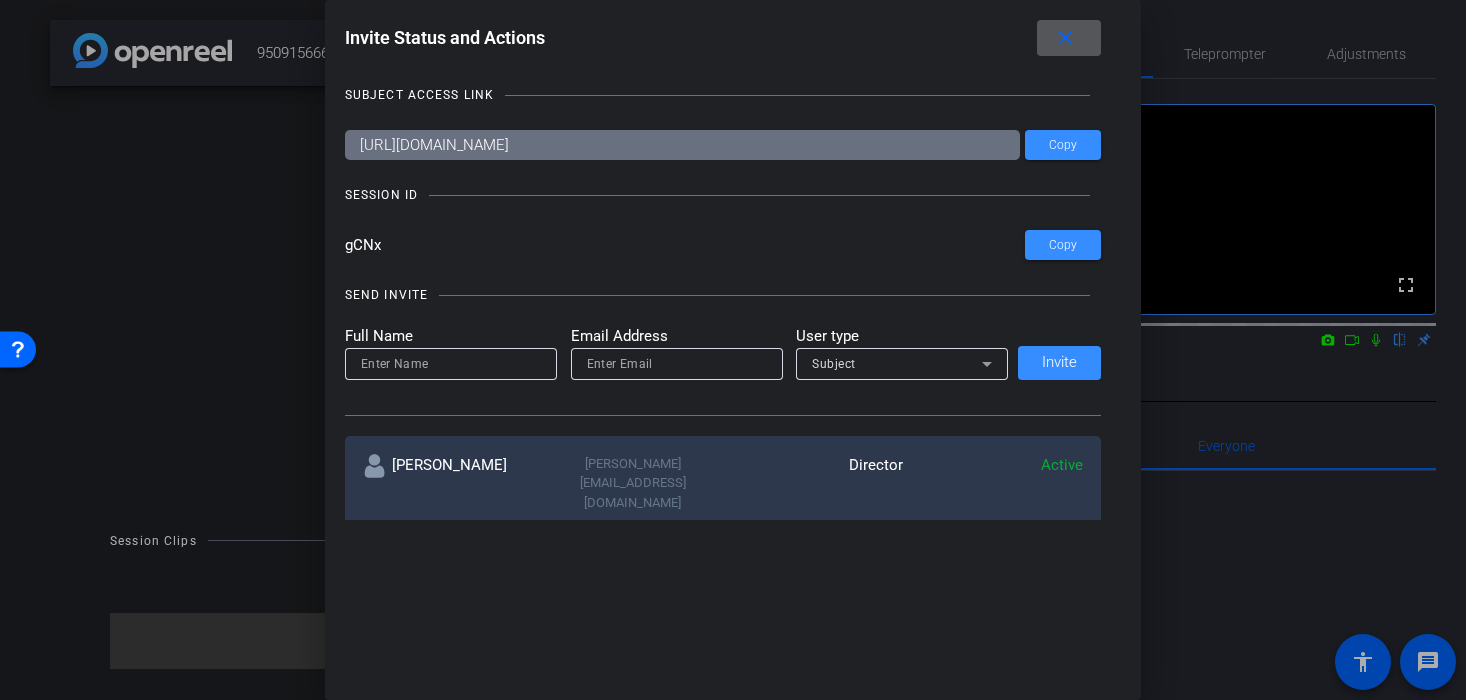 click at bounding box center (451, 364) 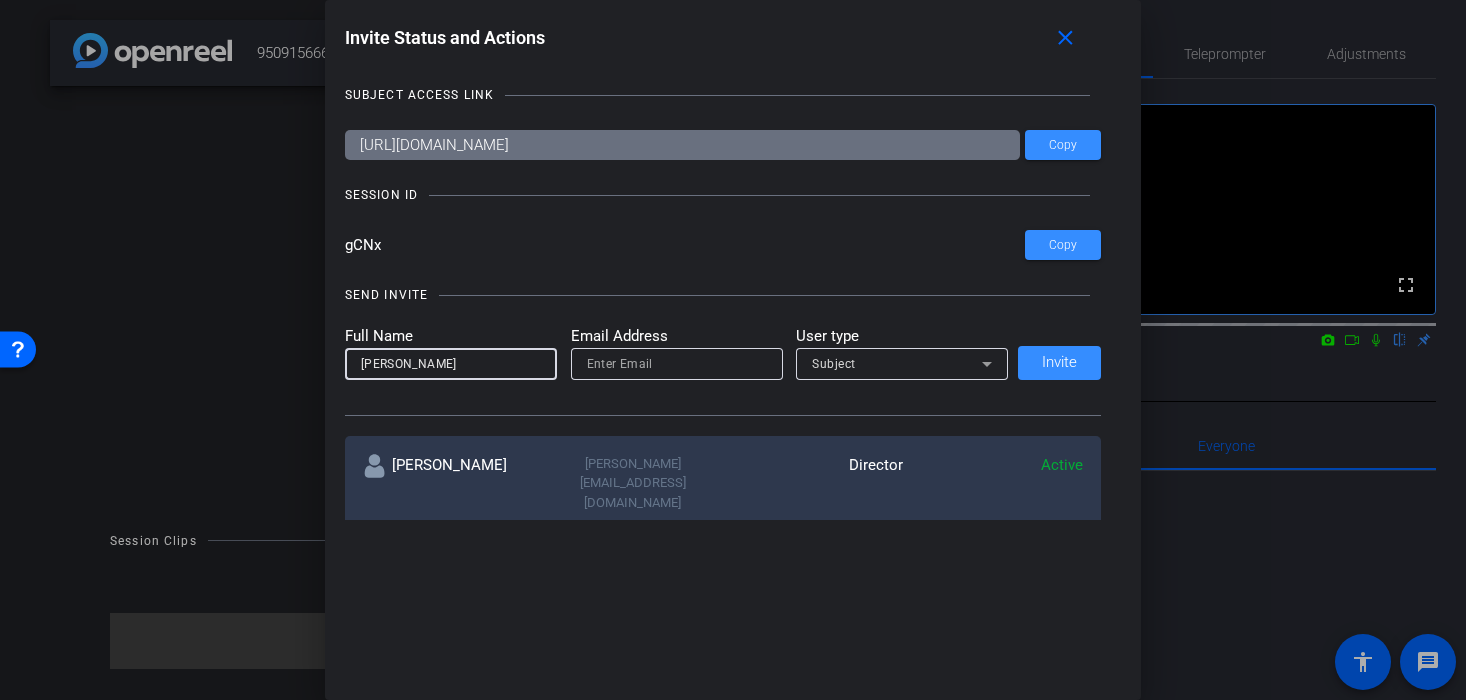 type on "[PERSON_NAME]" 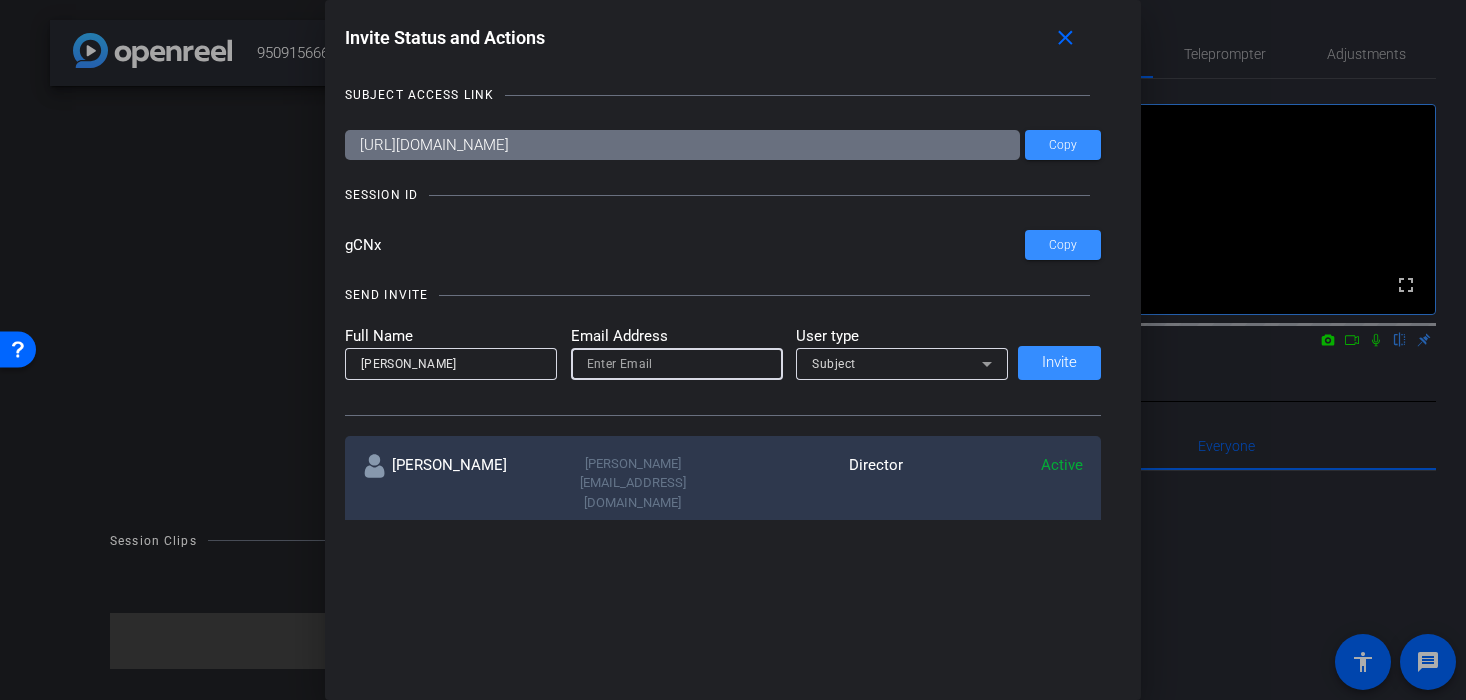 paste on "[EMAIL_ADDRESS][DOMAIN_NAME]" 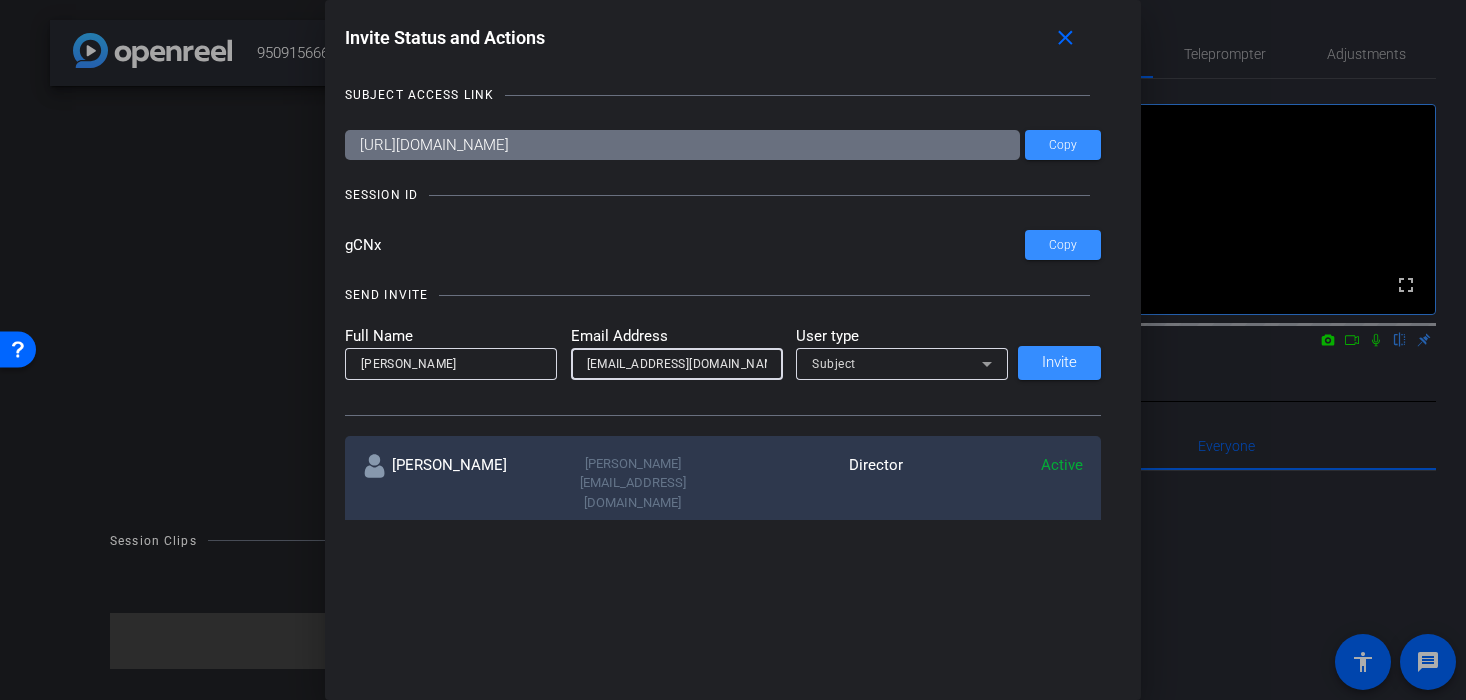 type on "[EMAIL_ADDRESS][DOMAIN_NAME]" 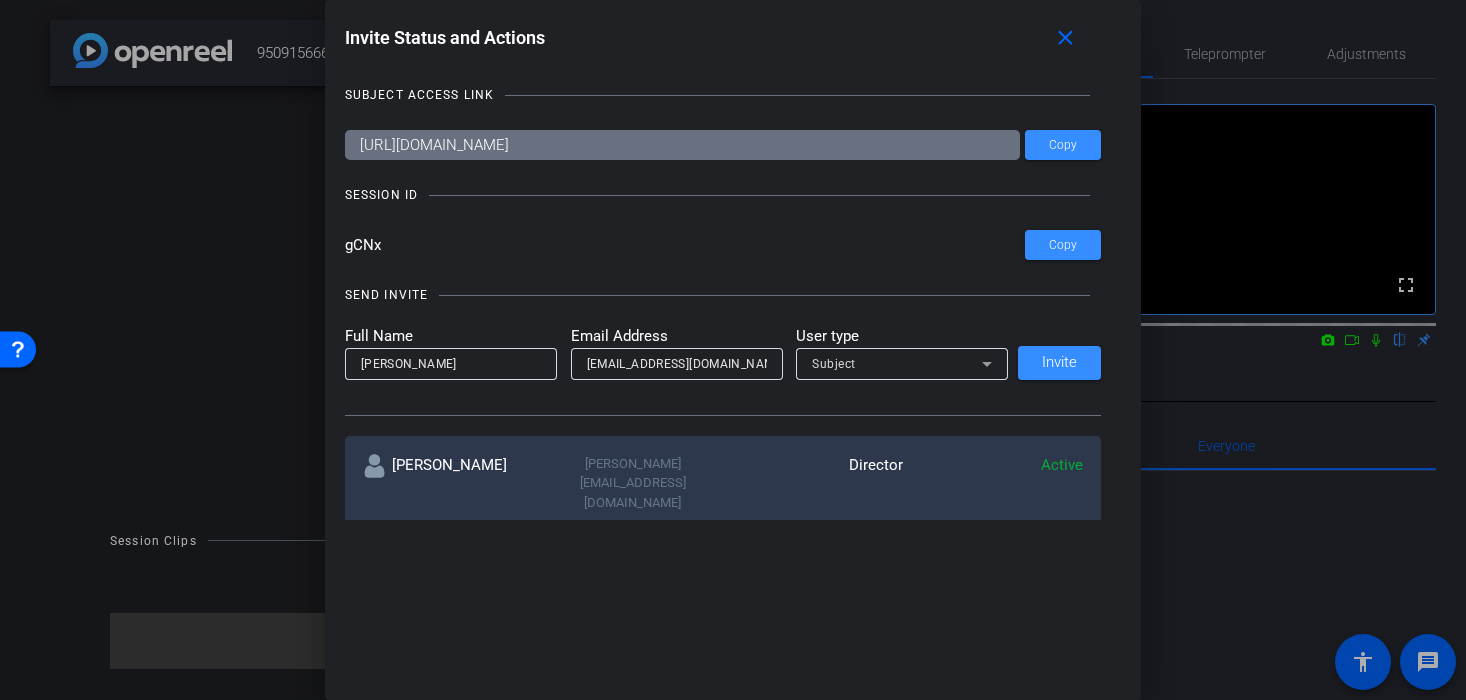 click on "SEND INVITE     Full Name Evie Weir Email Address evienoelleweir@gmail.com User type Subject  Invite" at bounding box center (723, 340) 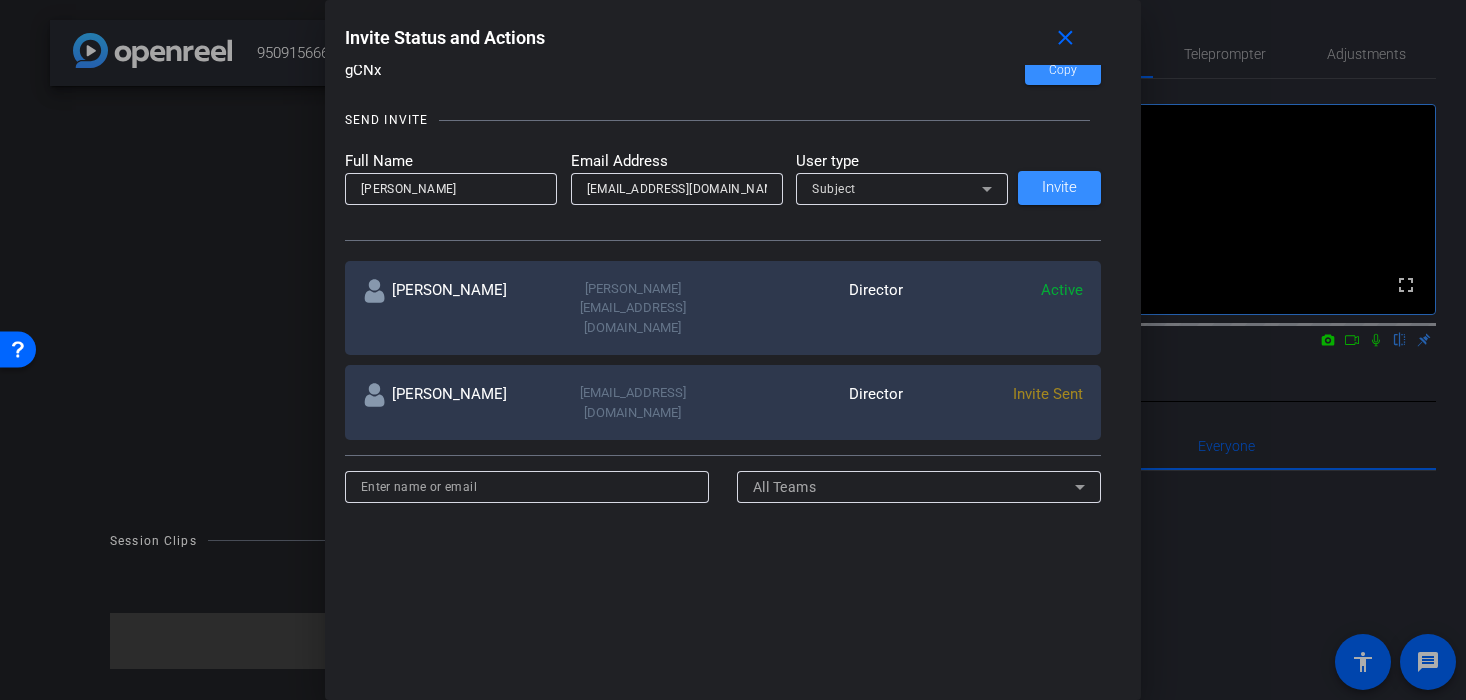 scroll, scrollTop: 177, scrollLeft: 0, axis: vertical 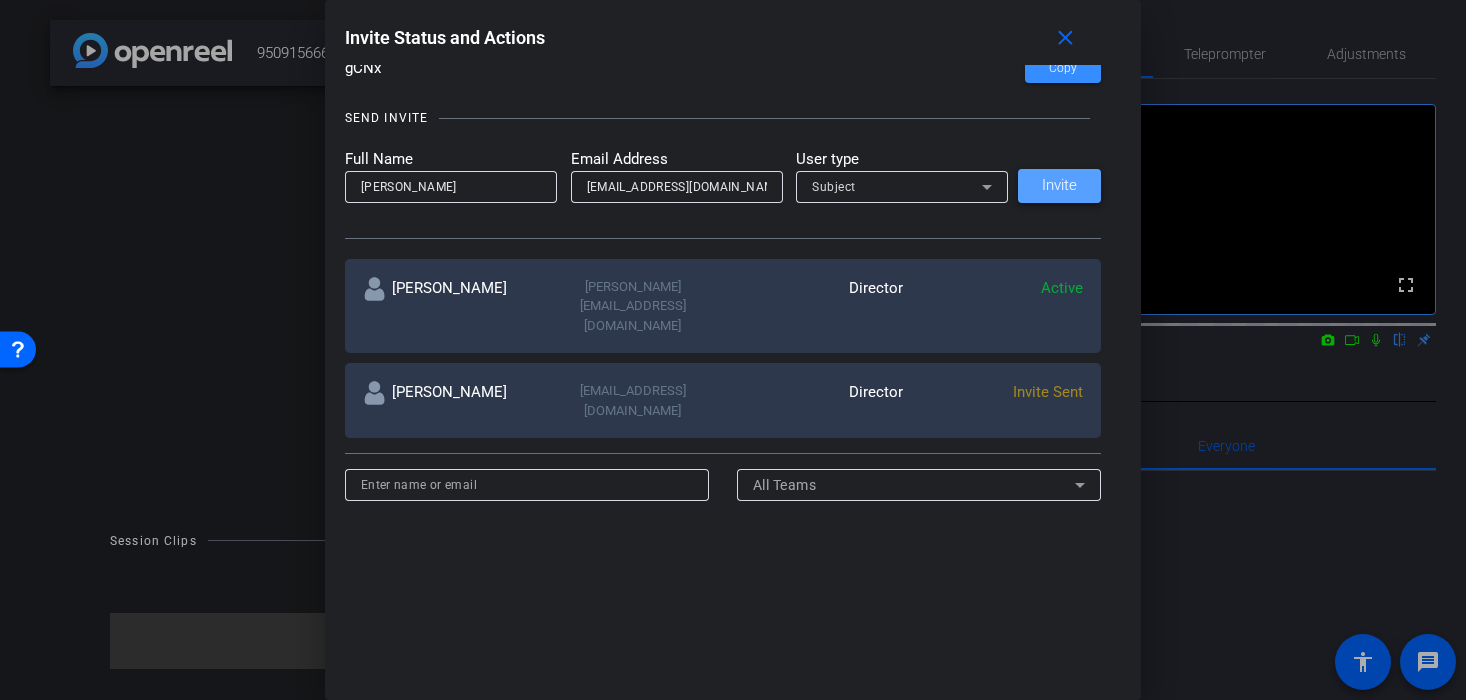 click on "Invite" at bounding box center [1059, 185] 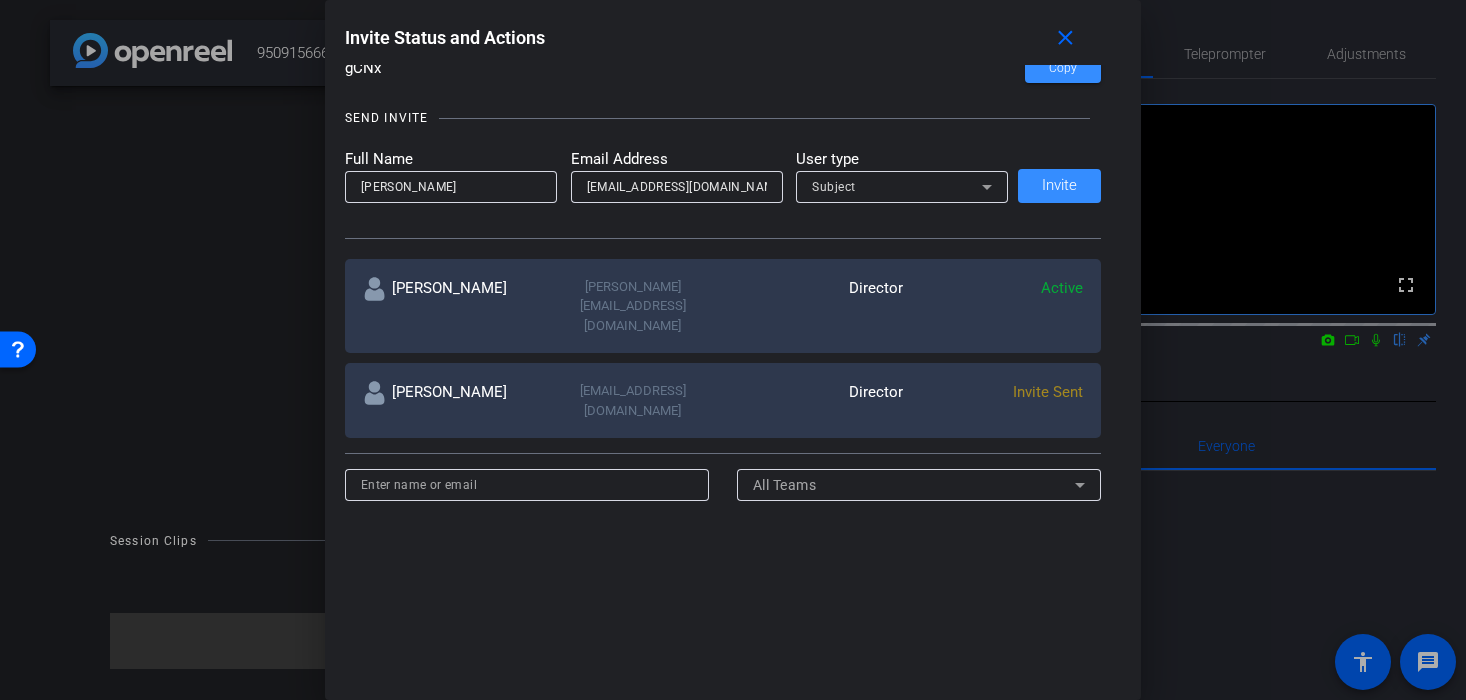 type 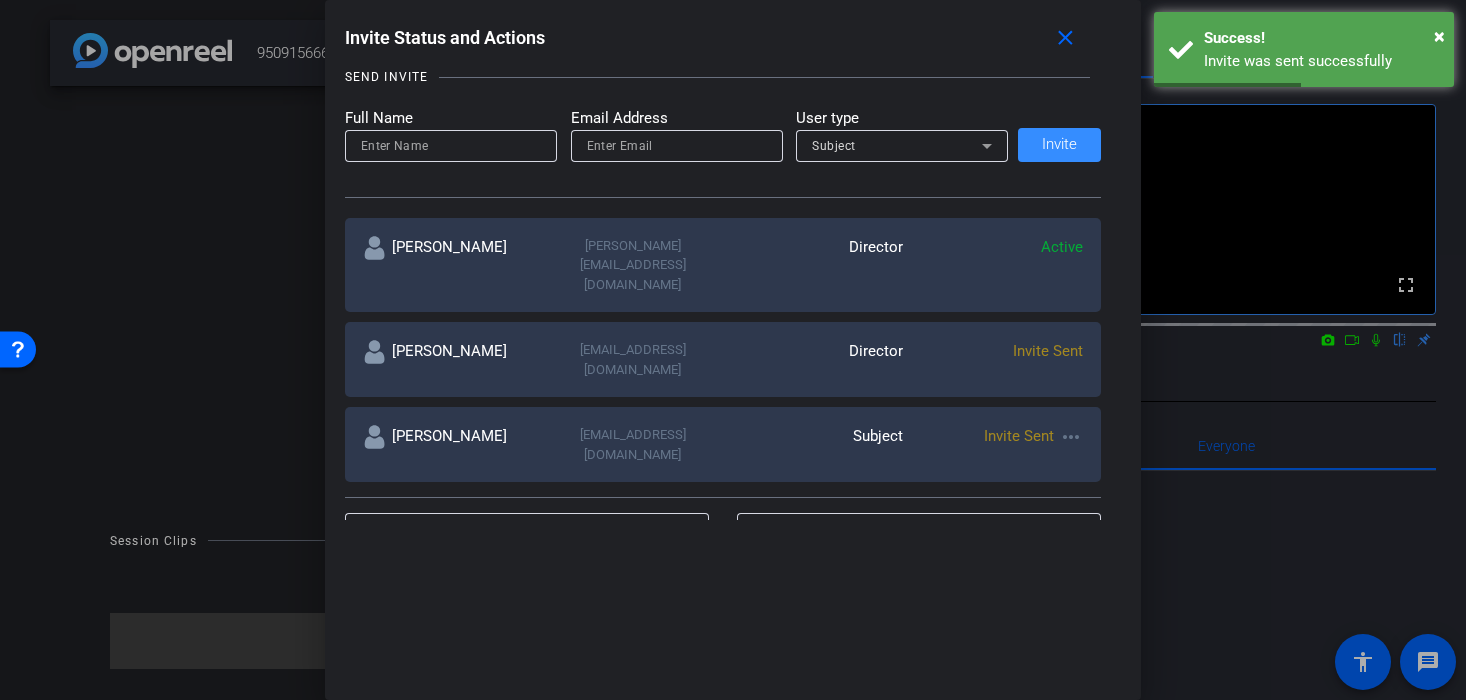 scroll, scrollTop: 0, scrollLeft: 0, axis: both 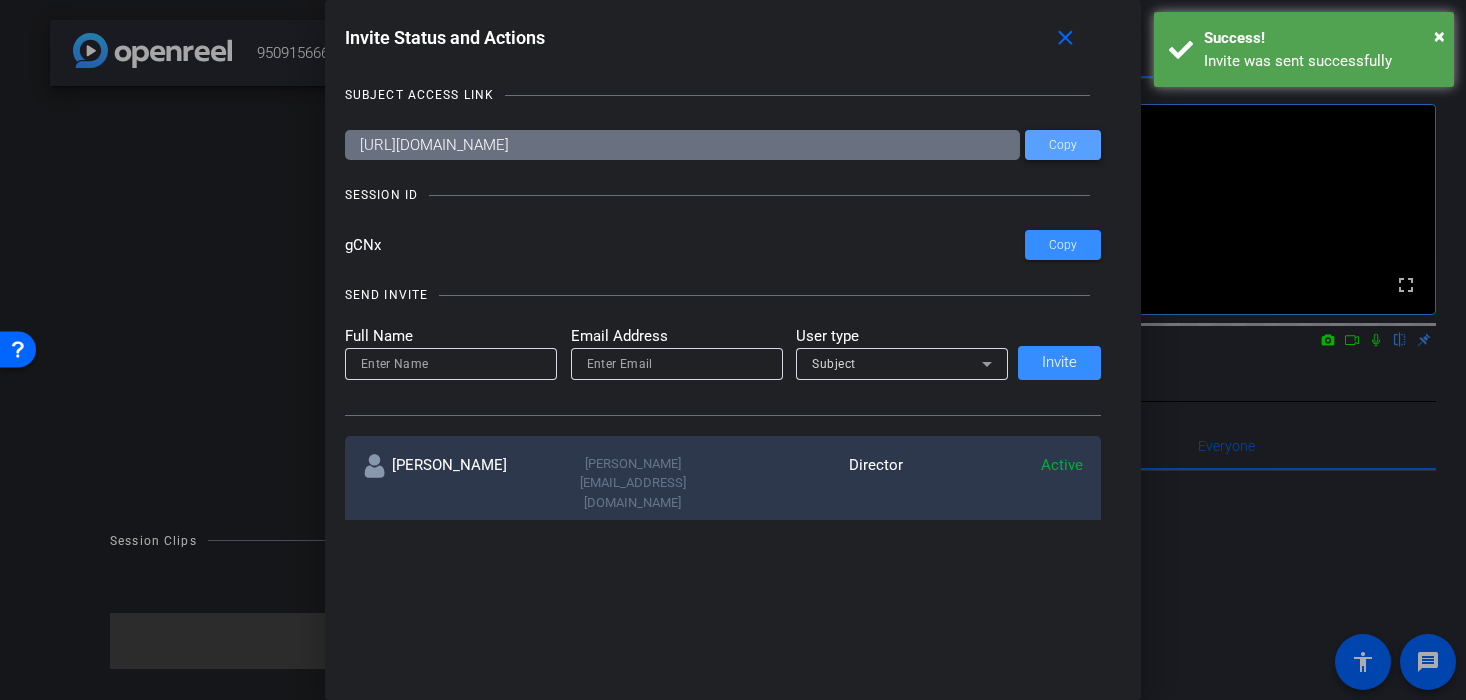 click at bounding box center (1063, 145) 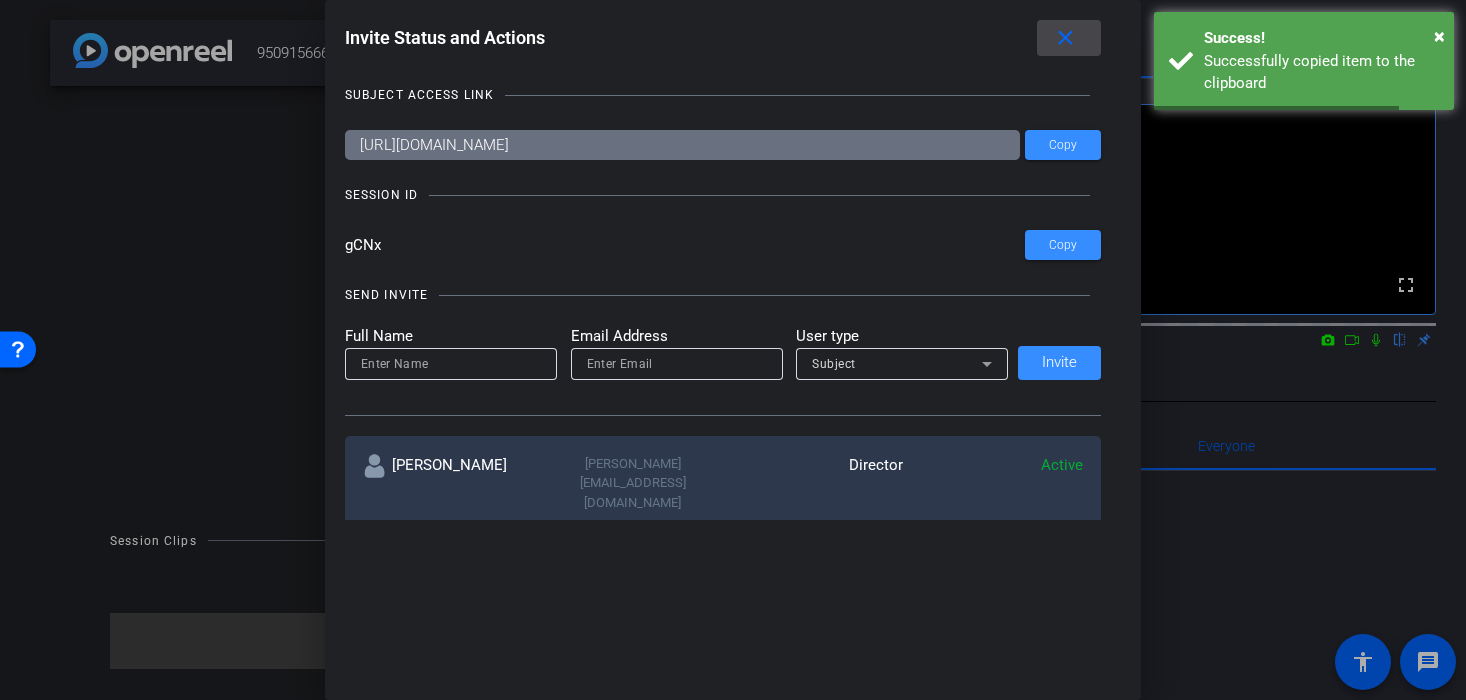 click on "close" at bounding box center [1065, 38] 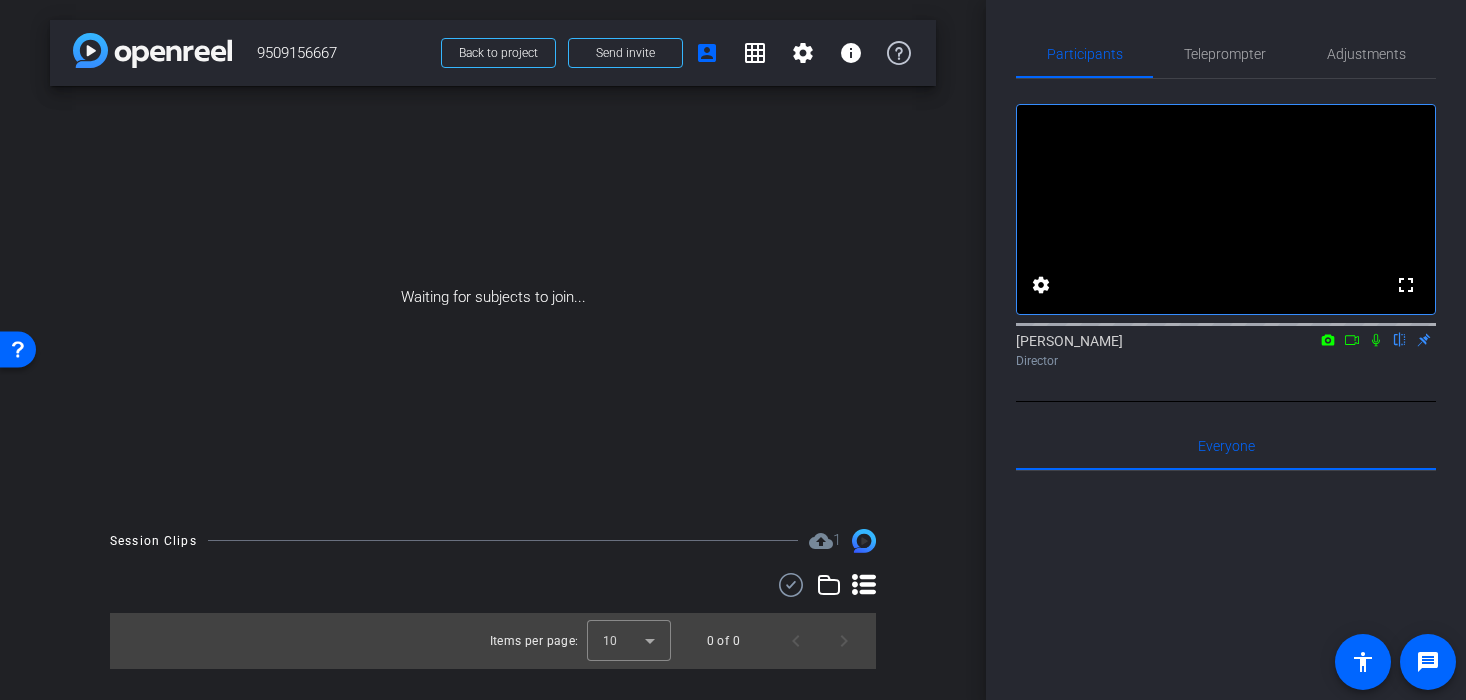 drag, startPoint x: 344, startPoint y: 58, endPoint x: 217, endPoint y: 50, distance: 127.25172 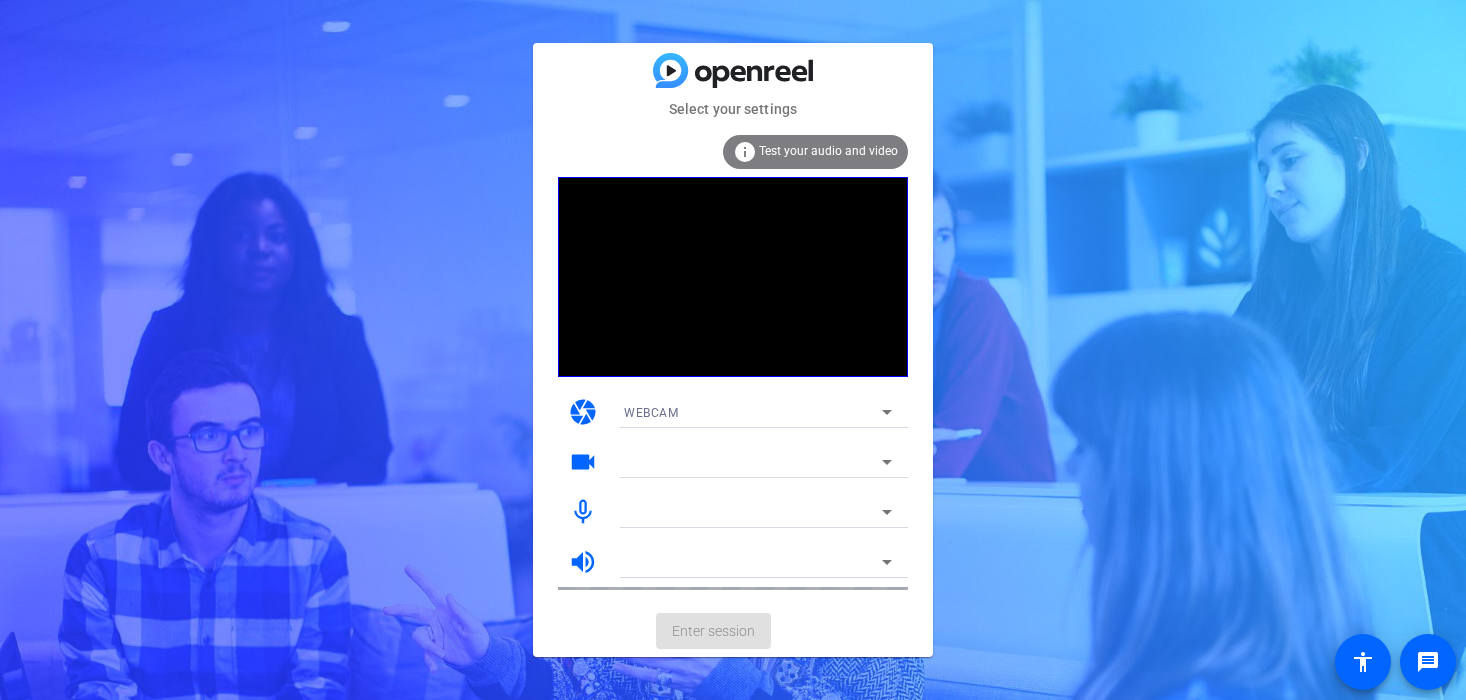 scroll, scrollTop: 0, scrollLeft: 0, axis: both 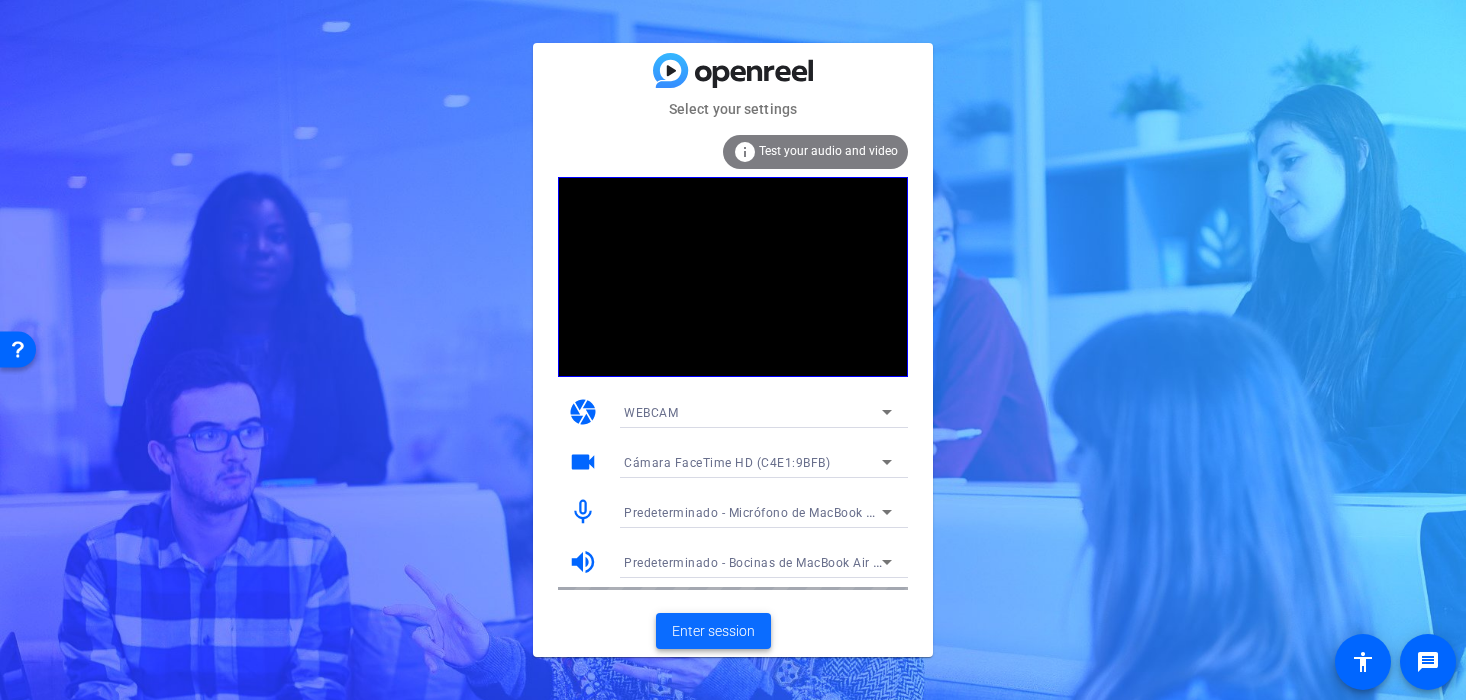 click 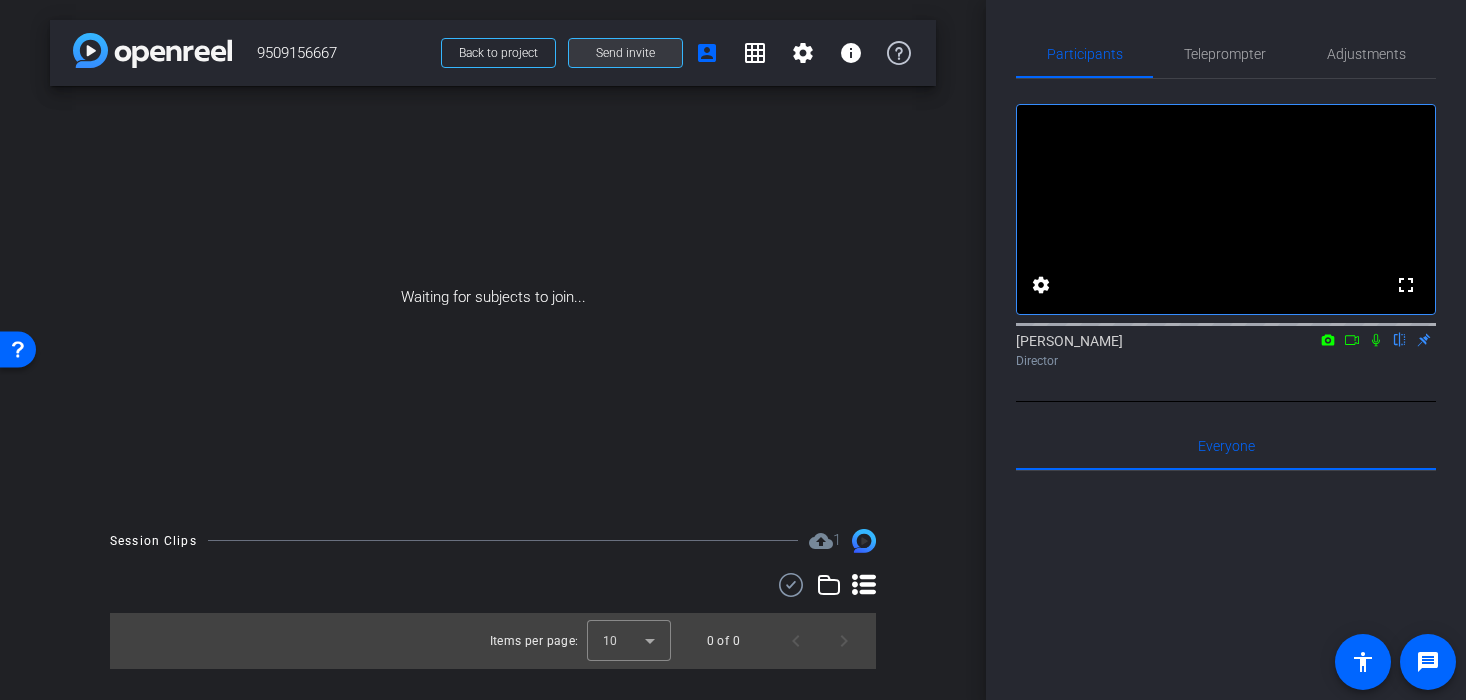 click on "Send invite" at bounding box center (625, 53) 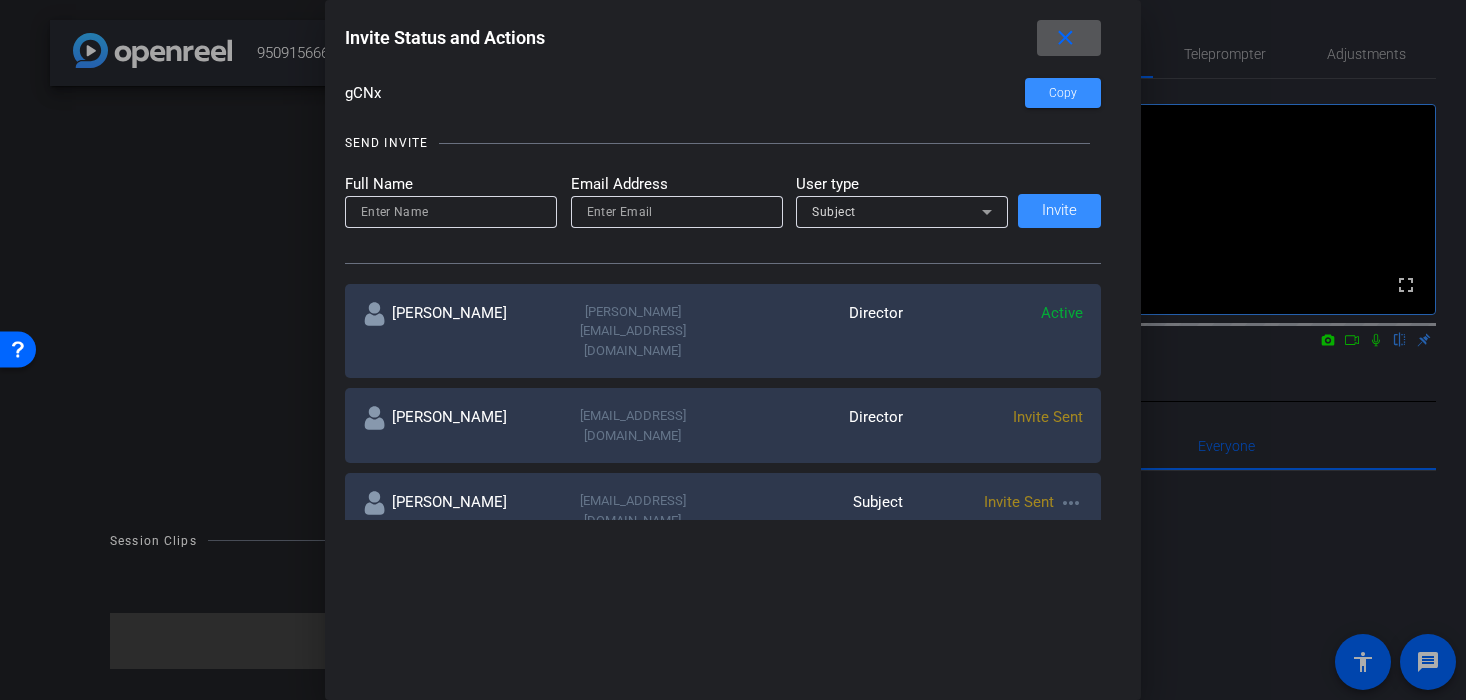 scroll, scrollTop: 145, scrollLeft: 0, axis: vertical 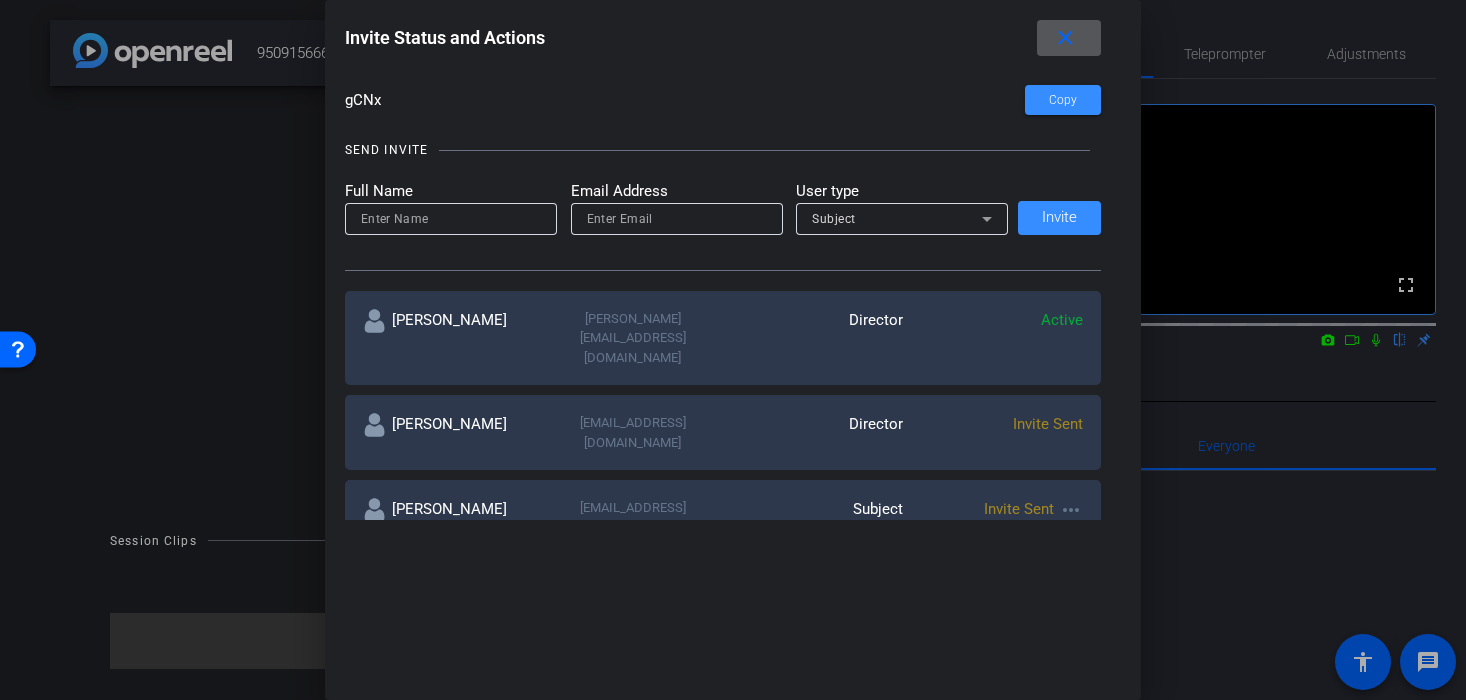 click at bounding box center (451, 219) 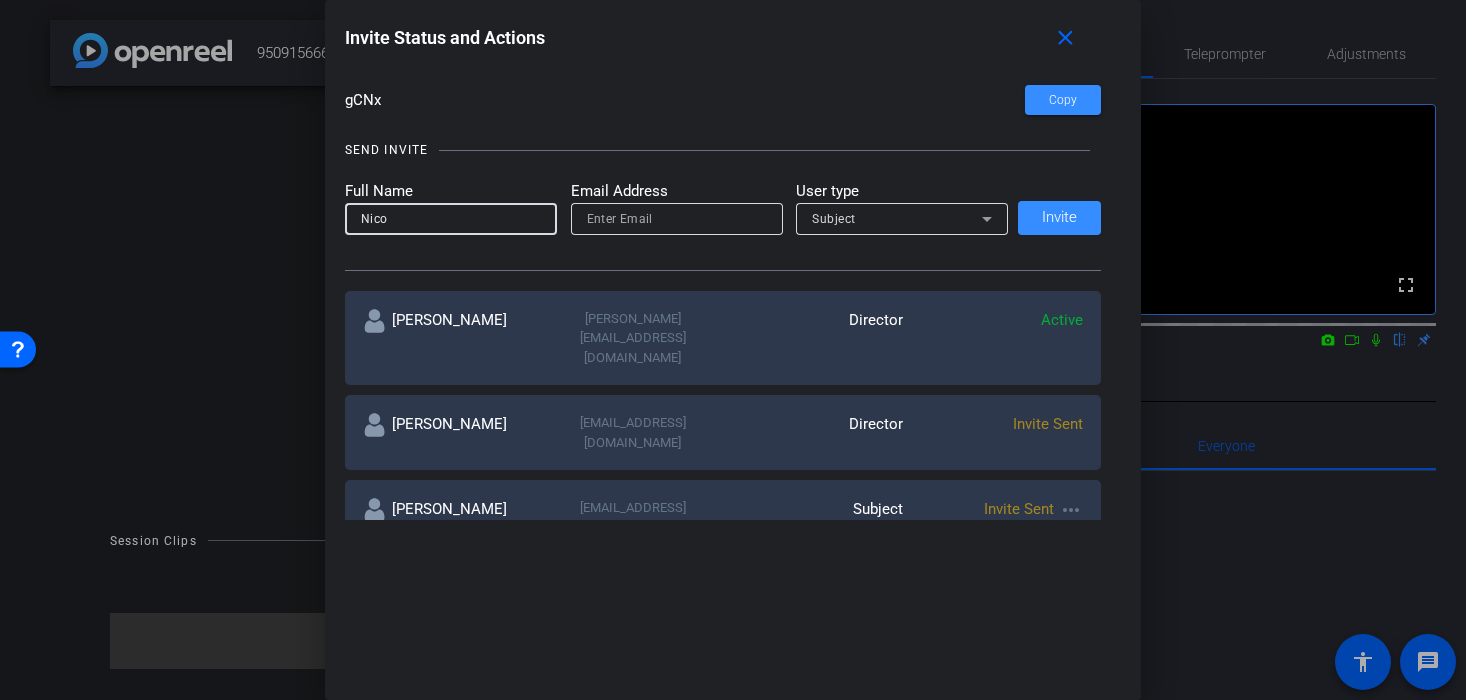 type on "Nico" 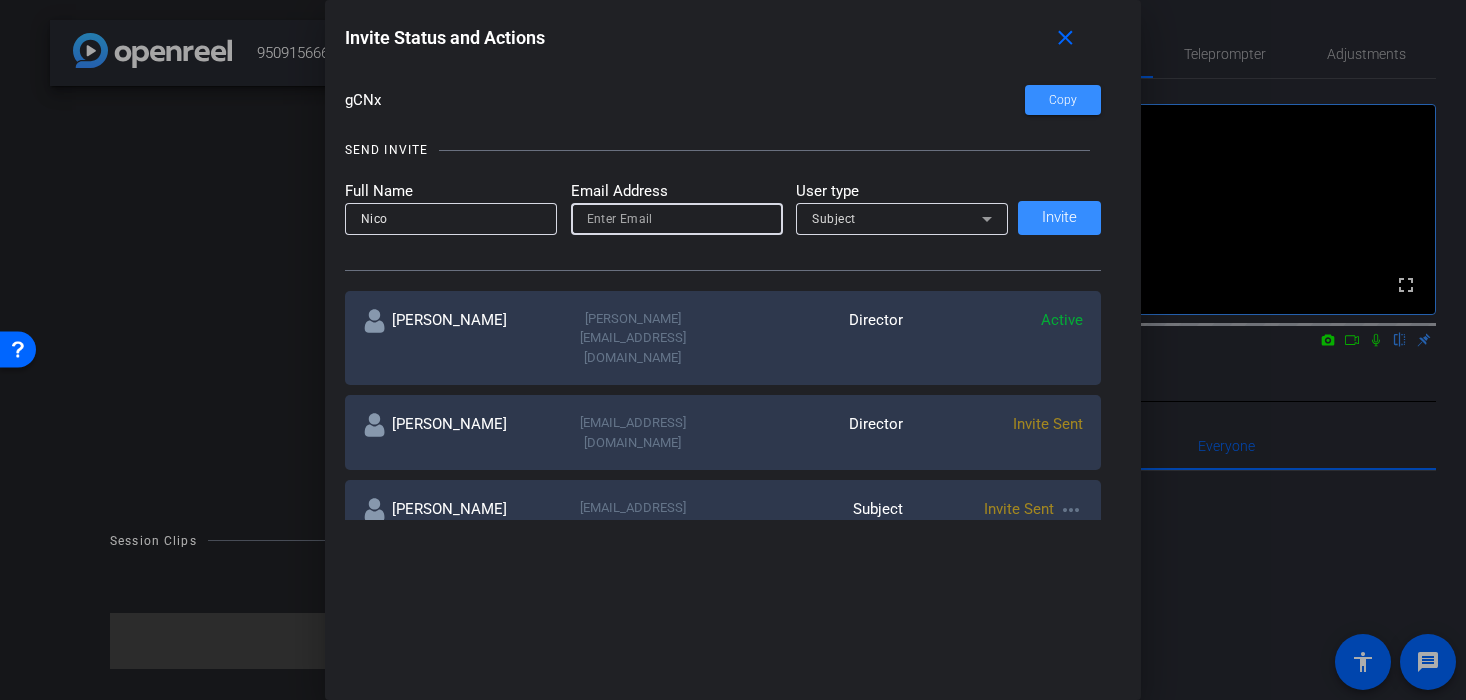 paste on "nicolas.hulej@readyset.co" 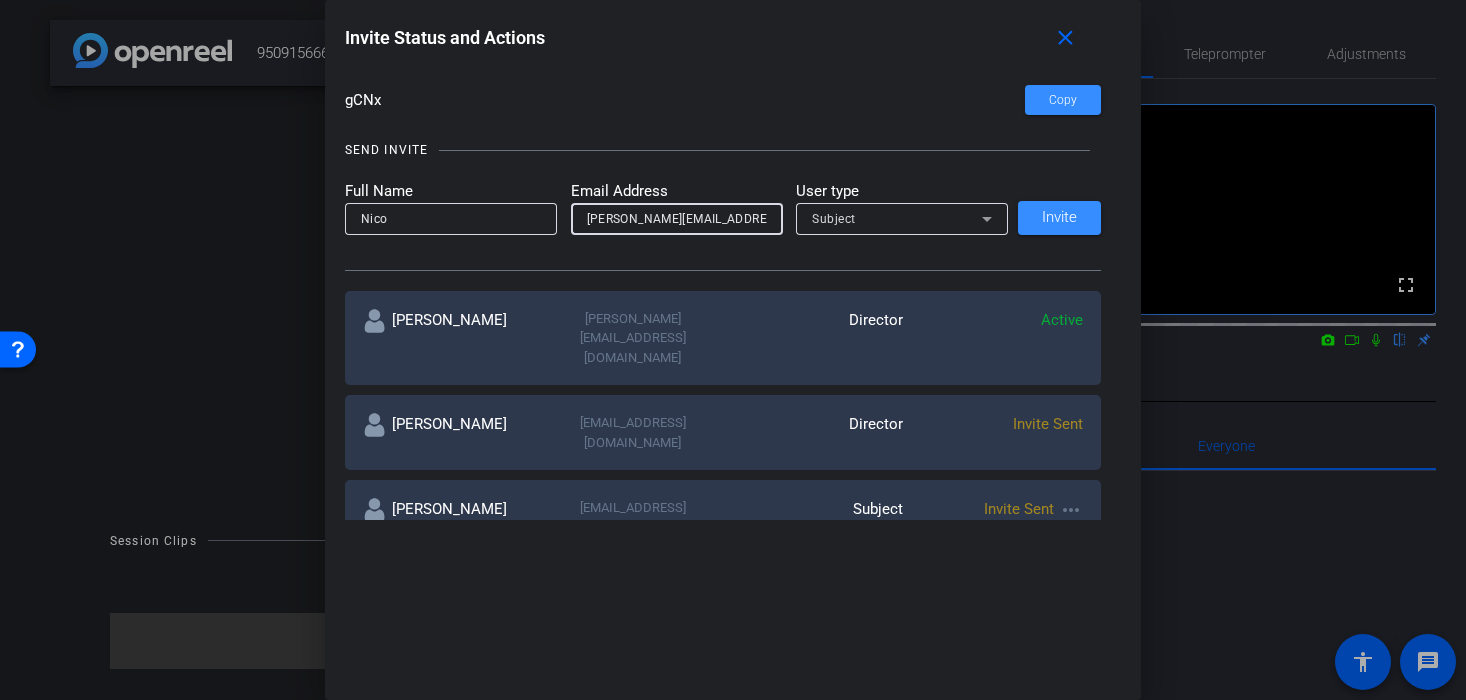 type on "nicolas.hulej@readyset.co" 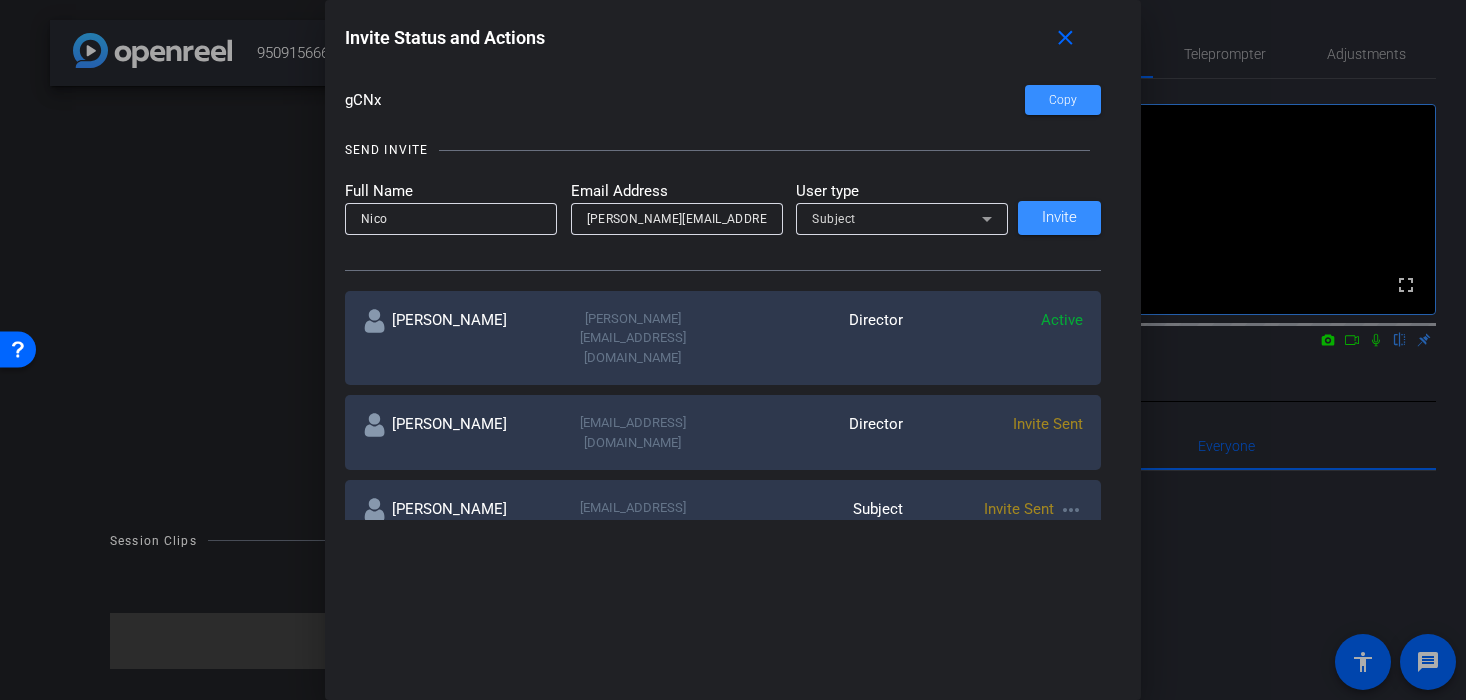 click on "Subject" at bounding box center [897, 218] 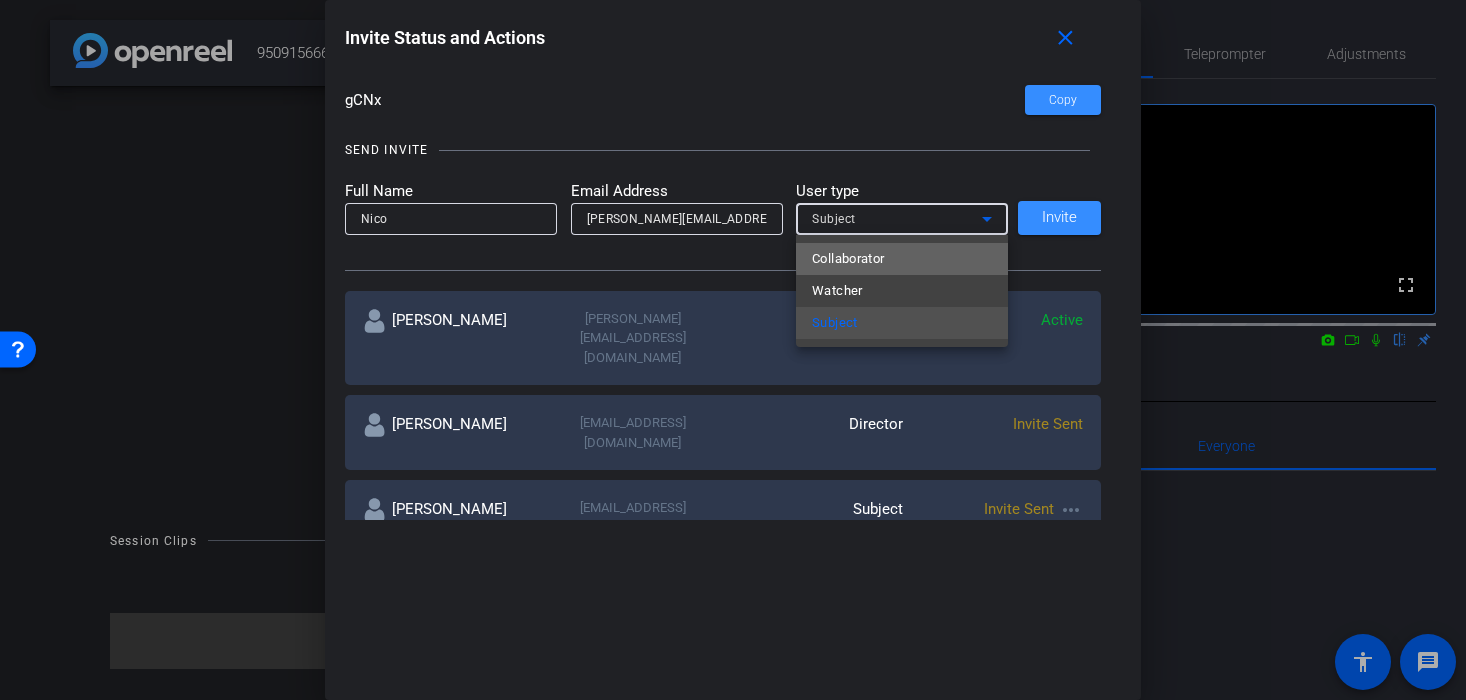 click on "Collaborator" at bounding box center [902, 259] 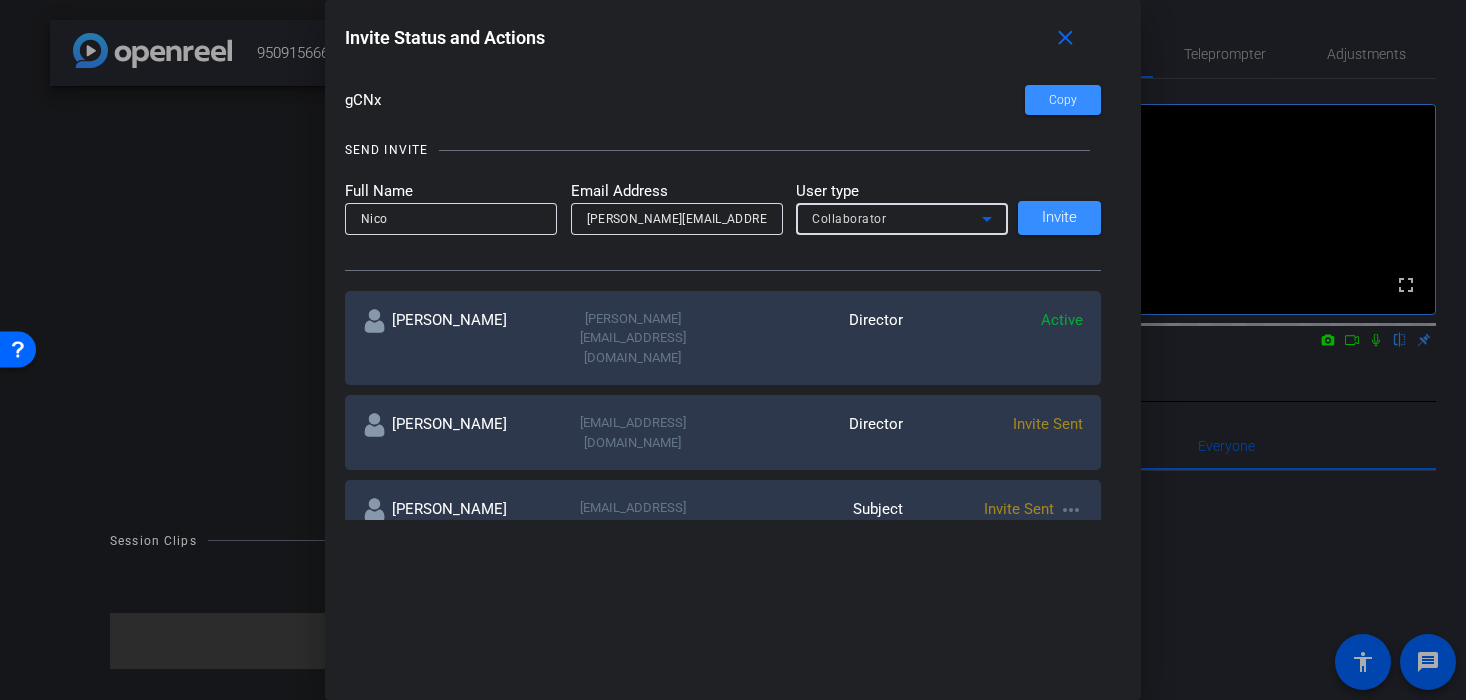 click on "Collaborator" at bounding box center (897, 218) 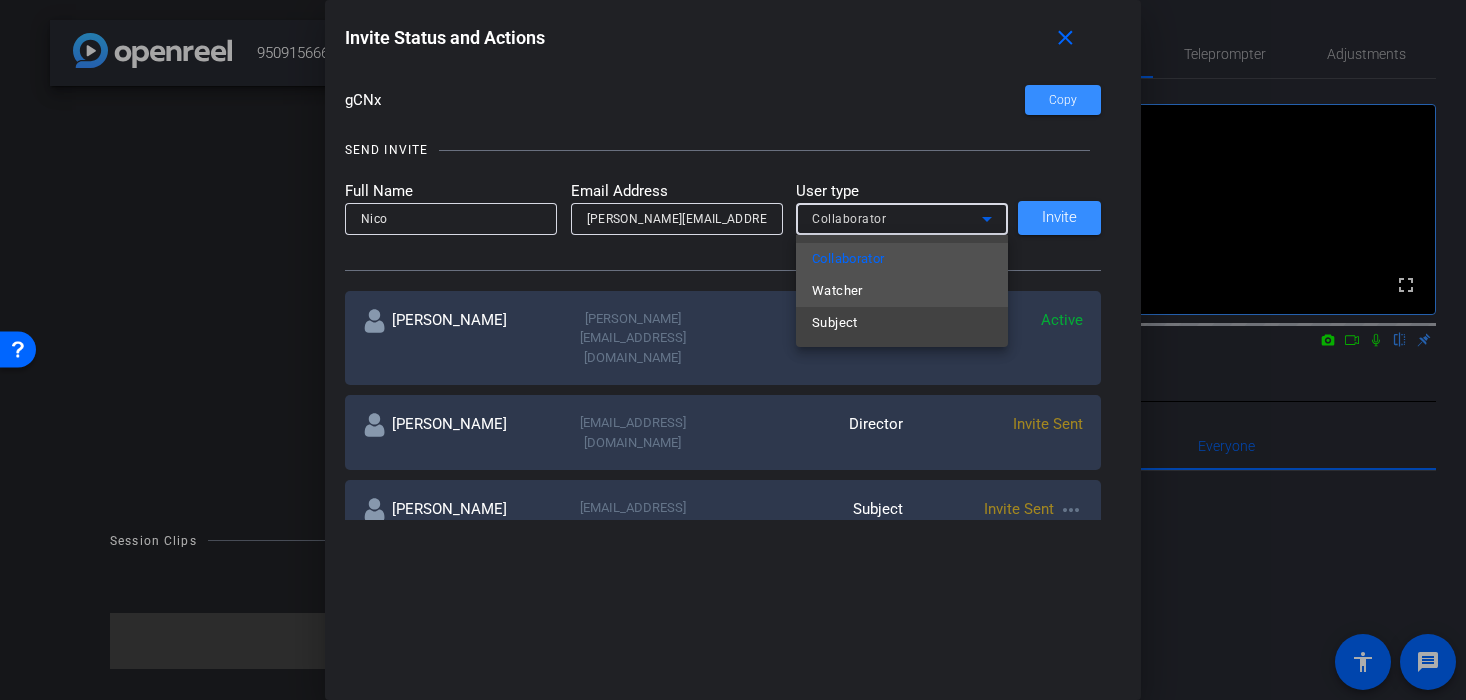 click on "Watcher" at bounding box center (902, 291) 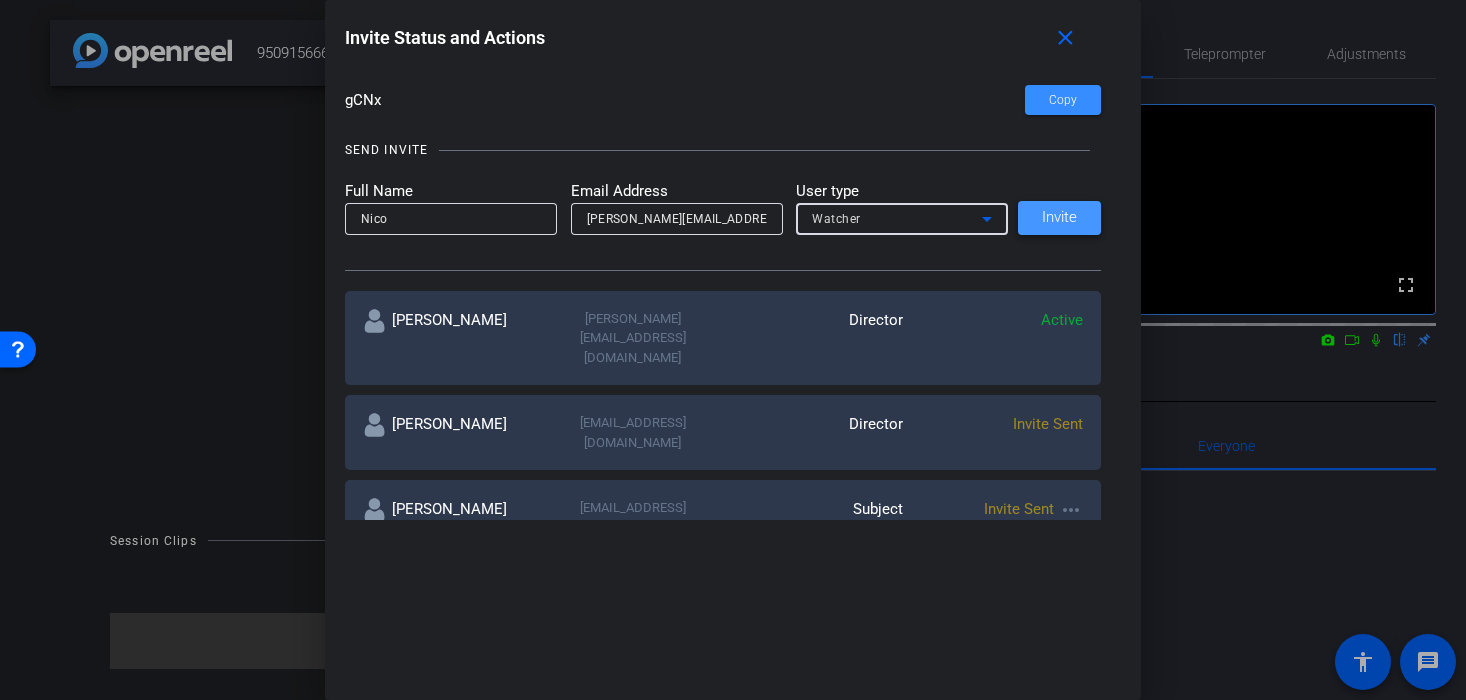 click on "Invite" at bounding box center [1059, 217] 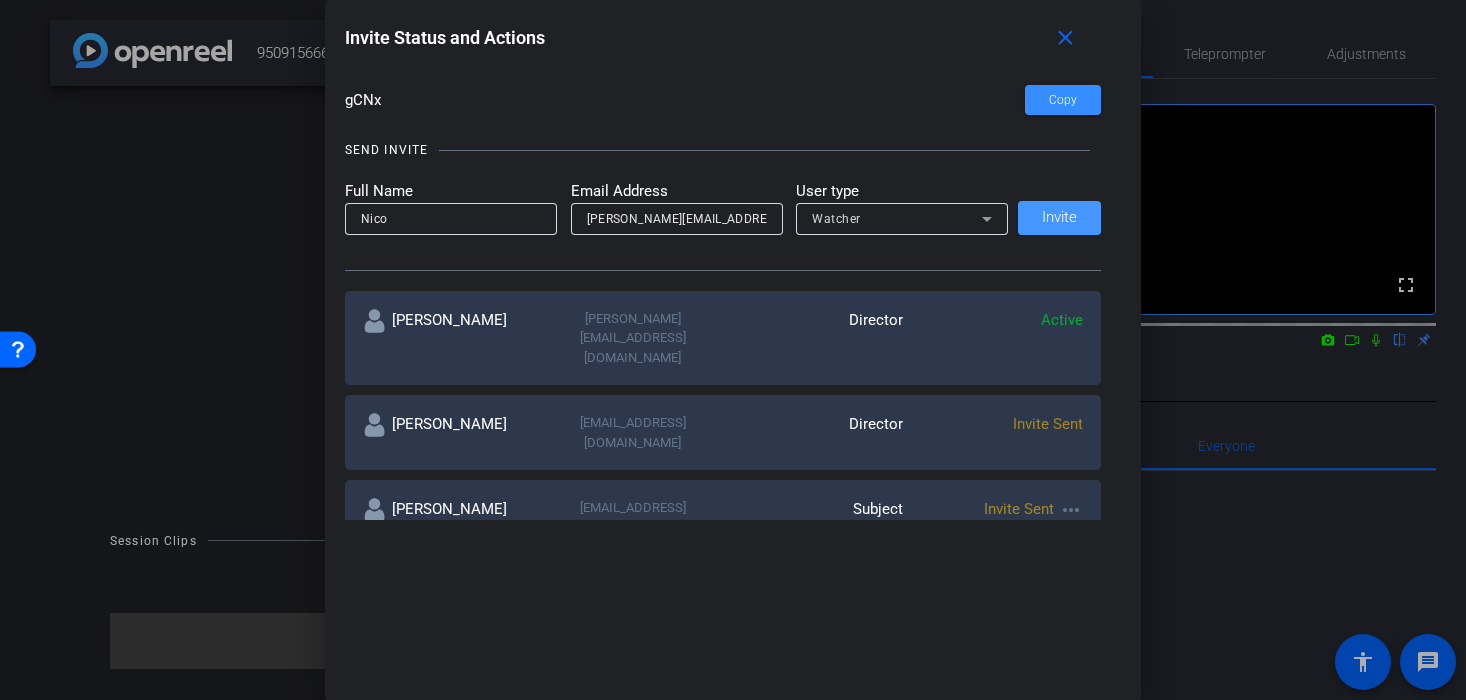 type 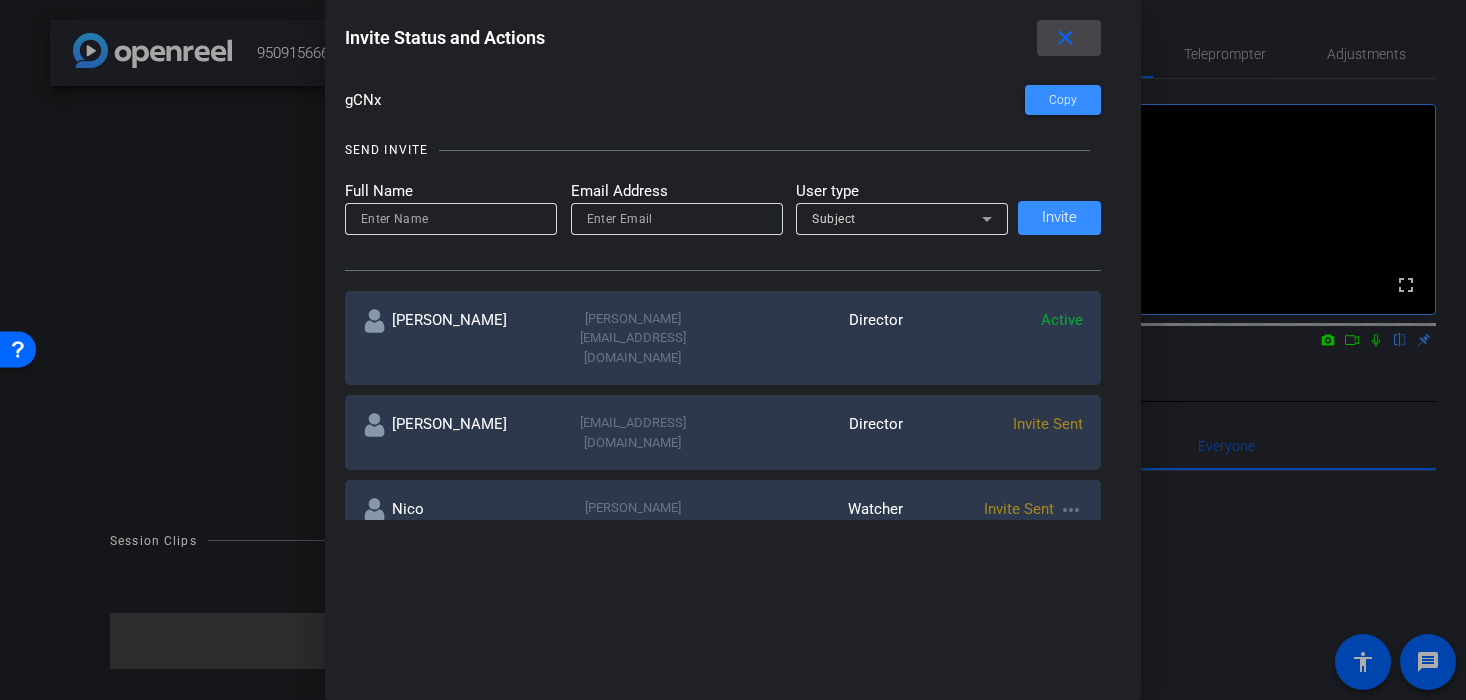 click on "close" at bounding box center [1065, 38] 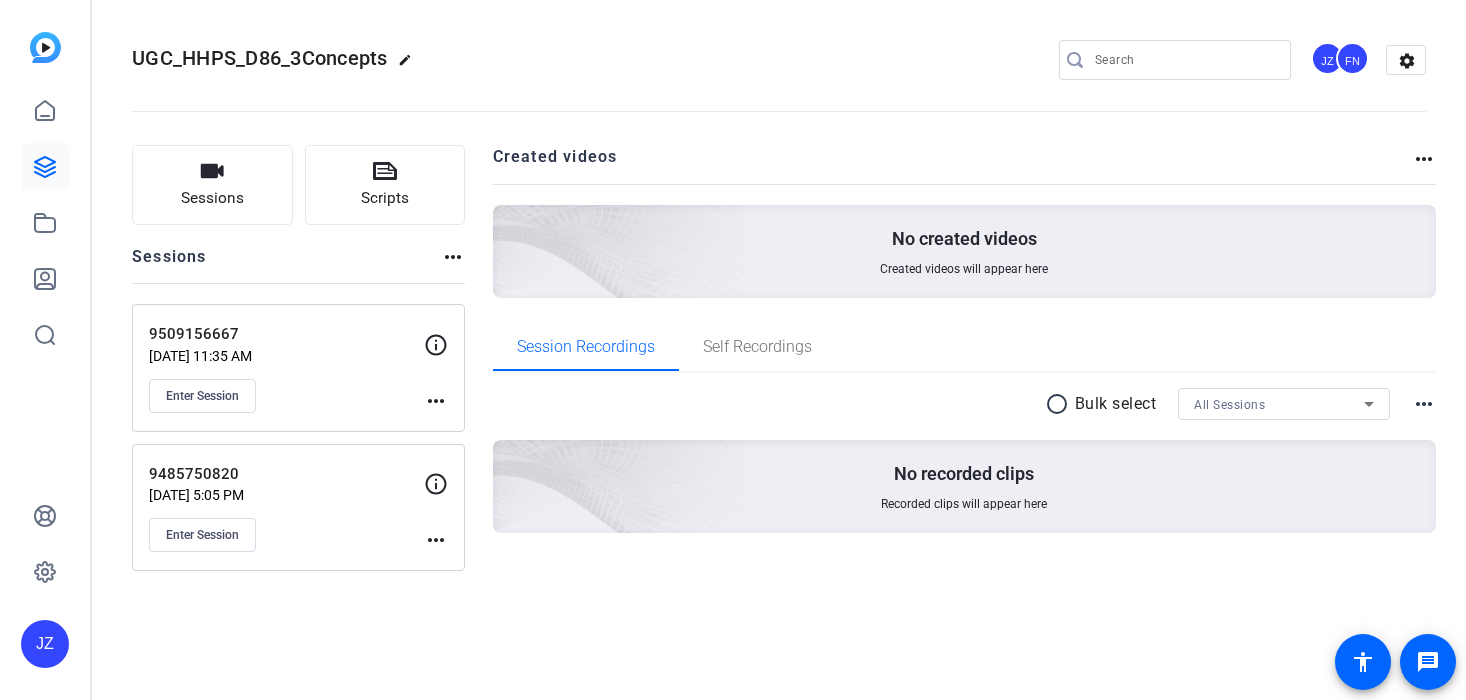scroll, scrollTop: 0, scrollLeft: 0, axis: both 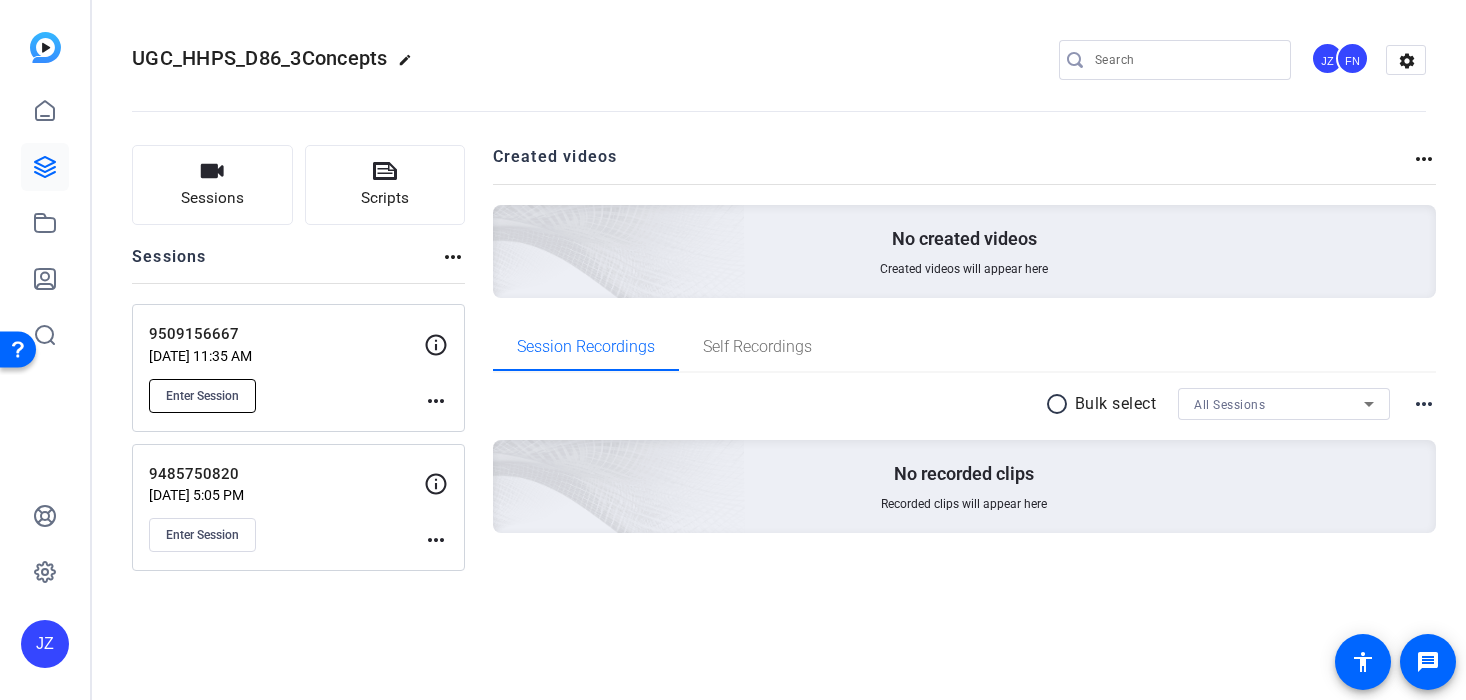 click on "Enter Session" 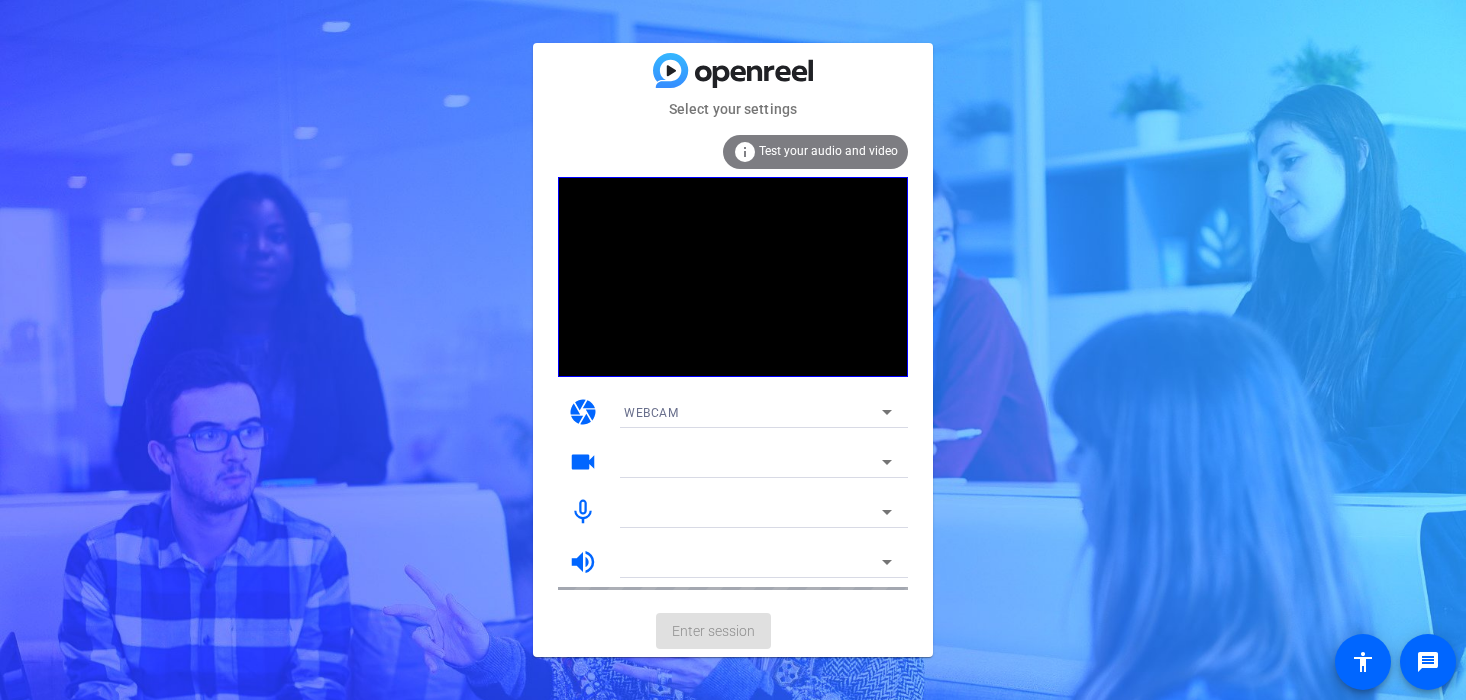 scroll, scrollTop: 0, scrollLeft: 0, axis: both 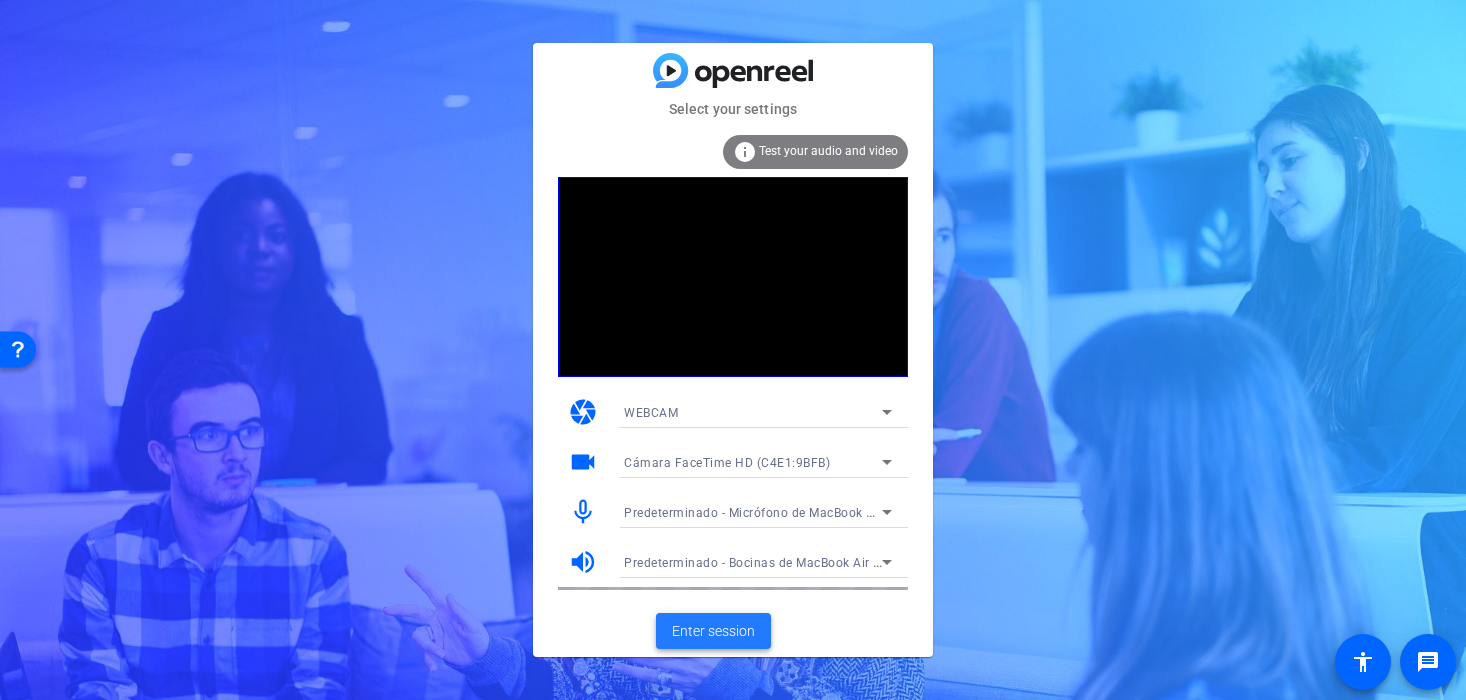 click on "Enter session" 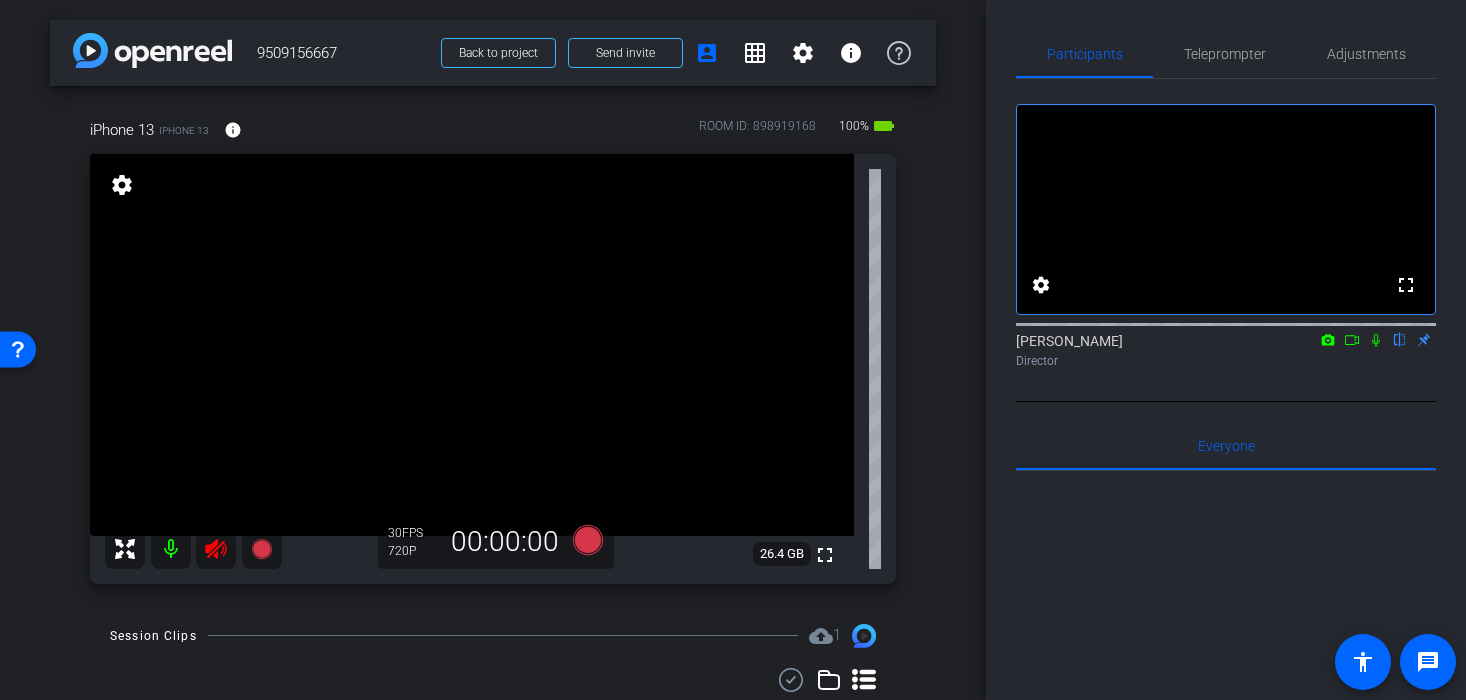 click 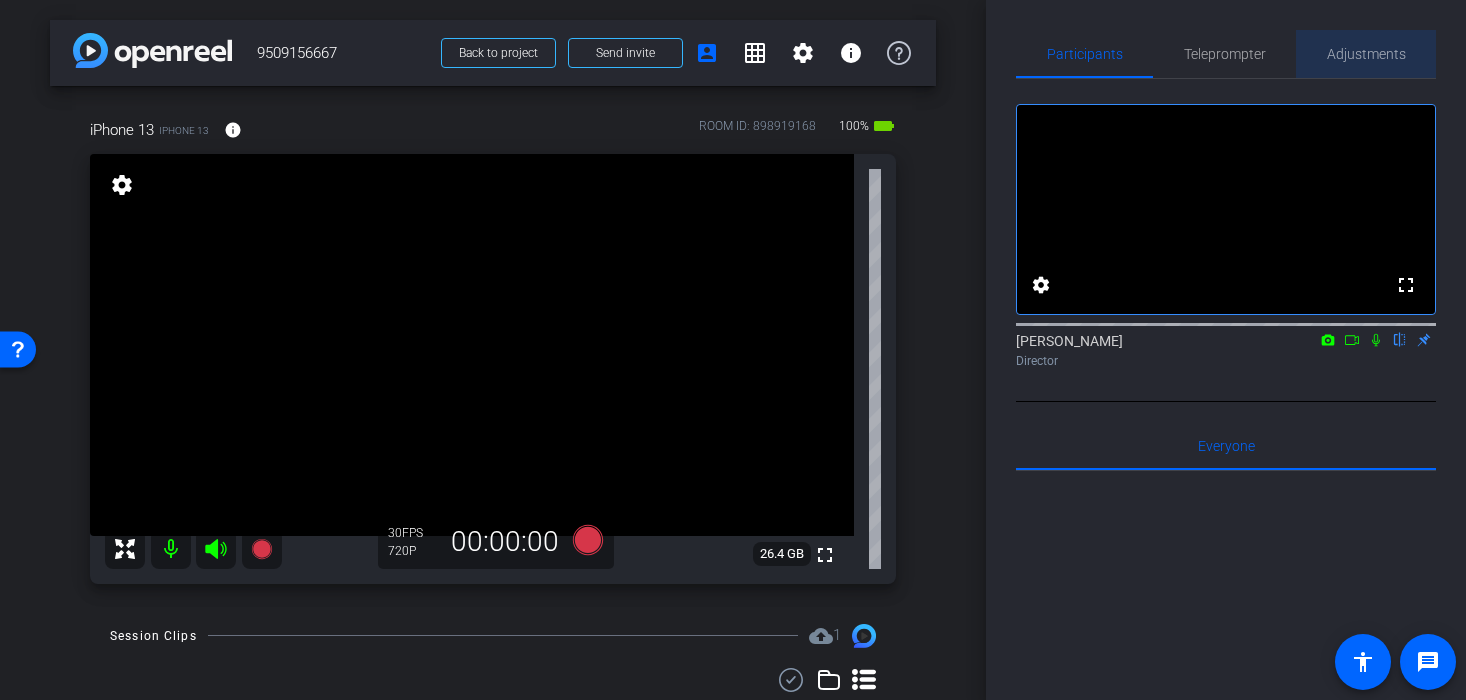 click on "Adjustments" at bounding box center [1366, 54] 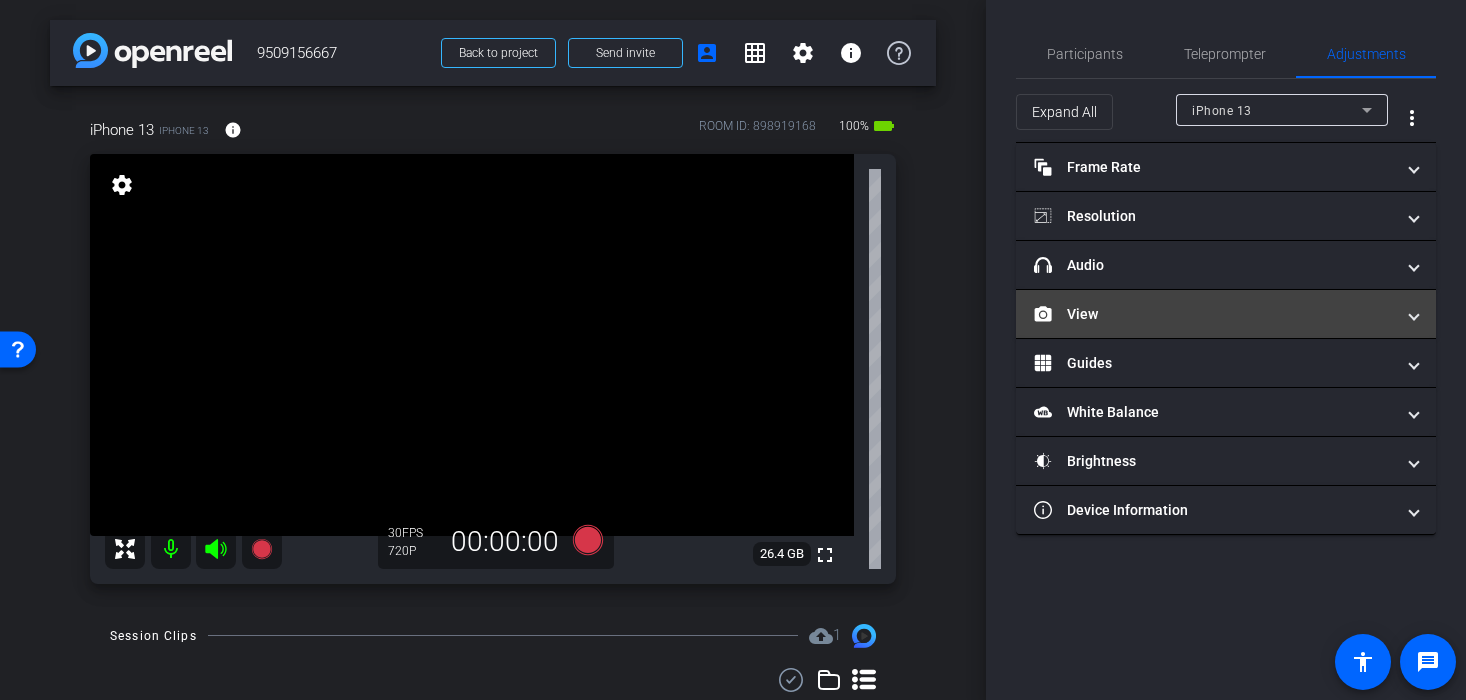 click on "View" at bounding box center [1226, 314] 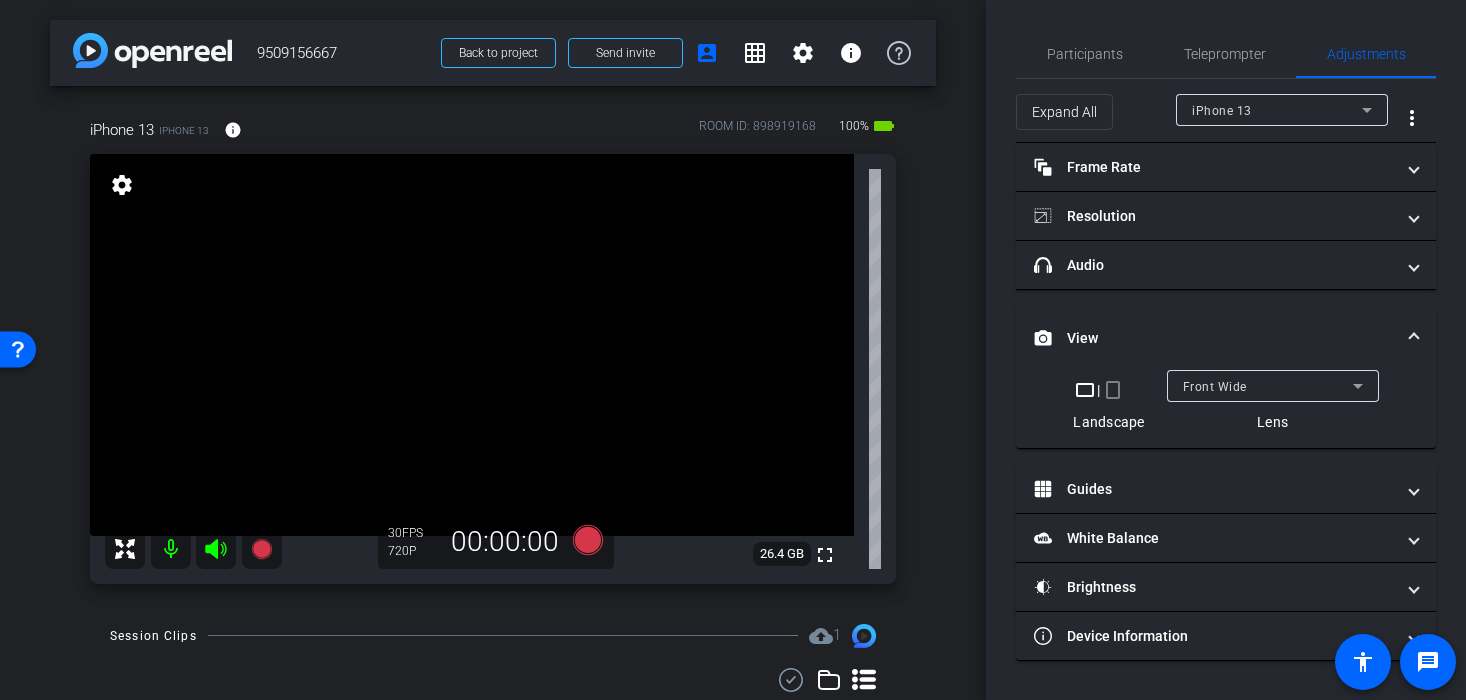 click on "crop_portrait" at bounding box center (1113, 390) 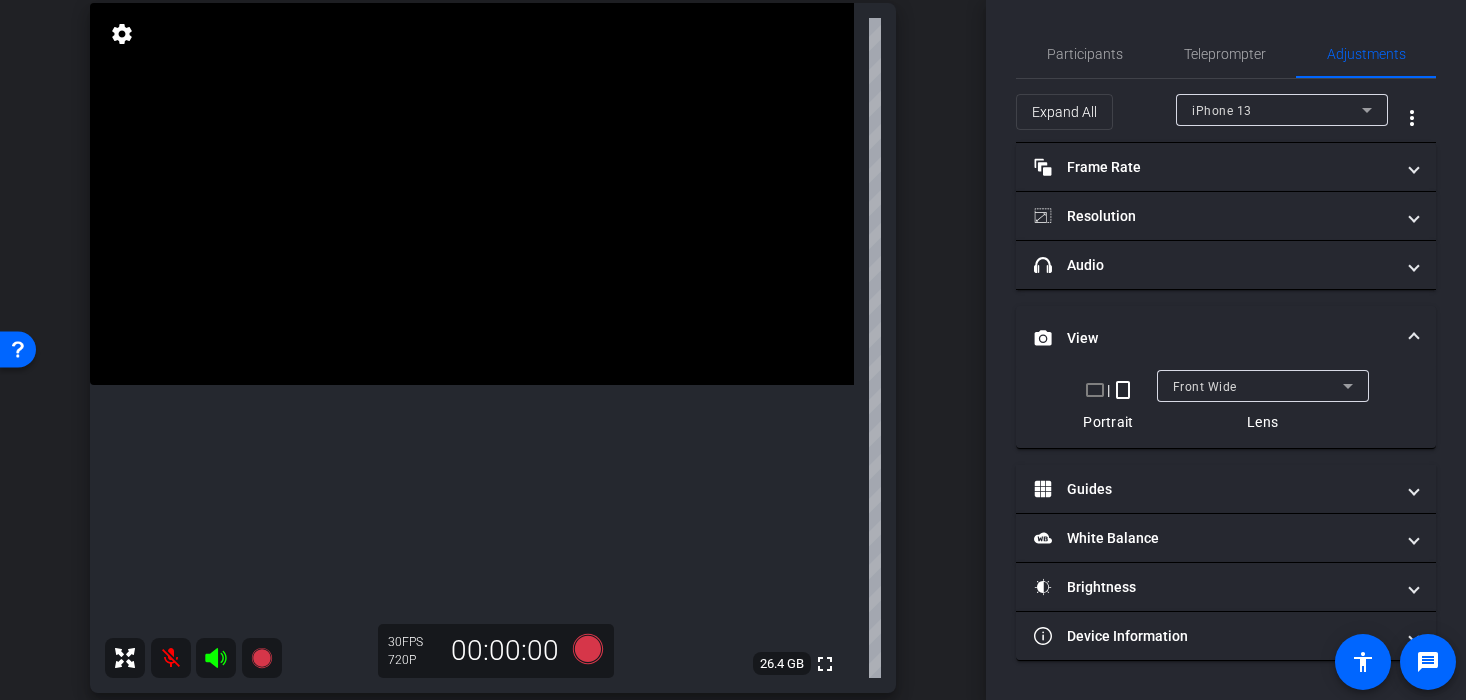 scroll, scrollTop: 156, scrollLeft: 0, axis: vertical 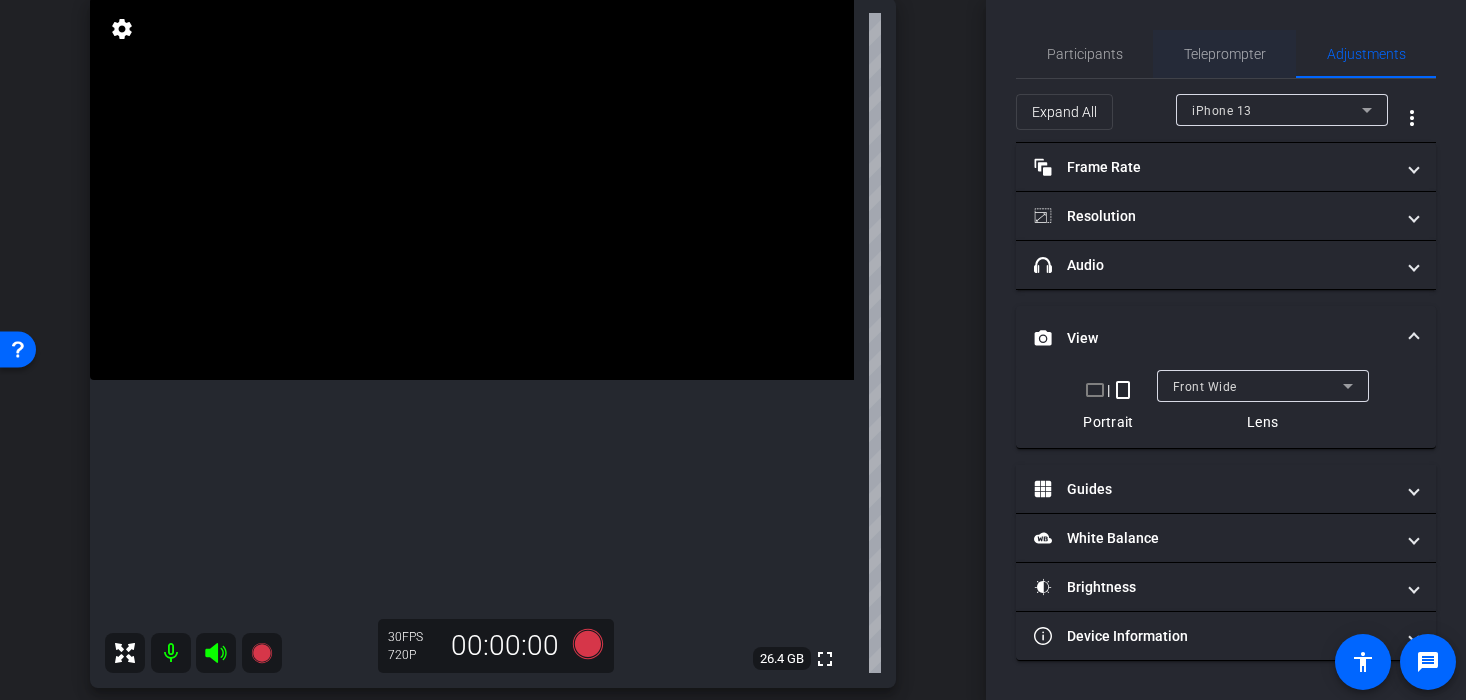 click on "Teleprompter" at bounding box center [1225, 54] 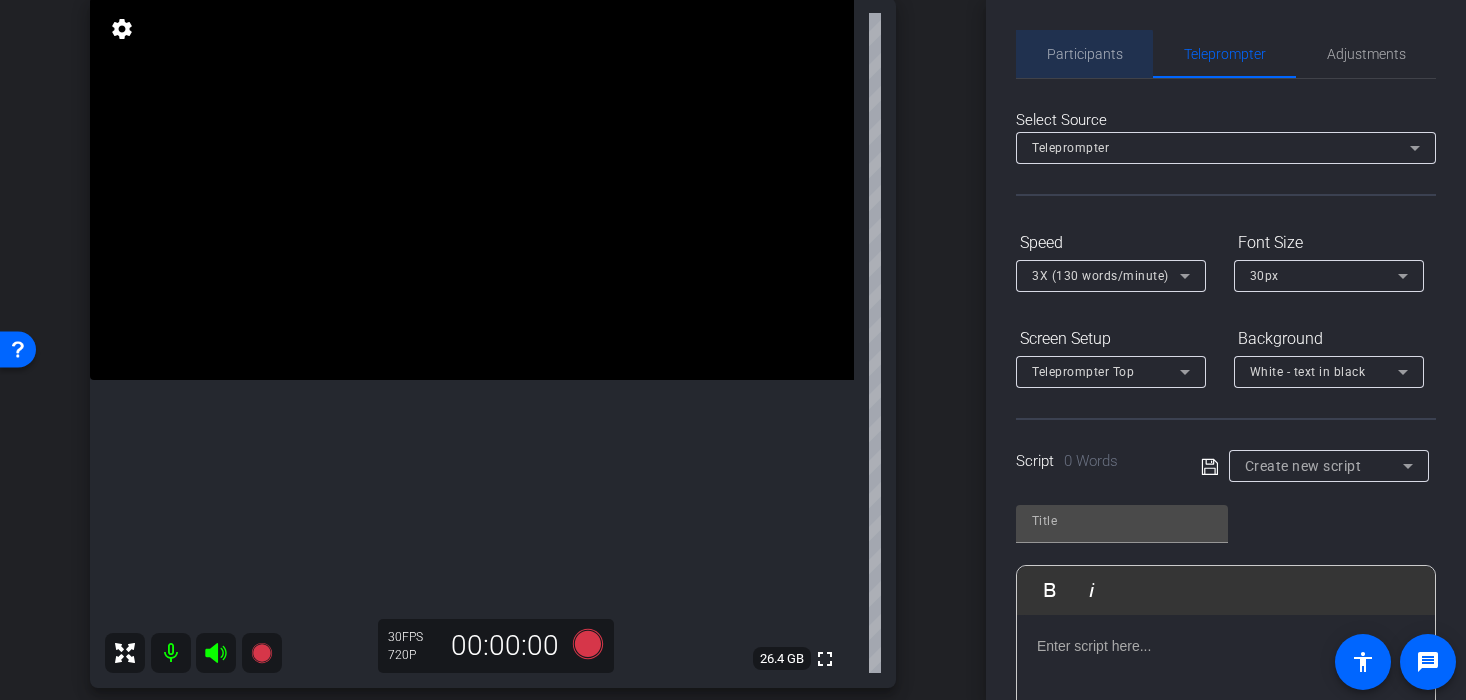 click on "Participants" at bounding box center [1085, 54] 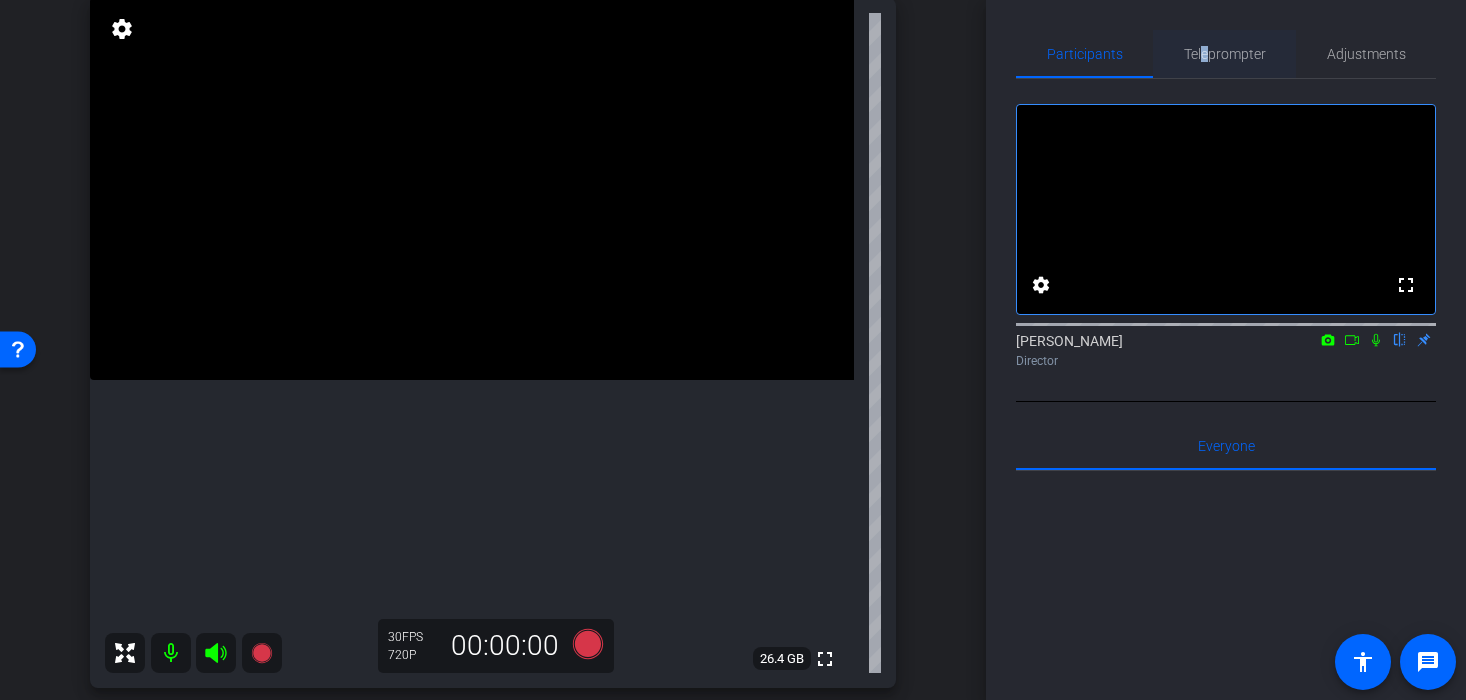 click on "Teleprompter" at bounding box center [1225, 54] 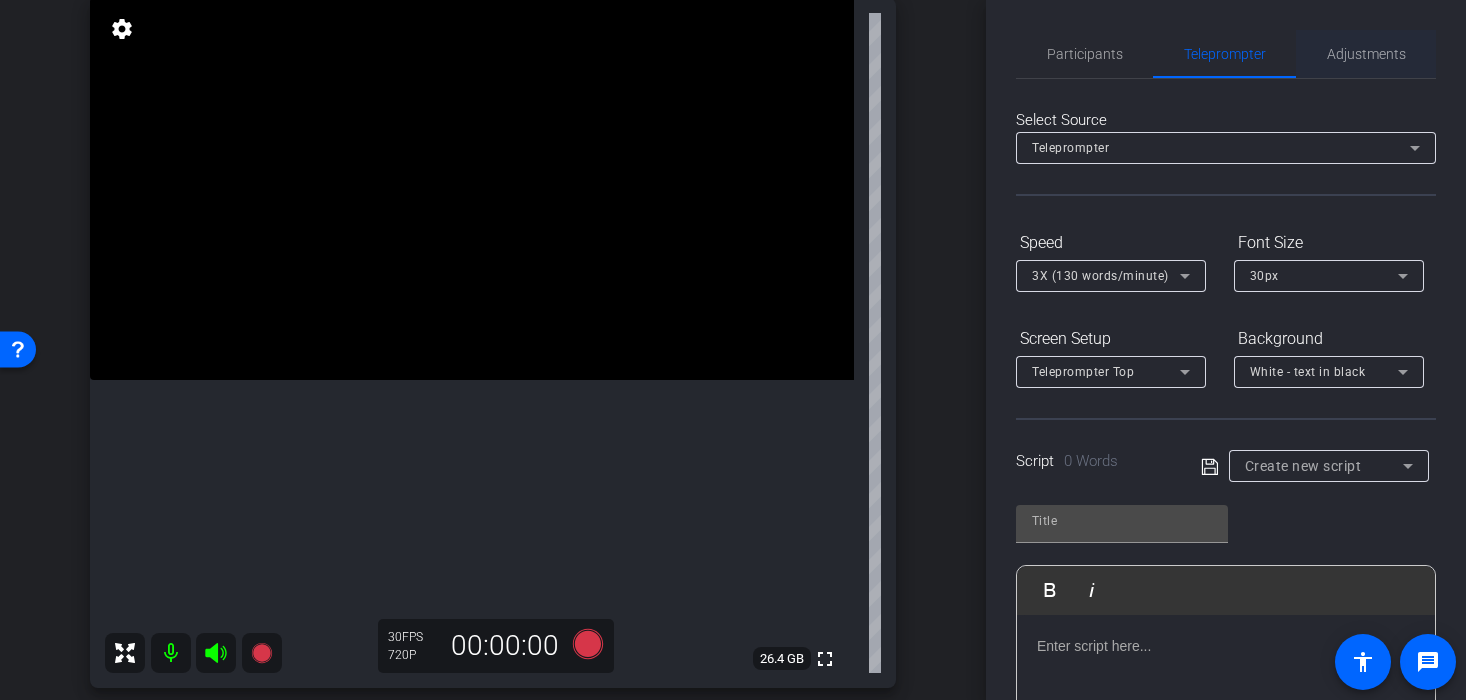 click on "Adjustments" at bounding box center [1366, 54] 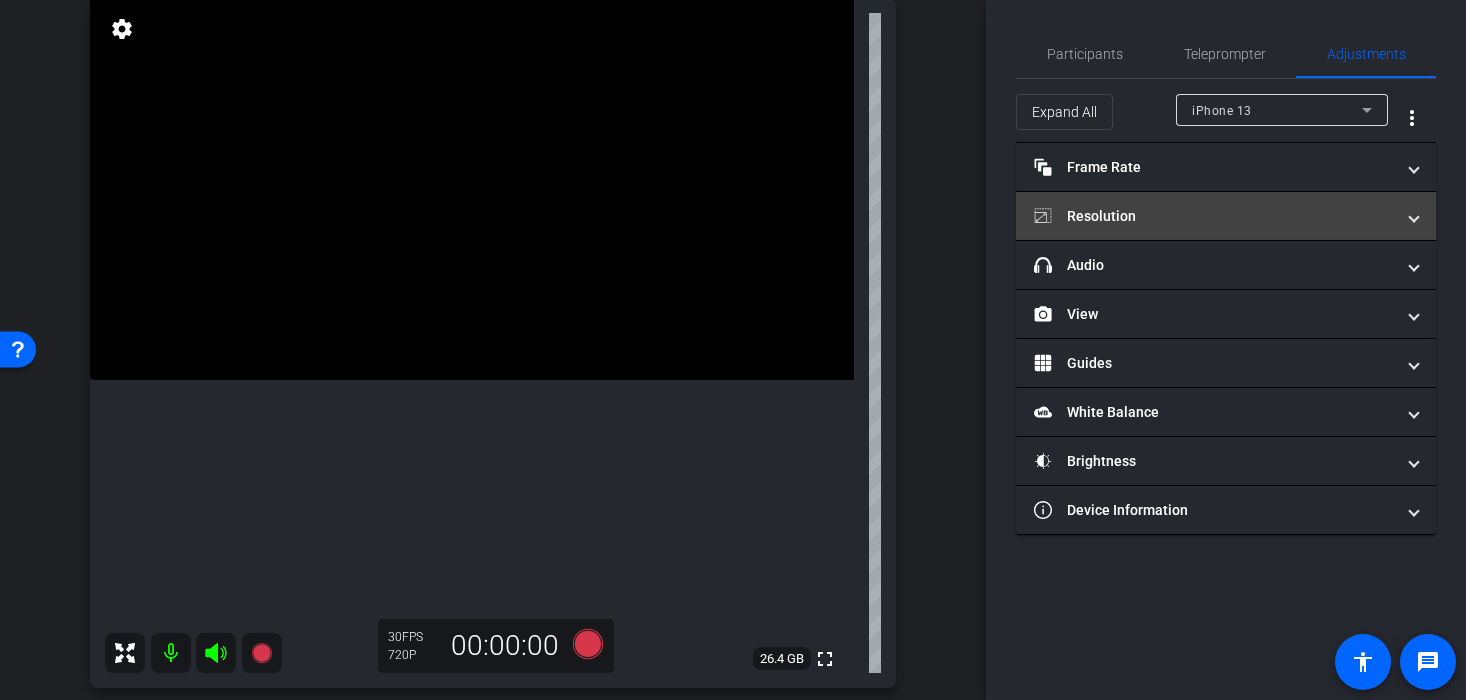 click on "Resolution" at bounding box center (1226, 216) 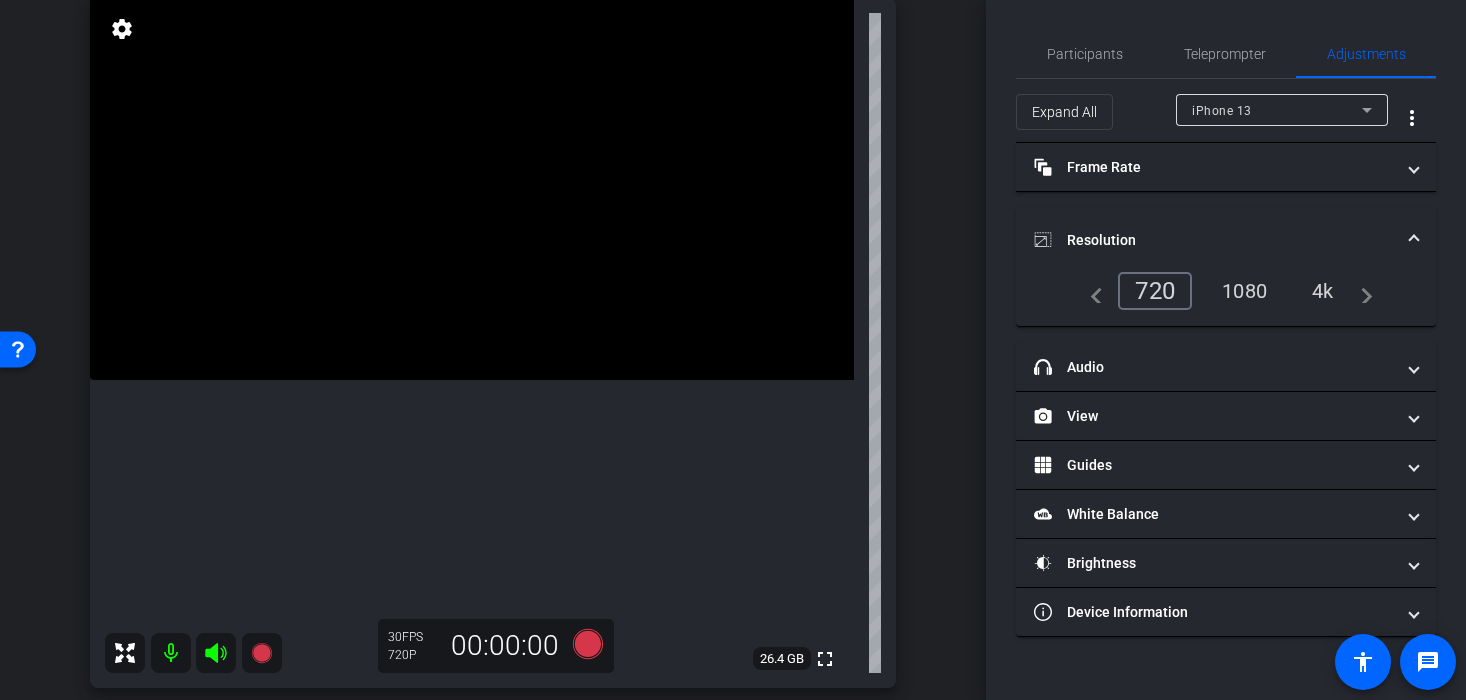 click on "1080" at bounding box center (1244, 291) 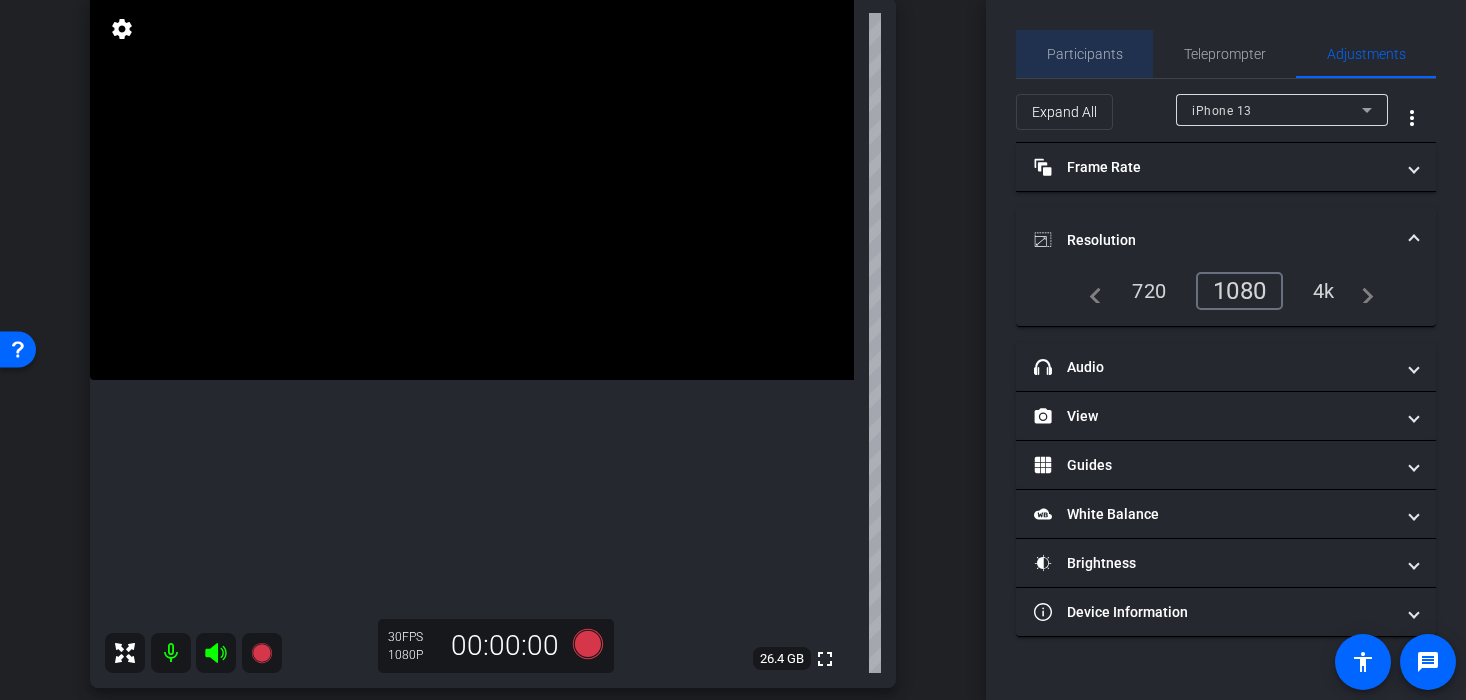 click on "Participants" at bounding box center (1085, 54) 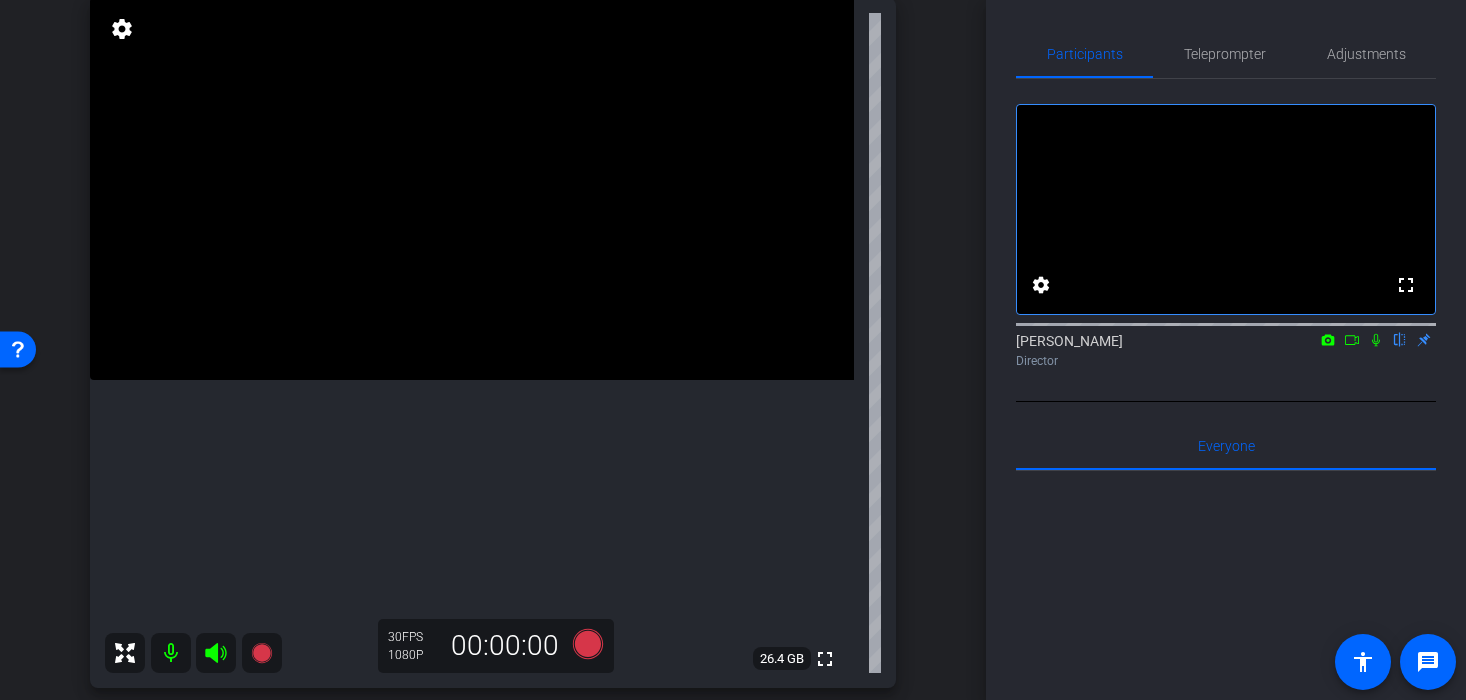 click at bounding box center (472, 189) 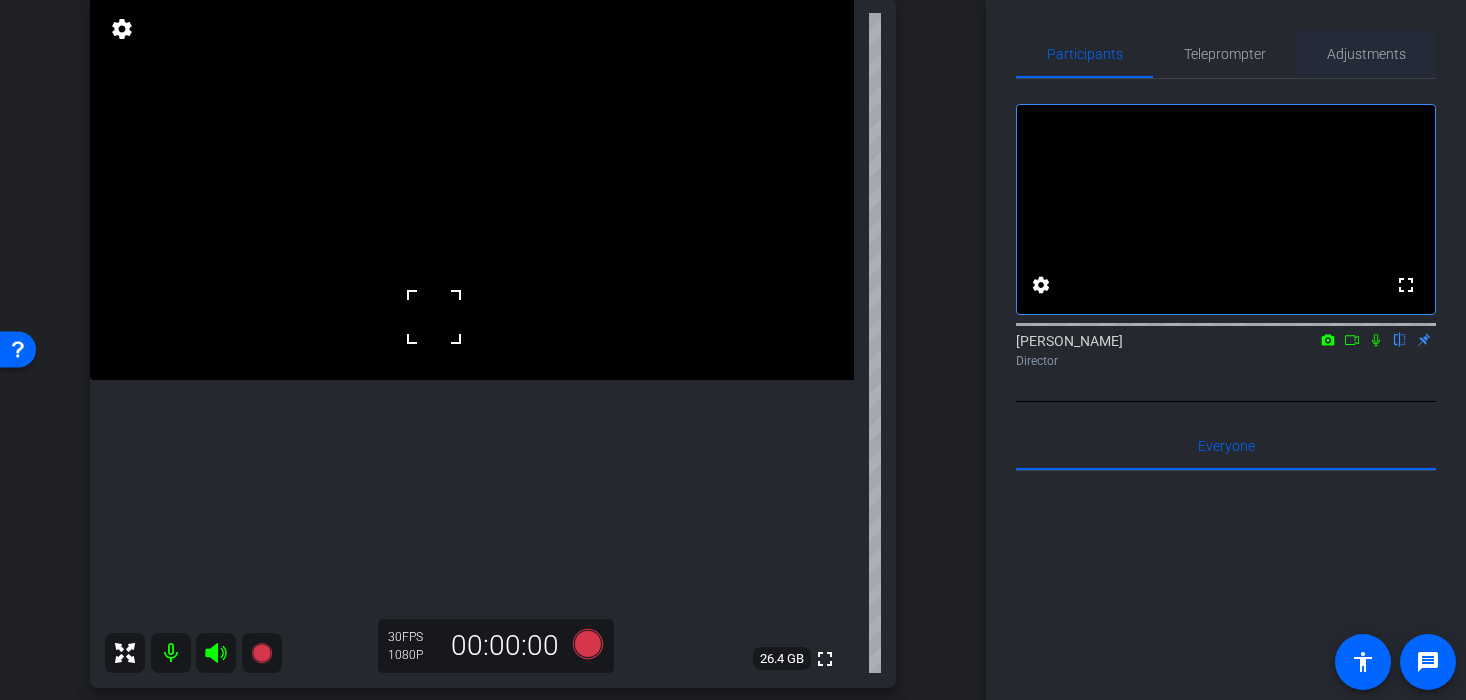 click on "Adjustments" at bounding box center (1366, 54) 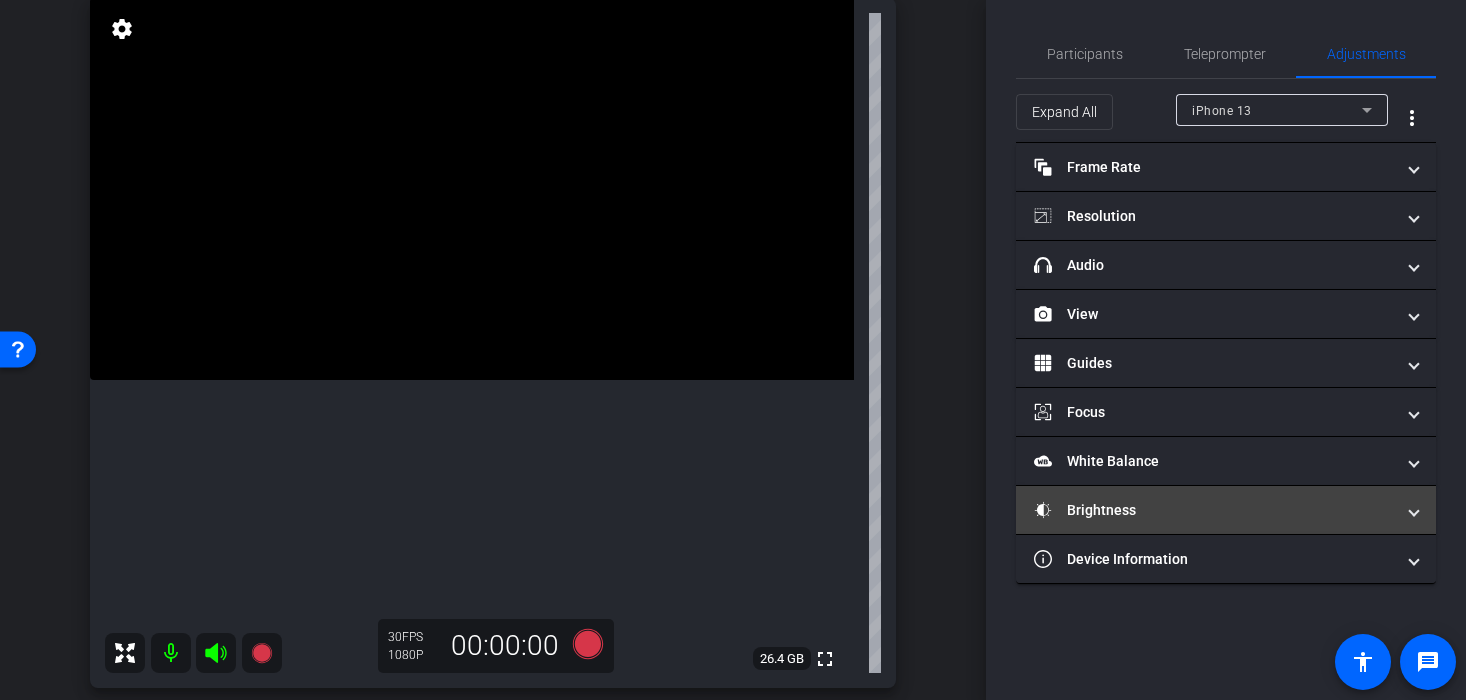 click on "Brightness" at bounding box center [1214, 510] 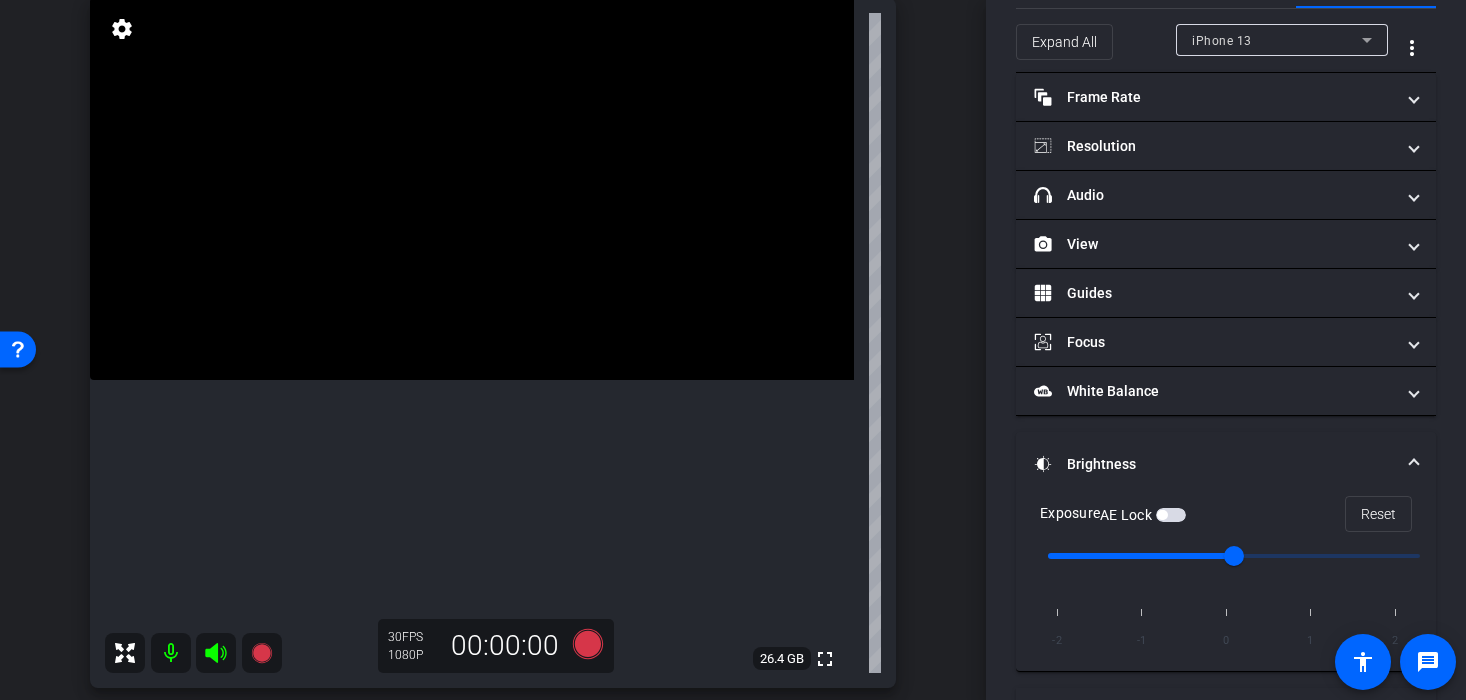 scroll, scrollTop: 78, scrollLeft: 0, axis: vertical 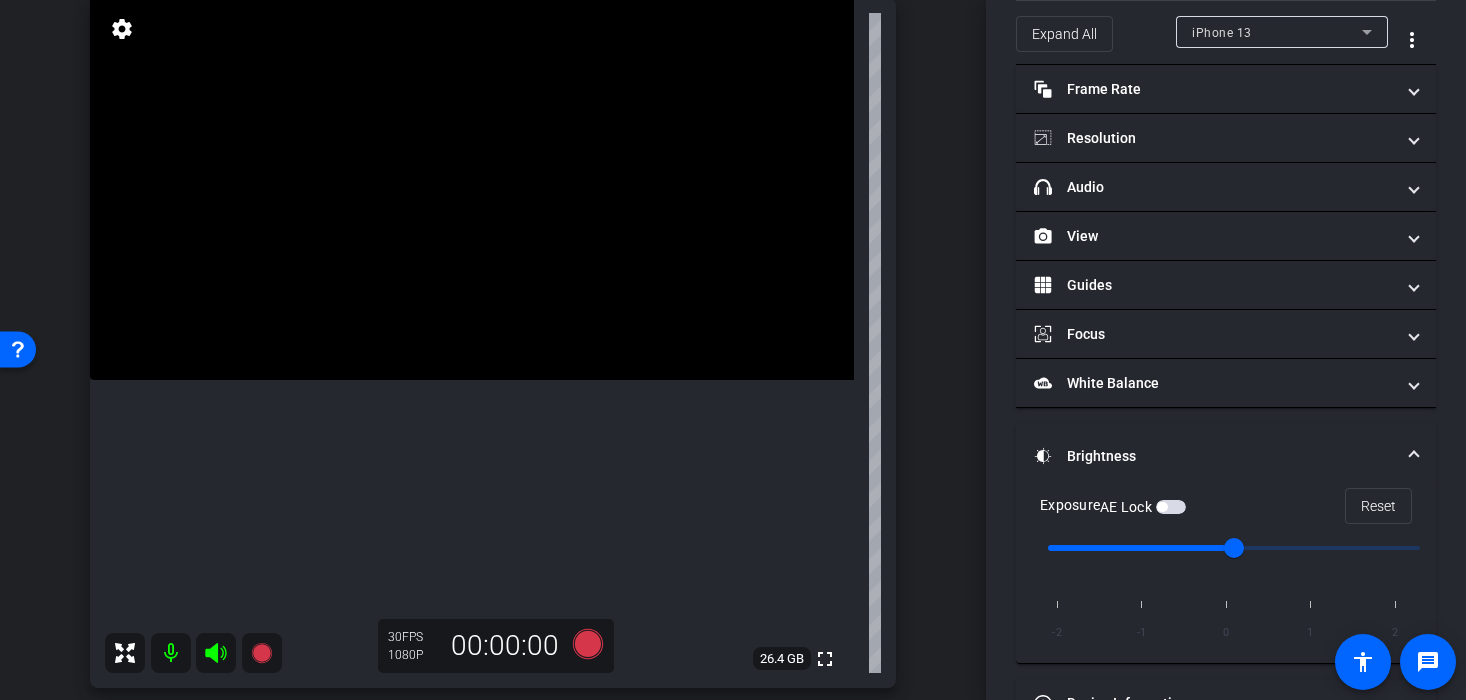 click at bounding box center (1234, 548) 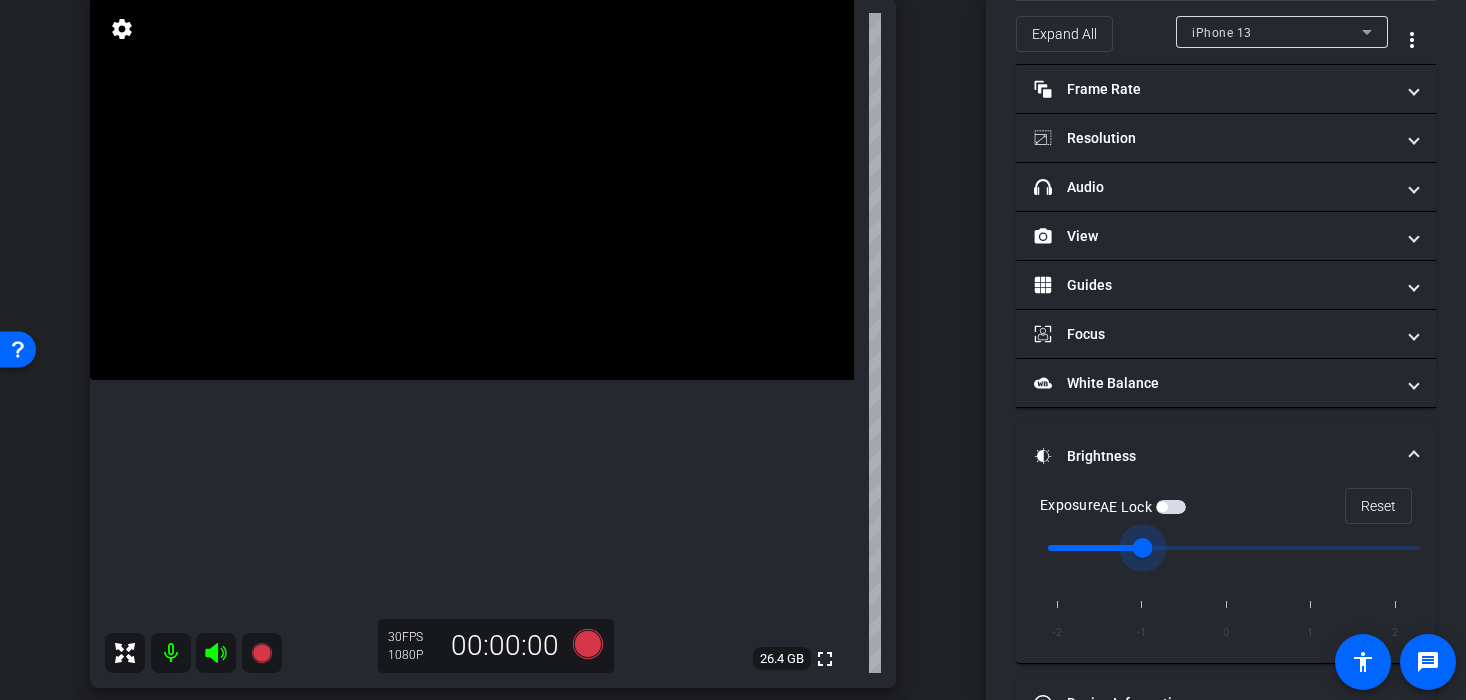 click at bounding box center (472, 189) 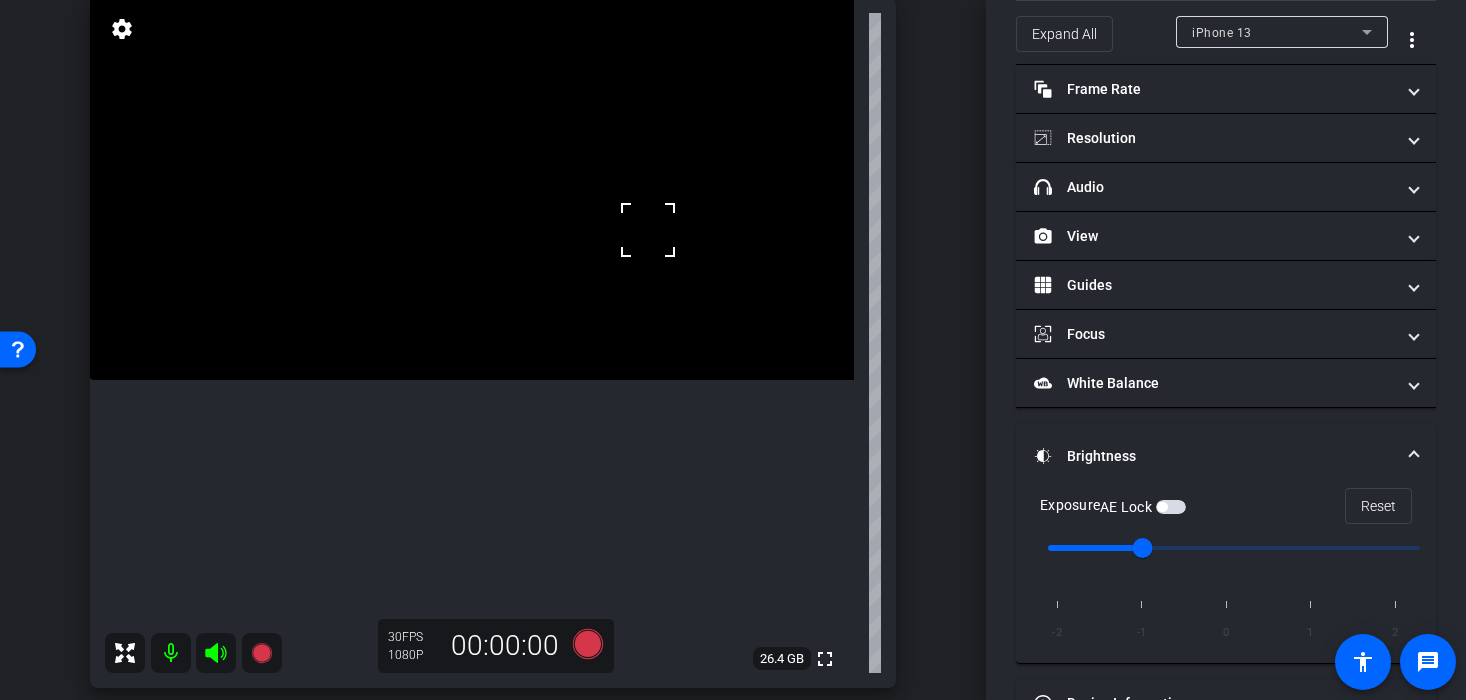 click at bounding box center [472, 189] 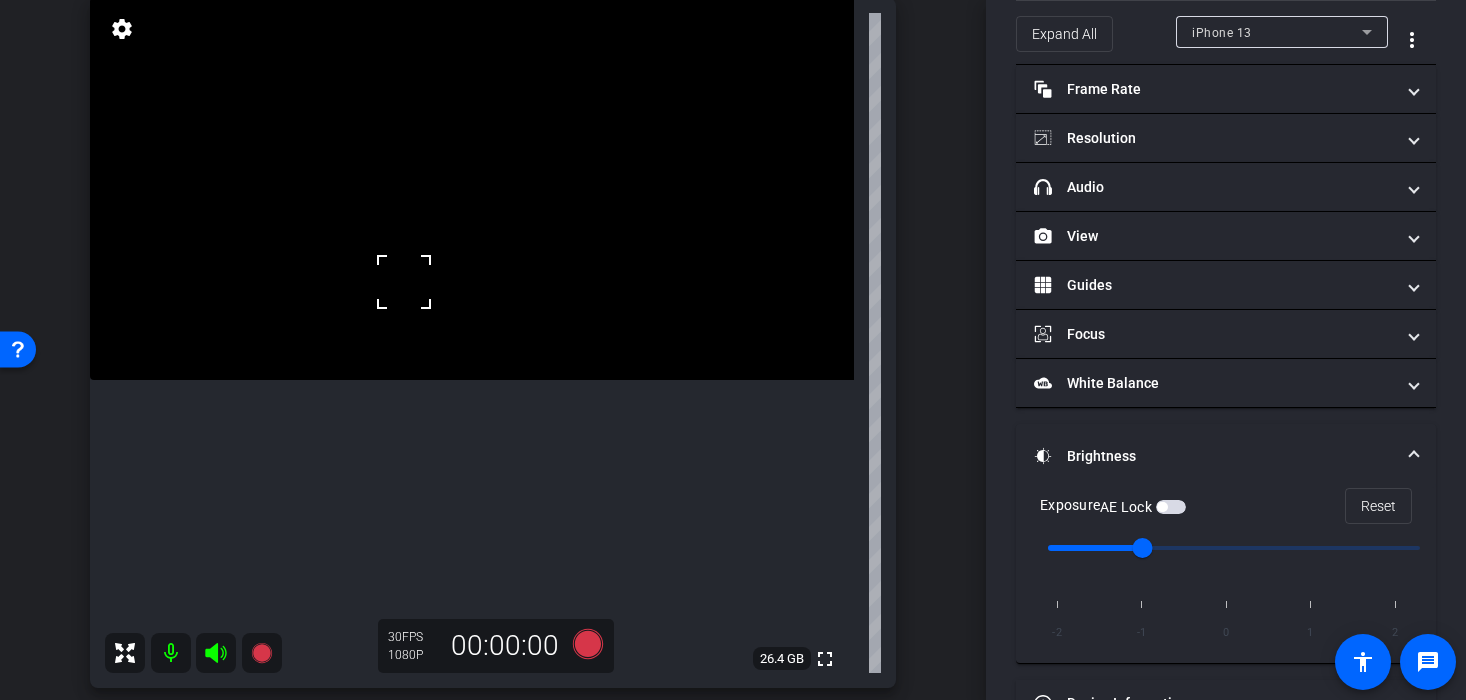 click at bounding box center [472, 189] 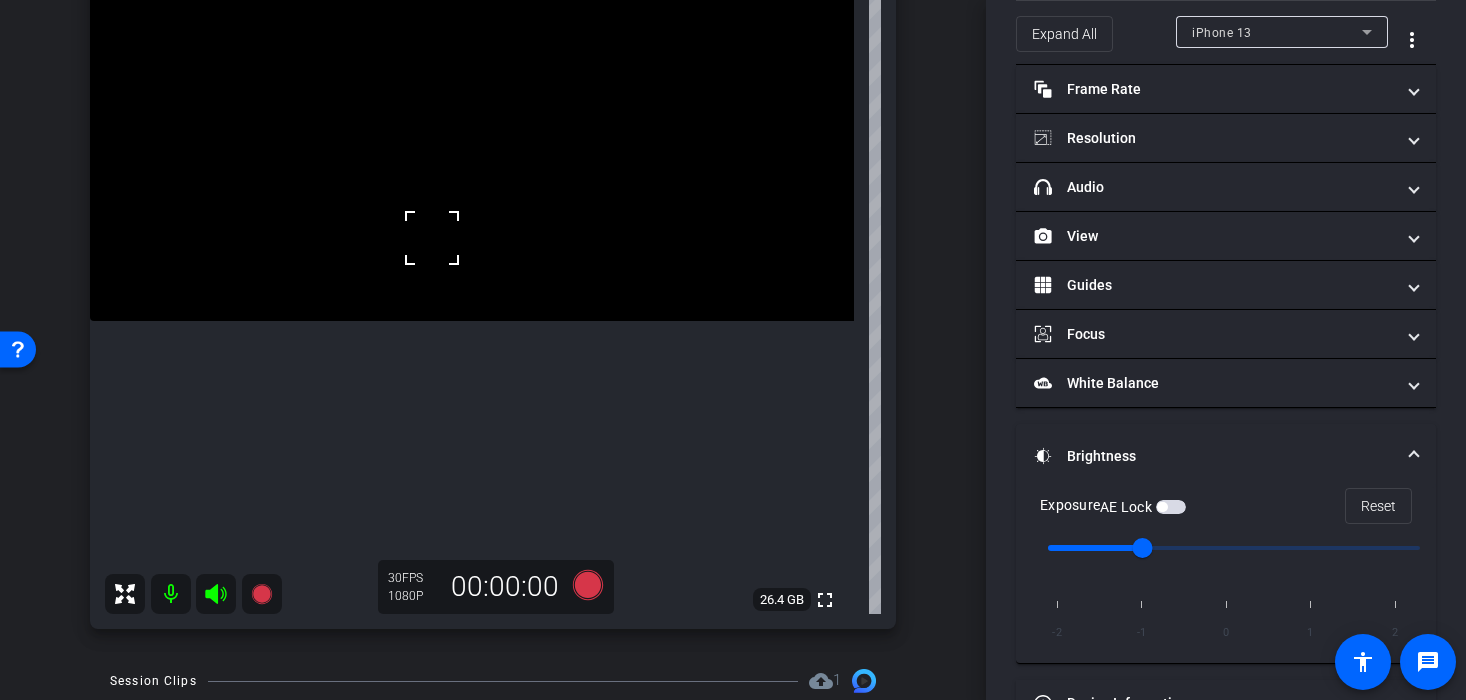 scroll, scrollTop: 168, scrollLeft: 0, axis: vertical 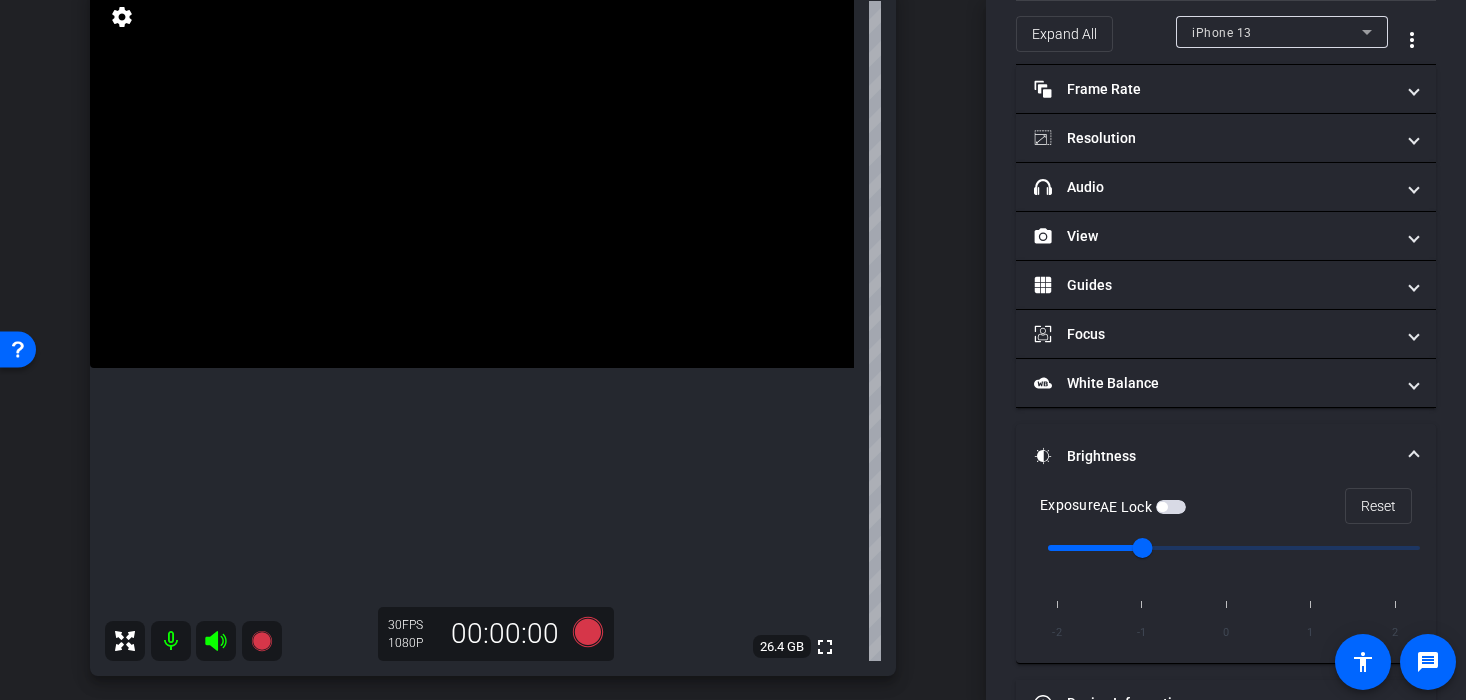 click at bounding box center [472, 177] 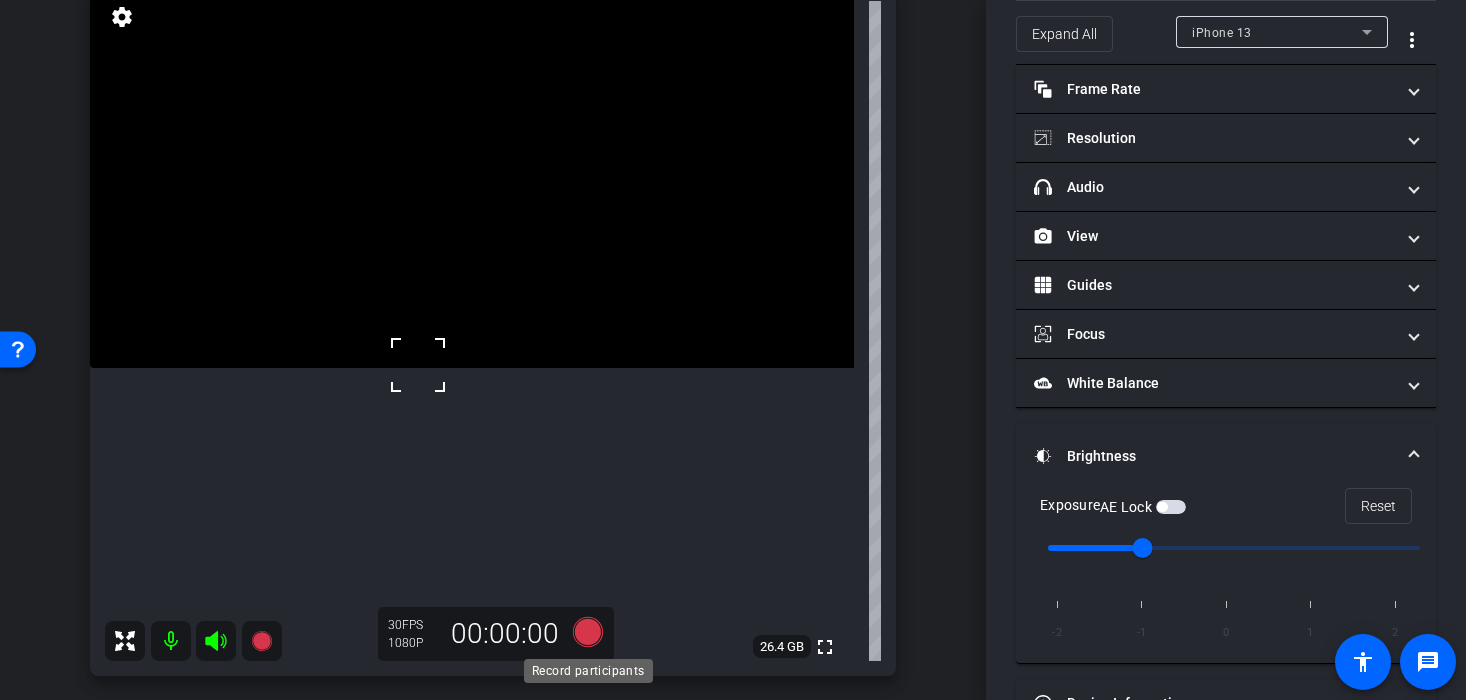 click 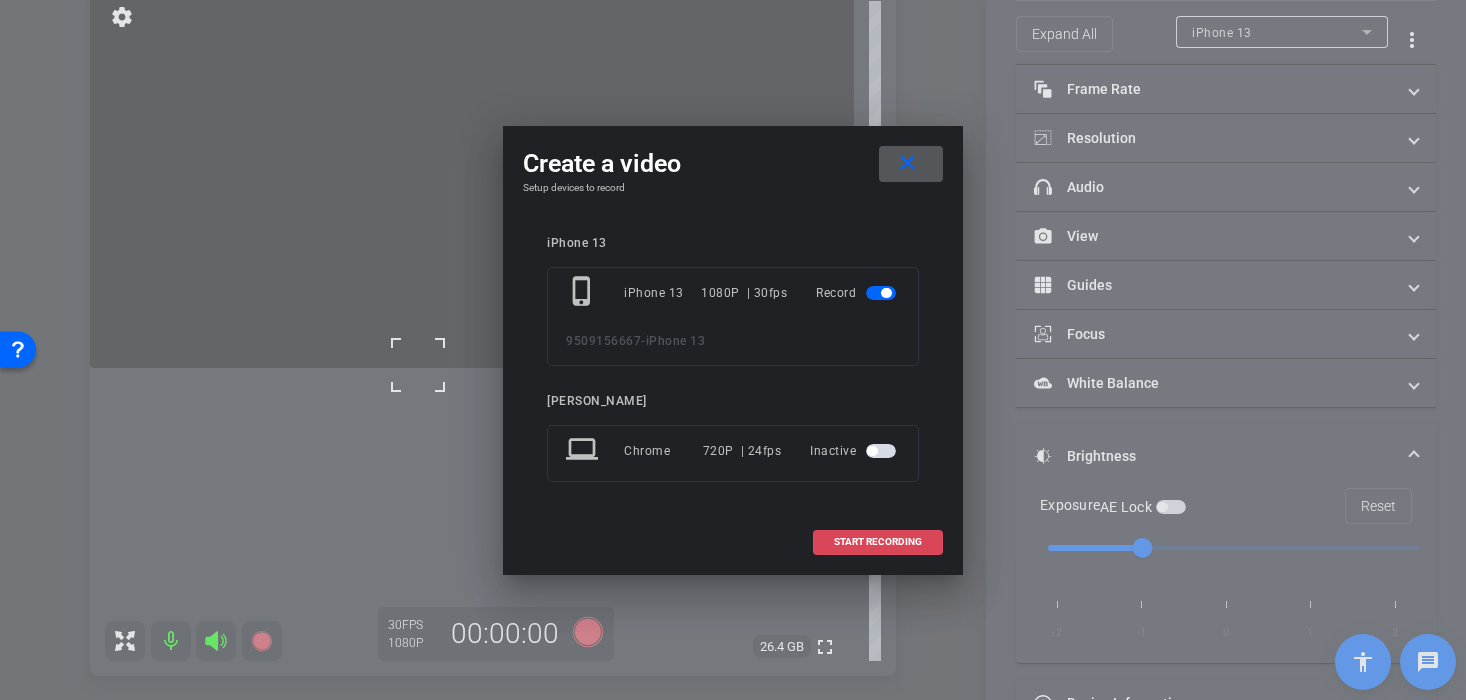 click at bounding box center (878, 542) 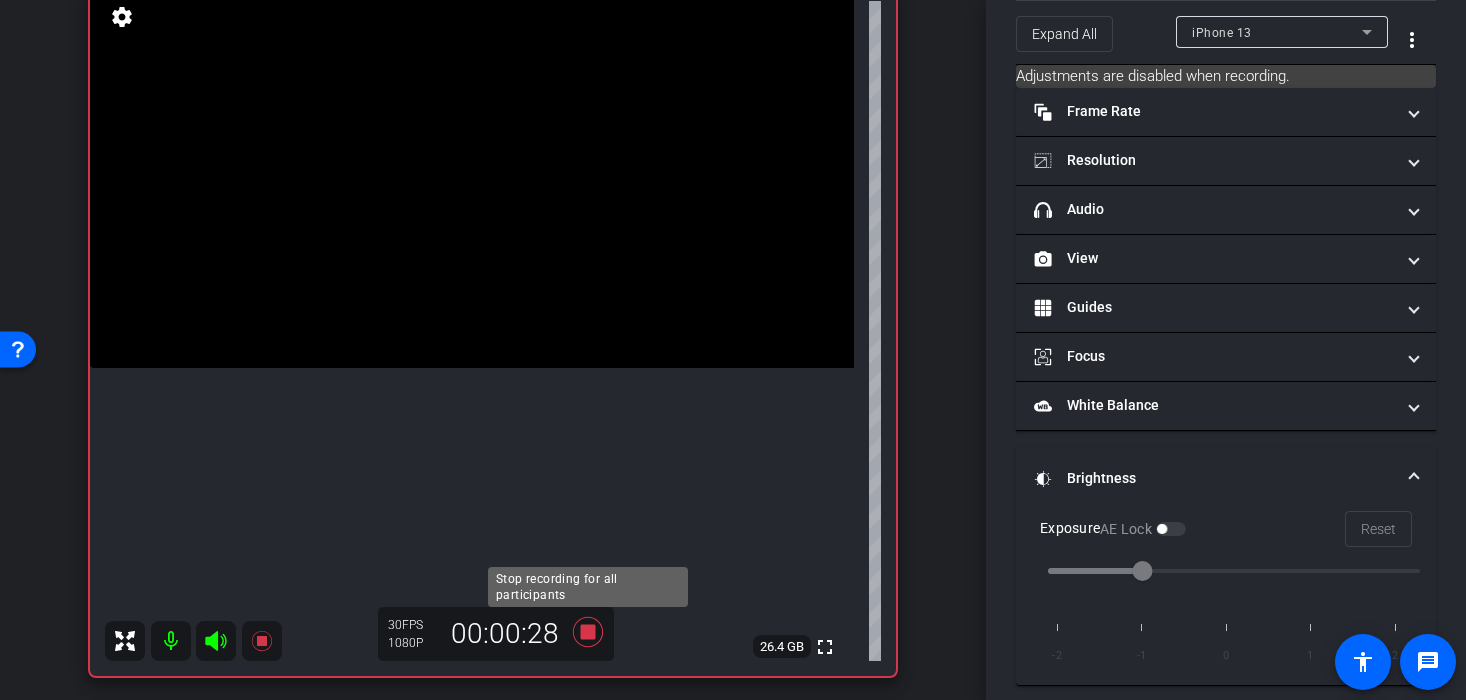 click 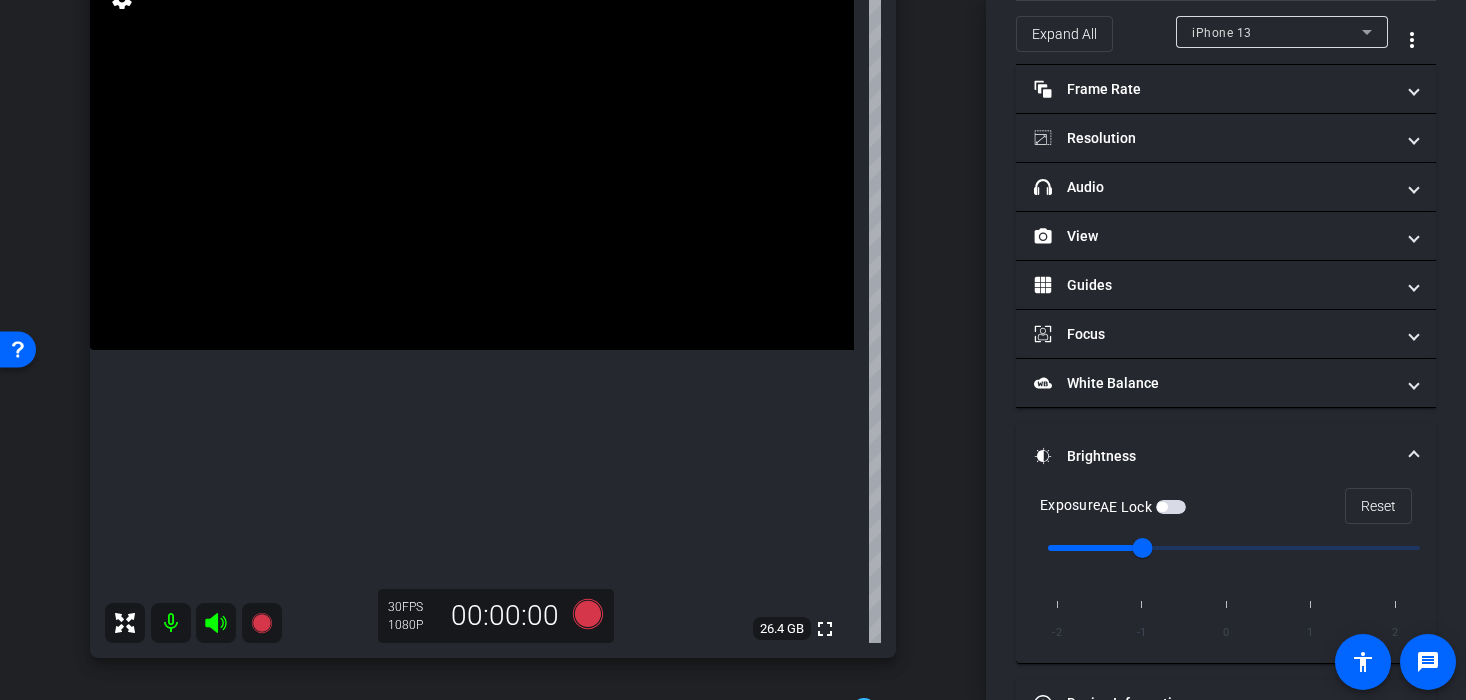 scroll, scrollTop: 177, scrollLeft: 0, axis: vertical 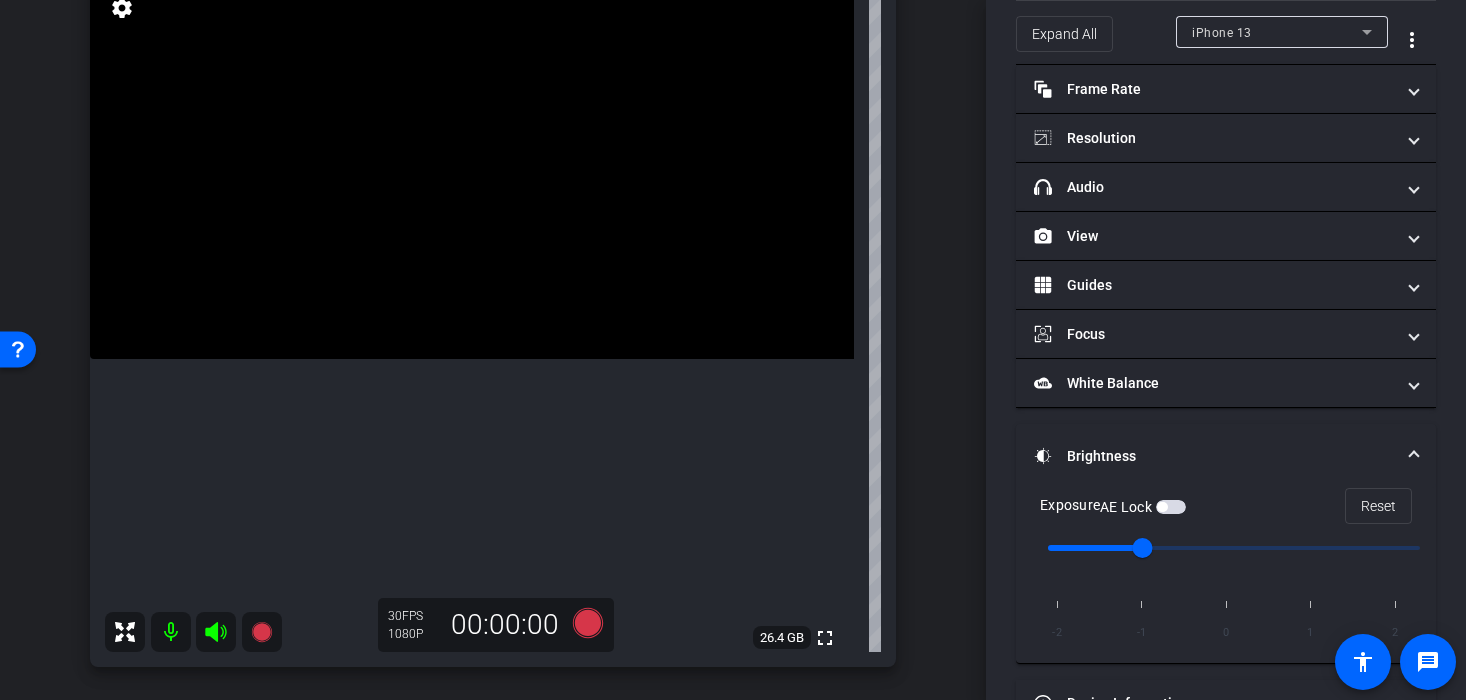 click at bounding box center [472, 168] 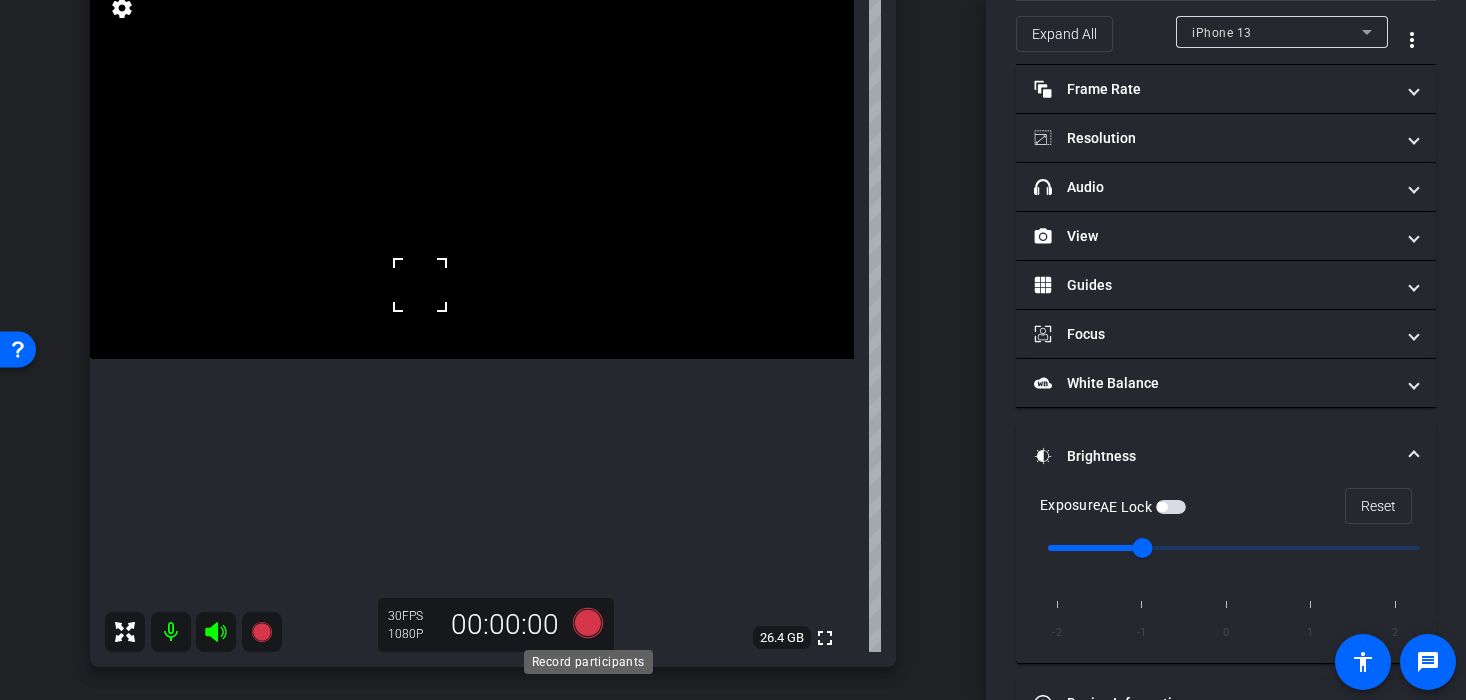 click 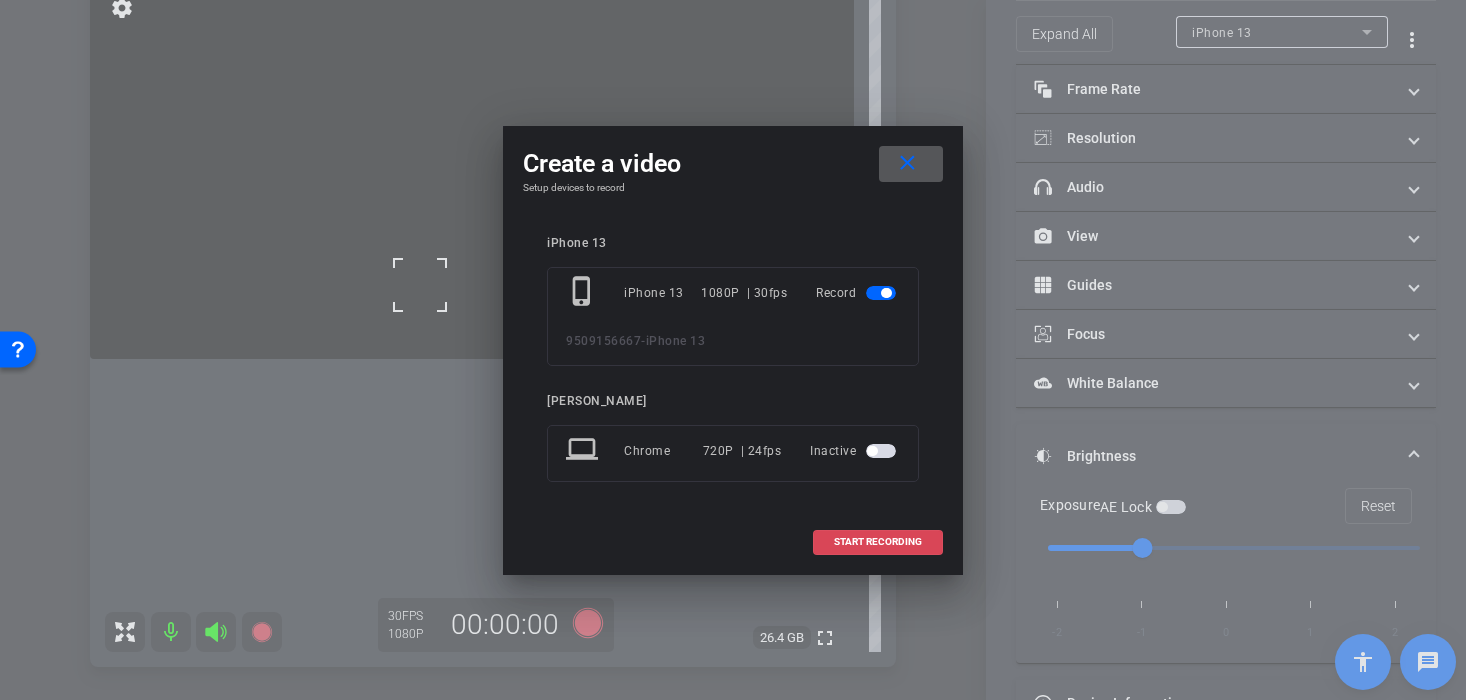 click on "START RECORDING" at bounding box center (878, 542) 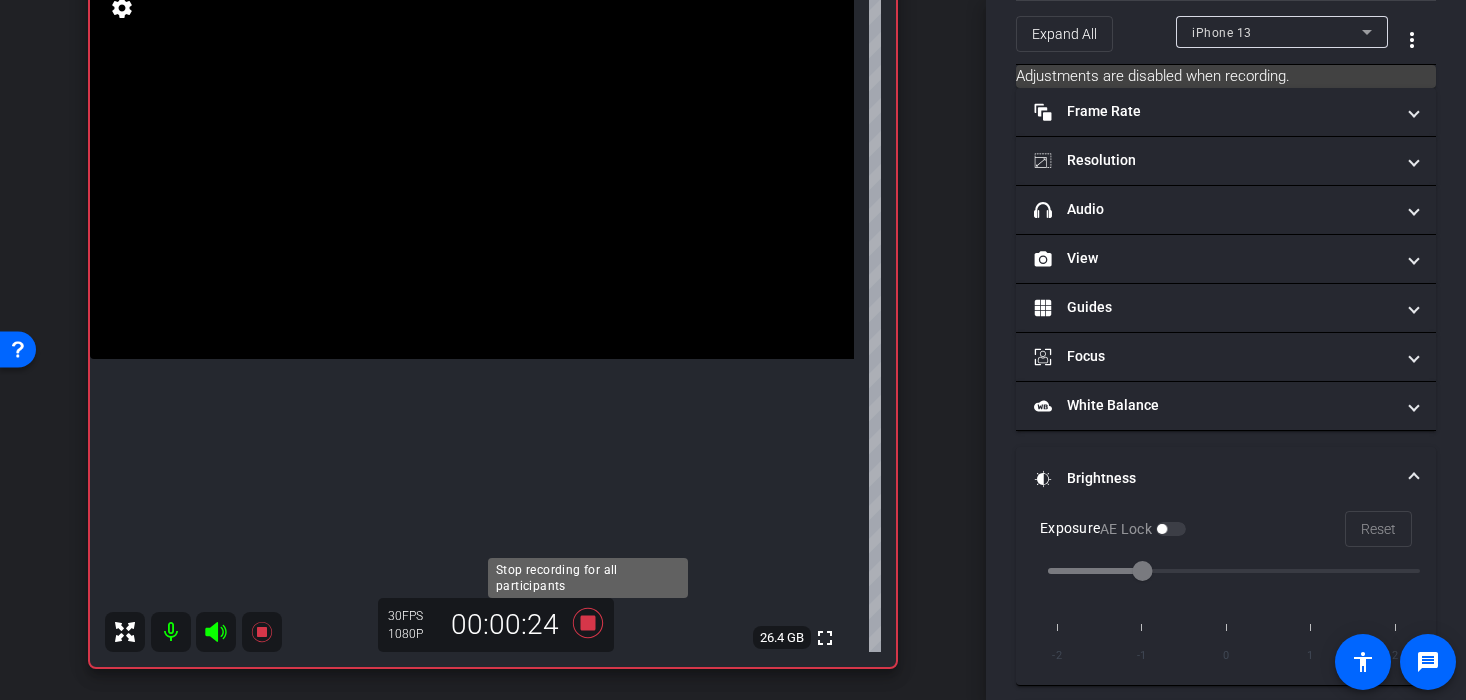 click 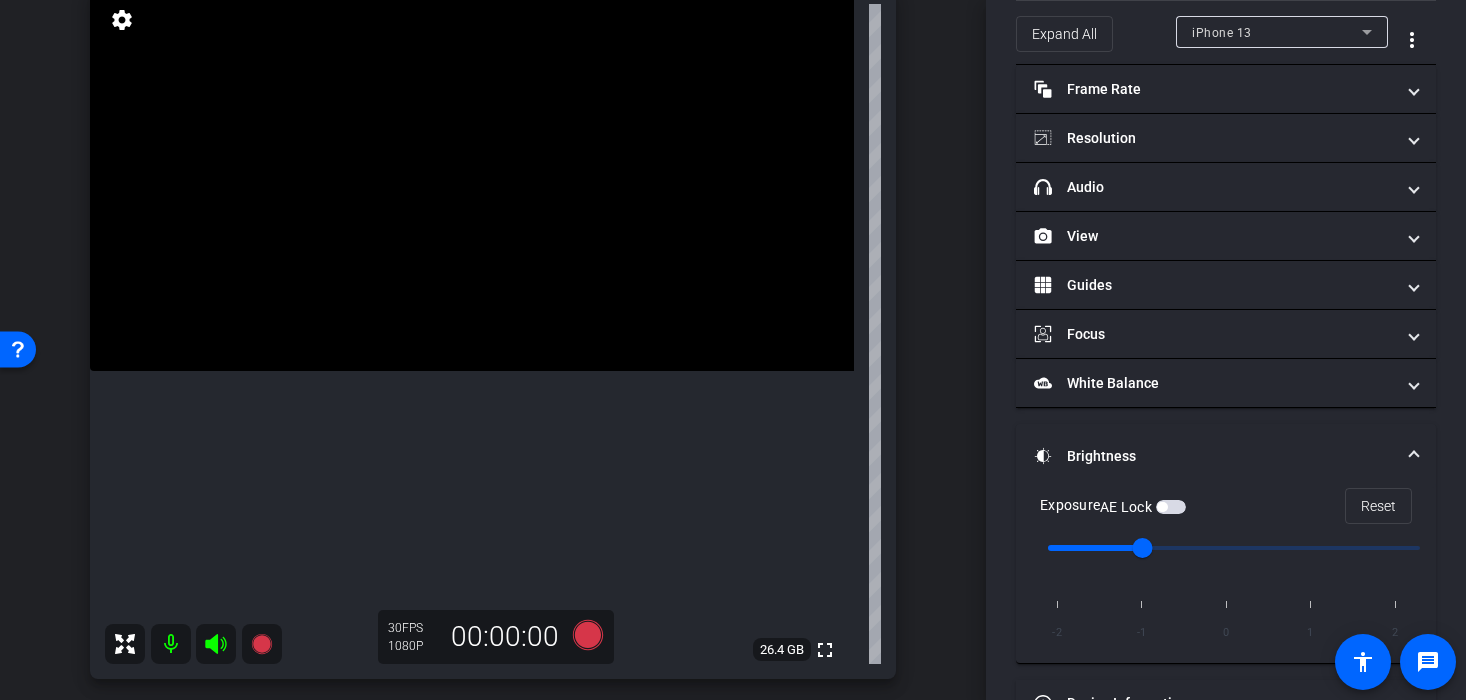 scroll, scrollTop: 172, scrollLeft: 0, axis: vertical 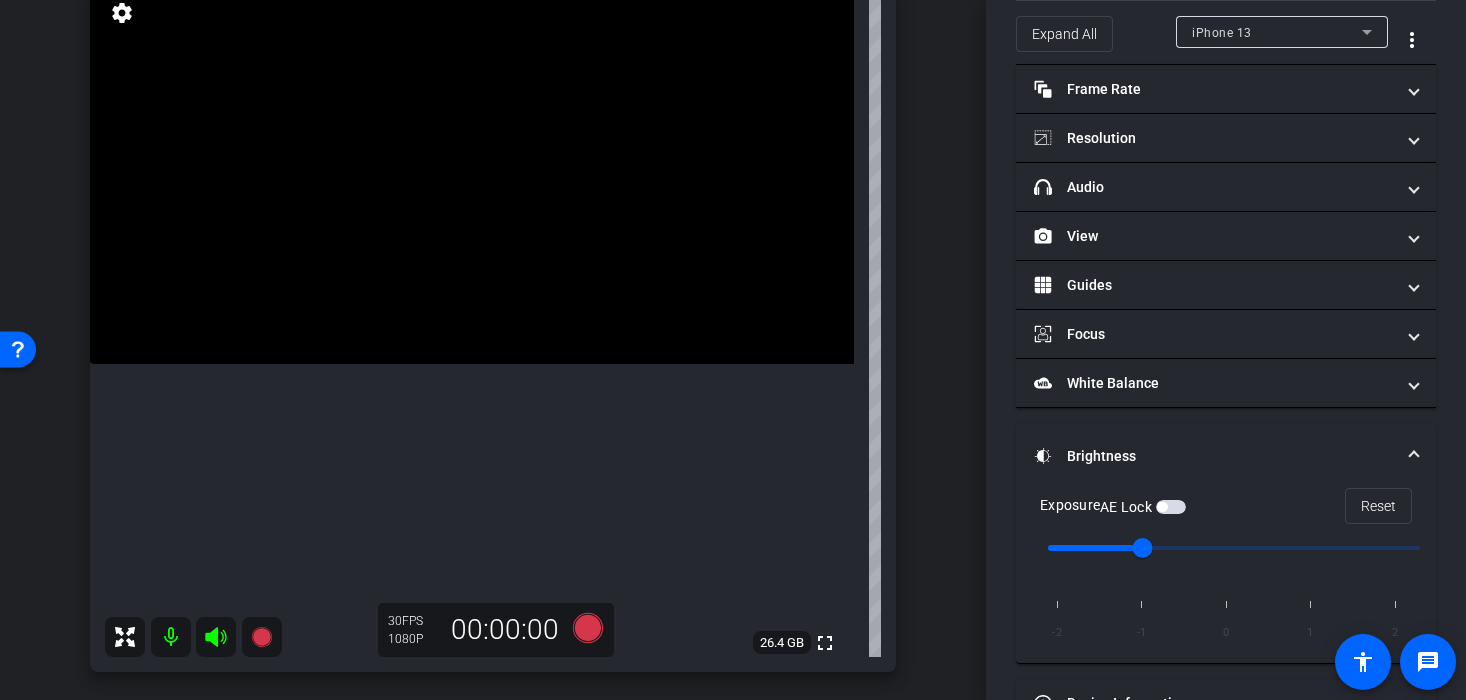type on "0" 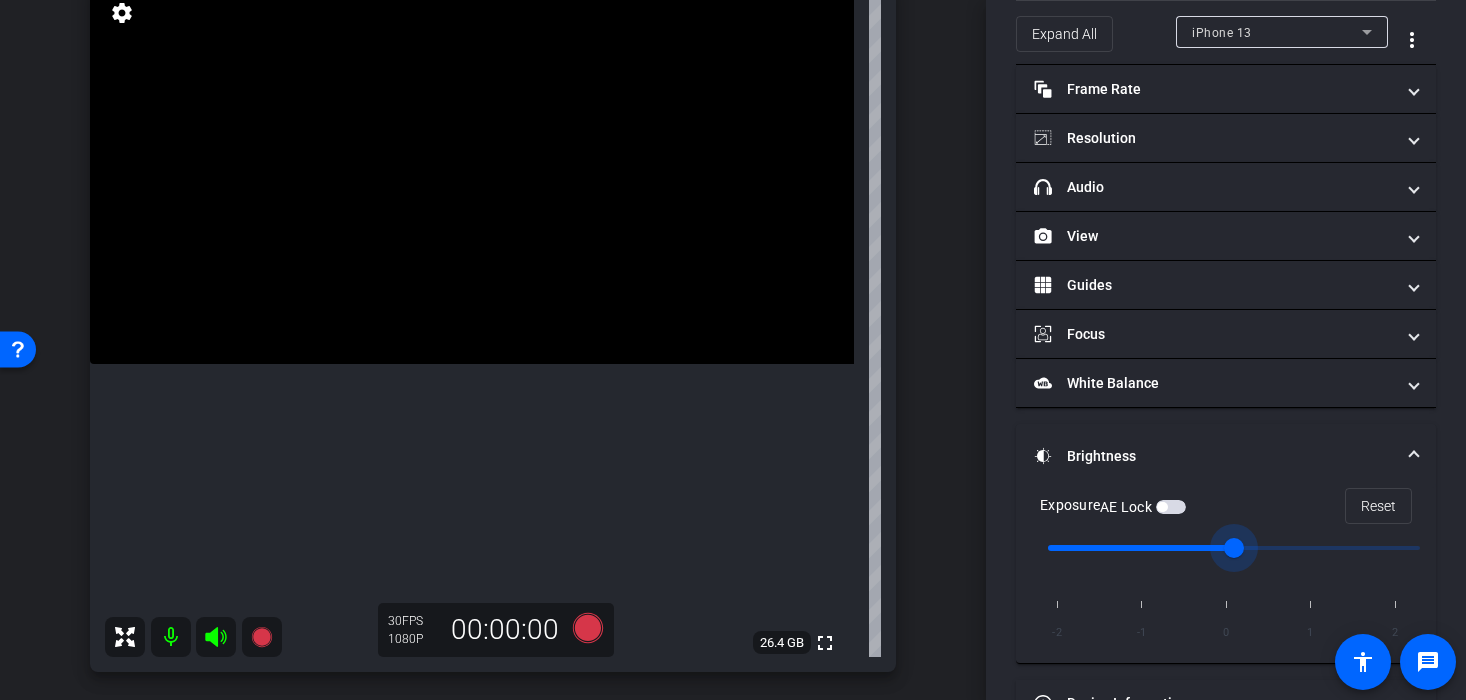 click at bounding box center (472, 173) 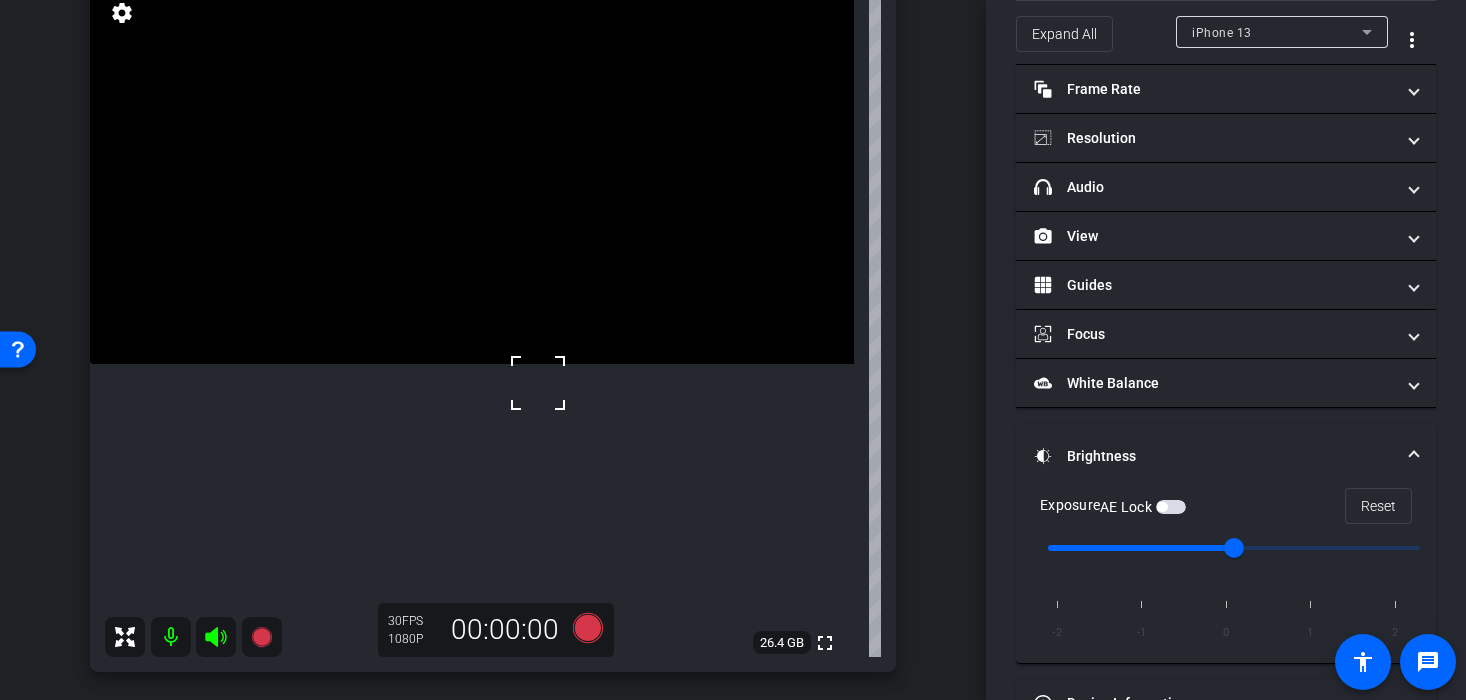 click at bounding box center (472, 173) 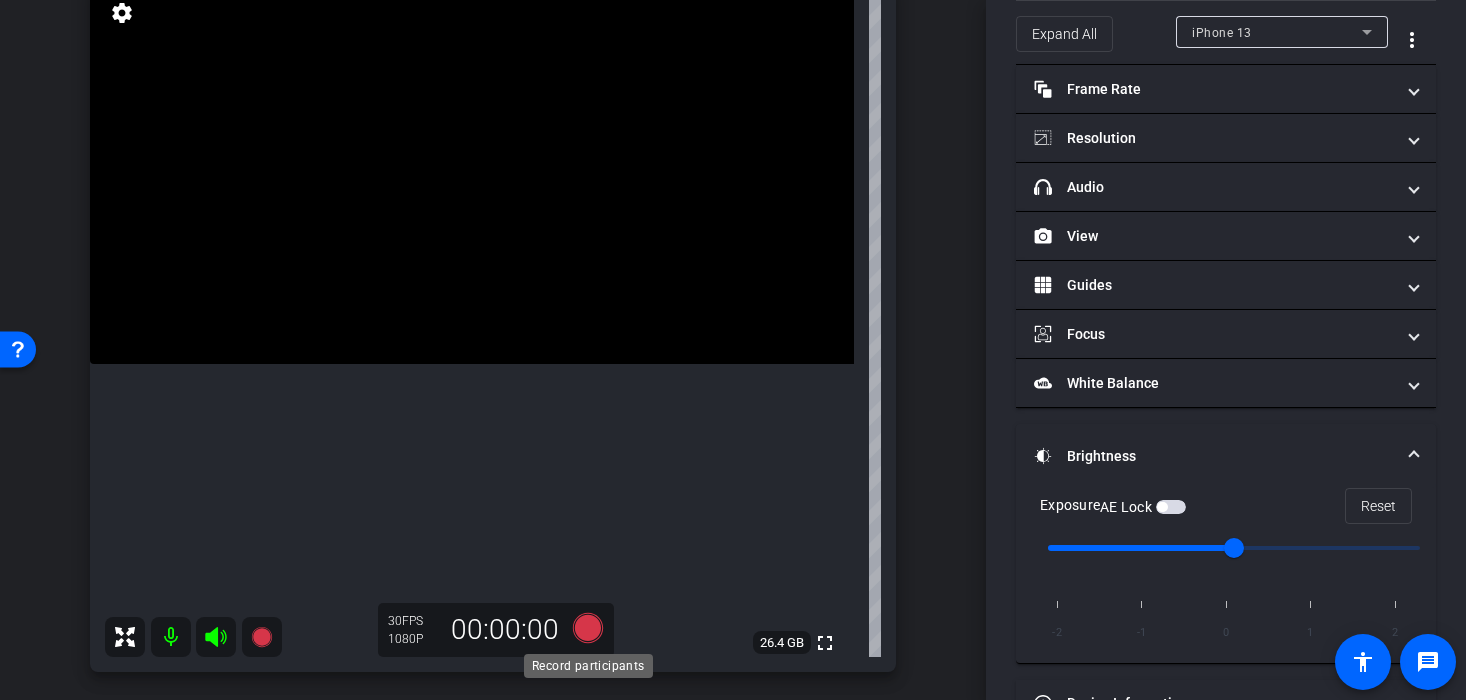 click 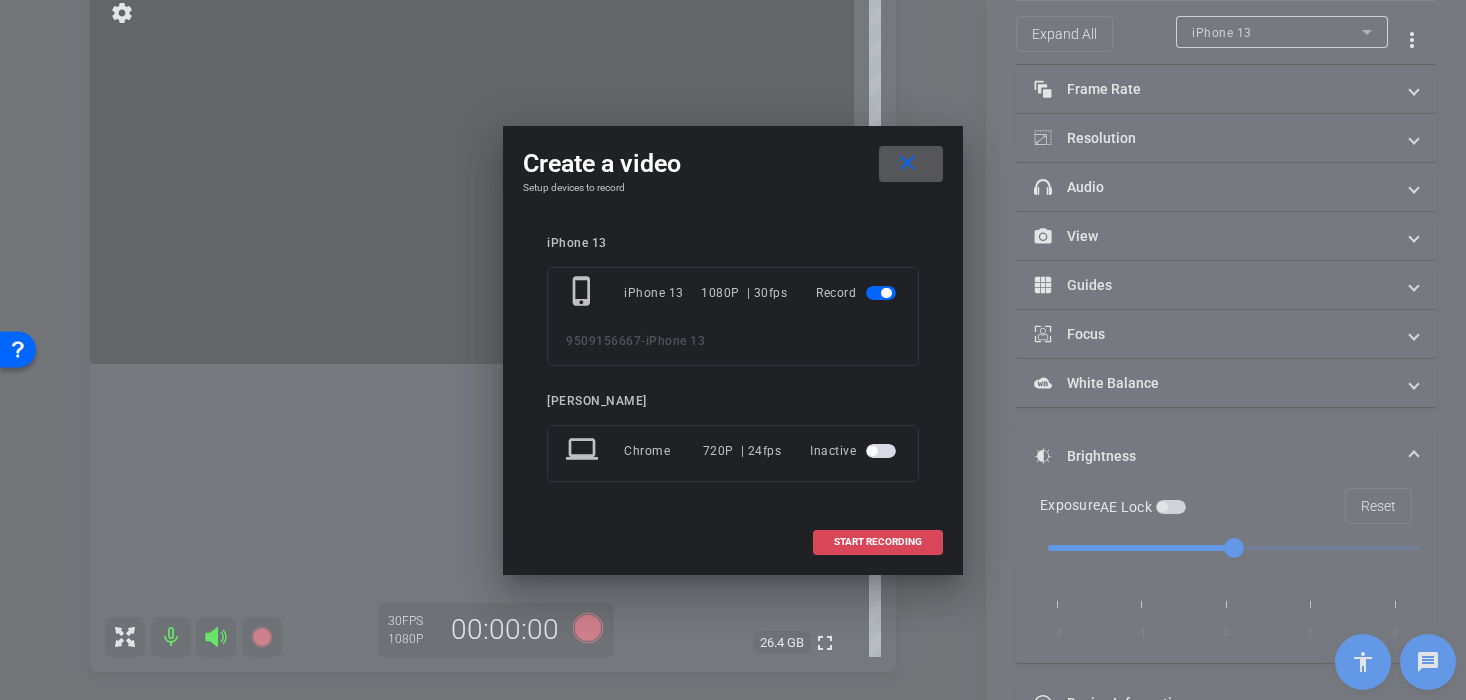 click on "START RECORDING" at bounding box center (878, 542) 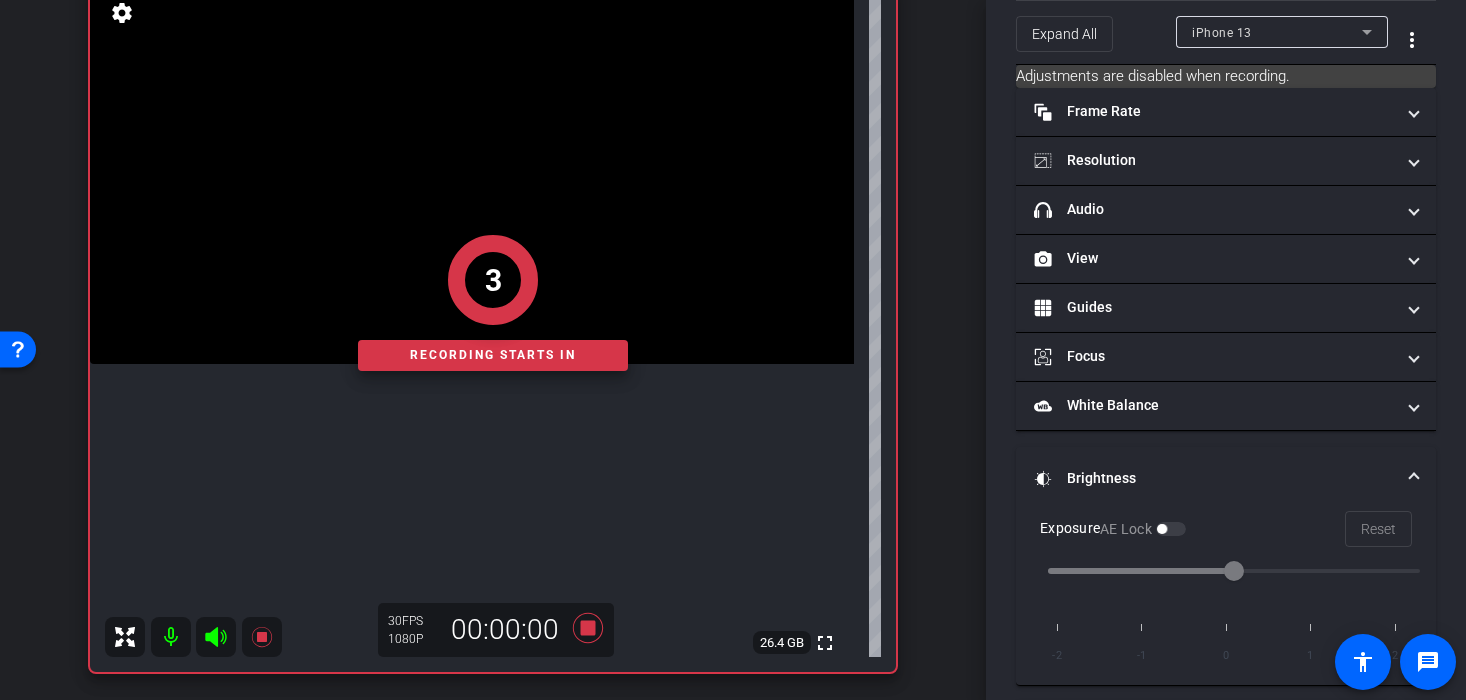 click on "Recording starts in" 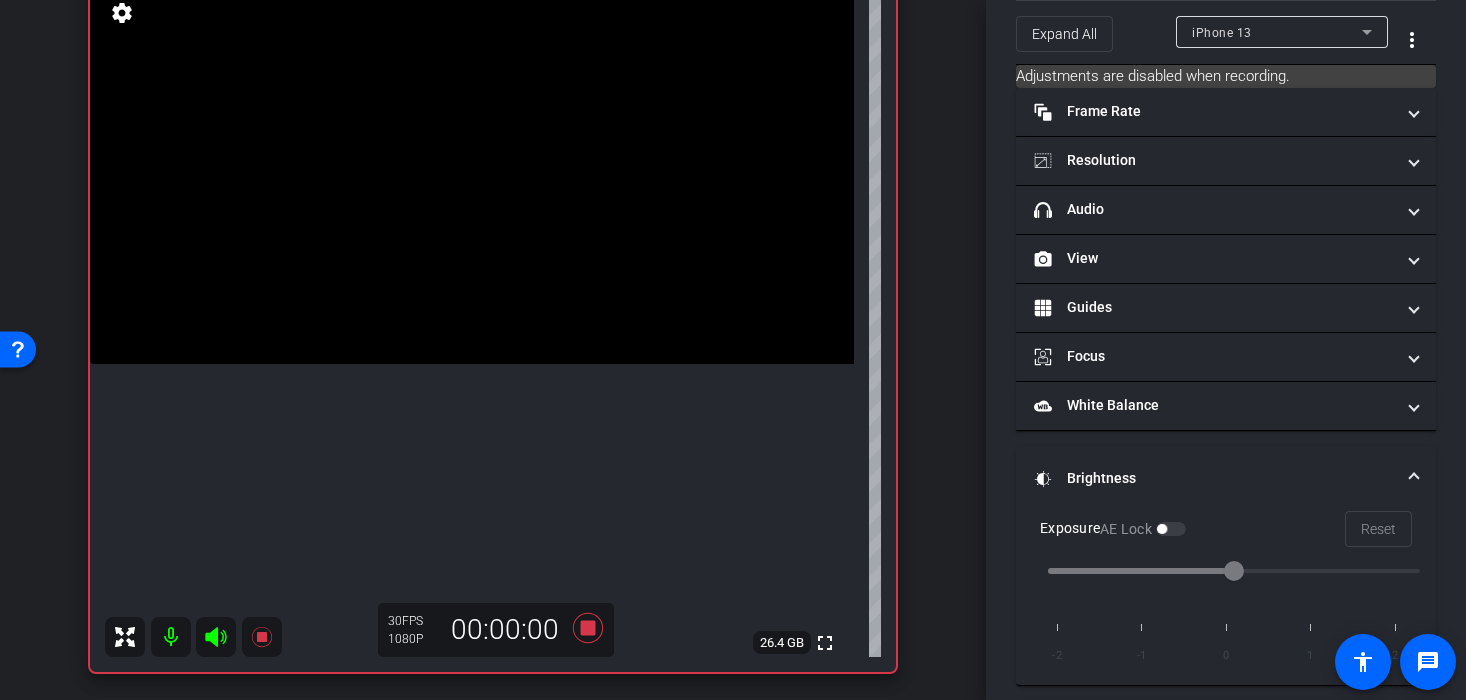click at bounding box center (472, 173) 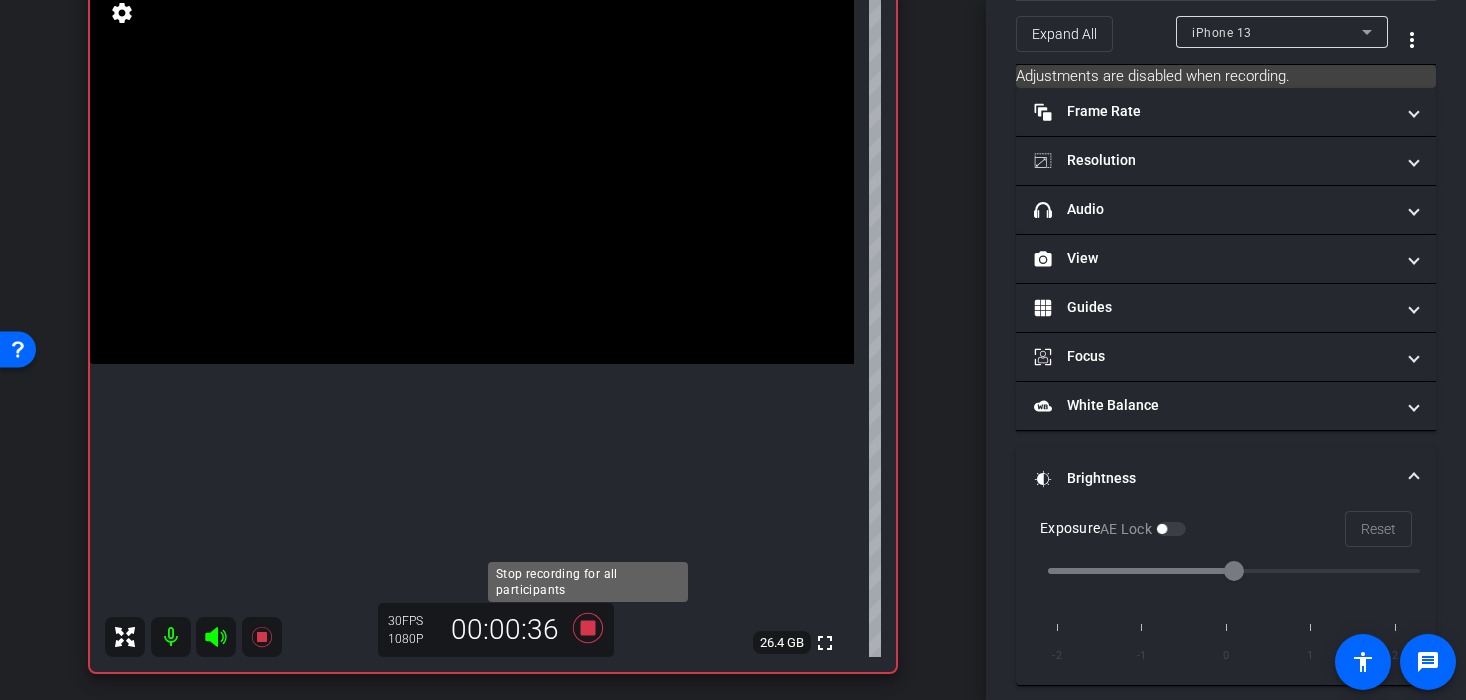 click 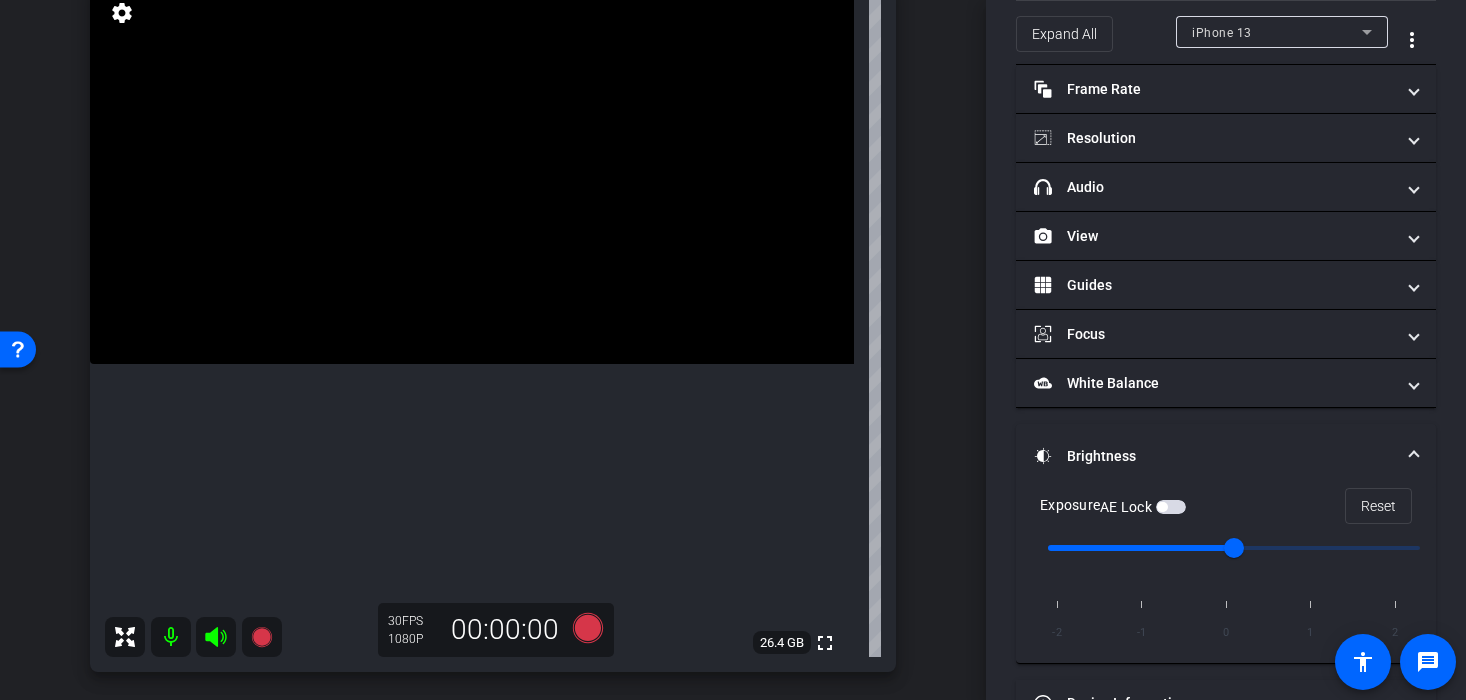 click at bounding box center (472, 173) 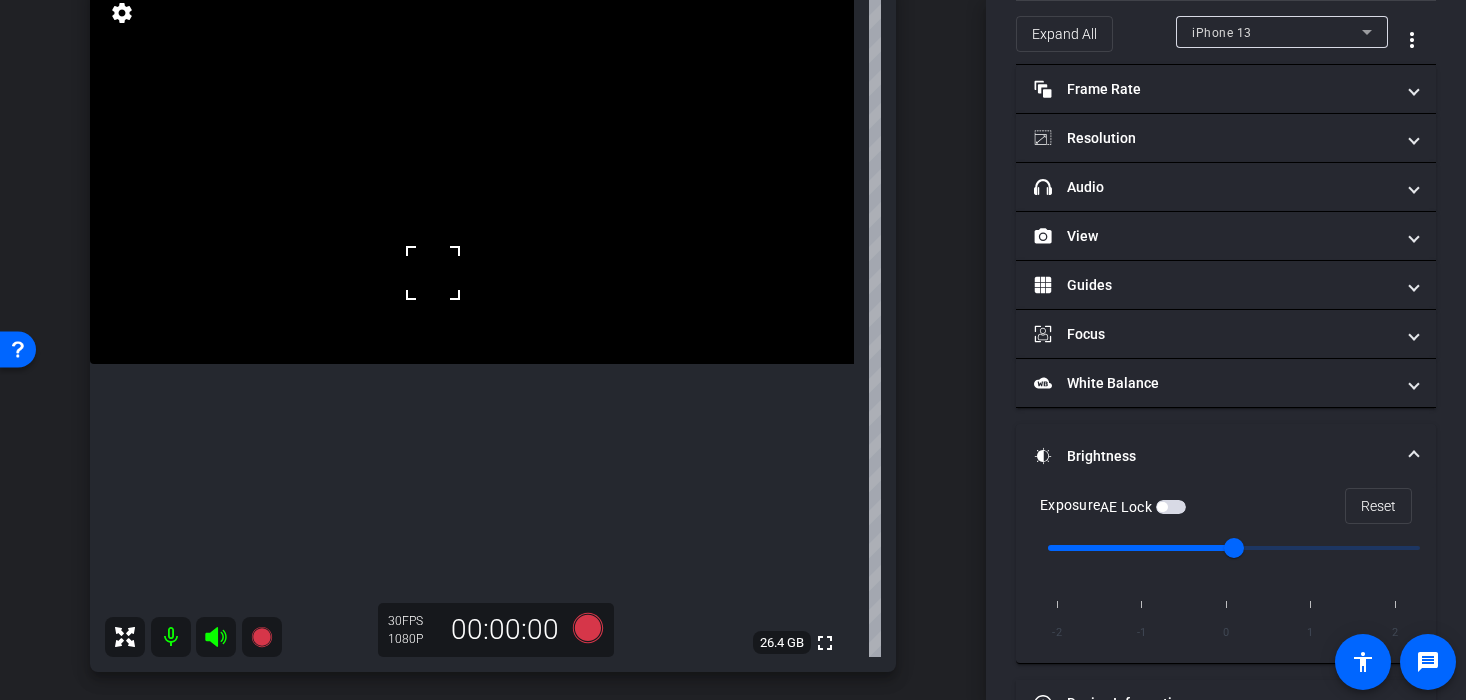 click at bounding box center (433, 273) 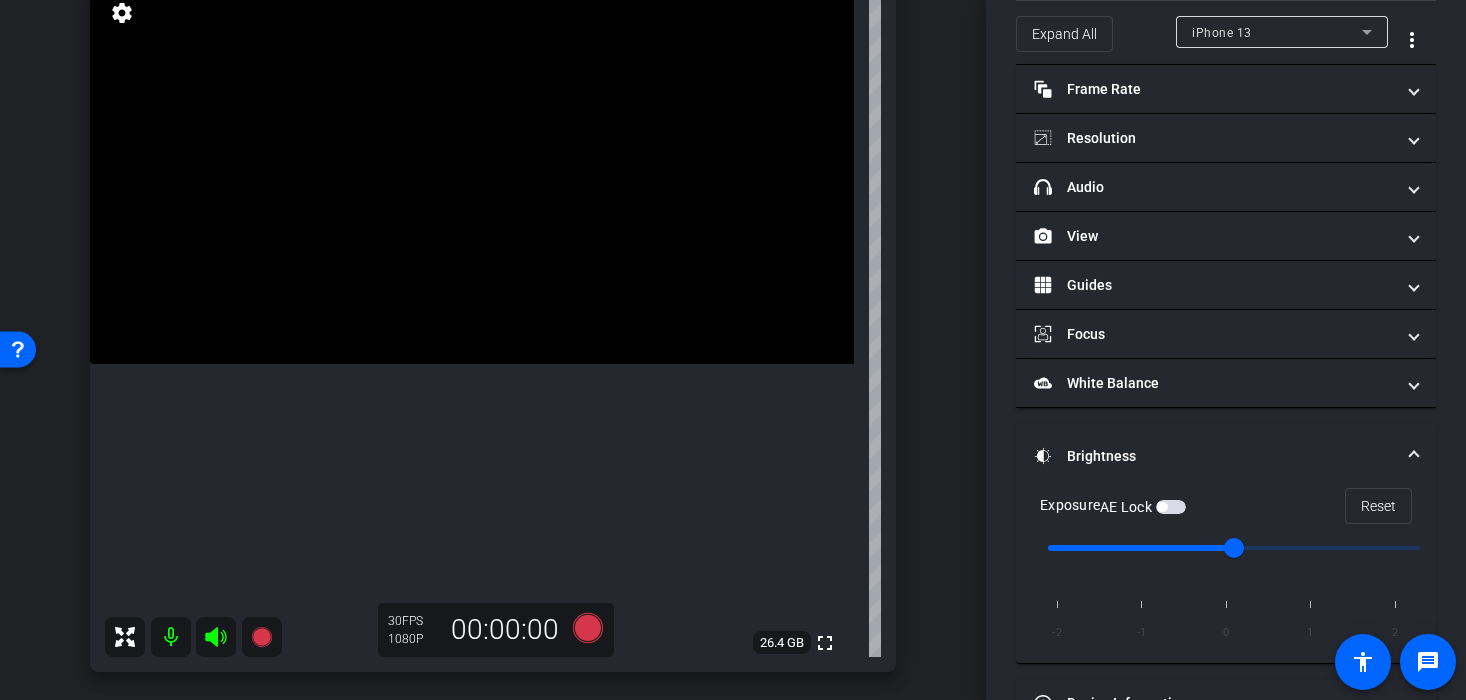 click at bounding box center (472, 173) 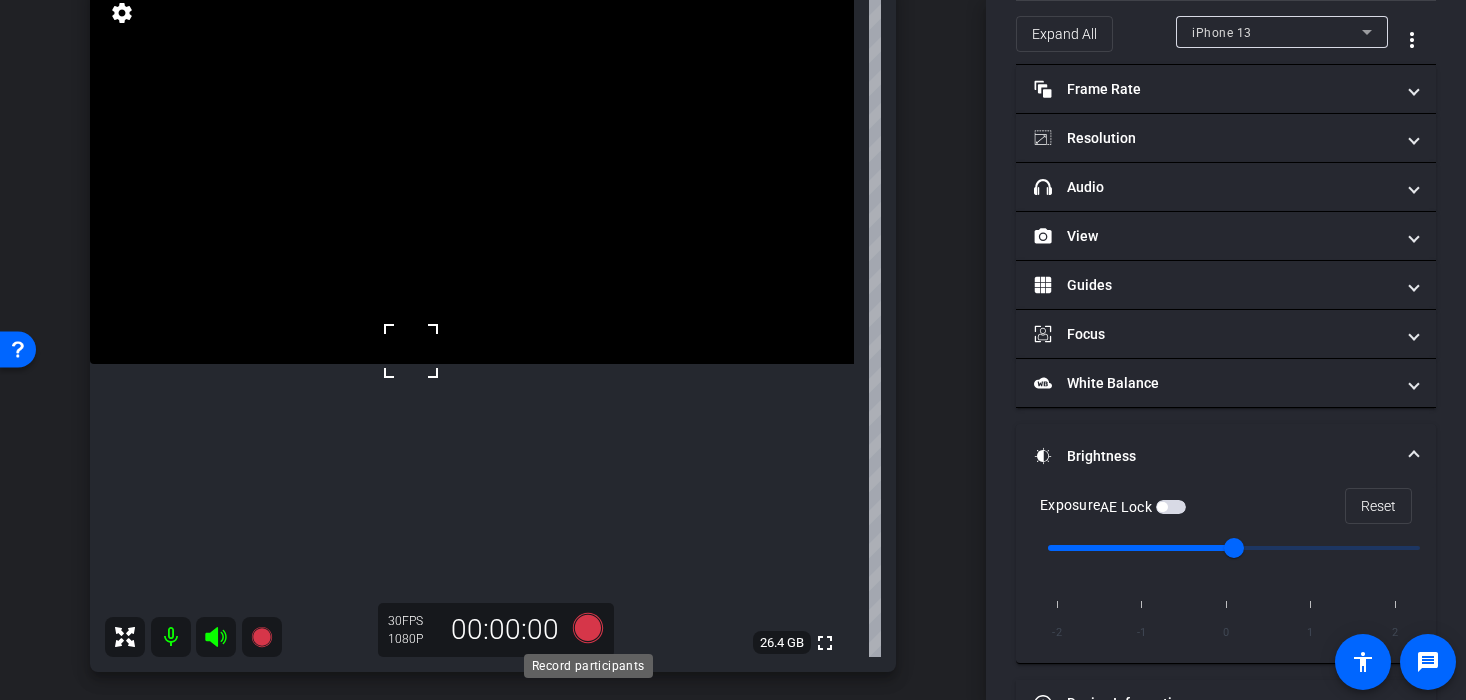click 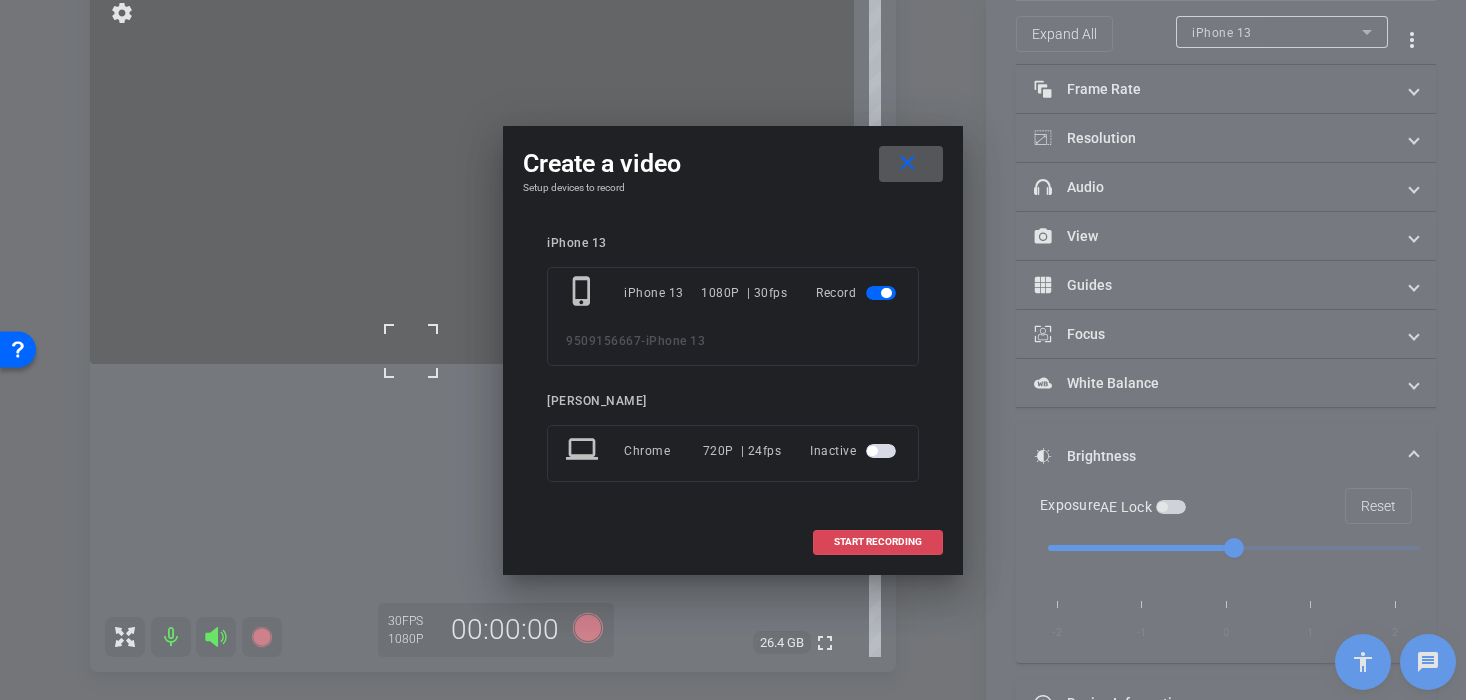 click at bounding box center [878, 542] 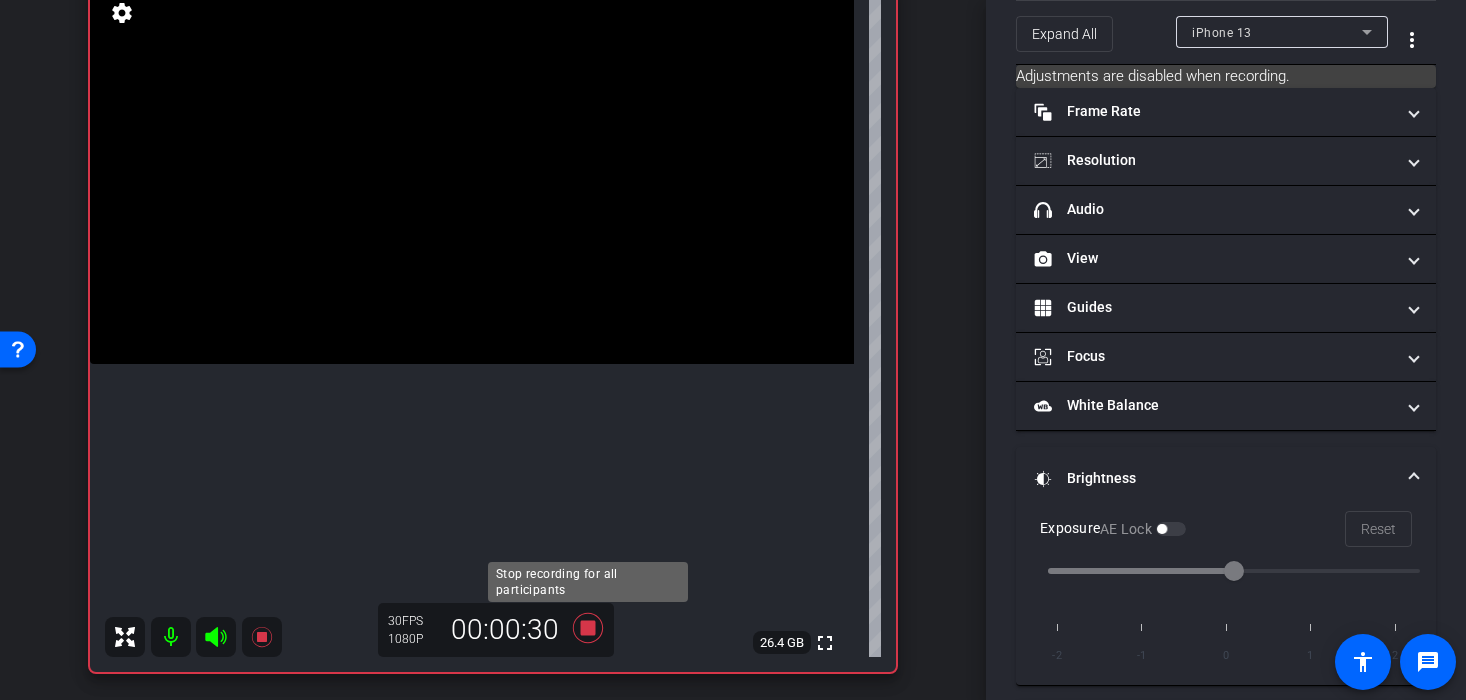 click 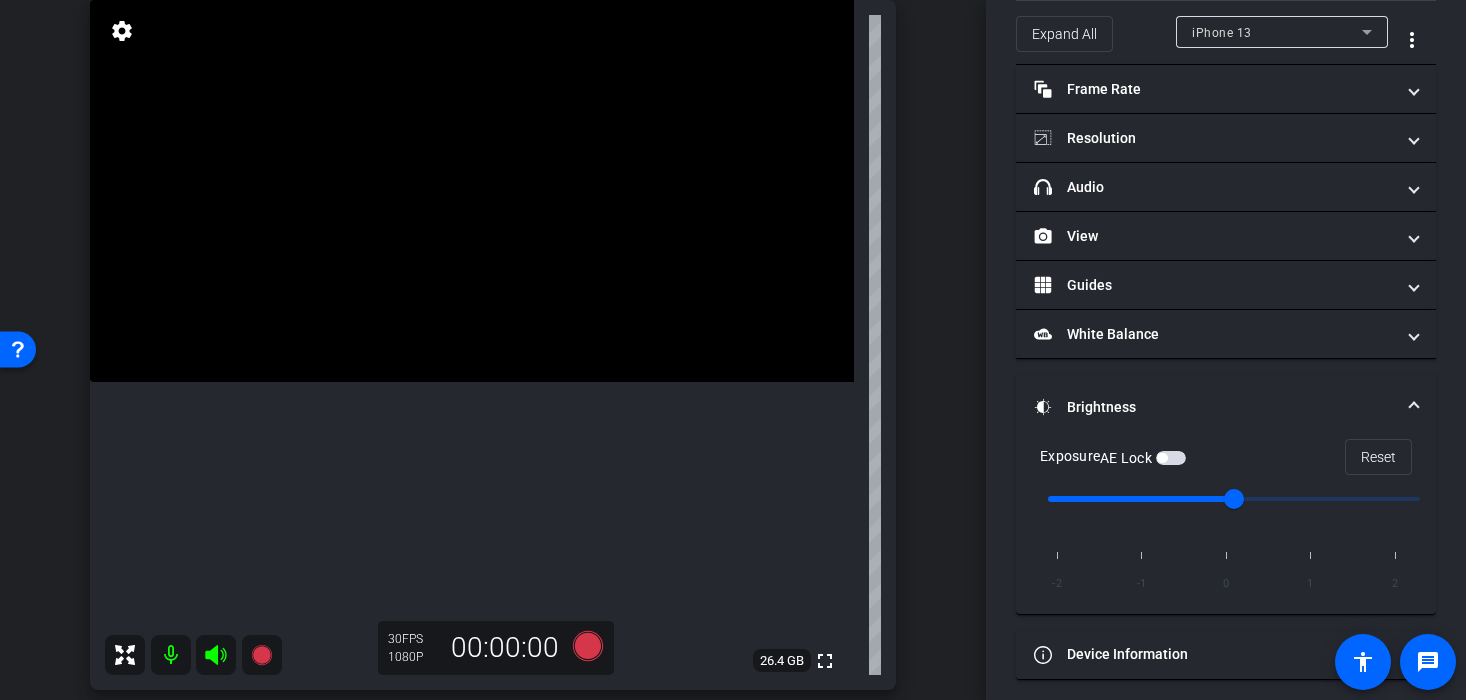scroll, scrollTop: 150, scrollLeft: 0, axis: vertical 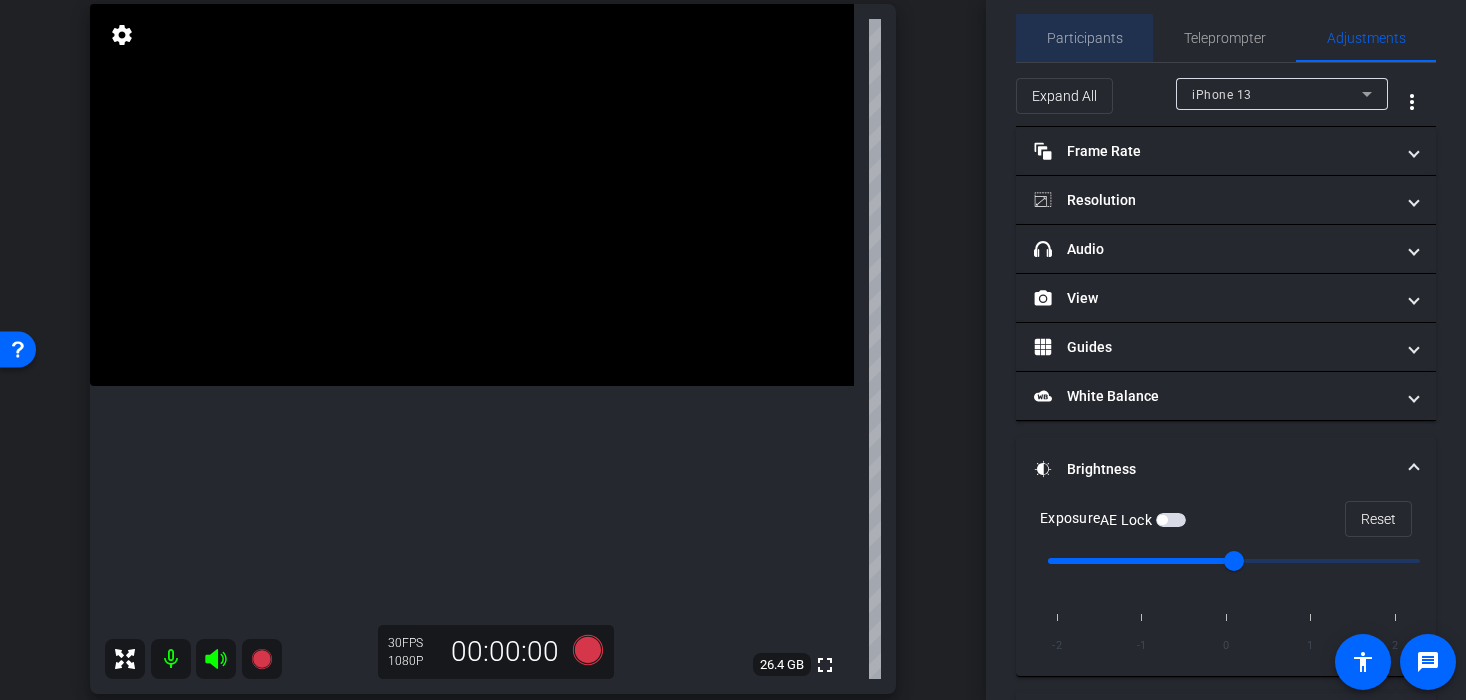 click on "Participants" at bounding box center [1085, 38] 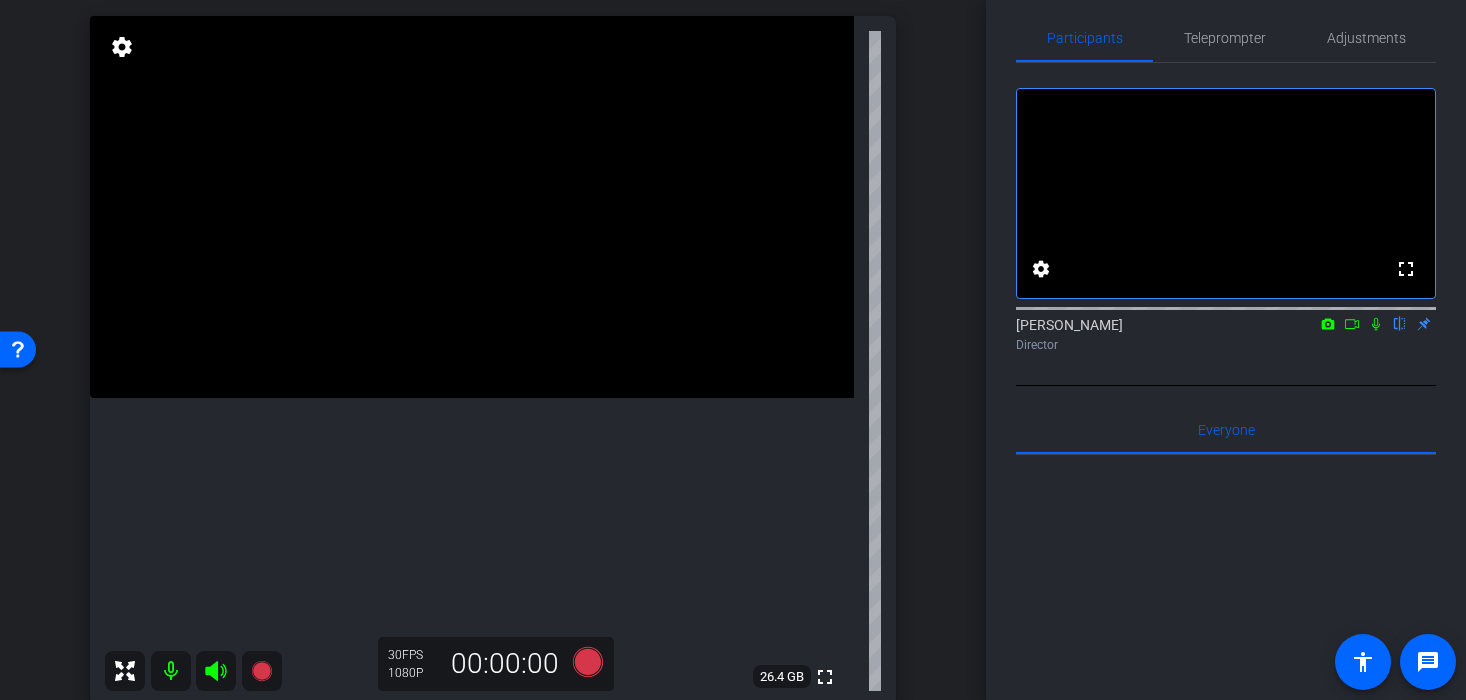 scroll, scrollTop: 166, scrollLeft: 0, axis: vertical 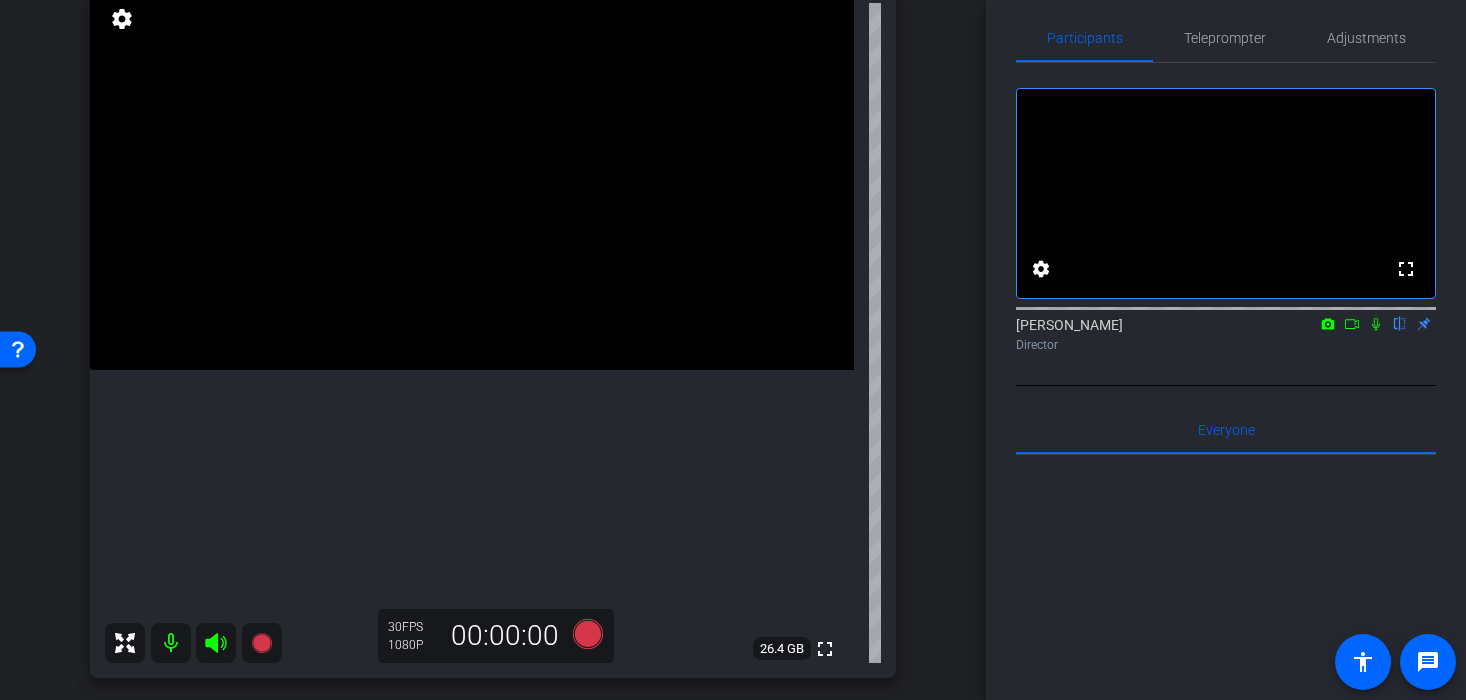 click at bounding box center (472, 179) 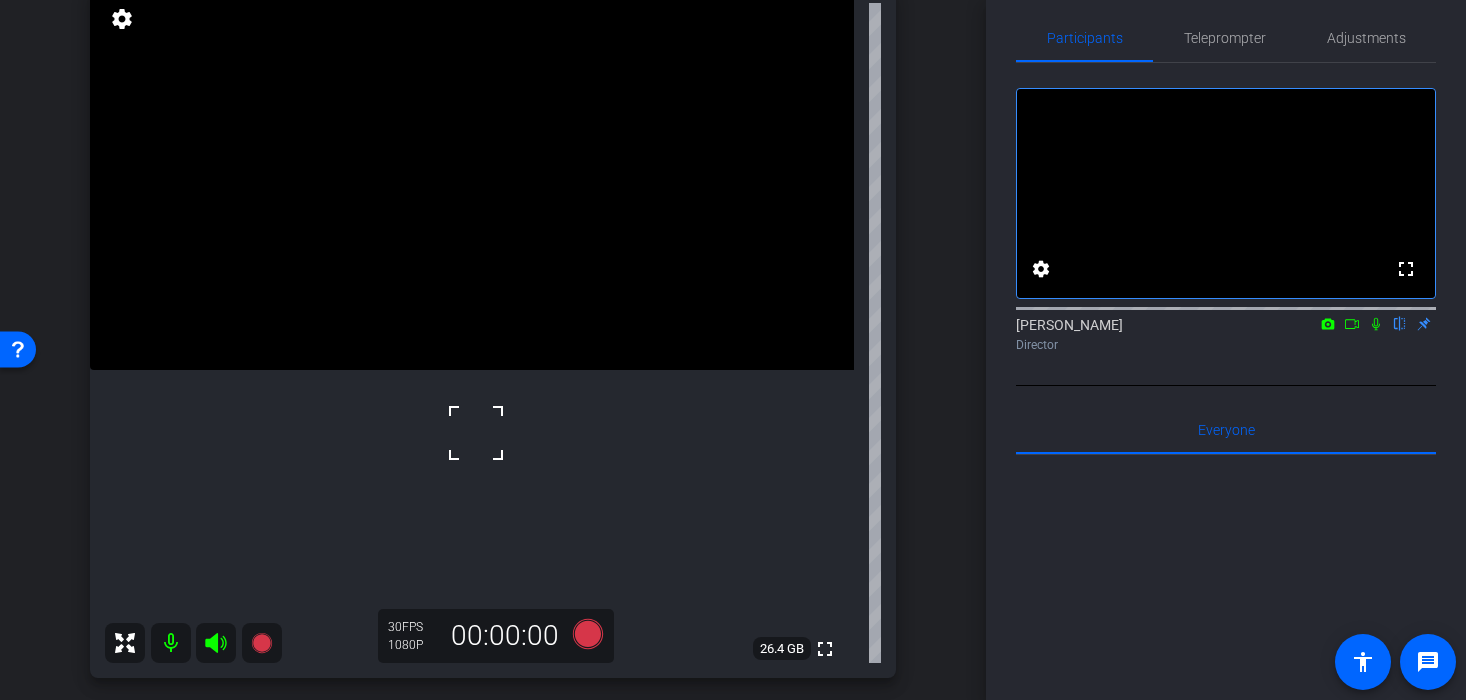 click at bounding box center [476, 433] 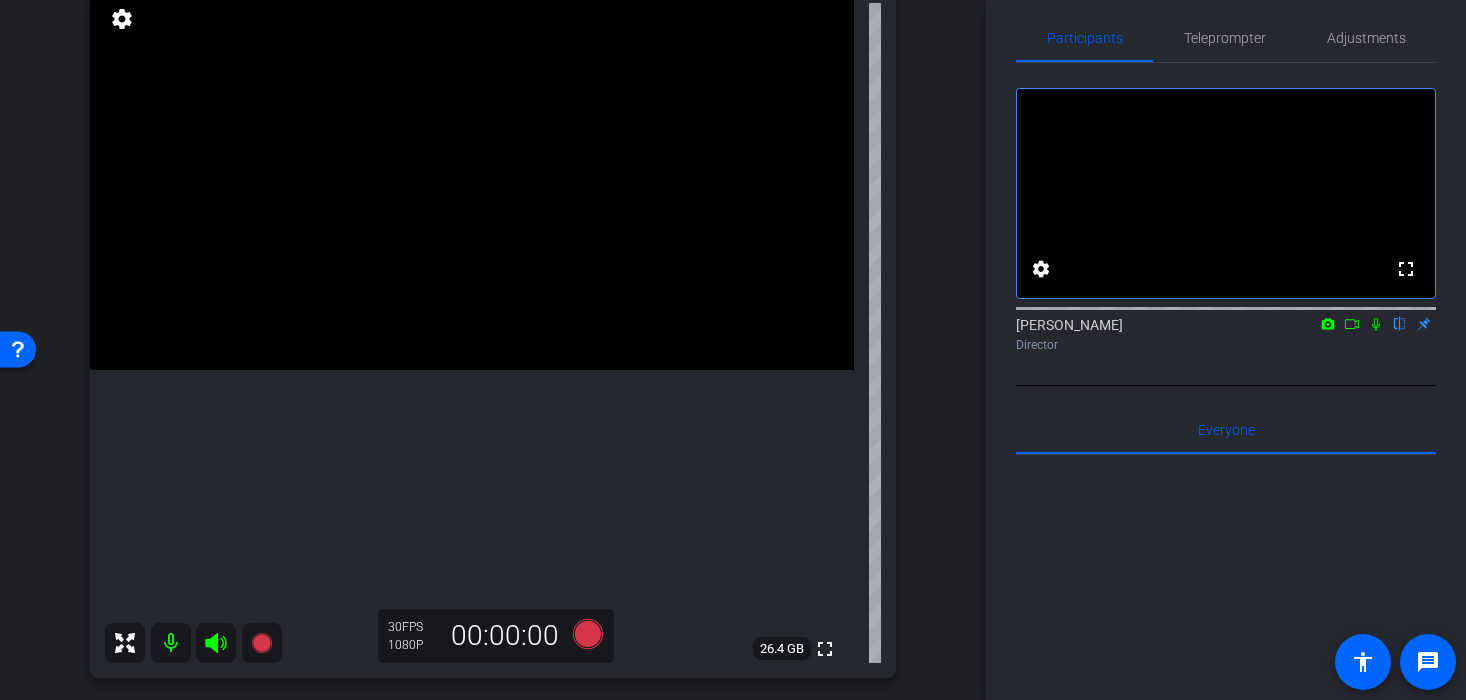 click at bounding box center [472, 179] 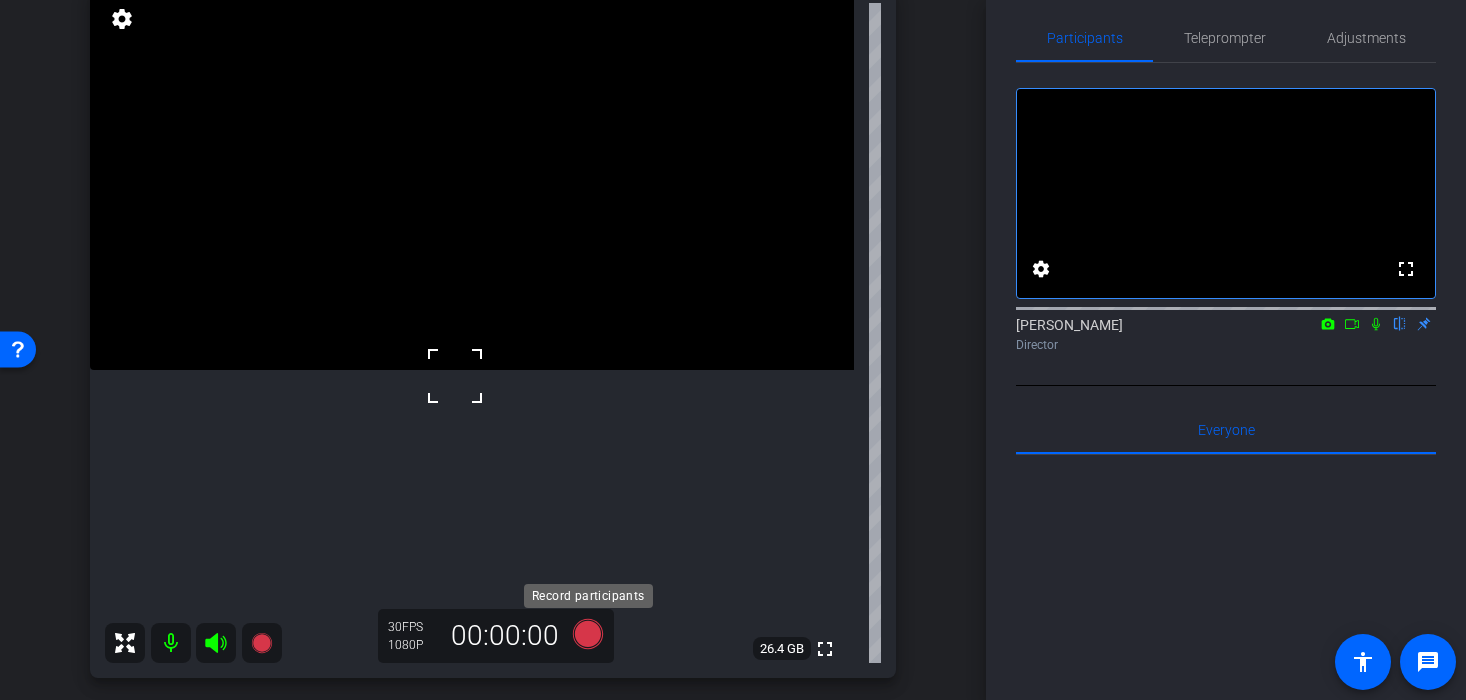 click 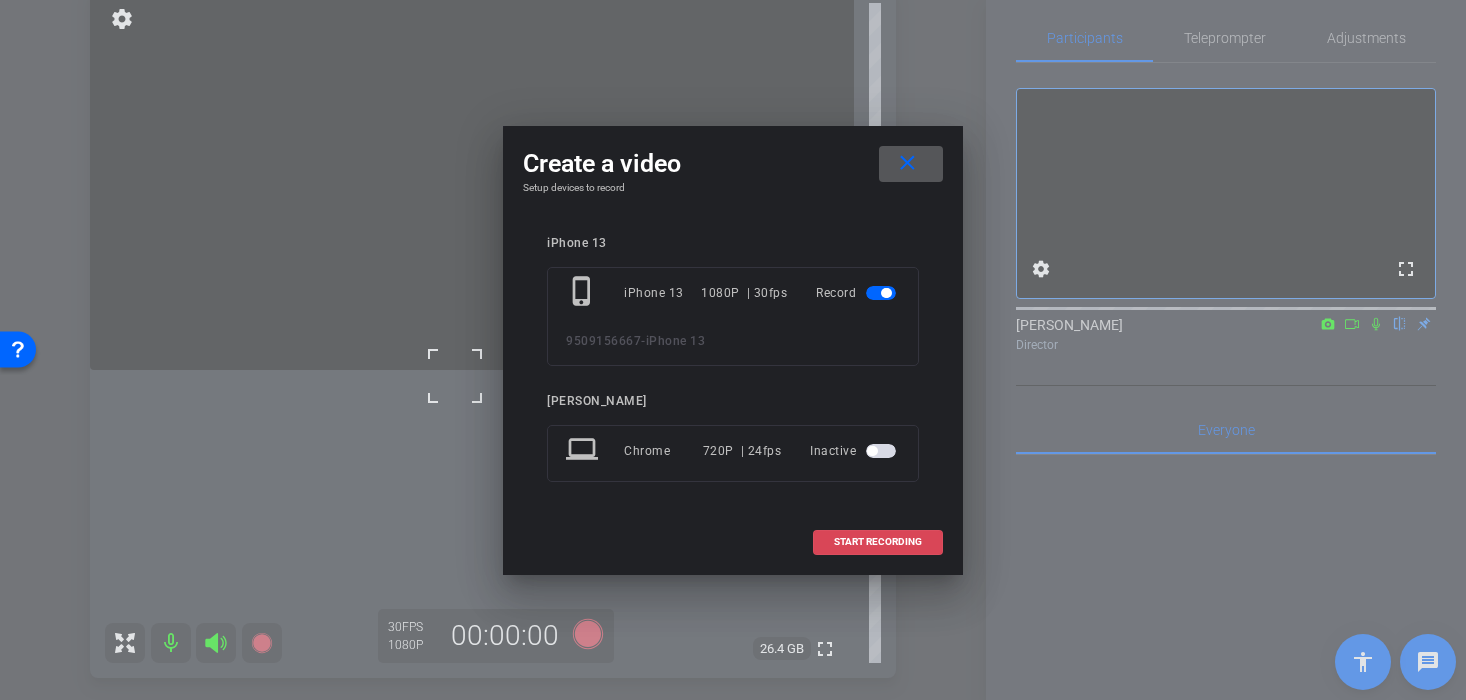 click at bounding box center [878, 542] 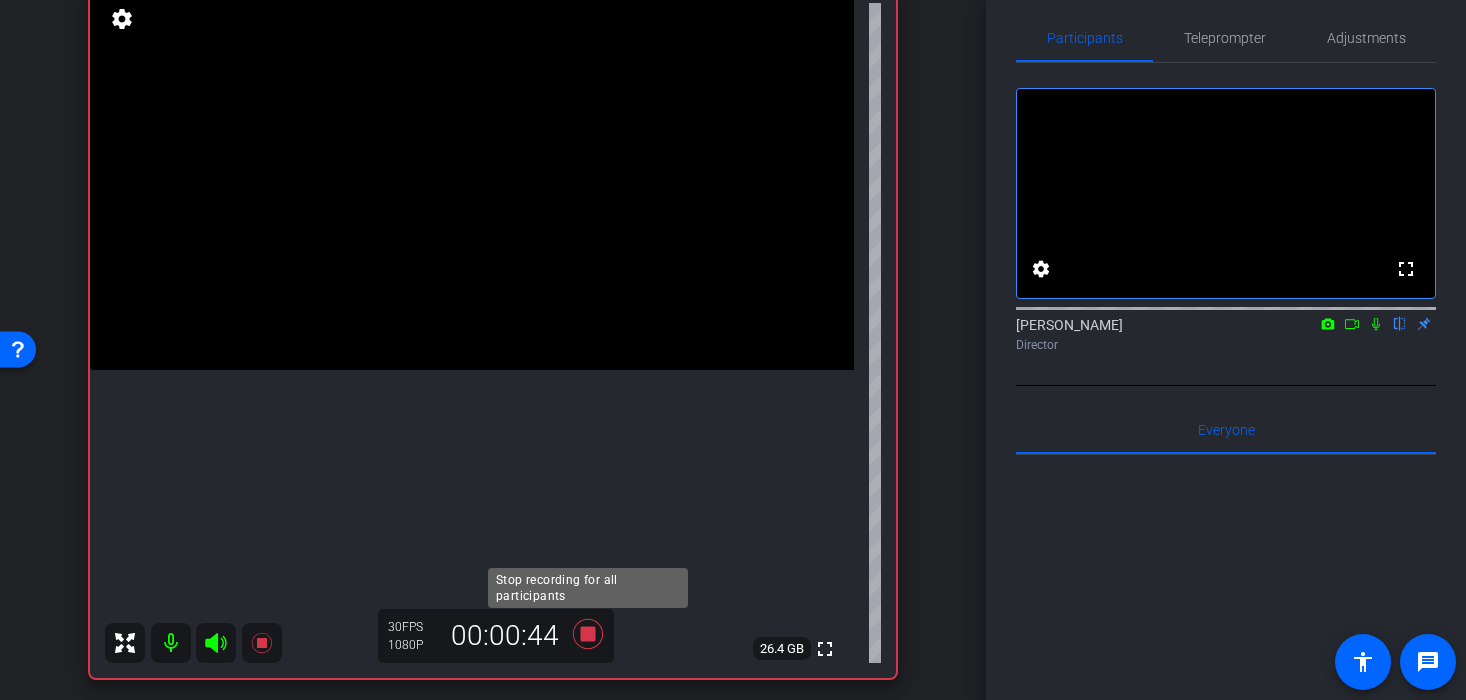 click 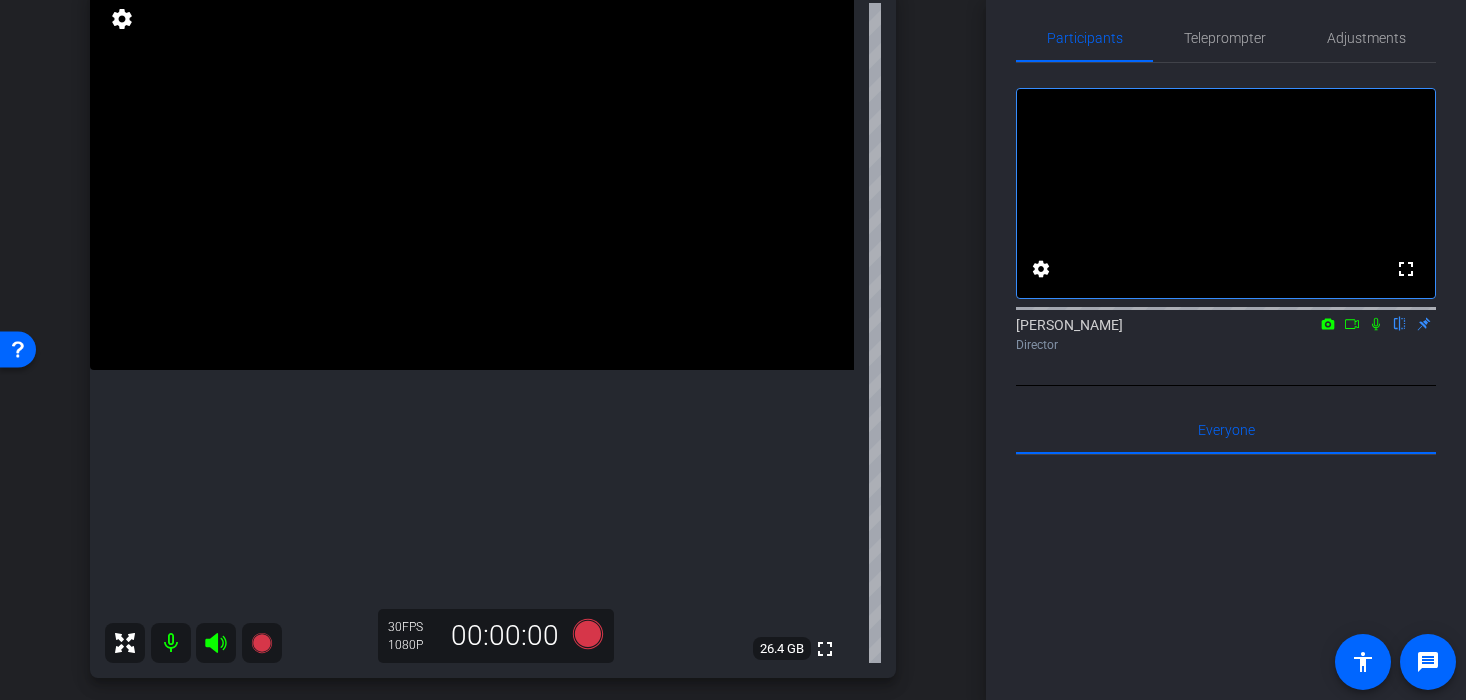 click at bounding box center [472, 179] 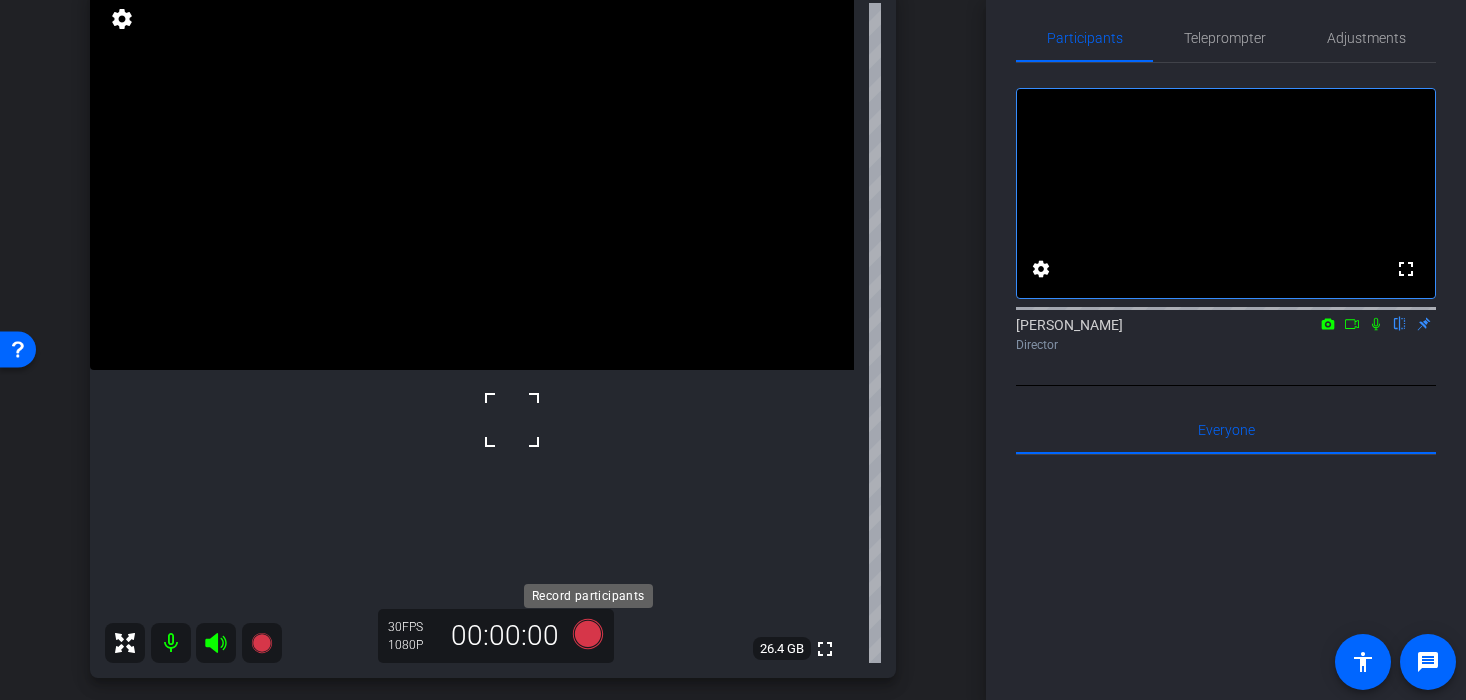 click 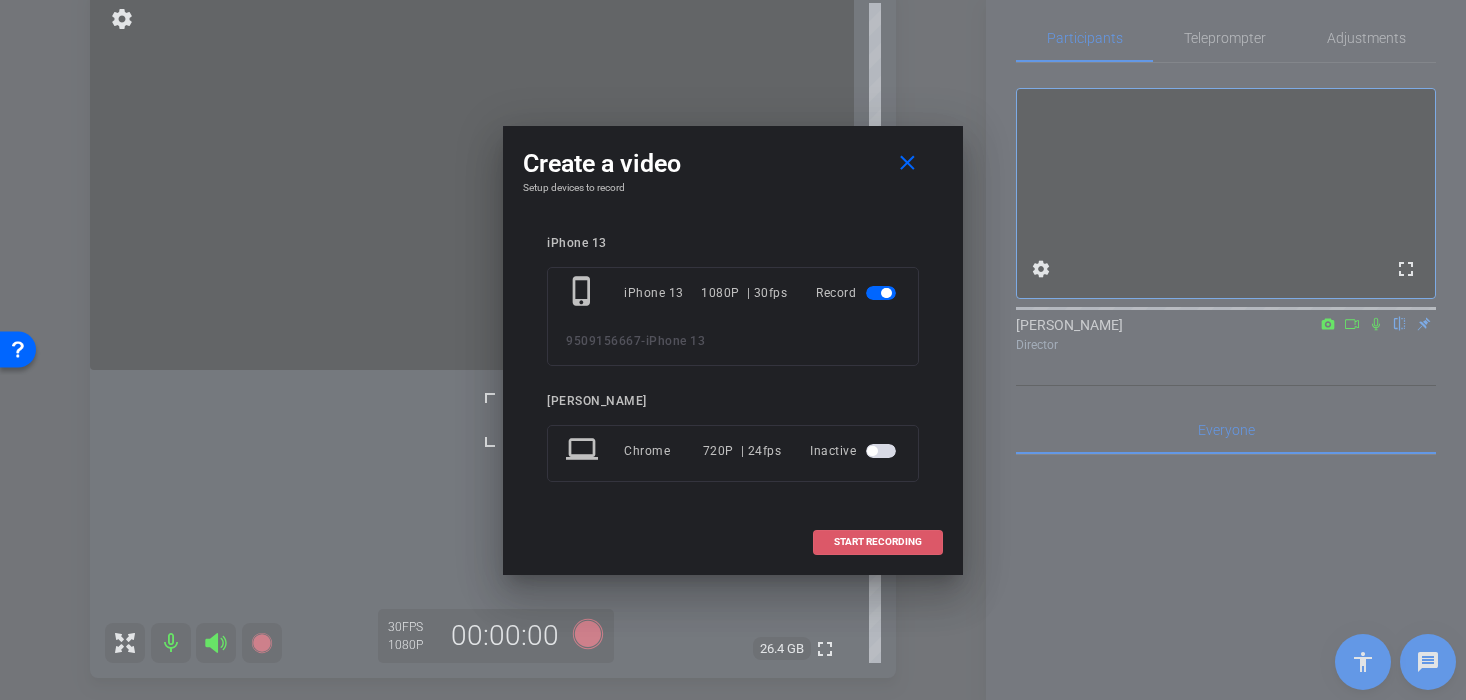 click on "START RECORDING" at bounding box center [878, 542] 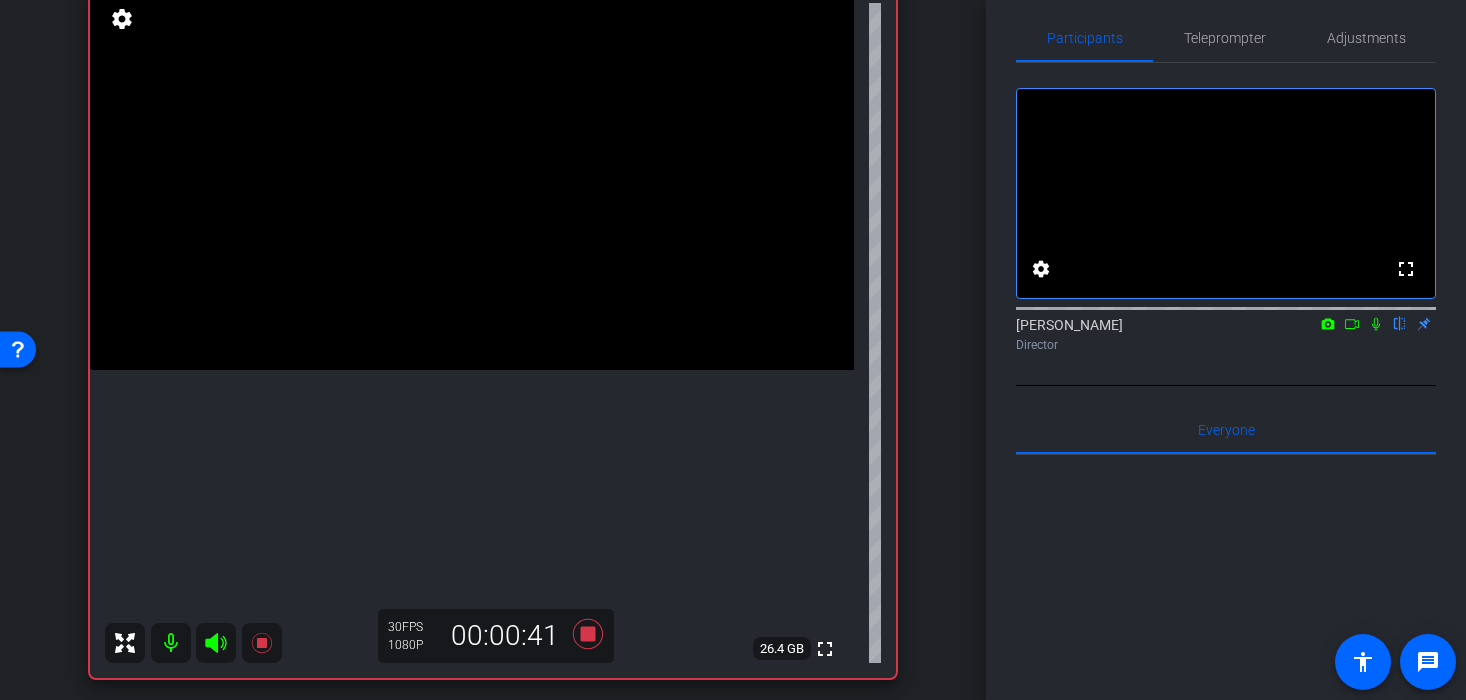 click at bounding box center (472, 179) 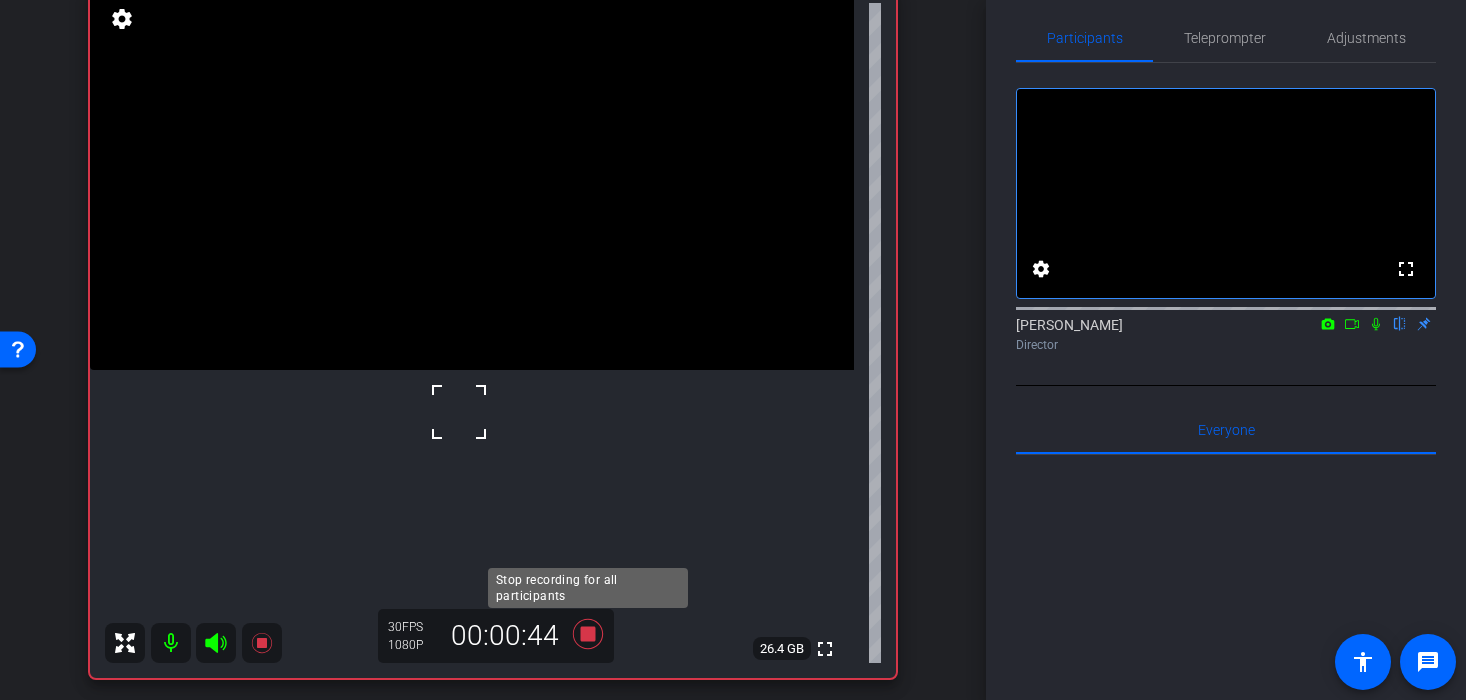 click 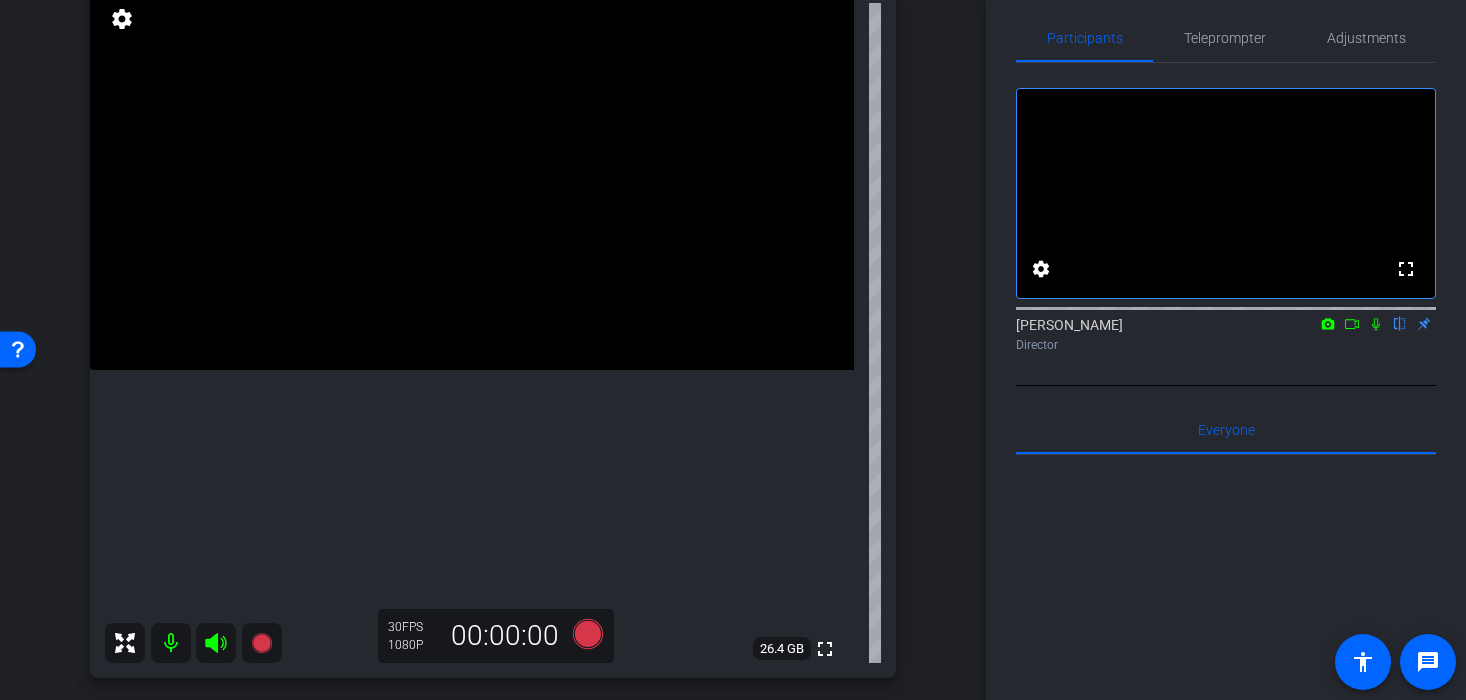 click at bounding box center [472, 179] 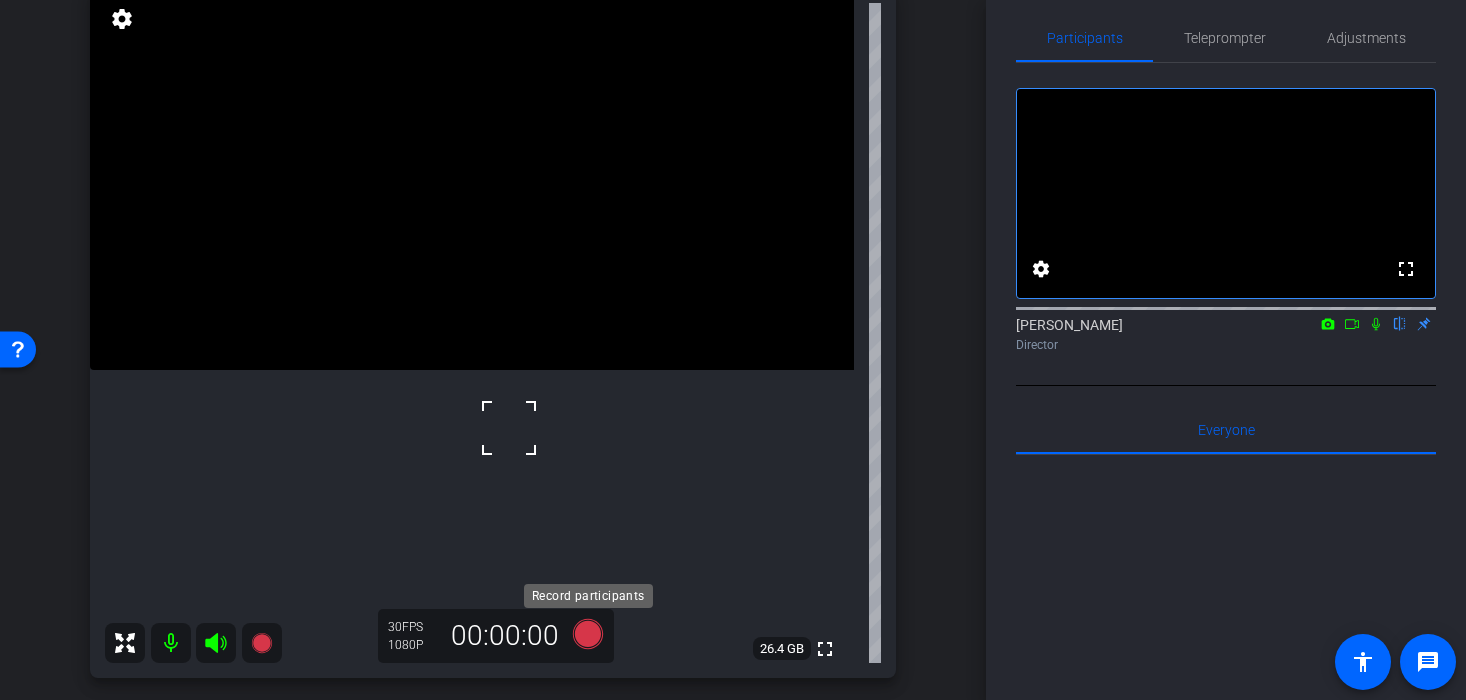 click 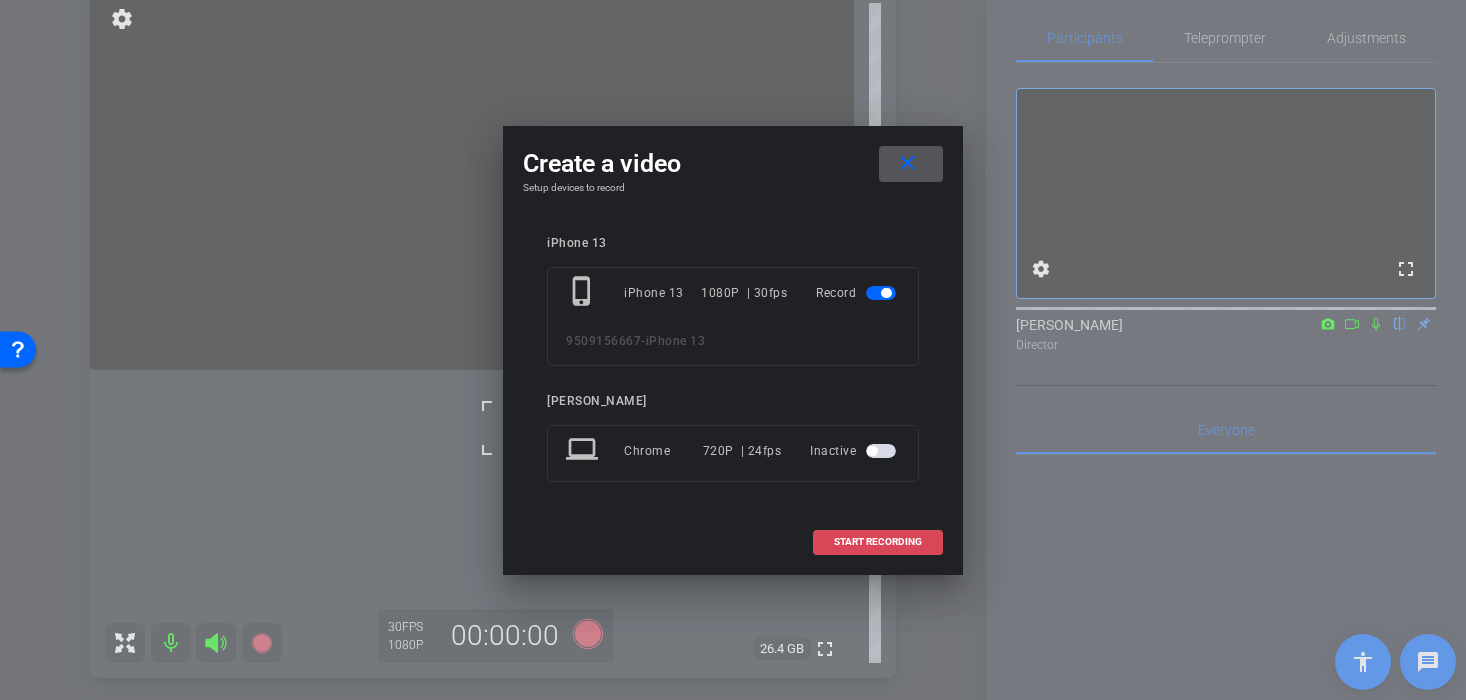 click on "START RECORDING" at bounding box center (878, 542) 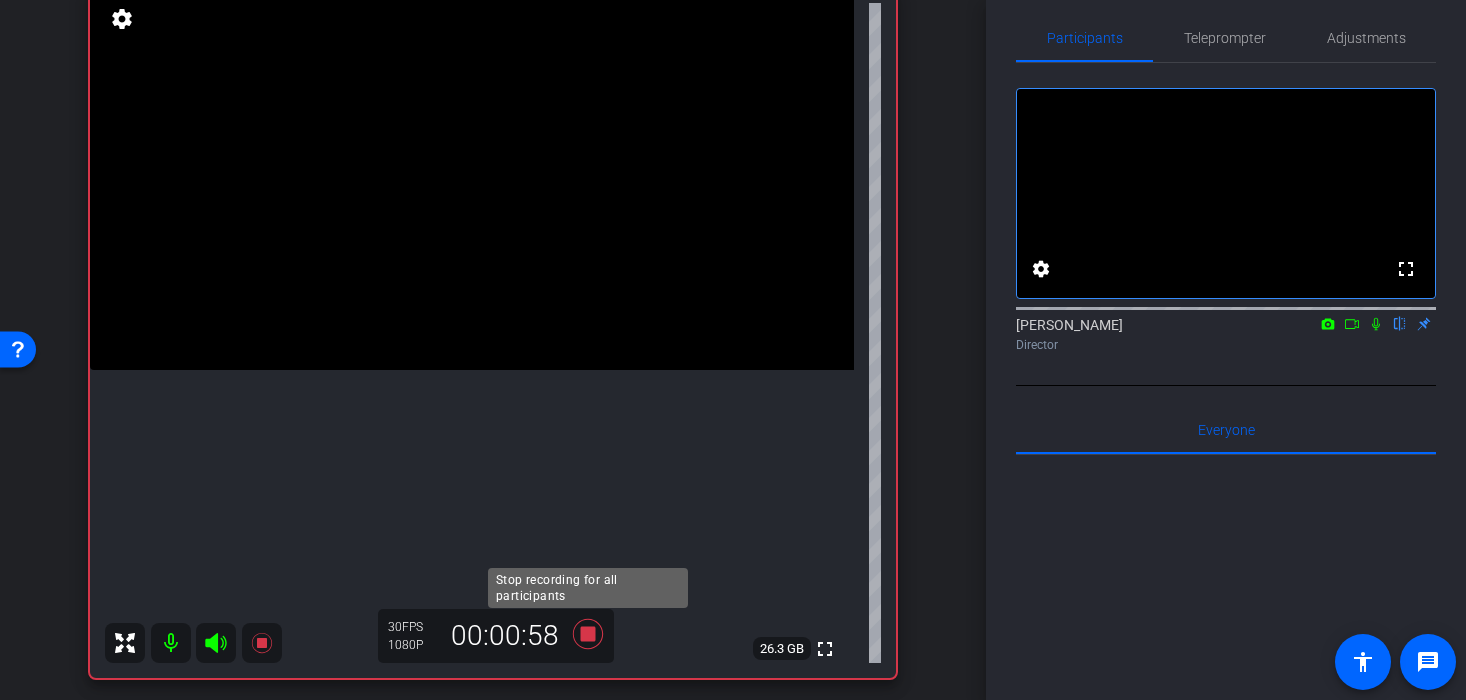 click 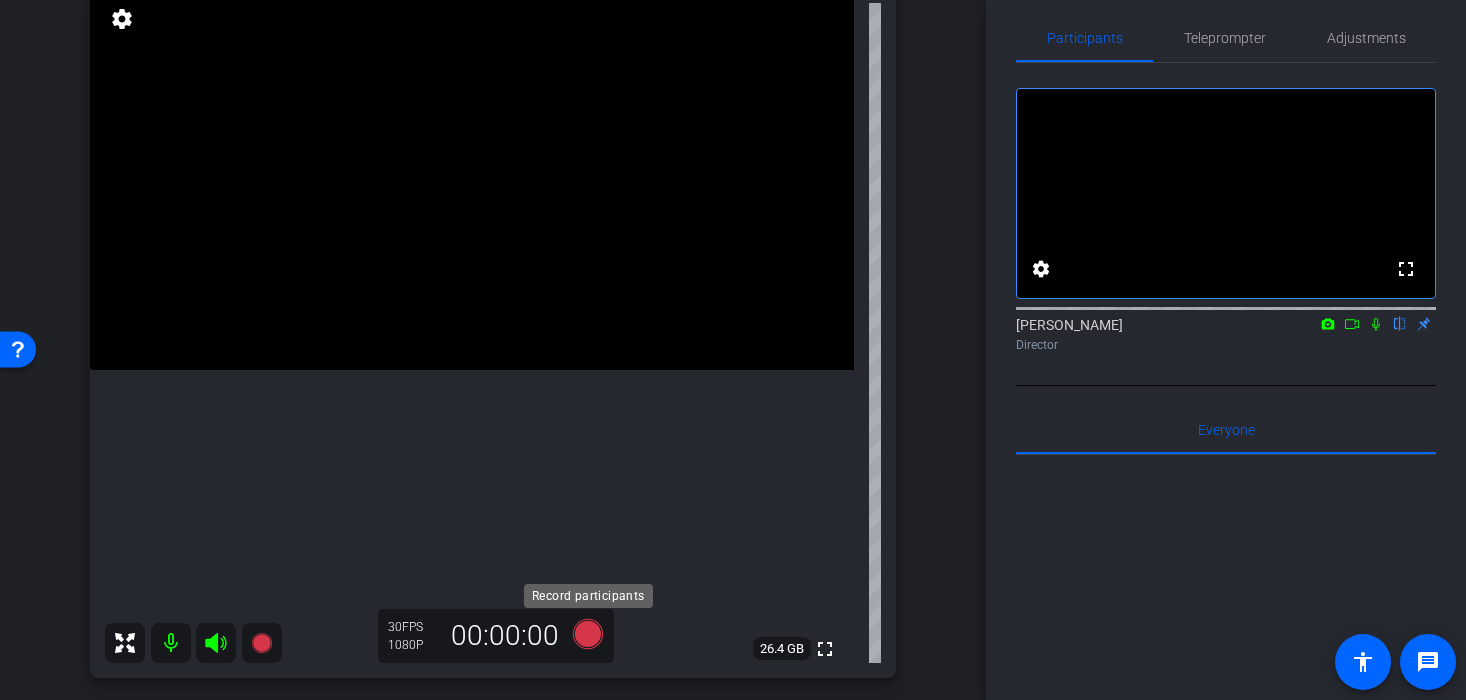 click 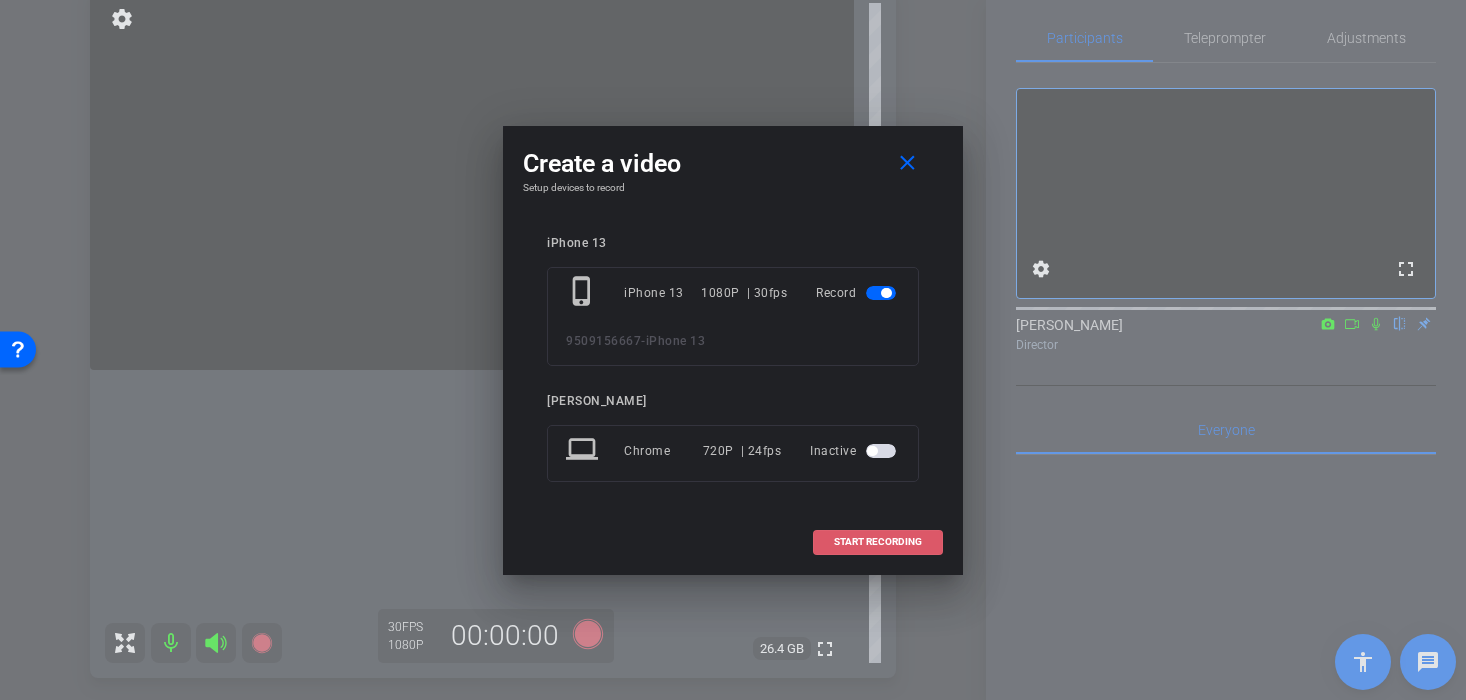 click on "START RECORDING" at bounding box center [878, 542] 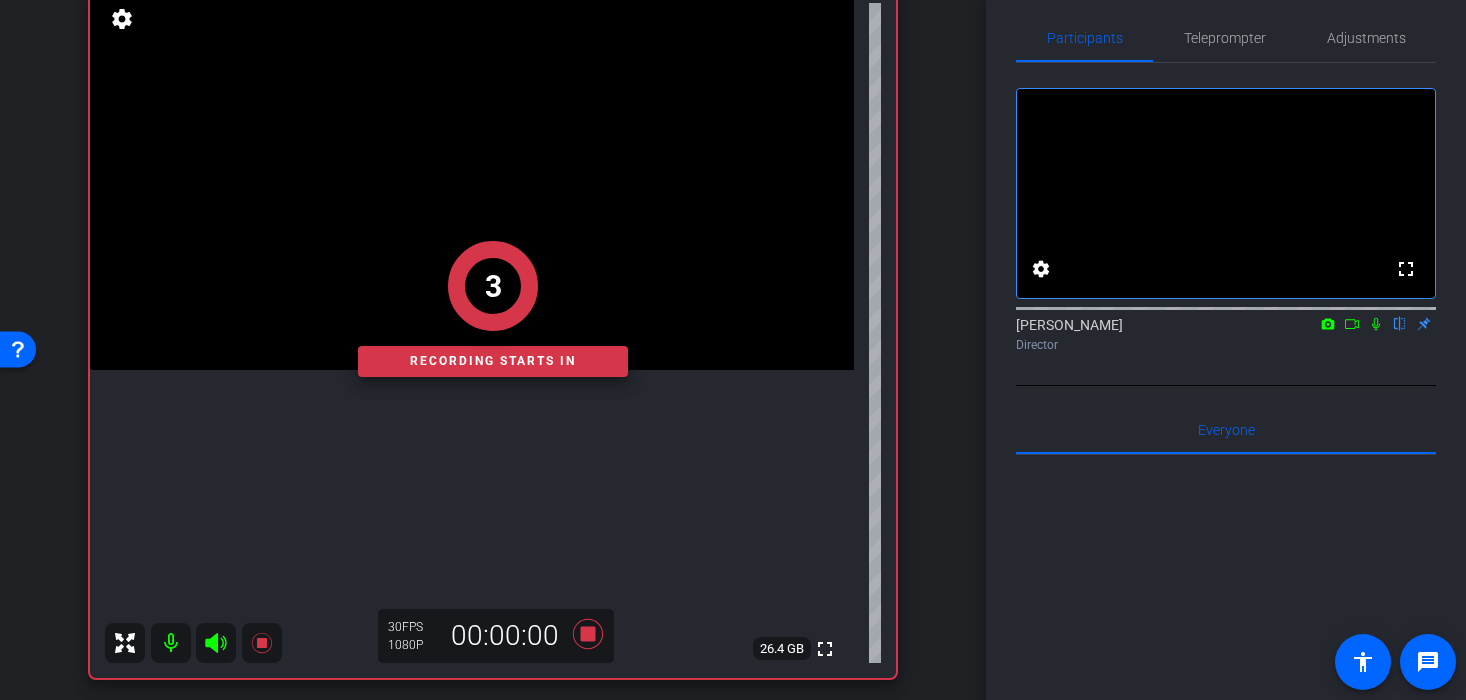 click on "Recording starts in" 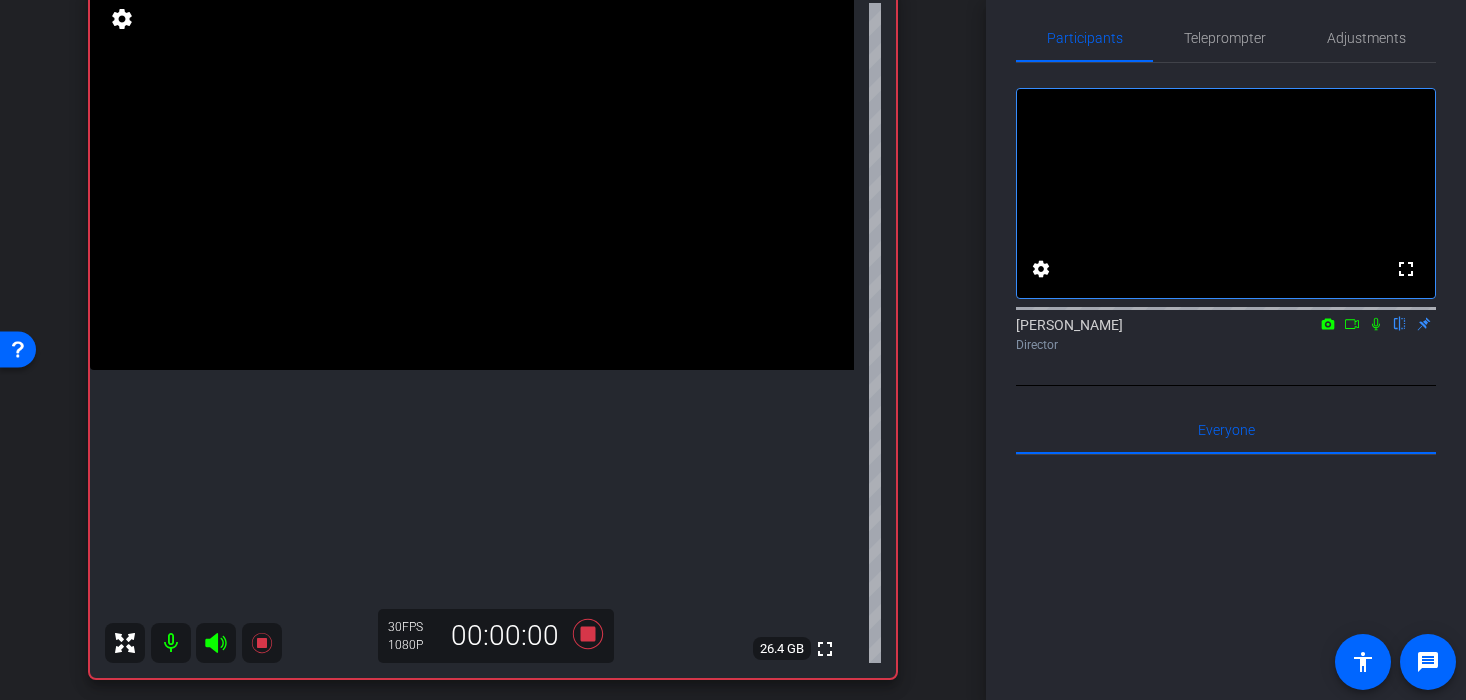 click at bounding box center [472, 179] 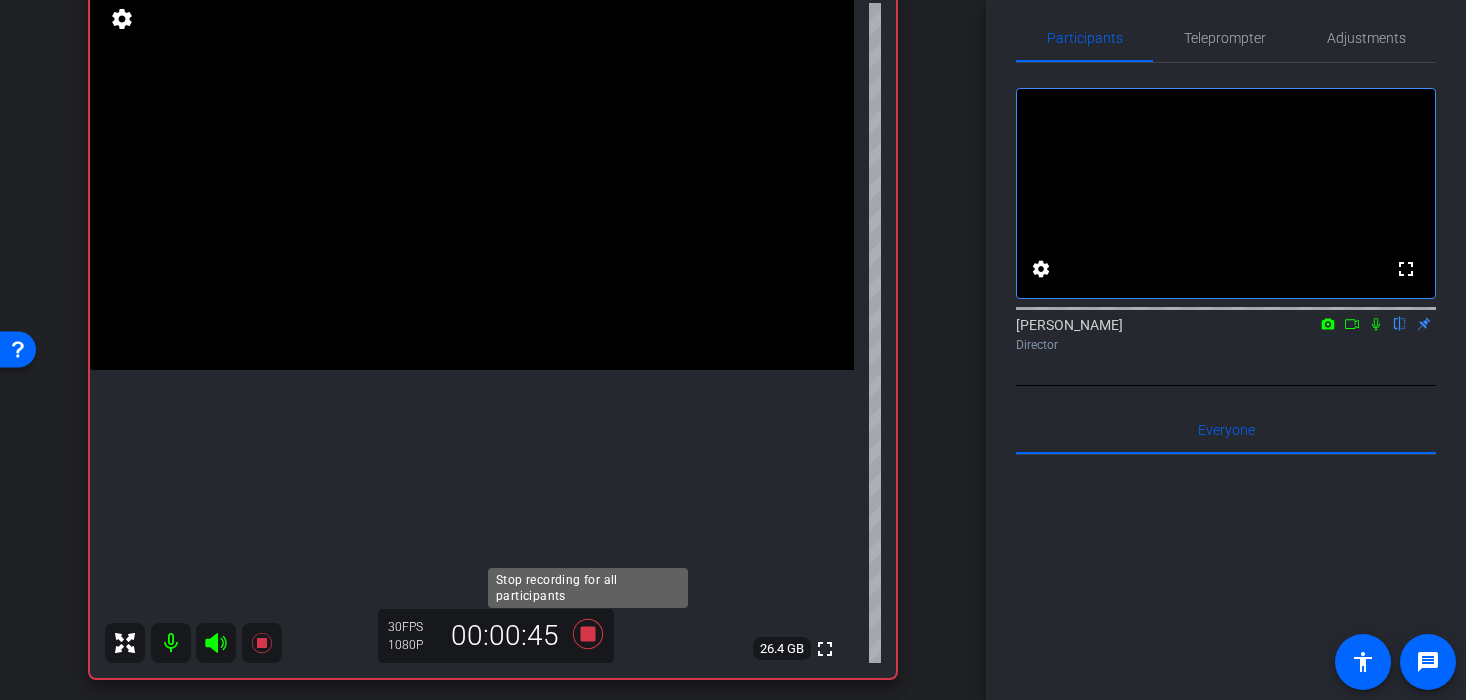 click 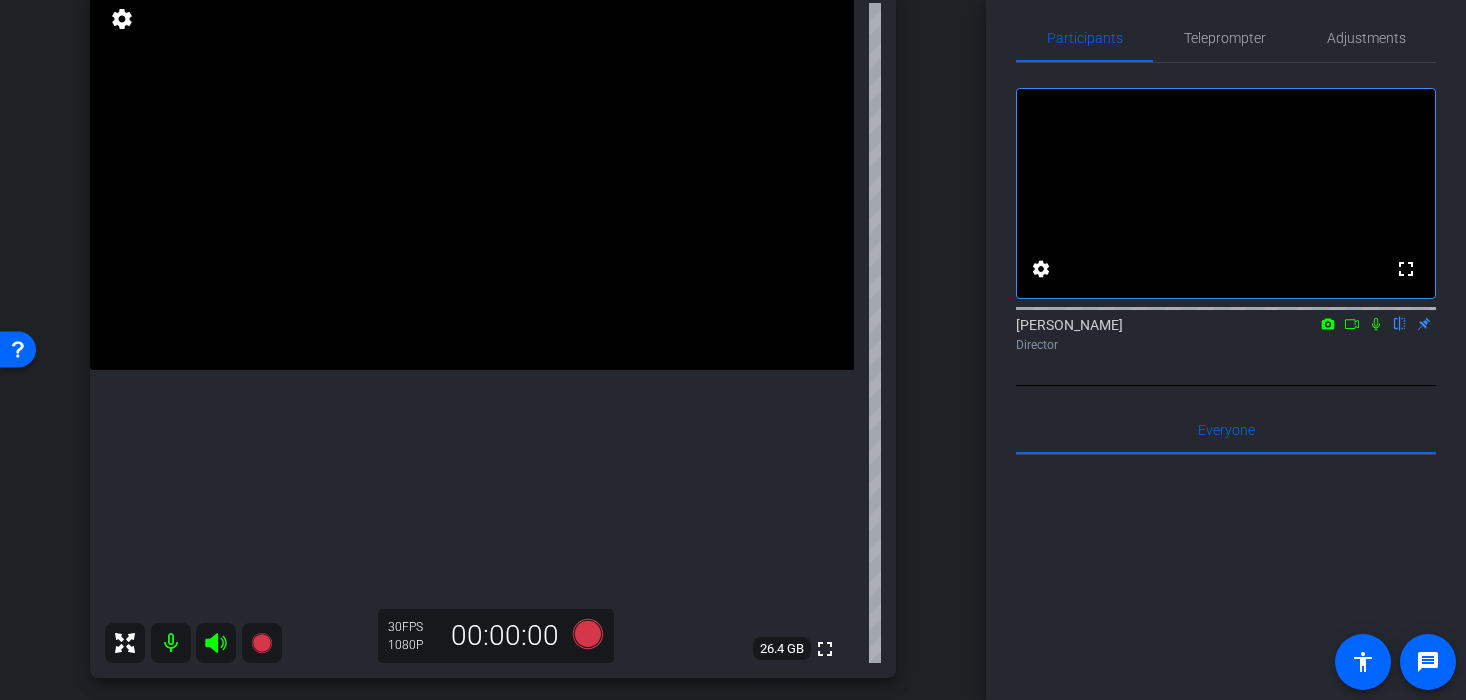 click at bounding box center [472, 179] 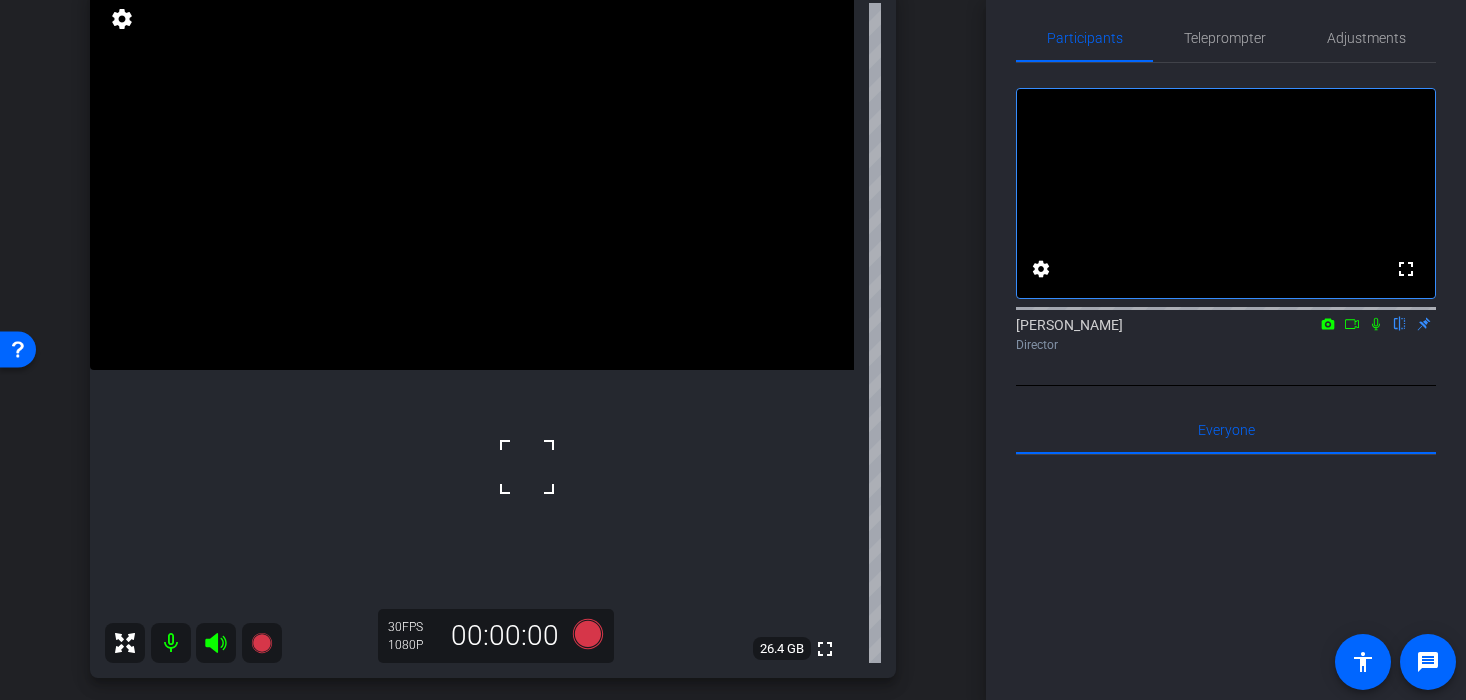 click at bounding box center (472, 179) 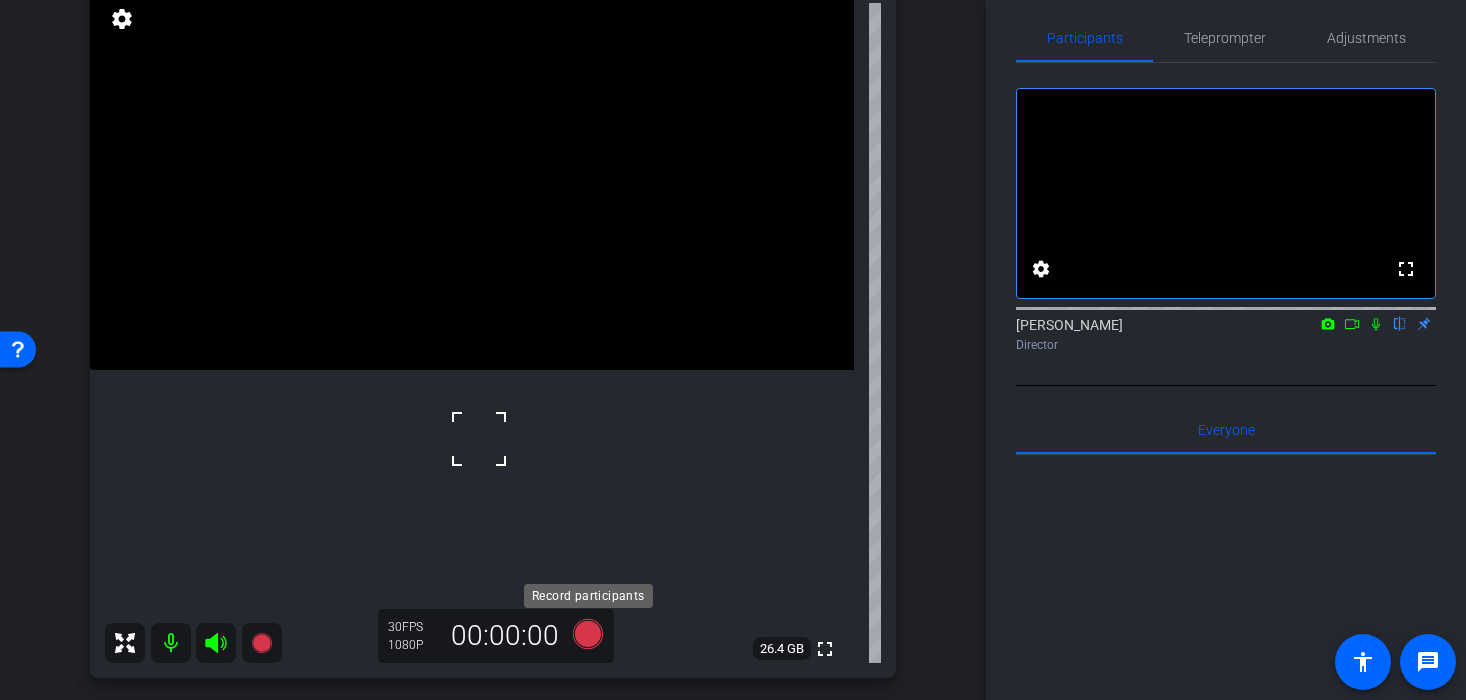 click 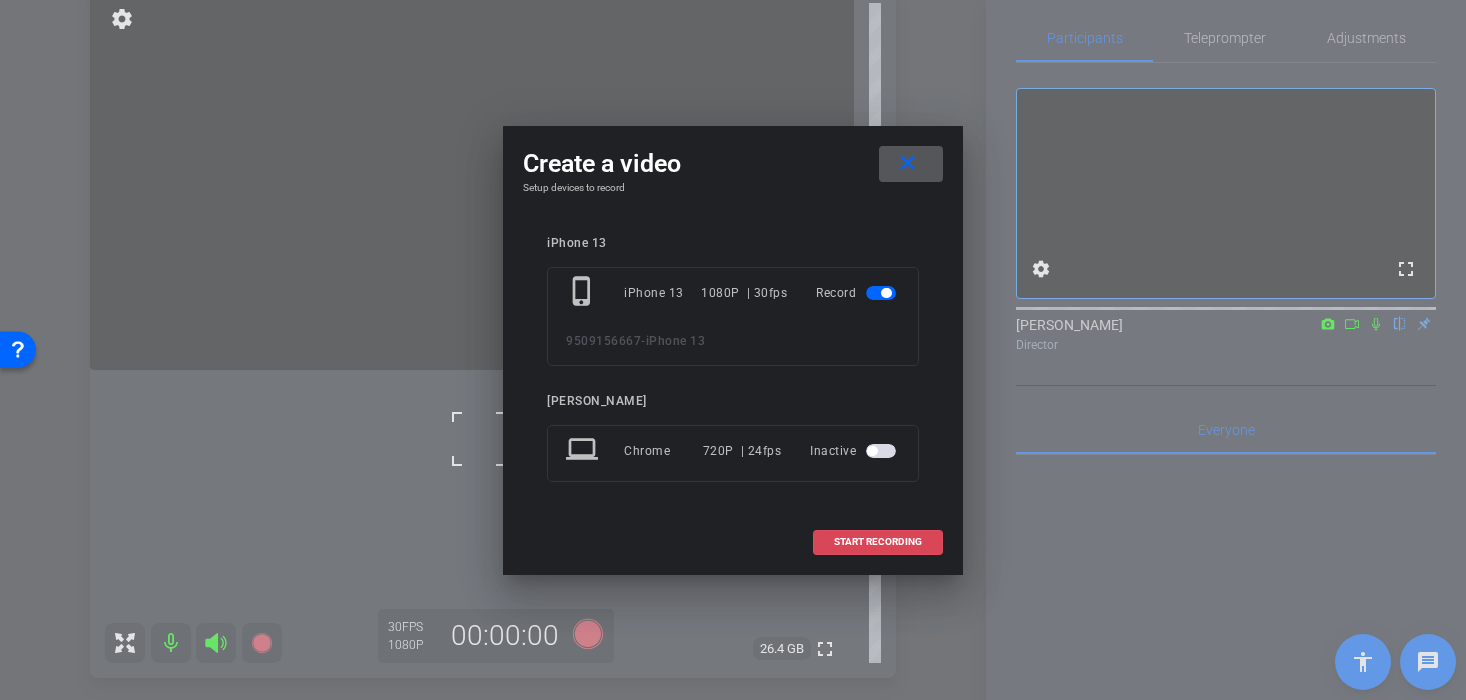 click at bounding box center (878, 542) 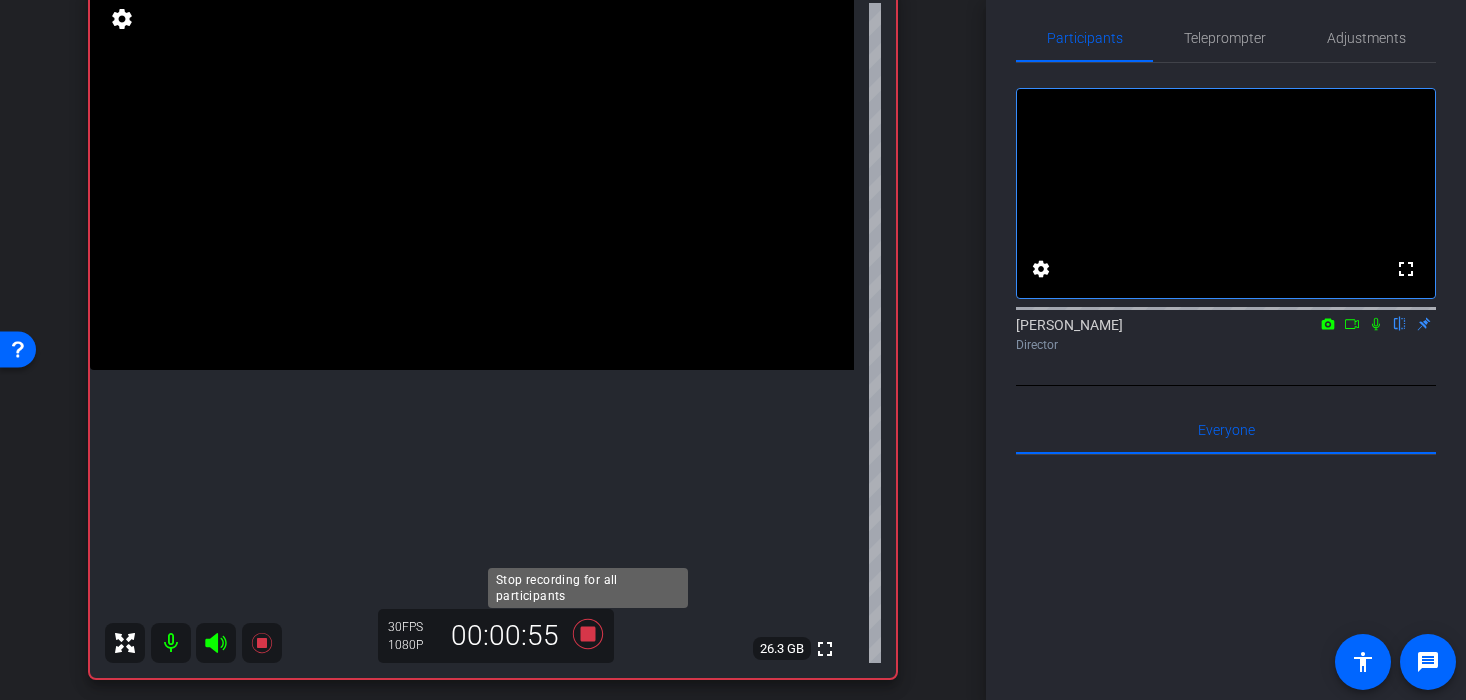 click 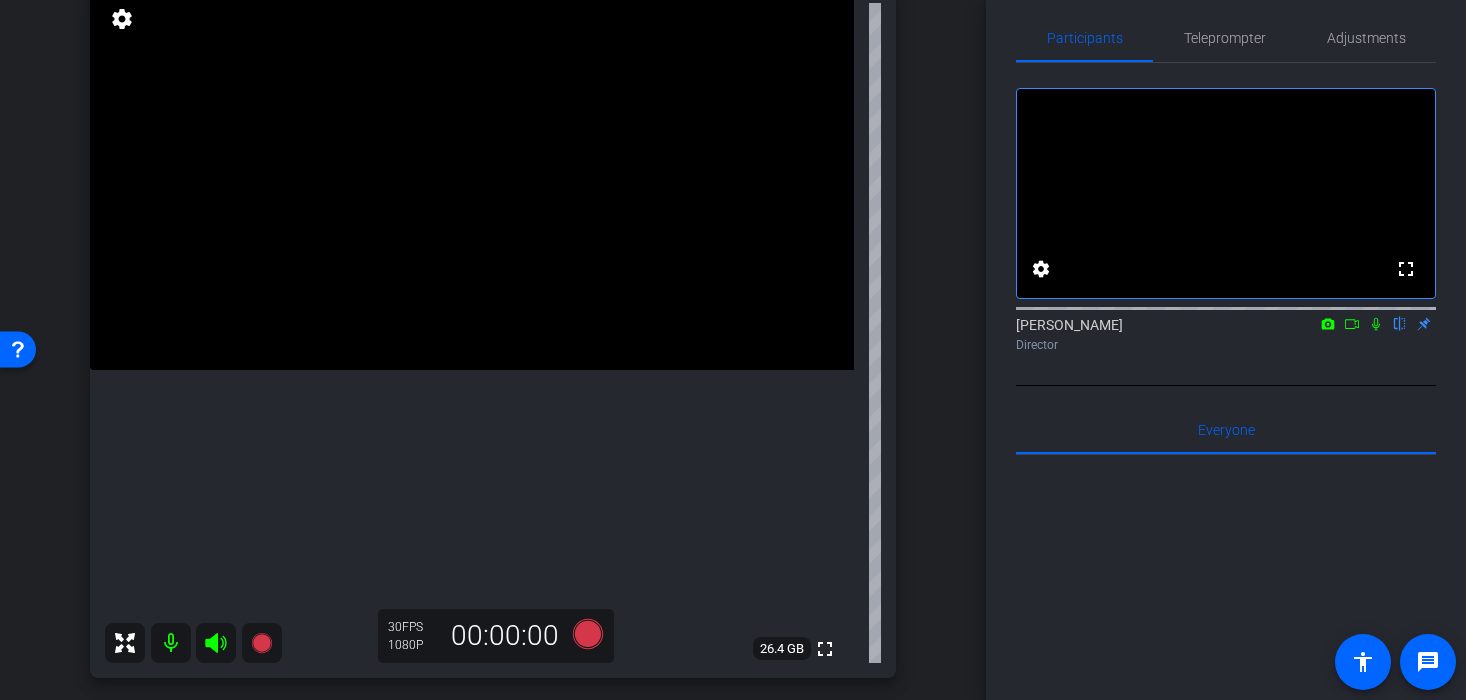 click at bounding box center [472, 179] 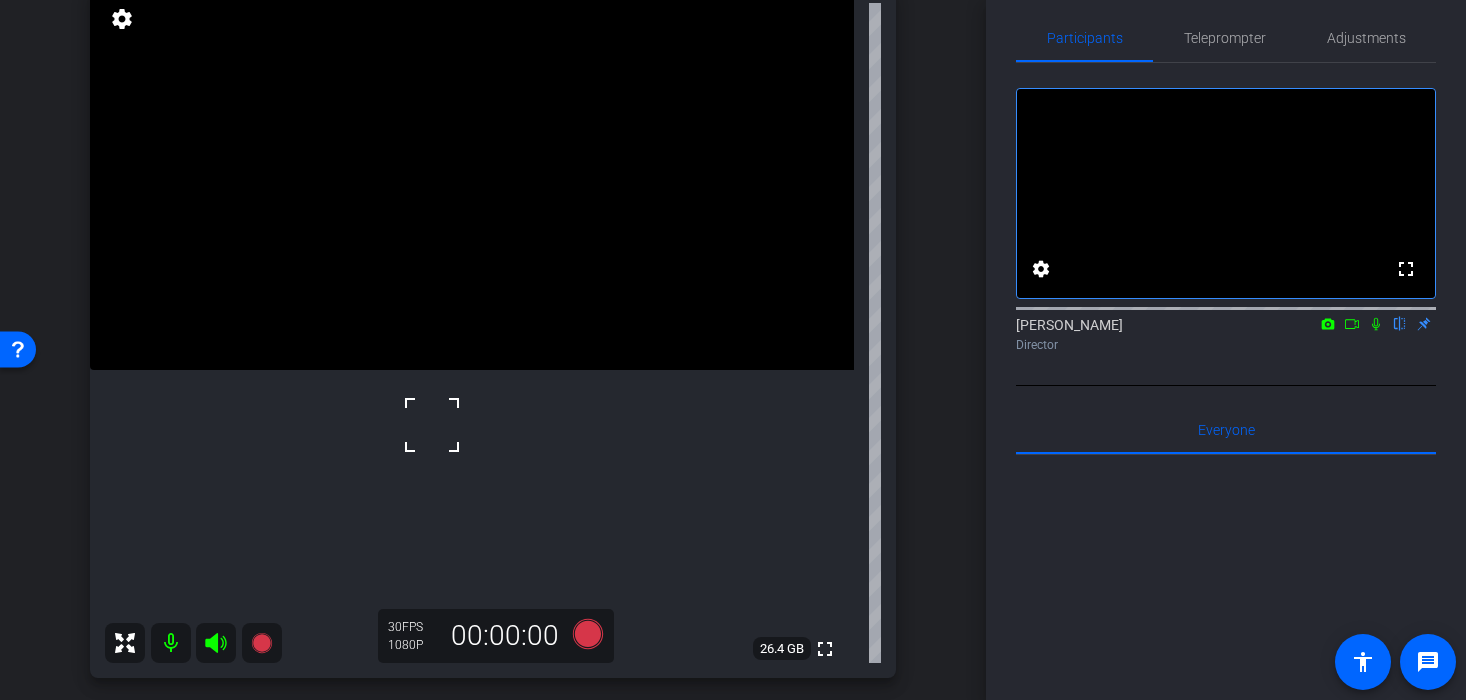 click at bounding box center [407, 400] 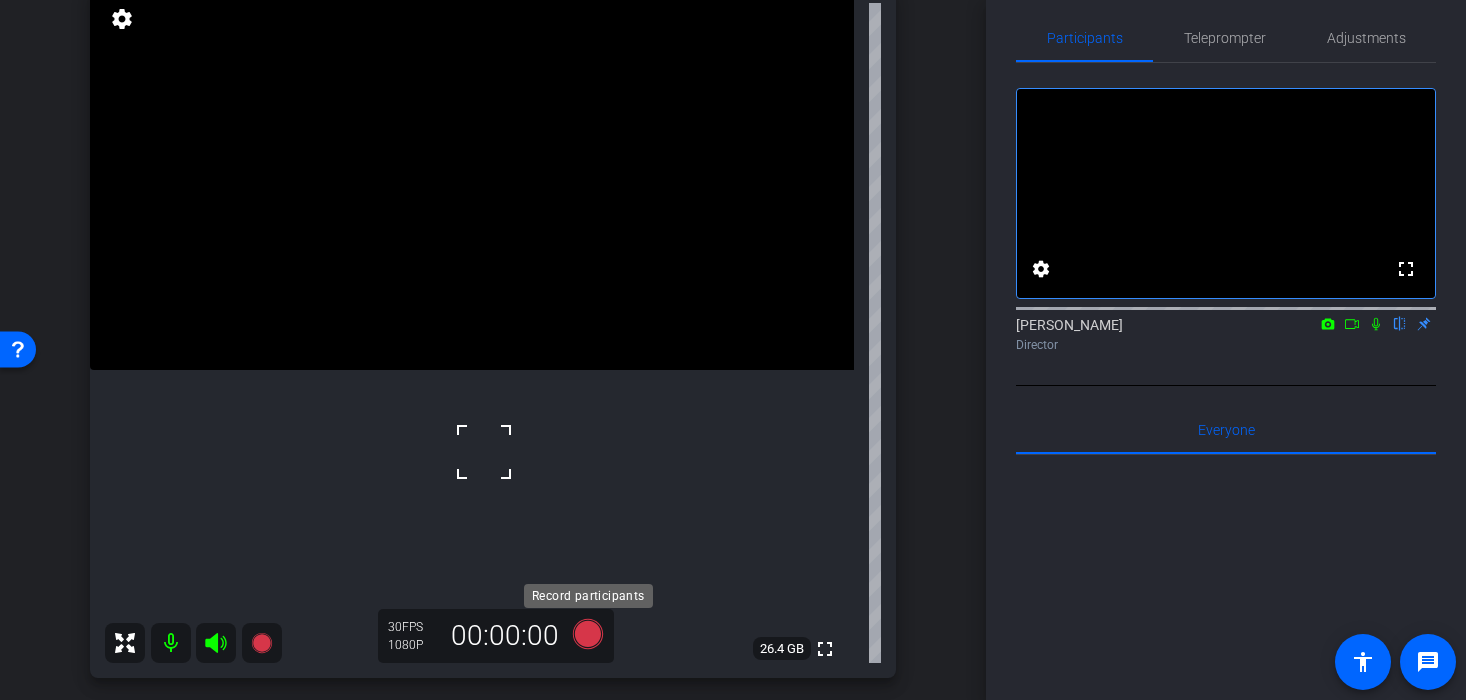 click 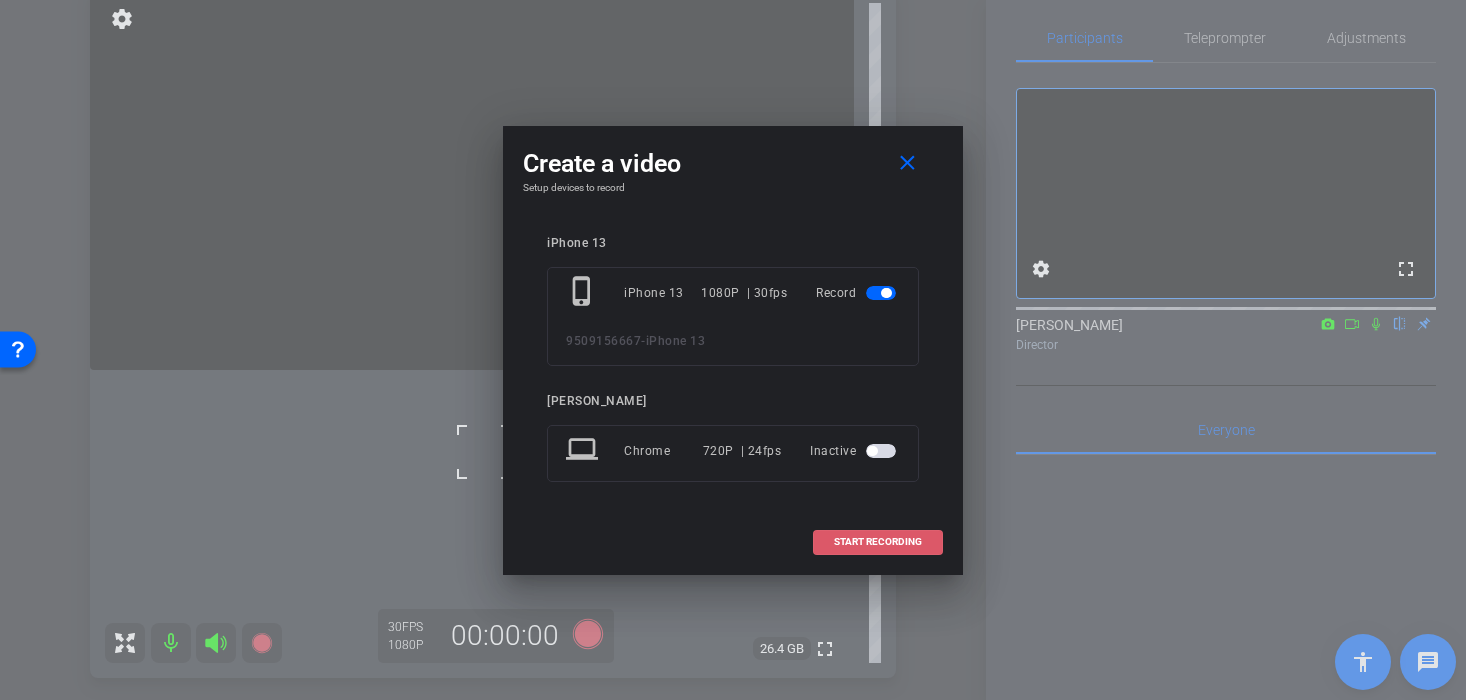 click on "START RECORDING" at bounding box center (878, 542) 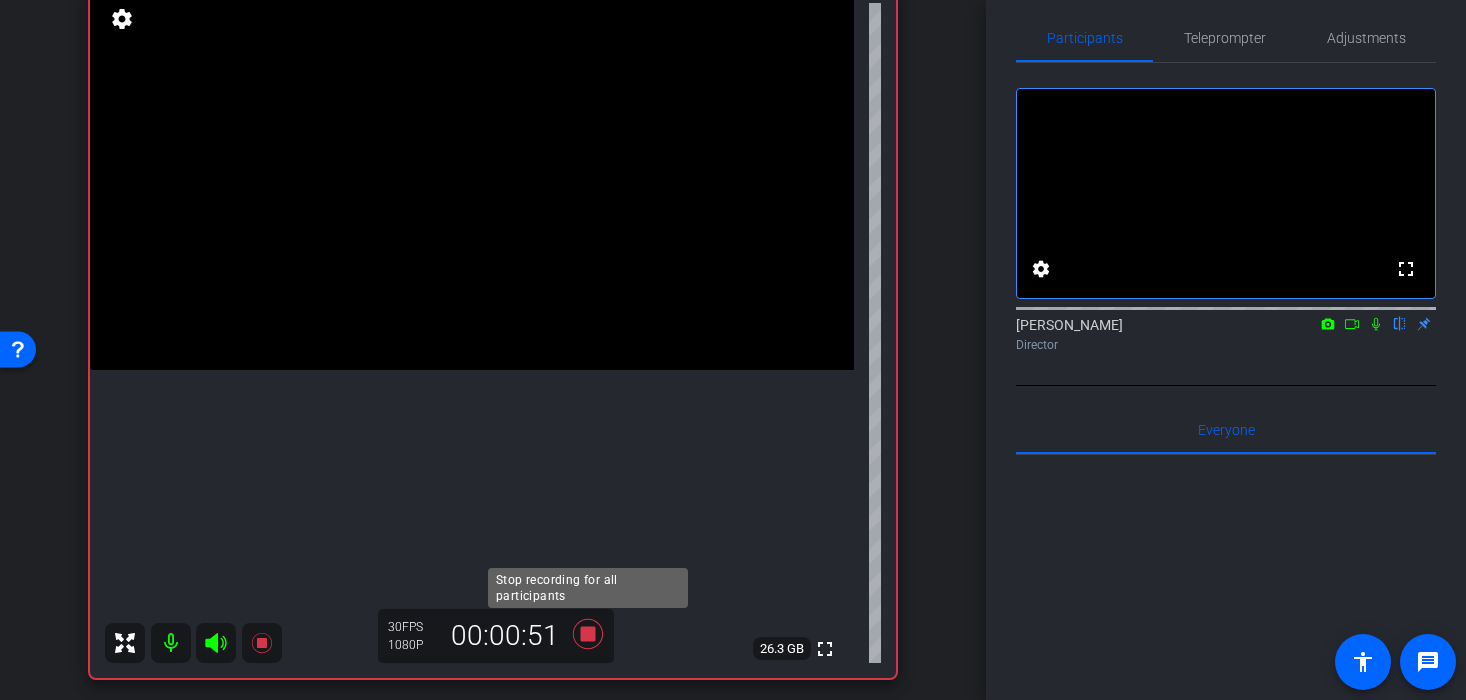 click 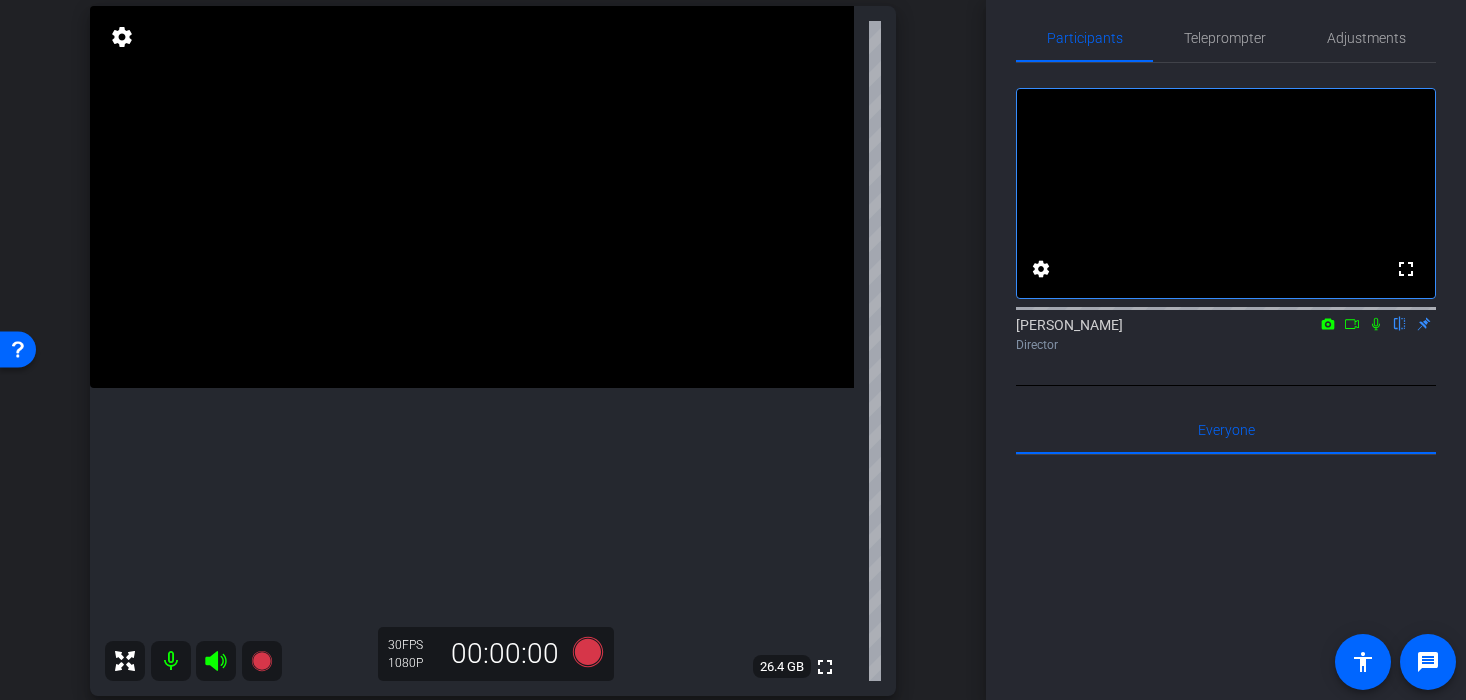 scroll, scrollTop: 145, scrollLeft: 0, axis: vertical 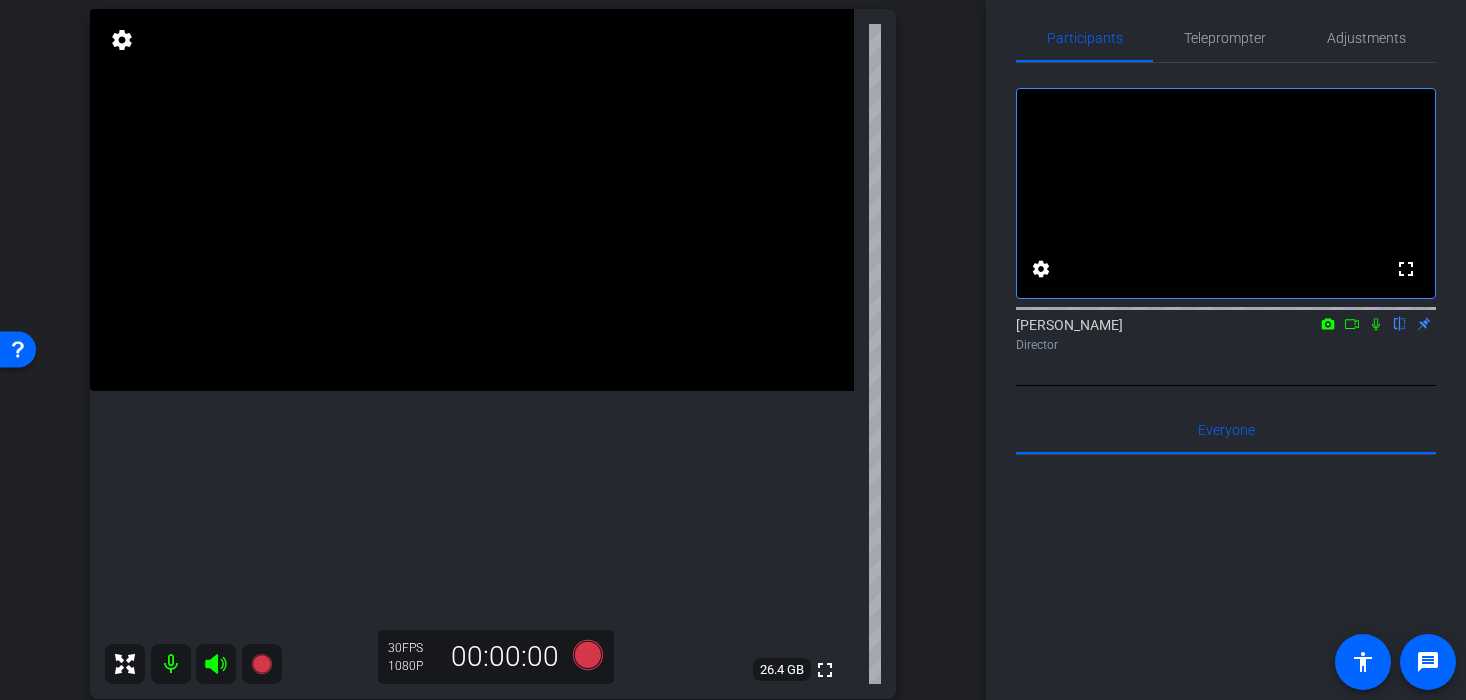 click at bounding box center [472, 200] 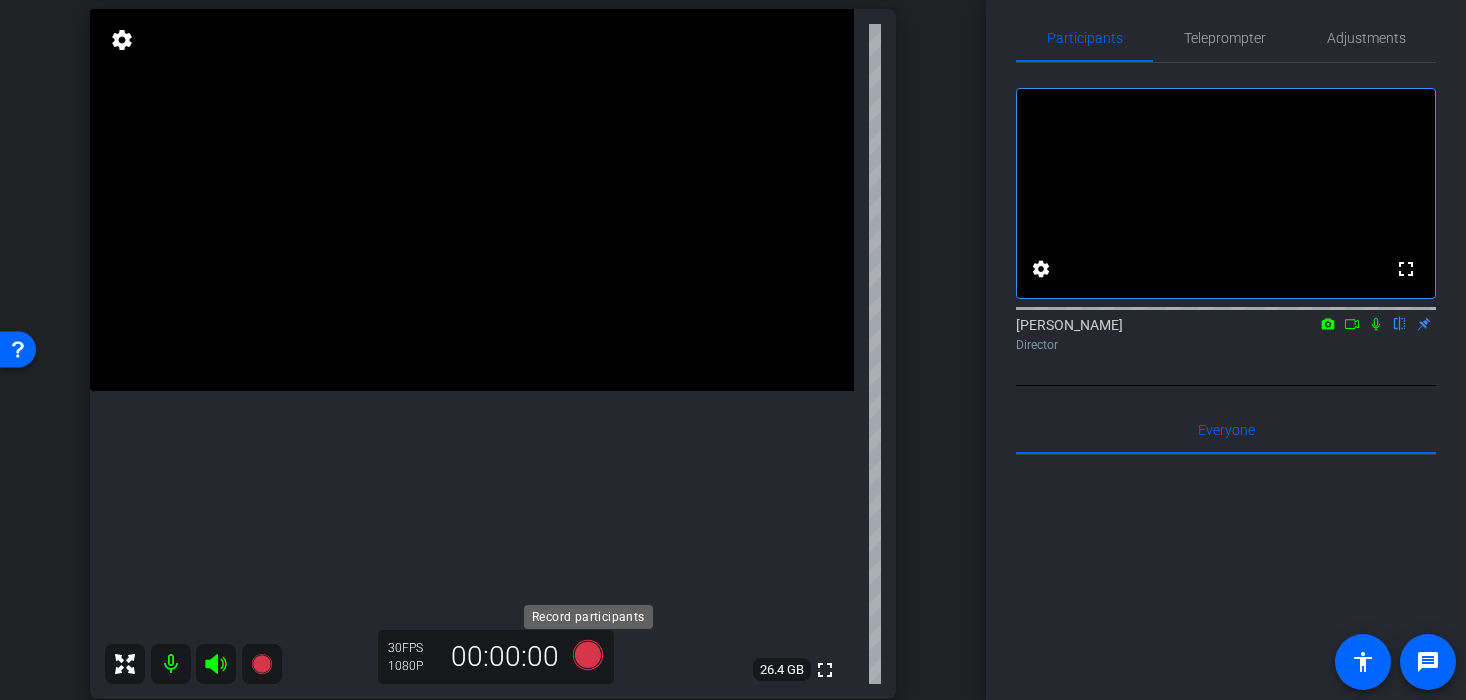 click 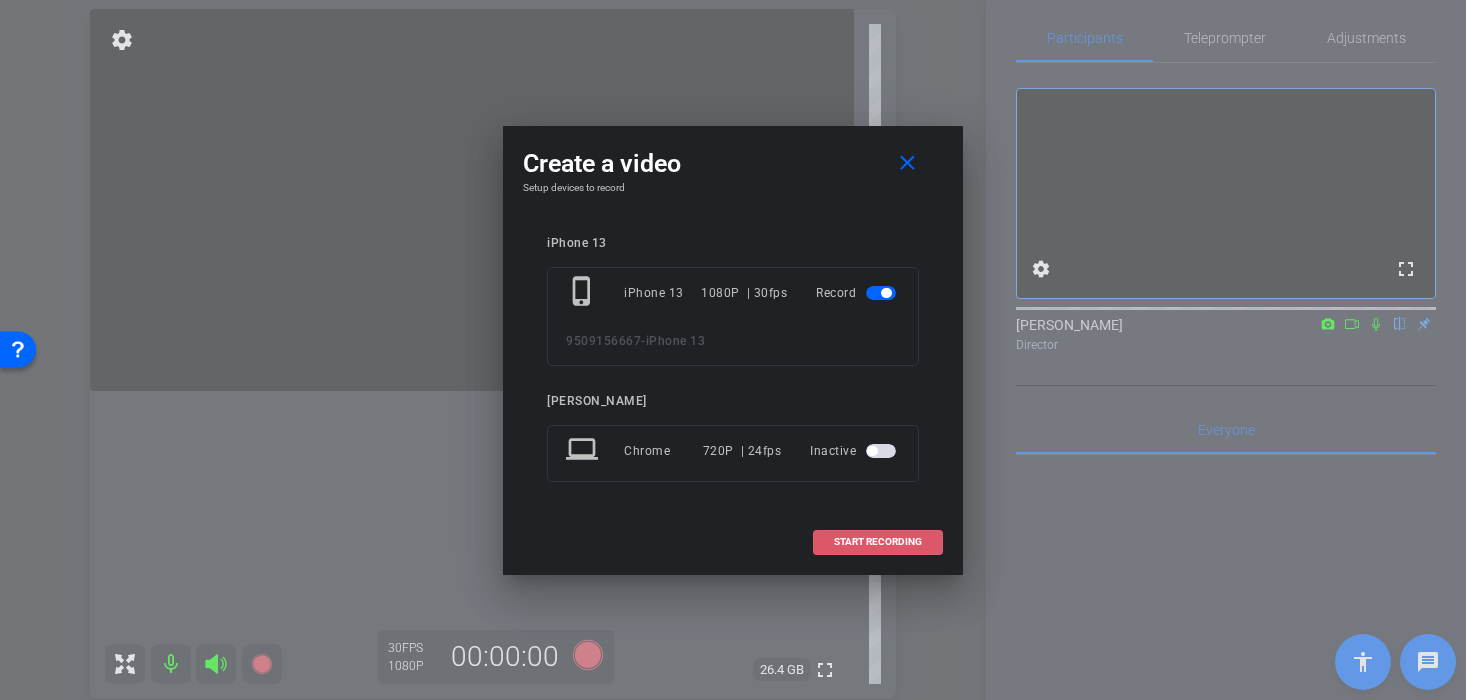 click on "START RECORDING" at bounding box center (878, 542) 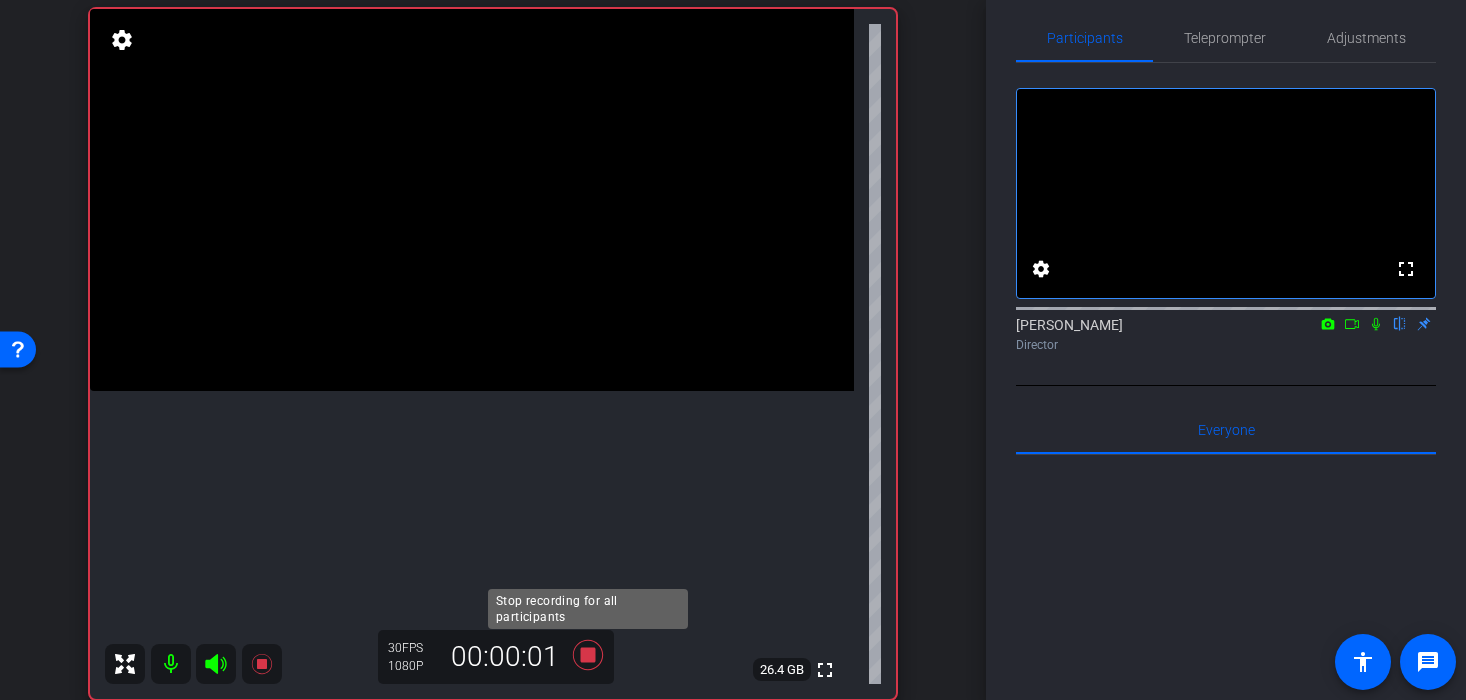 click 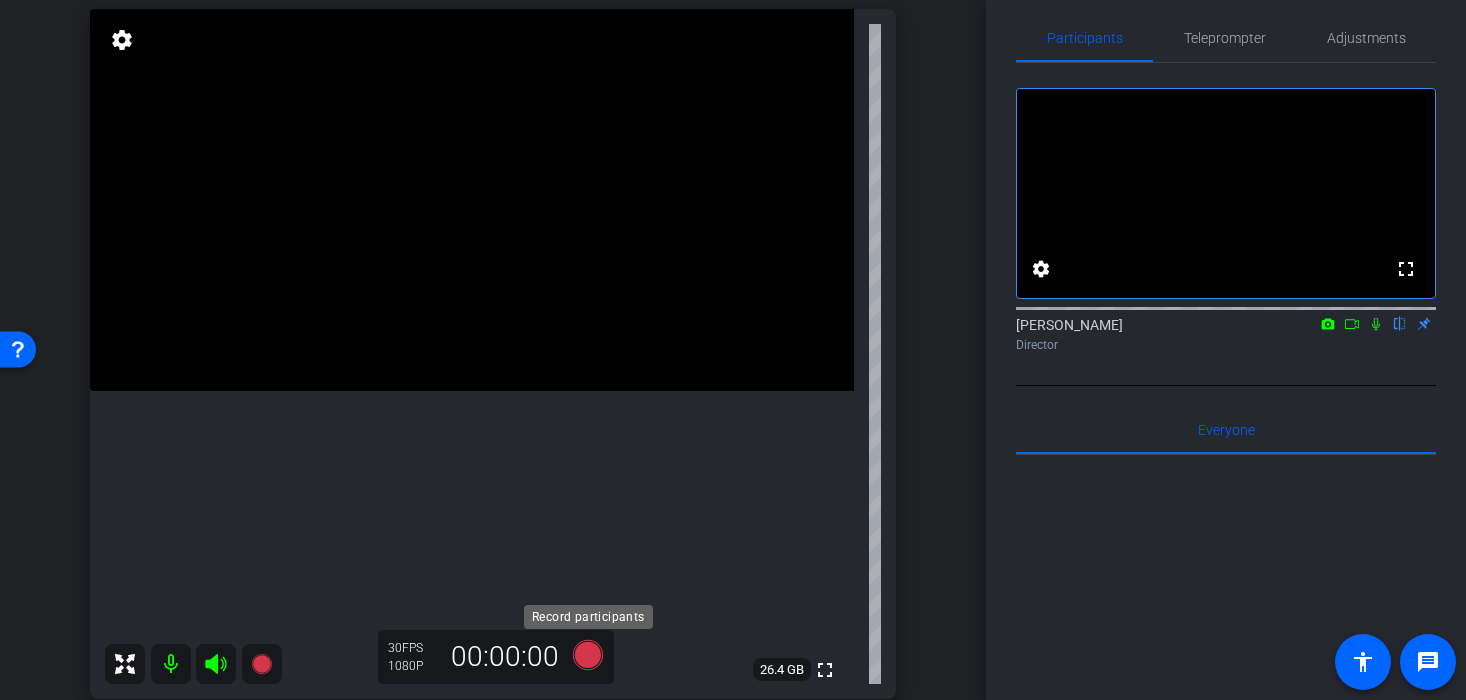 click 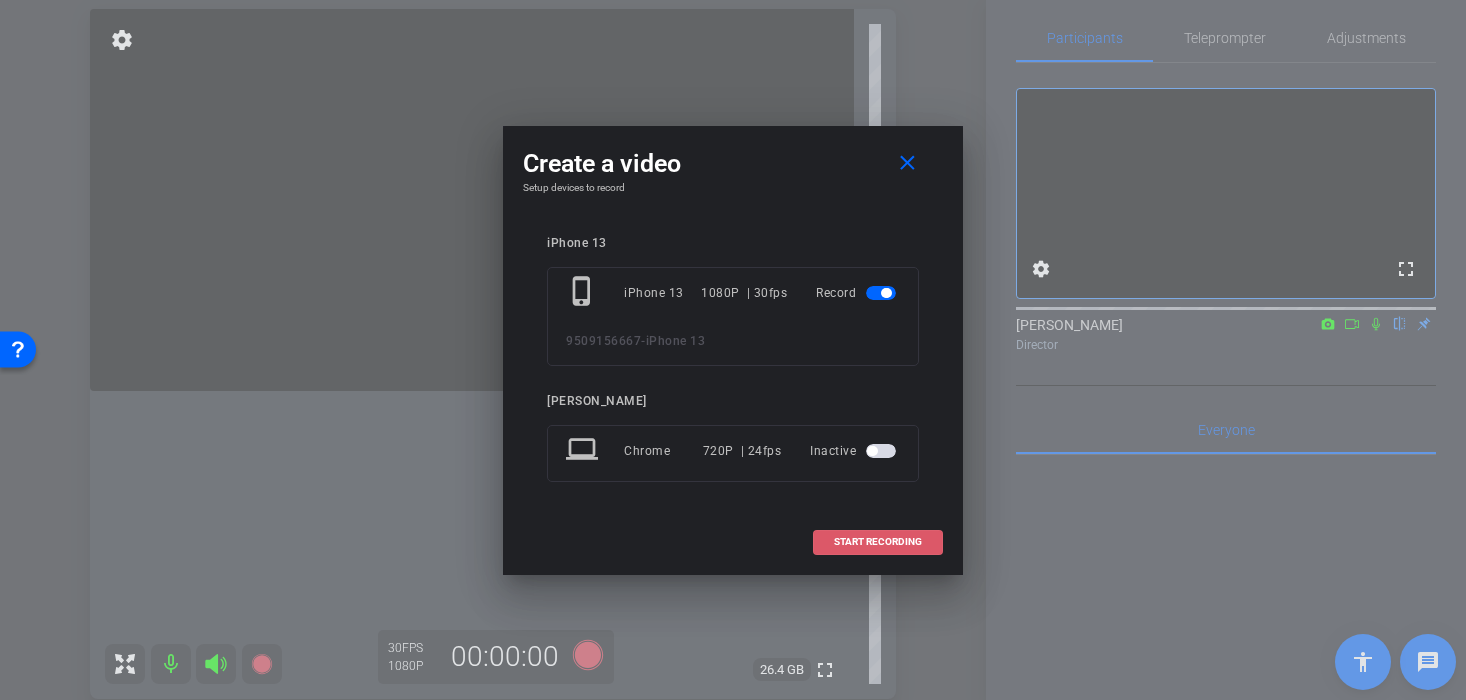 click at bounding box center [878, 542] 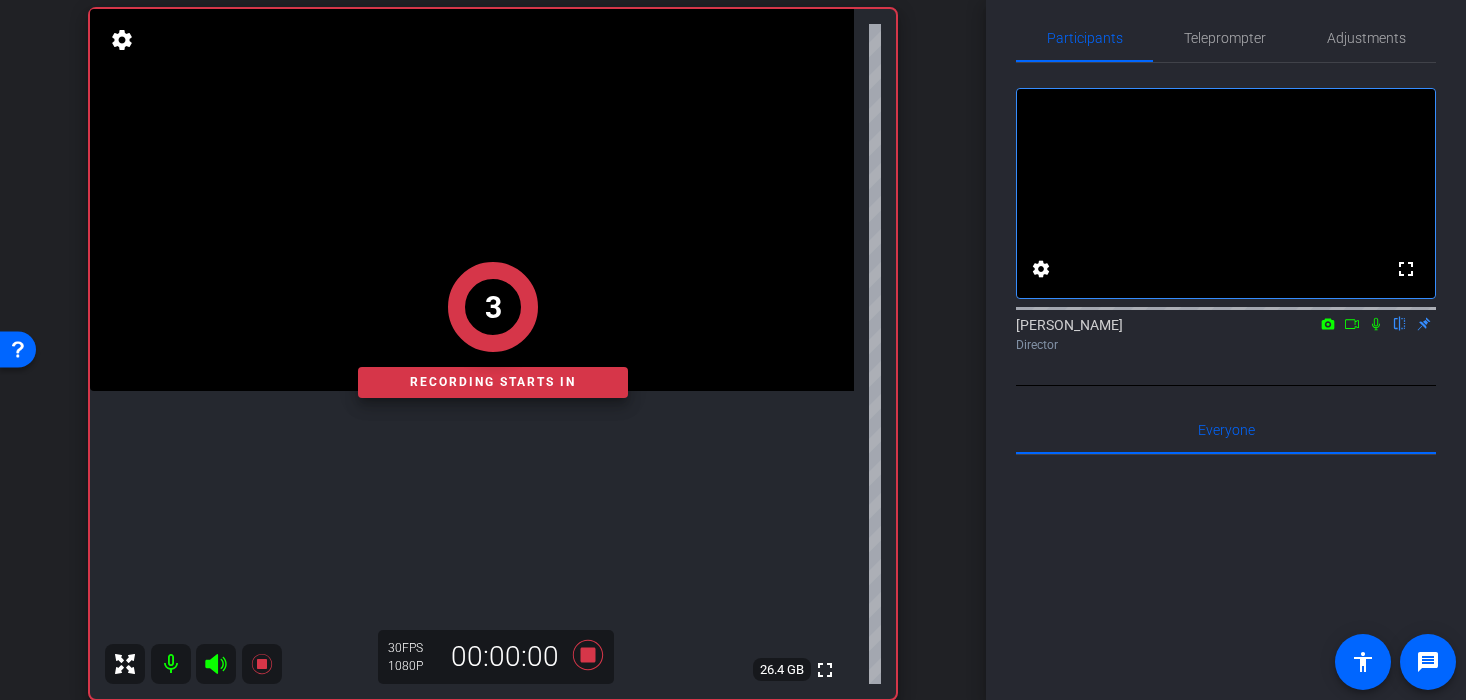 click on "3   Recording starts in" 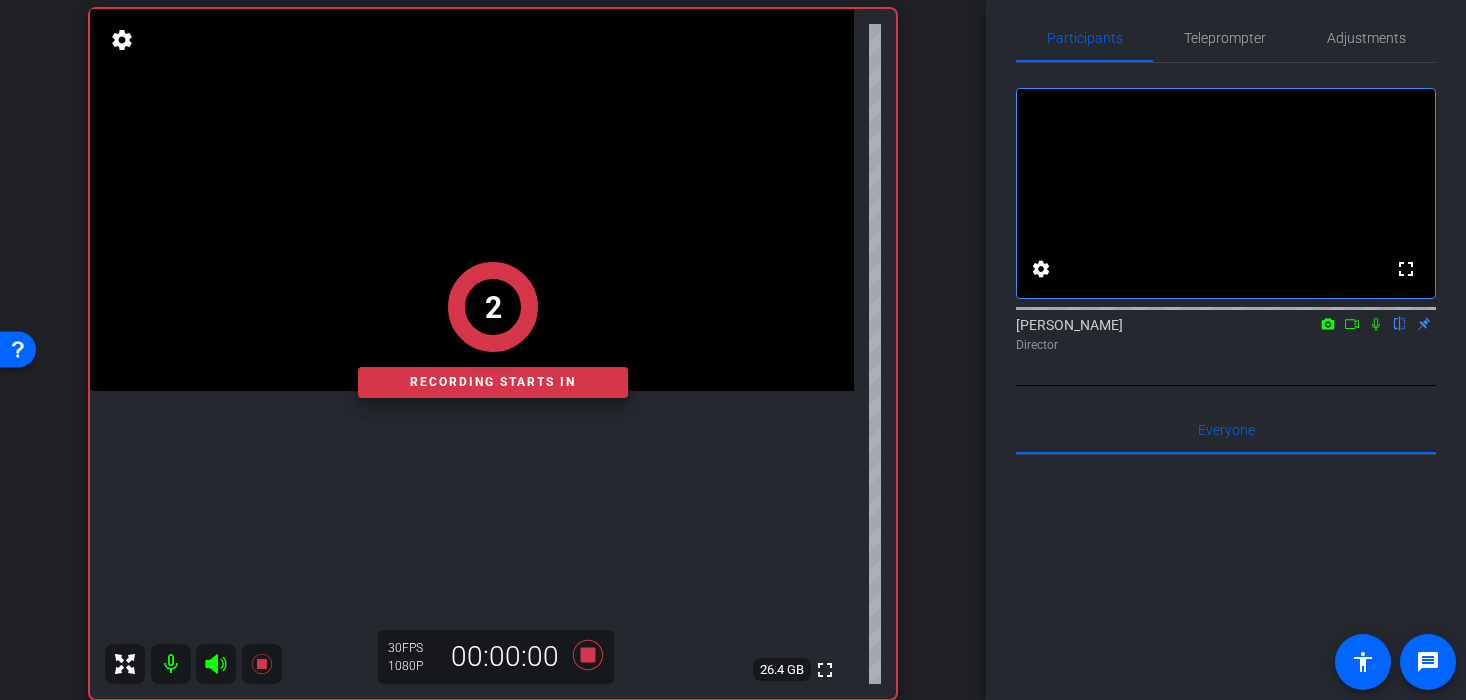 click on "2   Recording starts in" 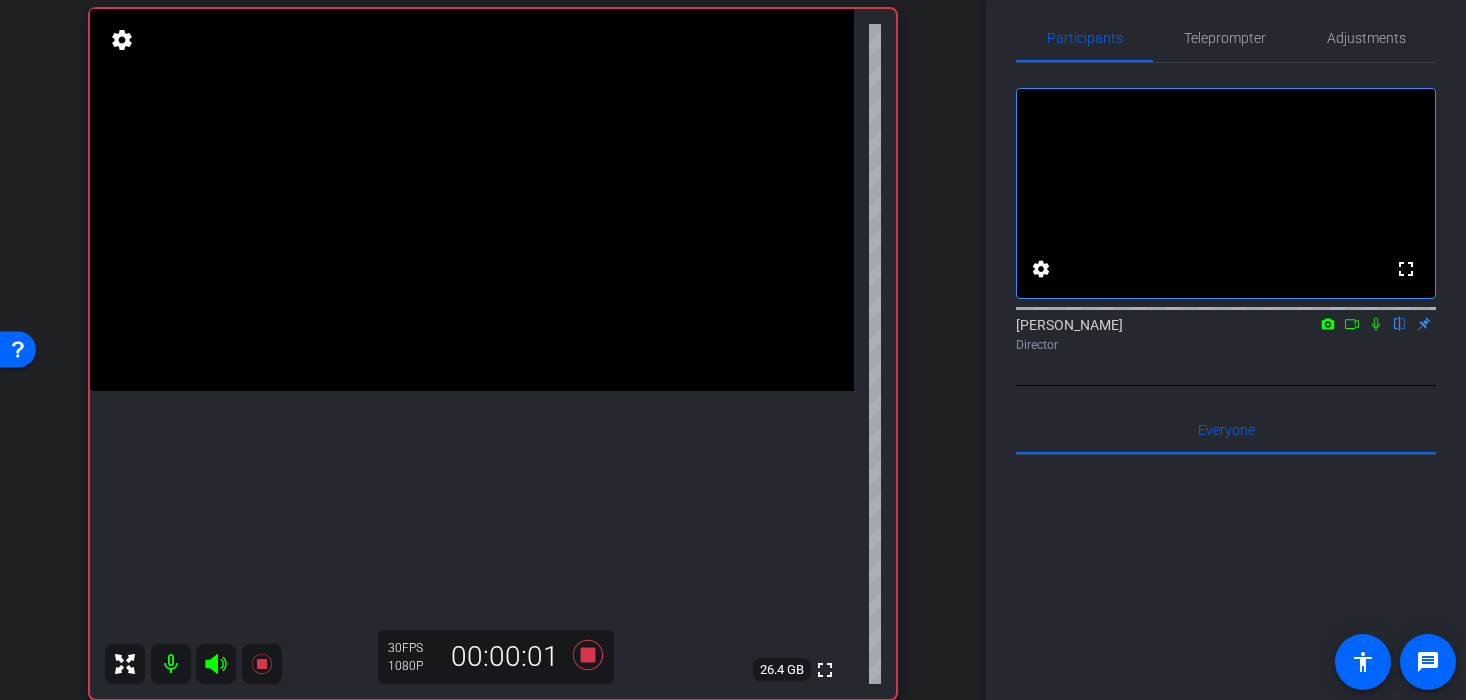 click at bounding box center [472, 200] 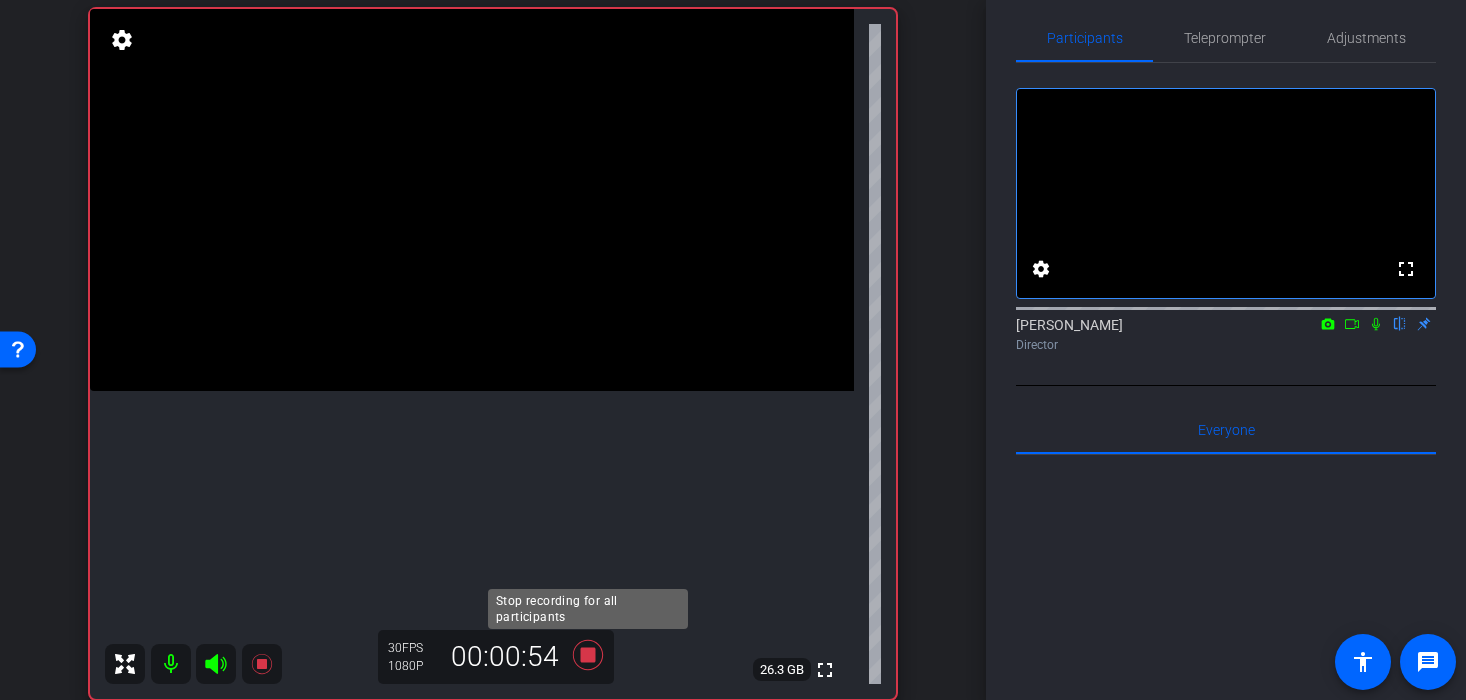 click 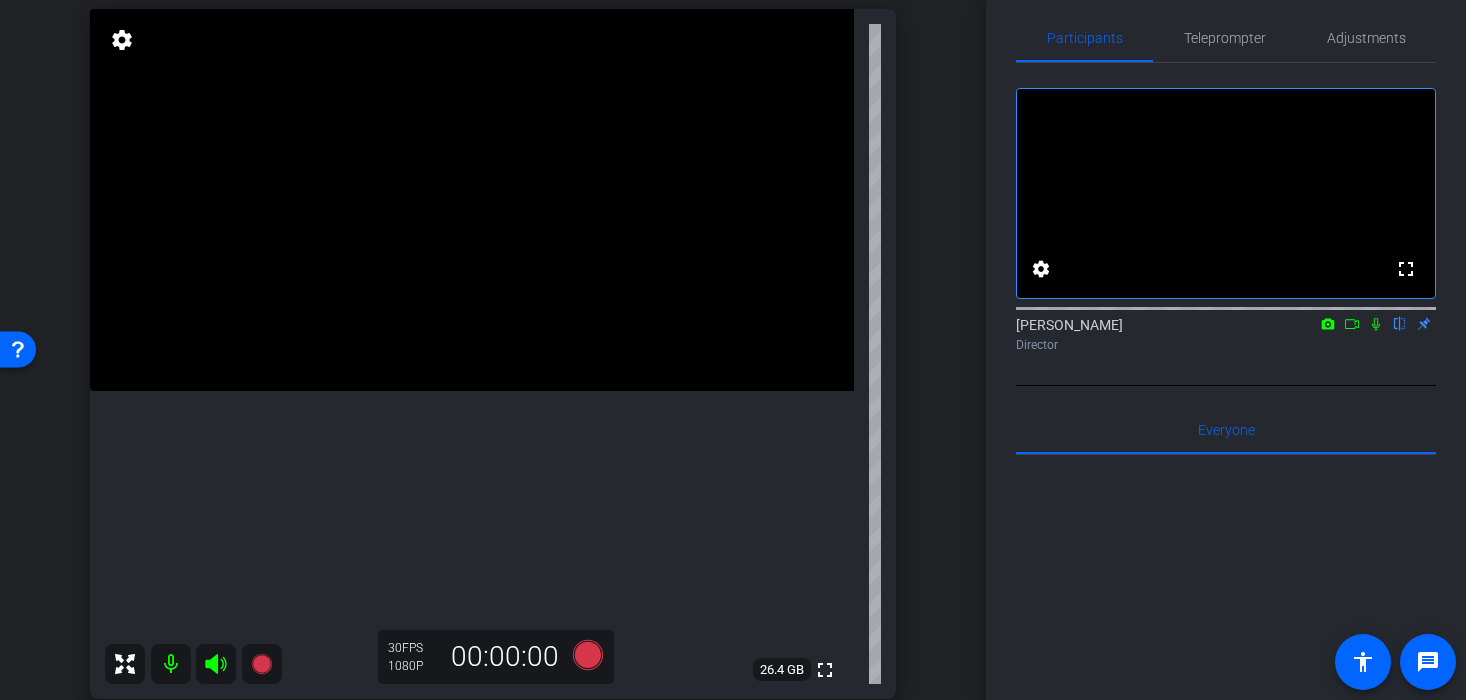 scroll, scrollTop: 149, scrollLeft: 0, axis: vertical 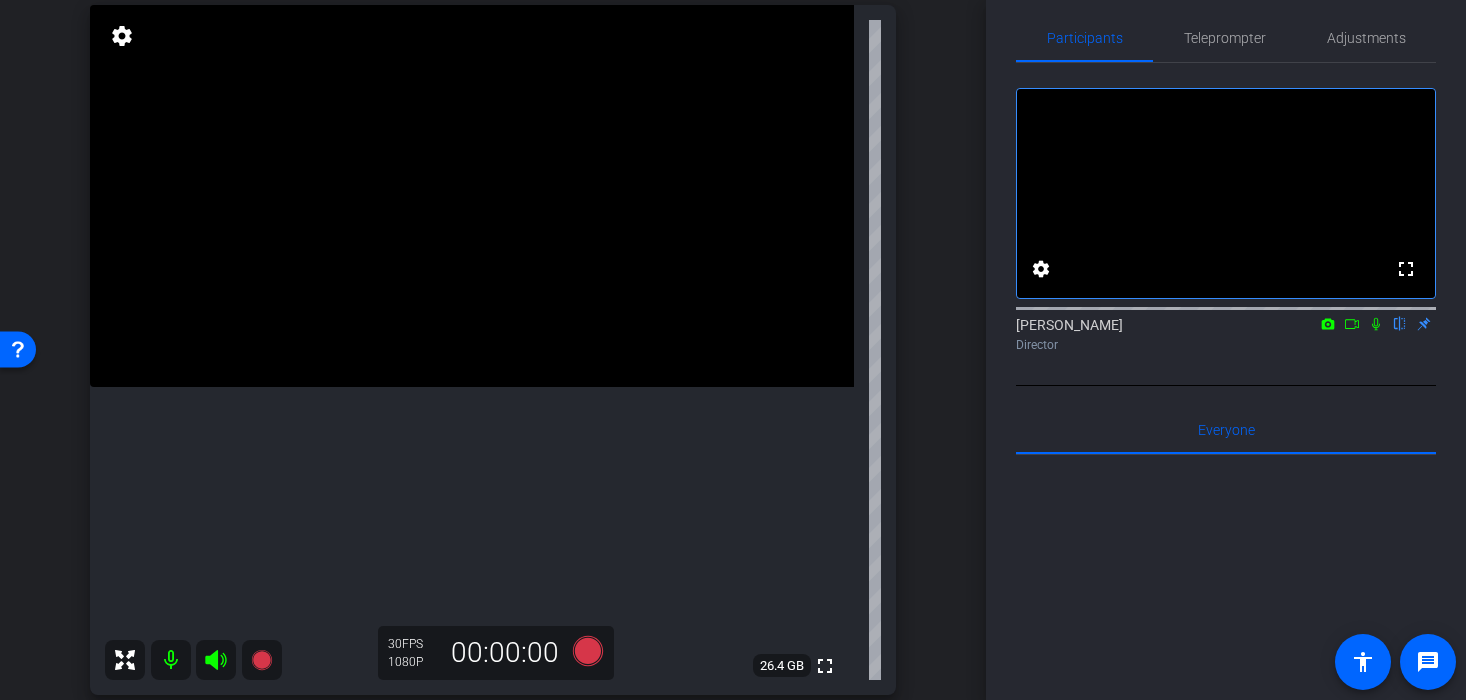 click at bounding box center (472, 196) 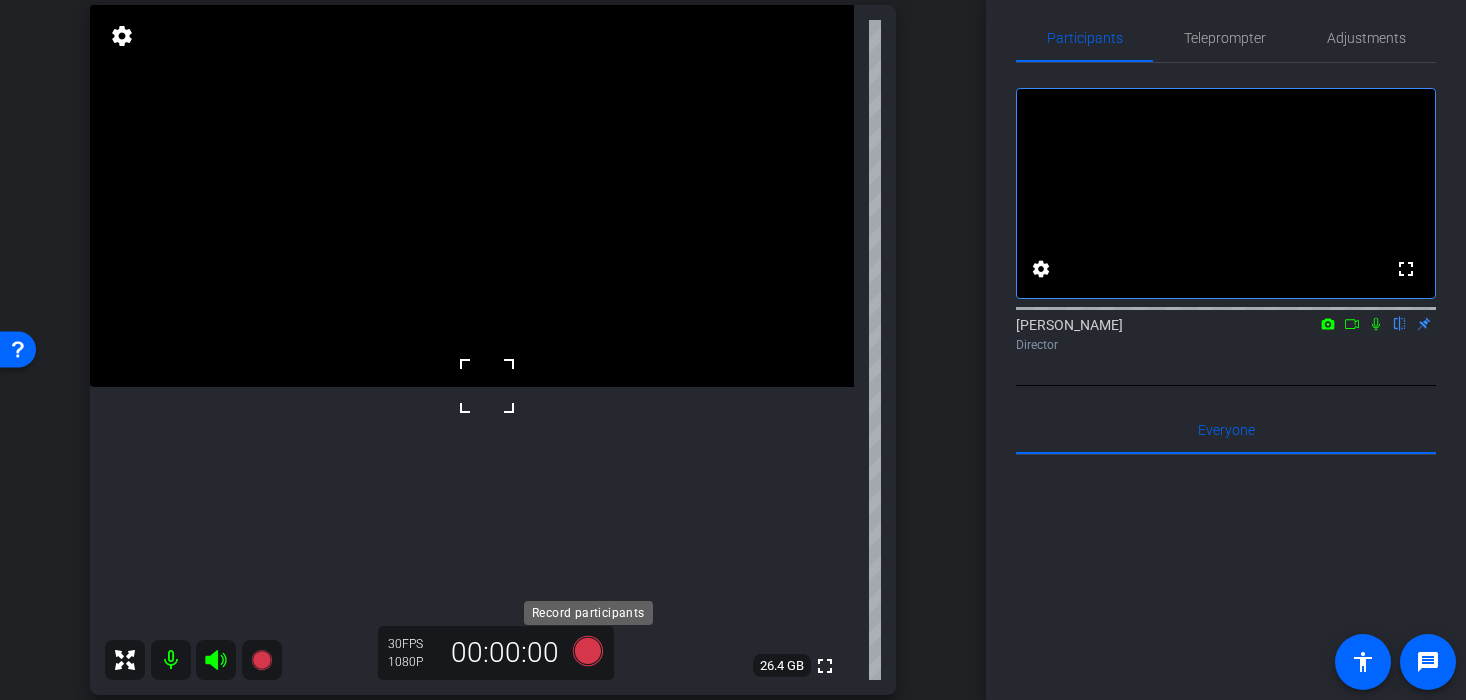click 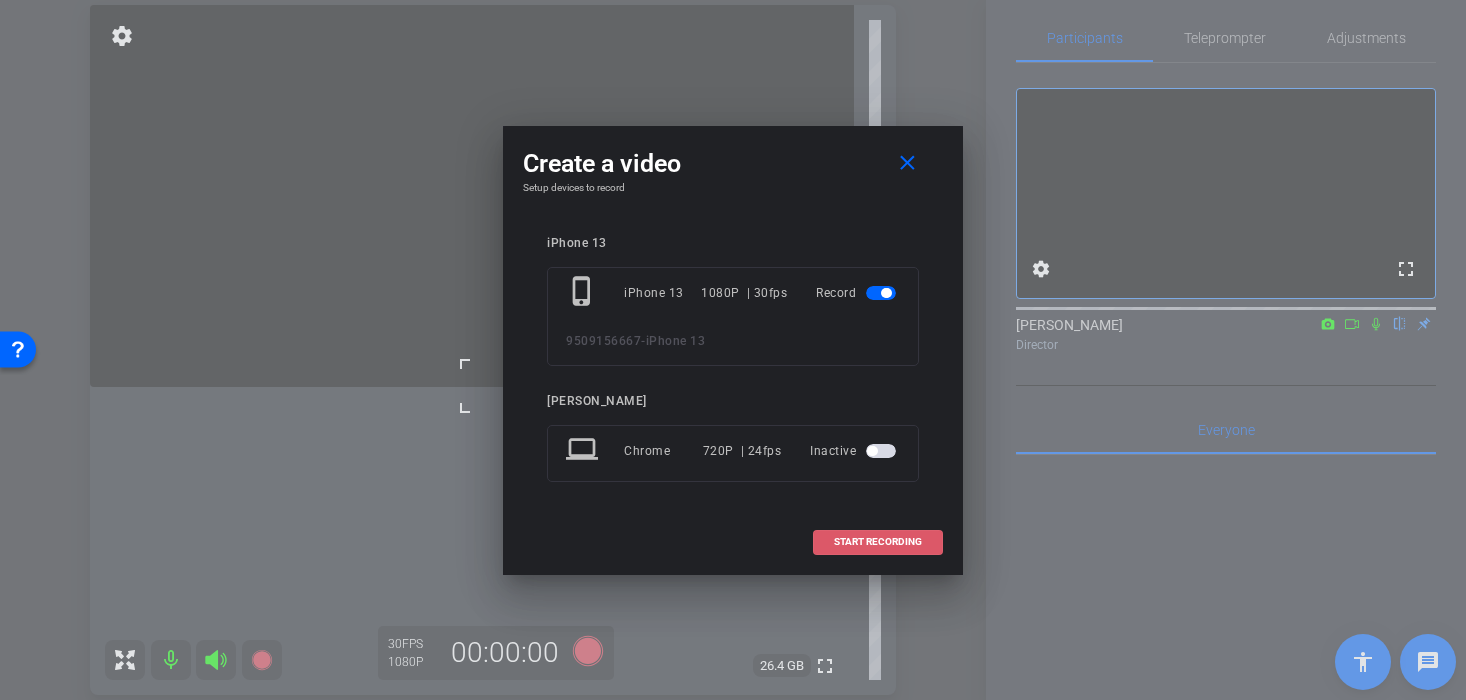 click at bounding box center (878, 542) 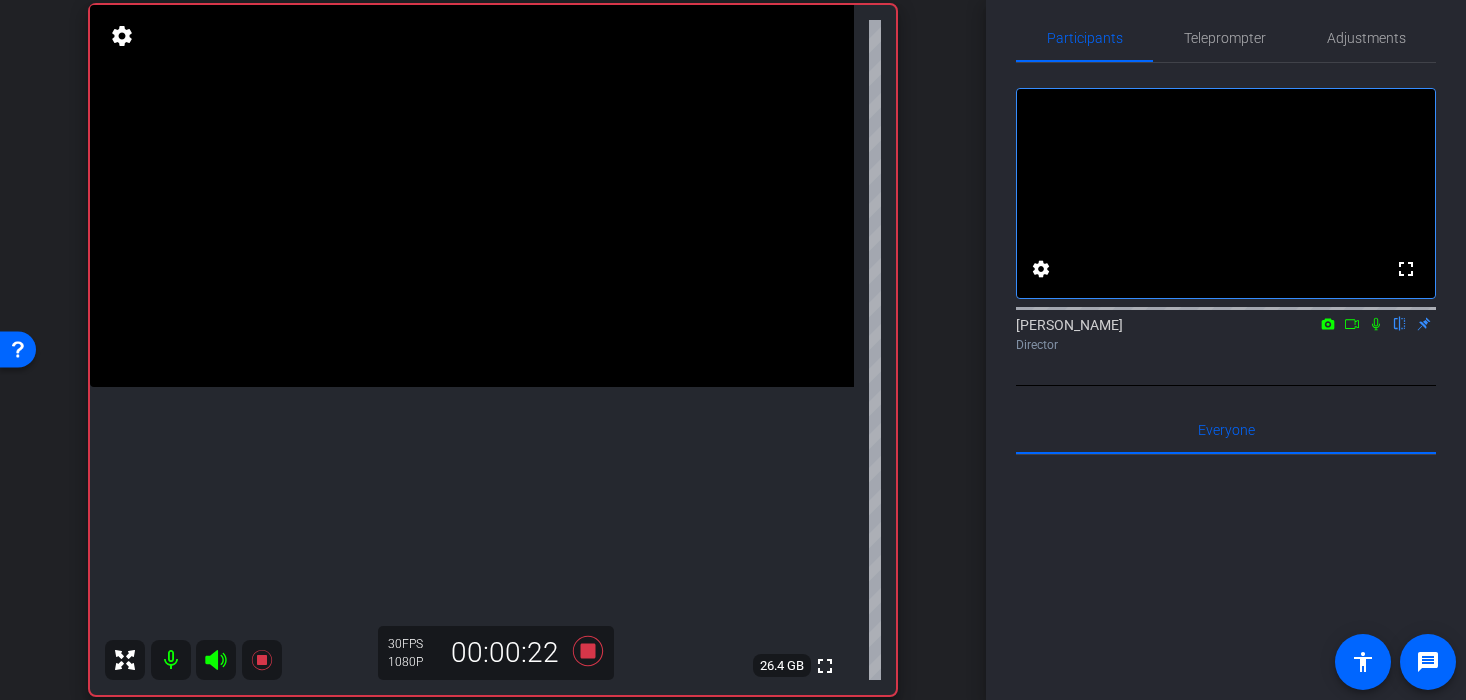 click at bounding box center [472, 196] 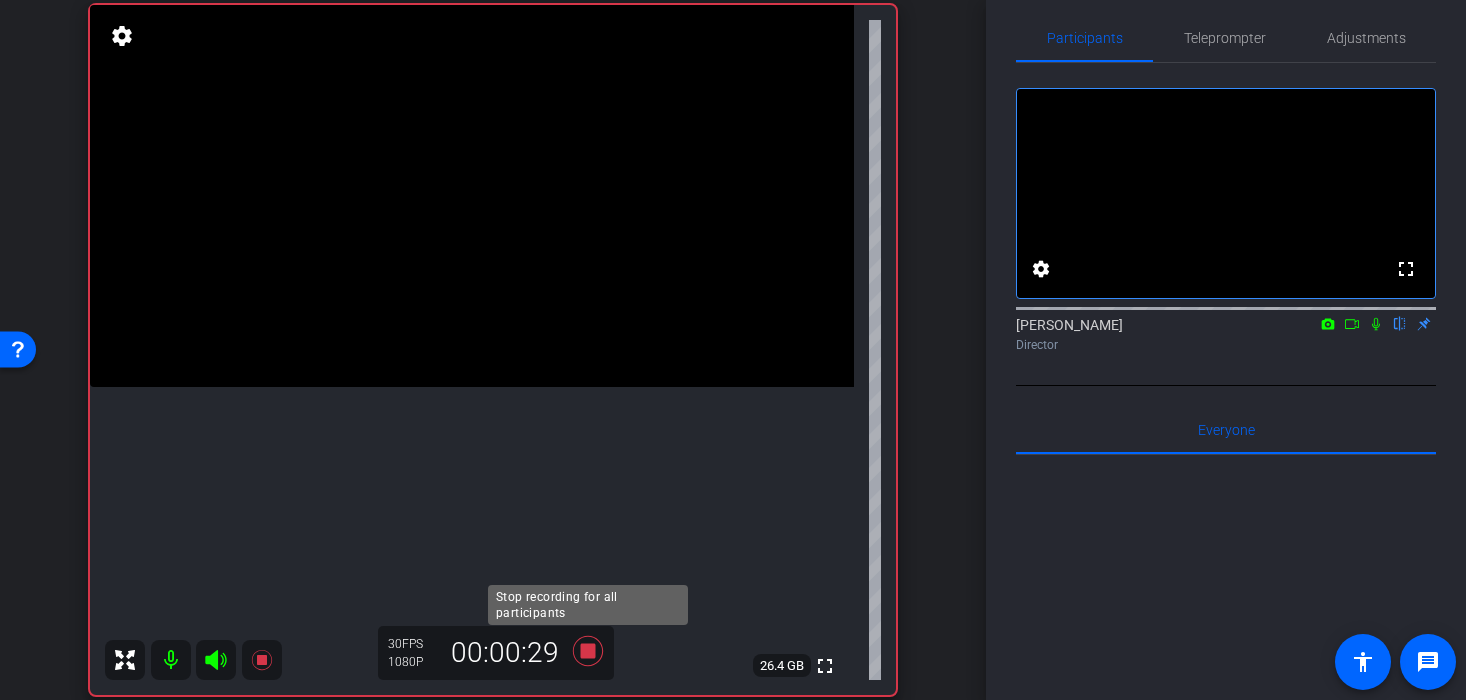 click 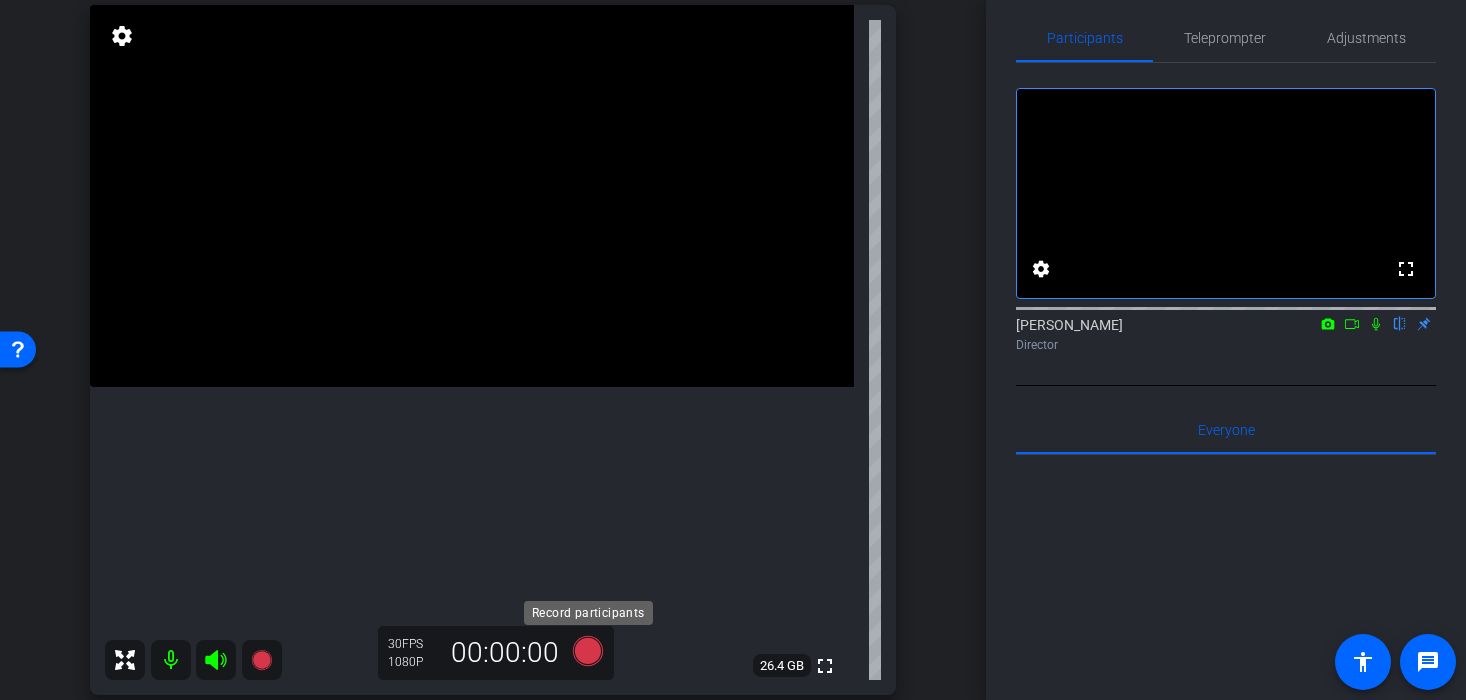 click 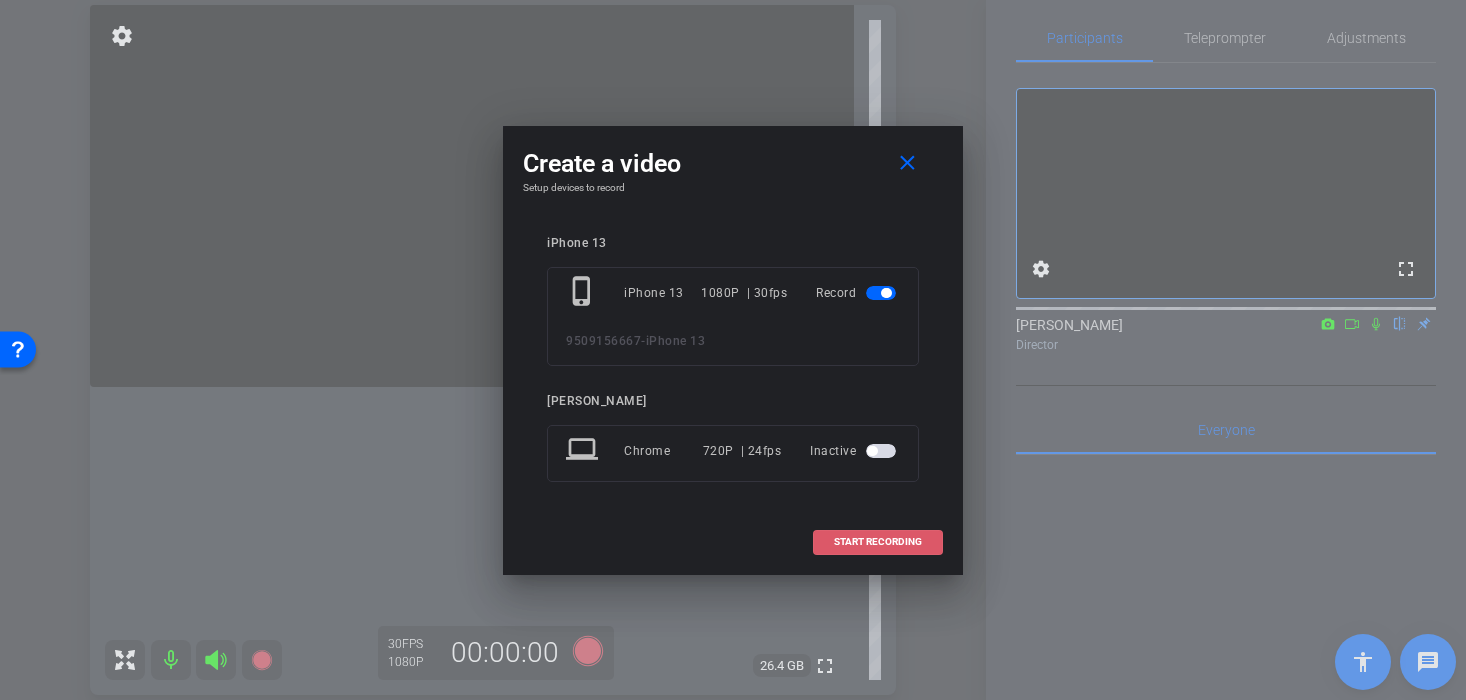 click at bounding box center [878, 542] 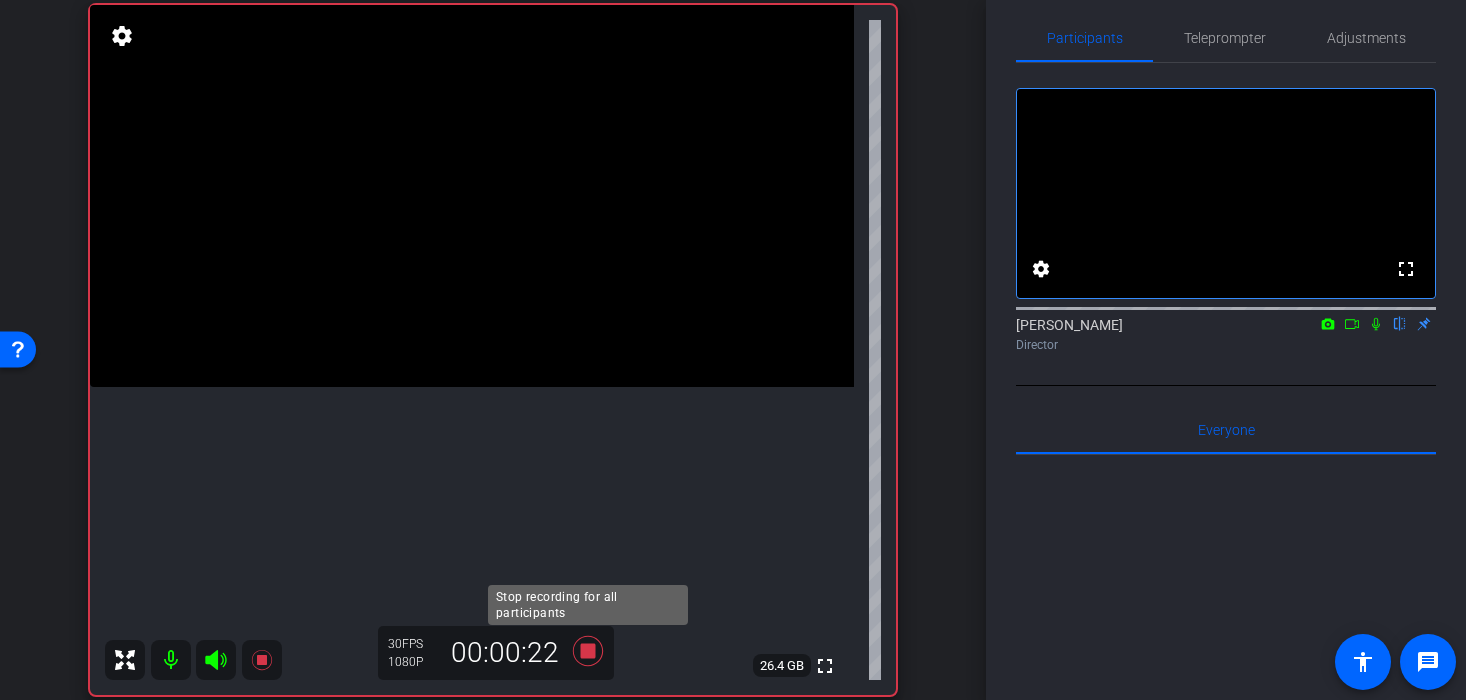 click 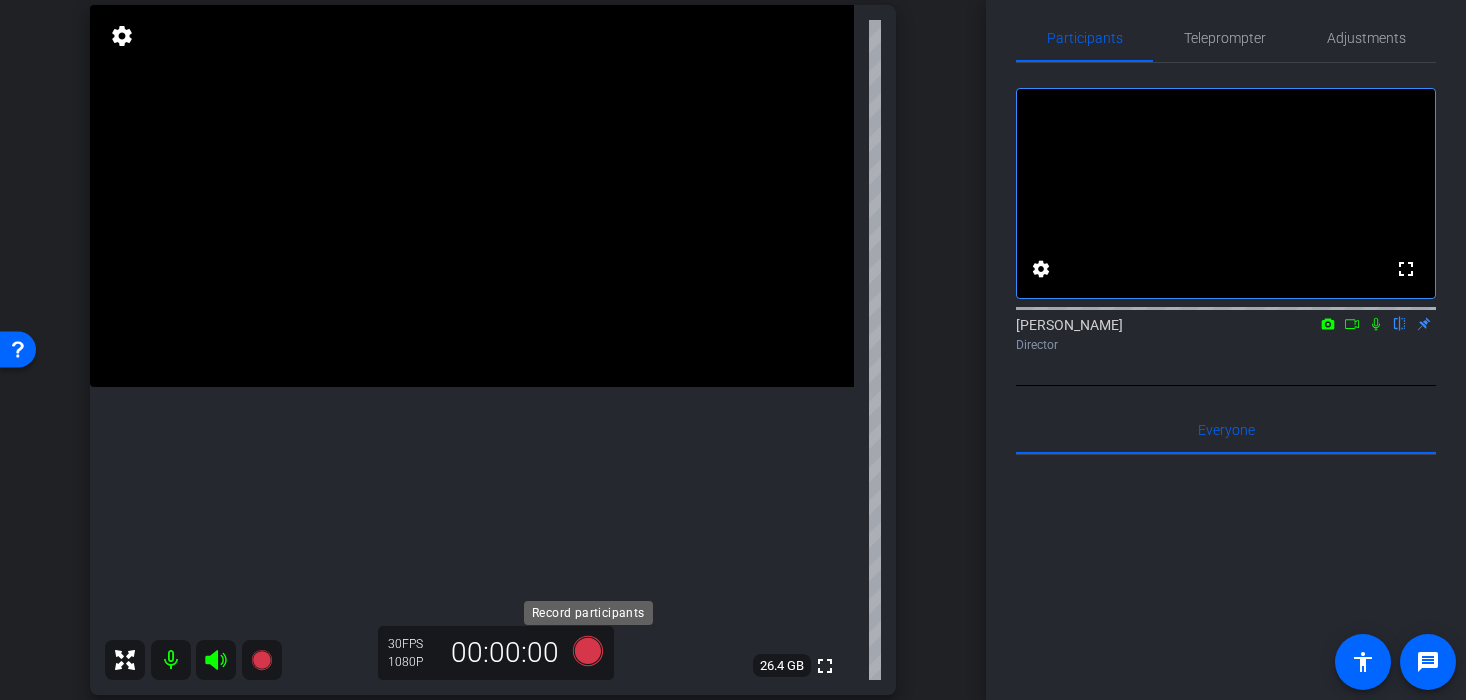click 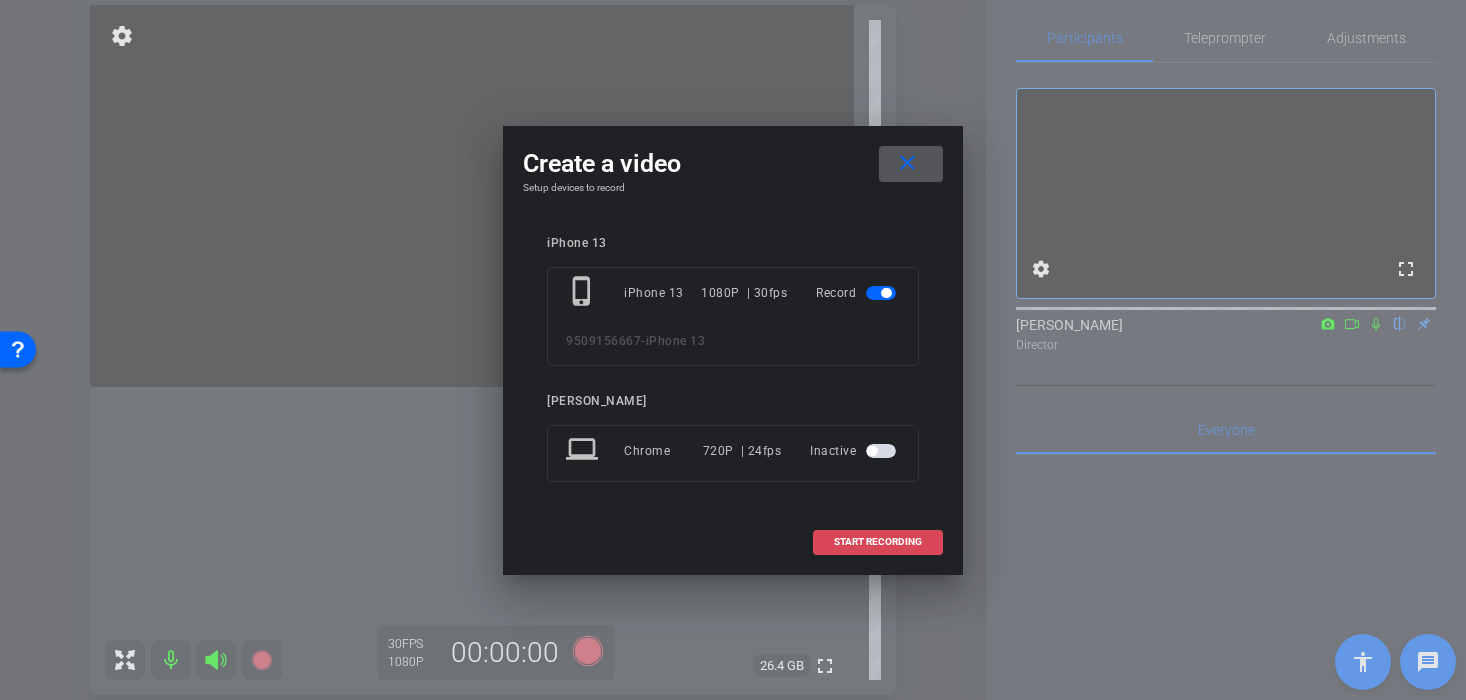 click on "START RECORDING" at bounding box center (878, 542) 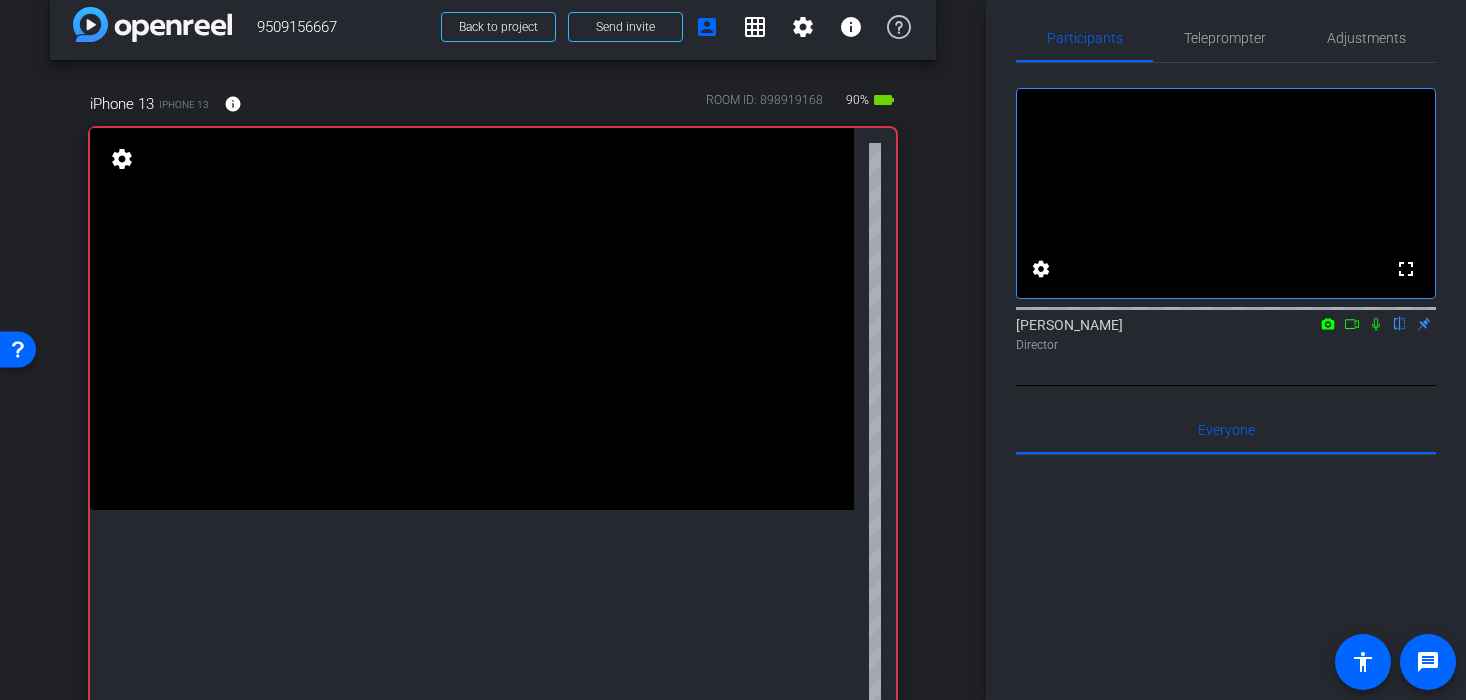 scroll, scrollTop: 25, scrollLeft: 0, axis: vertical 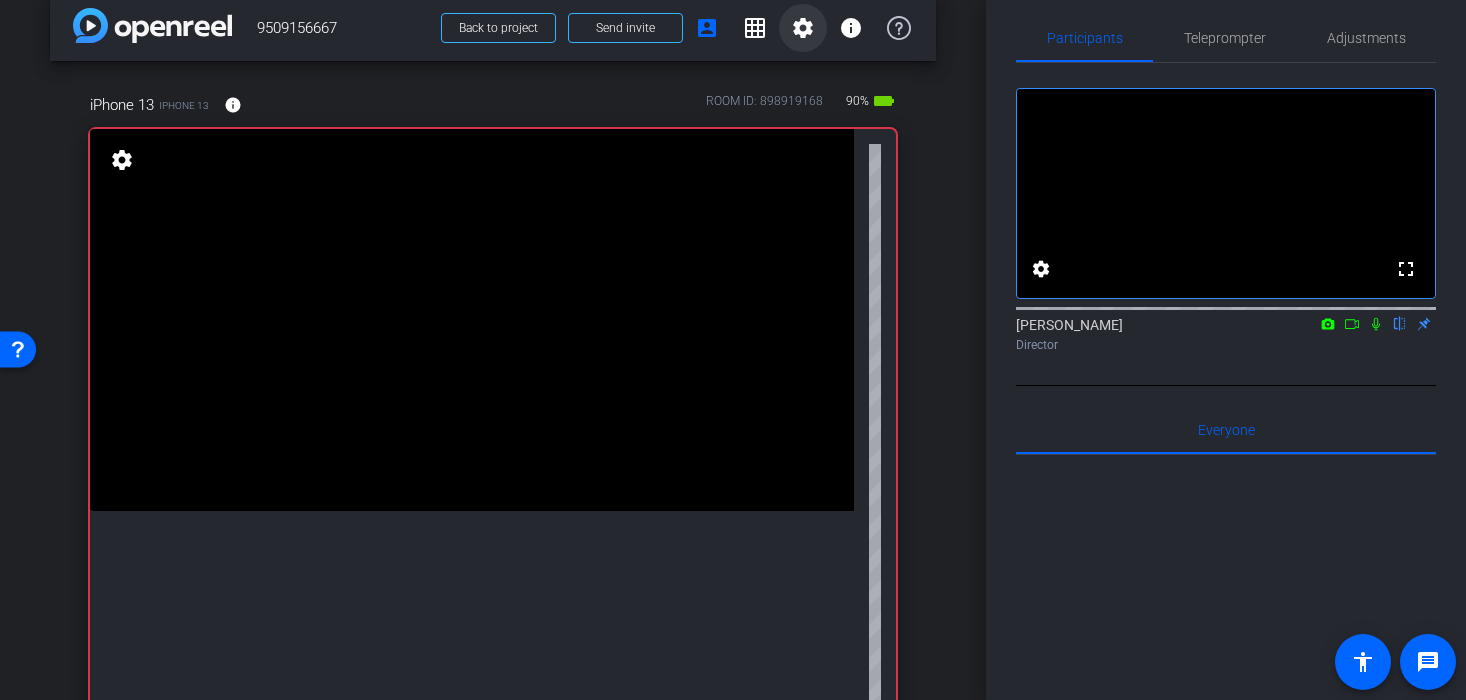 click on "settings" at bounding box center (803, 28) 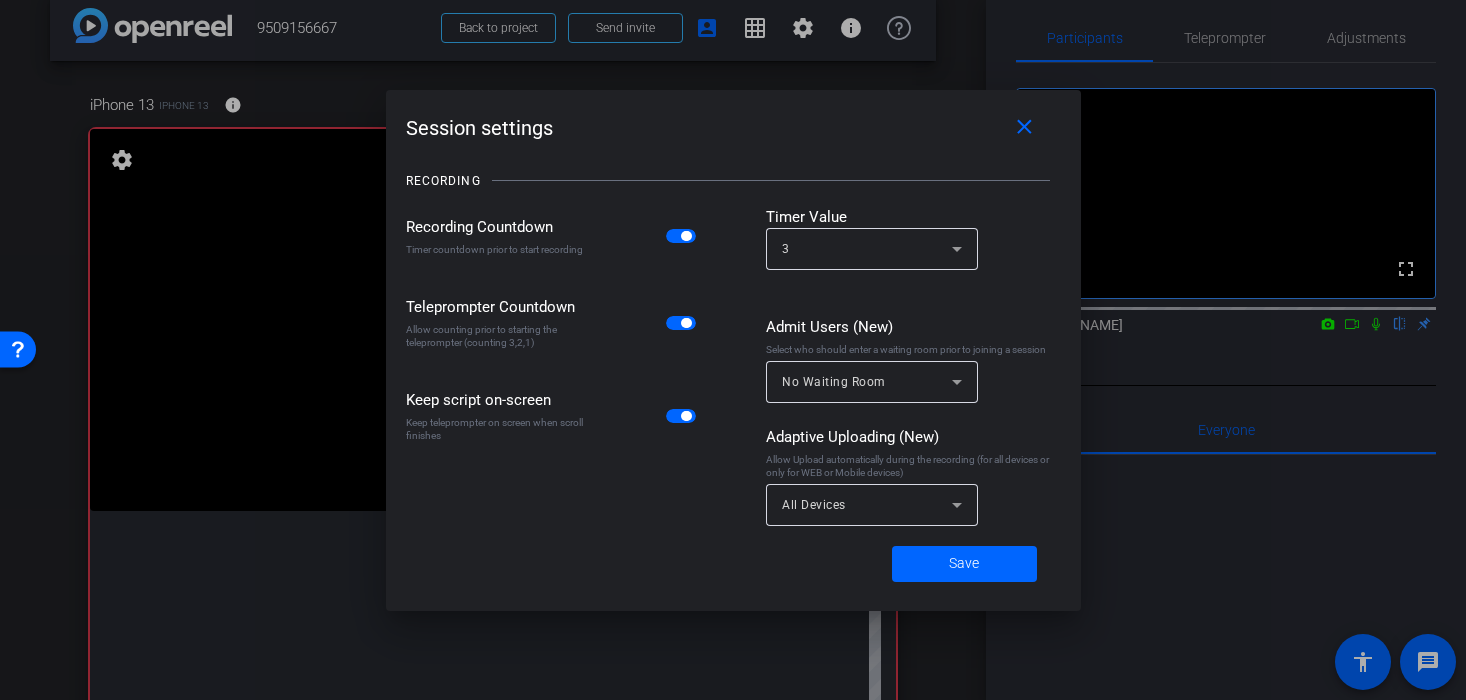 click on "3" at bounding box center [872, 249] 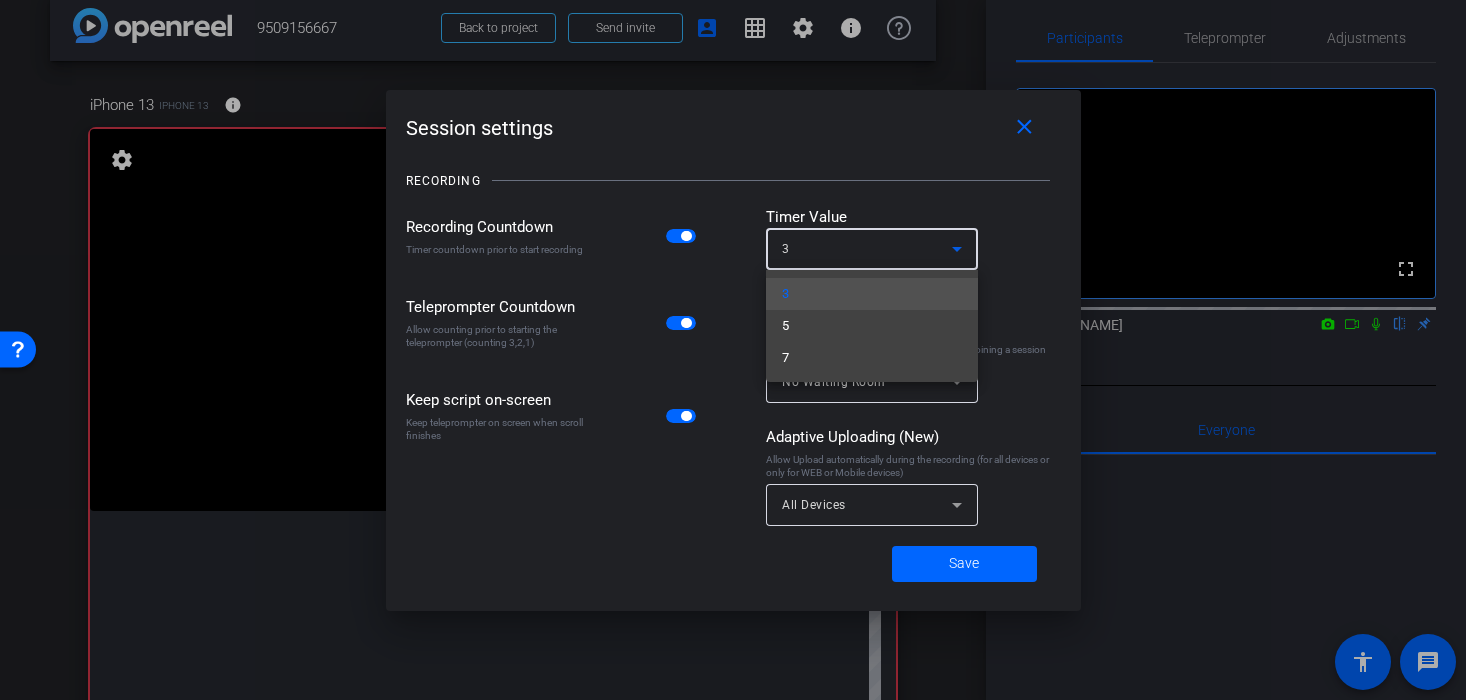 click at bounding box center (733, 350) 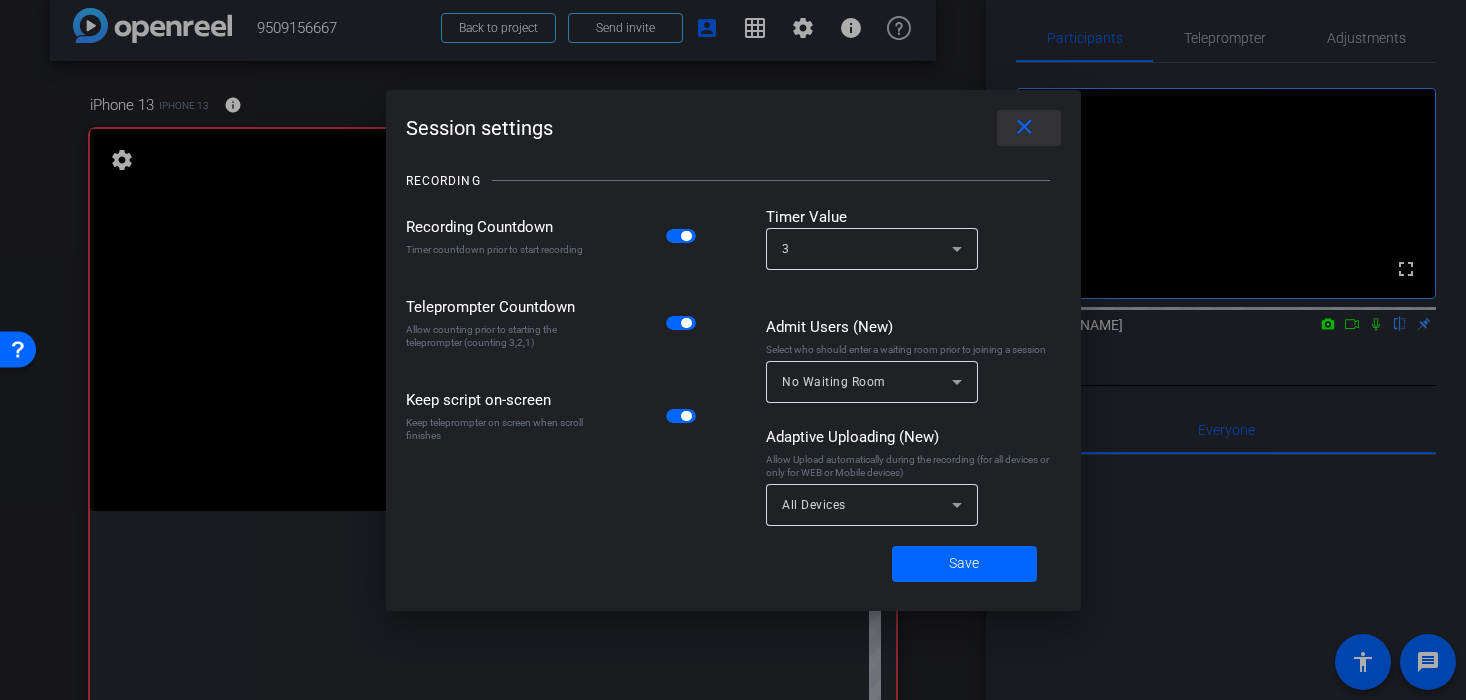 click at bounding box center [1029, 128] 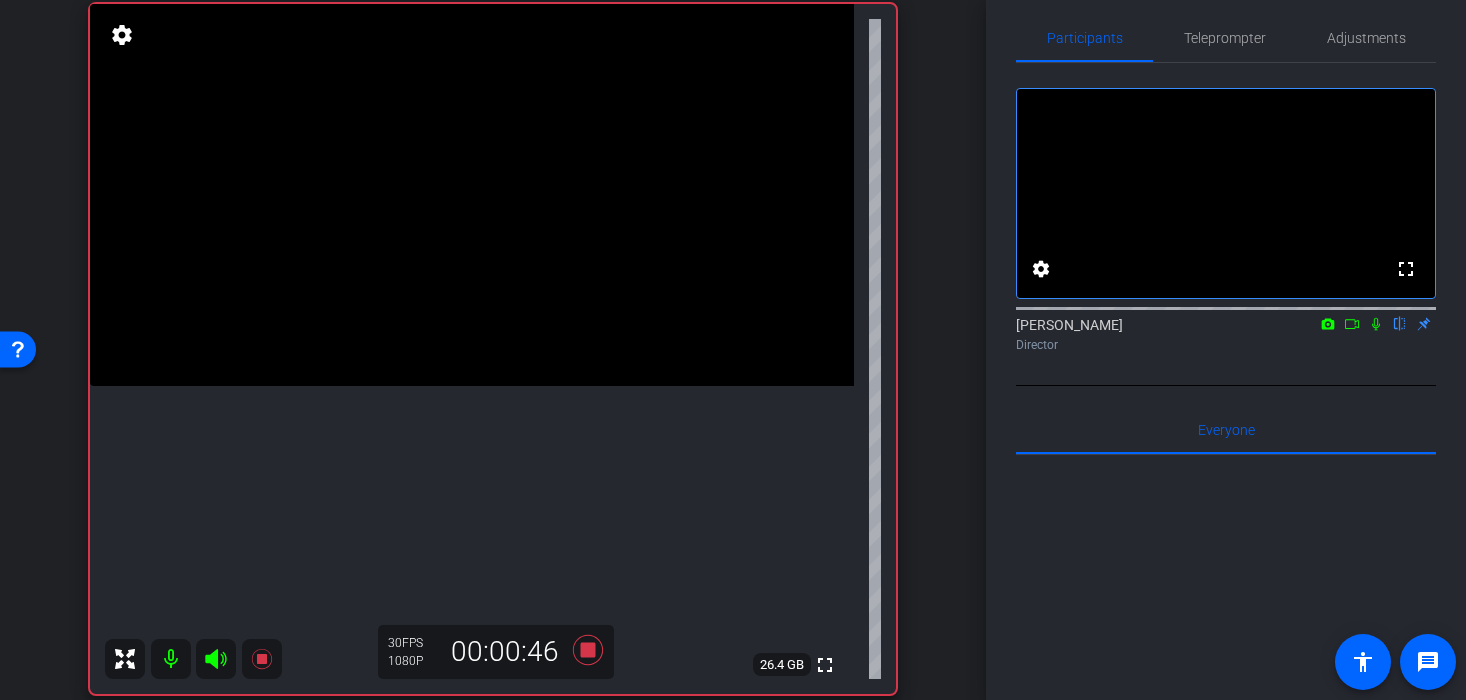scroll, scrollTop: 153, scrollLeft: 0, axis: vertical 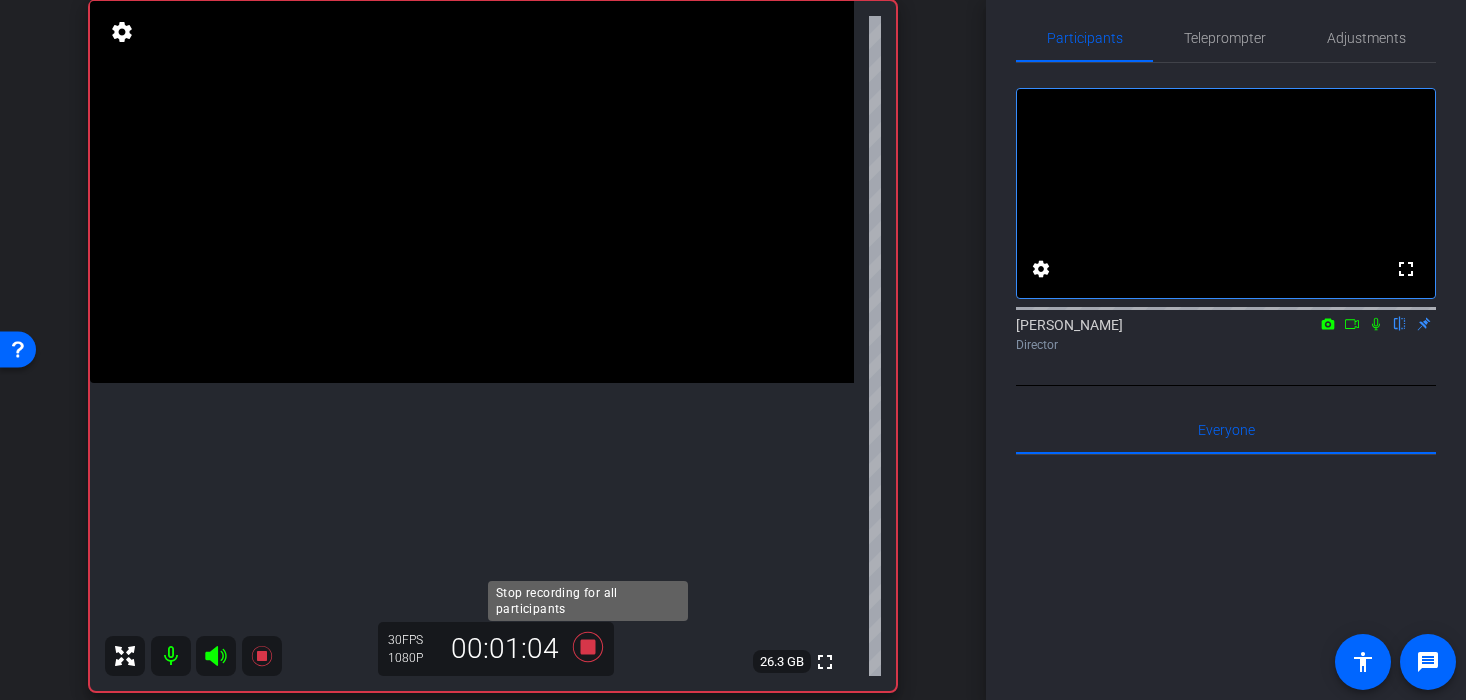 click 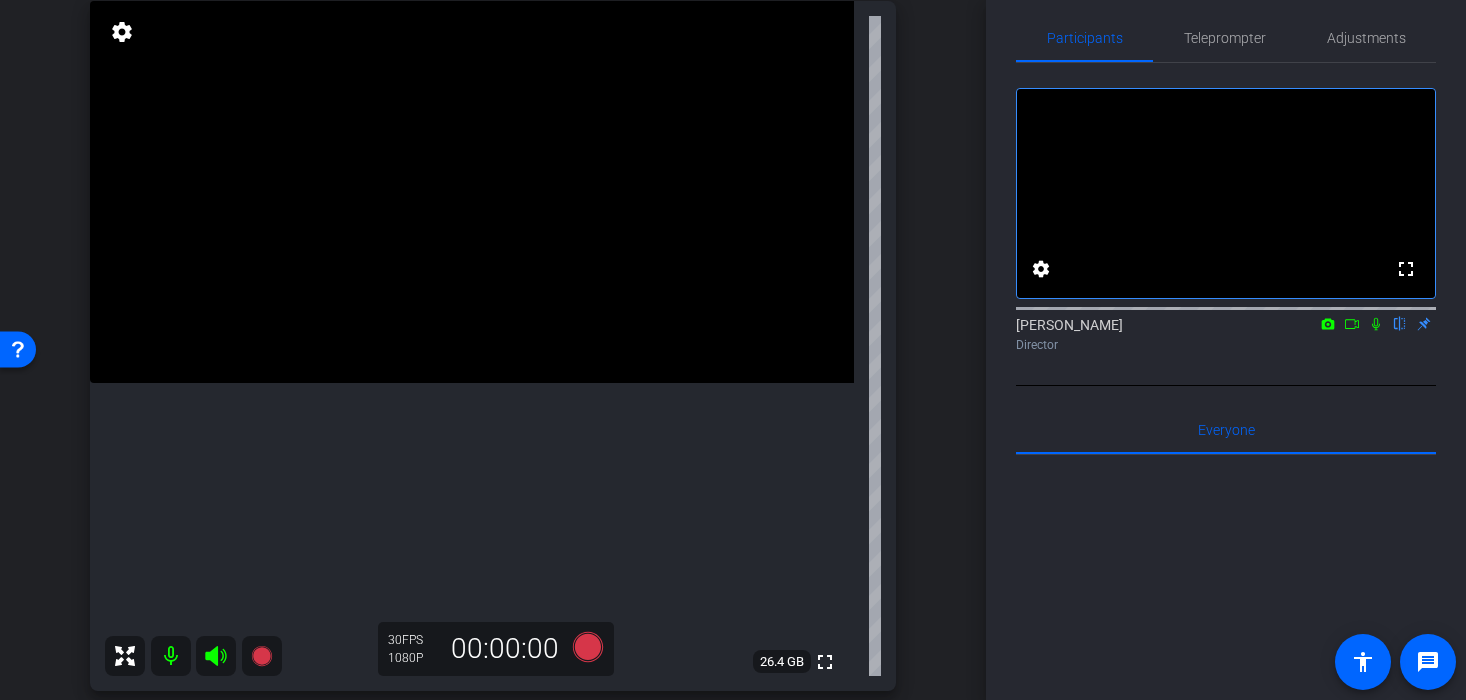 click at bounding box center (472, 192) 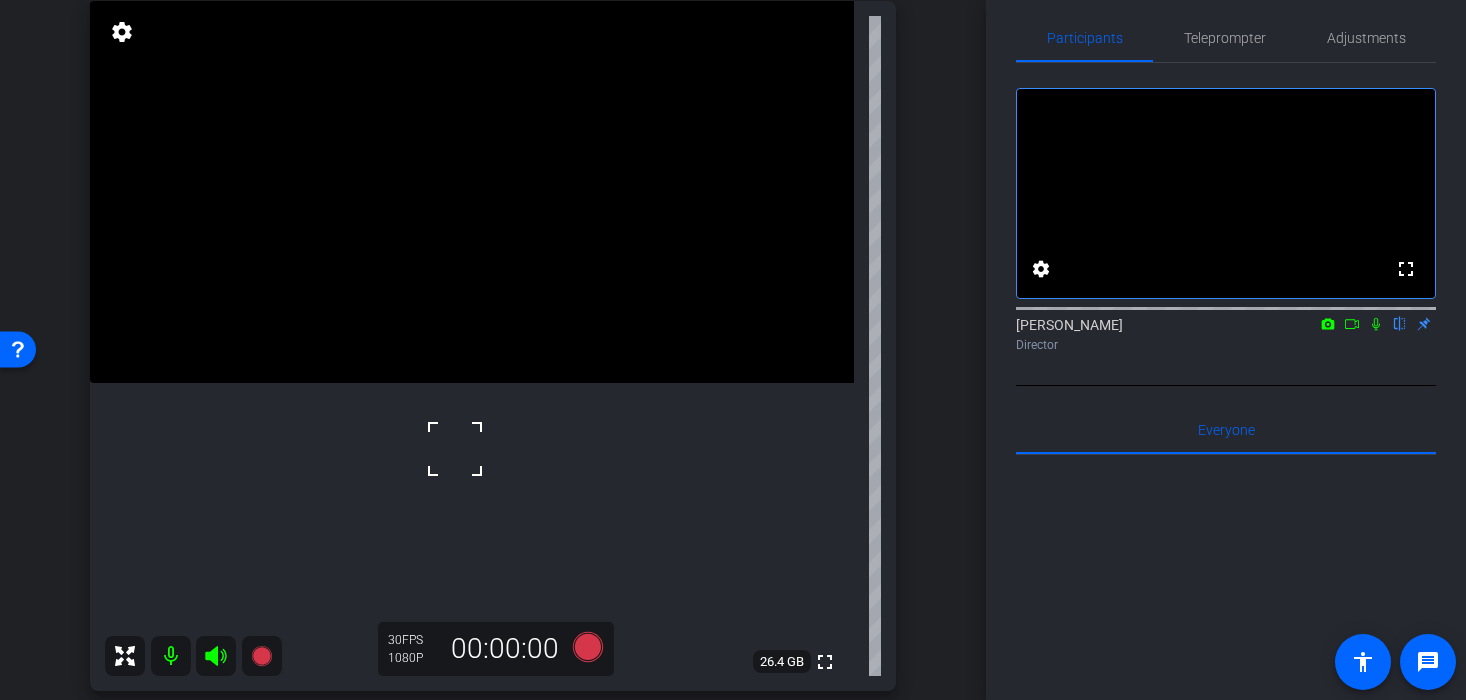 click at bounding box center (472, 192) 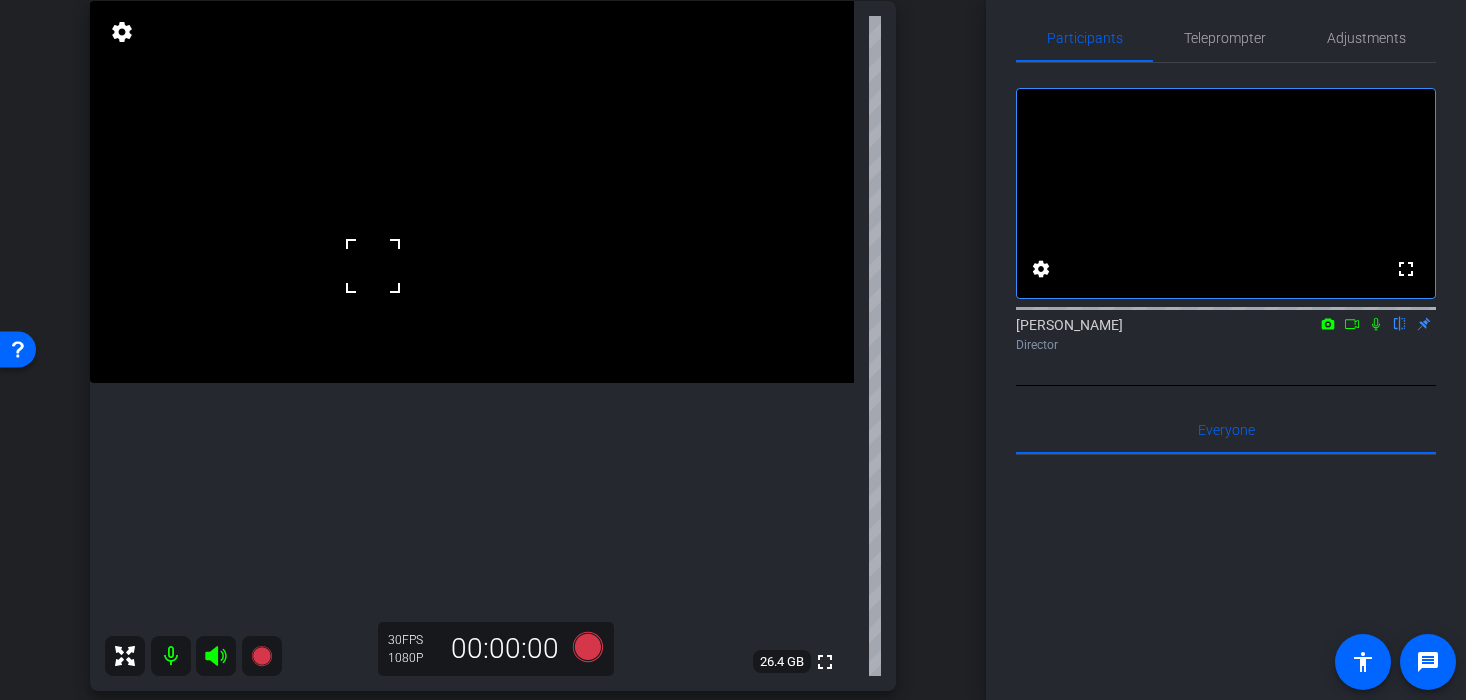 click at bounding box center [373, 266] 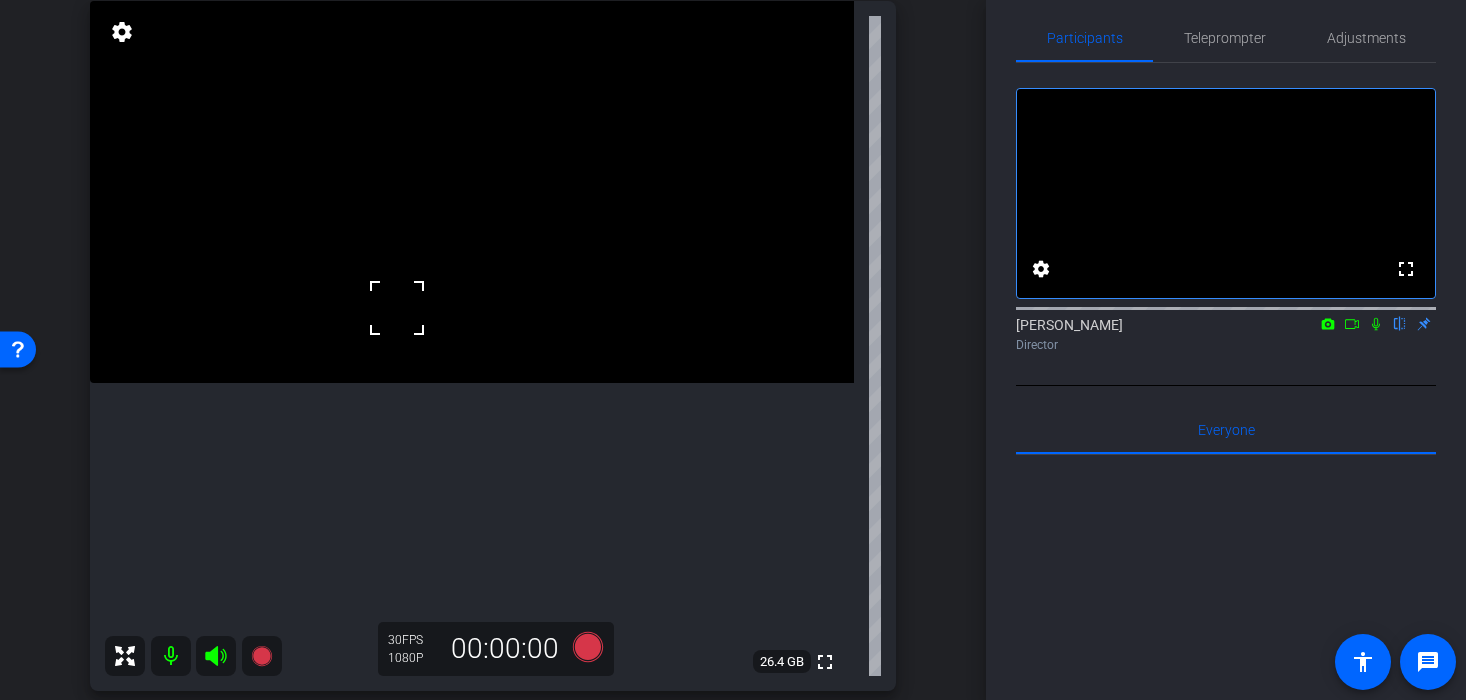 click at bounding box center (397, 308) 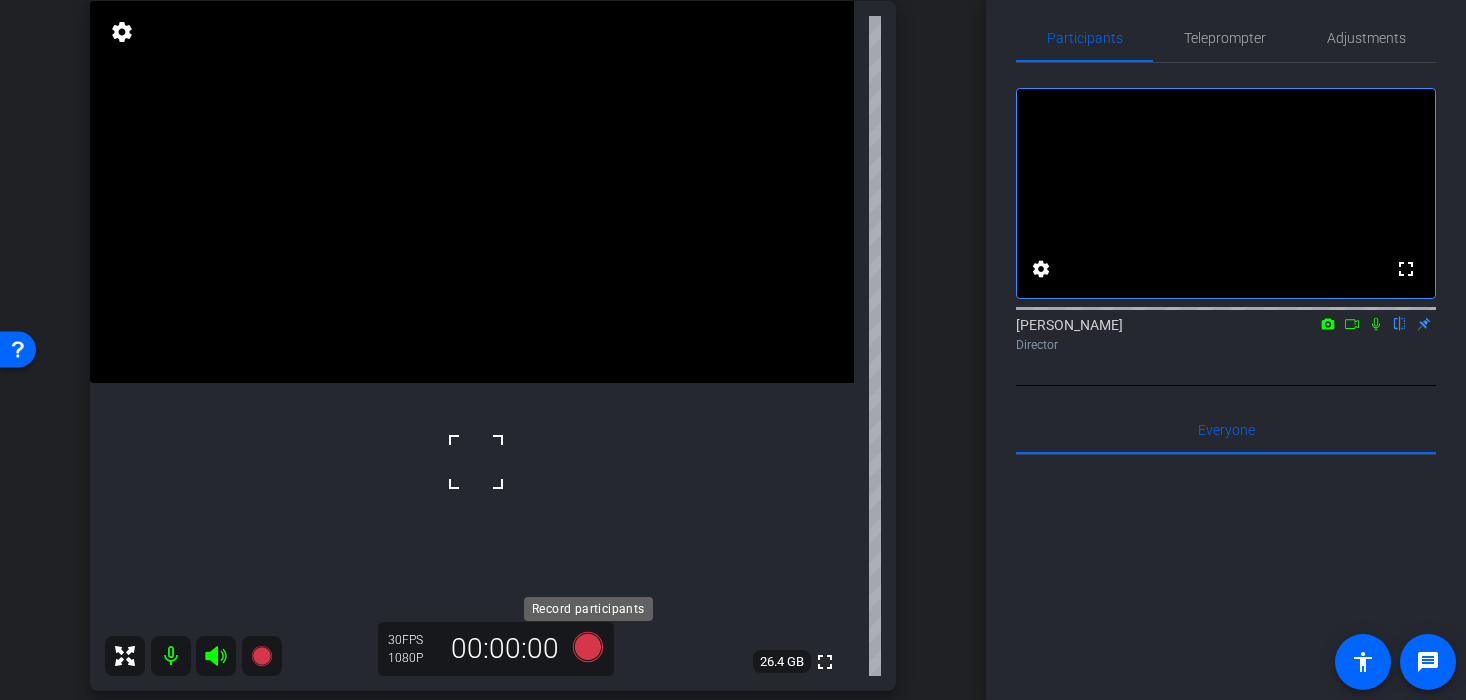click 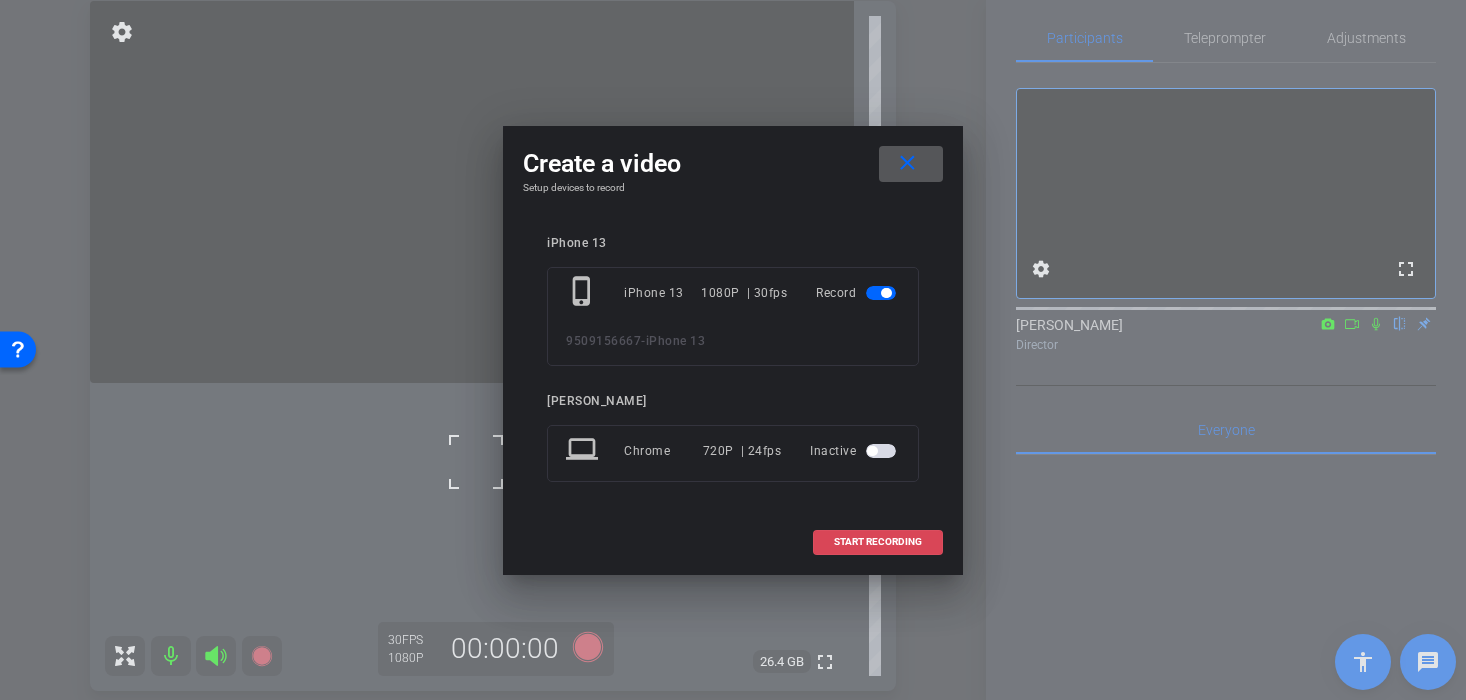 click at bounding box center [878, 542] 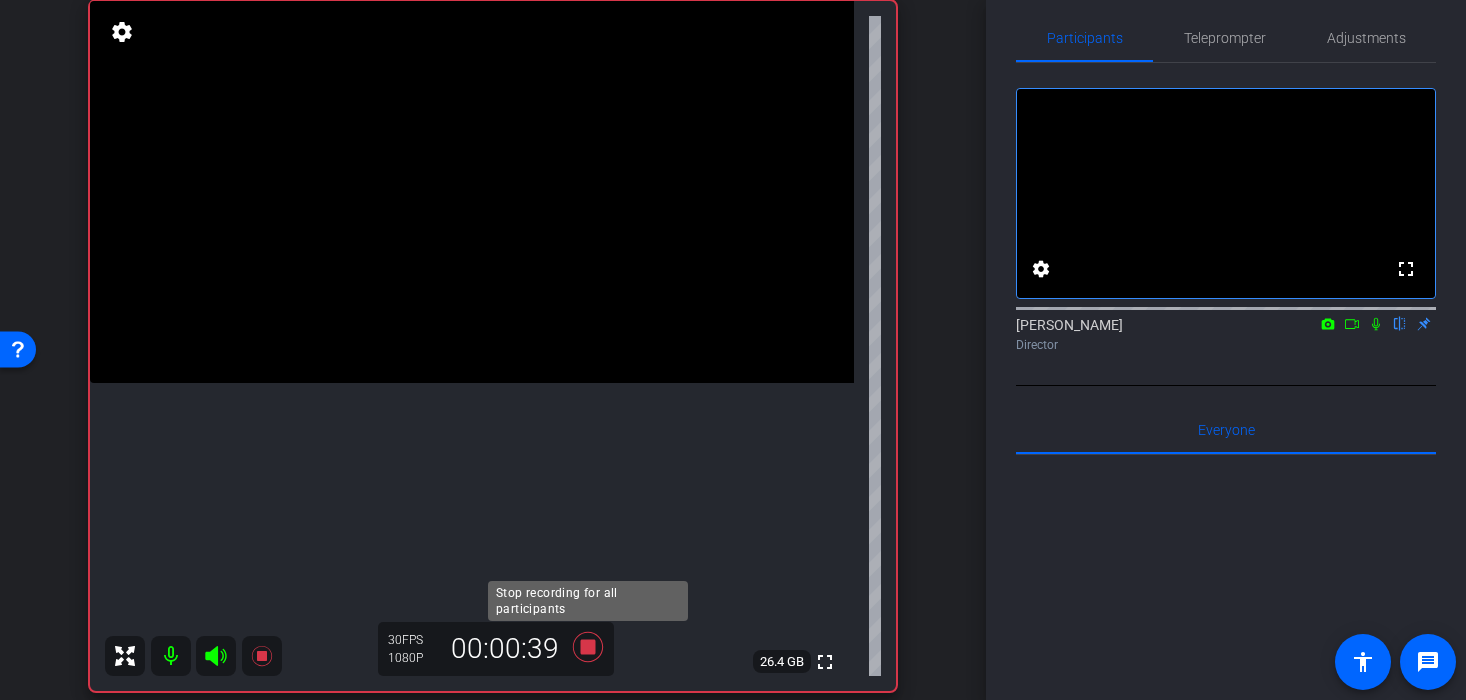 click 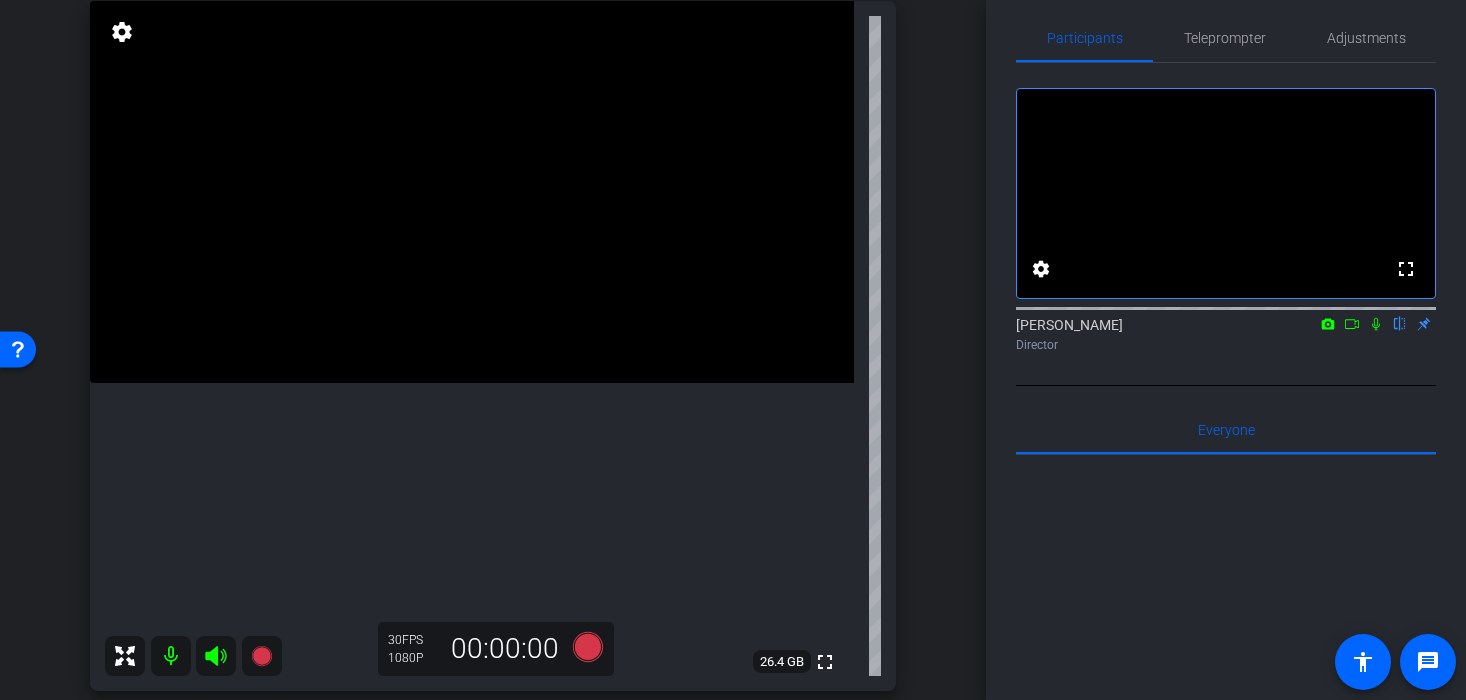 click at bounding box center [472, 192] 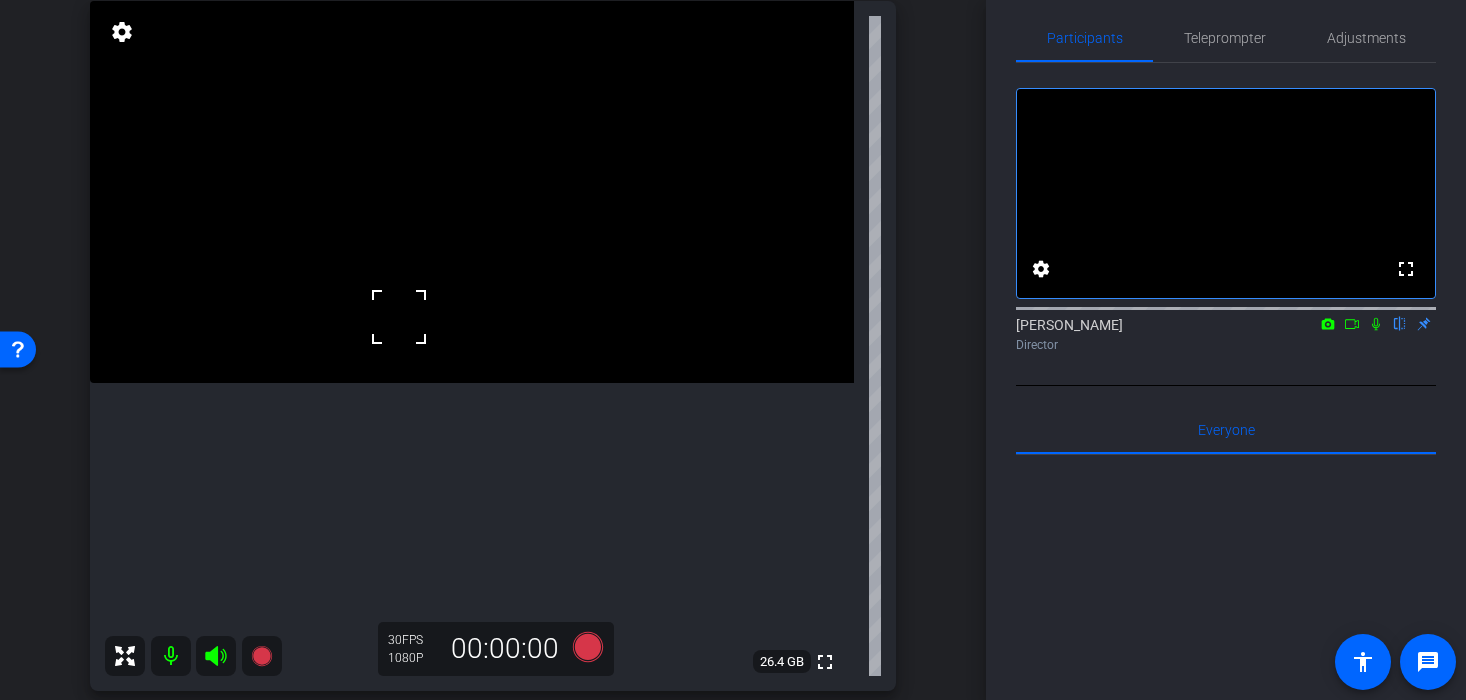 click at bounding box center (399, 317) 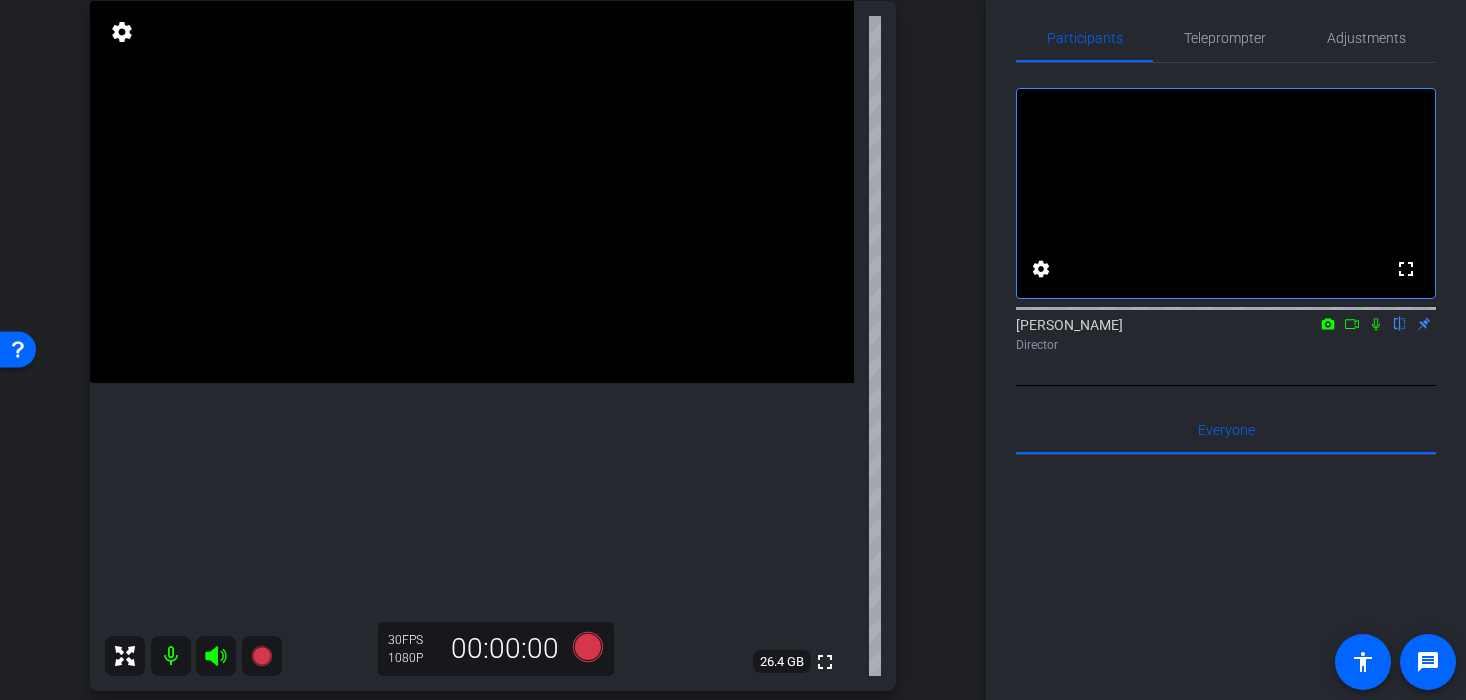 click at bounding box center (472, 192) 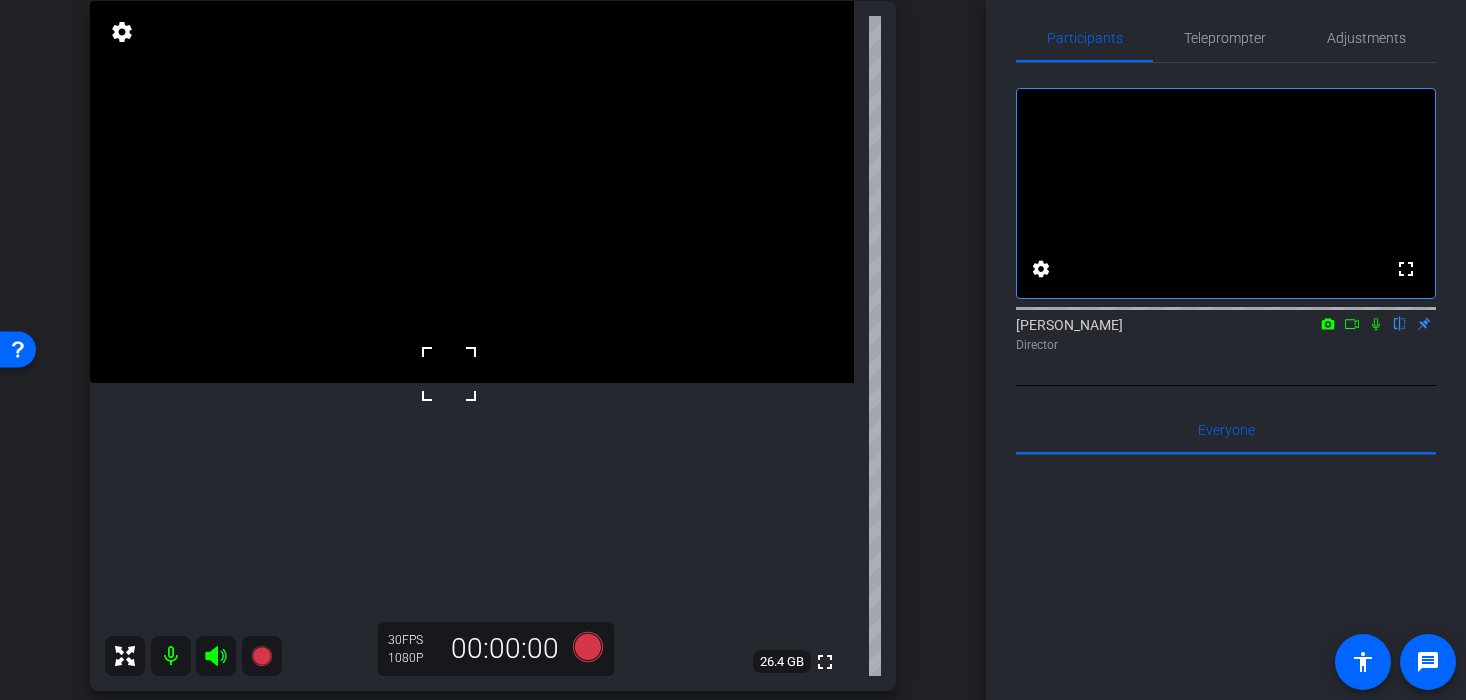 click at bounding box center (449, 374) 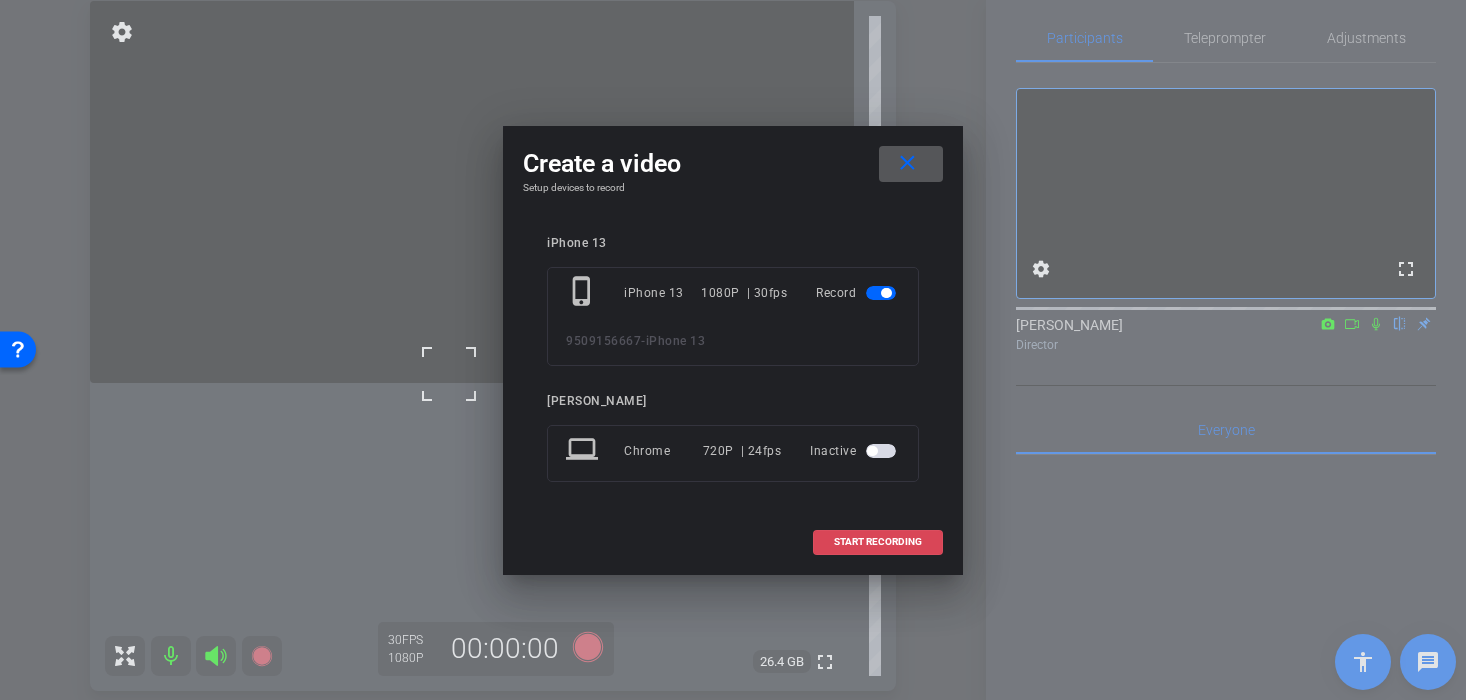 click on "START RECORDING" at bounding box center [878, 542] 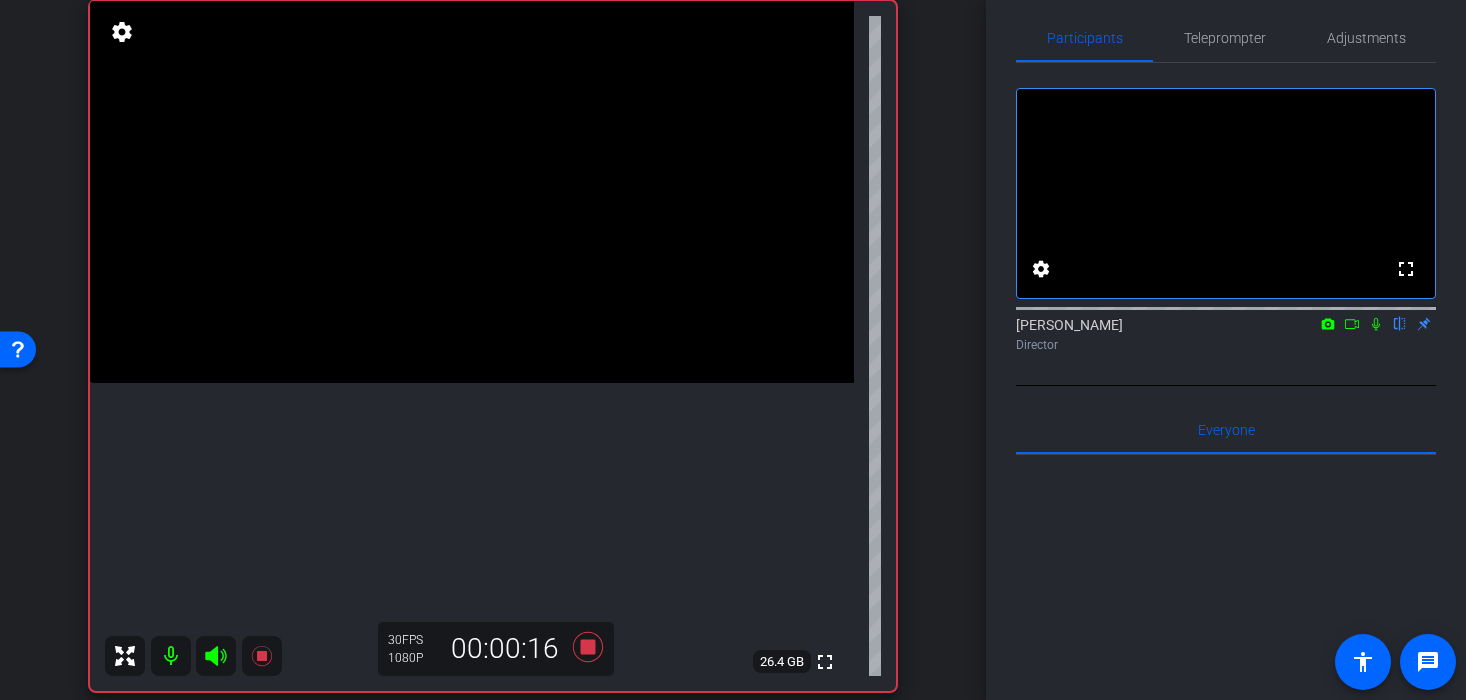 click at bounding box center [472, 192] 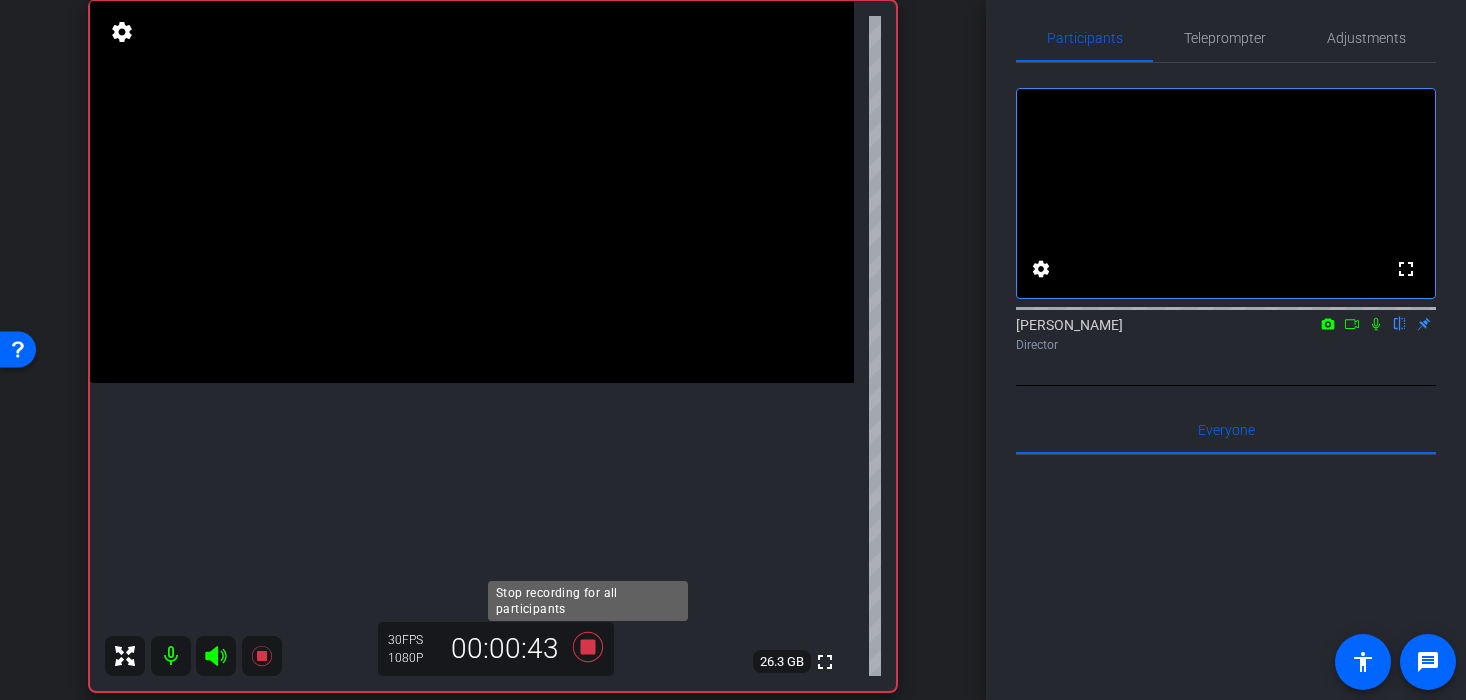 click 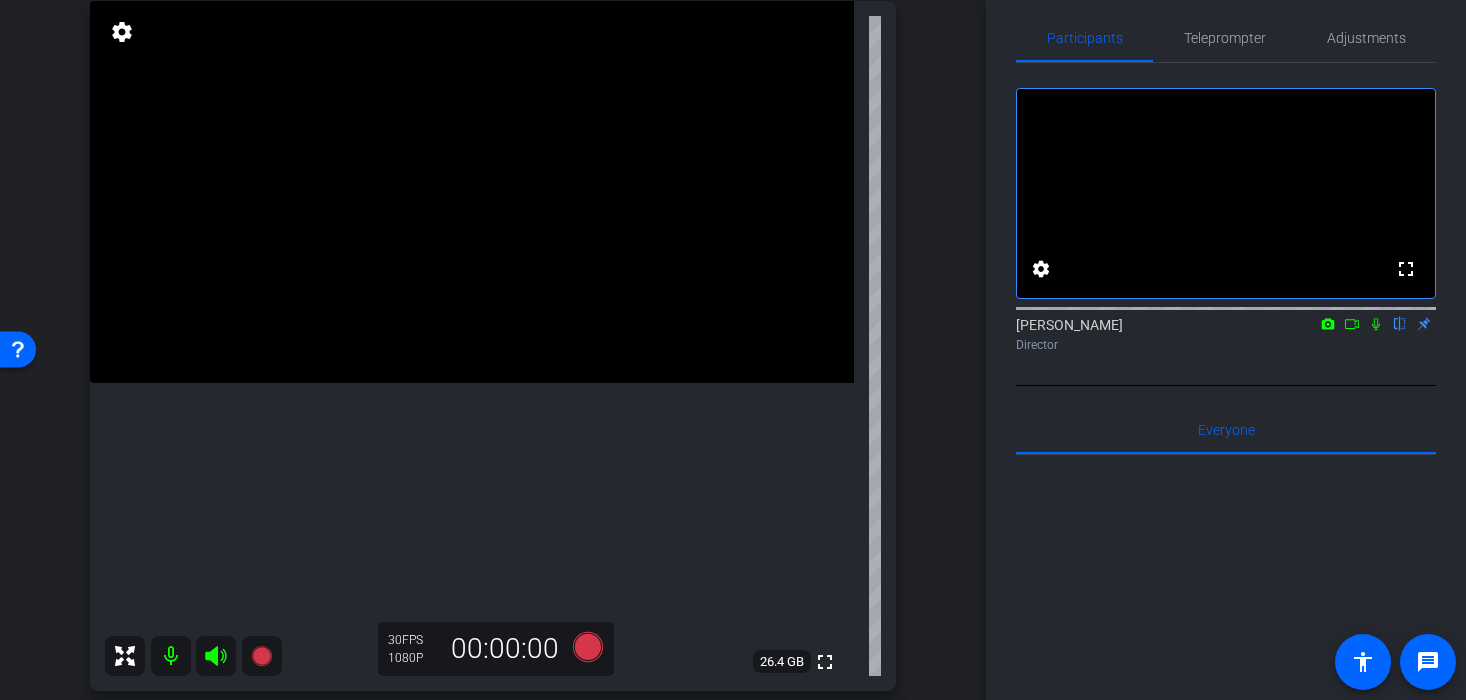 click at bounding box center [472, 192] 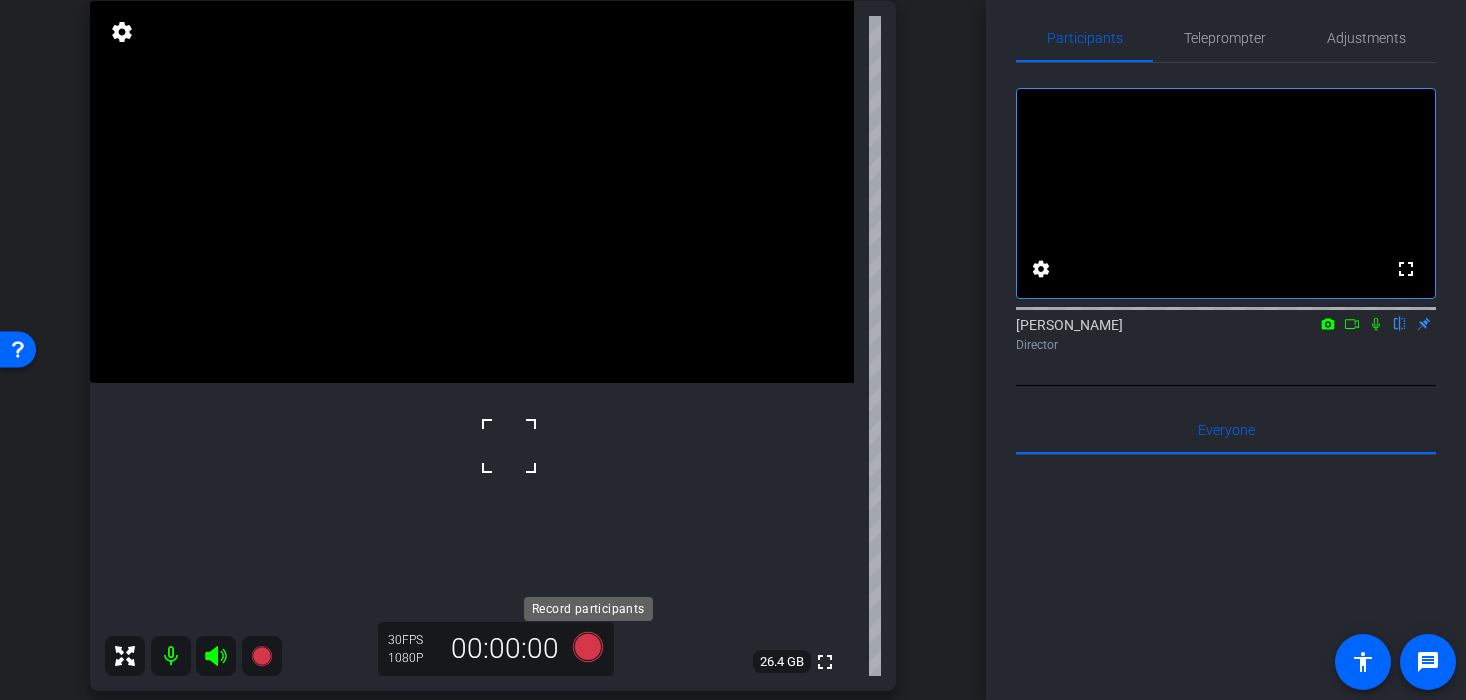 click 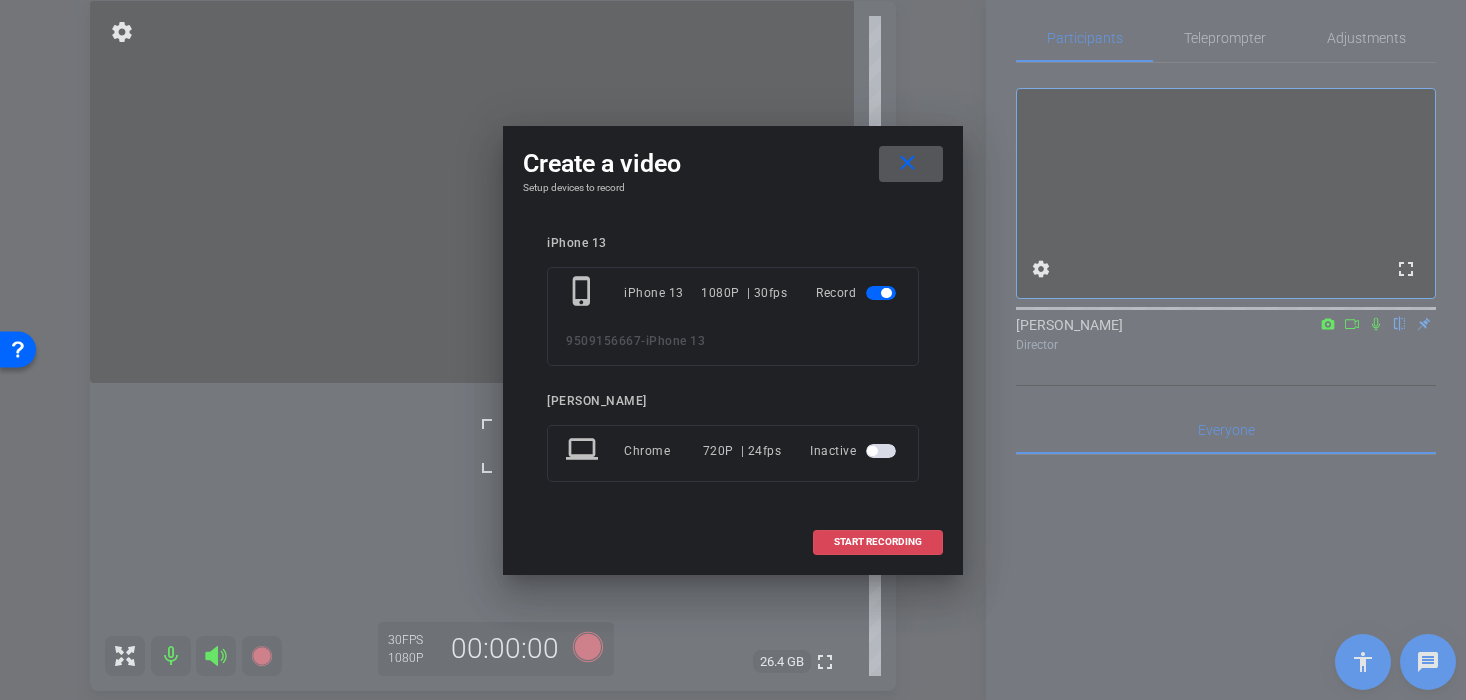click at bounding box center [878, 542] 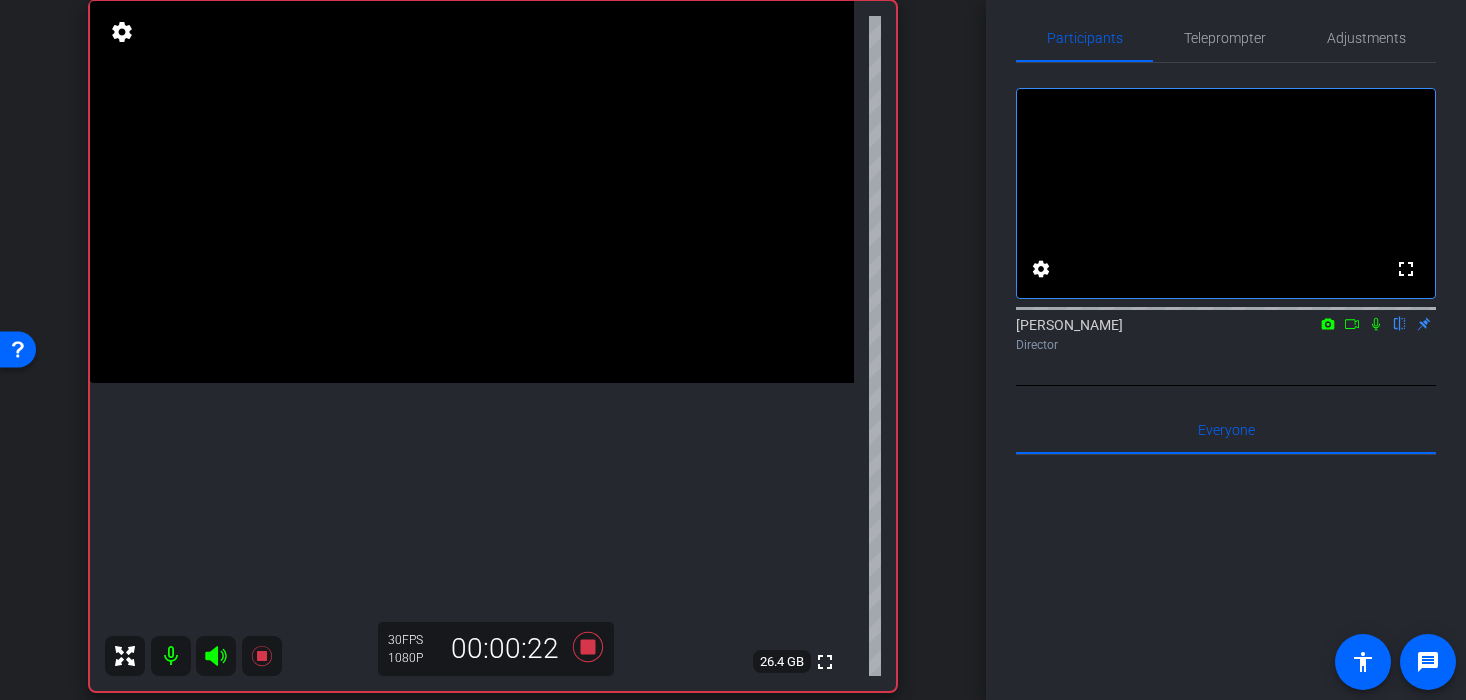 click at bounding box center (472, 192) 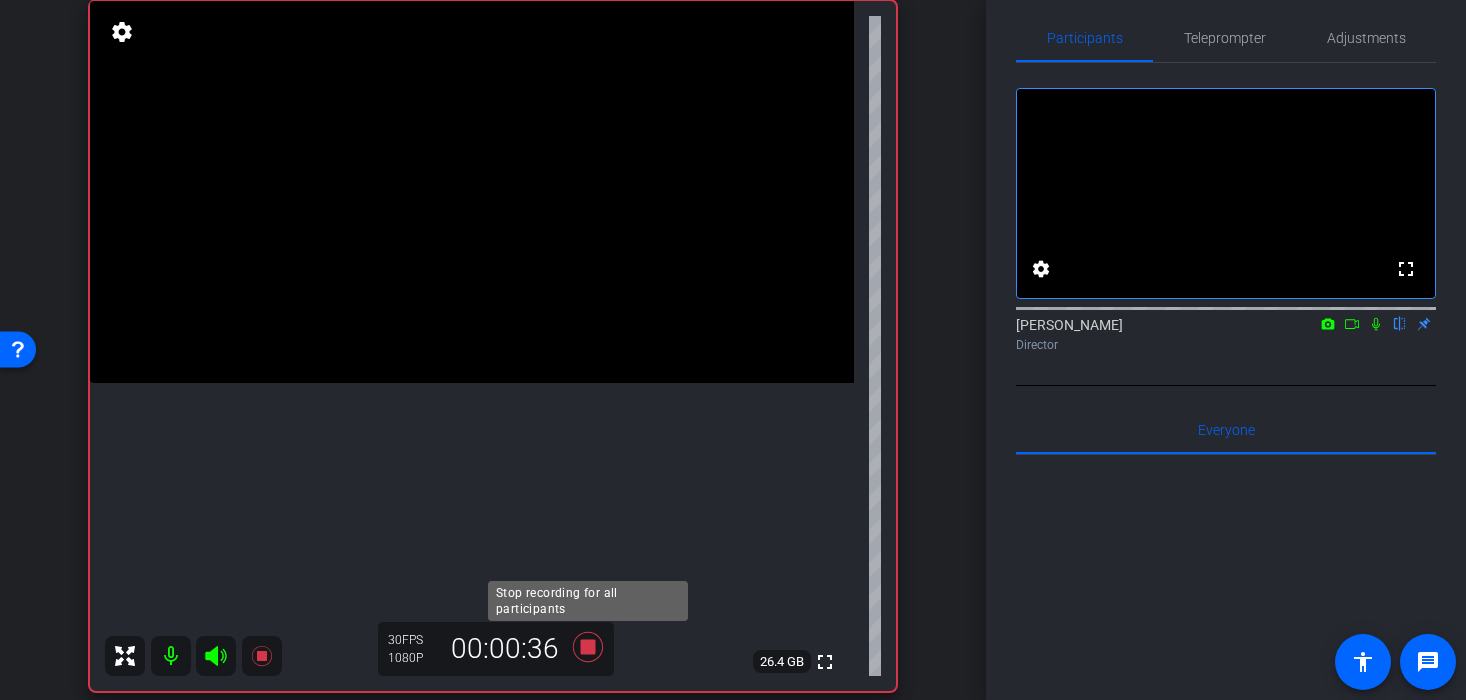 click 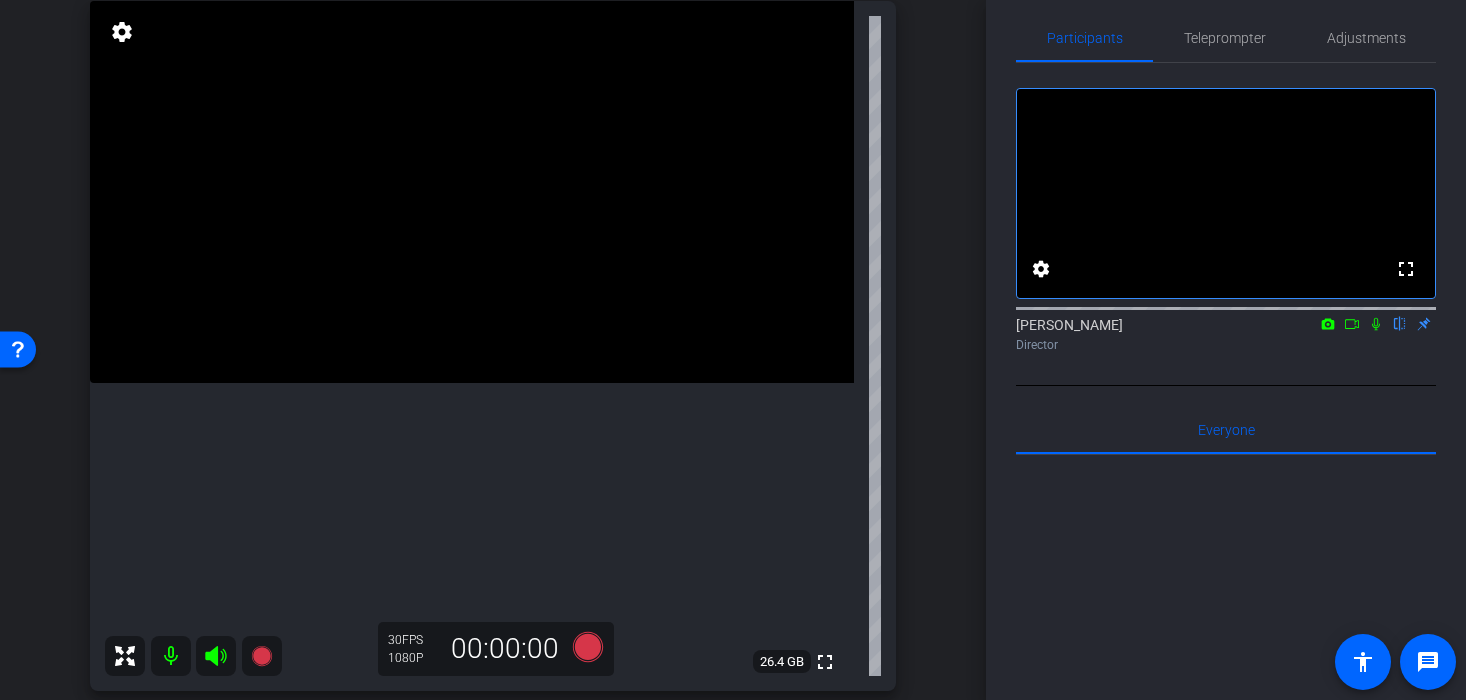 scroll, scrollTop: 179, scrollLeft: 0, axis: vertical 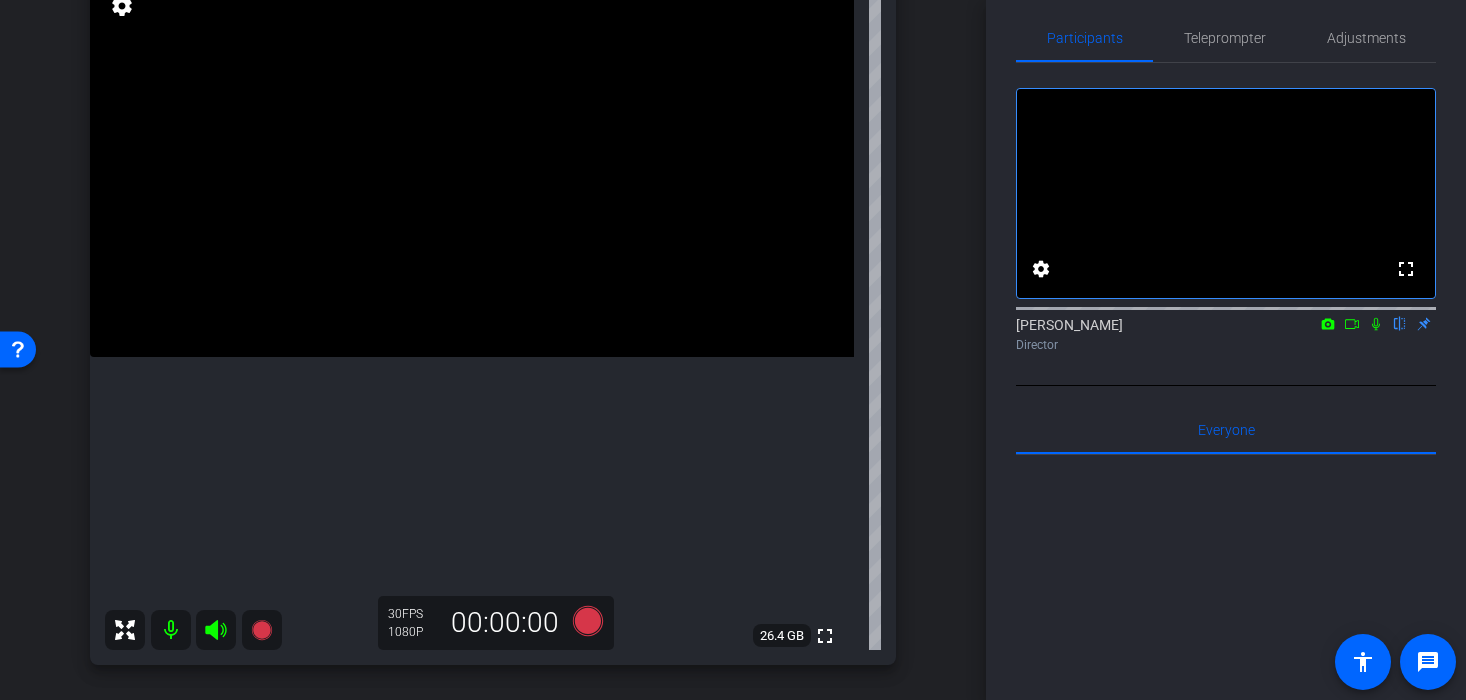 click at bounding box center [472, 166] 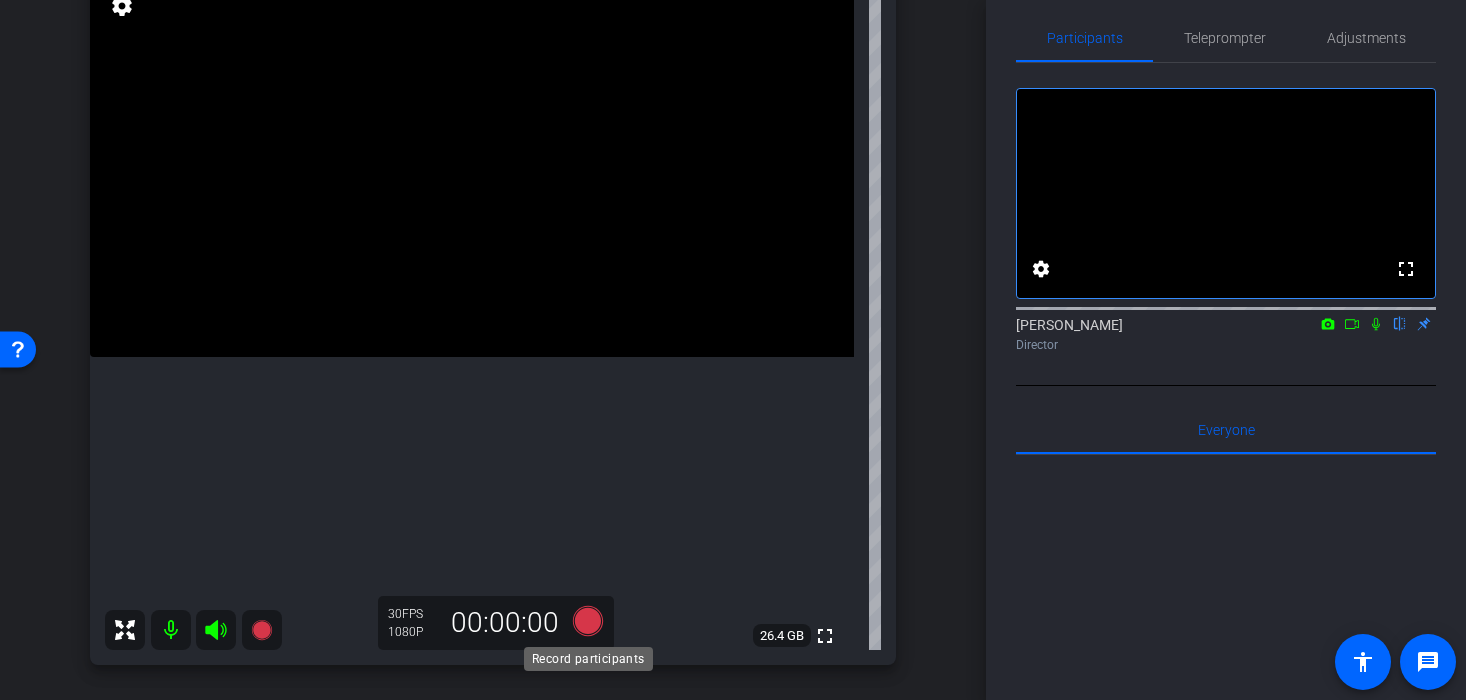 click 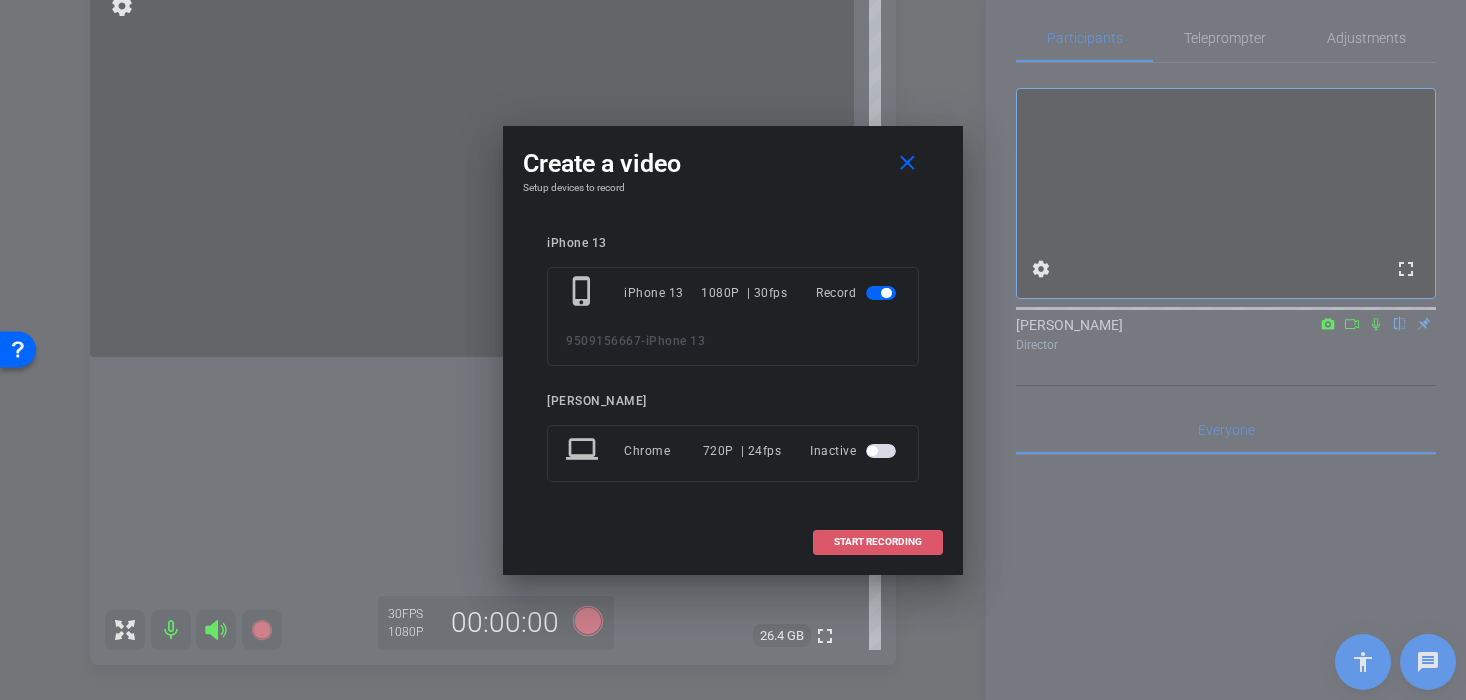 click at bounding box center (878, 542) 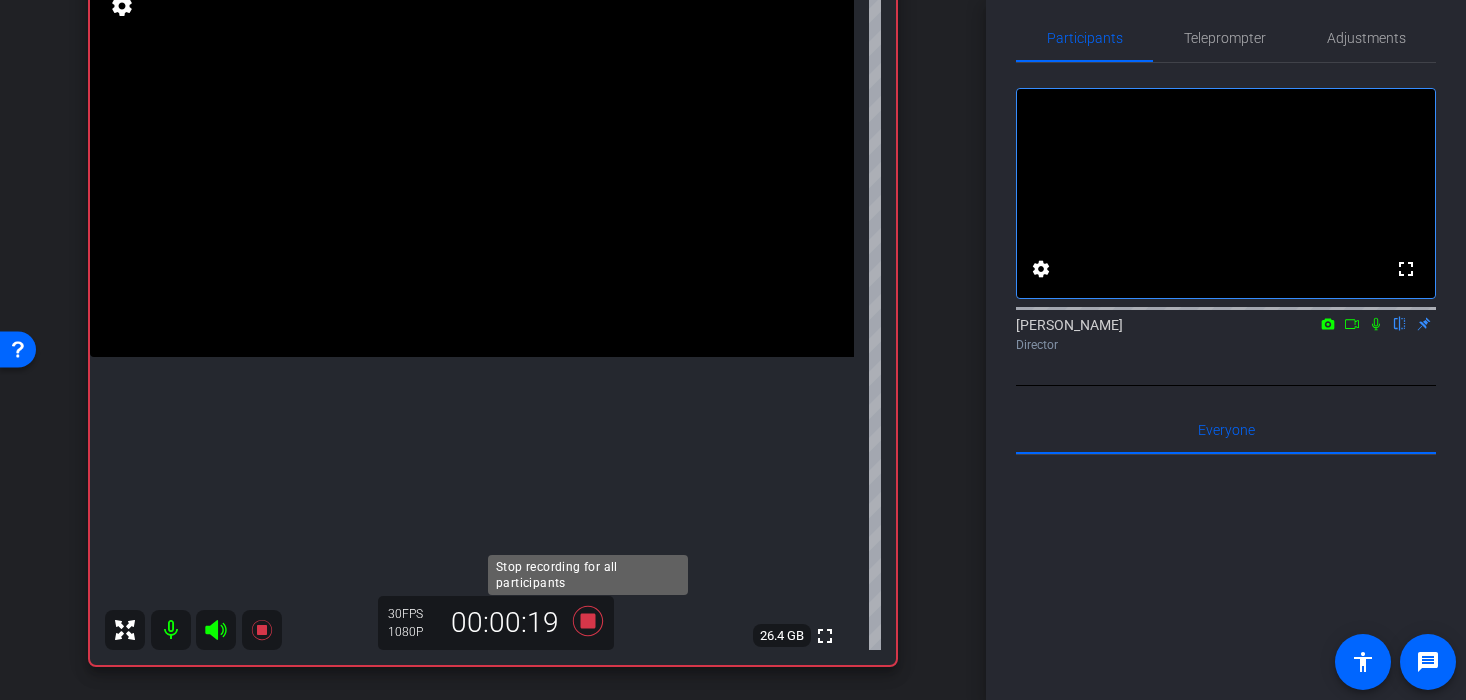 click 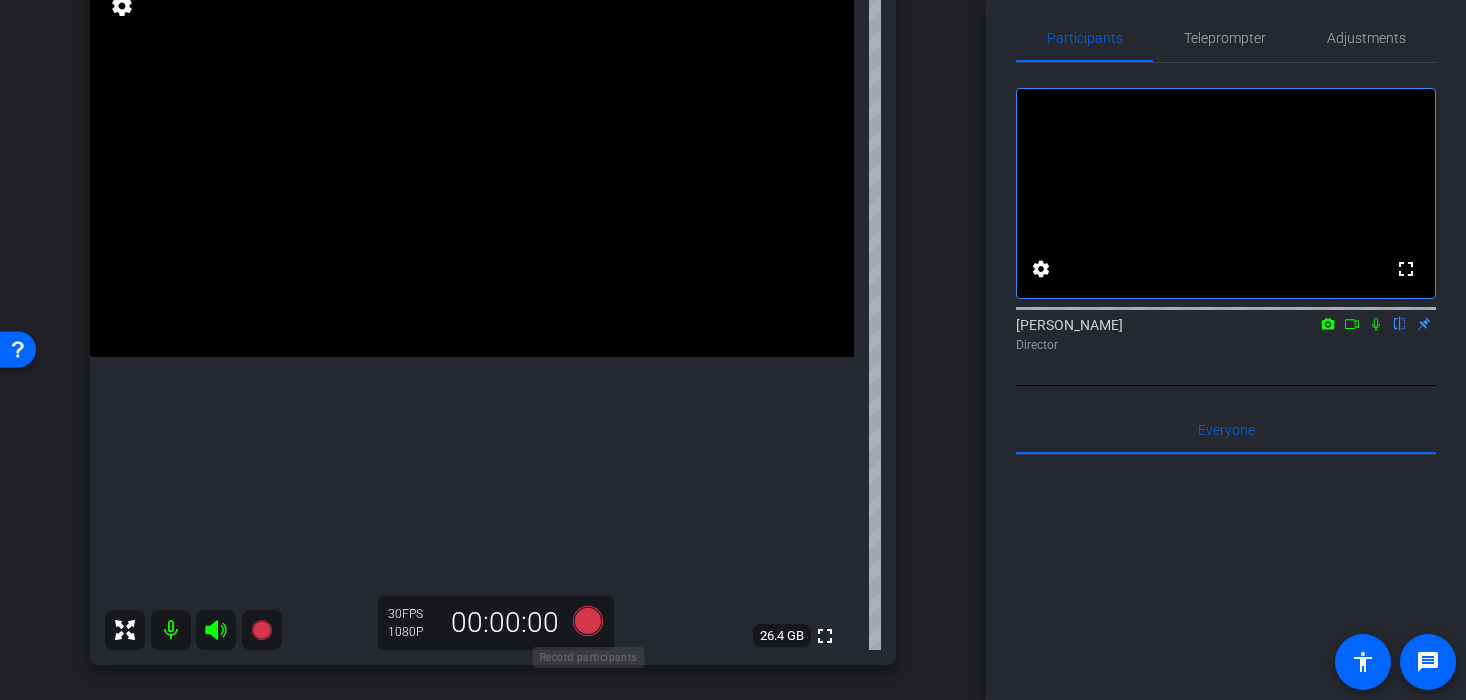 click 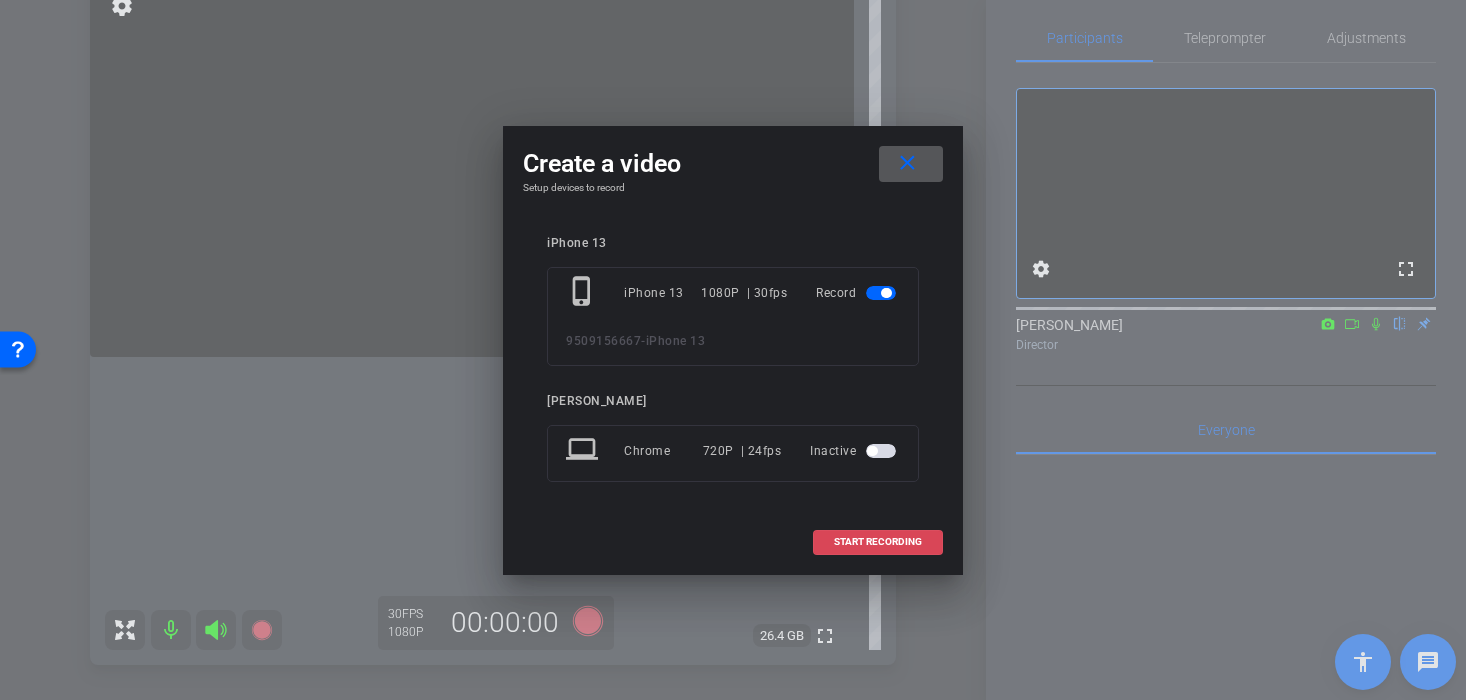 click on "START RECORDING" at bounding box center [878, 542] 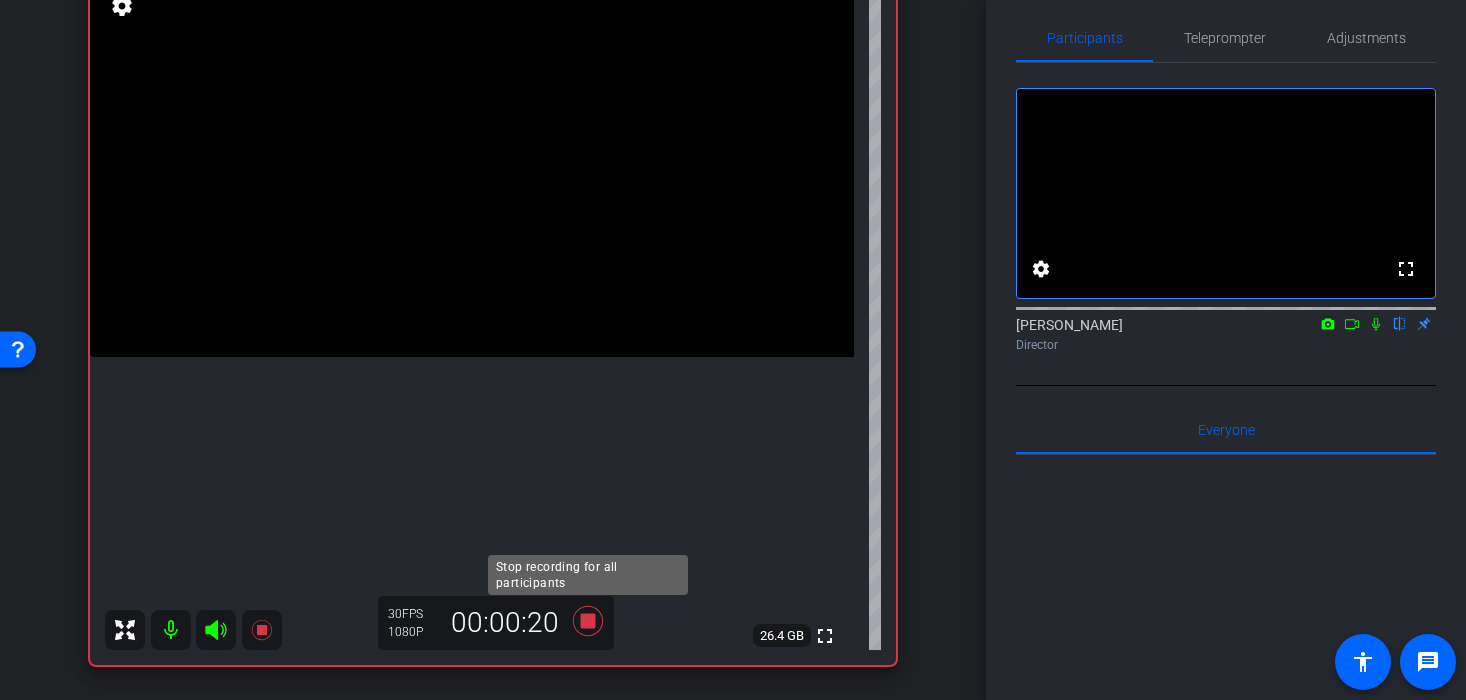 click 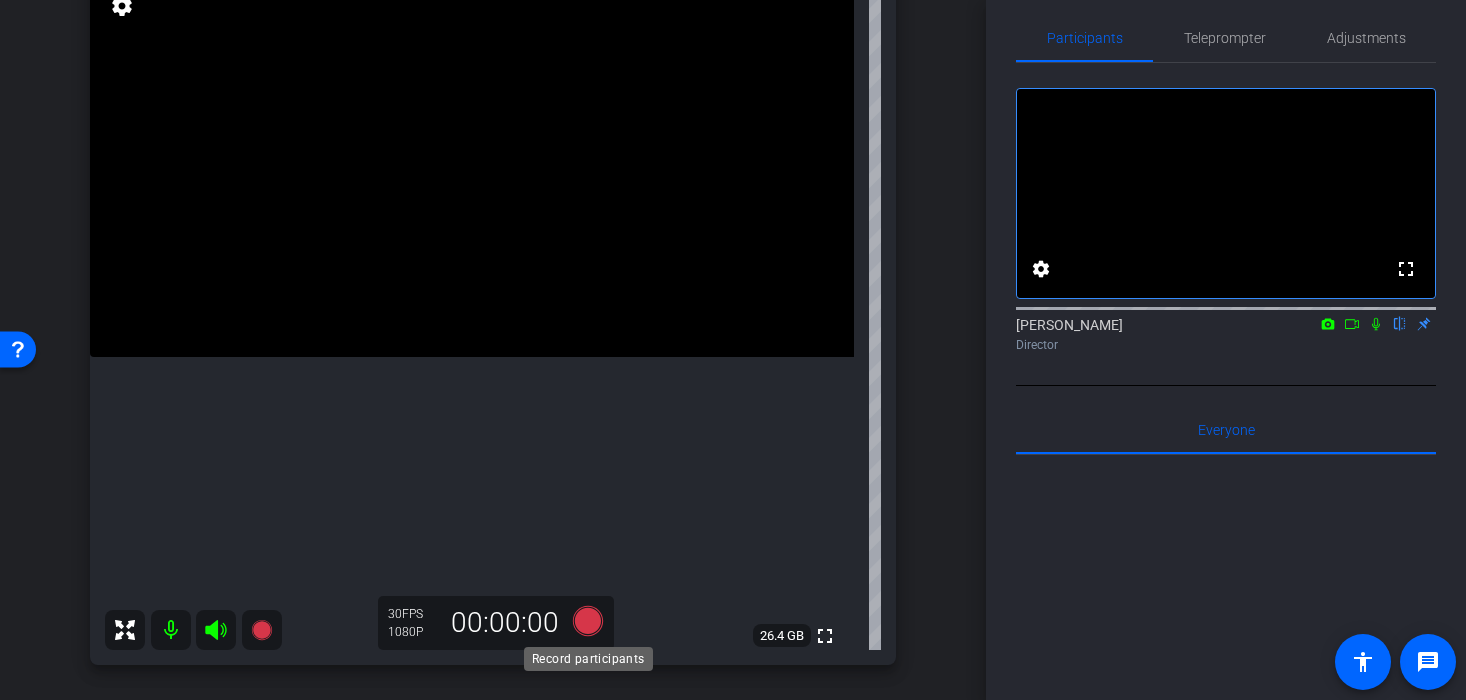 click 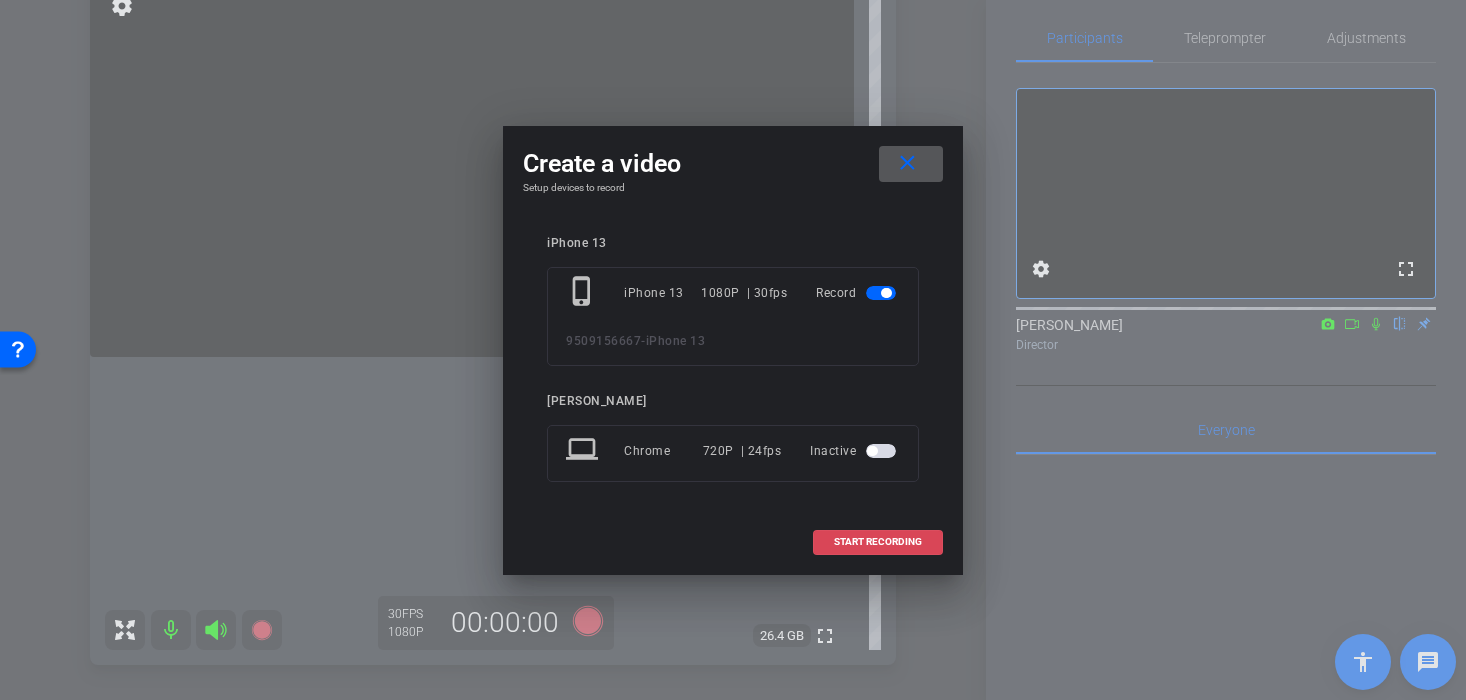 click at bounding box center (878, 542) 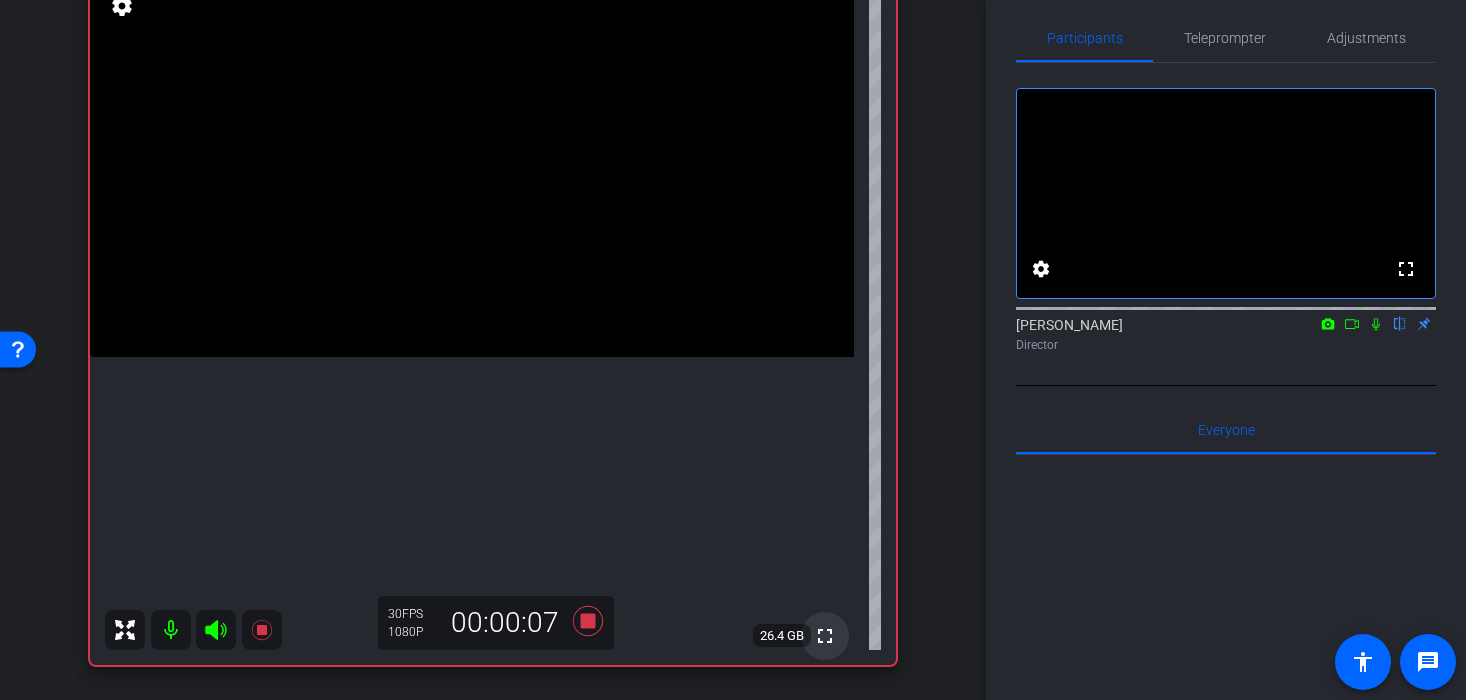click on "fullscreen" at bounding box center (825, 636) 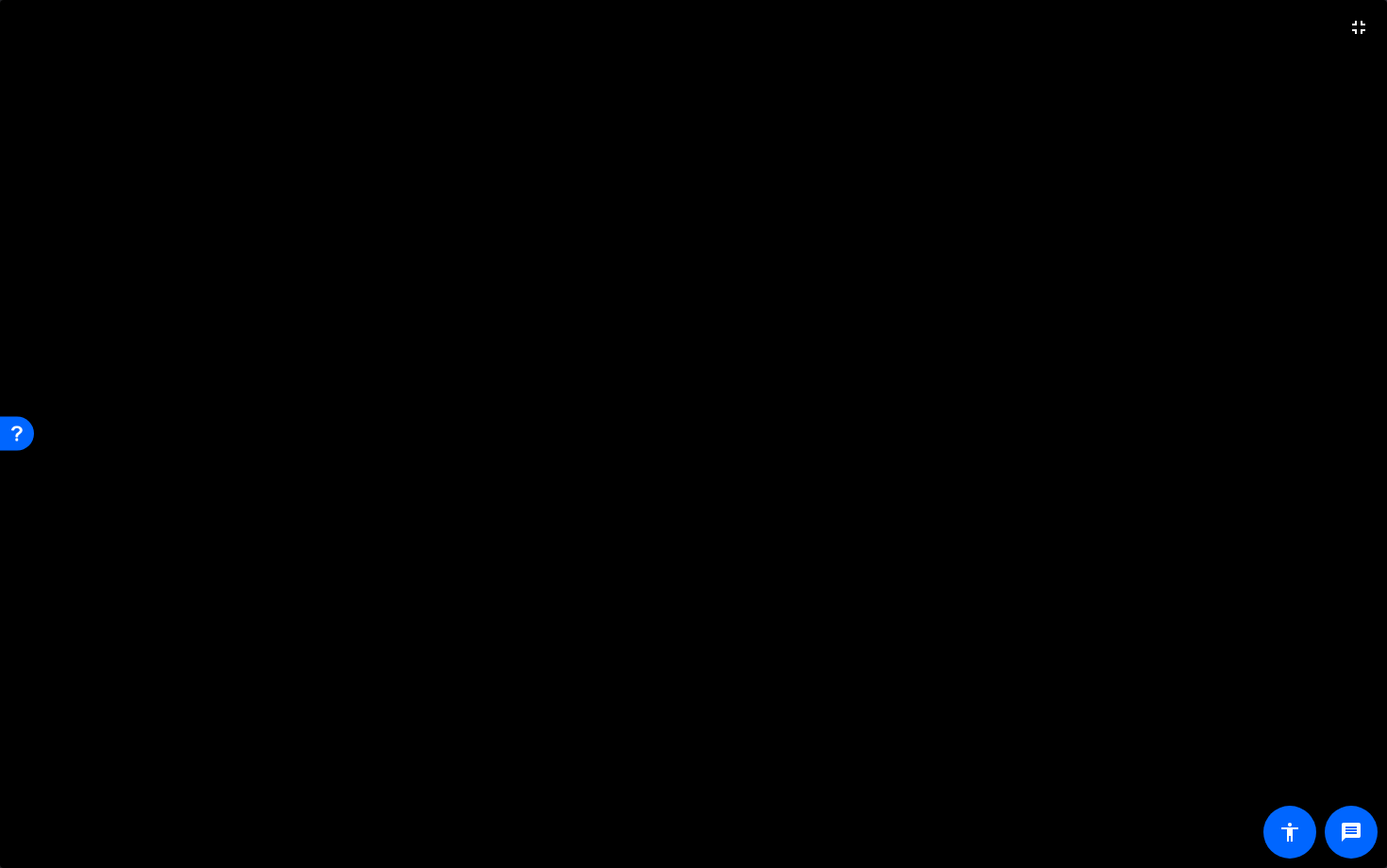 click at bounding box center [694, 434] 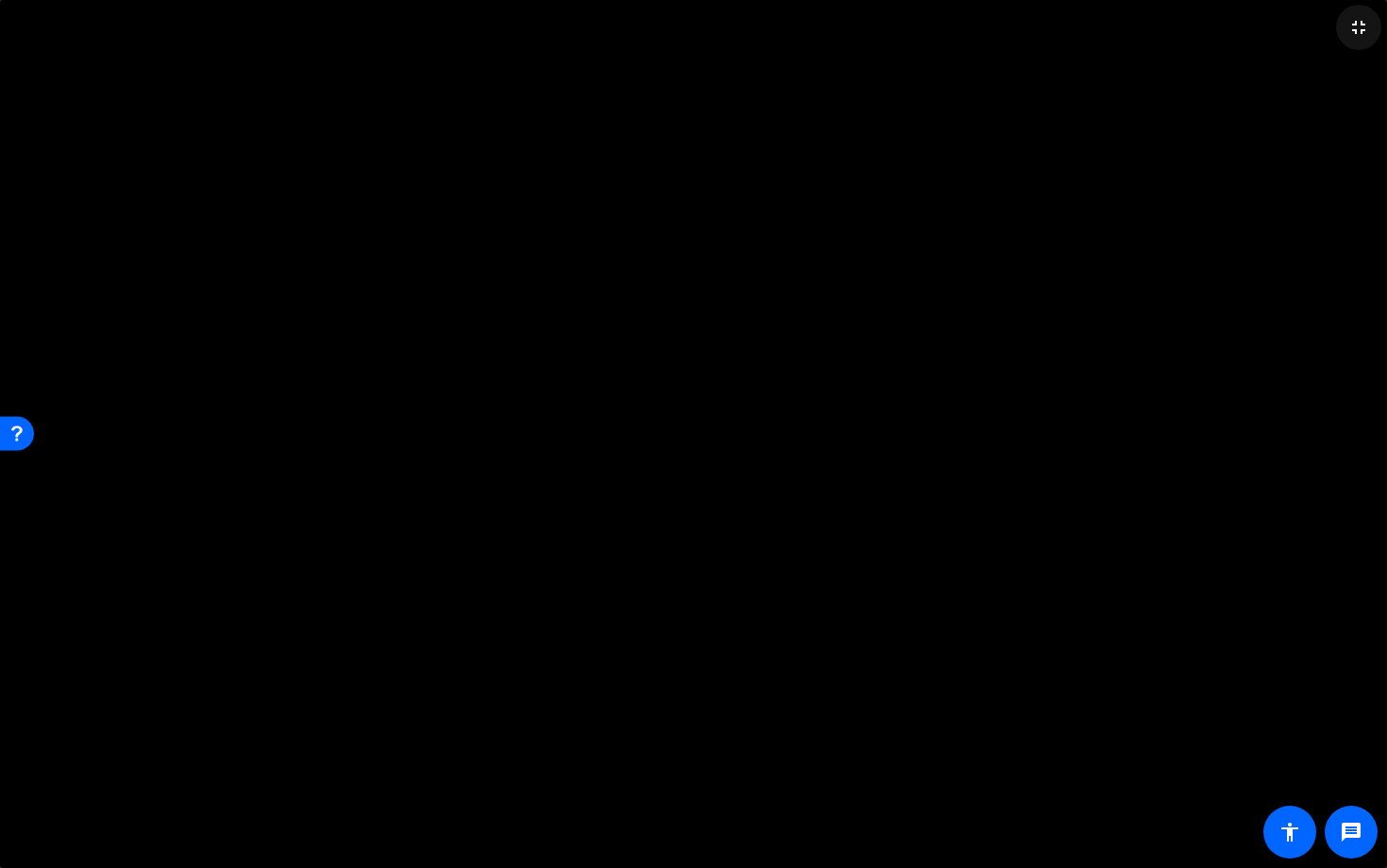 click on "fullscreen_exit" at bounding box center (1359, 27) 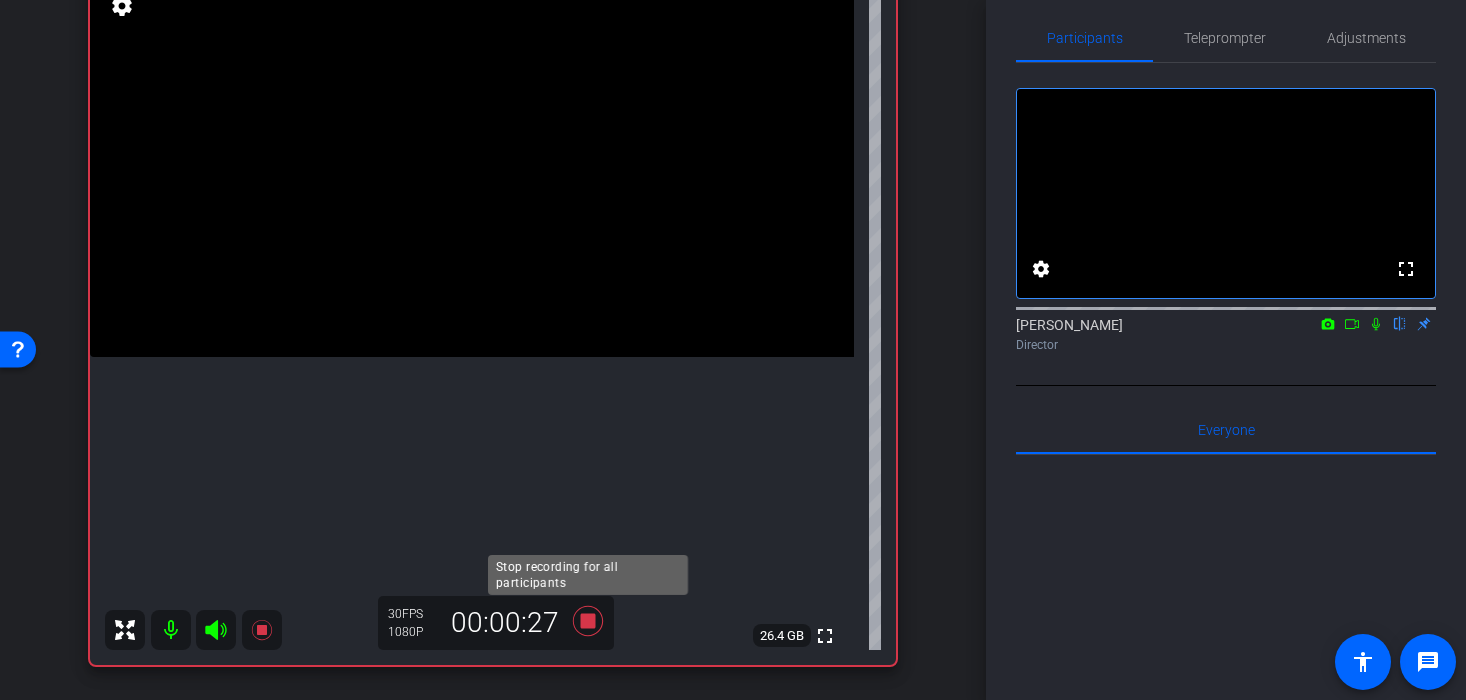 click 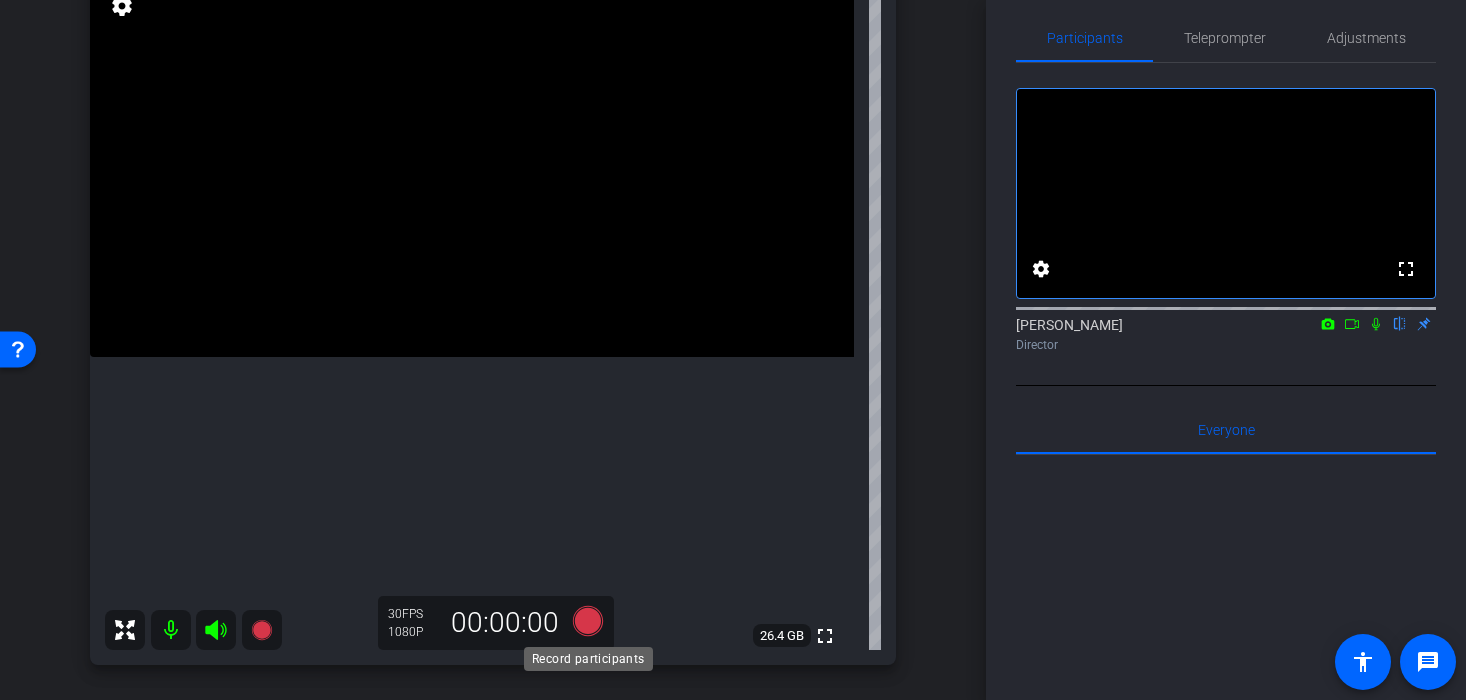 click 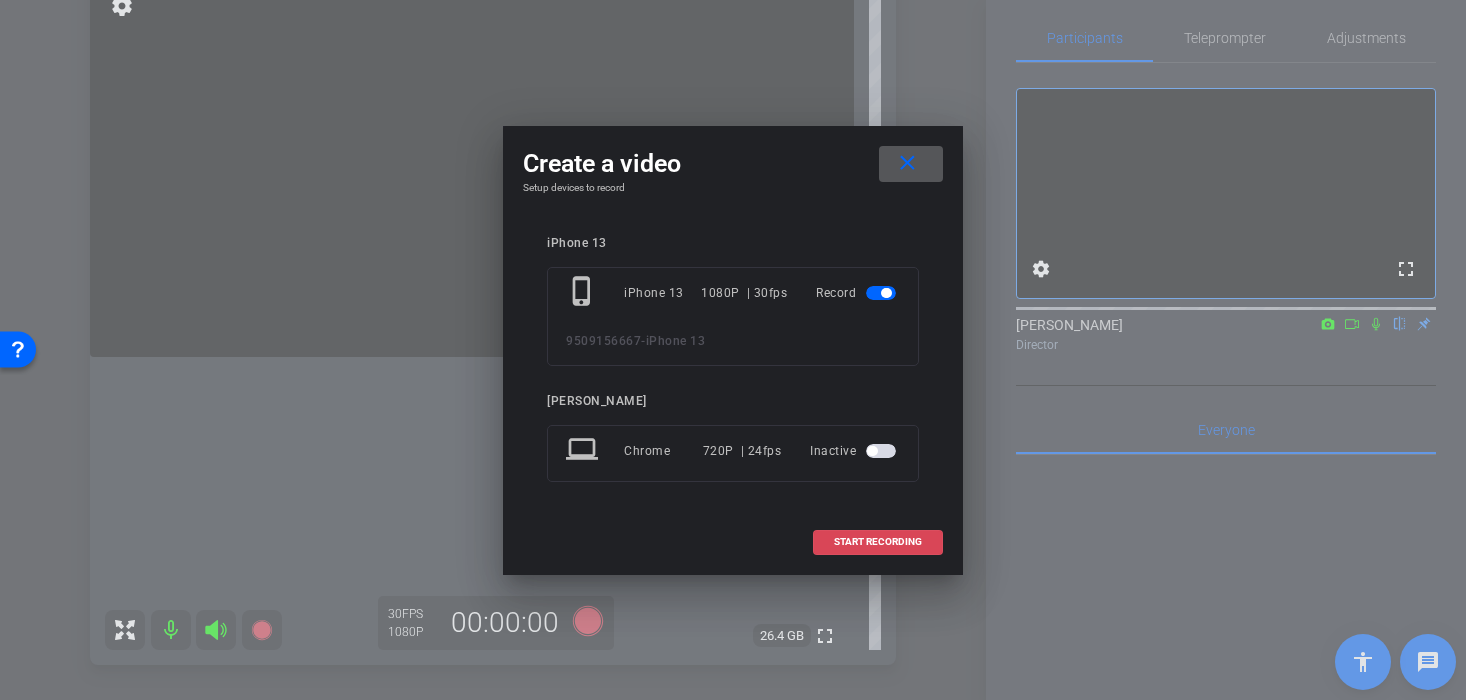 click at bounding box center [878, 542] 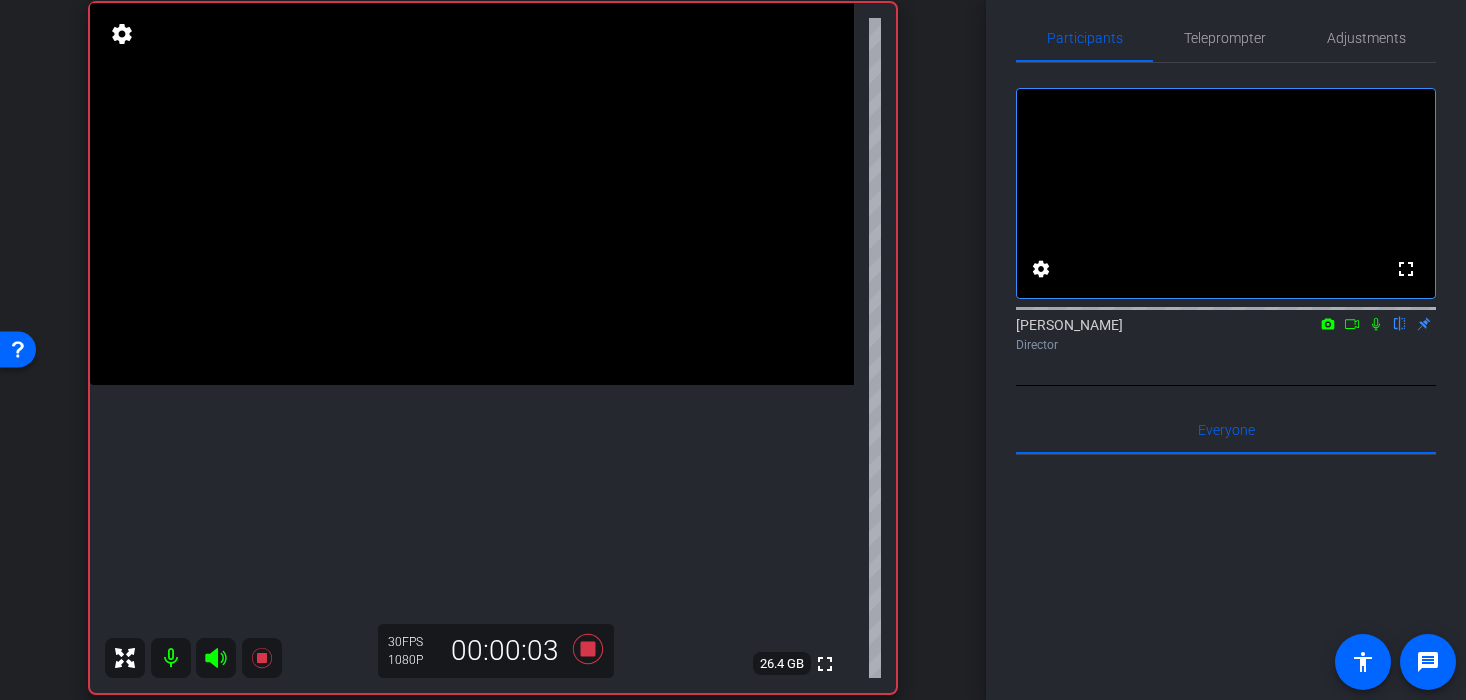 scroll, scrollTop: 150, scrollLeft: 0, axis: vertical 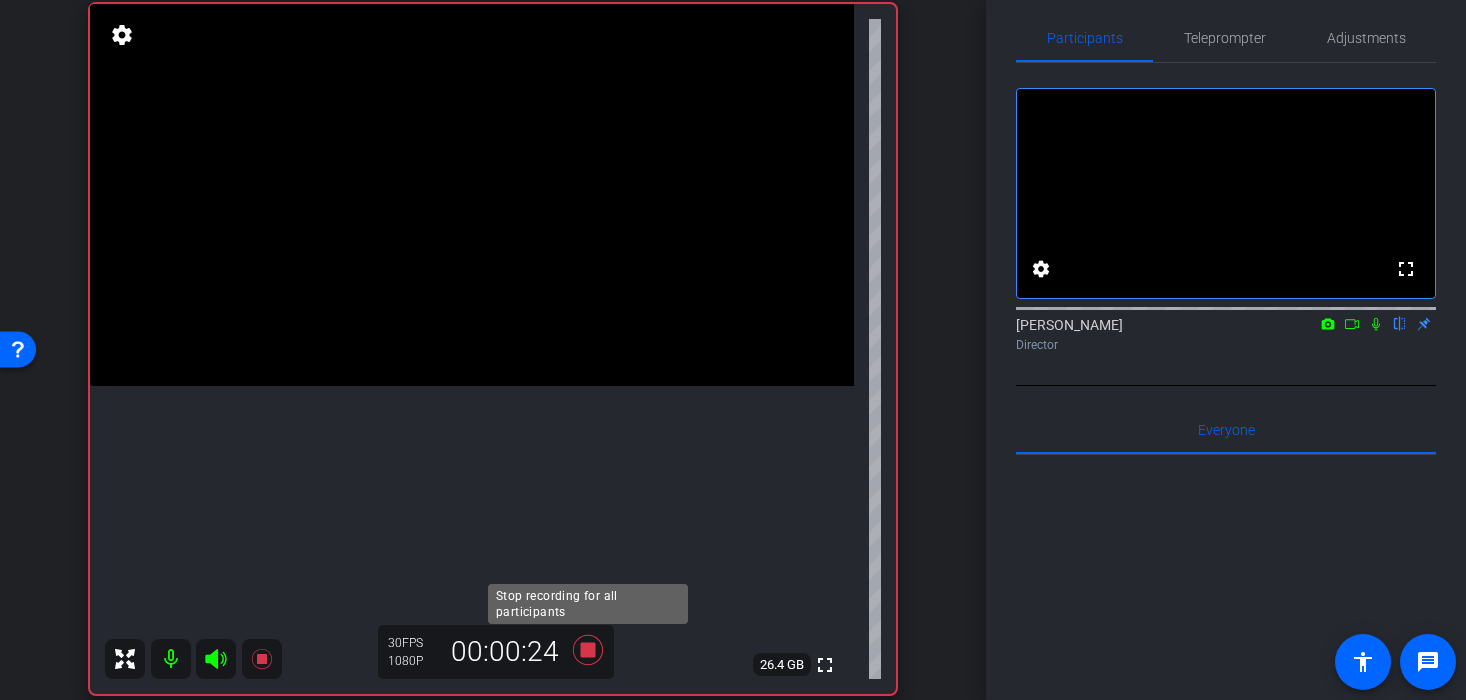 click 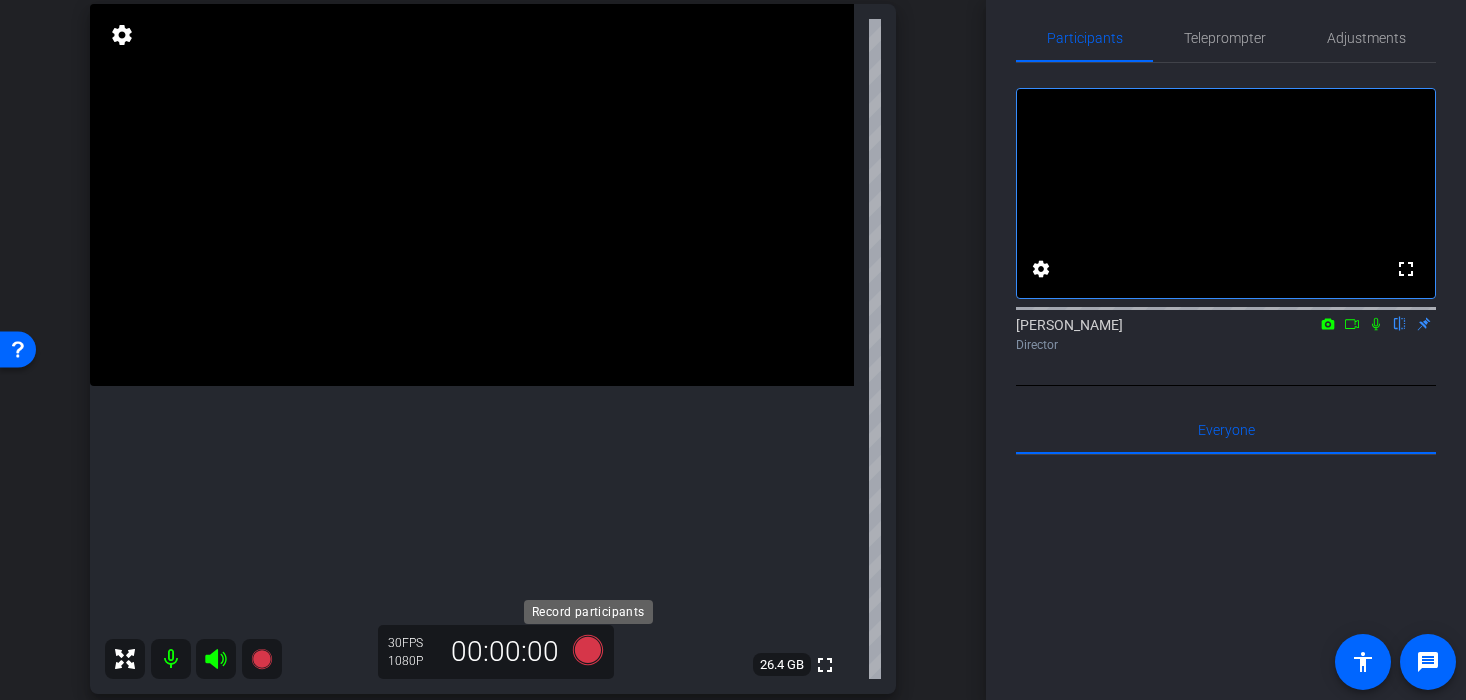 click 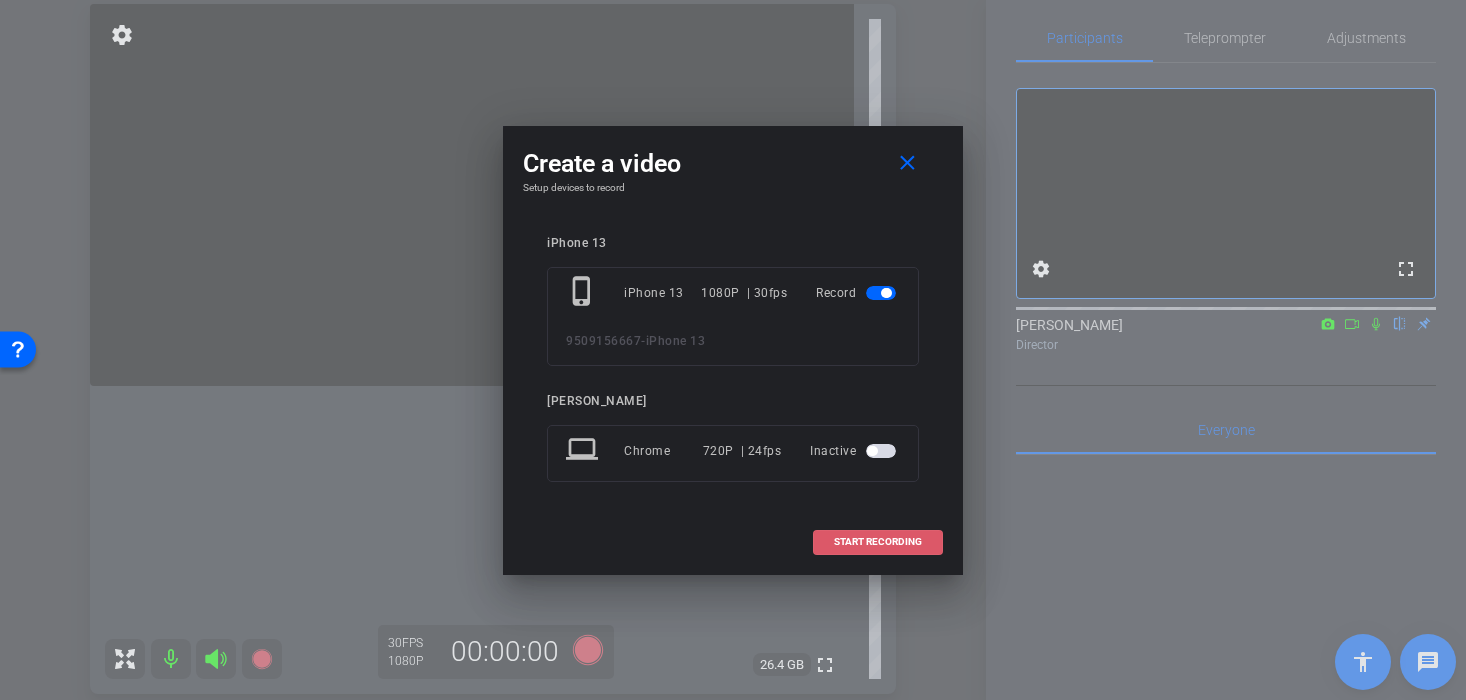 click at bounding box center (878, 542) 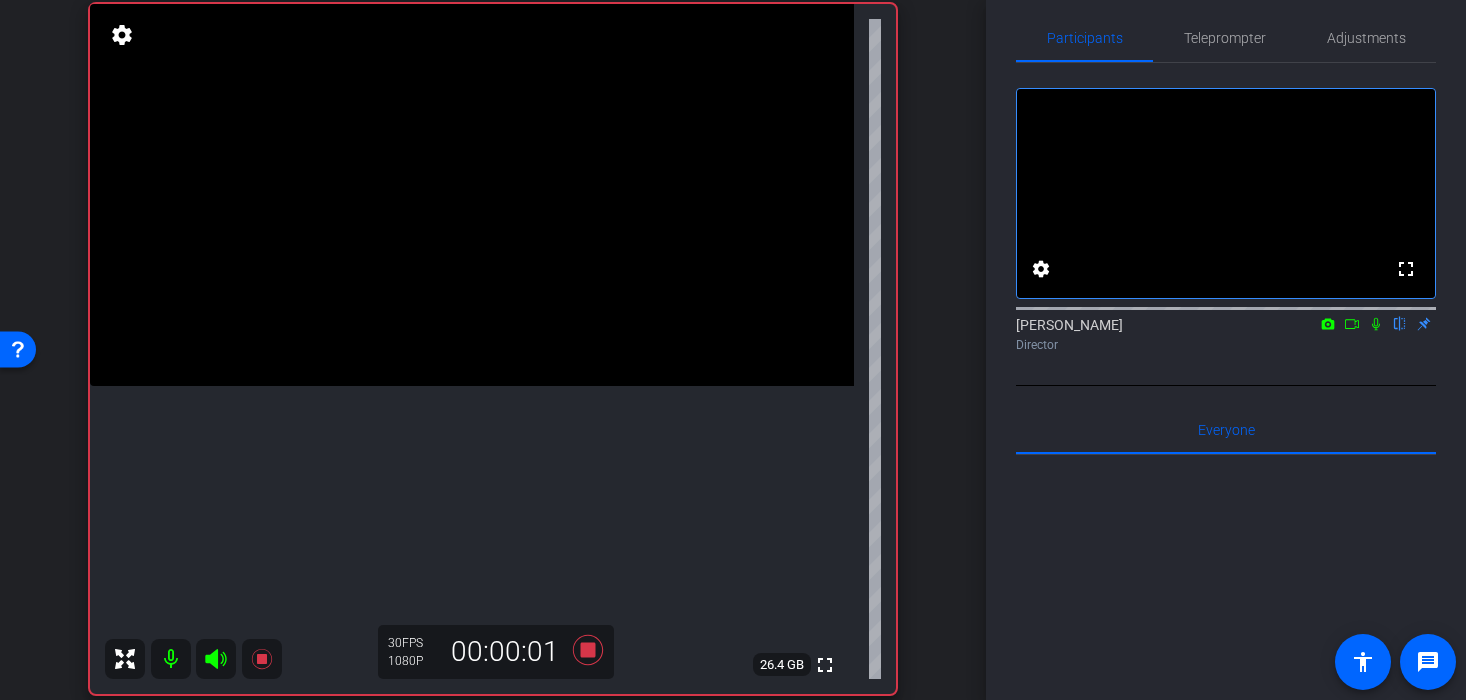 click on "fullscreen settings  [PERSON_NAME]
flip
Director" 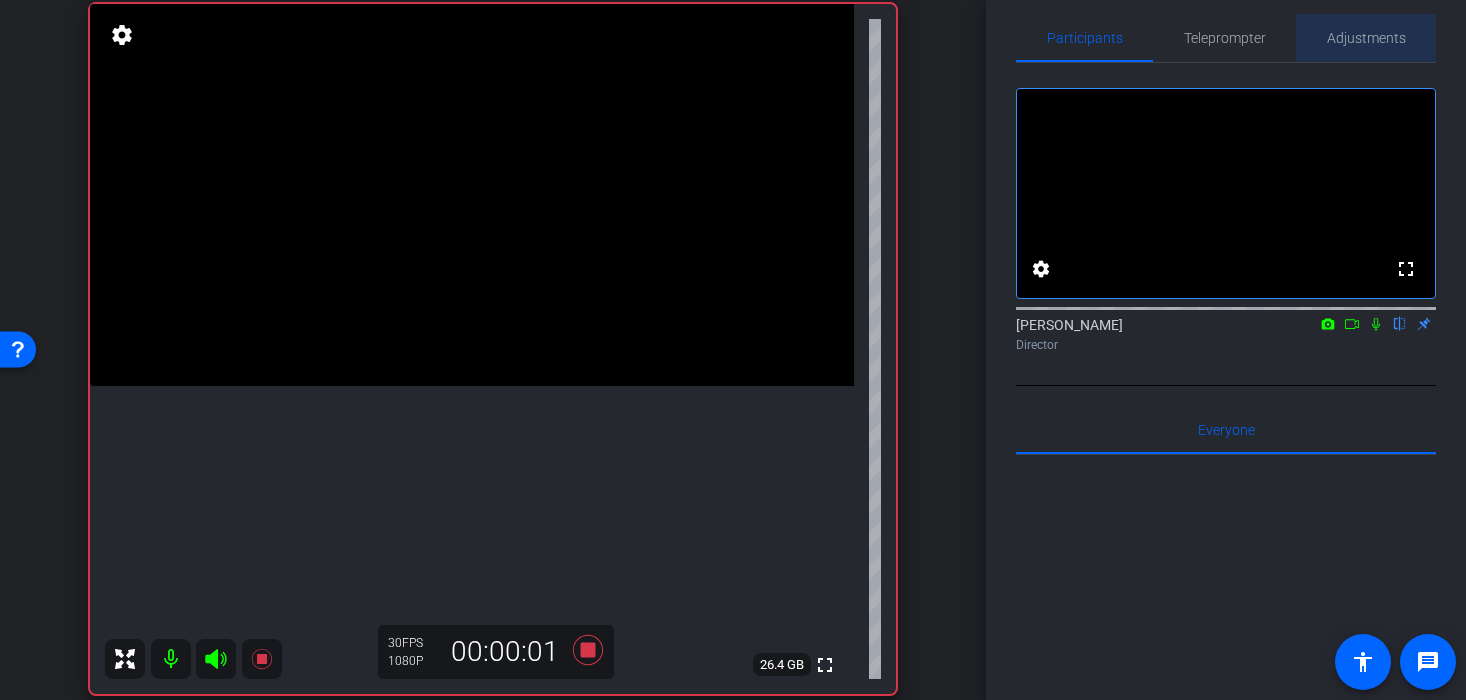 click on "Adjustments" at bounding box center (1366, 38) 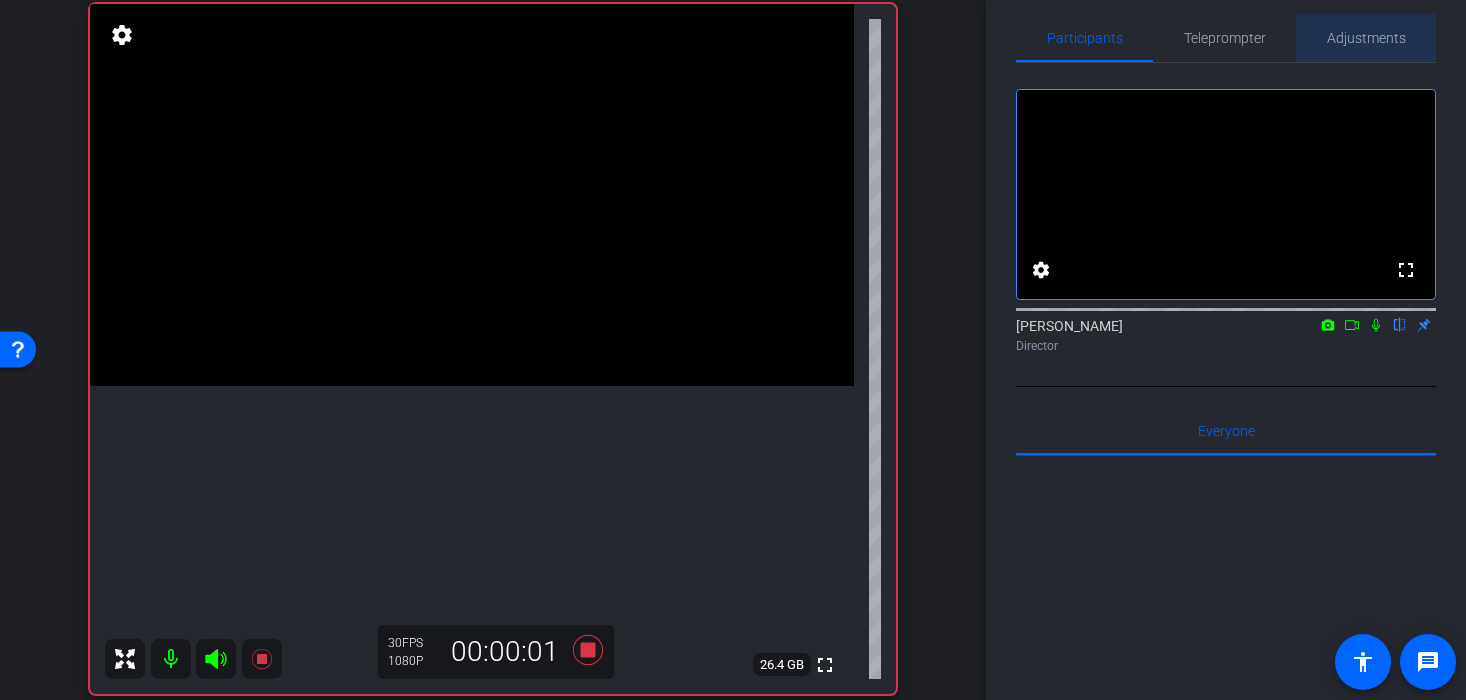 scroll, scrollTop: 0, scrollLeft: 0, axis: both 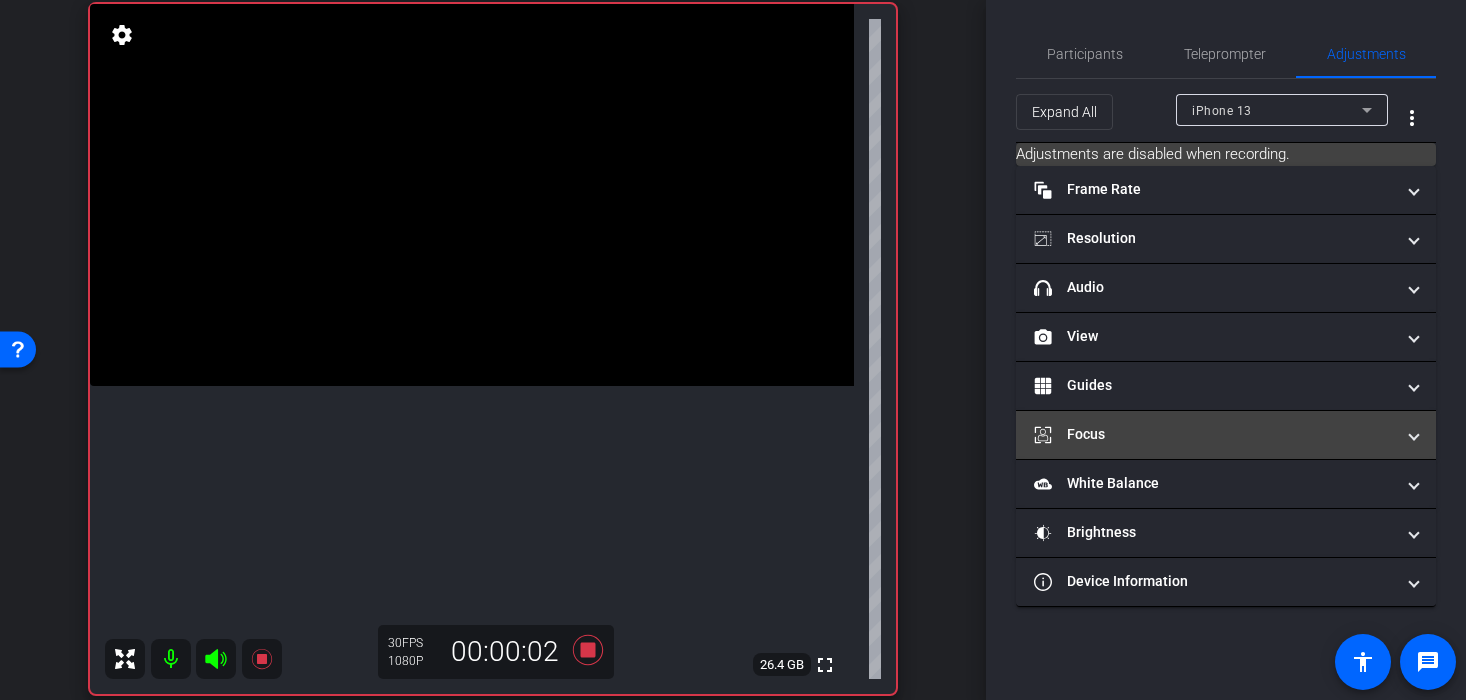 click on "Focus" at bounding box center [1226, 435] 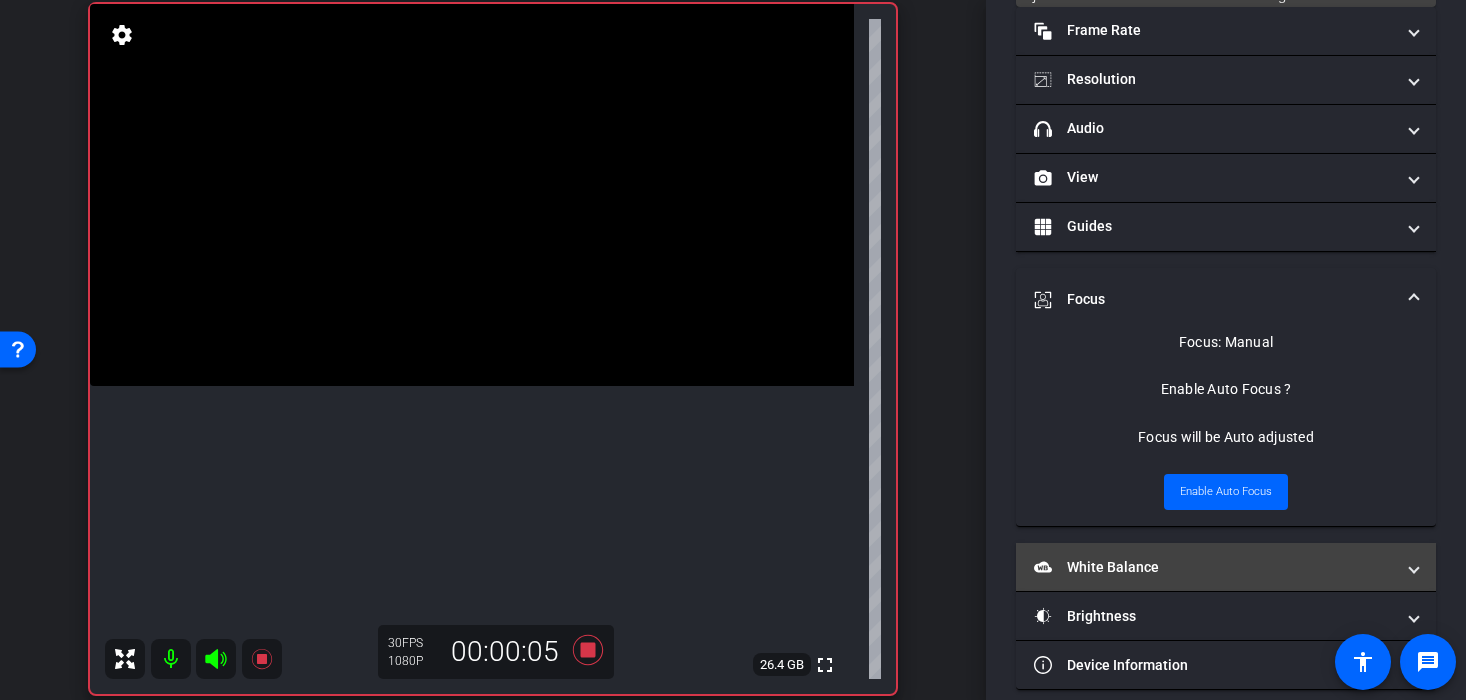 scroll, scrollTop: 178, scrollLeft: 0, axis: vertical 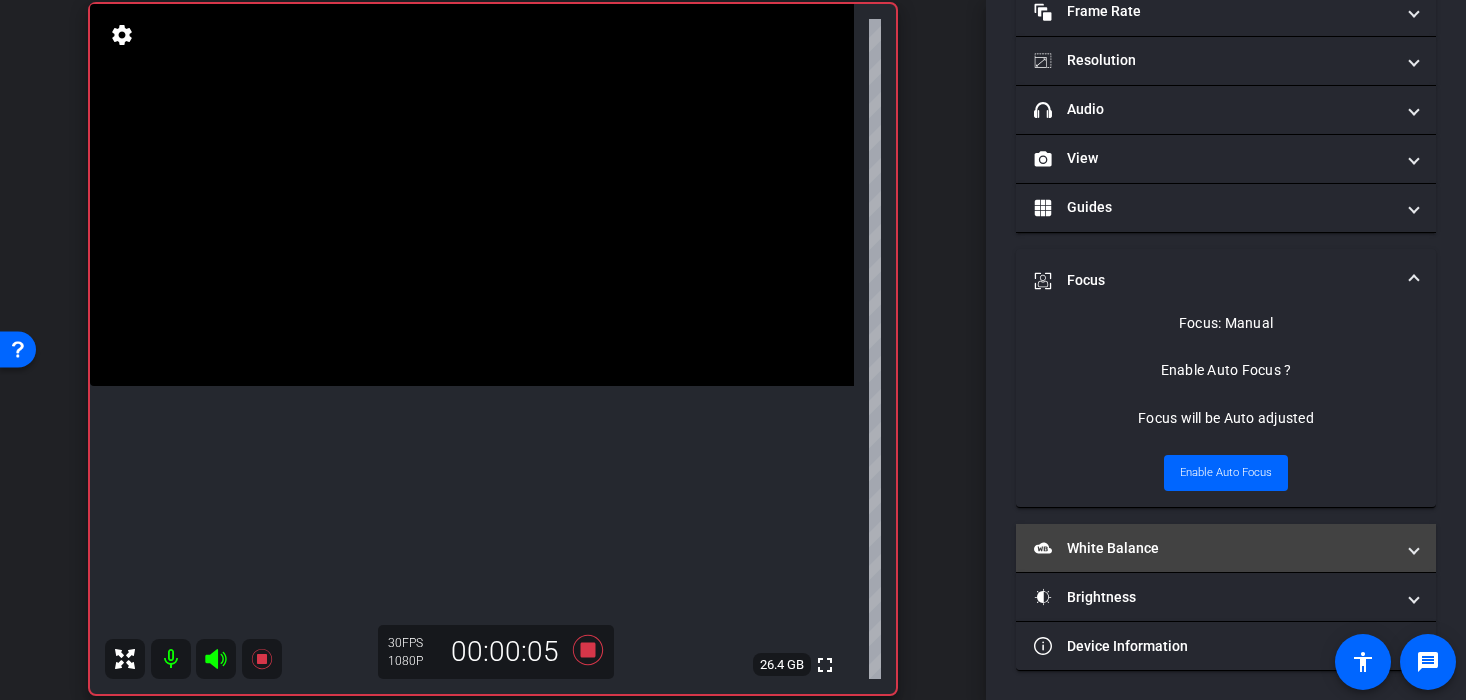 click on "White Balance
White Balance" at bounding box center [1226, 548] 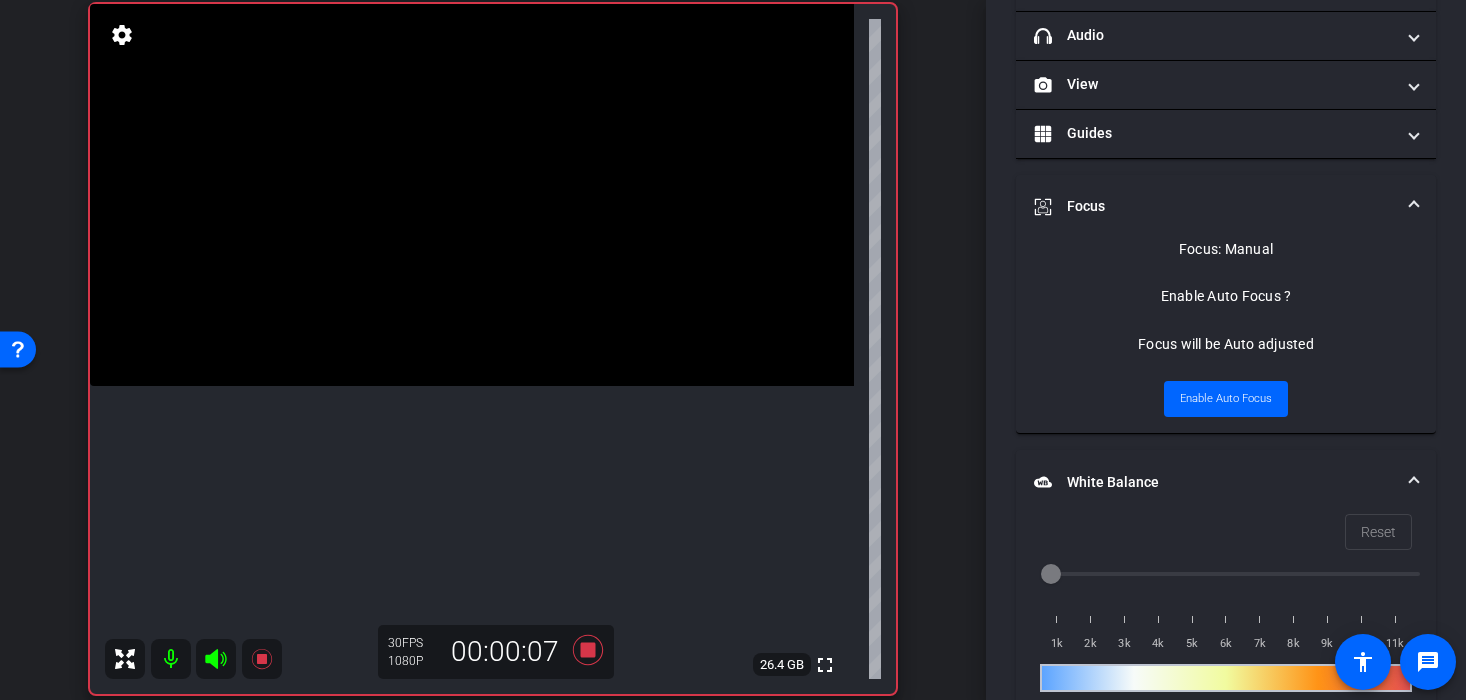 scroll, scrollTop: 262, scrollLeft: 0, axis: vertical 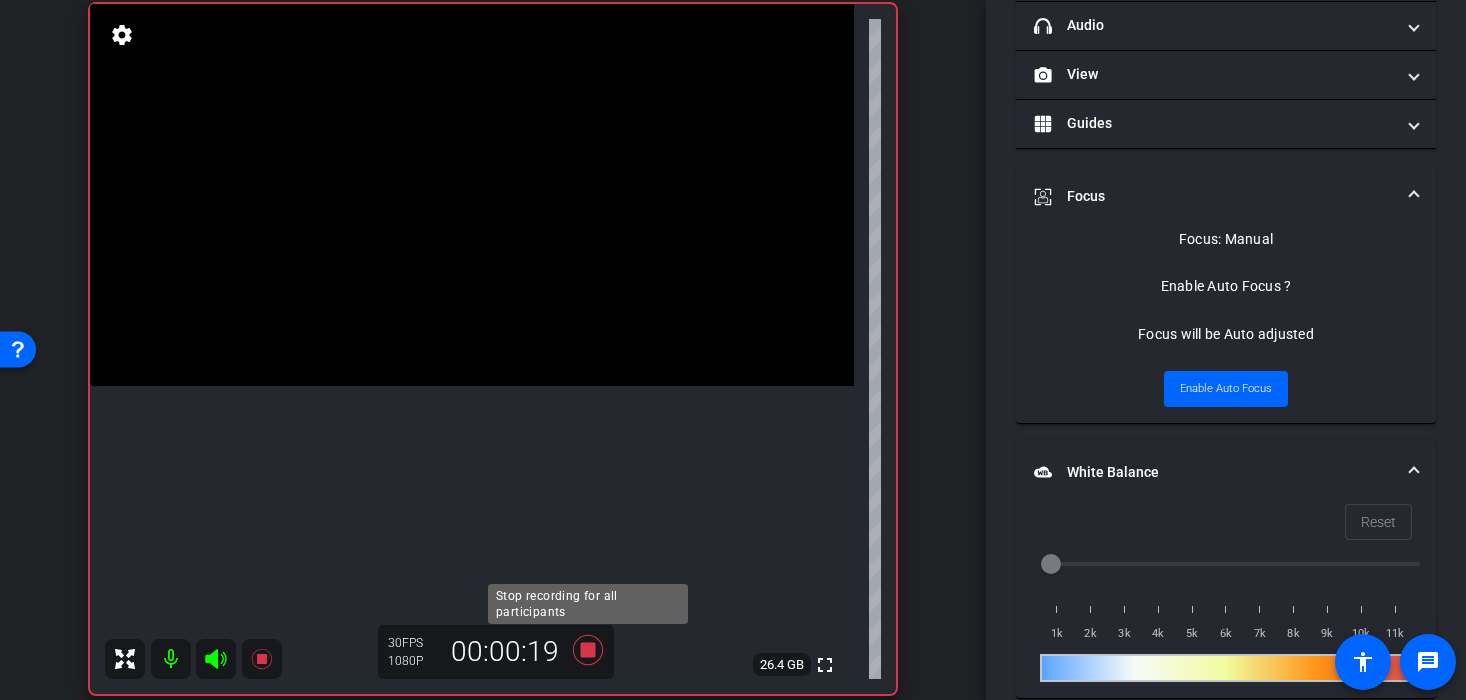 click 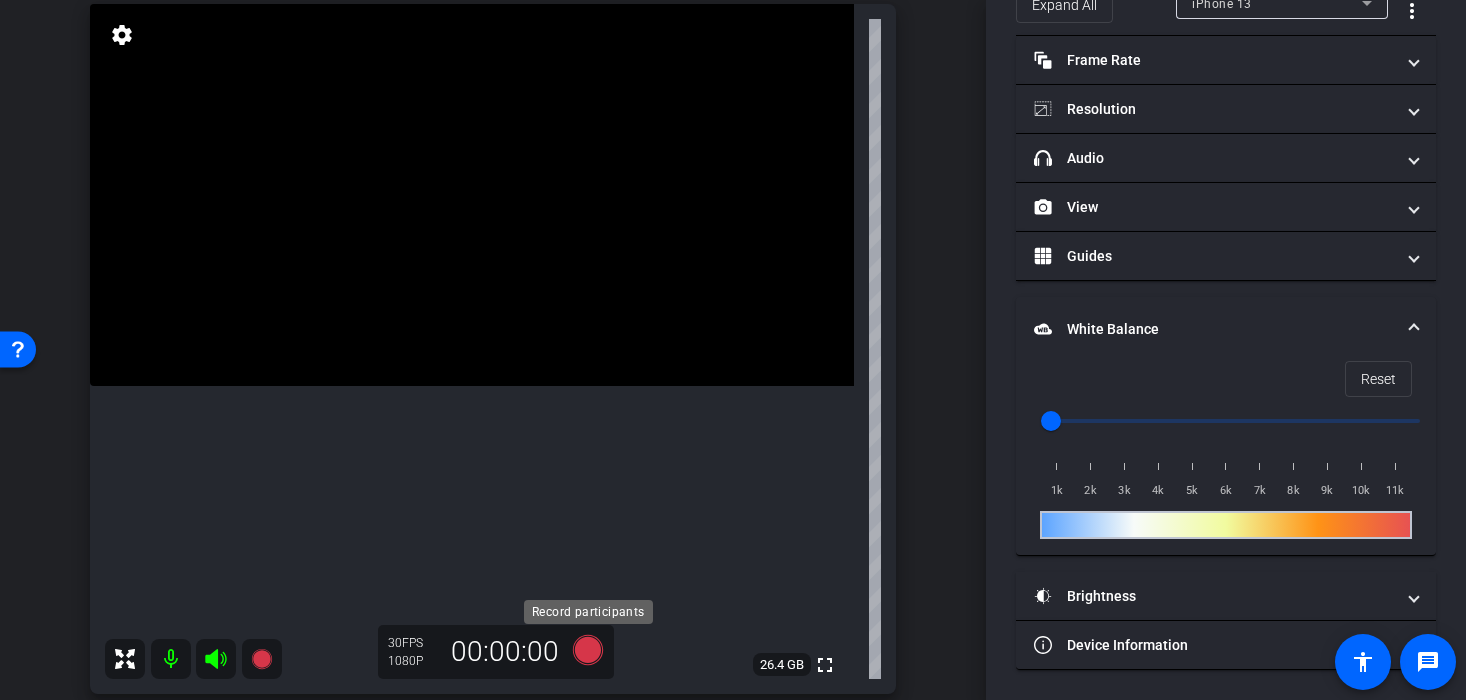 scroll, scrollTop: 107, scrollLeft: 0, axis: vertical 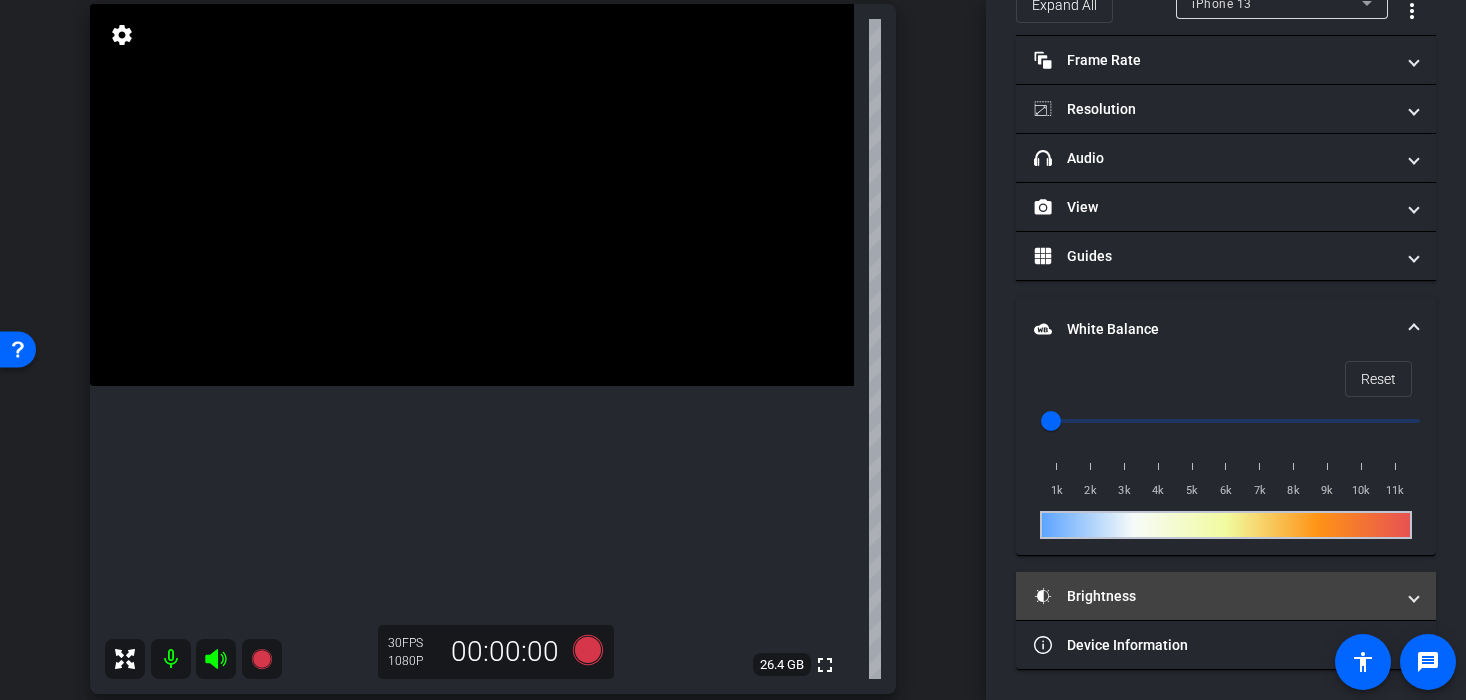 click on "Brightness" at bounding box center (1214, 596) 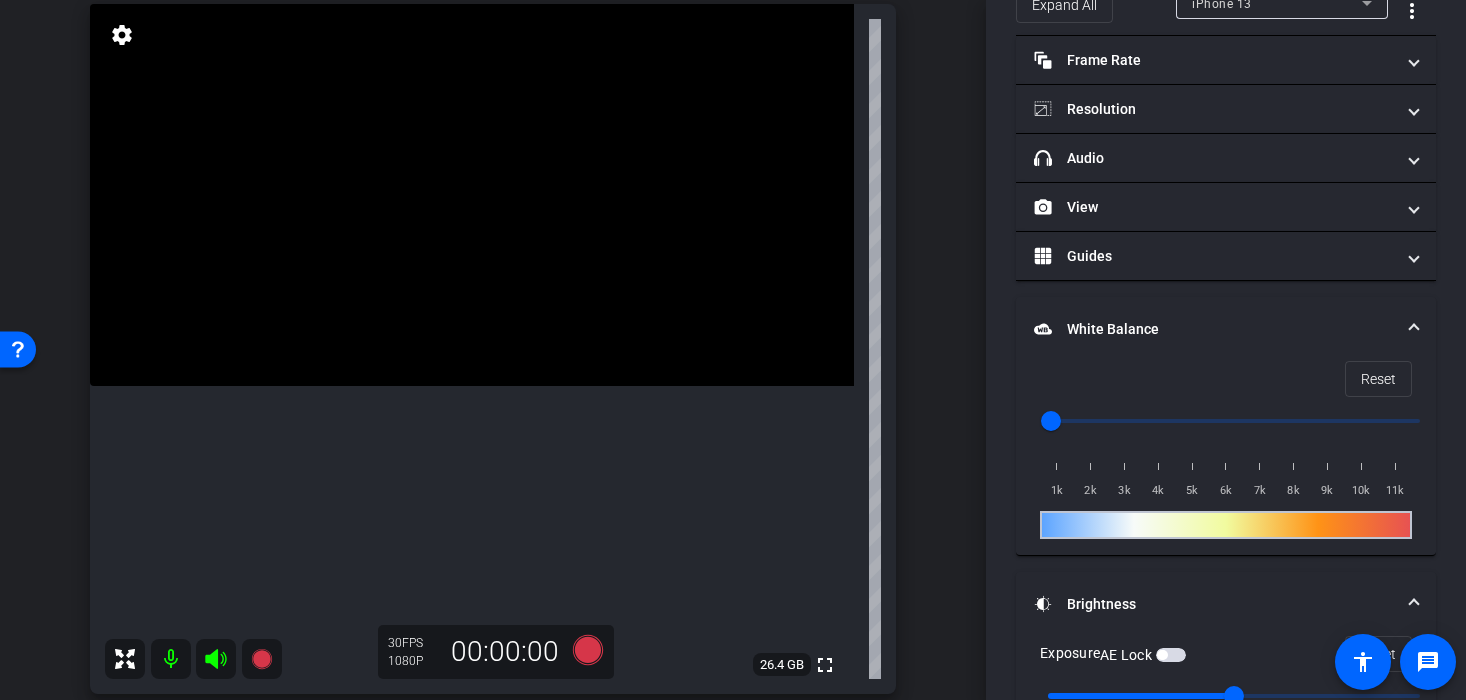 scroll, scrollTop: 213, scrollLeft: 0, axis: vertical 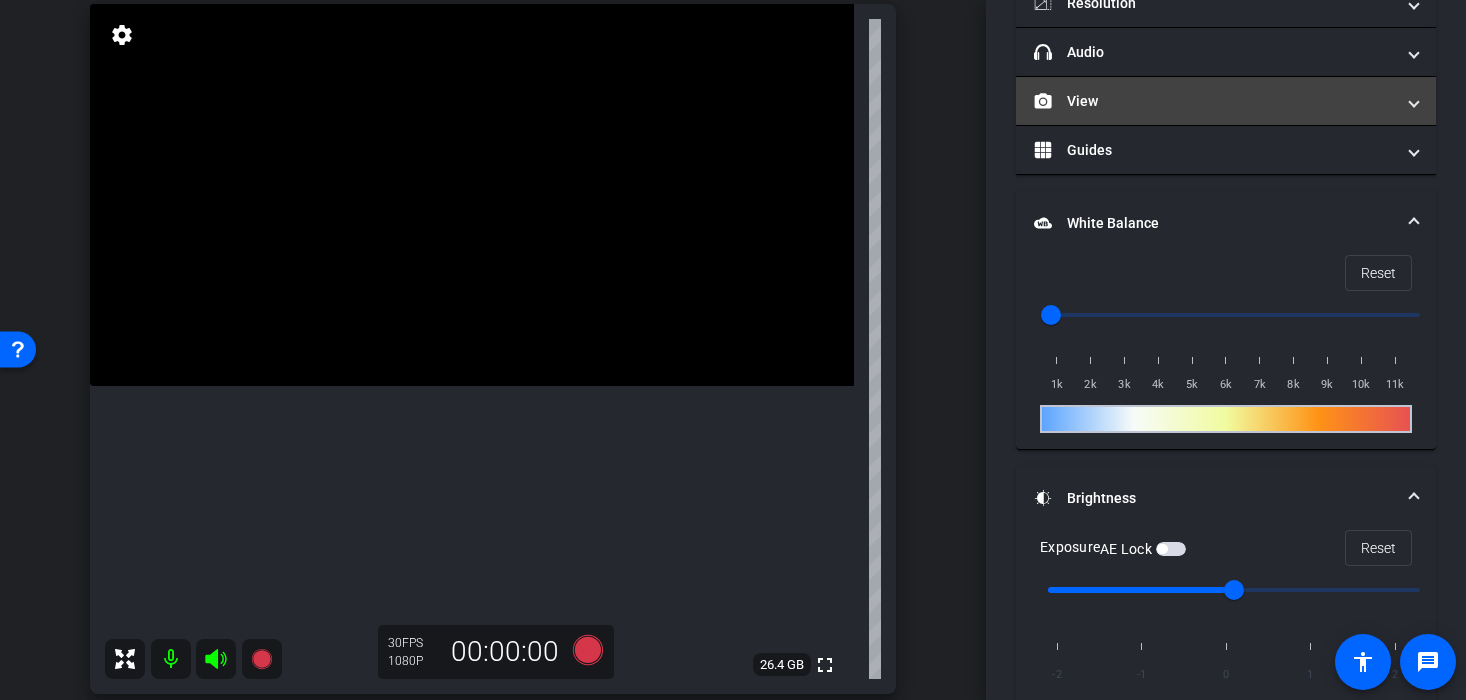 click on "View" at bounding box center (1214, 101) 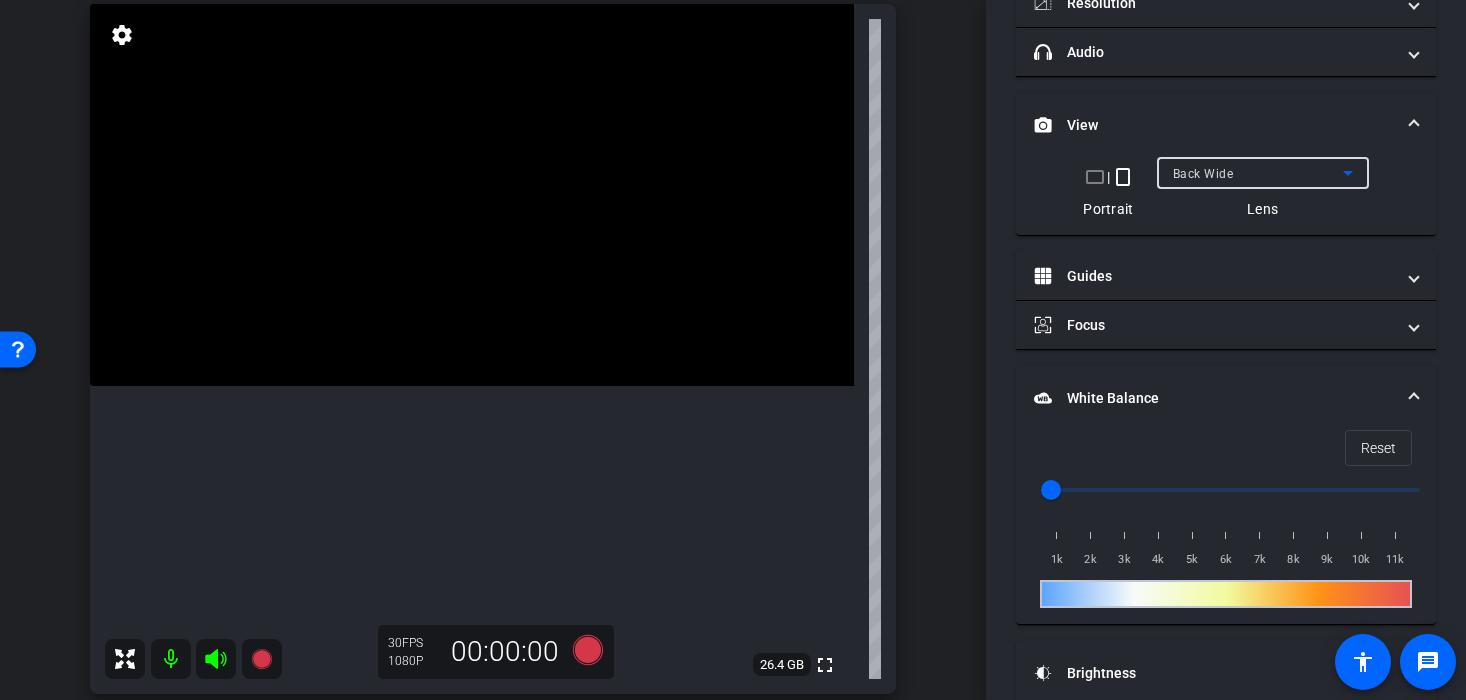 click on "Back Wide" at bounding box center (1203, 174) 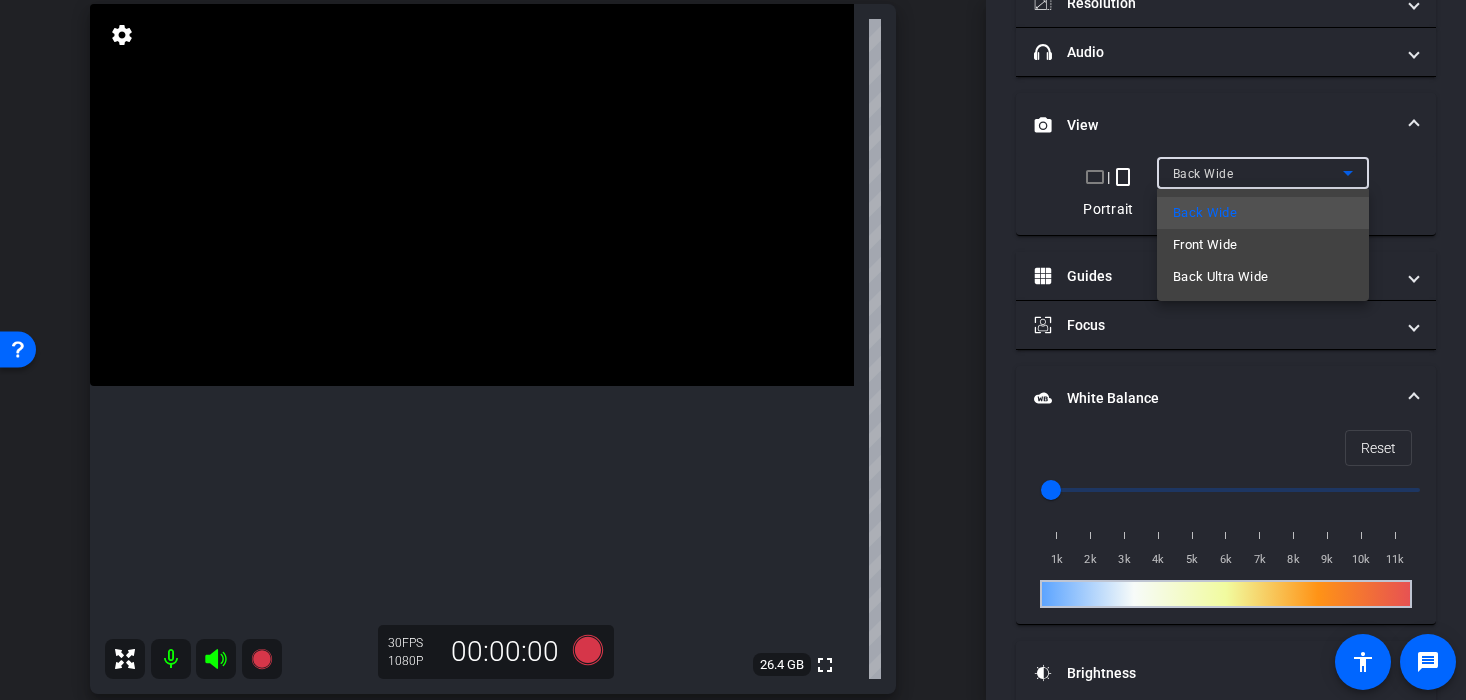 click at bounding box center [733, 350] 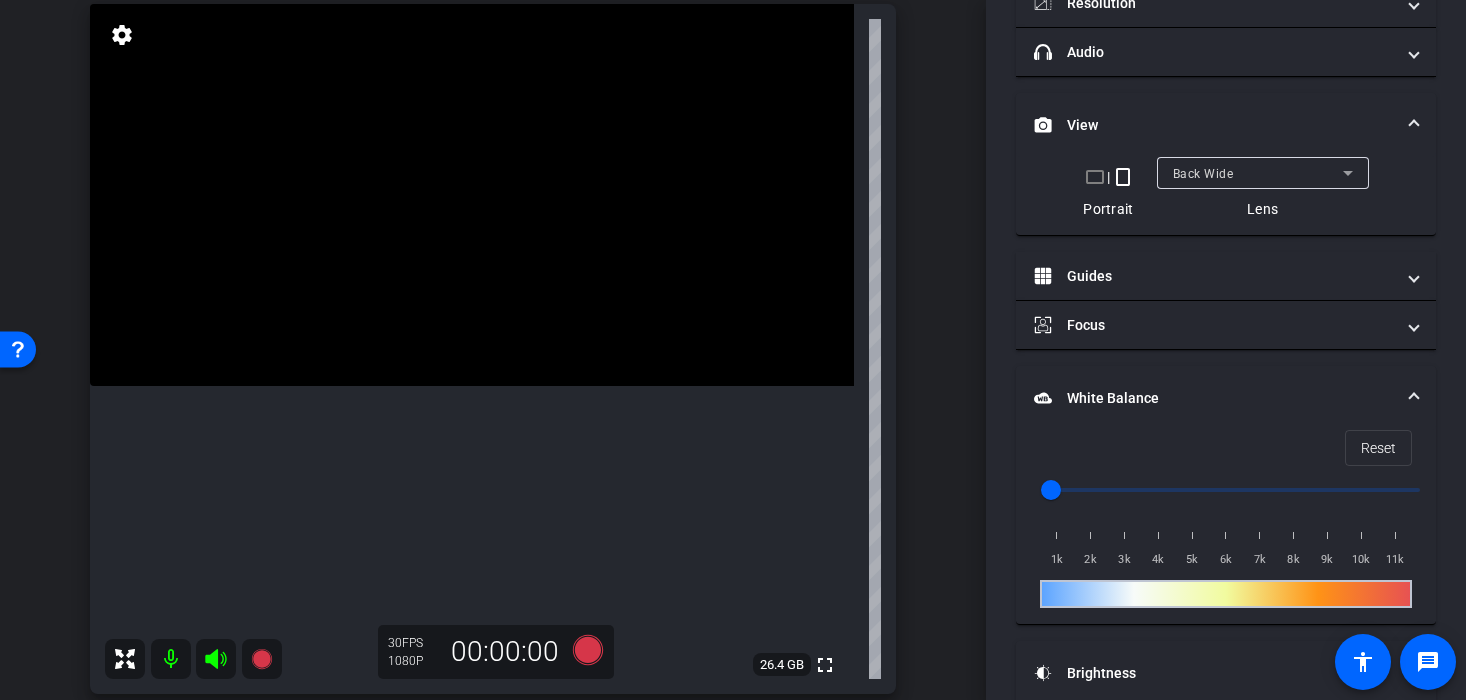 click at bounding box center [472, 195] 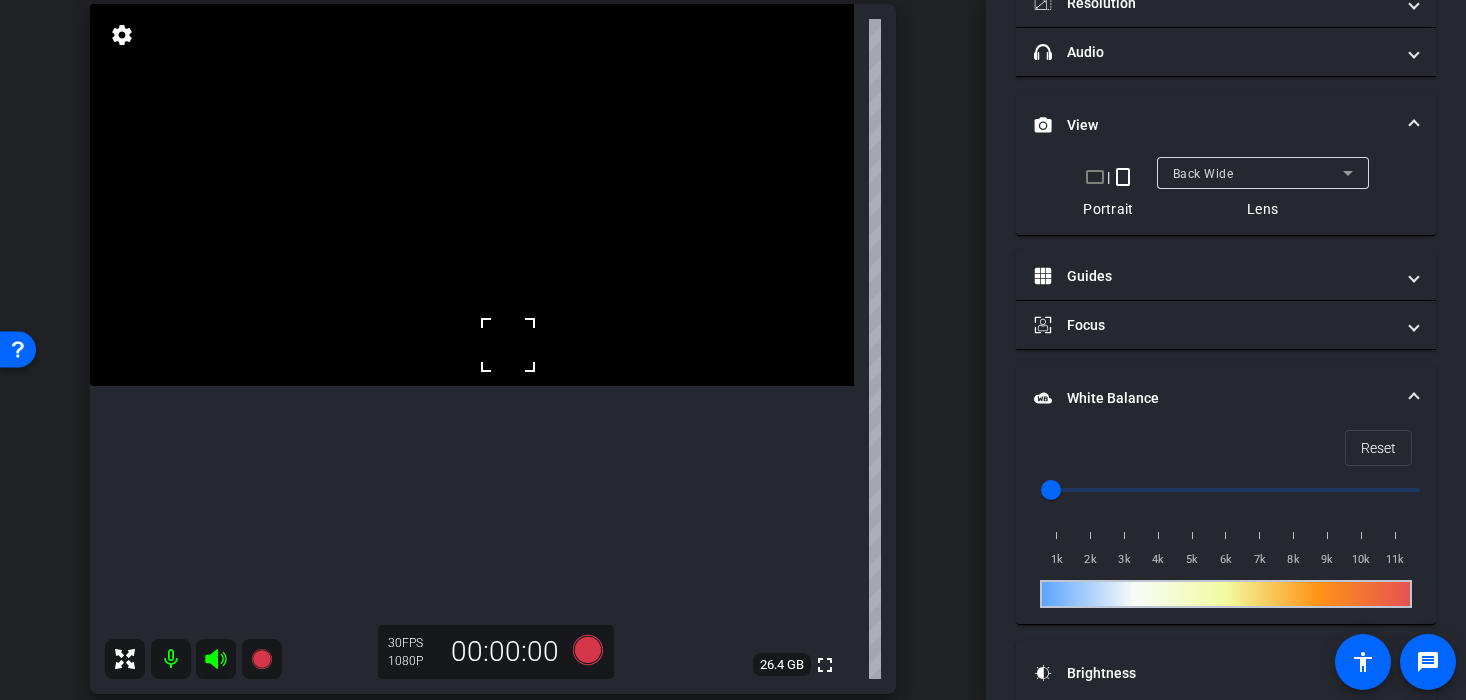 click at bounding box center (472, 195) 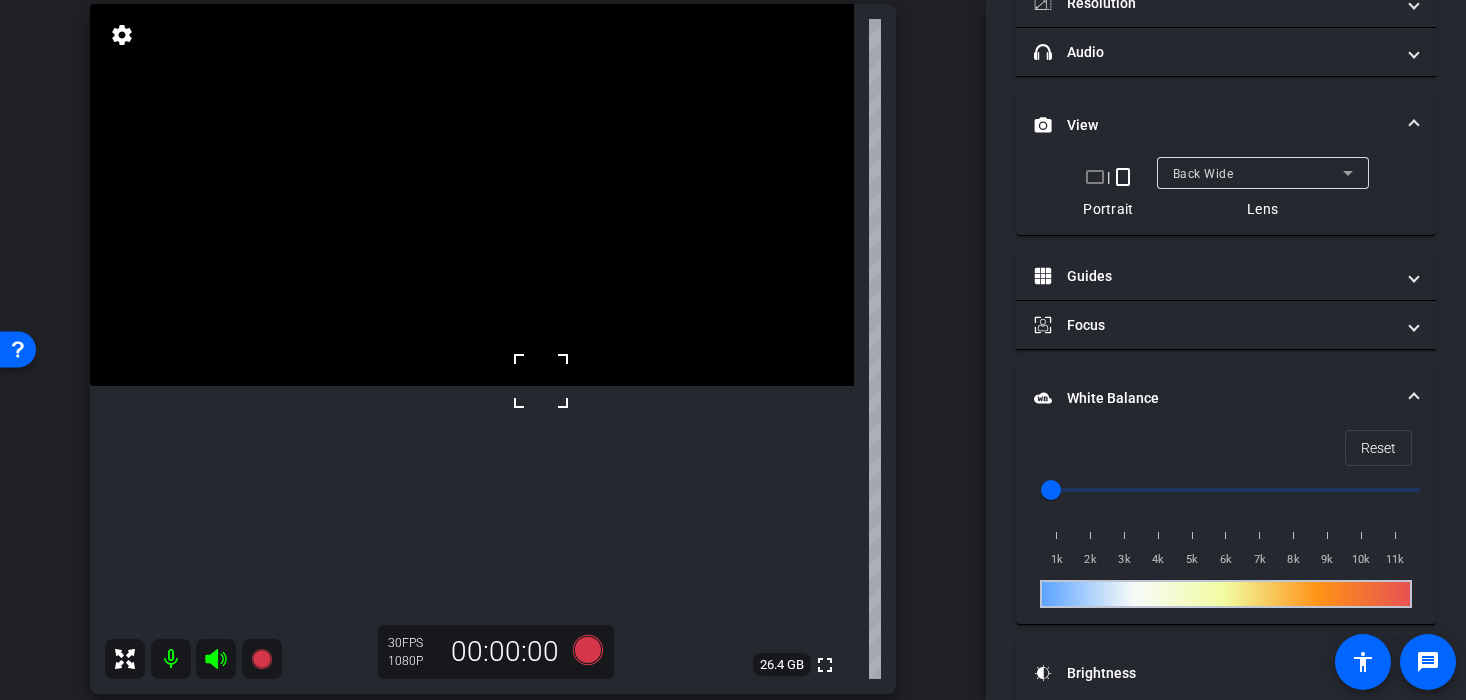 scroll, scrollTop: 330, scrollLeft: 0, axis: vertical 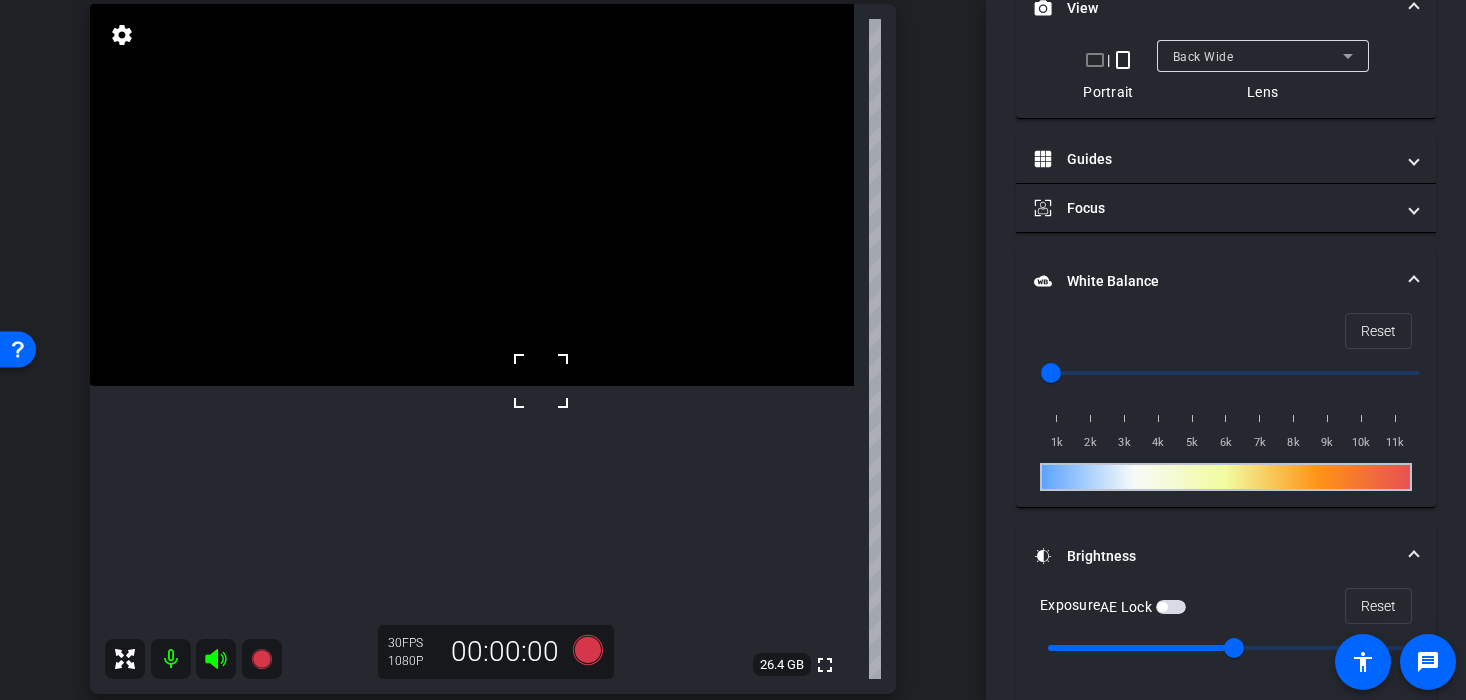 click on "AE Lock" at bounding box center [1143, 607] 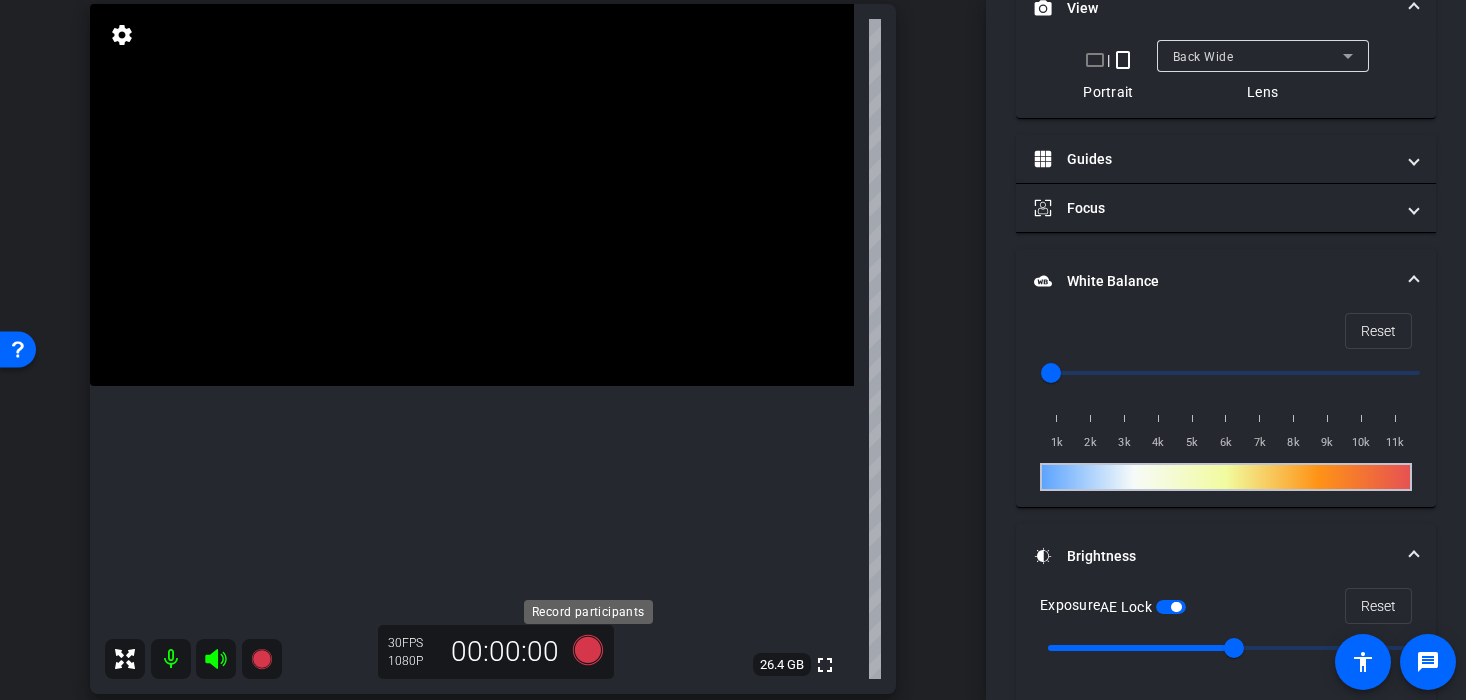 click 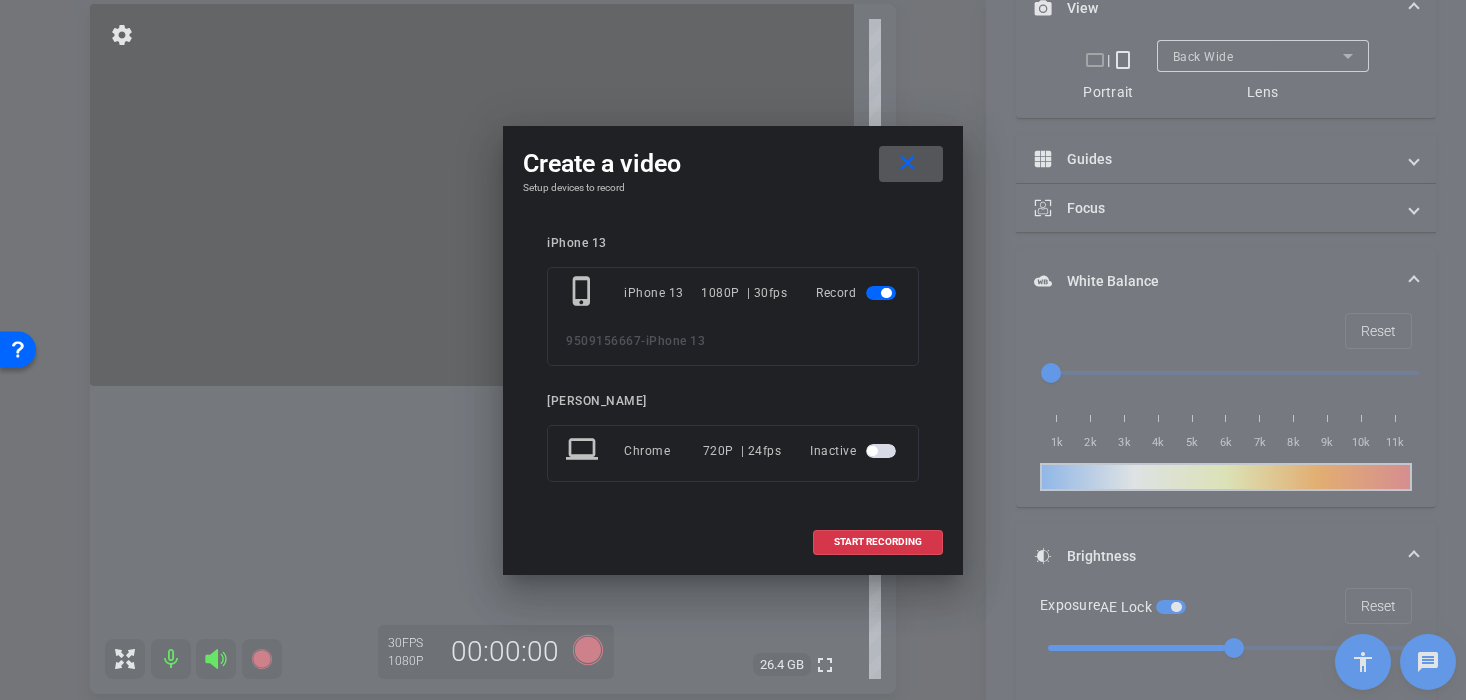click on "START RECORDING" at bounding box center [733, 542] 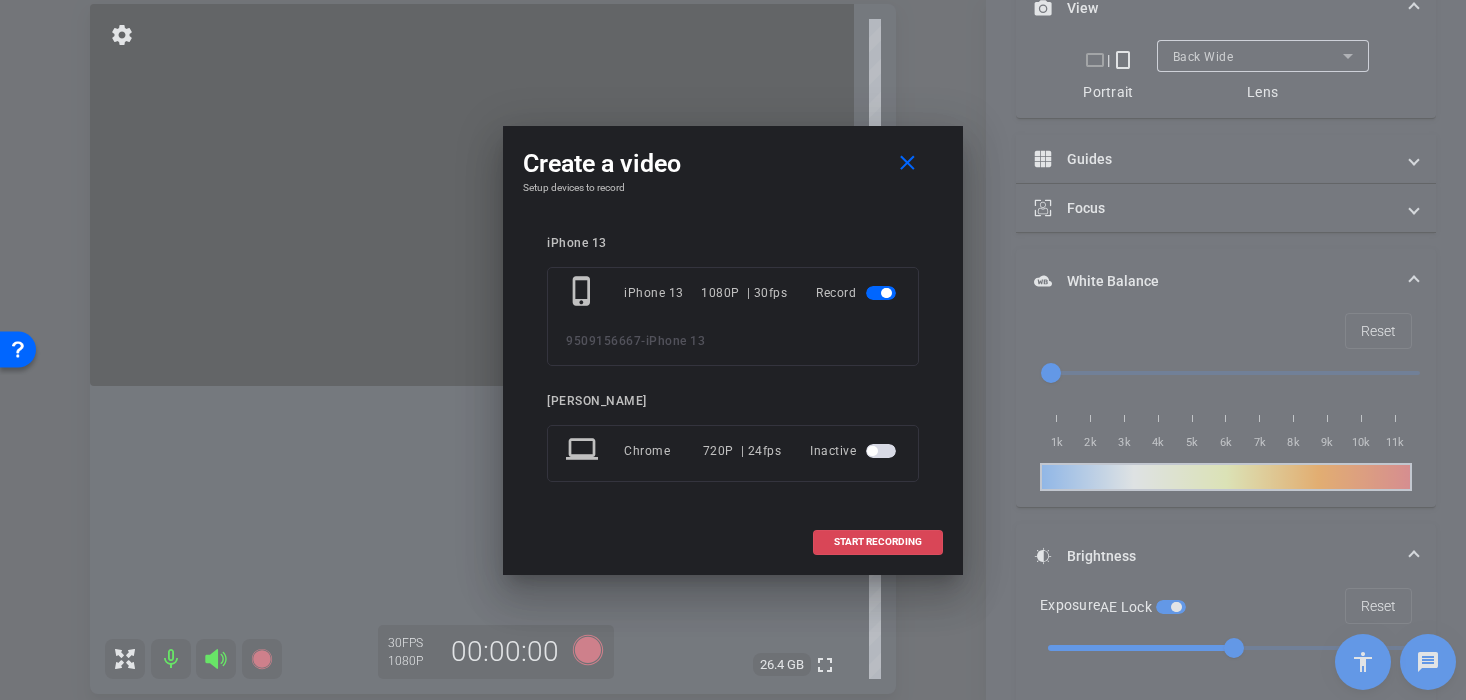 click on "START RECORDING" at bounding box center [878, 542] 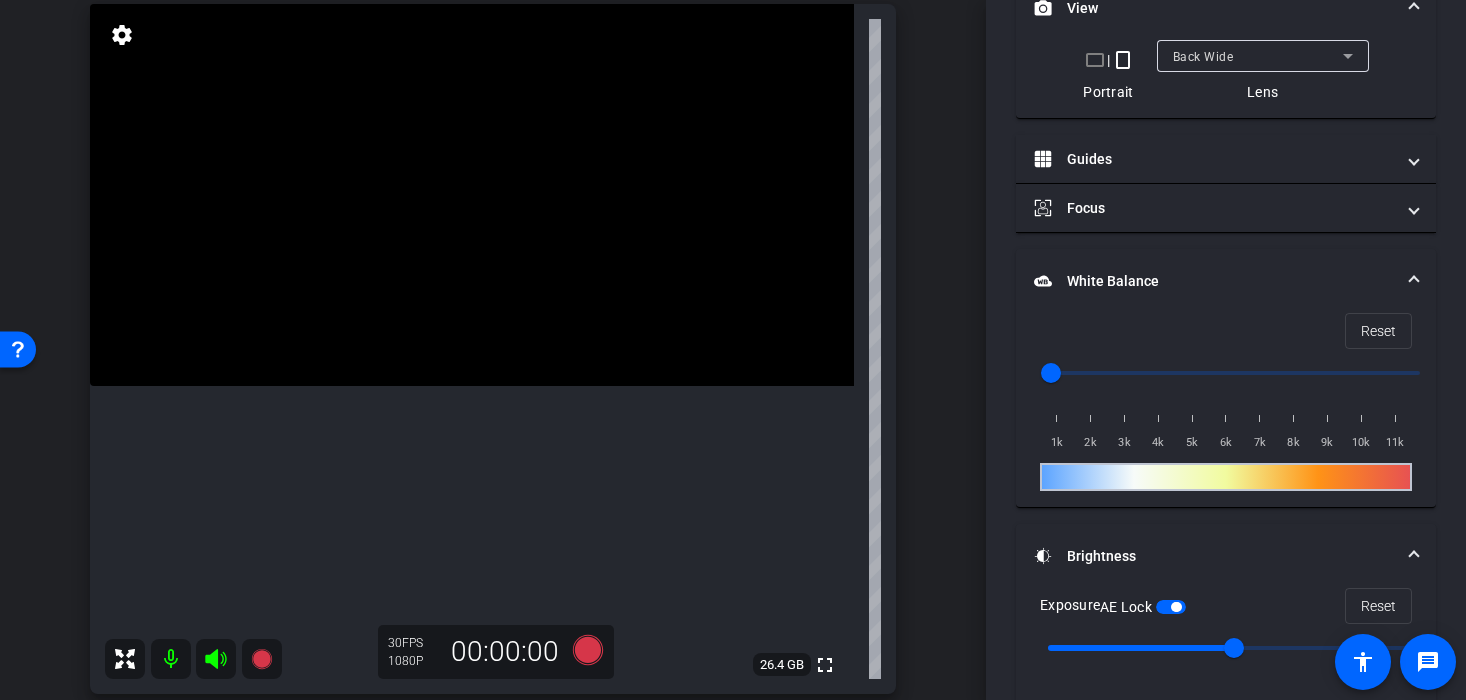 scroll, scrollTop: 352, scrollLeft: 0, axis: vertical 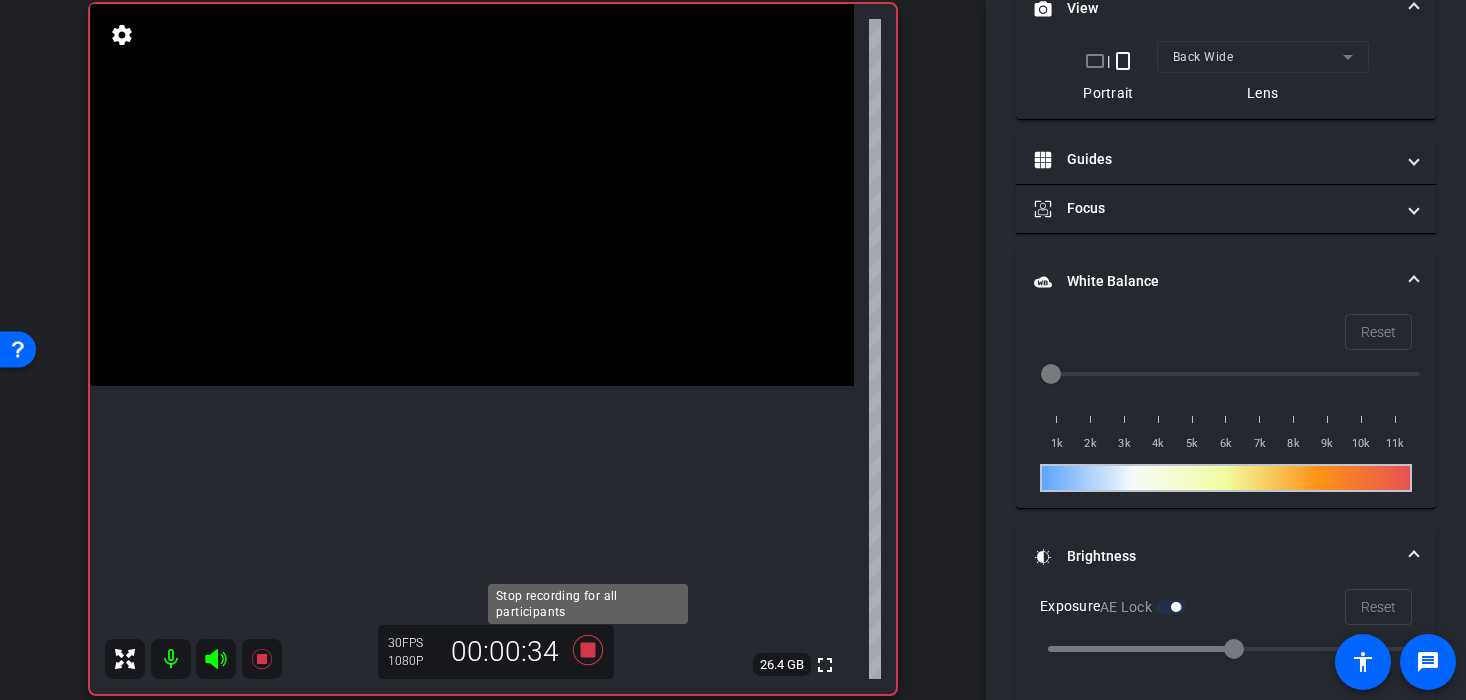 click 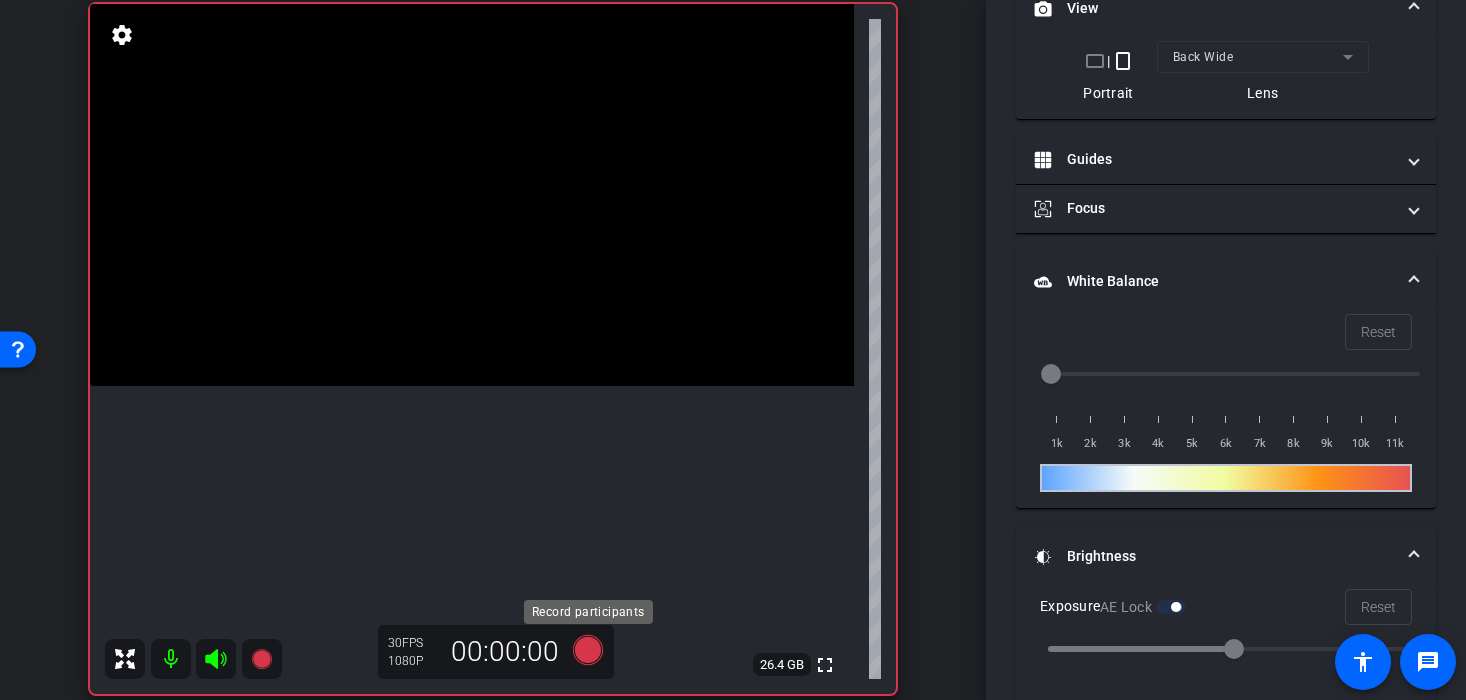 scroll, scrollTop: 330, scrollLeft: 0, axis: vertical 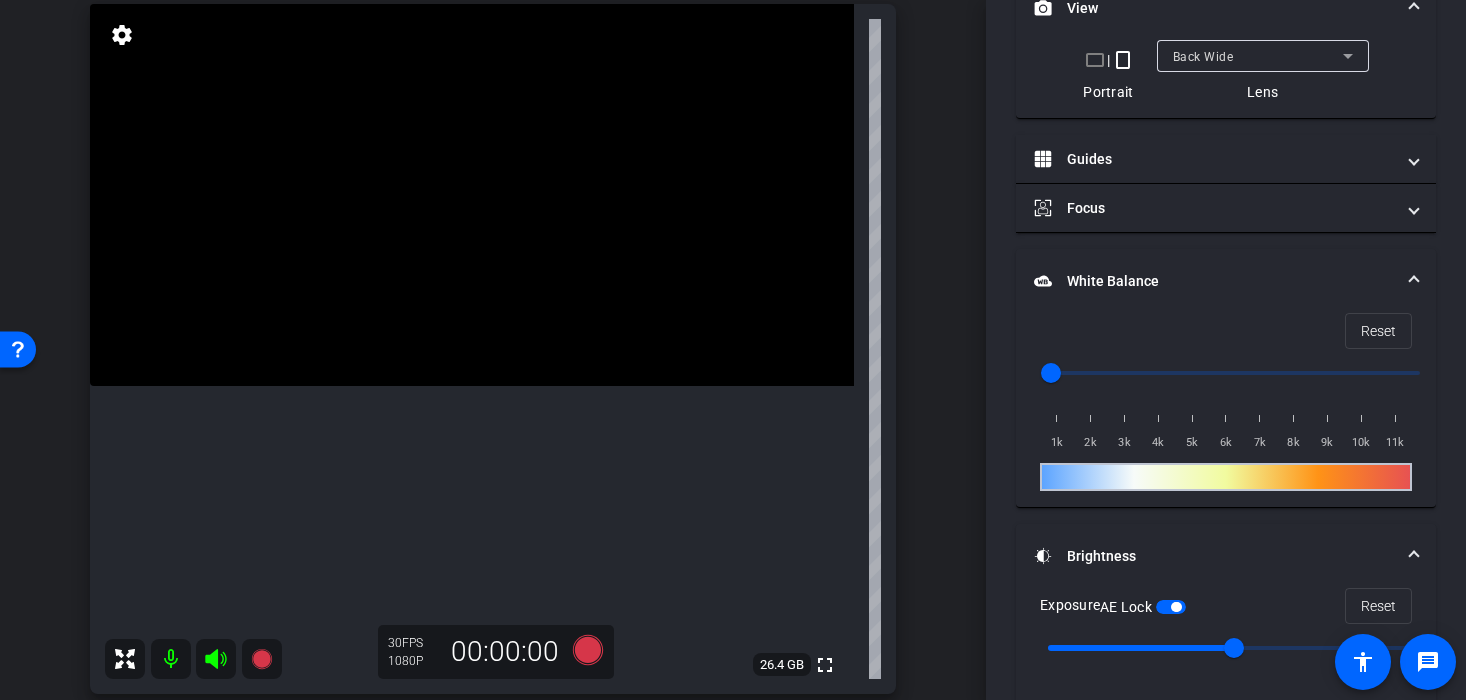 click at bounding box center [472, 195] 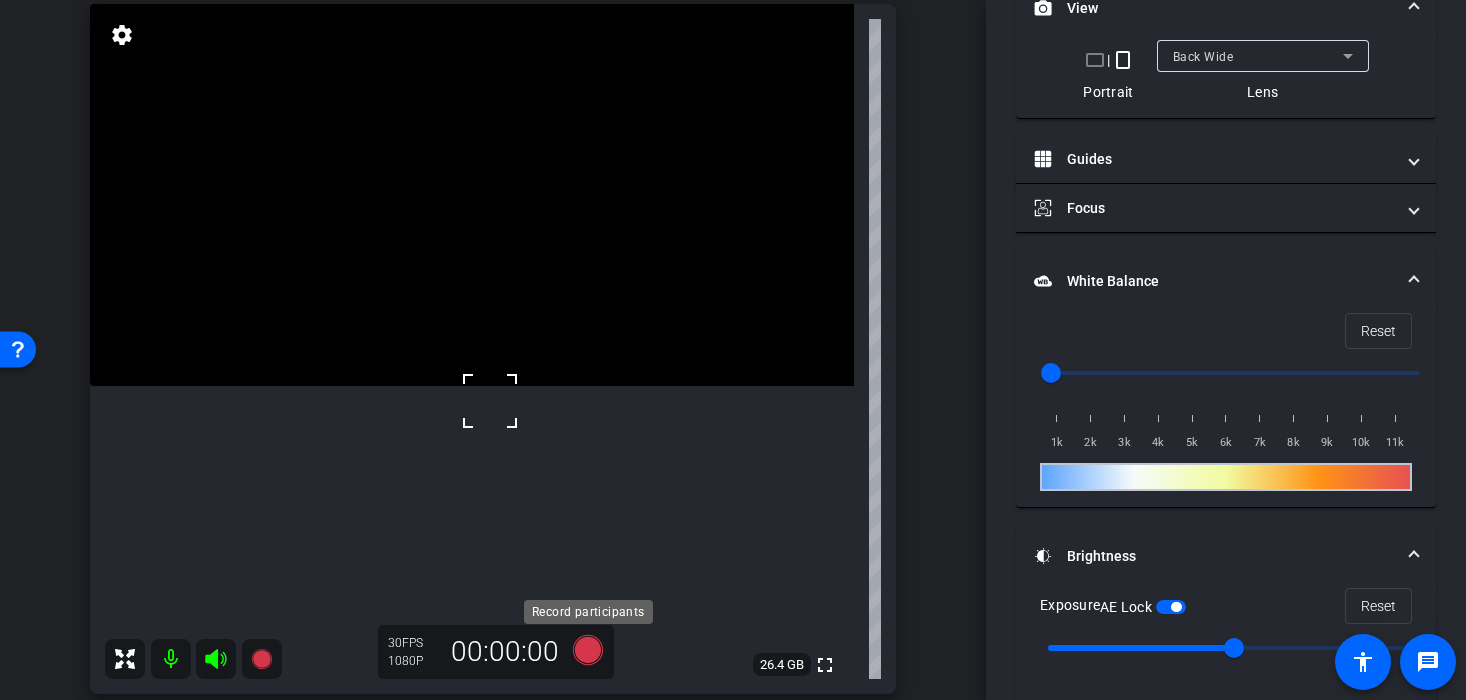 click 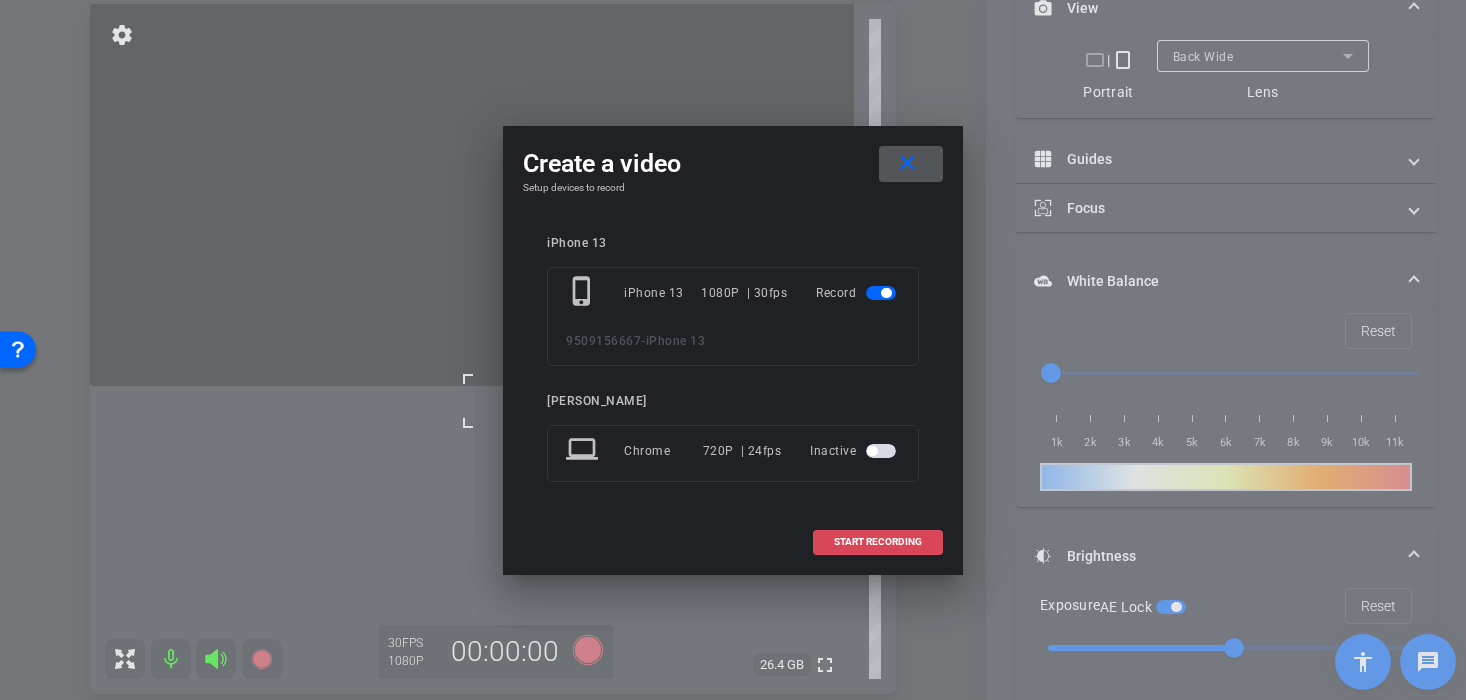 click at bounding box center [878, 542] 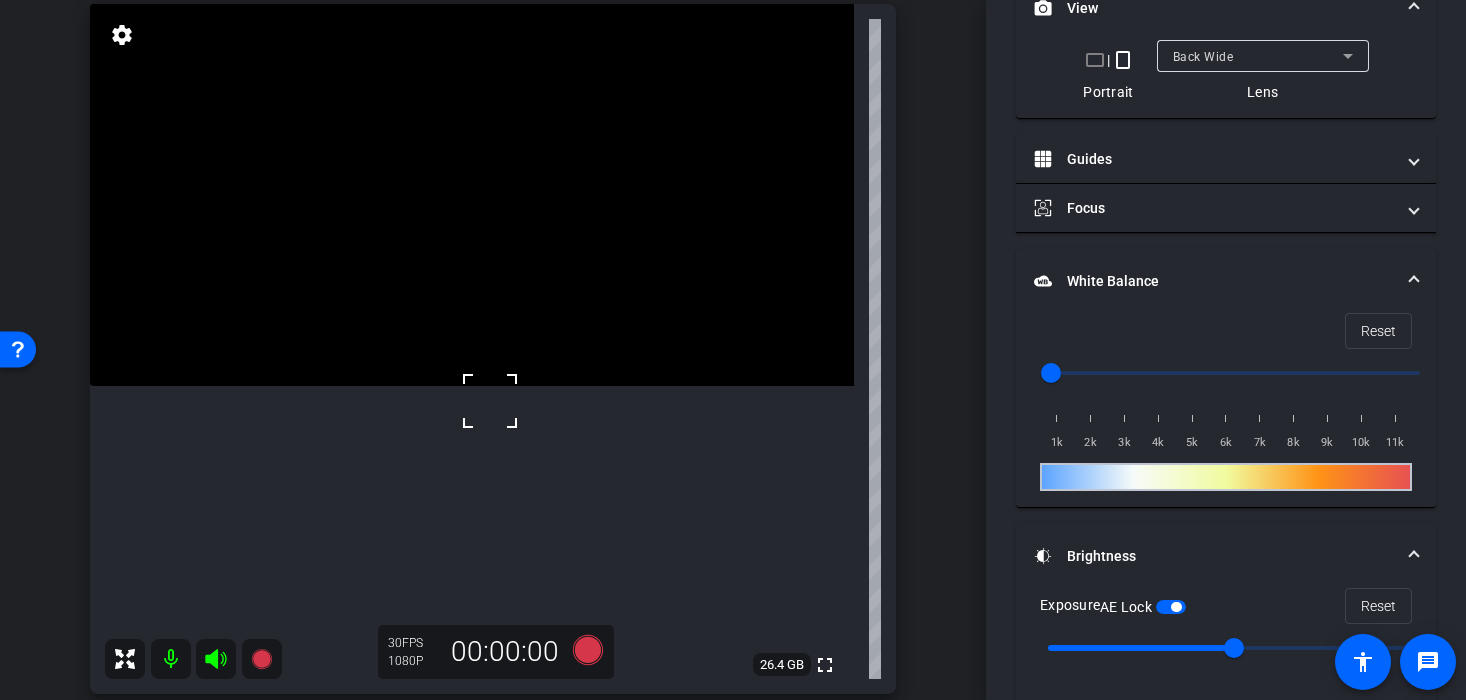 scroll, scrollTop: 352, scrollLeft: 0, axis: vertical 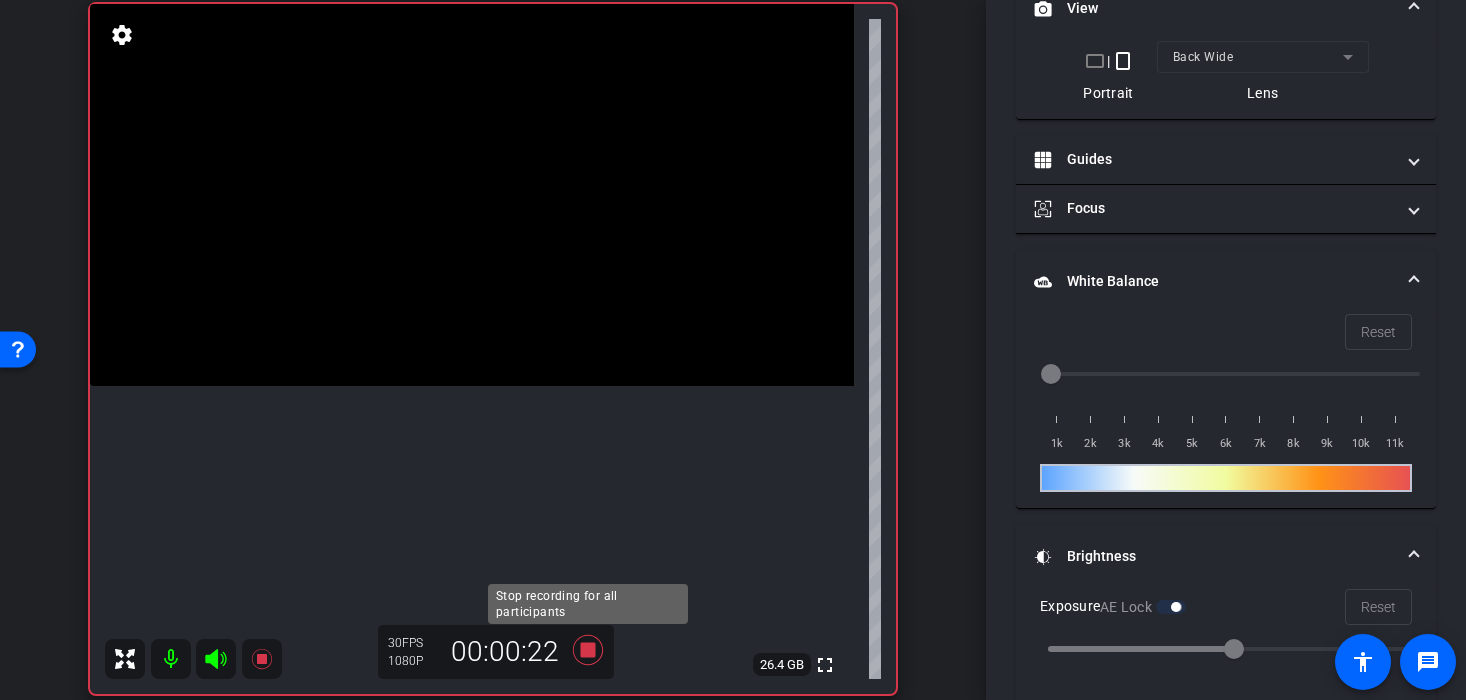 click 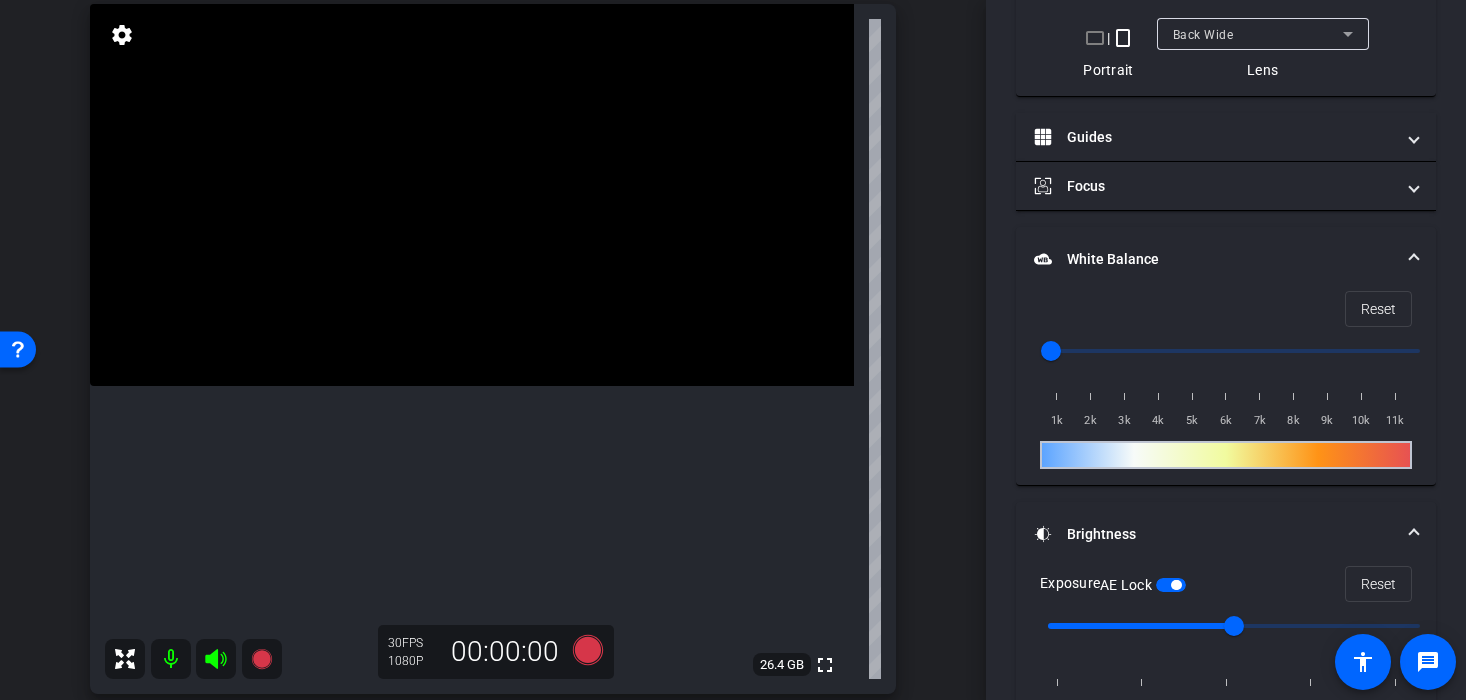 scroll, scrollTop: 330, scrollLeft: 0, axis: vertical 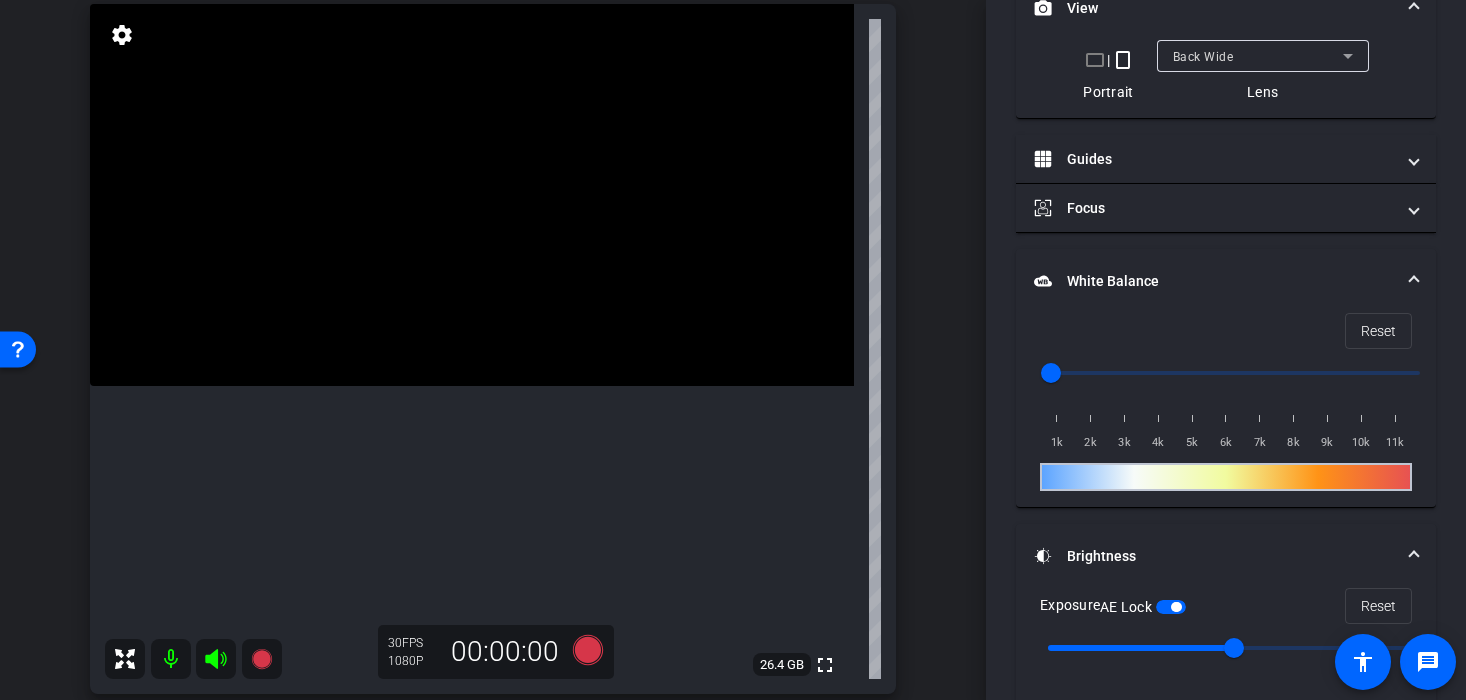 click at bounding box center (472, 195) 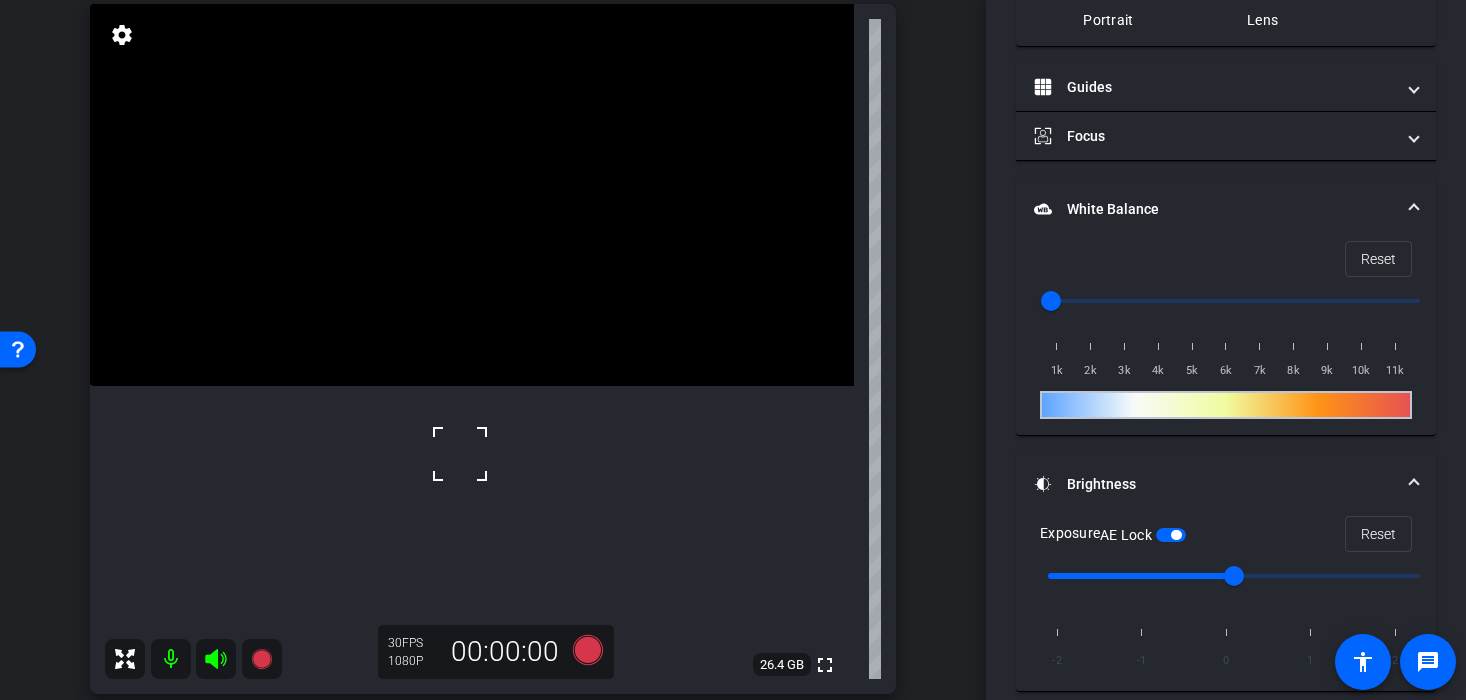 scroll, scrollTop: 403, scrollLeft: 0, axis: vertical 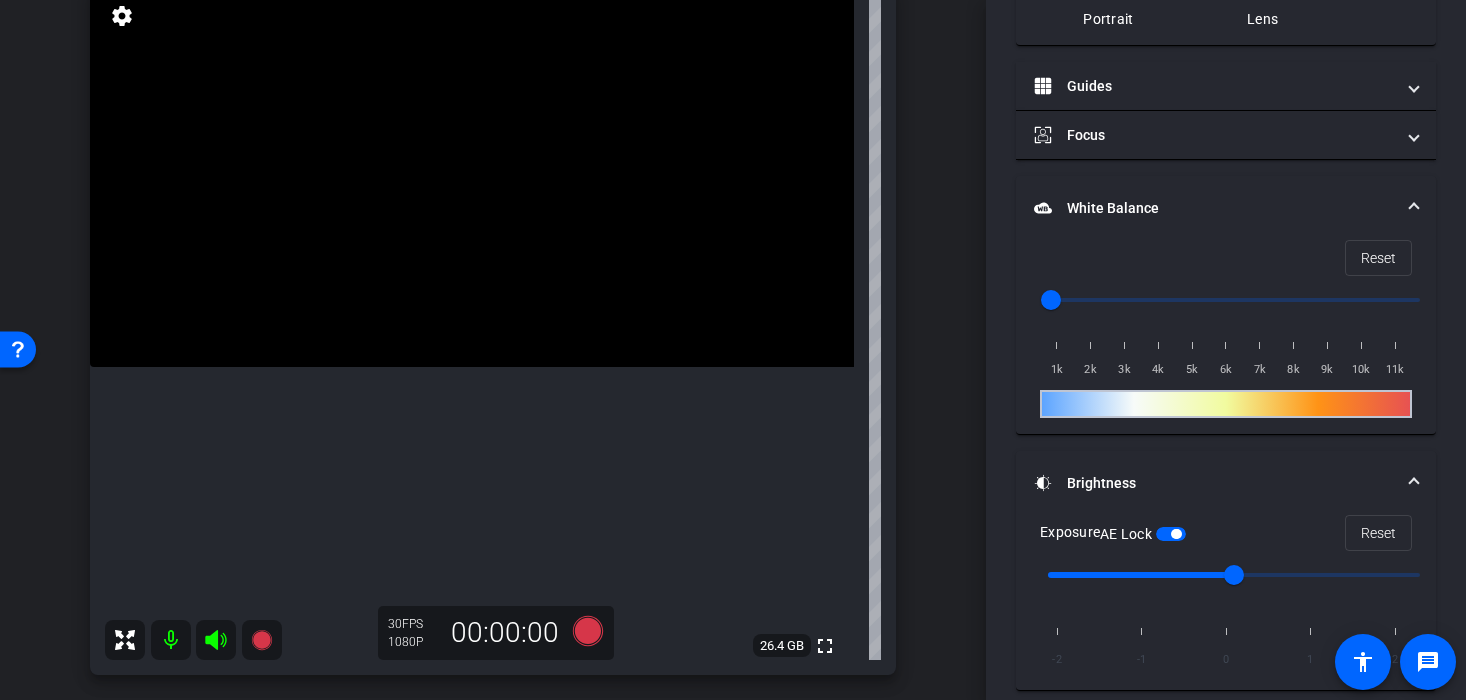 click at bounding box center [472, 176] 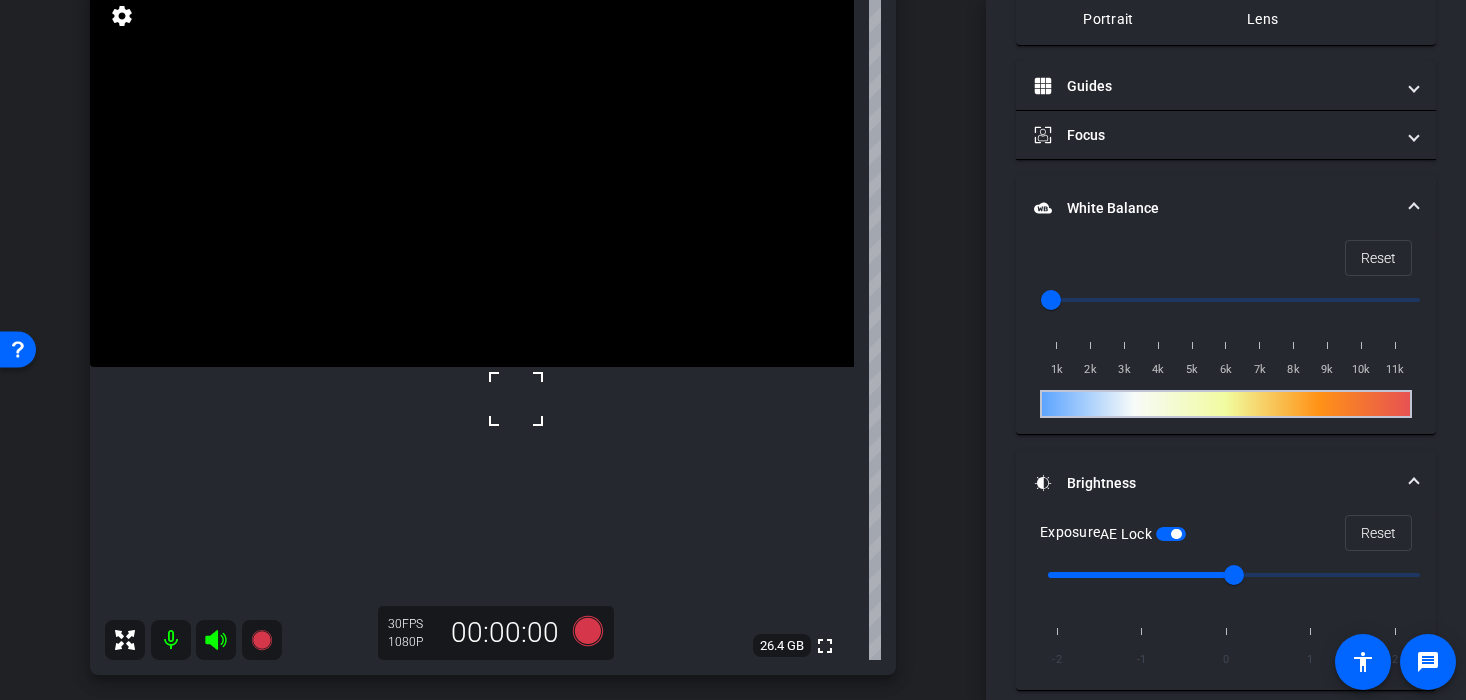 click at bounding box center [516, 399] 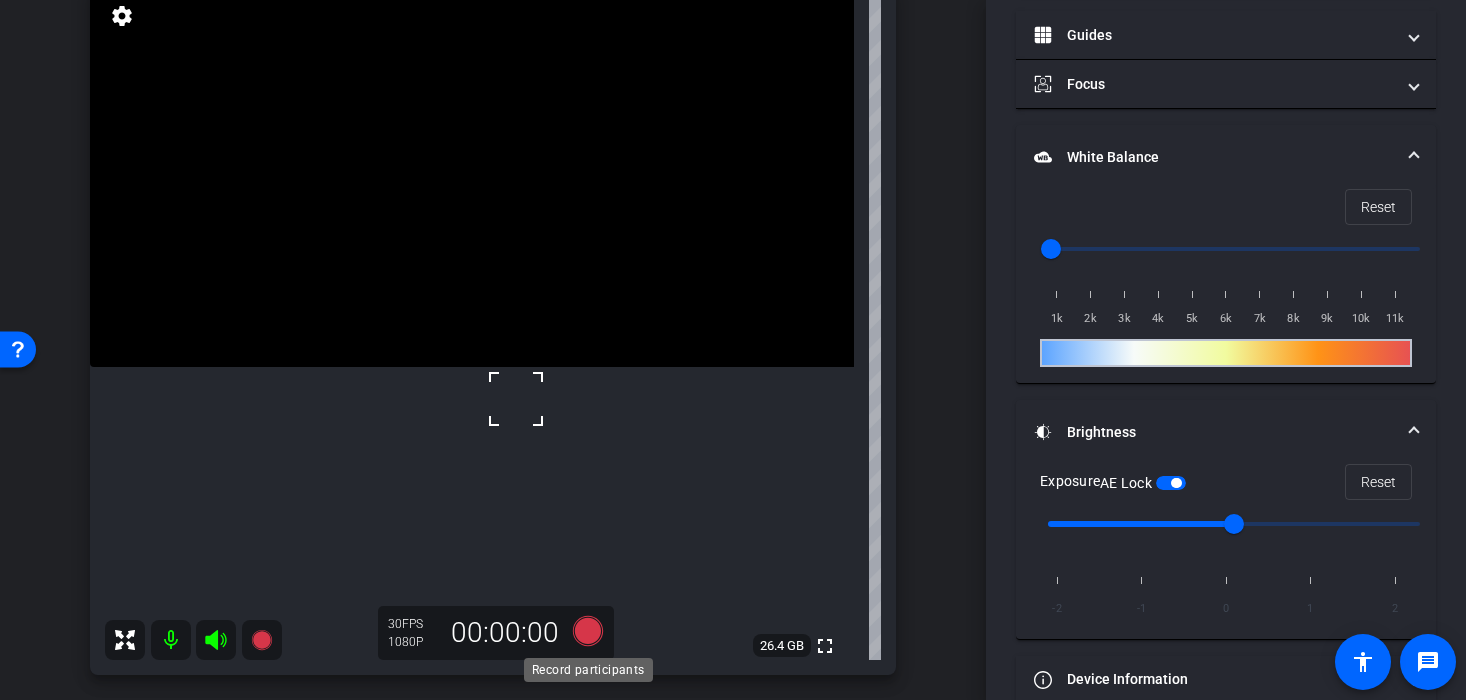 click 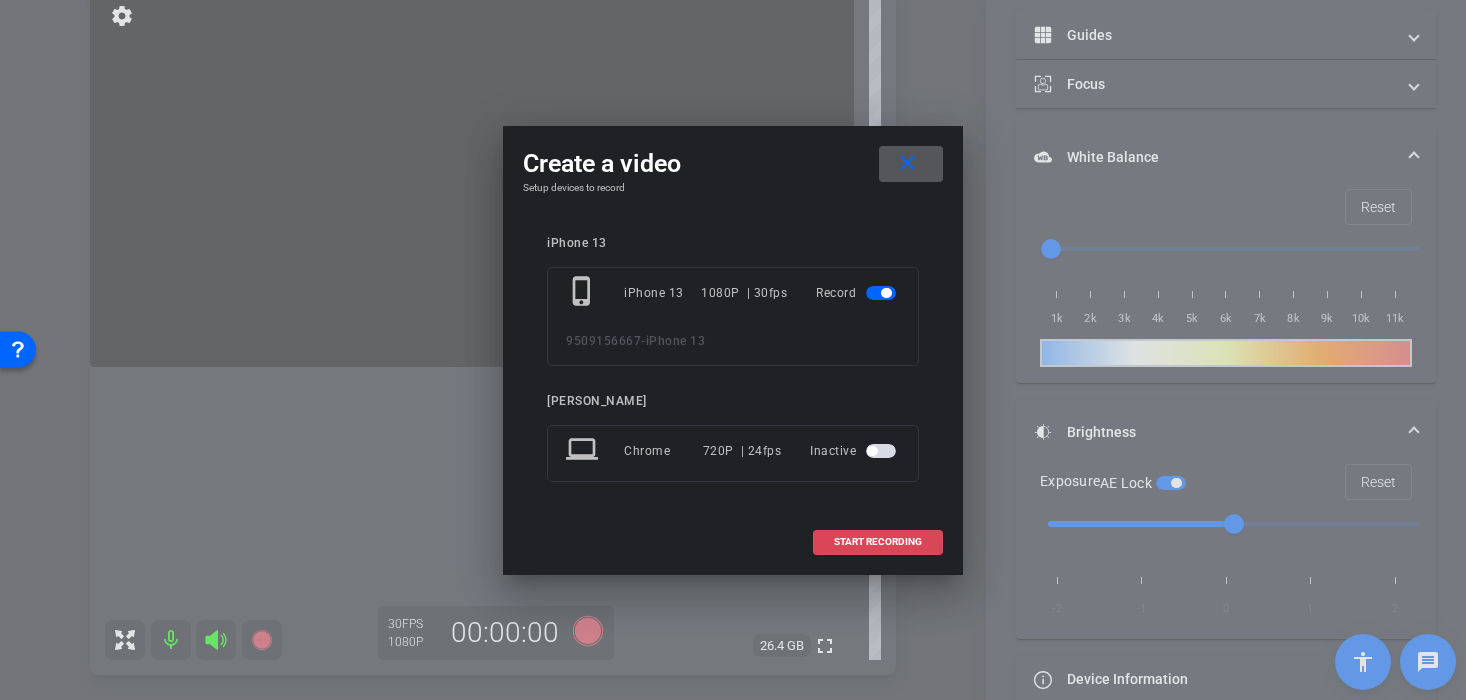 click on "START RECORDING" at bounding box center [878, 542] 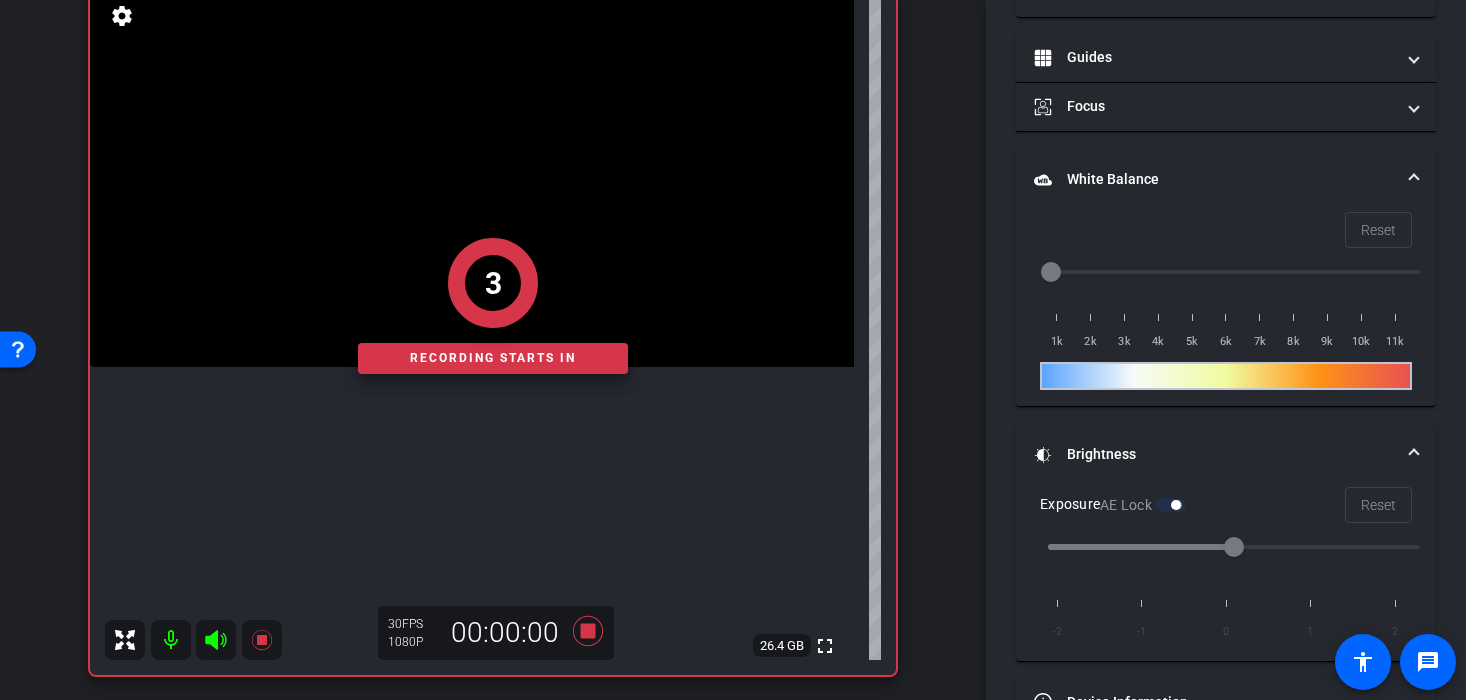 scroll, scrollTop: 476, scrollLeft: 0, axis: vertical 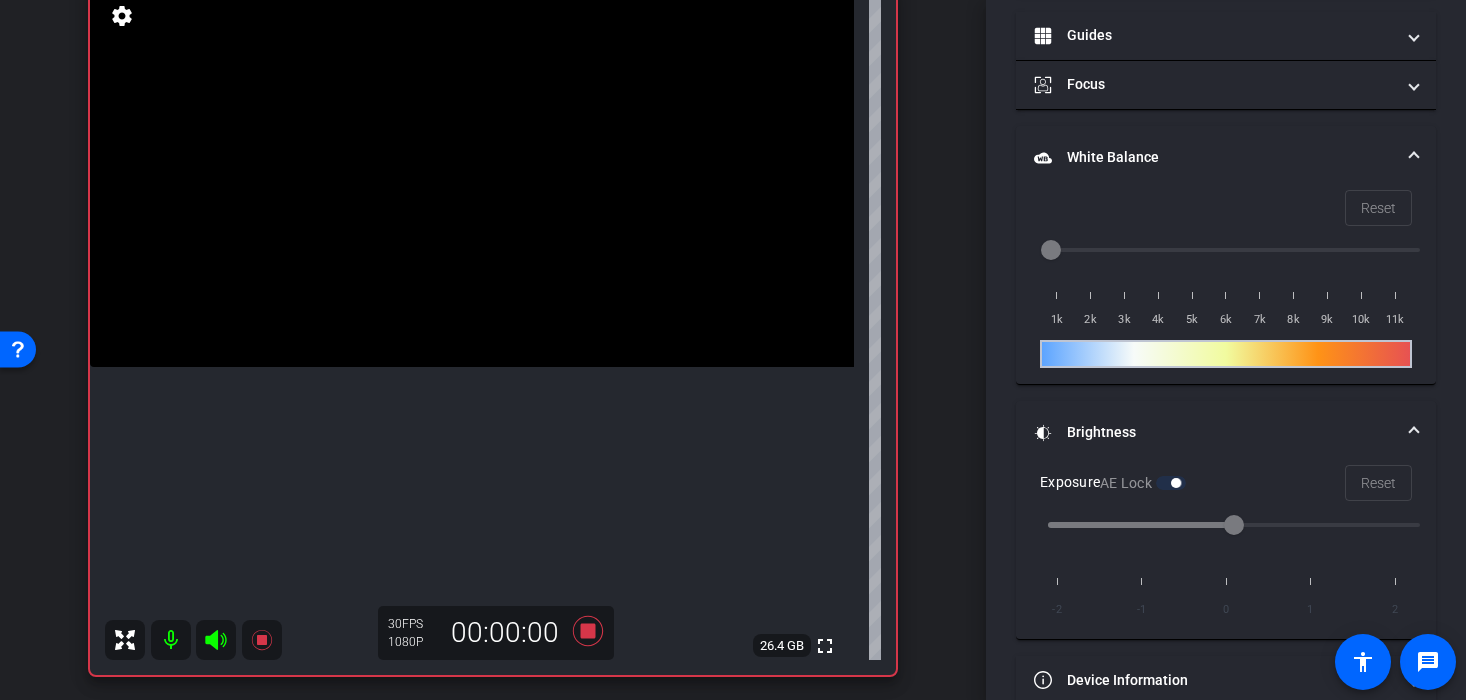 click at bounding box center [472, 176] 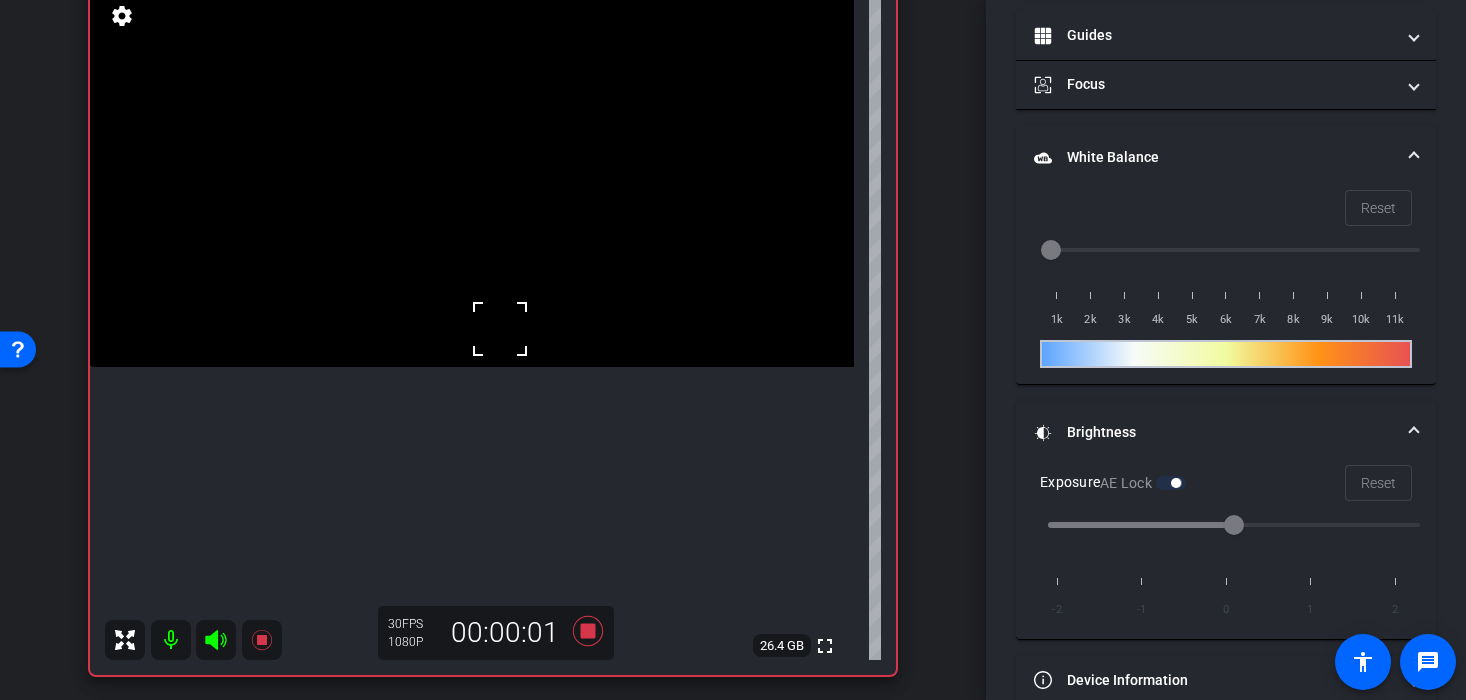 click at bounding box center [472, 176] 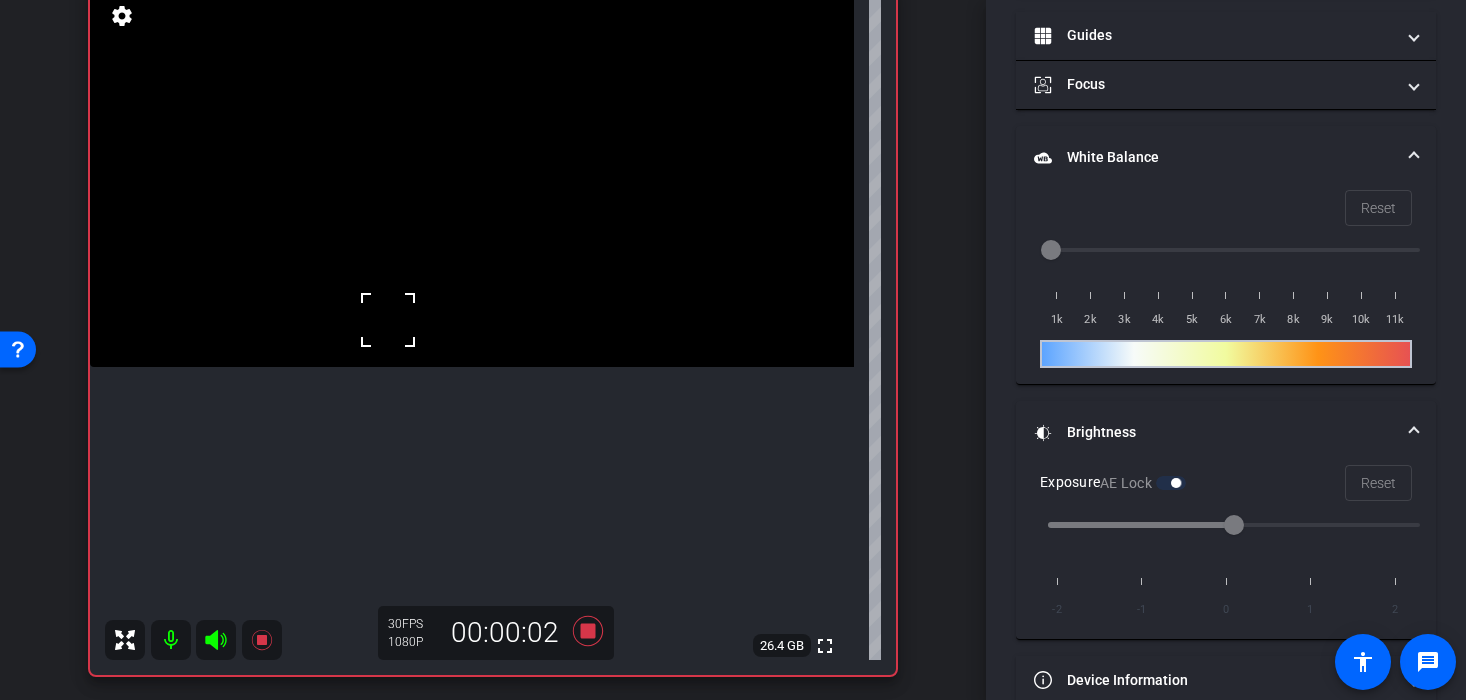 click at bounding box center [472, 176] 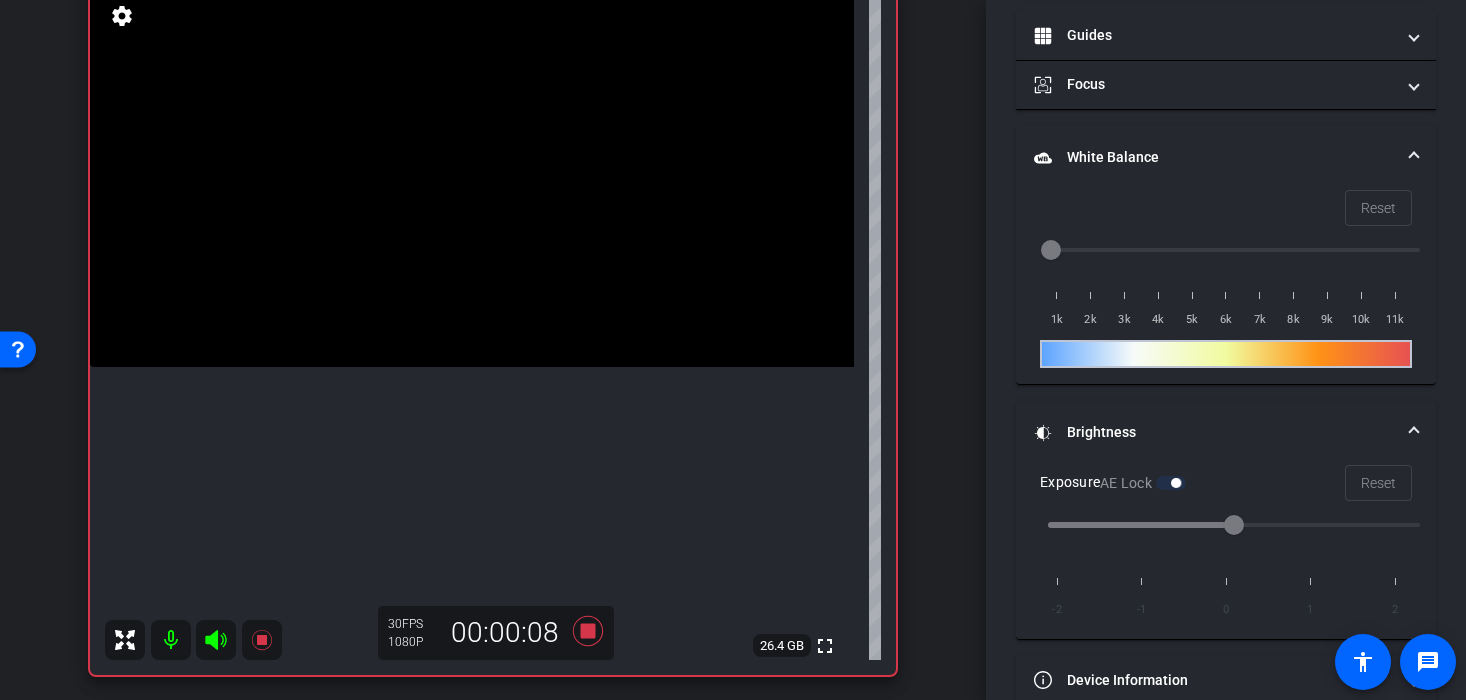 click at bounding box center [472, 176] 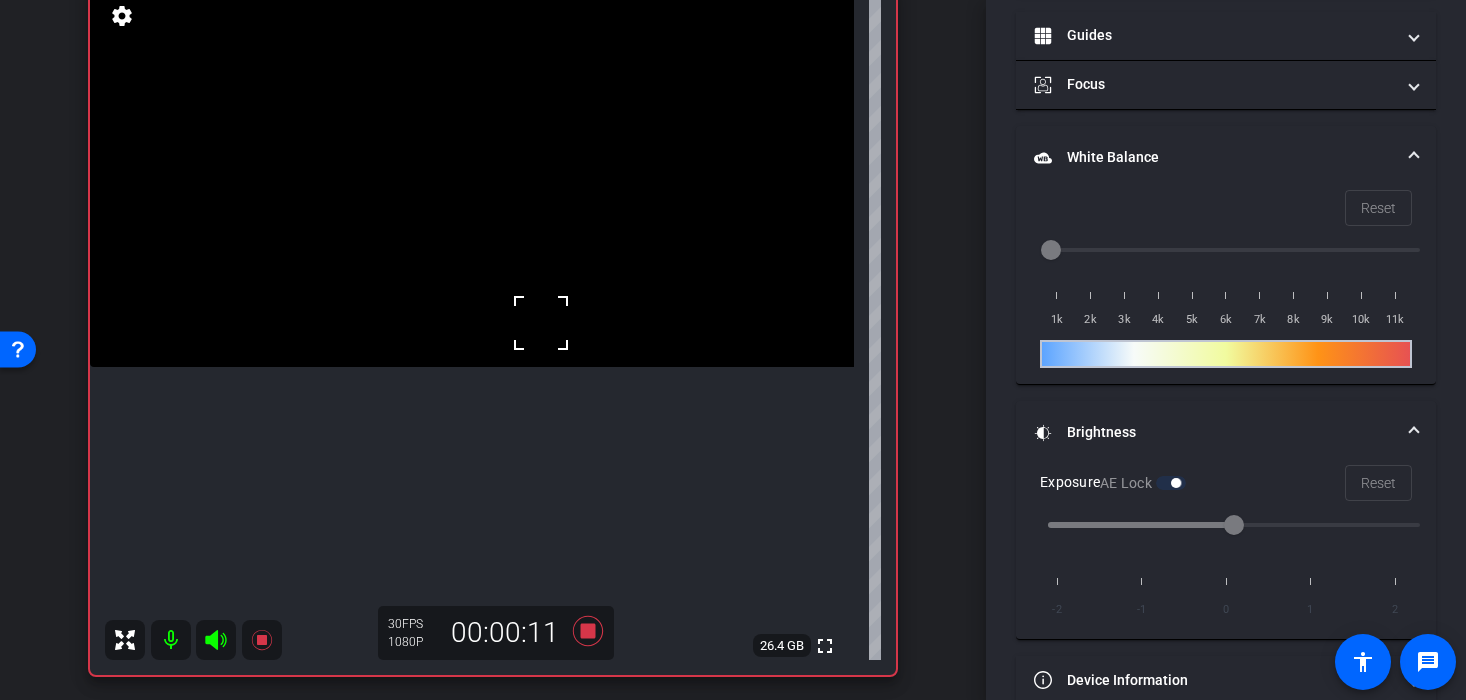 click at bounding box center (472, 176) 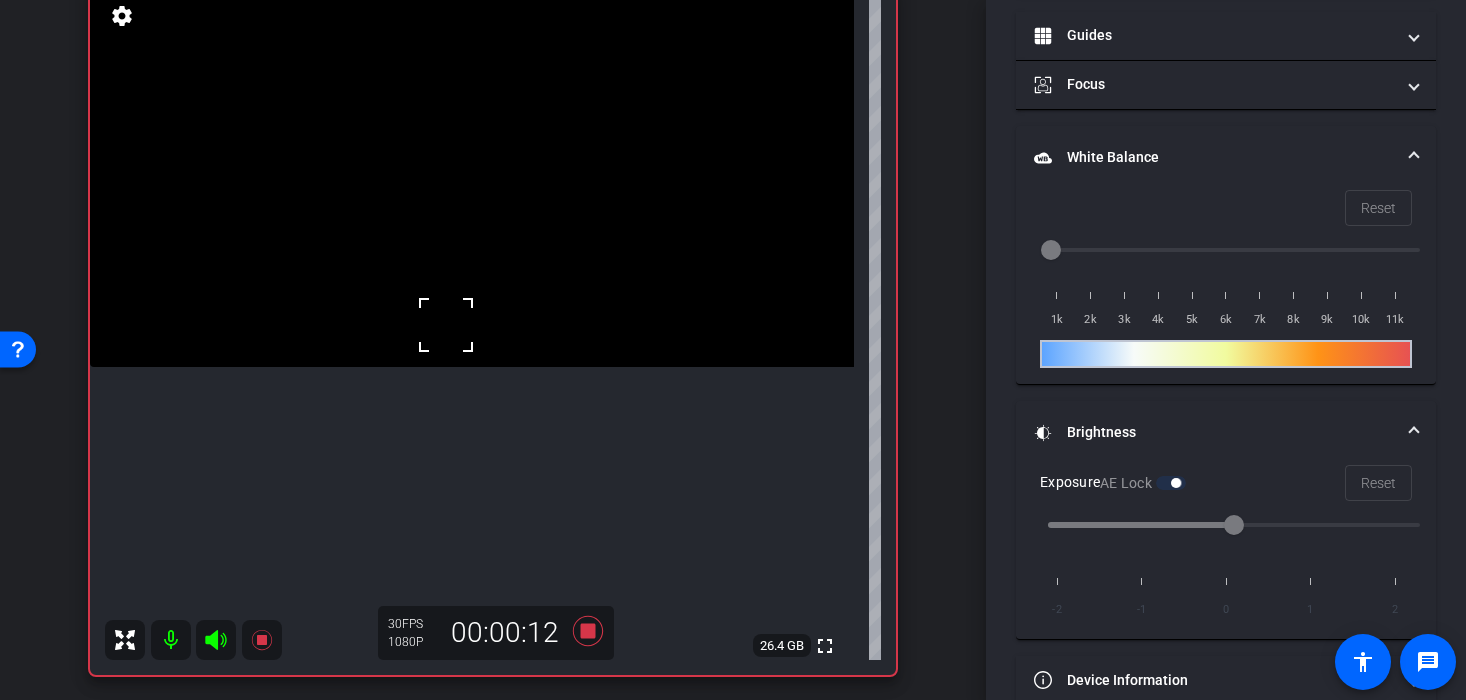 click at bounding box center [446, 325] 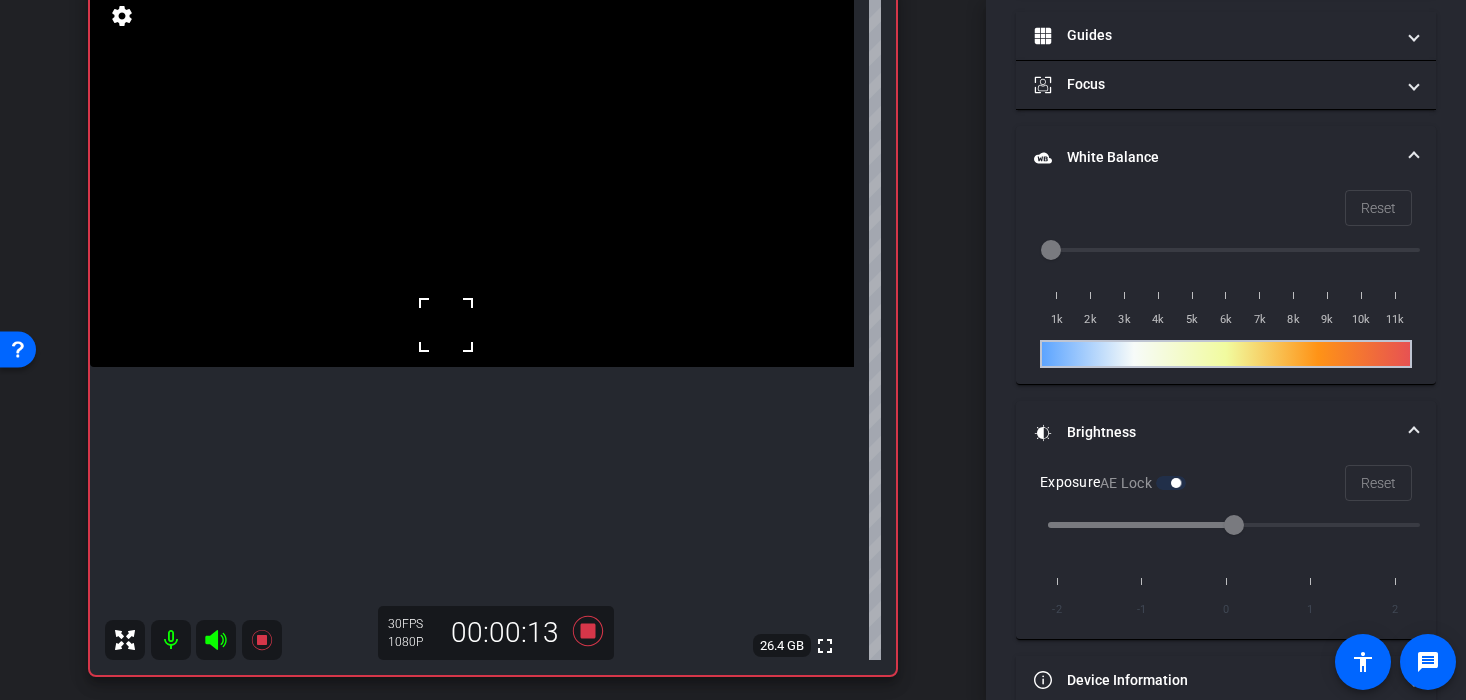 click at bounding box center [472, 176] 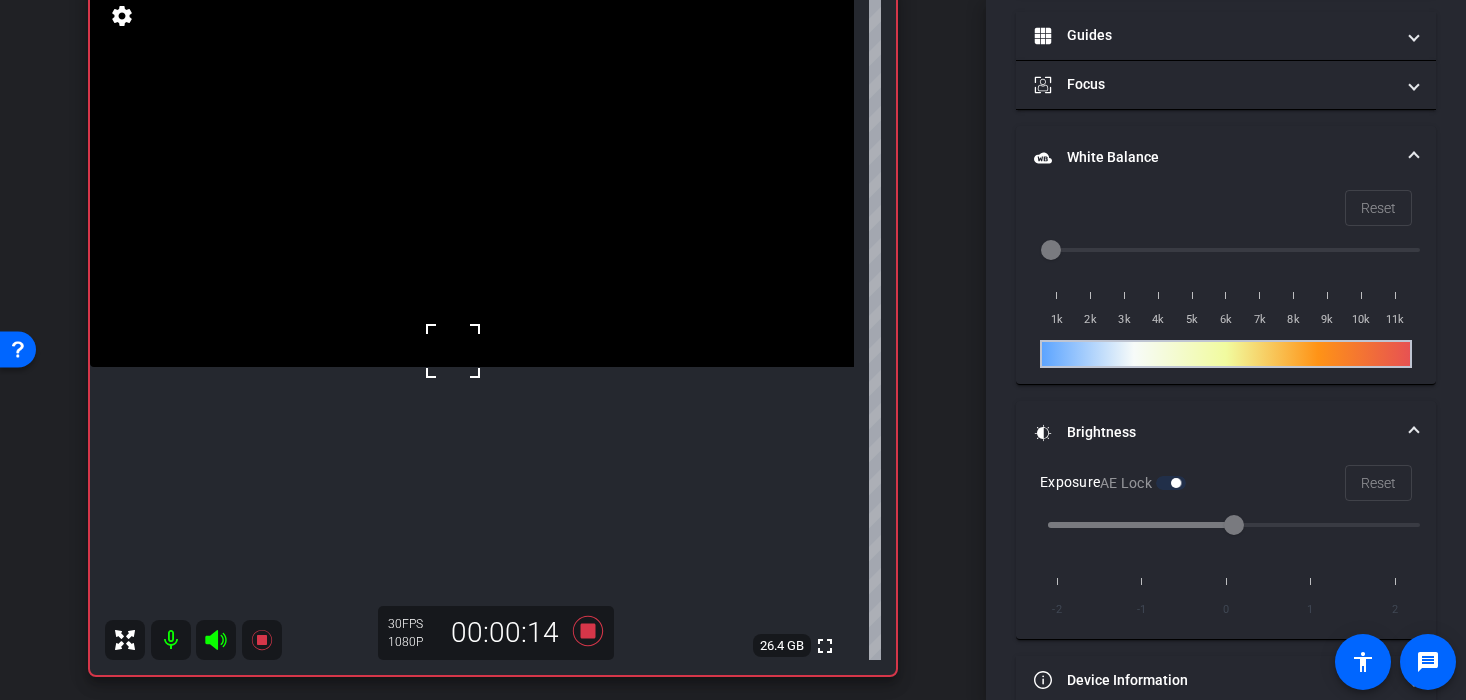 click at bounding box center [472, 176] 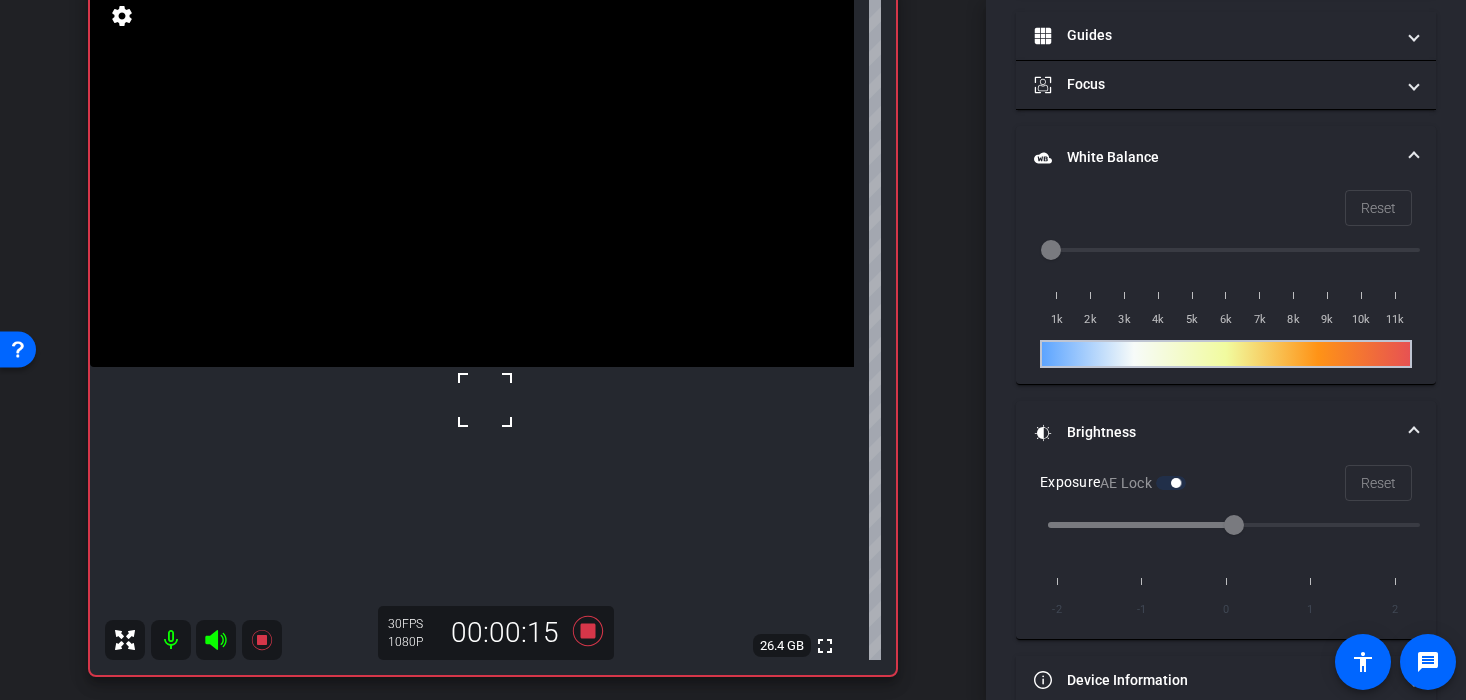 click at bounding box center (485, 400) 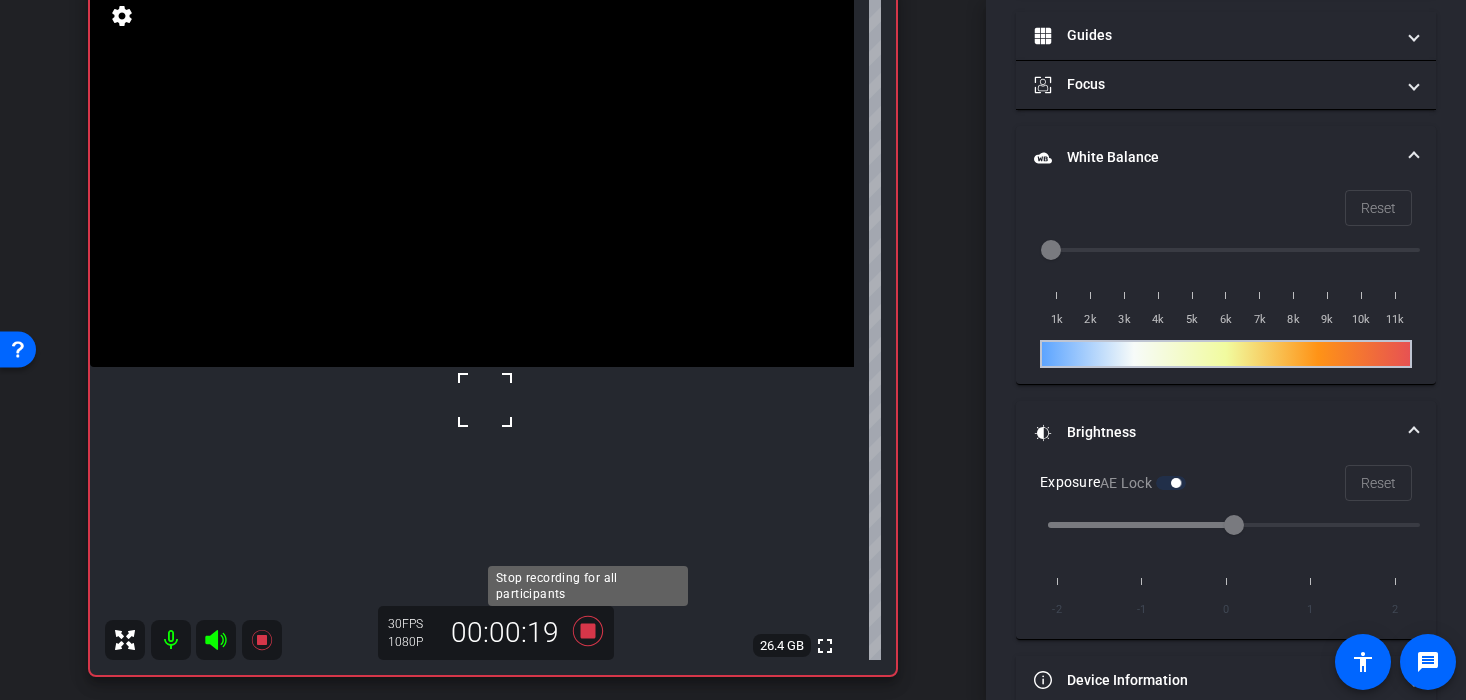 click 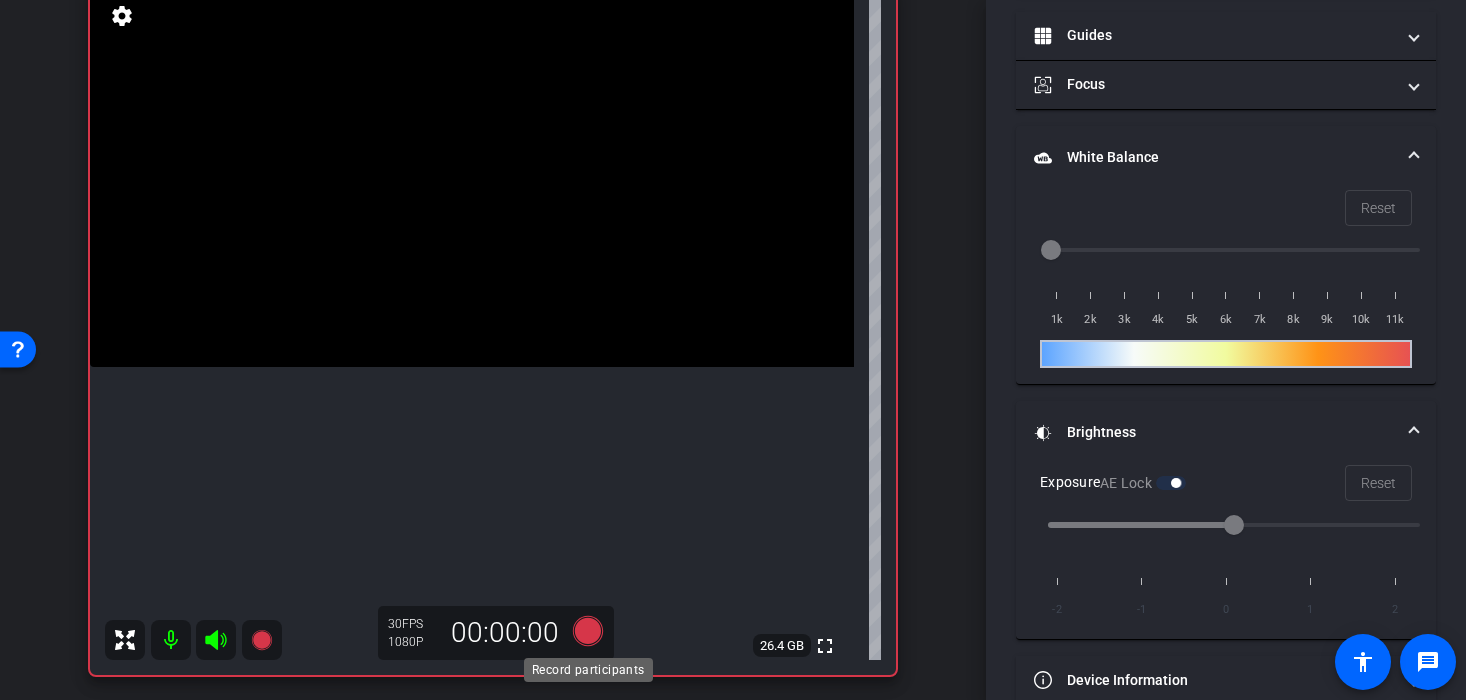 scroll, scrollTop: 454, scrollLeft: 0, axis: vertical 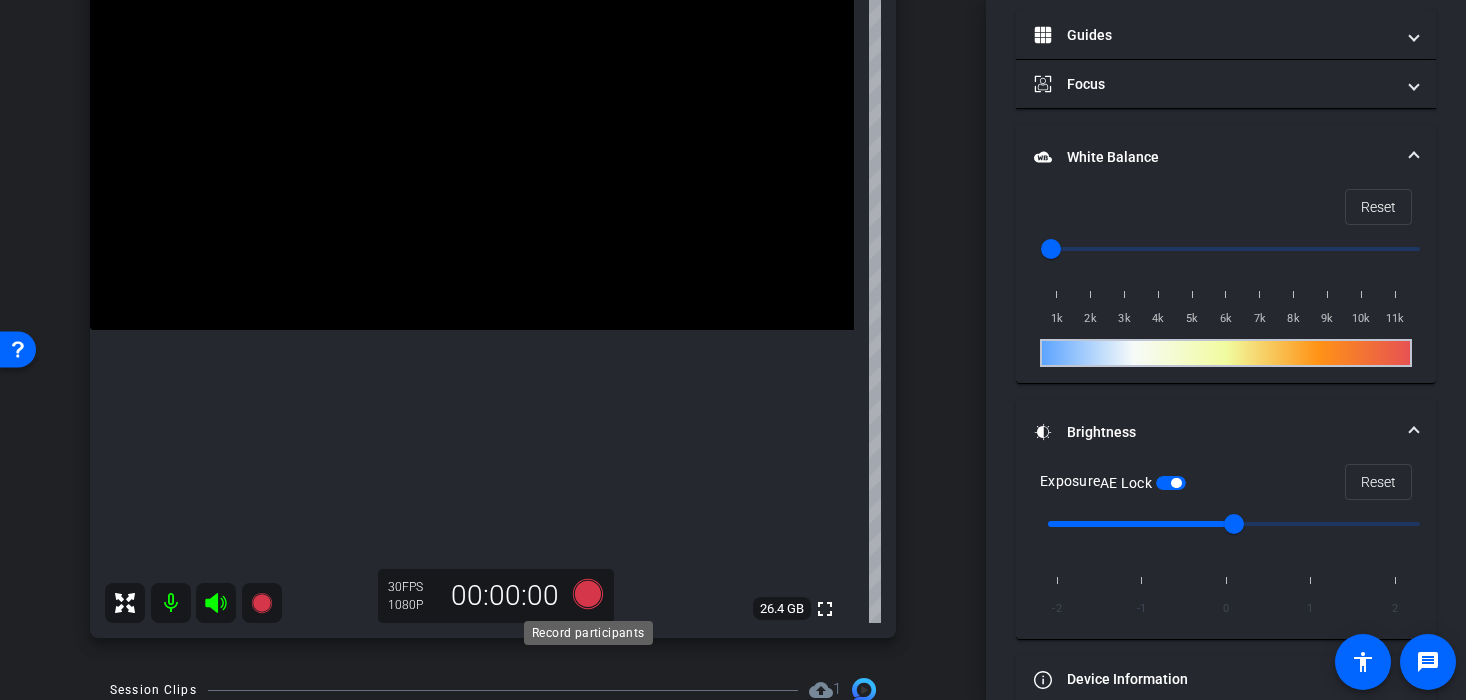 click 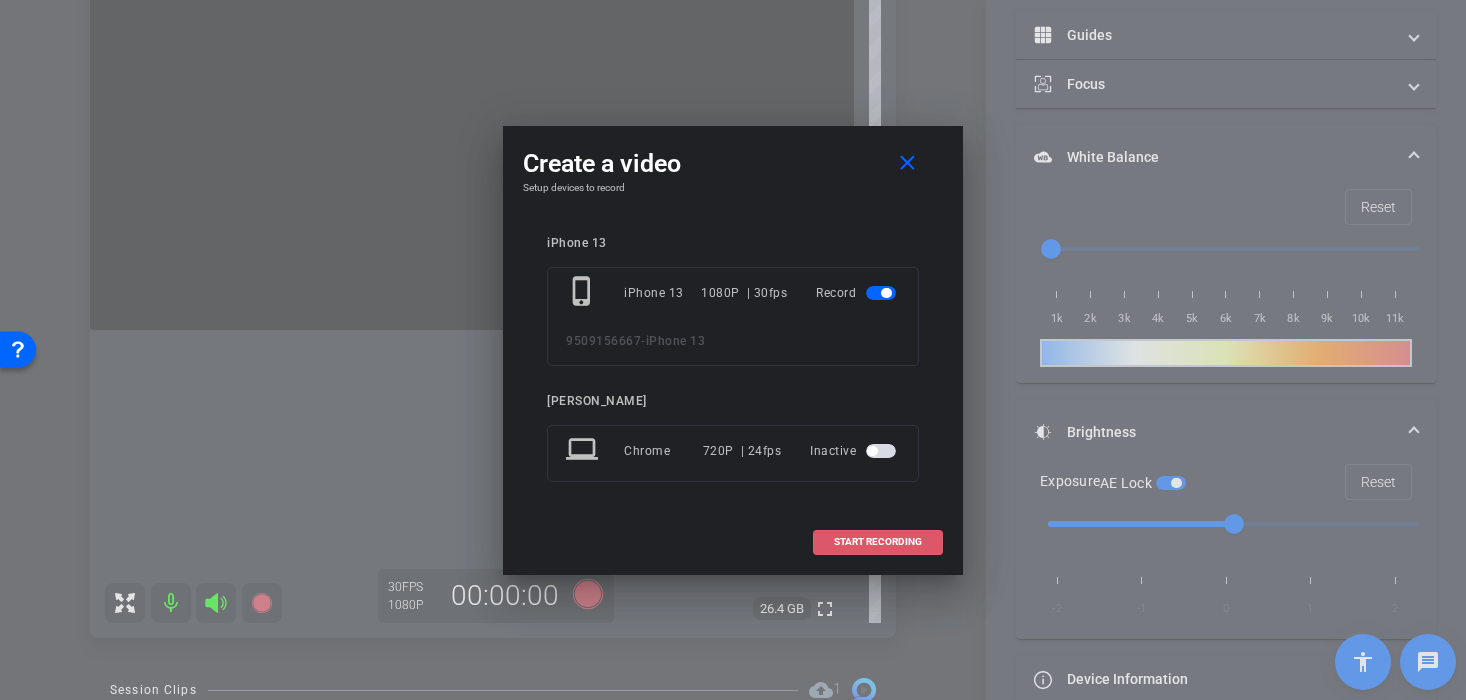 click on "START RECORDING" at bounding box center [878, 542] 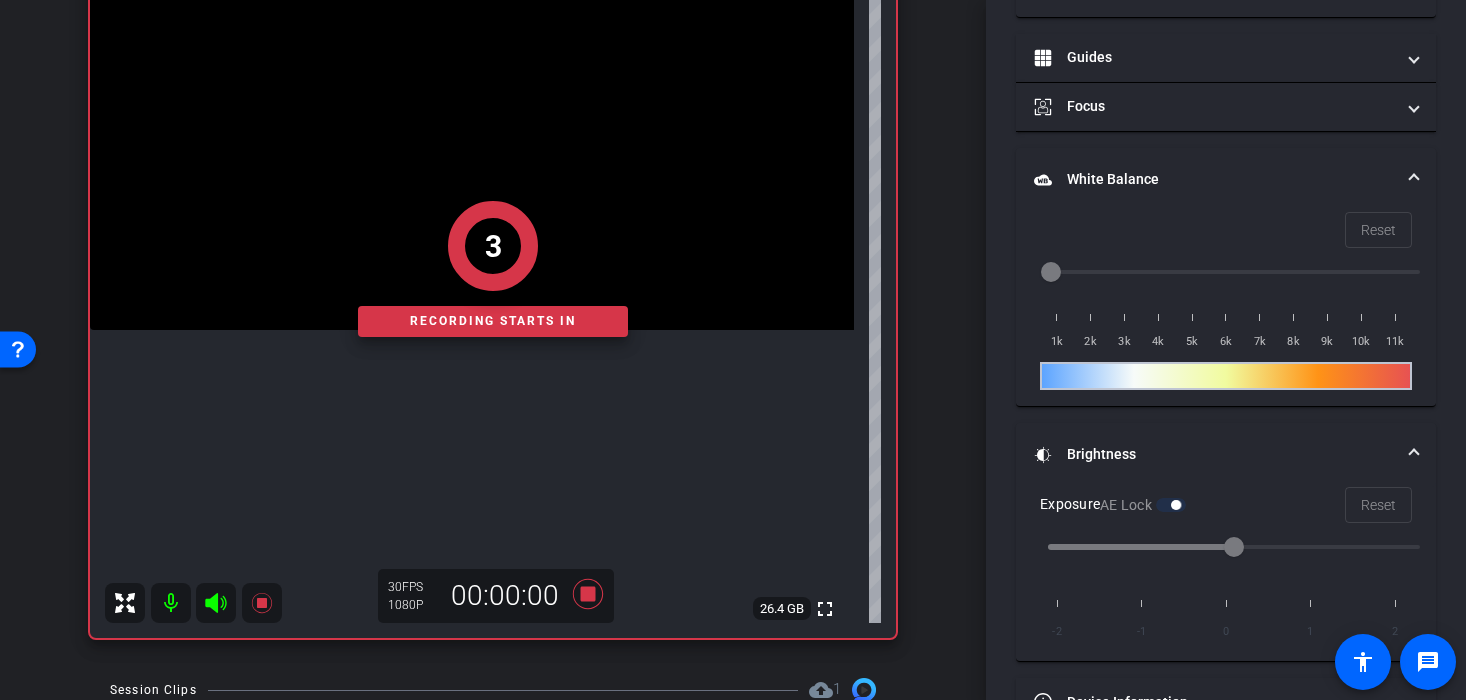 scroll, scrollTop: 476, scrollLeft: 0, axis: vertical 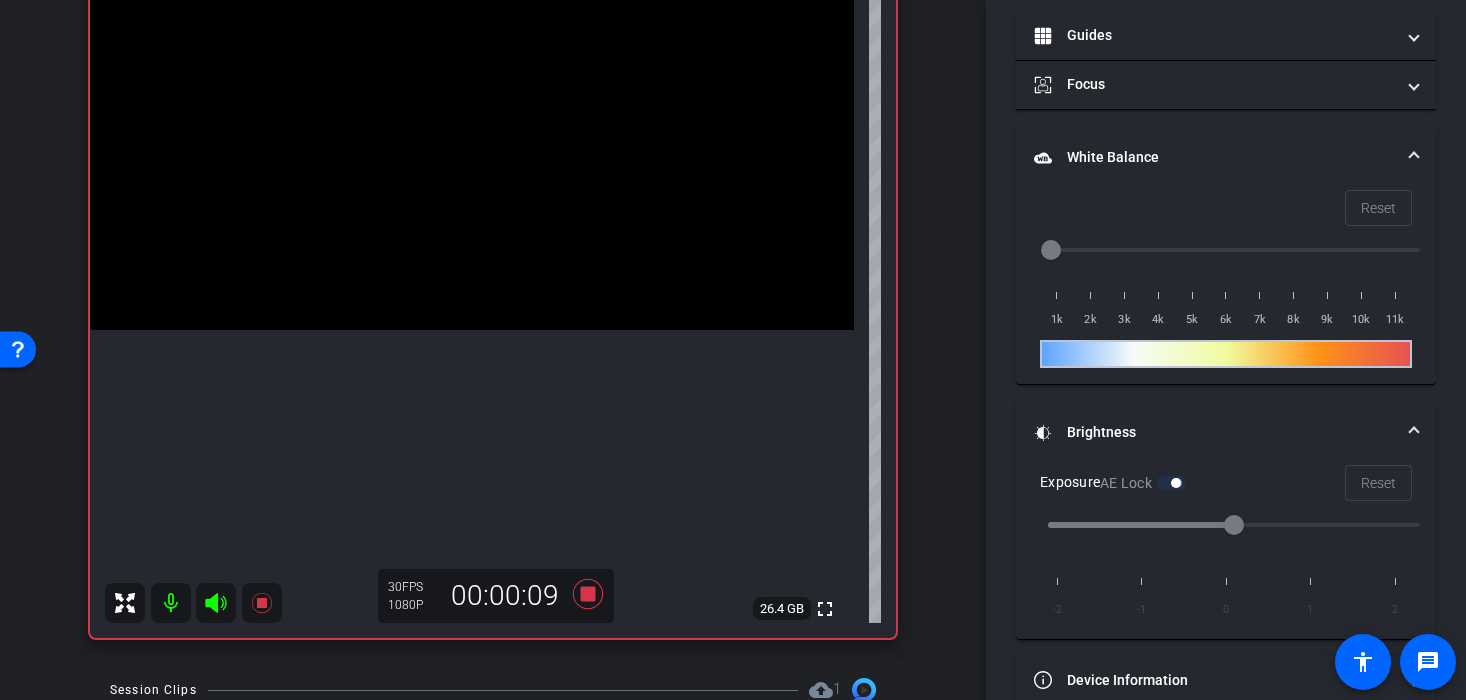 click at bounding box center [472, 139] 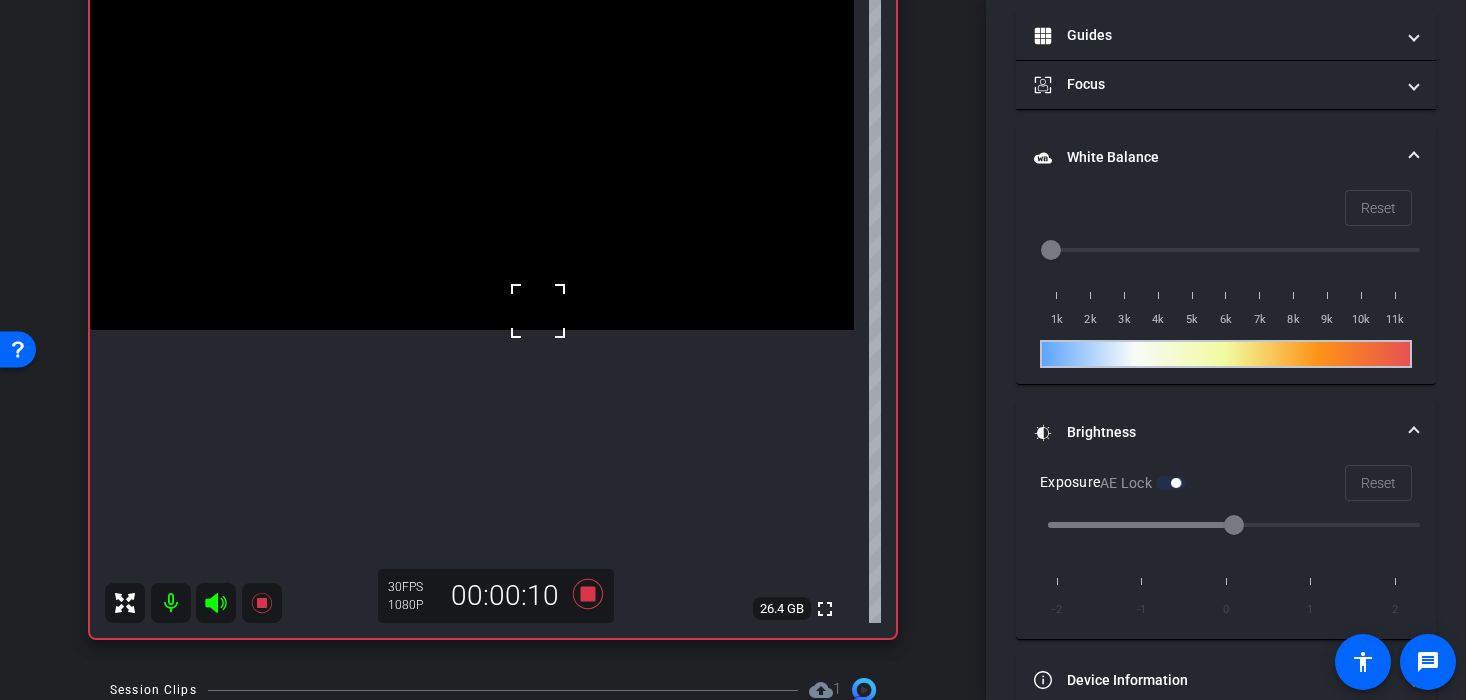 click at bounding box center [538, 311] 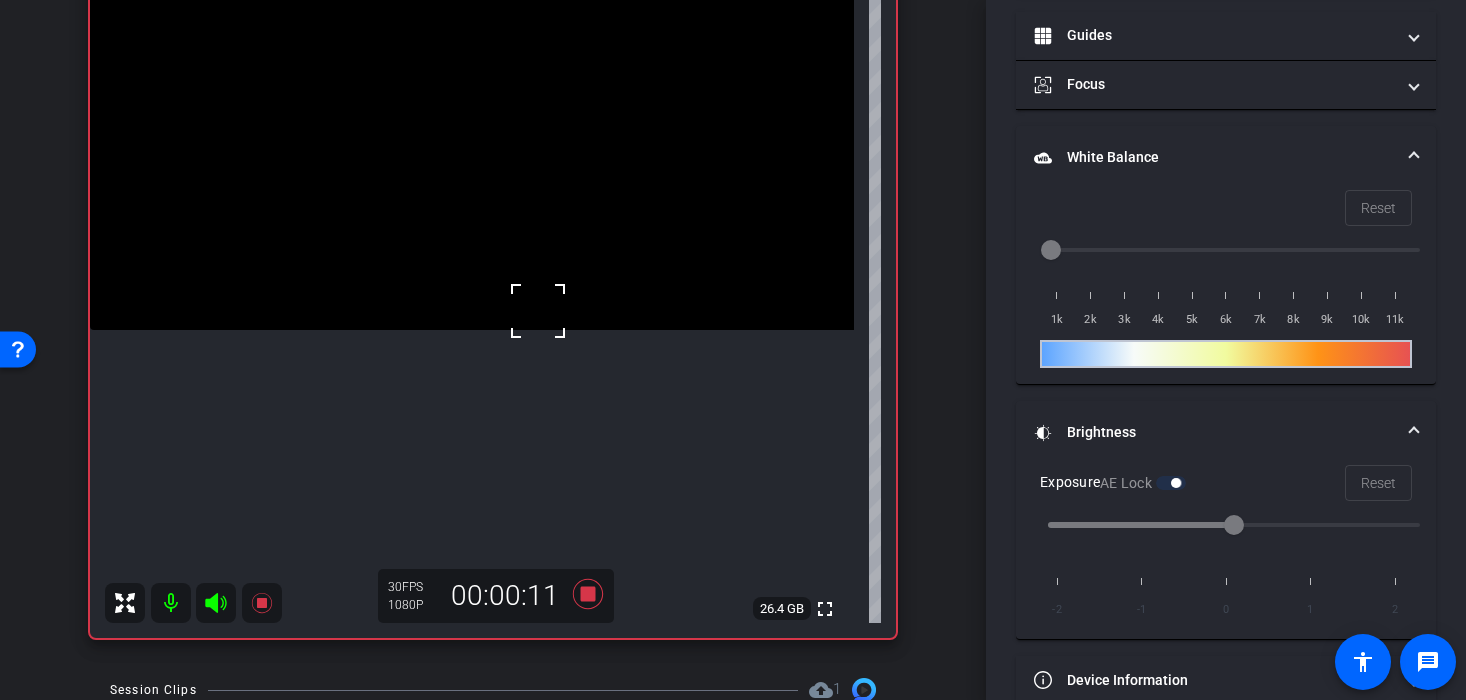 click at bounding box center (538, 311) 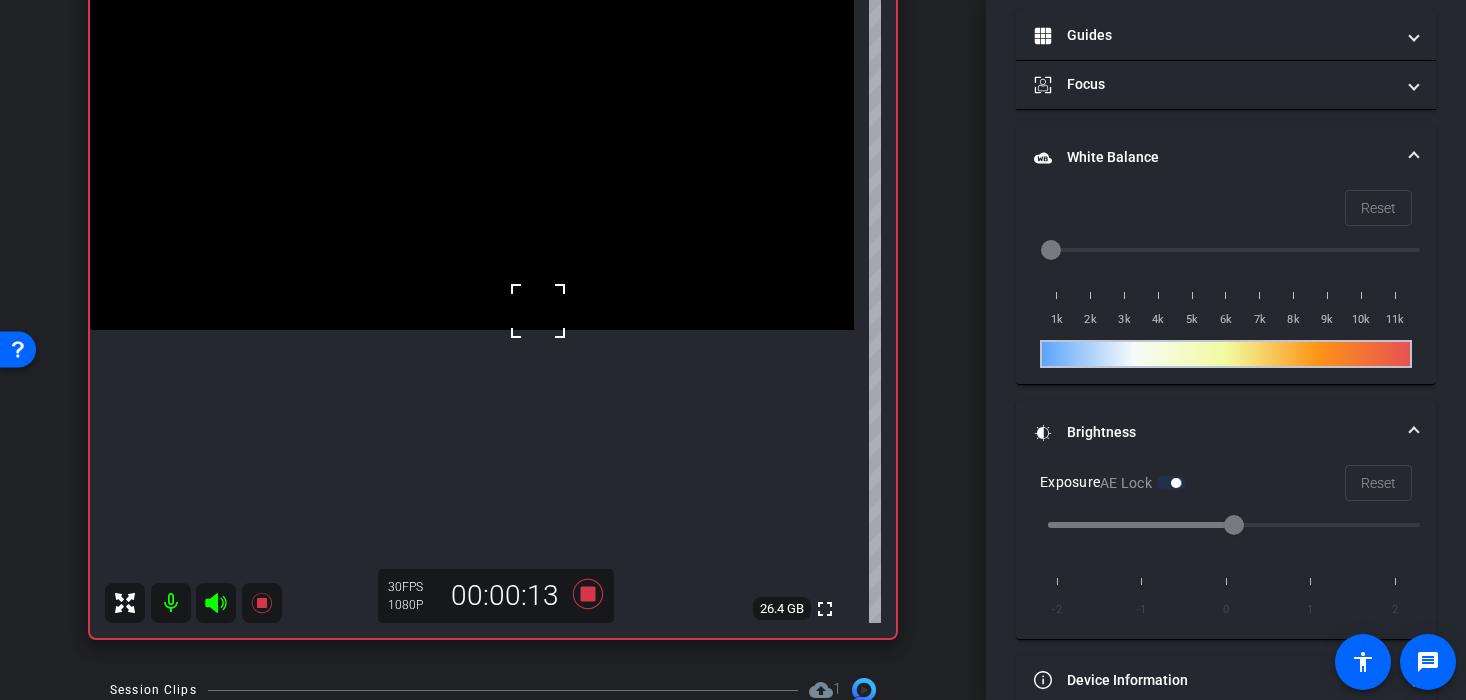 click at bounding box center (472, 139) 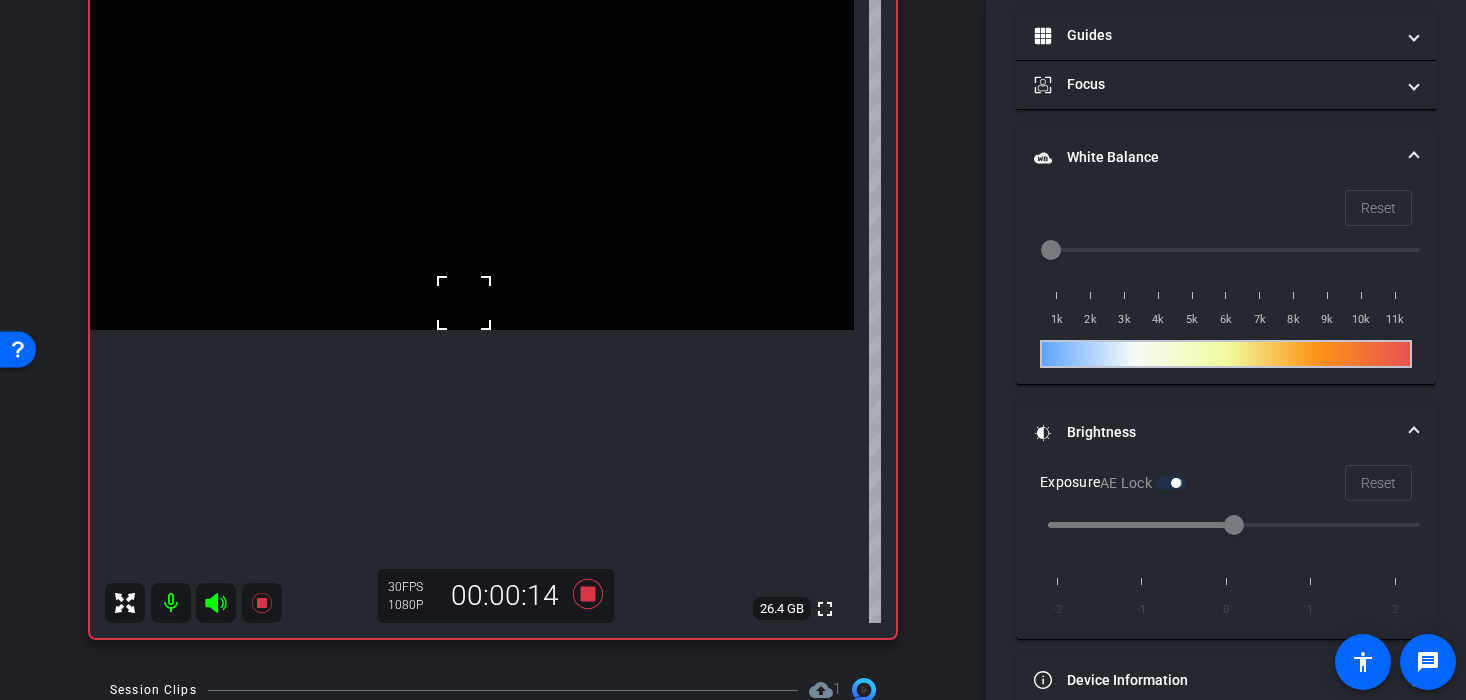 click at bounding box center [472, 139] 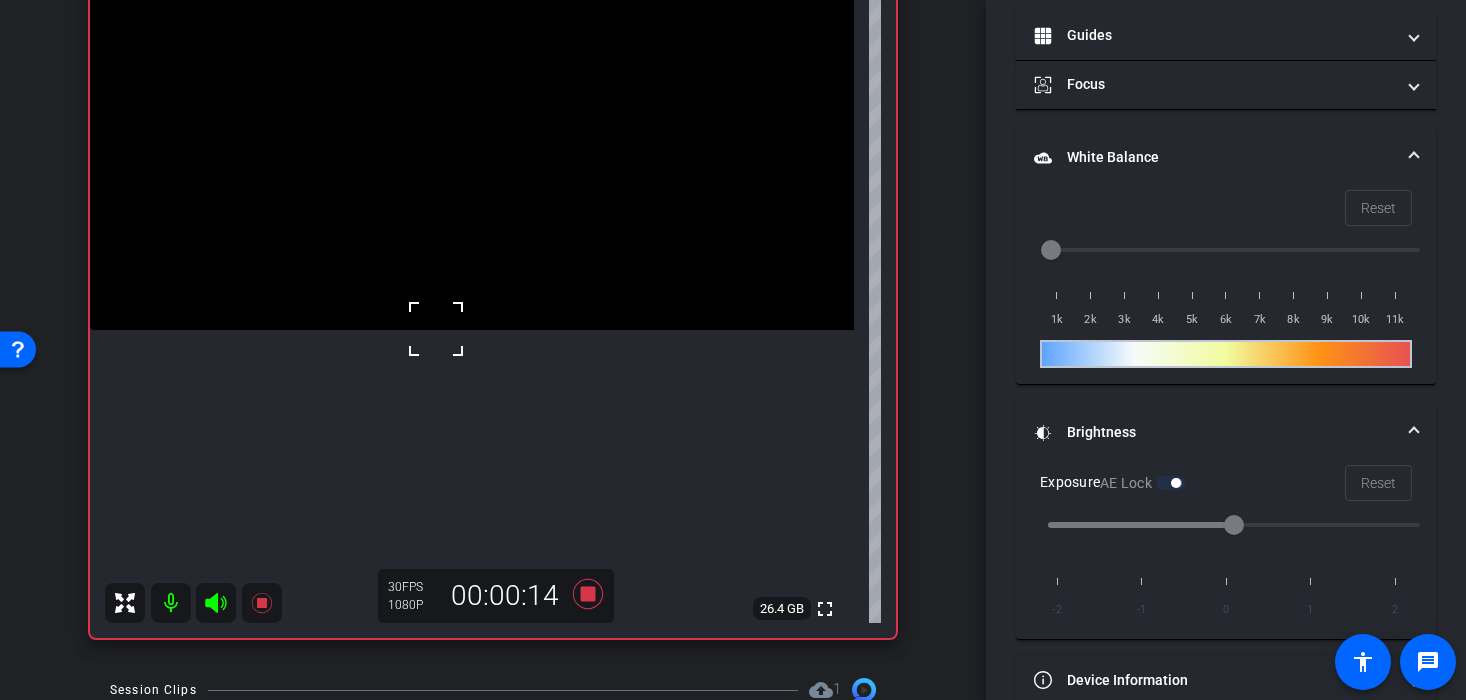 click at bounding box center [436, 329] 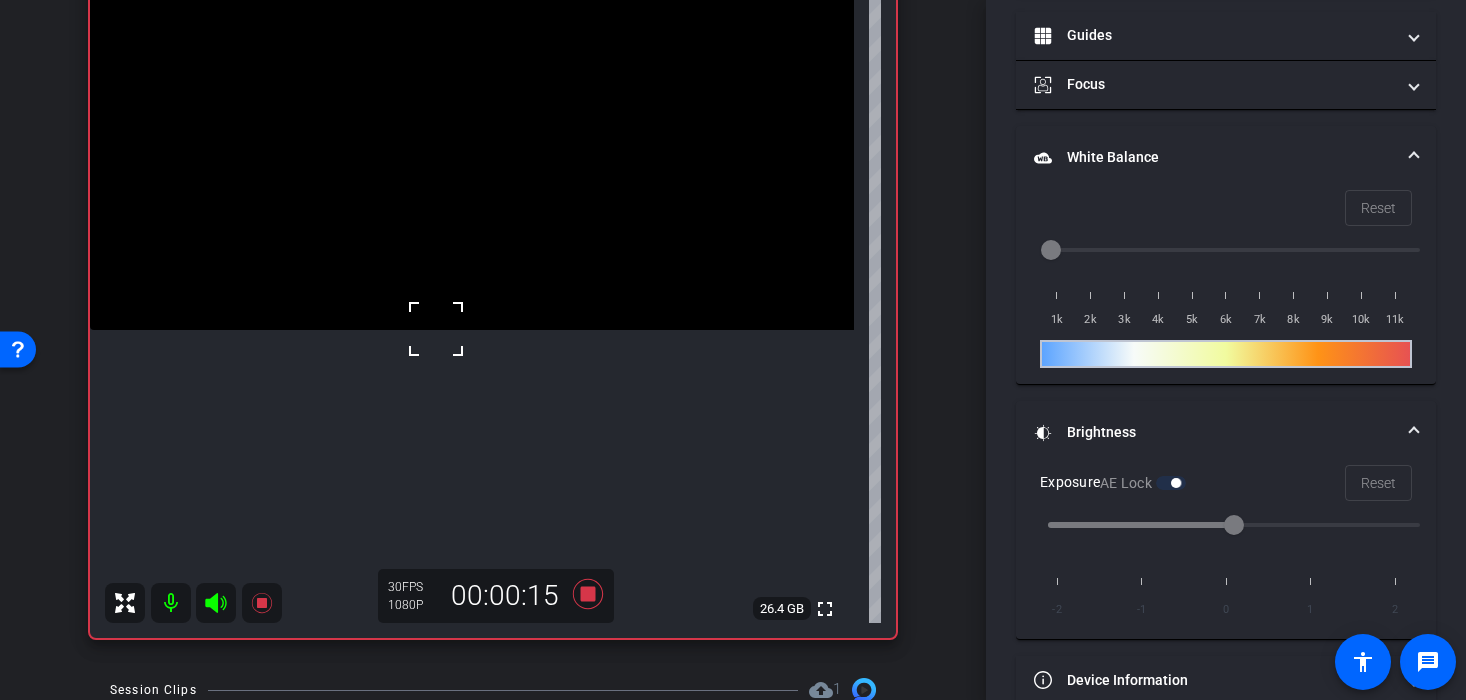 click at bounding box center (436, 329) 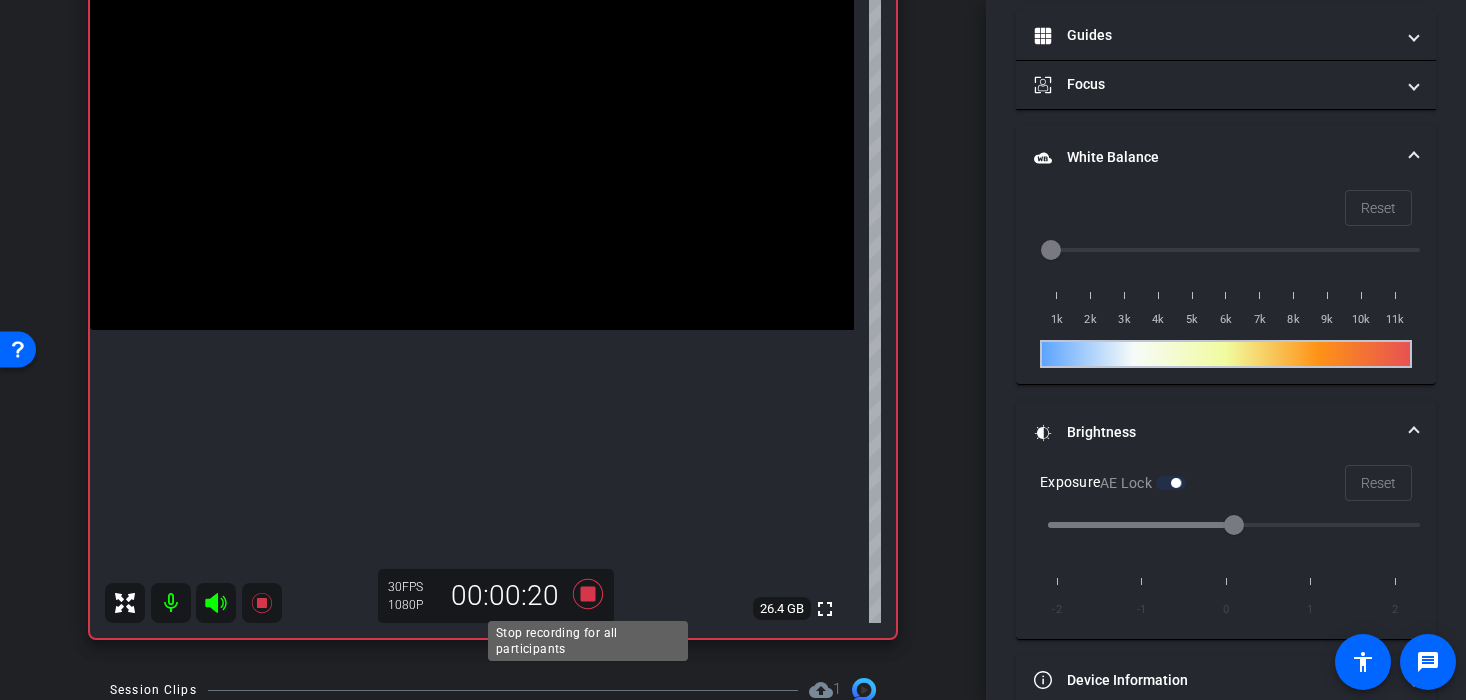 click 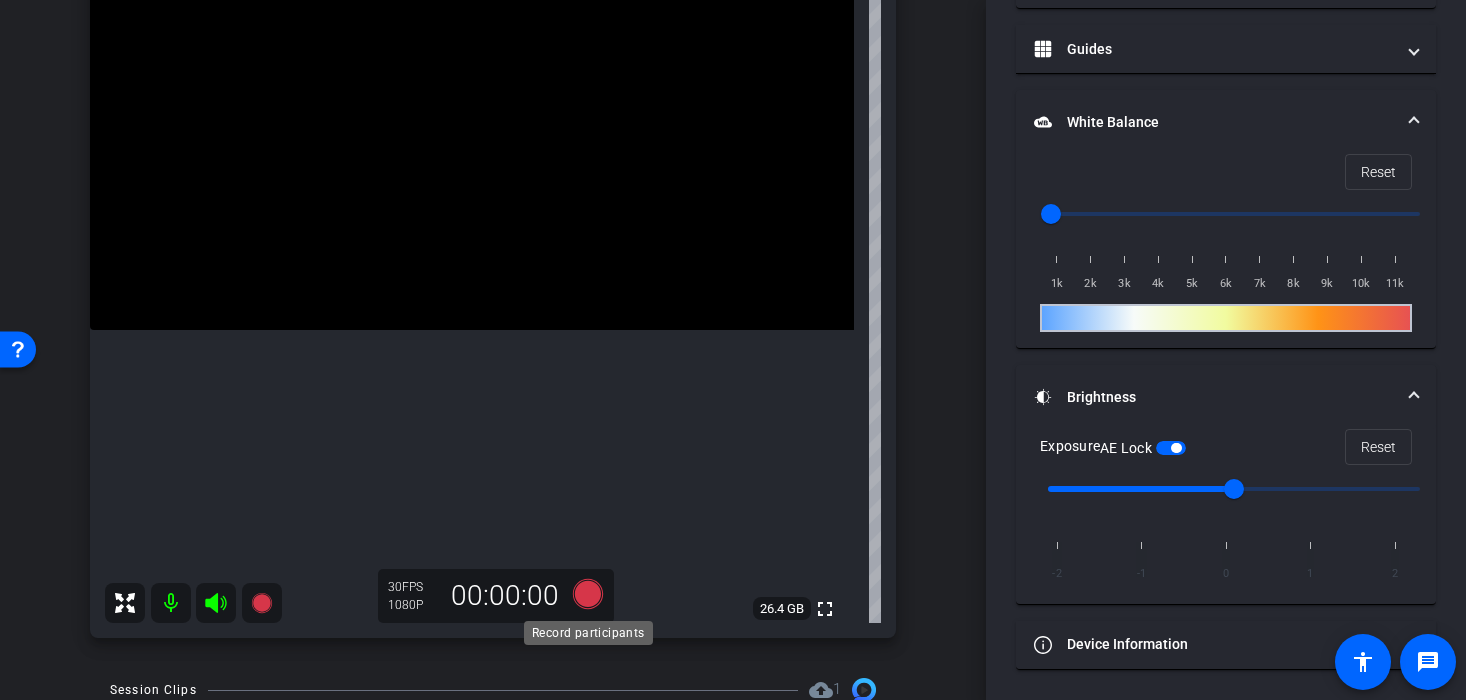scroll, scrollTop: 439, scrollLeft: 0, axis: vertical 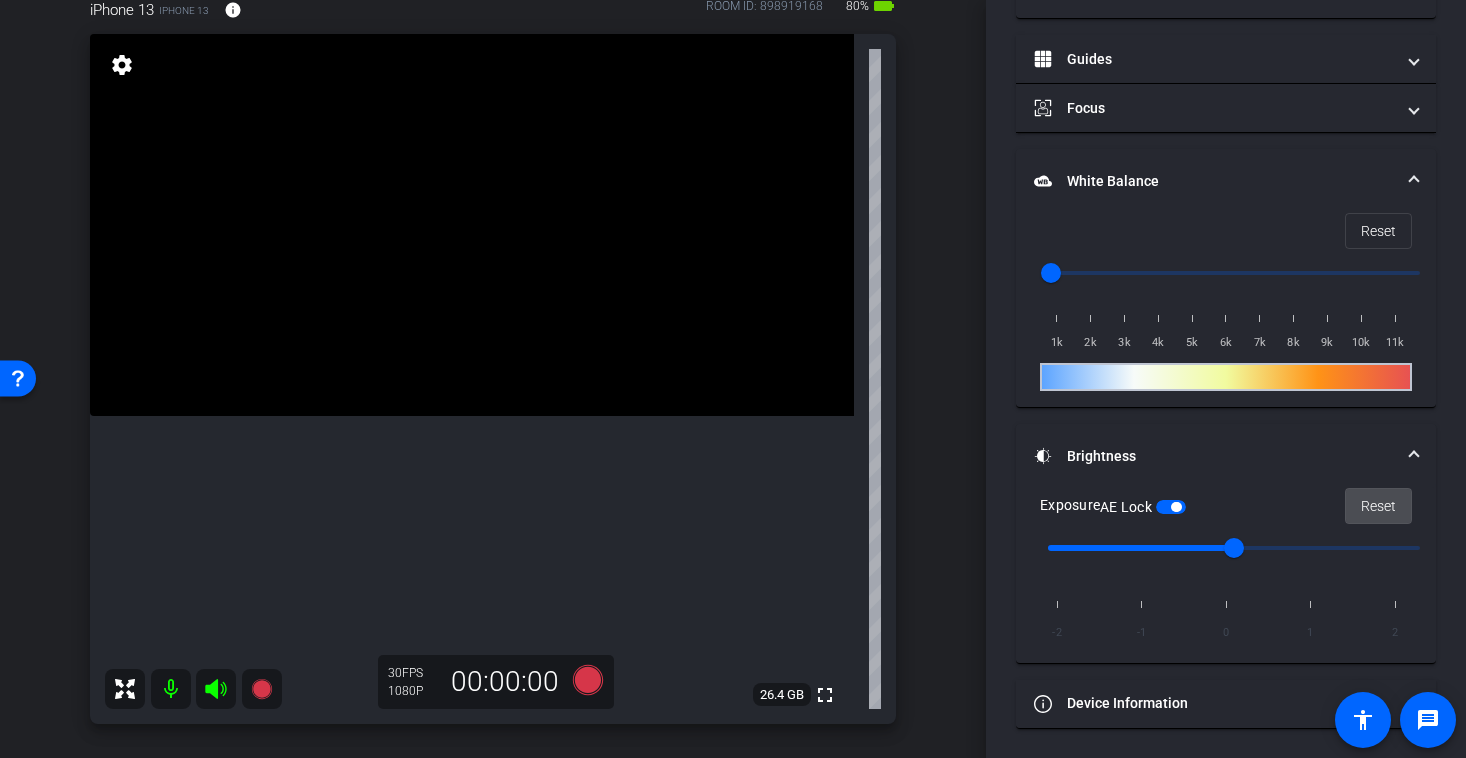 click at bounding box center [1378, 506] 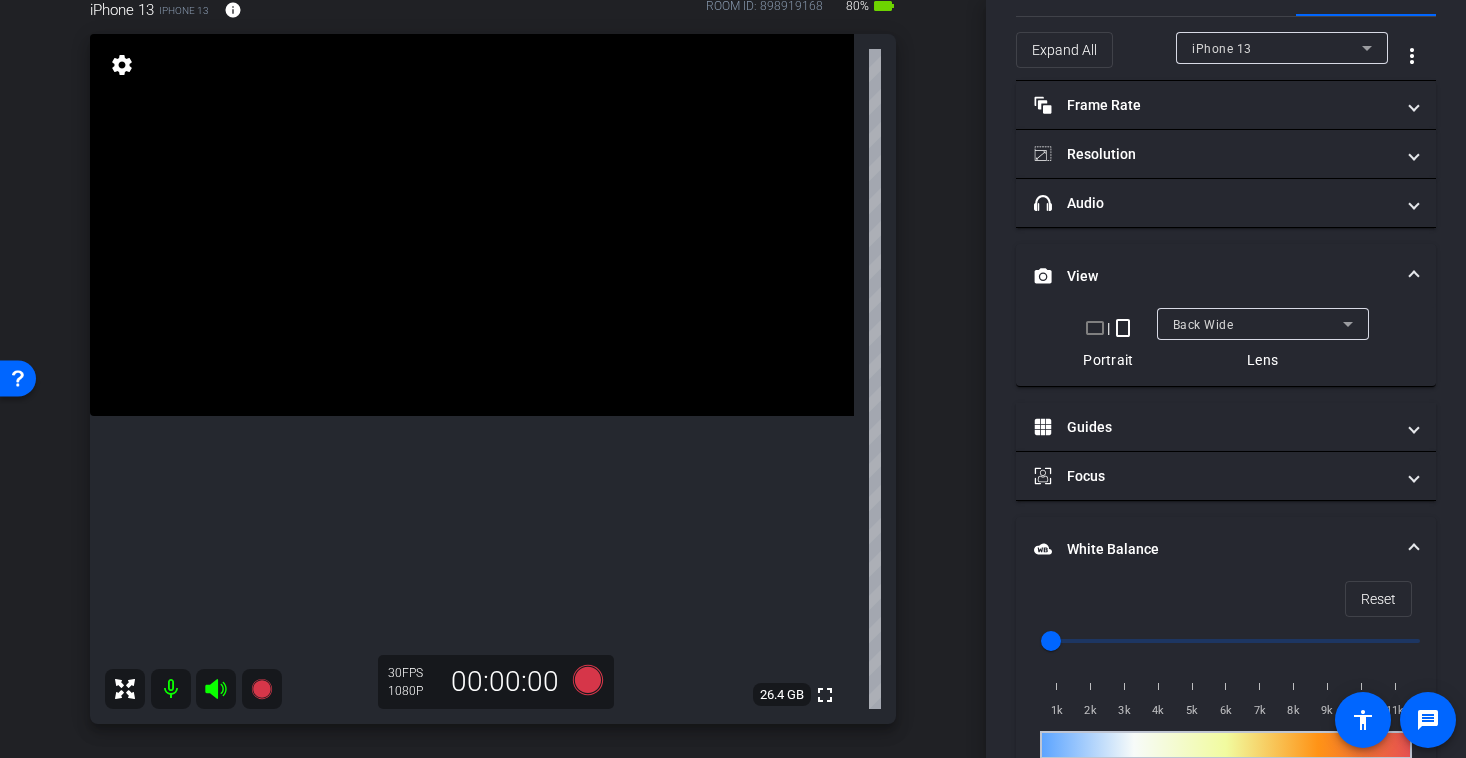 scroll, scrollTop: 20, scrollLeft: 0, axis: vertical 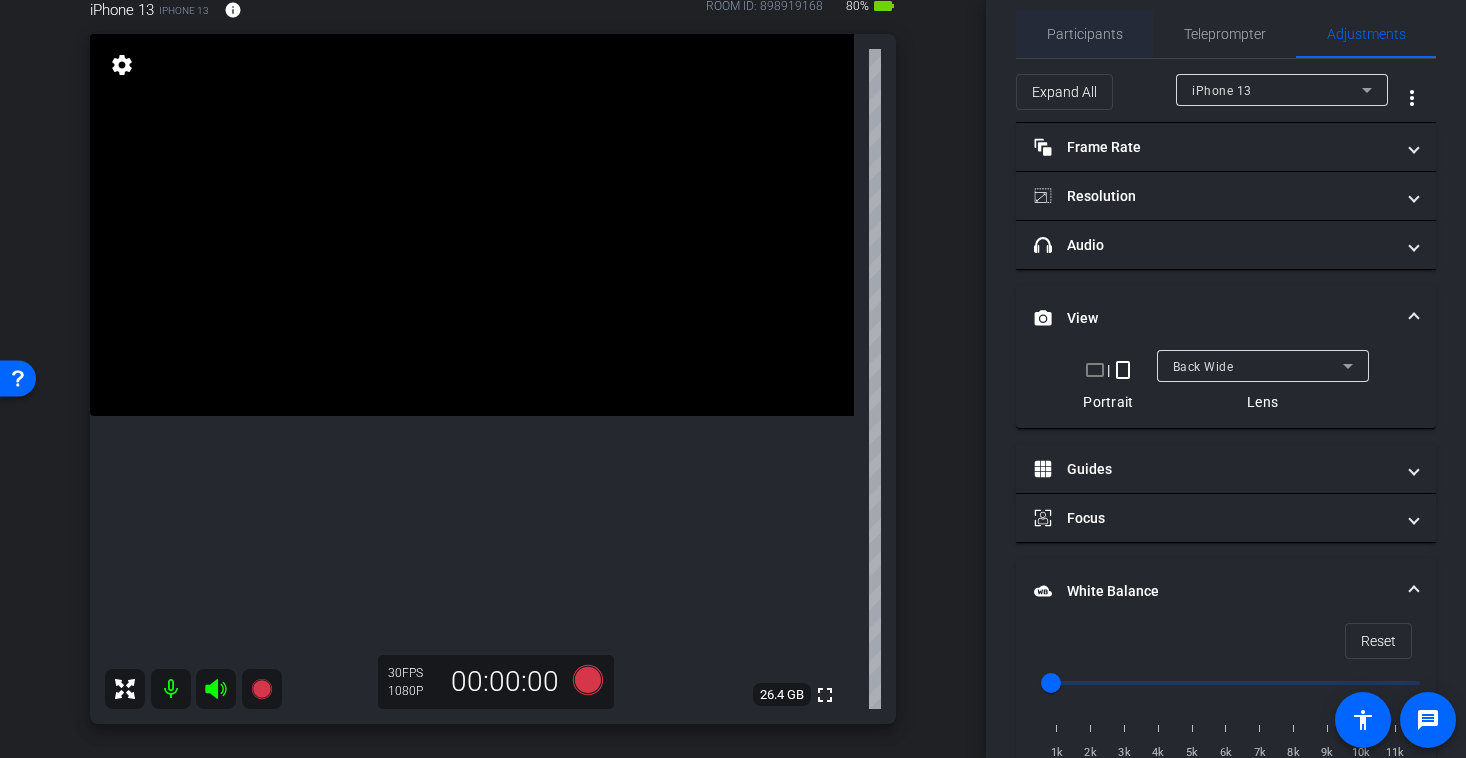 click on "Participants" at bounding box center (1085, 34) 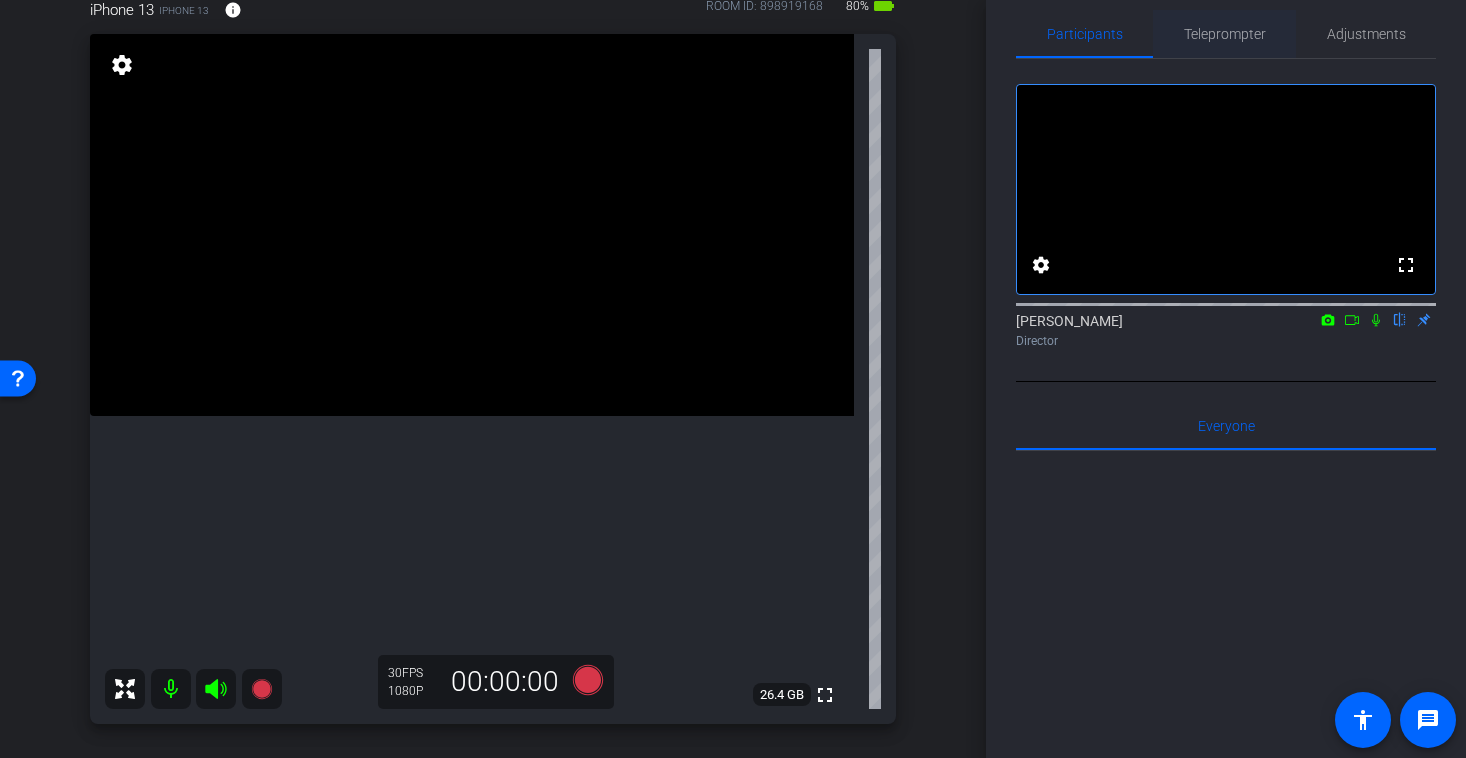 click on "Teleprompter" at bounding box center [1225, 34] 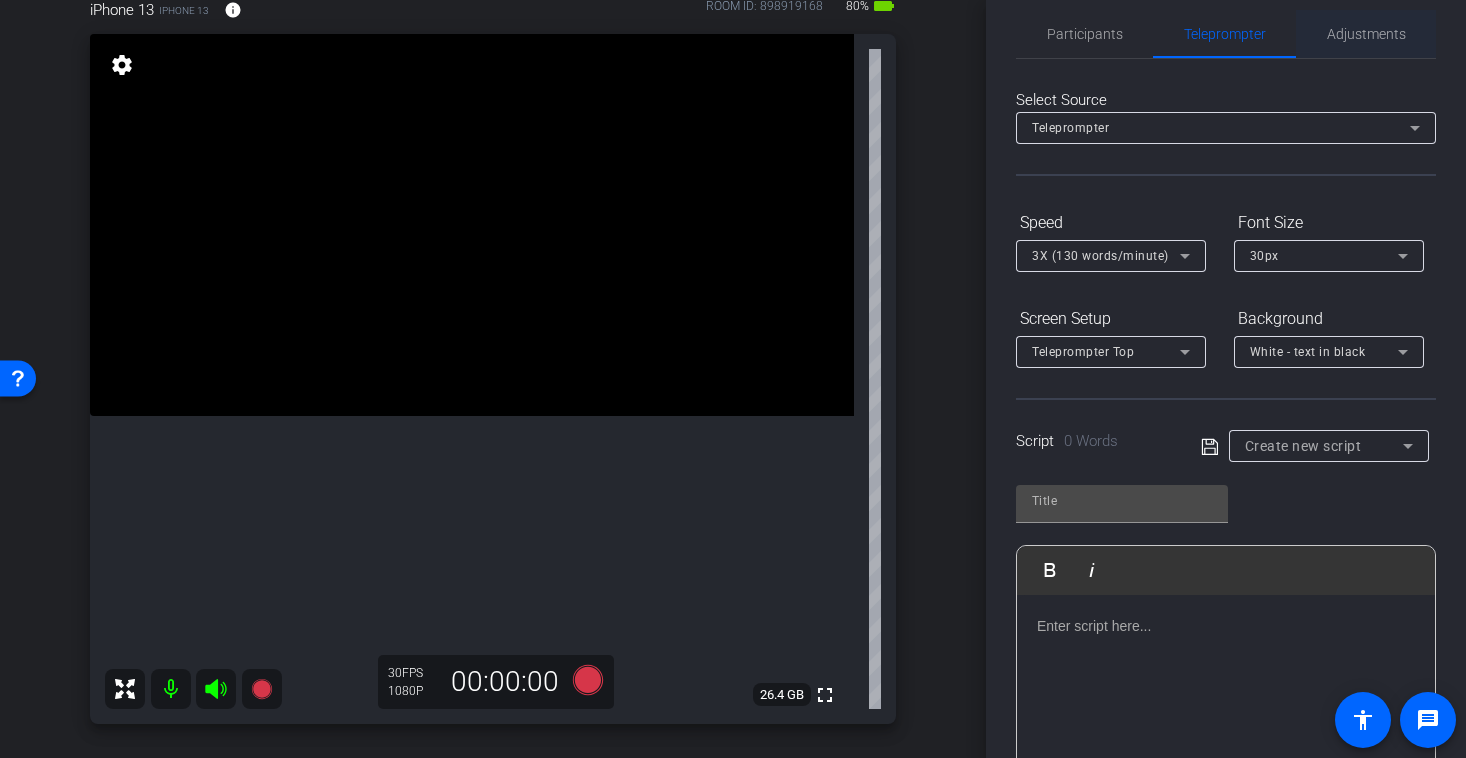 click on "Adjustments" at bounding box center (1366, 34) 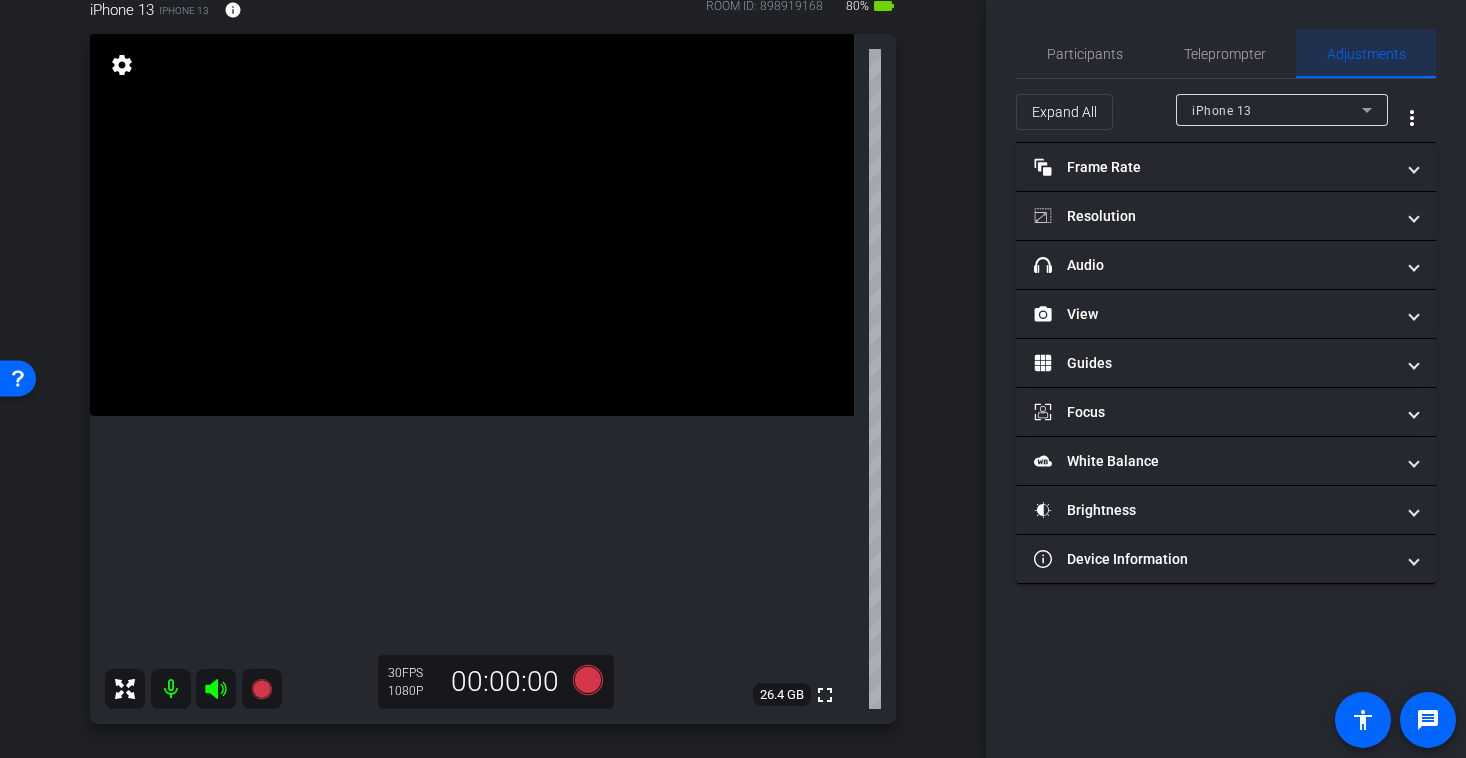 scroll, scrollTop: 0, scrollLeft: 0, axis: both 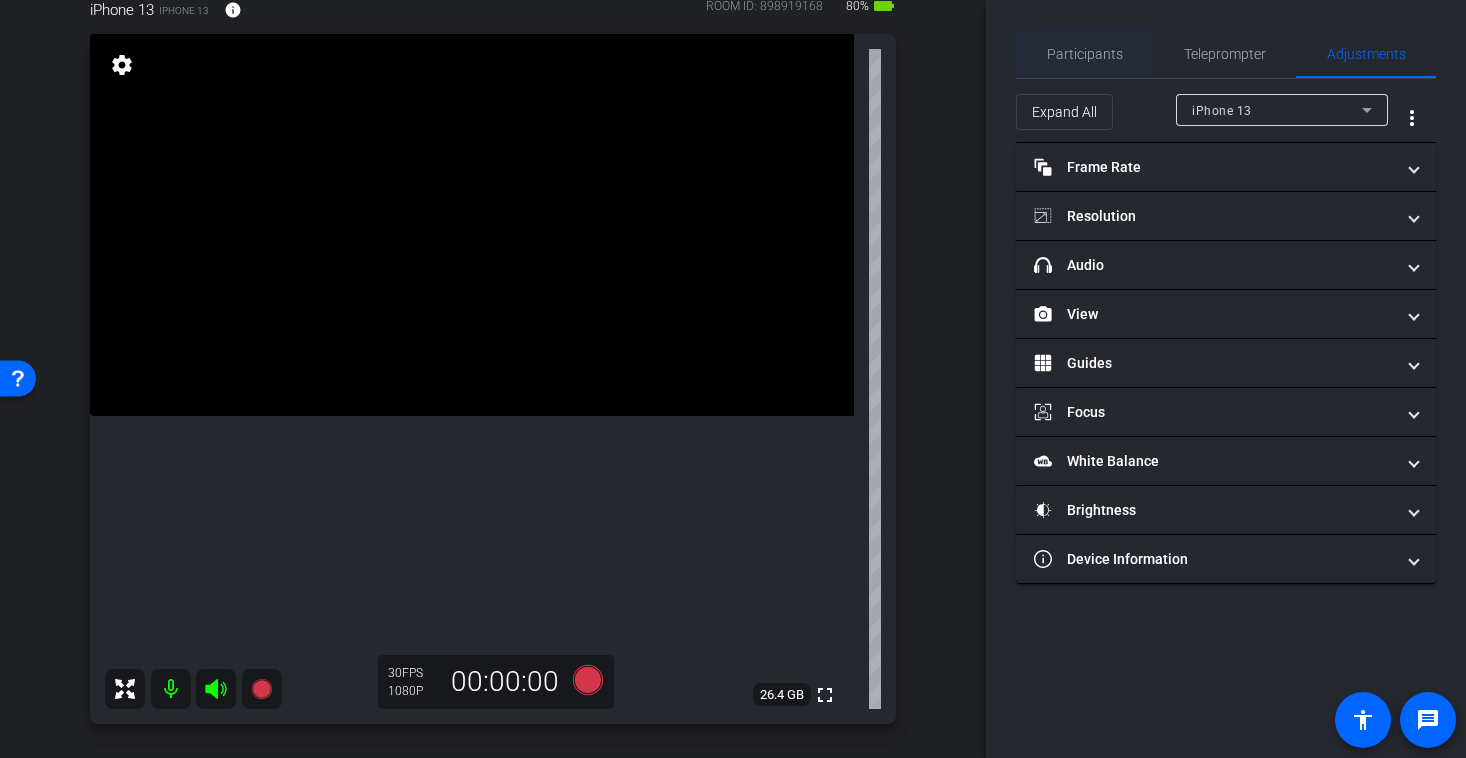 click on "Participants" at bounding box center [1085, 54] 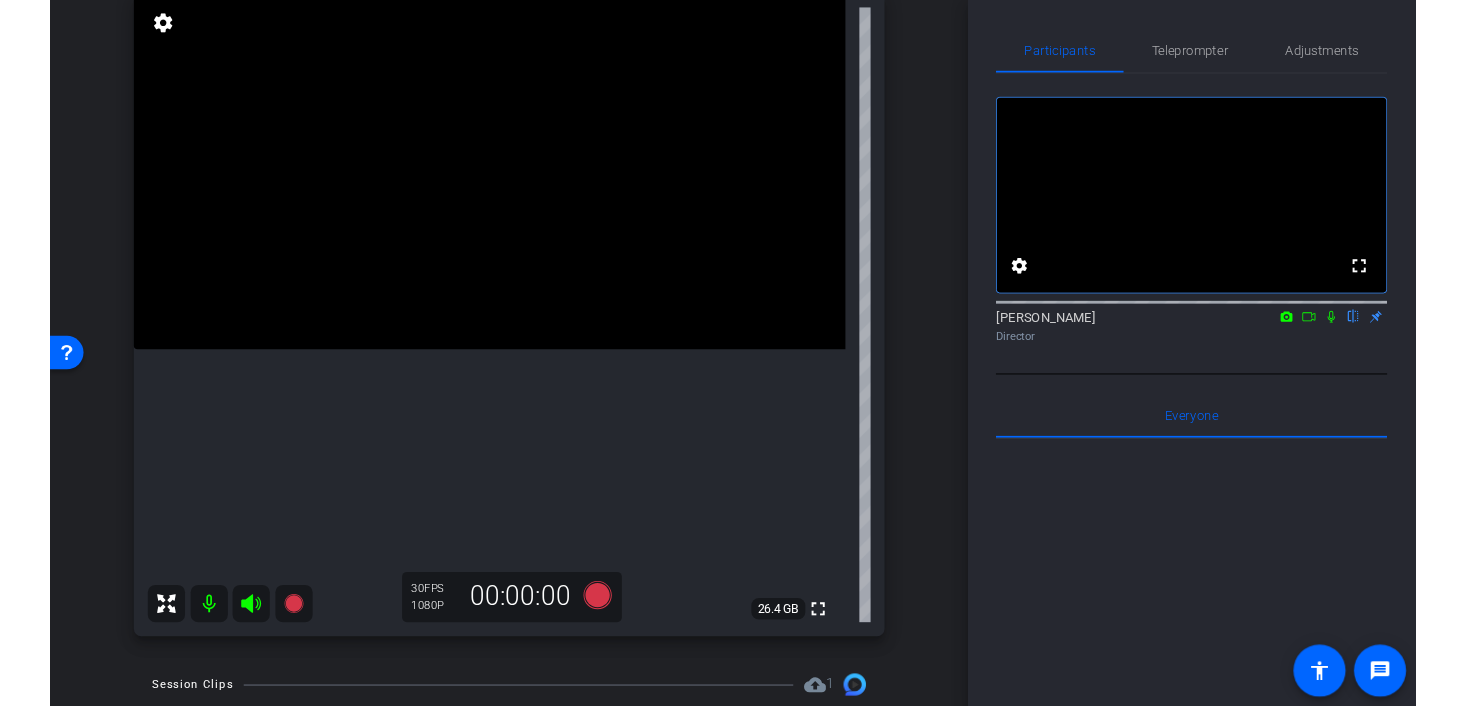 scroll, scrollTop: 150, scrollLeft: 0, axis: vertical 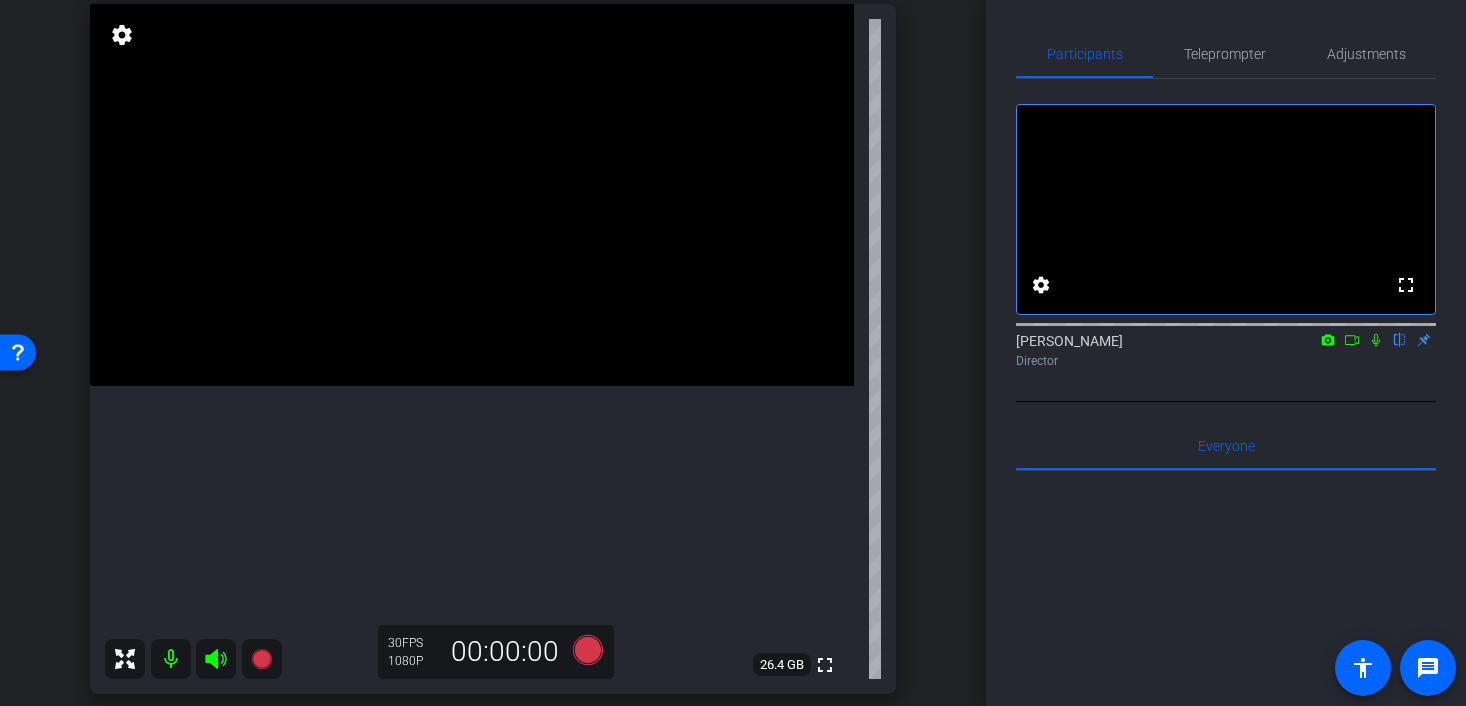 click at bounding box center (472, 195) 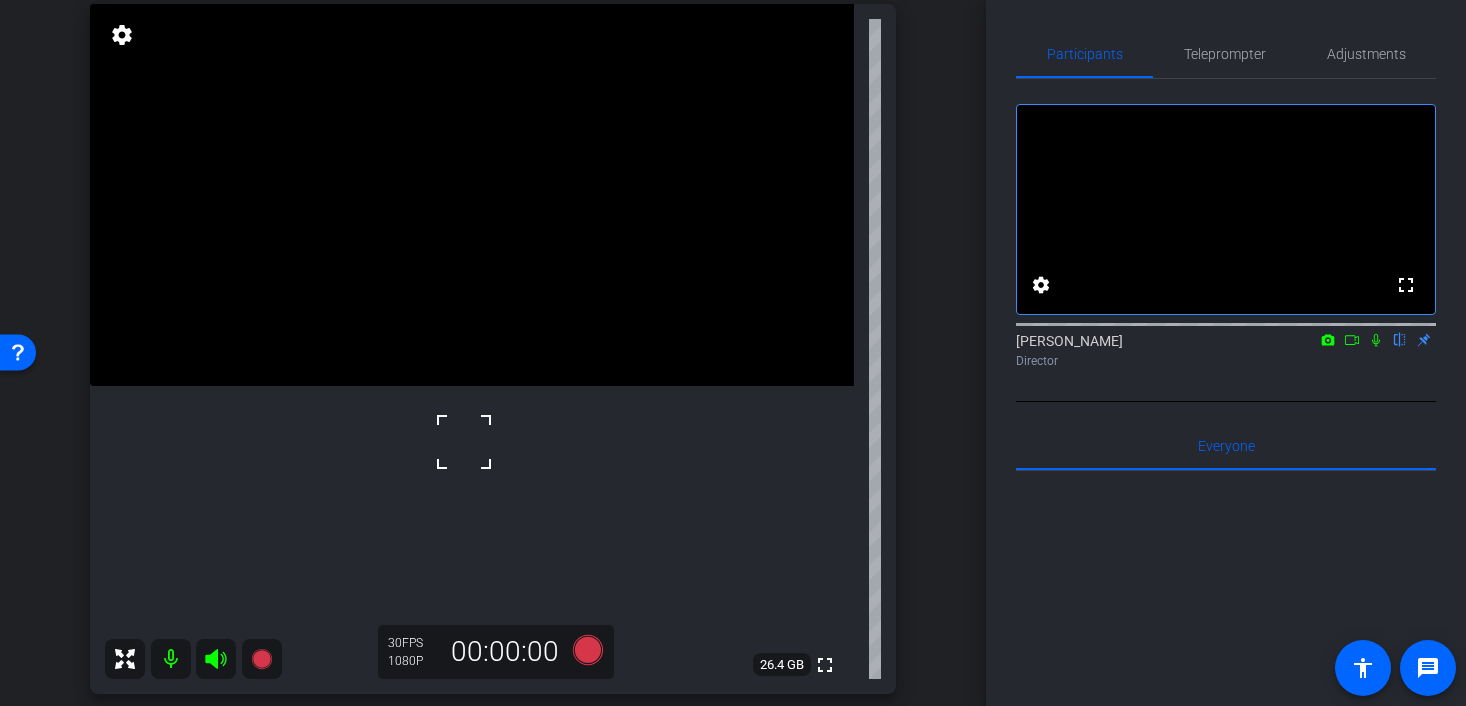 click at bounding box center (464, 442) 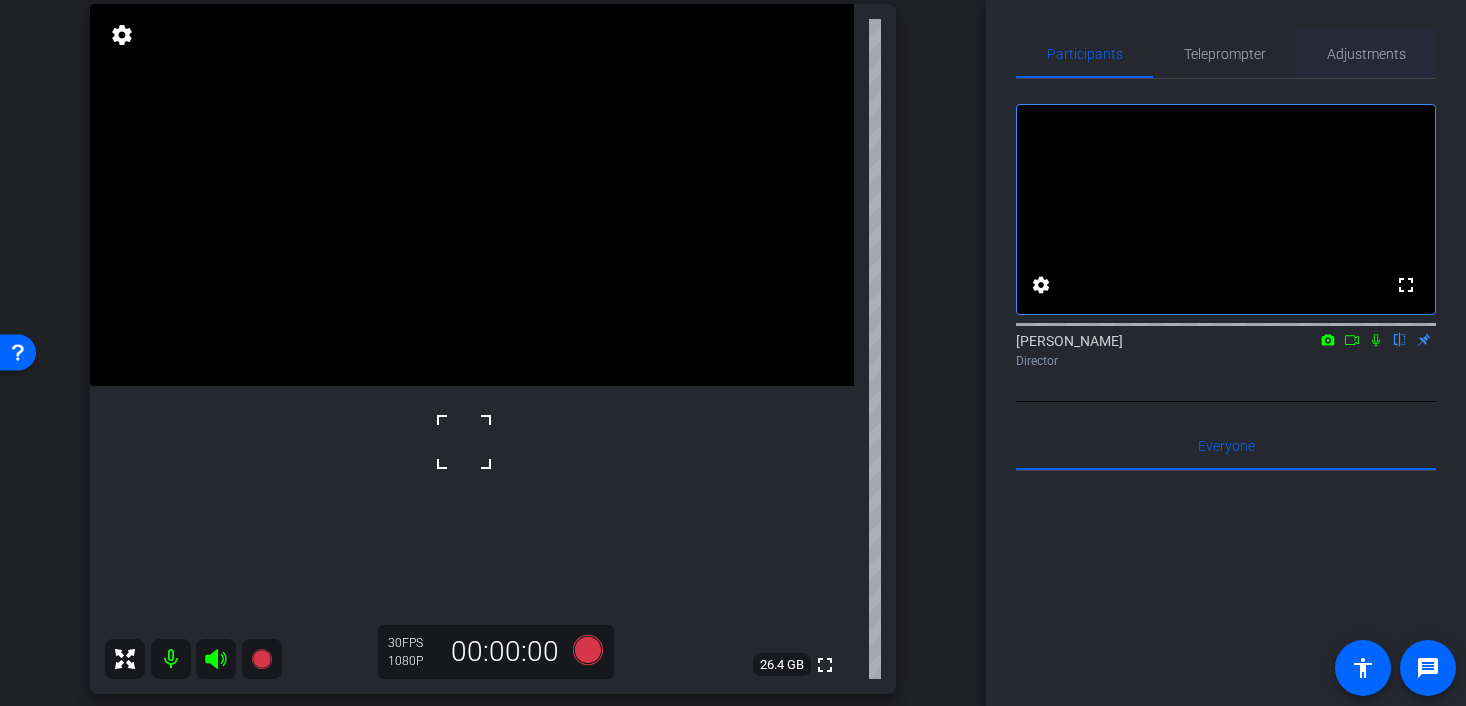 click on "Adjustments" at bounding box center (1366, 54) 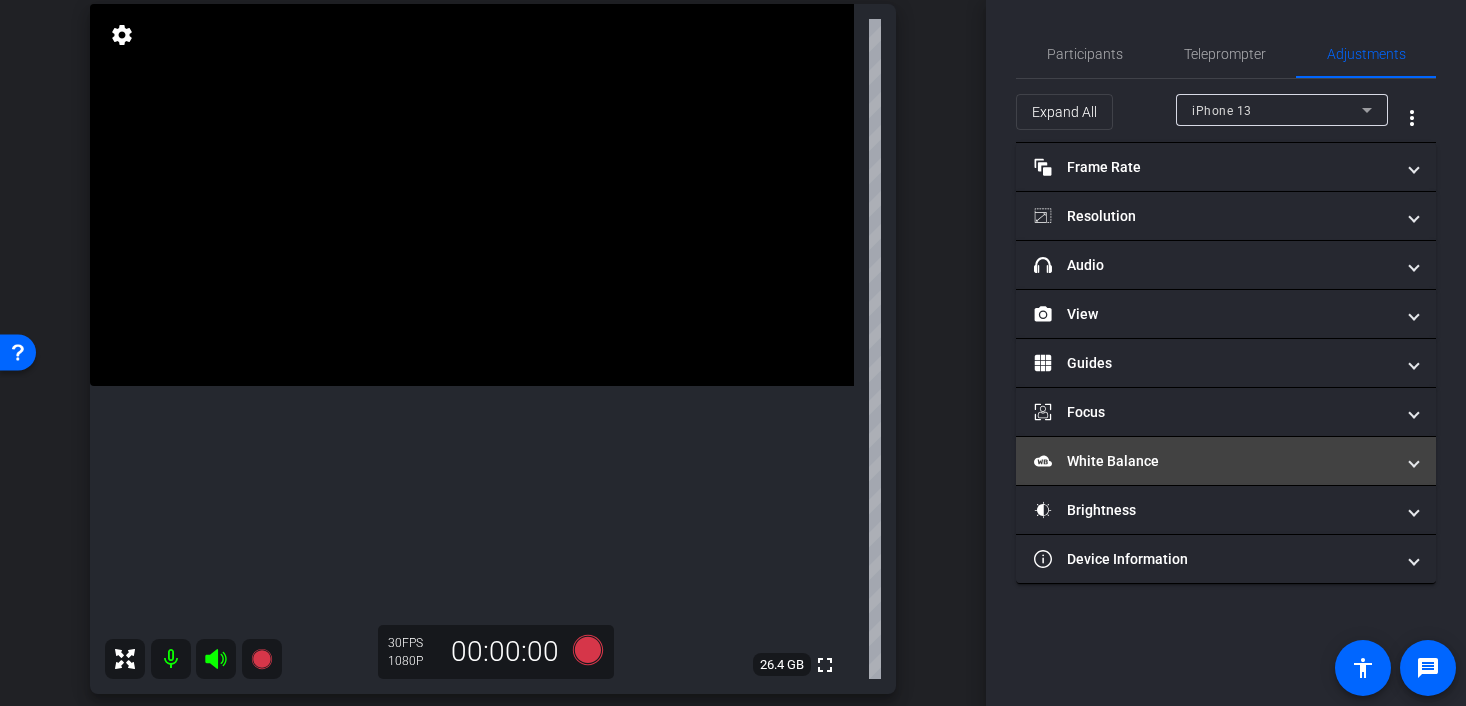 click on "White Balance
White Balance" at bounding box center [1226, 461] 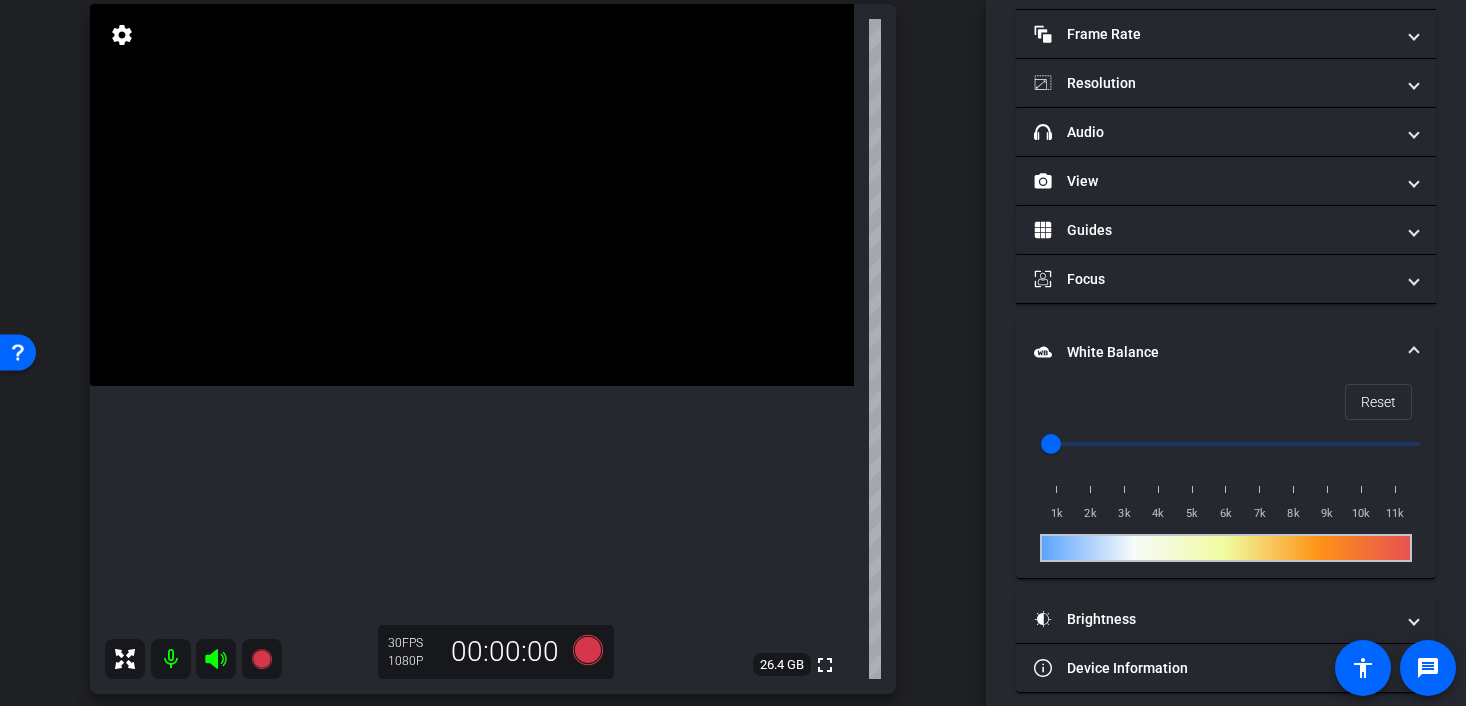 scroll, scrollTop: 141, scrollLeft: 0, axis: vertical 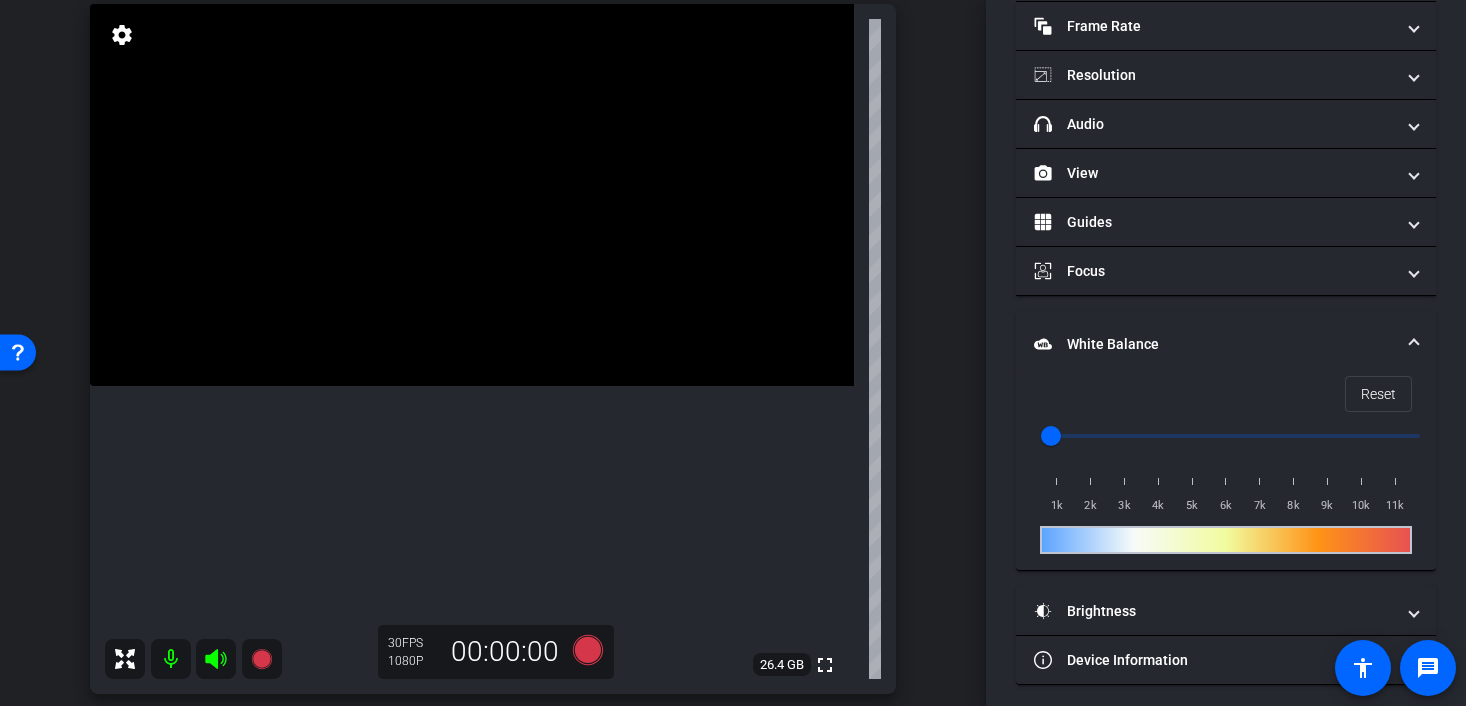 click at bounding box center [1234, 436] 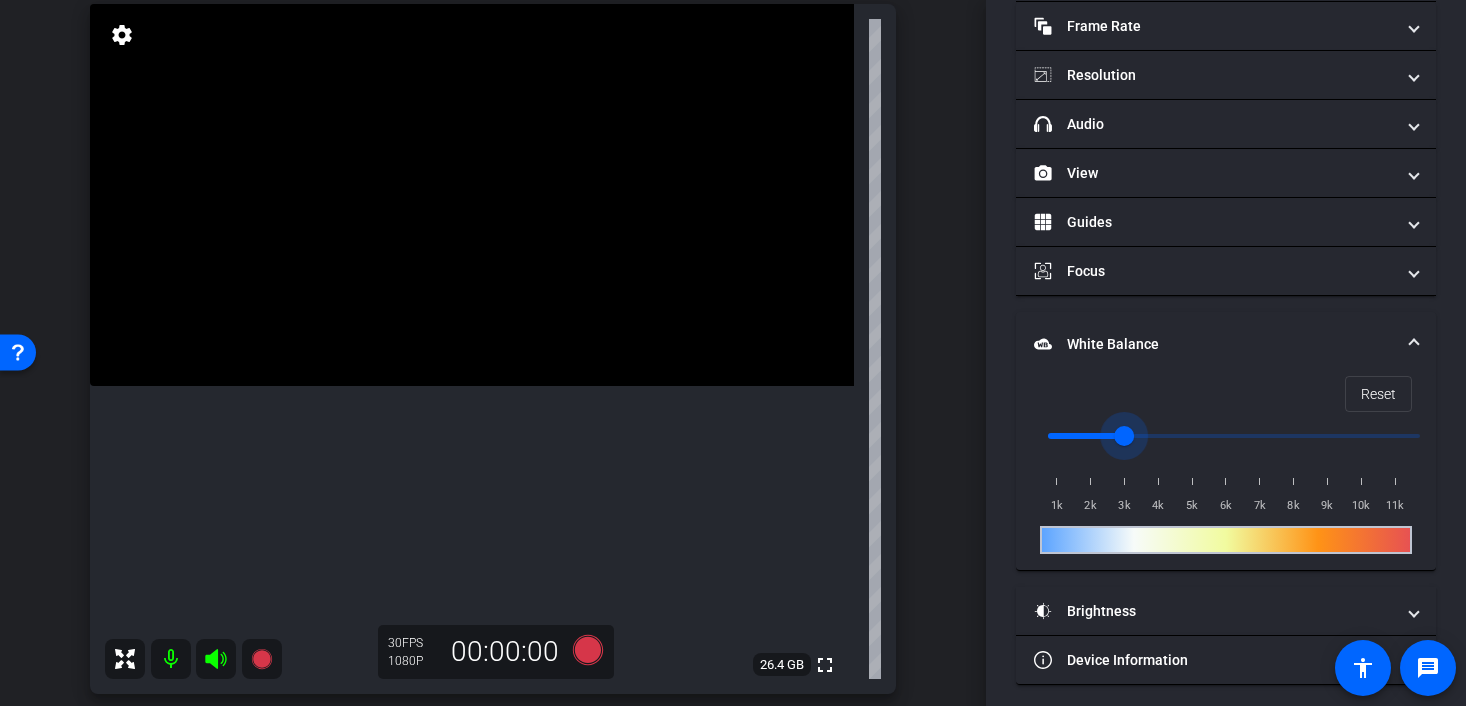 type on "4500" 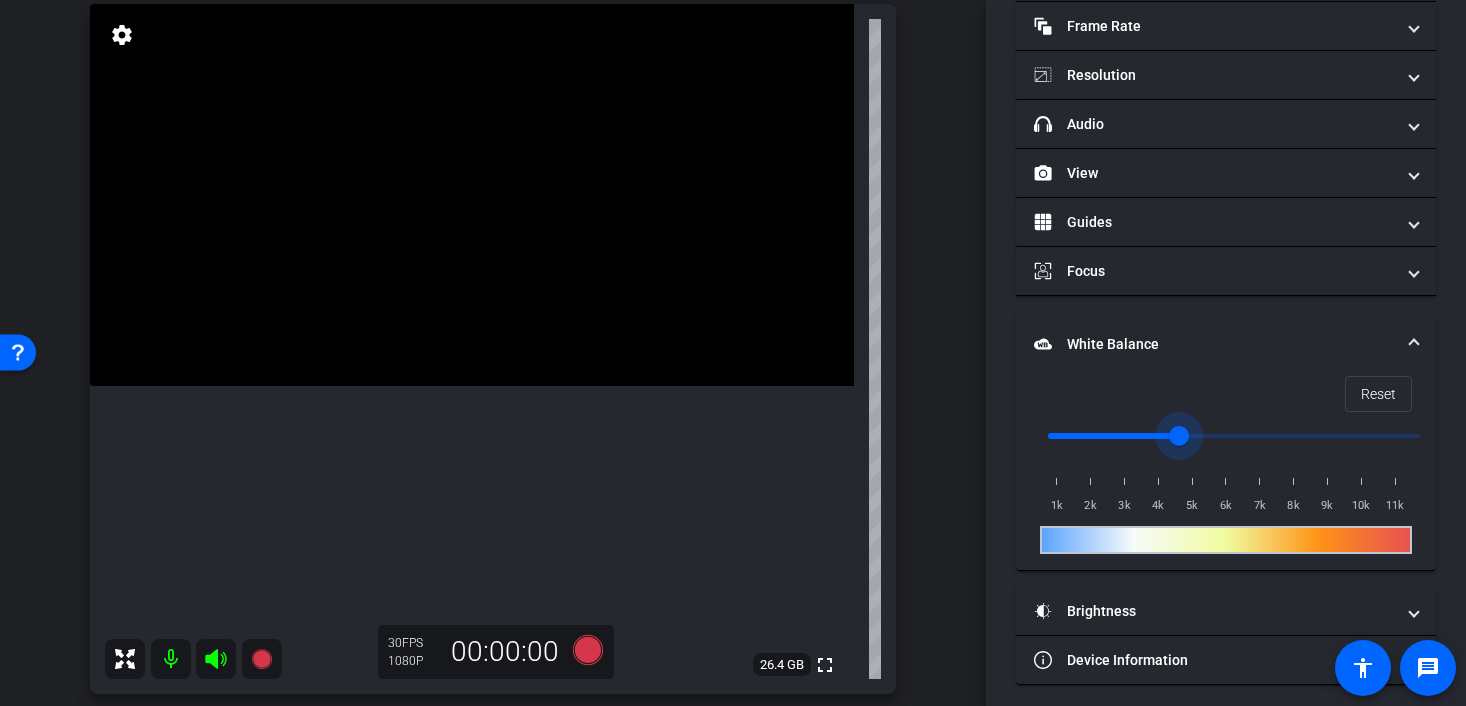 scroll, scrollTop: 150, scrollLeft: 0, axis: vertical 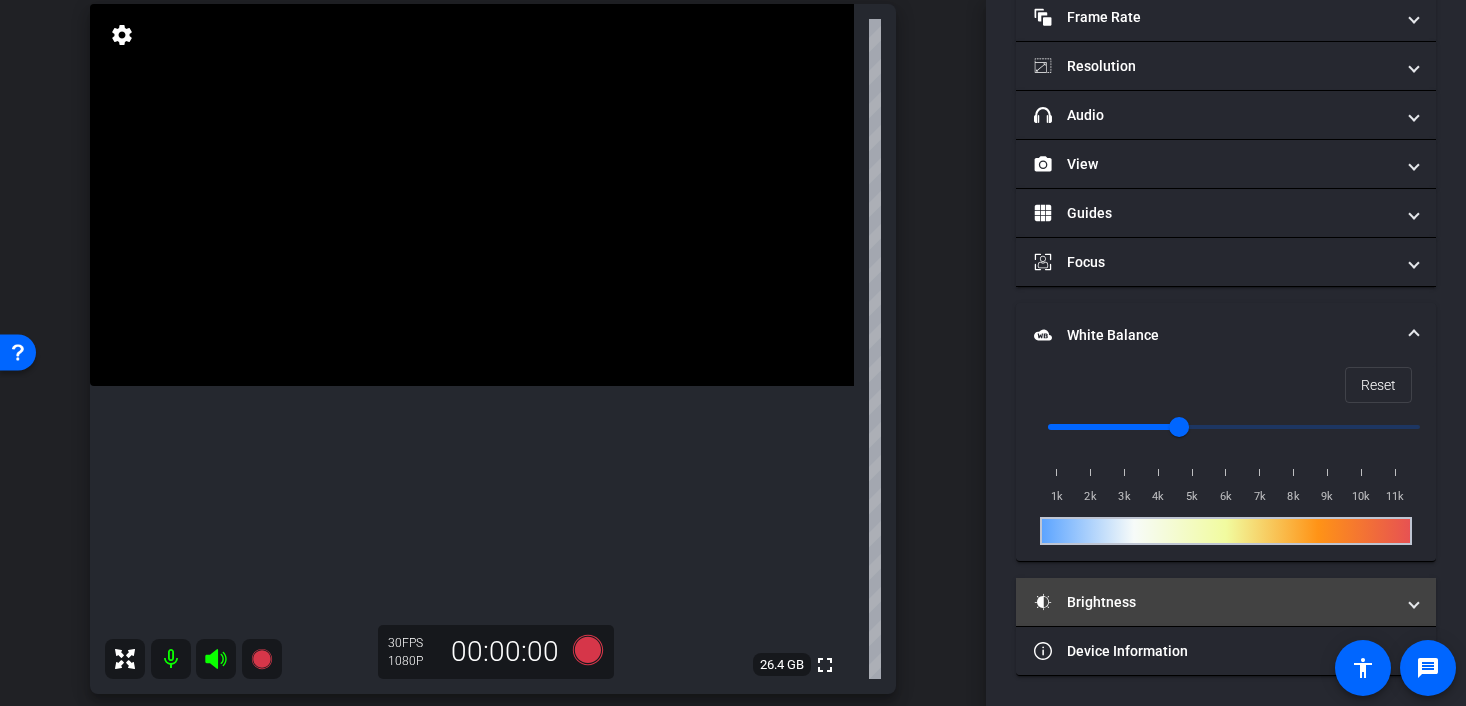 click on "Brightness" at bounding box center [1214, 602] 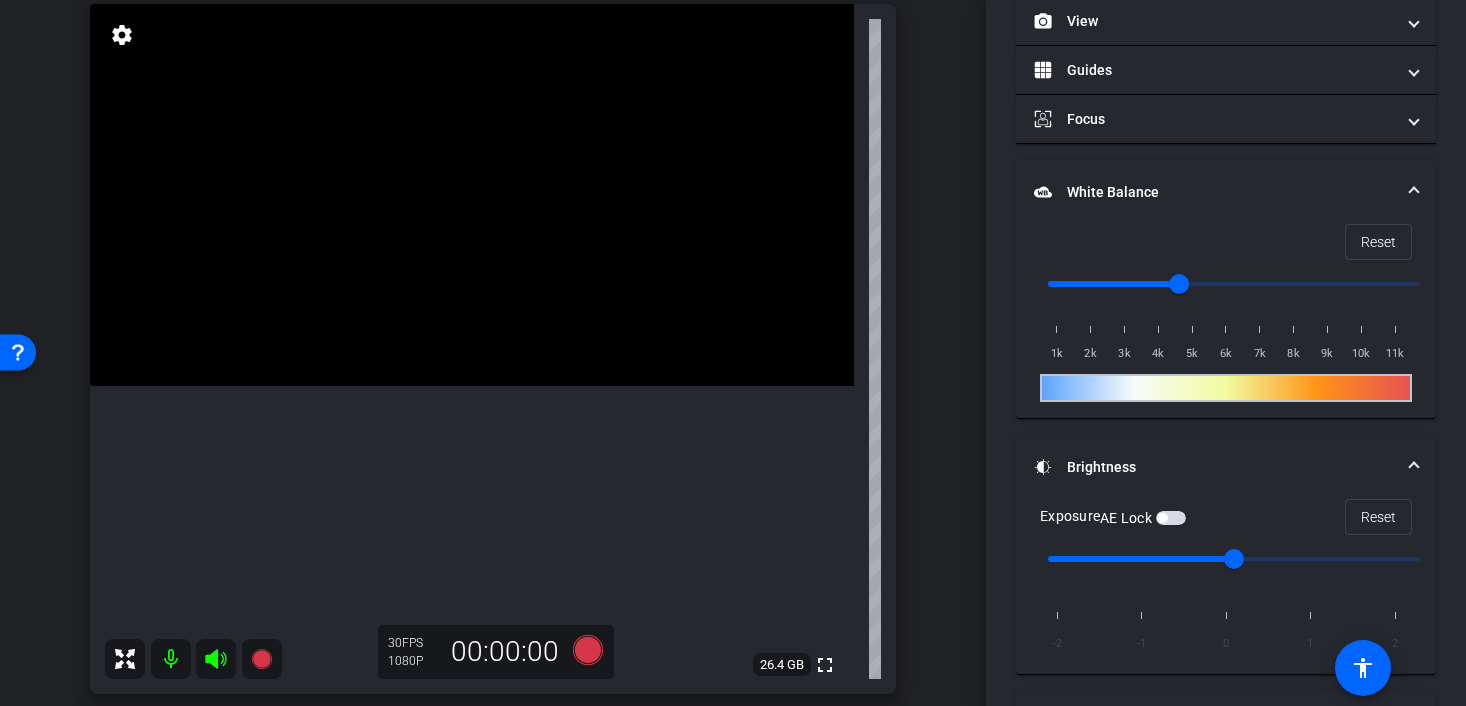 scroll, scrollTop: 295, scrollLeft: 0, axis: vertical 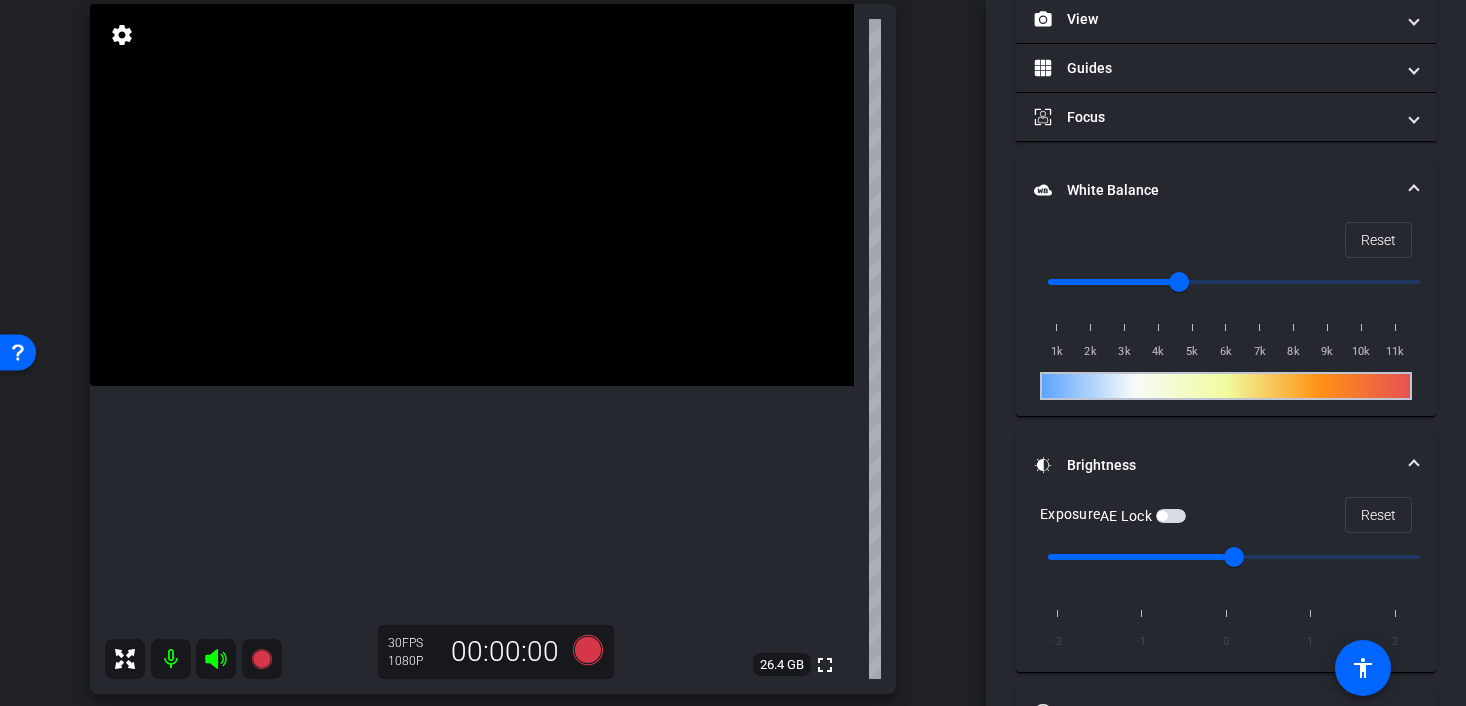 click at bounding box center [1234, 557] 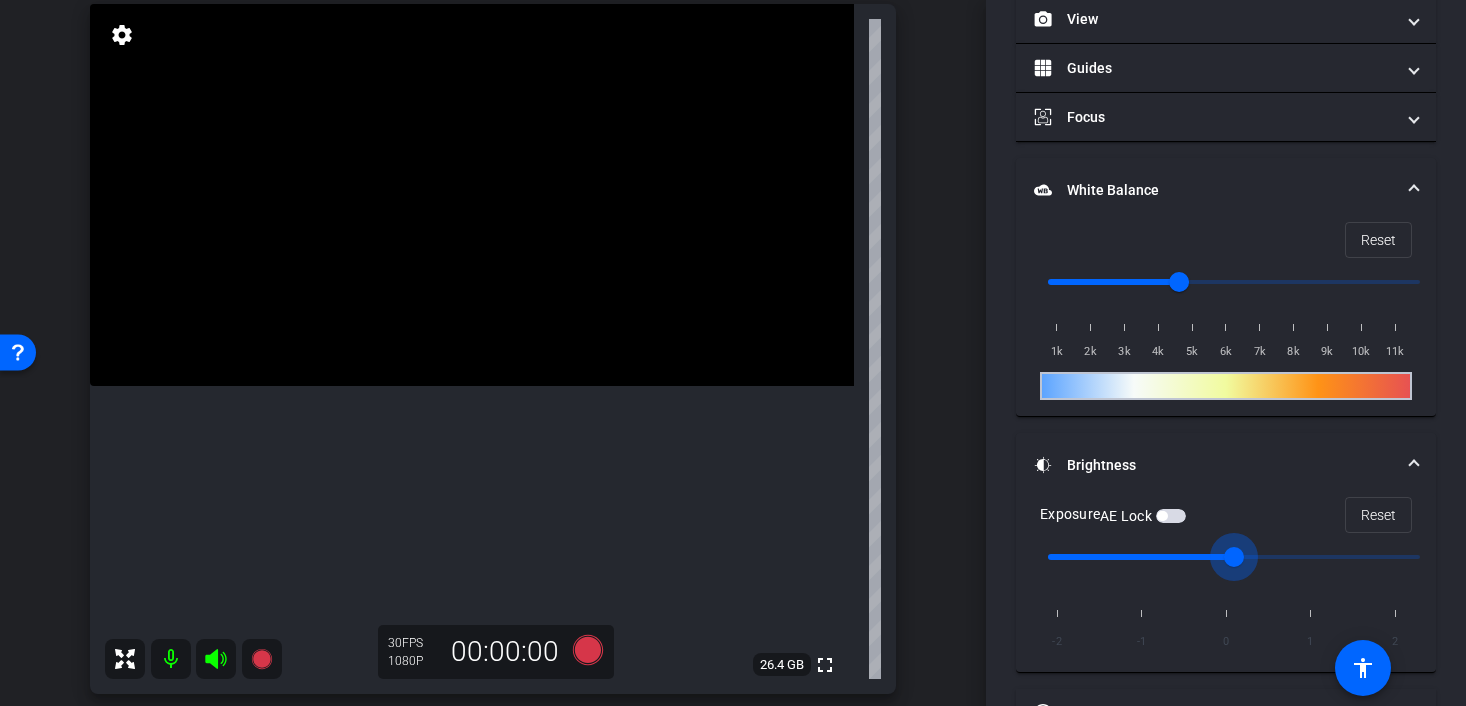click at bounding box center [1234, 557] 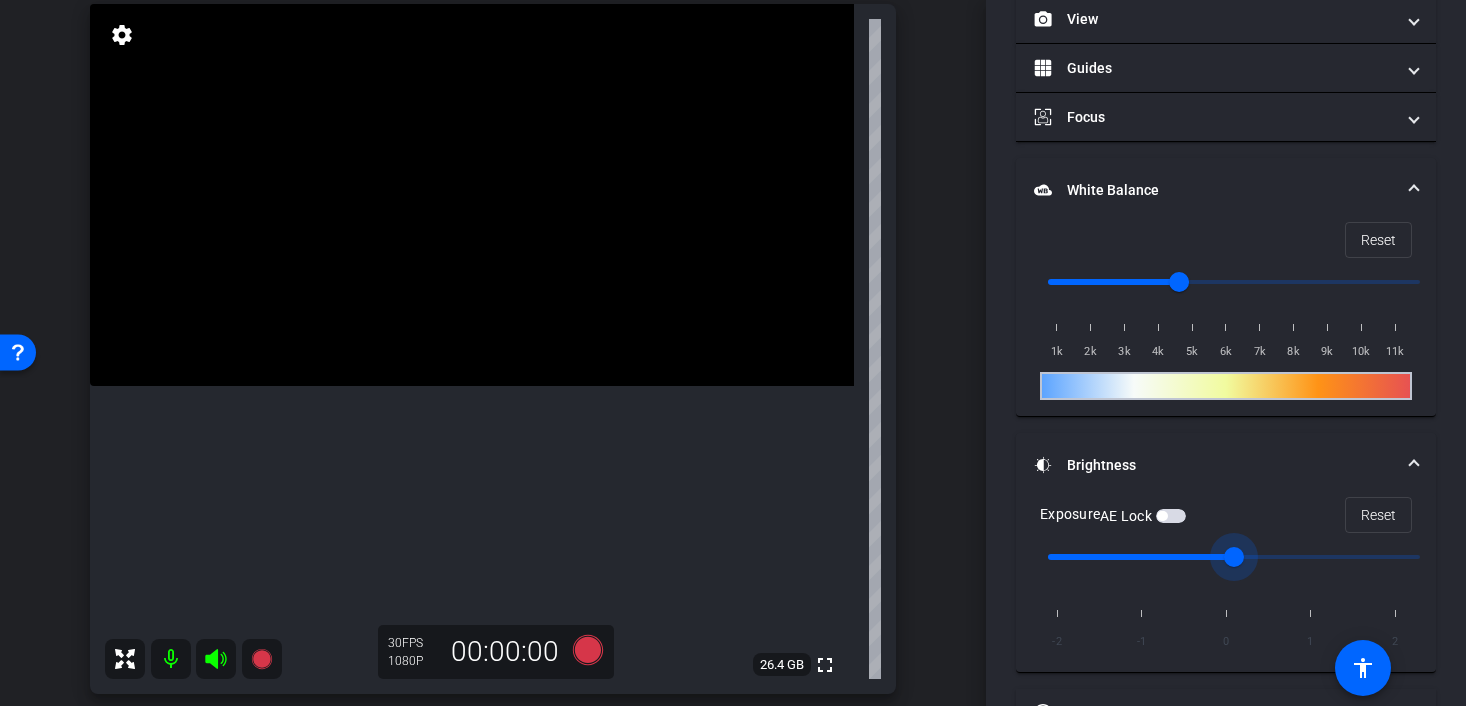 click at bounding box center [1234, 557] 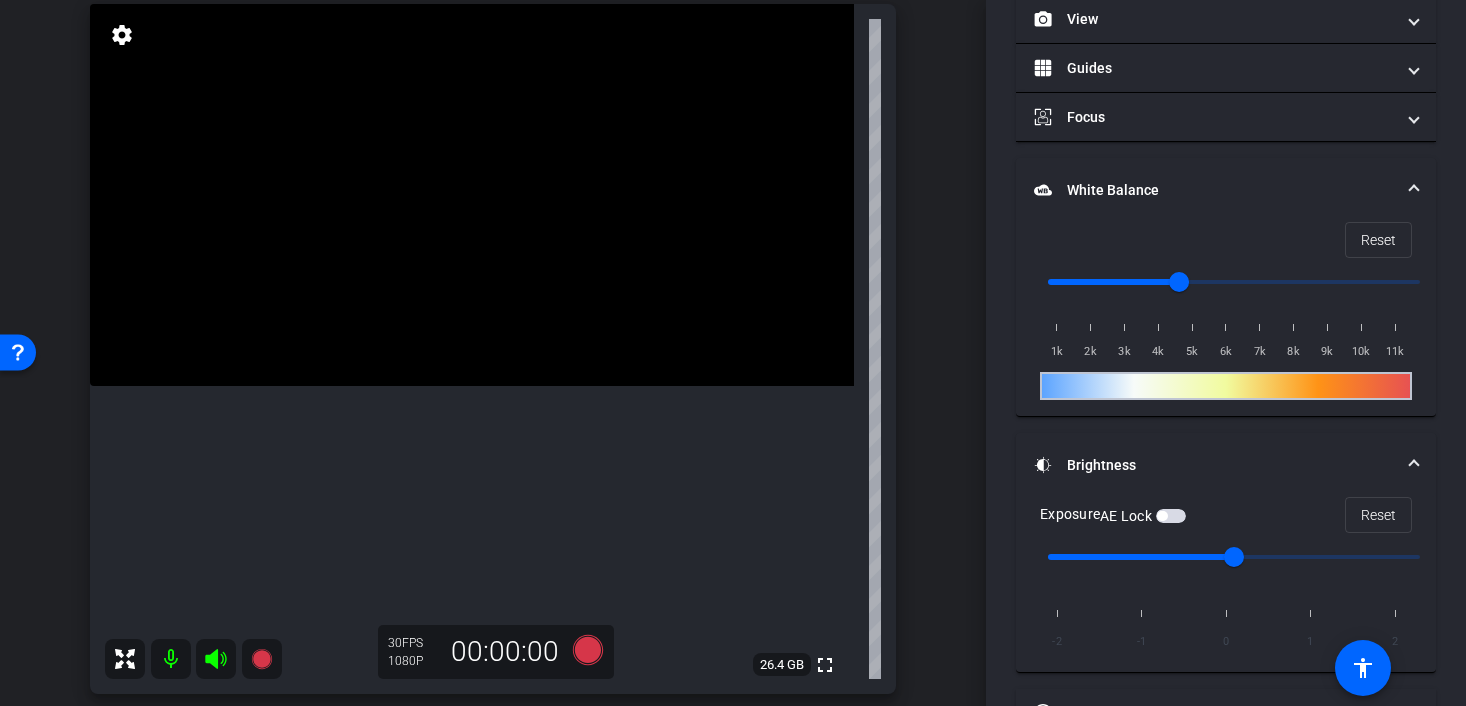 click at bounding box center (1162, 516) 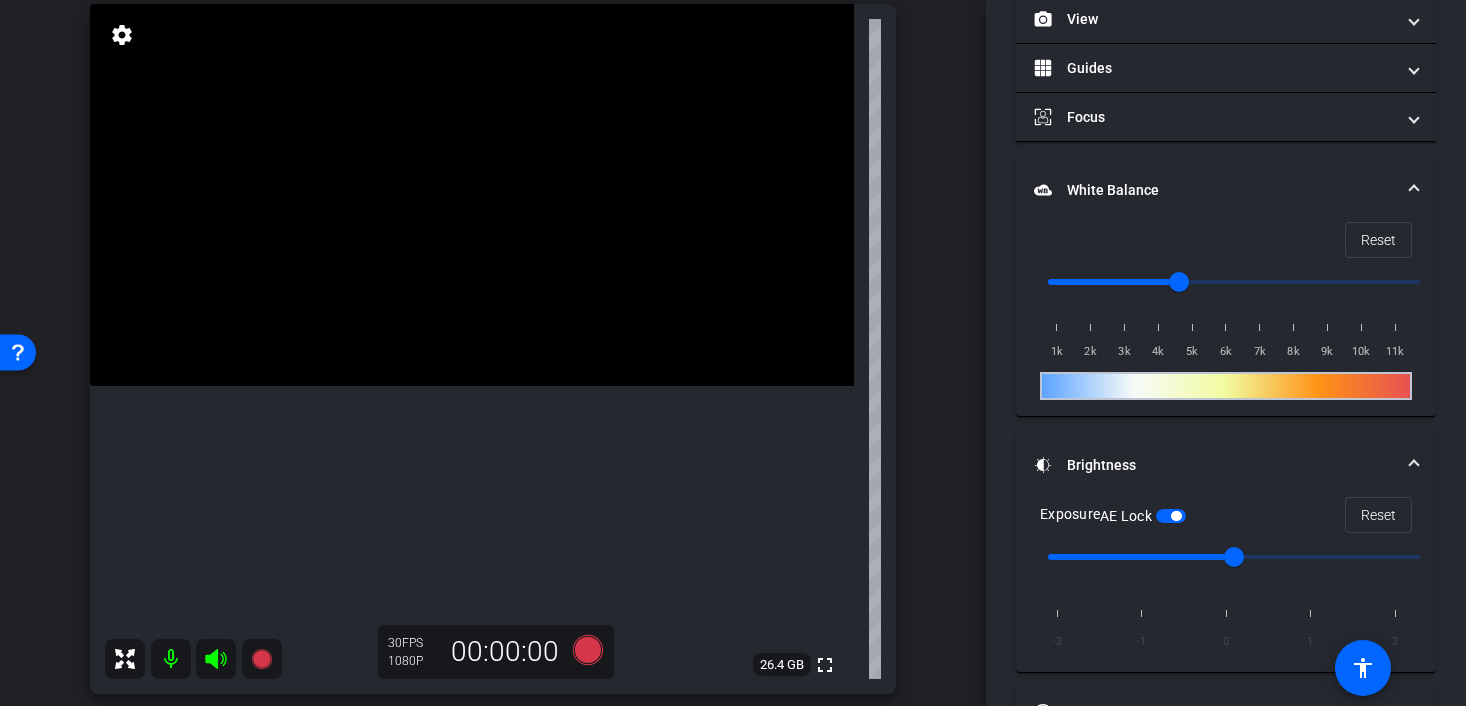 click at bounding box center [472, 195] 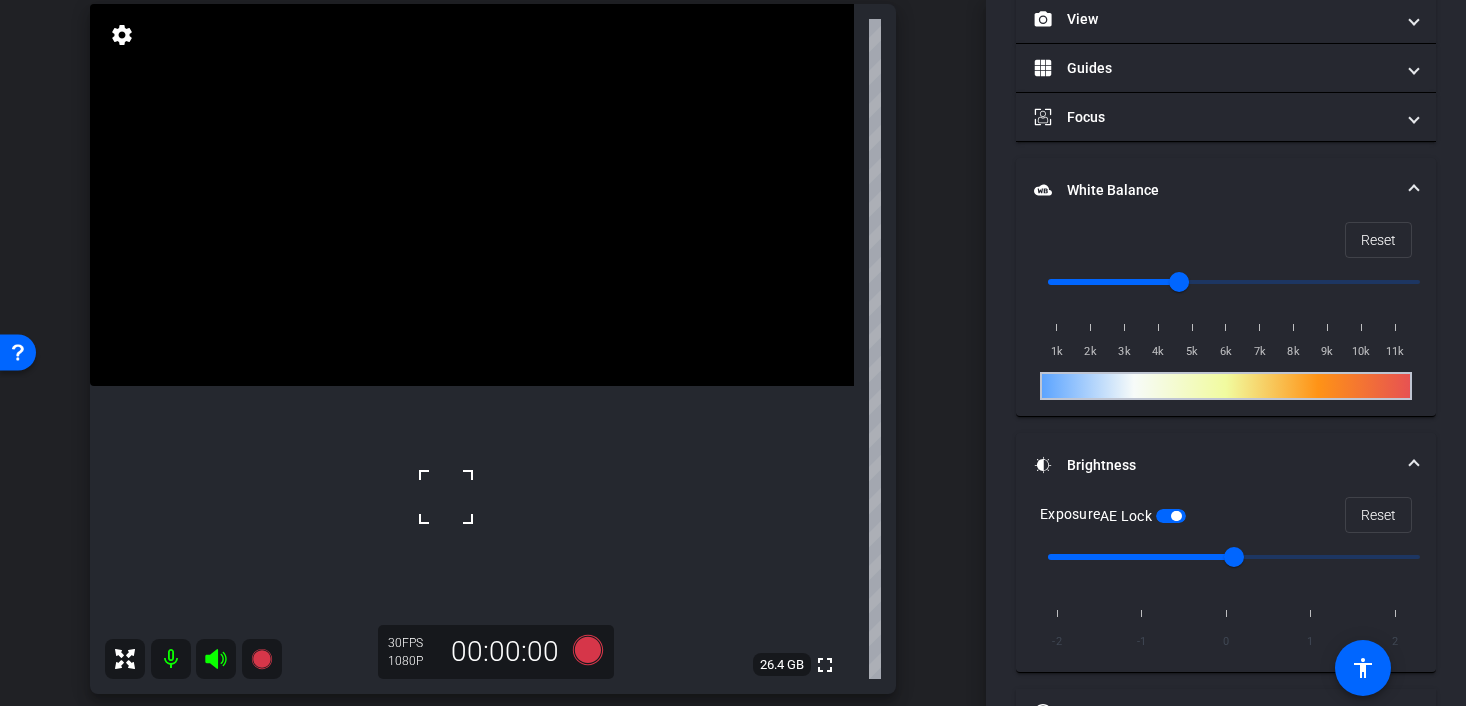 click at bounding box center (472, 195) 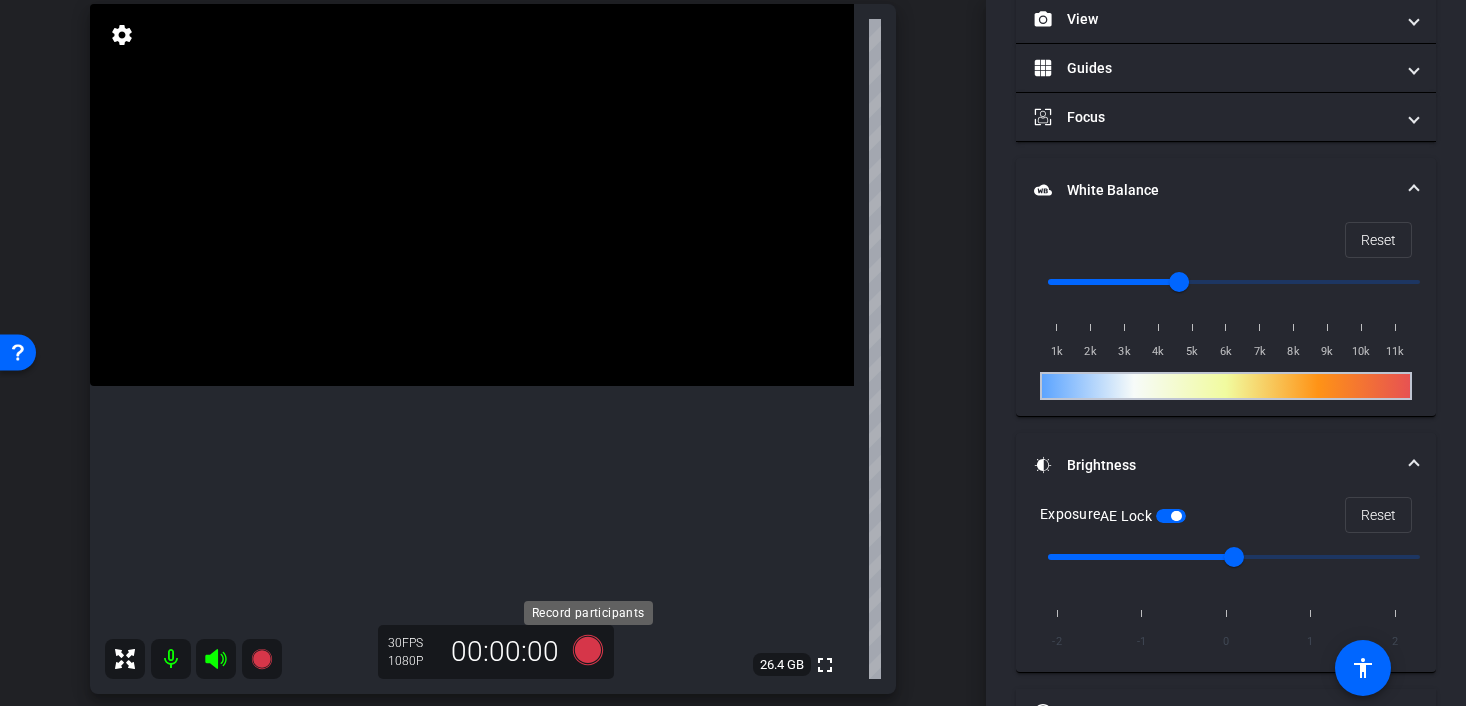 click 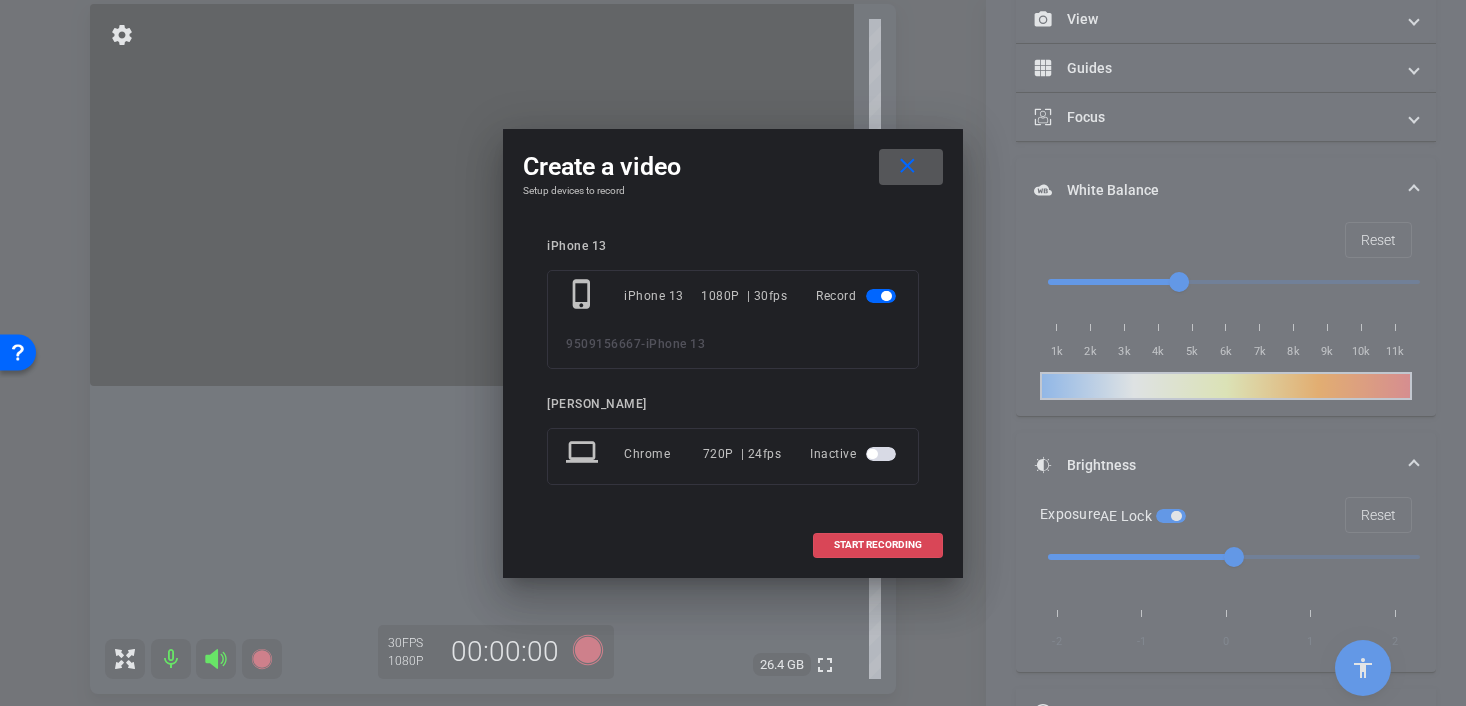 click on "START RECORDING" at bounding box center [878, 545] 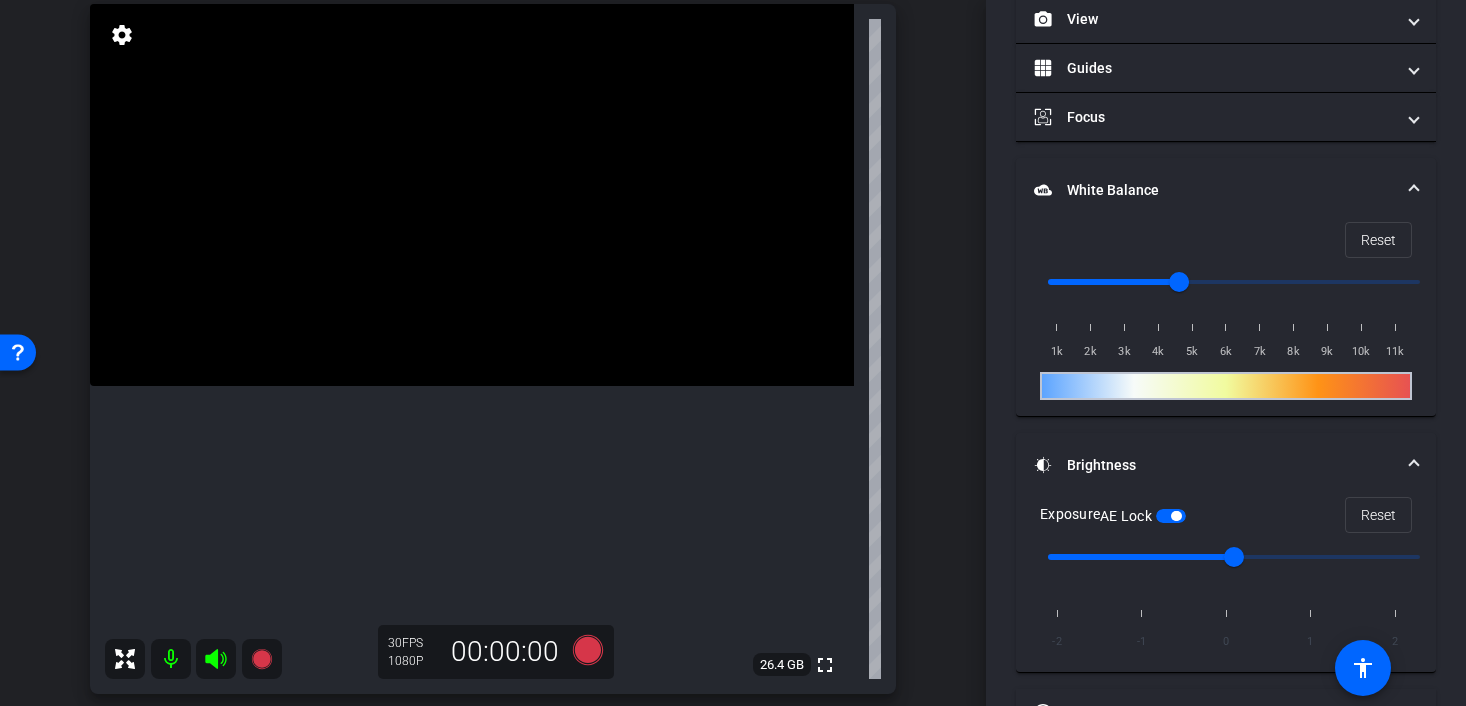 scroll, scrollTop: 317, scrollLeft: 0, axis: vertical 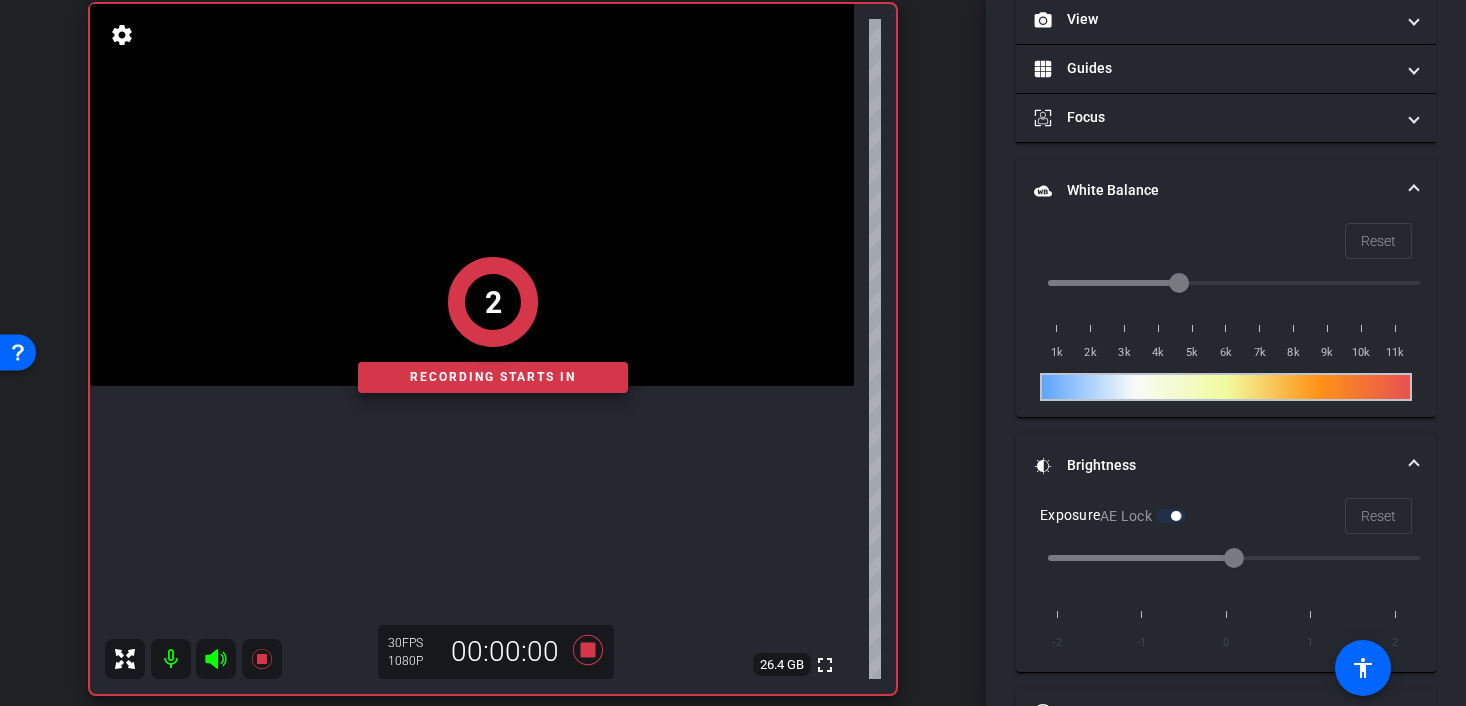 click on "2   Recording starts in" 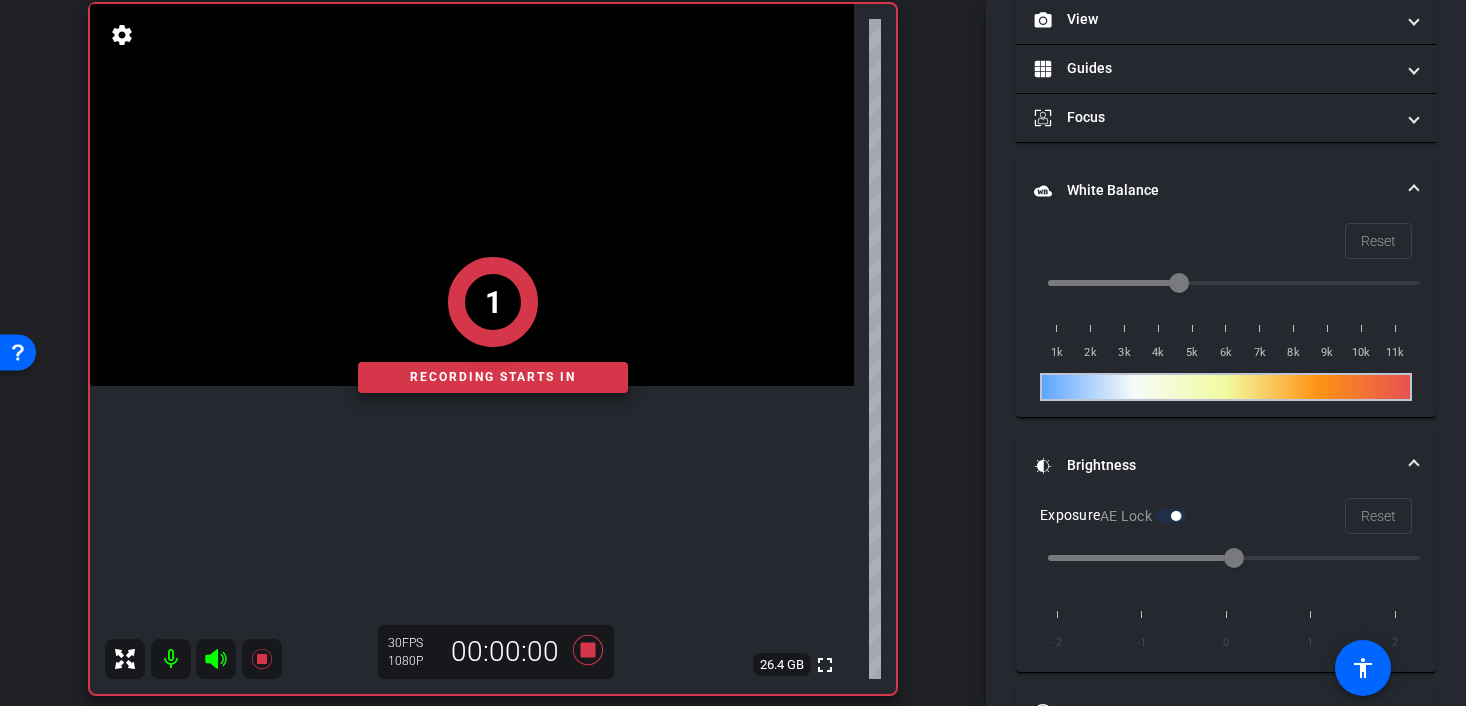 click on "1   Recording starts in" 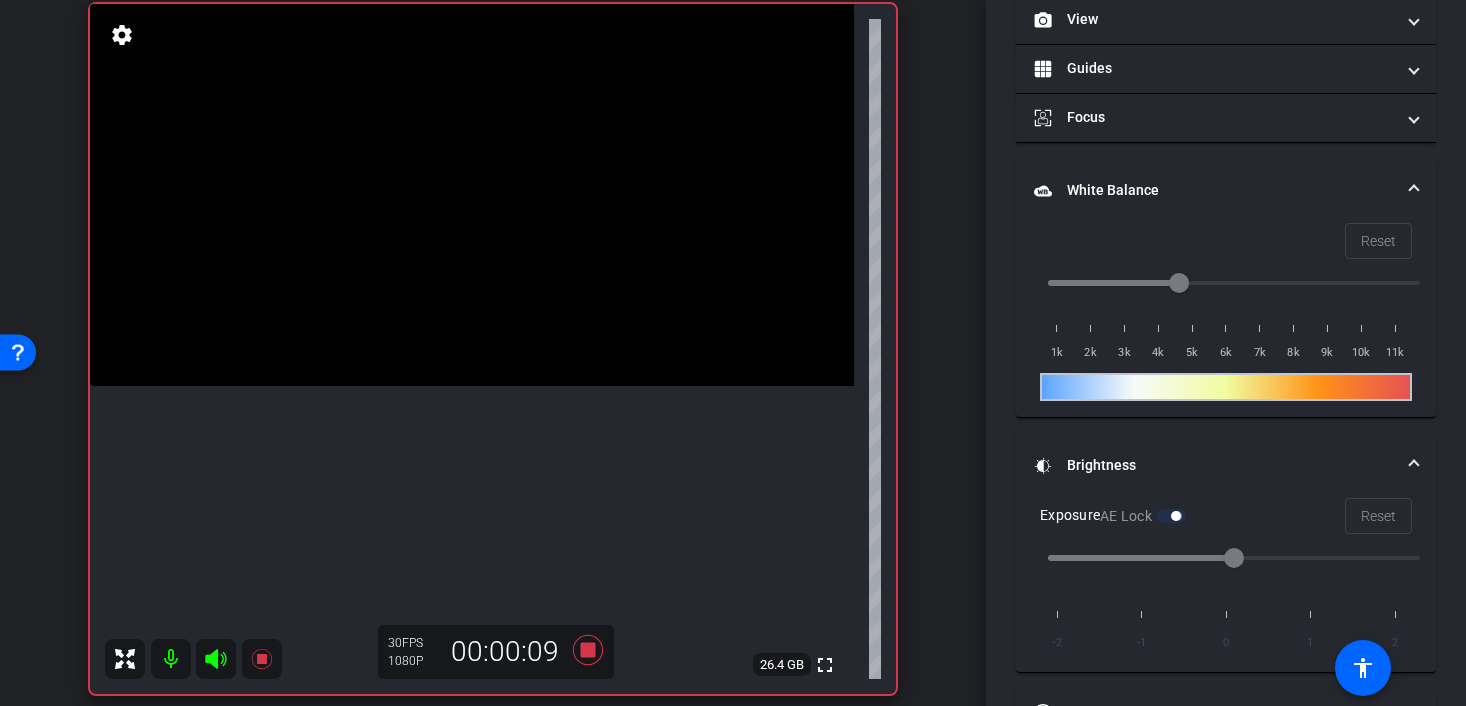 click at bounding box center [472, 195] 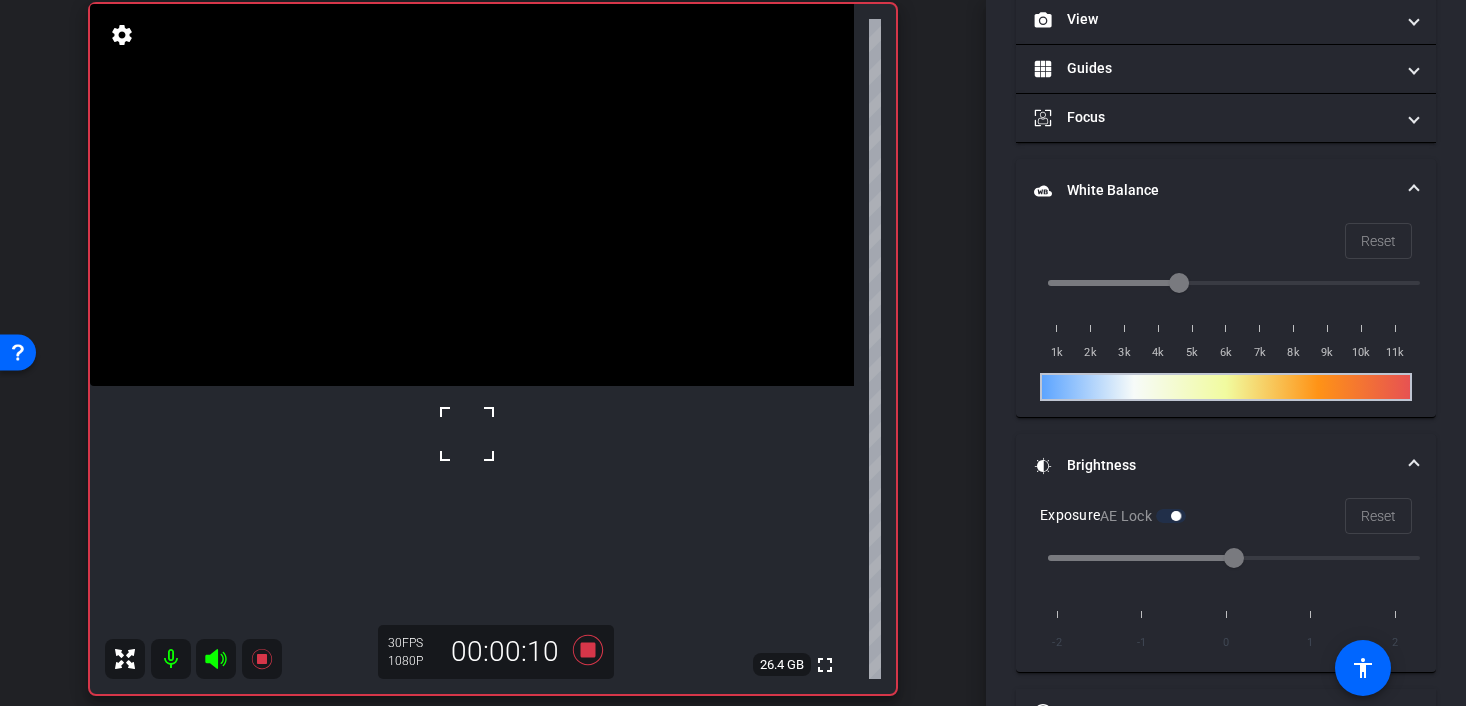 click at bounding box center [472, 195] 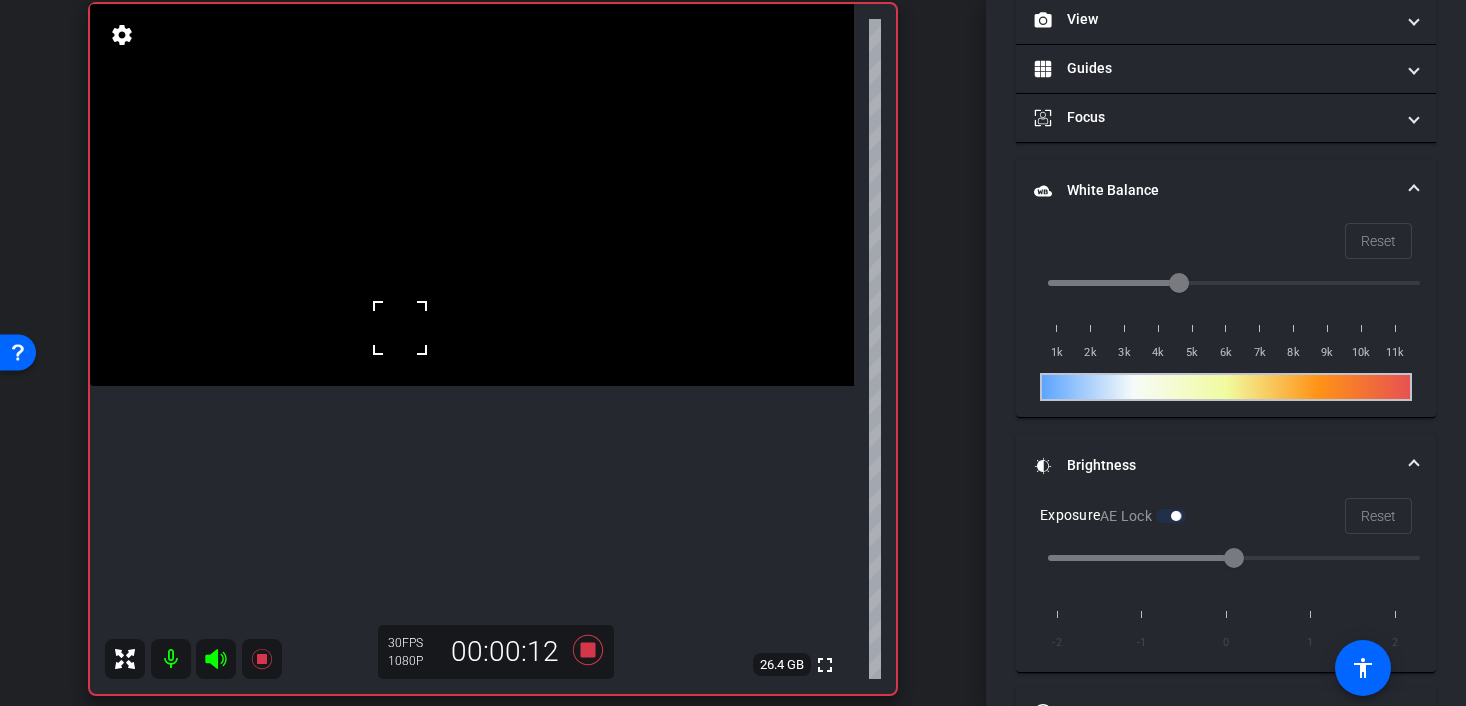 click at bounding box center [400, 328] 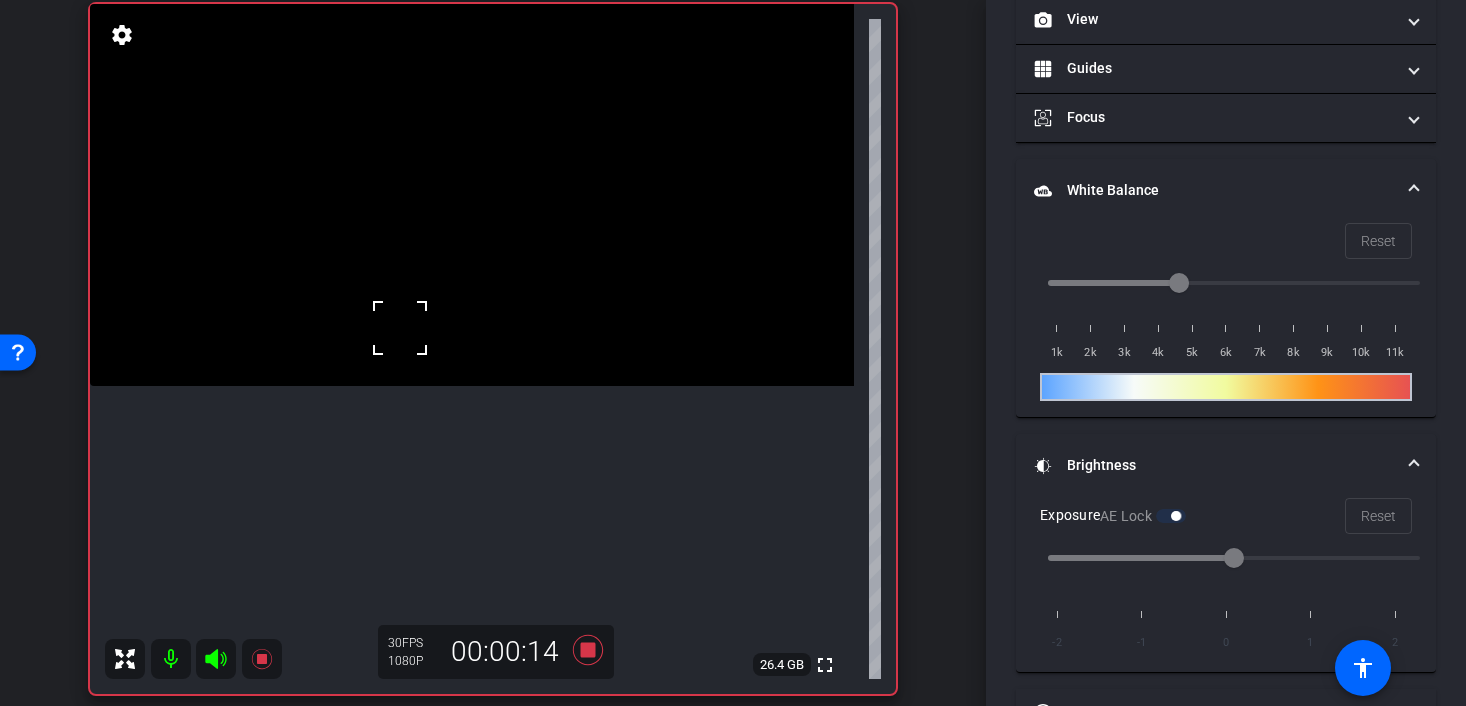 click at bounding box center (400, 328) 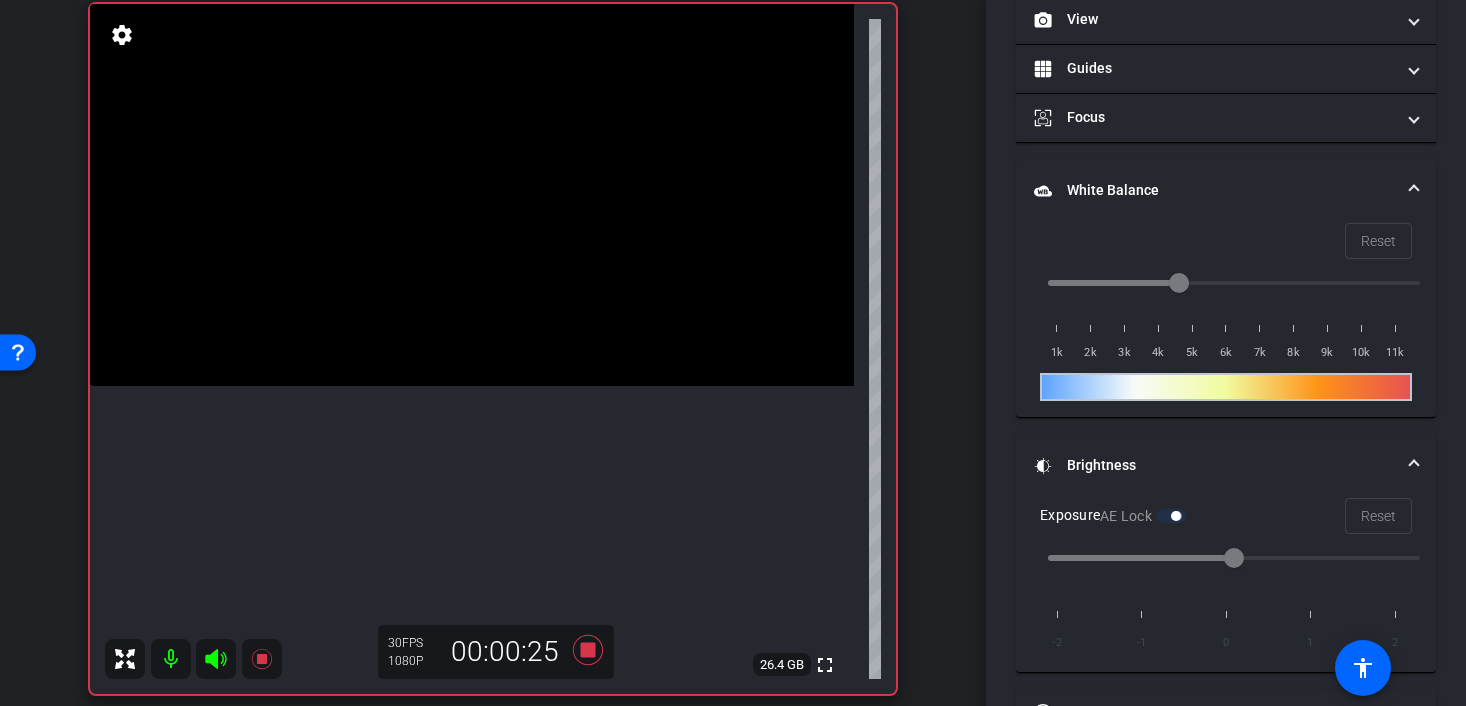 click at bounding box center [472, 195] 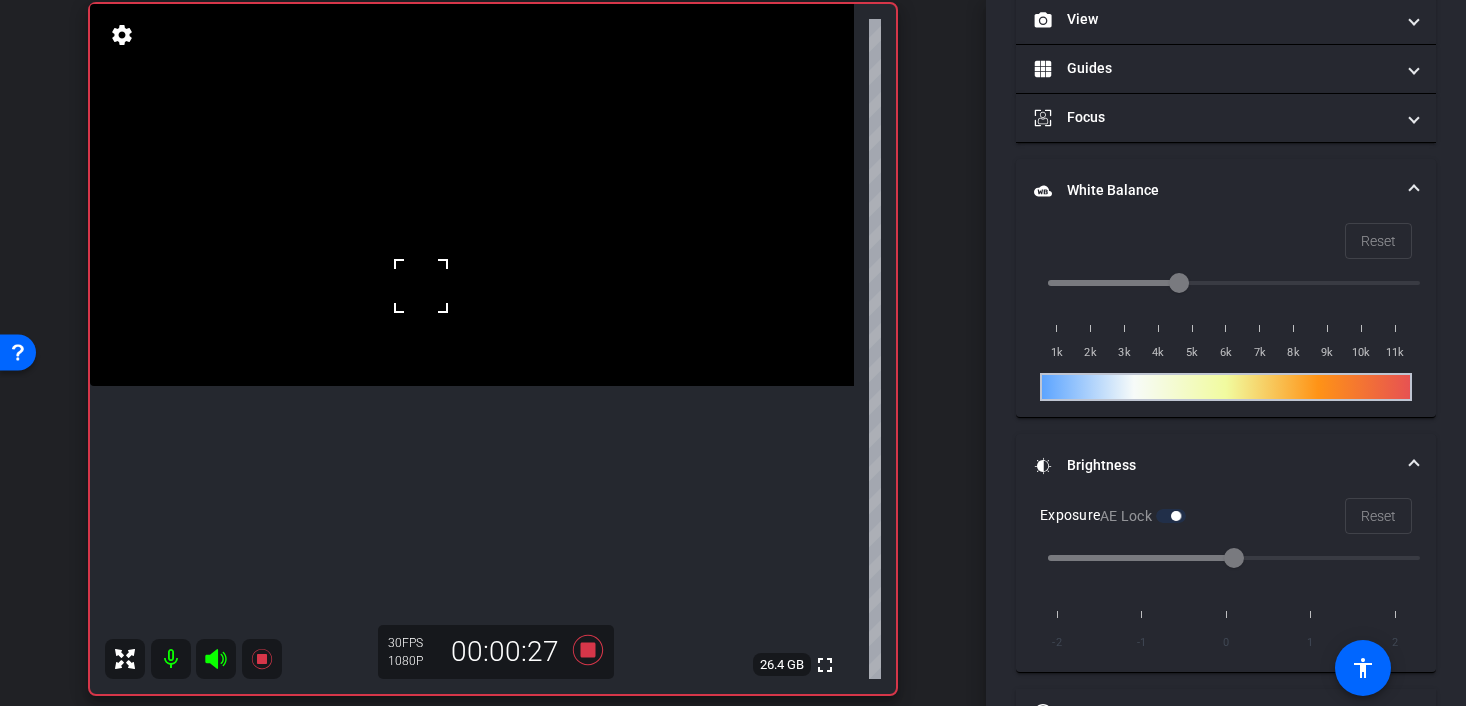 click at bounding box center (421, 286) 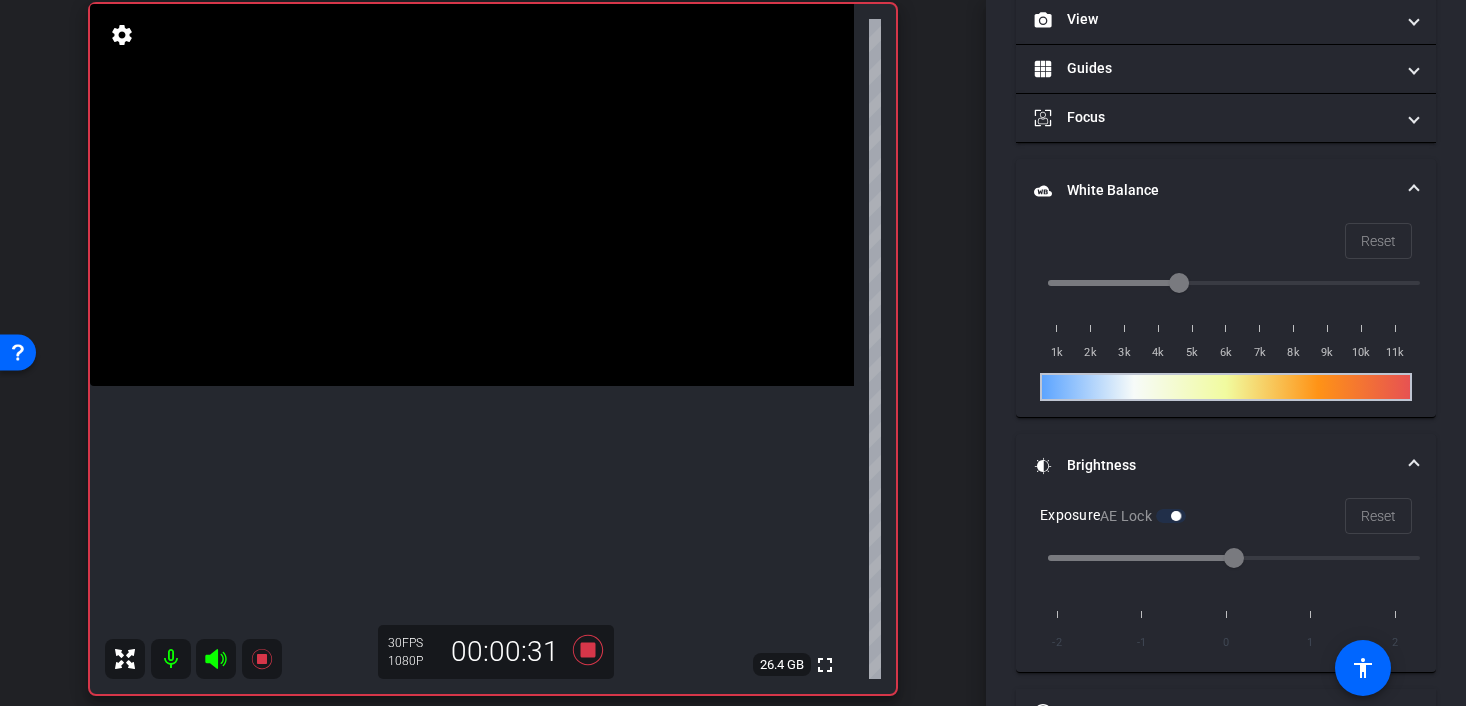 click at bounding box center (472, 195) 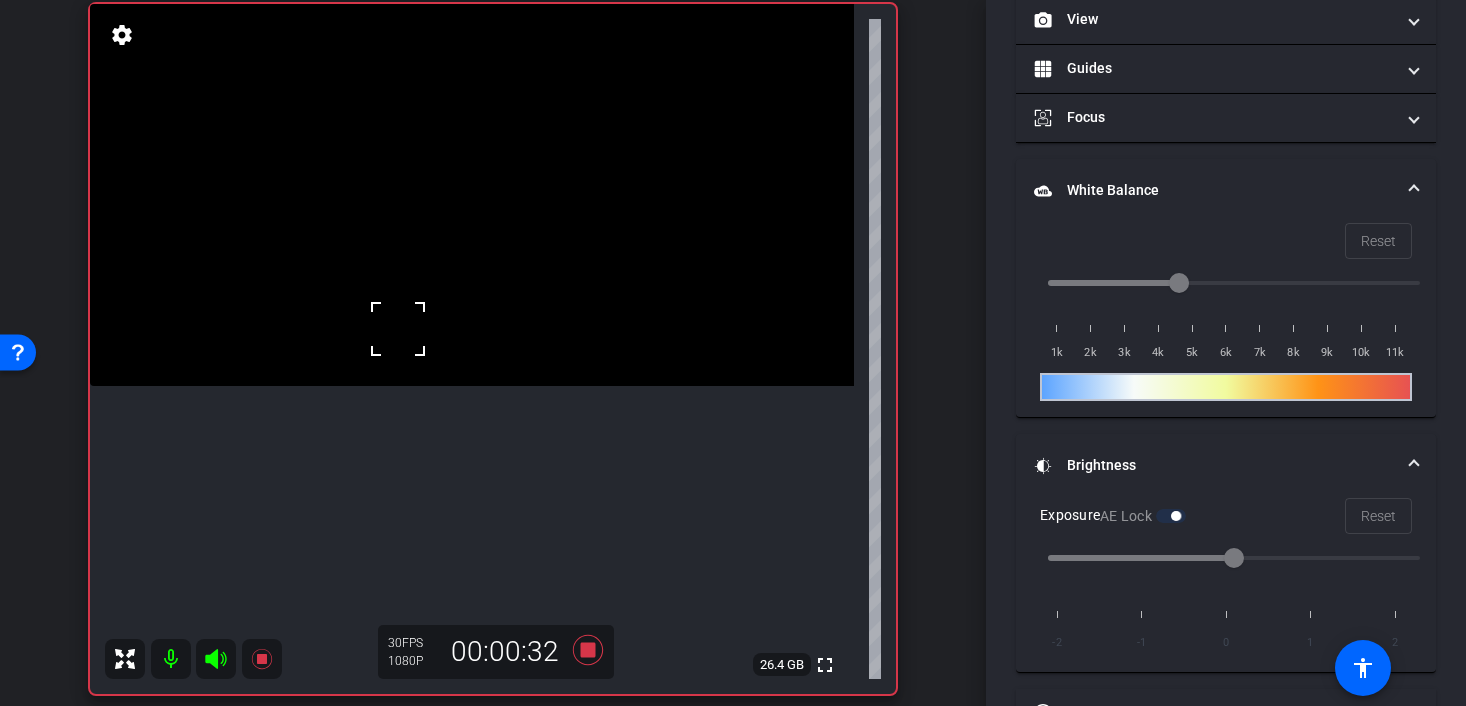 click at bounding box center (472, 195) 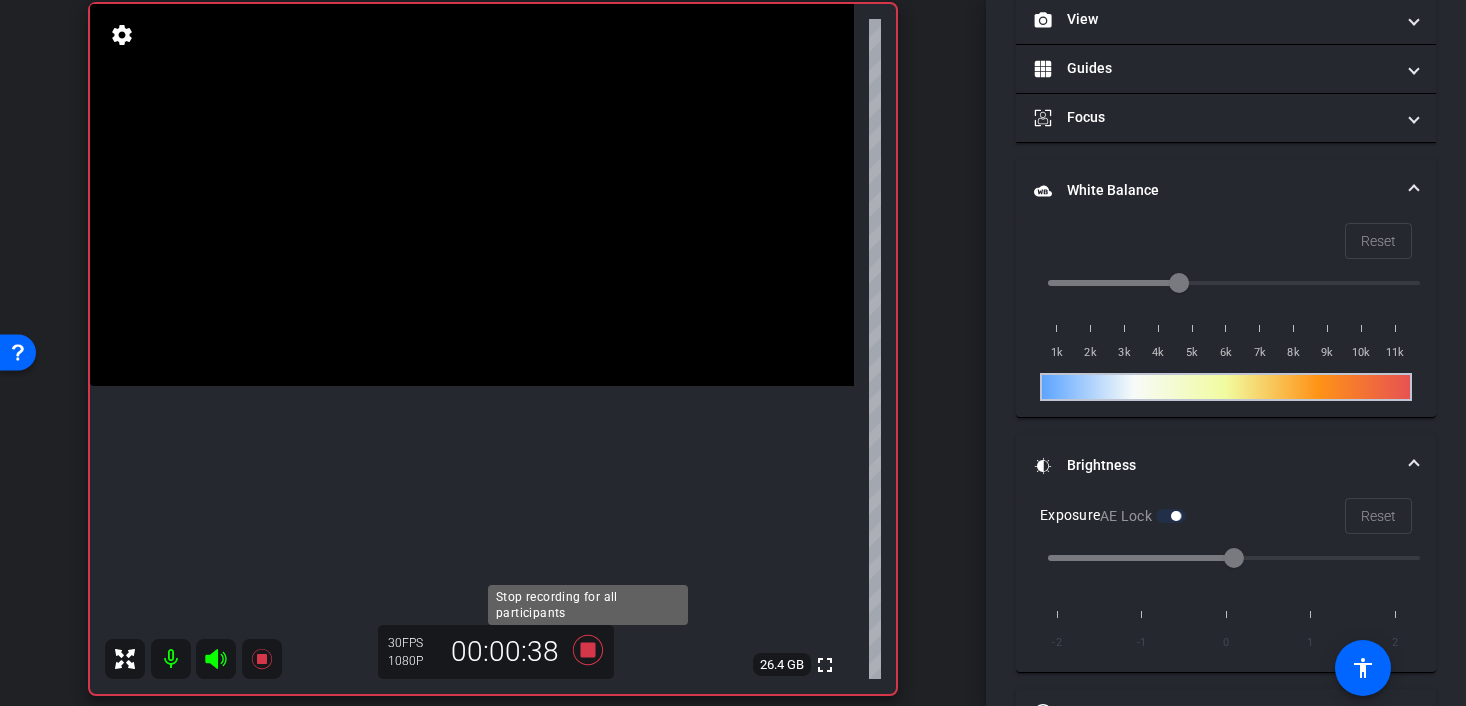 click 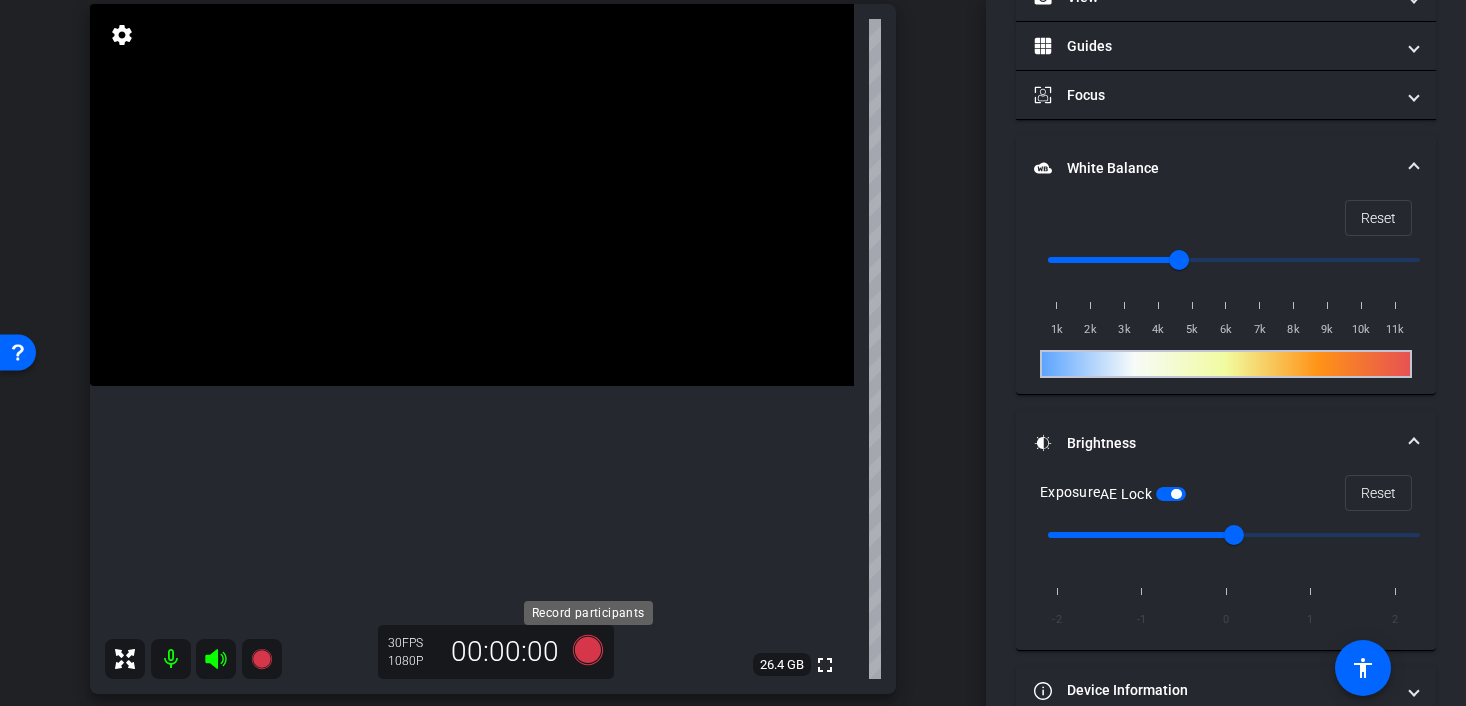 scroll, scrollTop: 295, scrollLeft: 0, axis: vertical 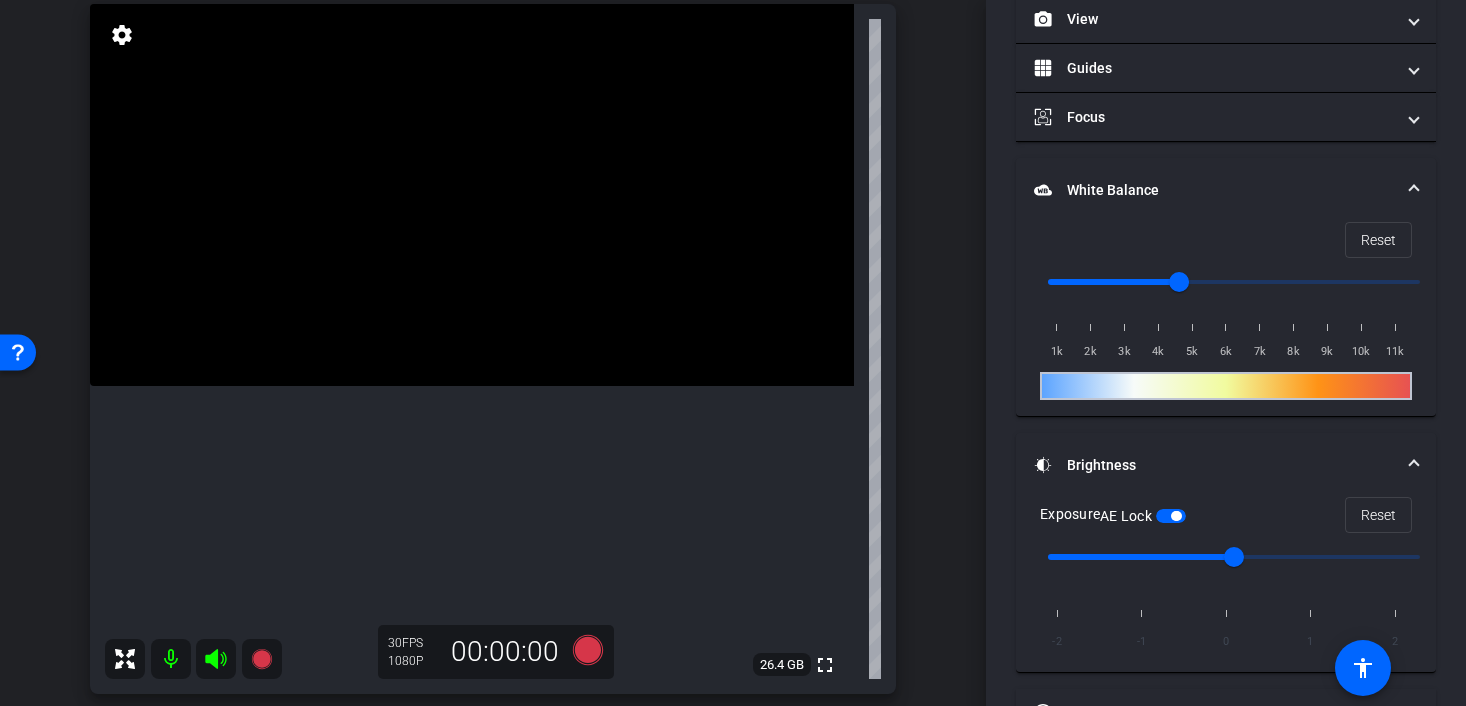 click at bounding box center (472, 195) 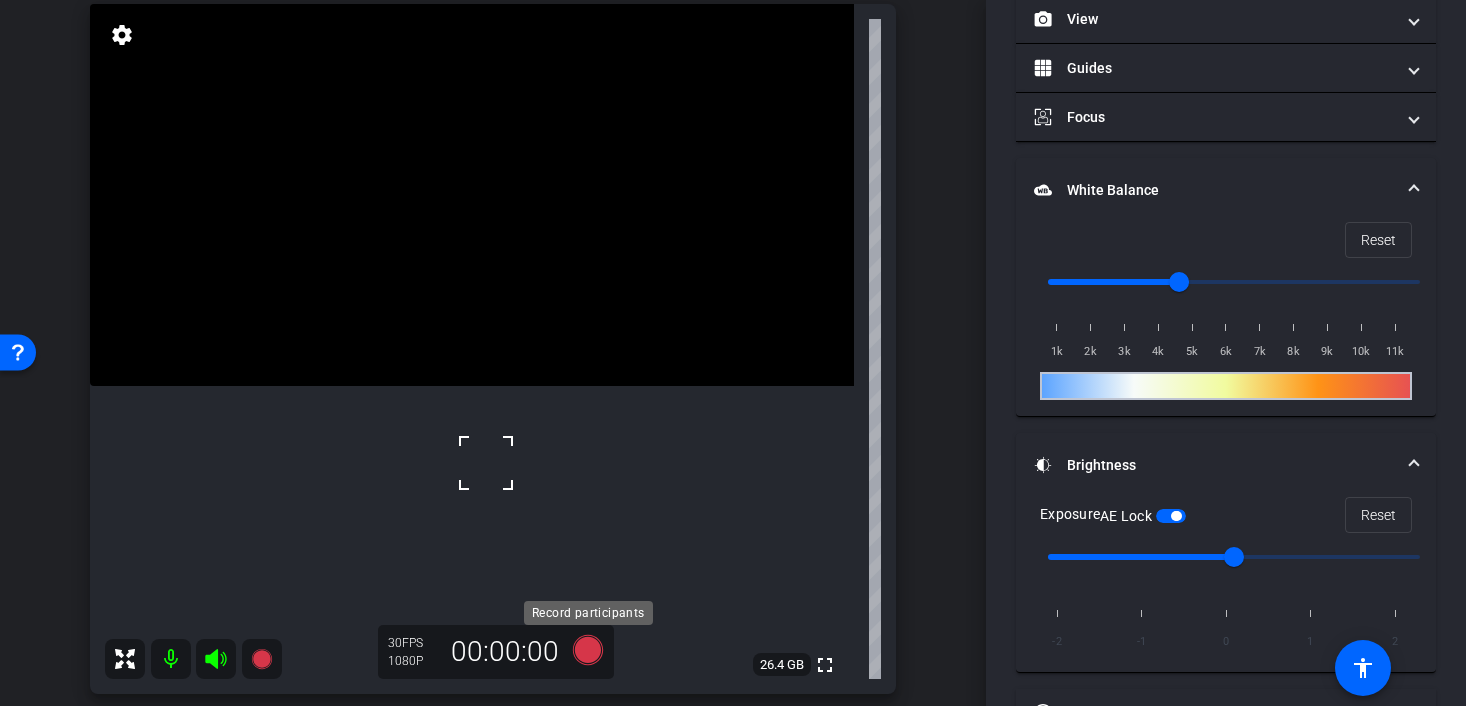 click 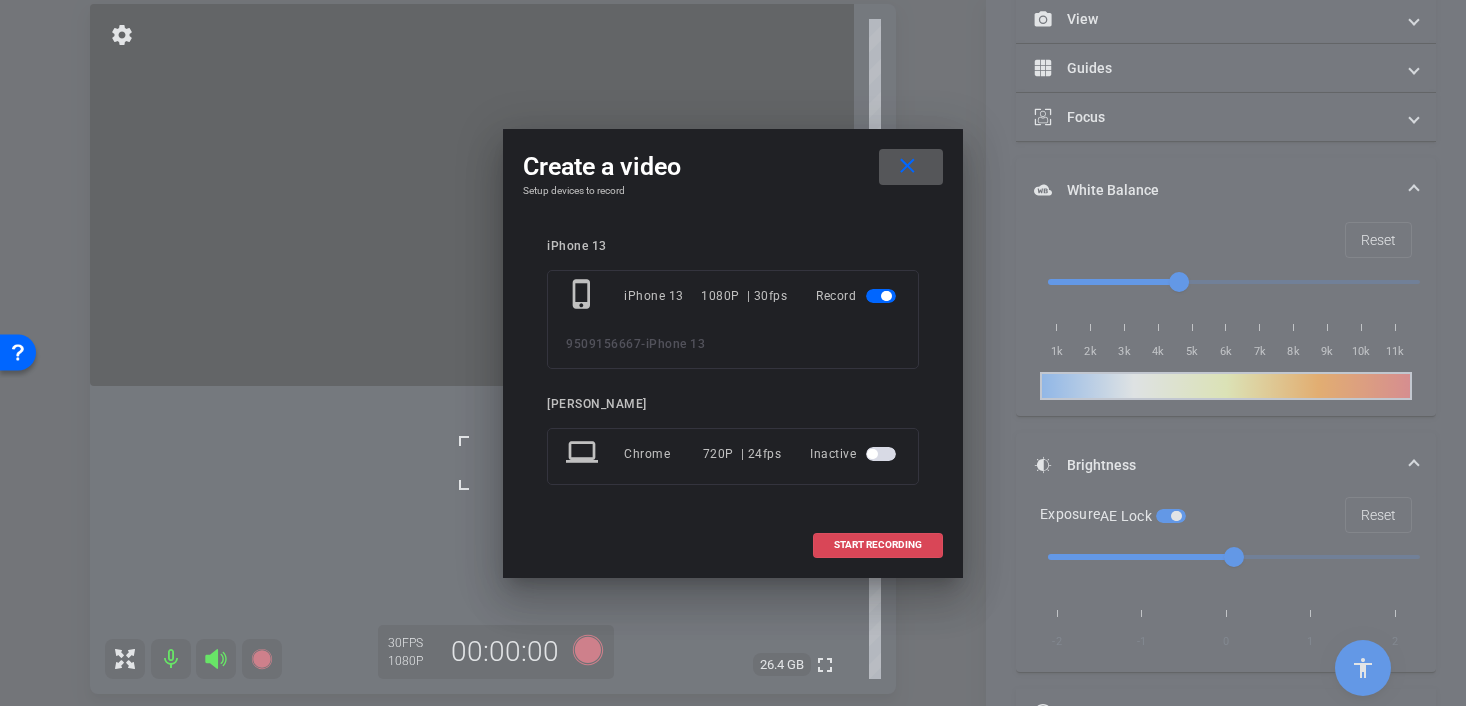 click on "START RECORDING" at bounding box center (878, 545) 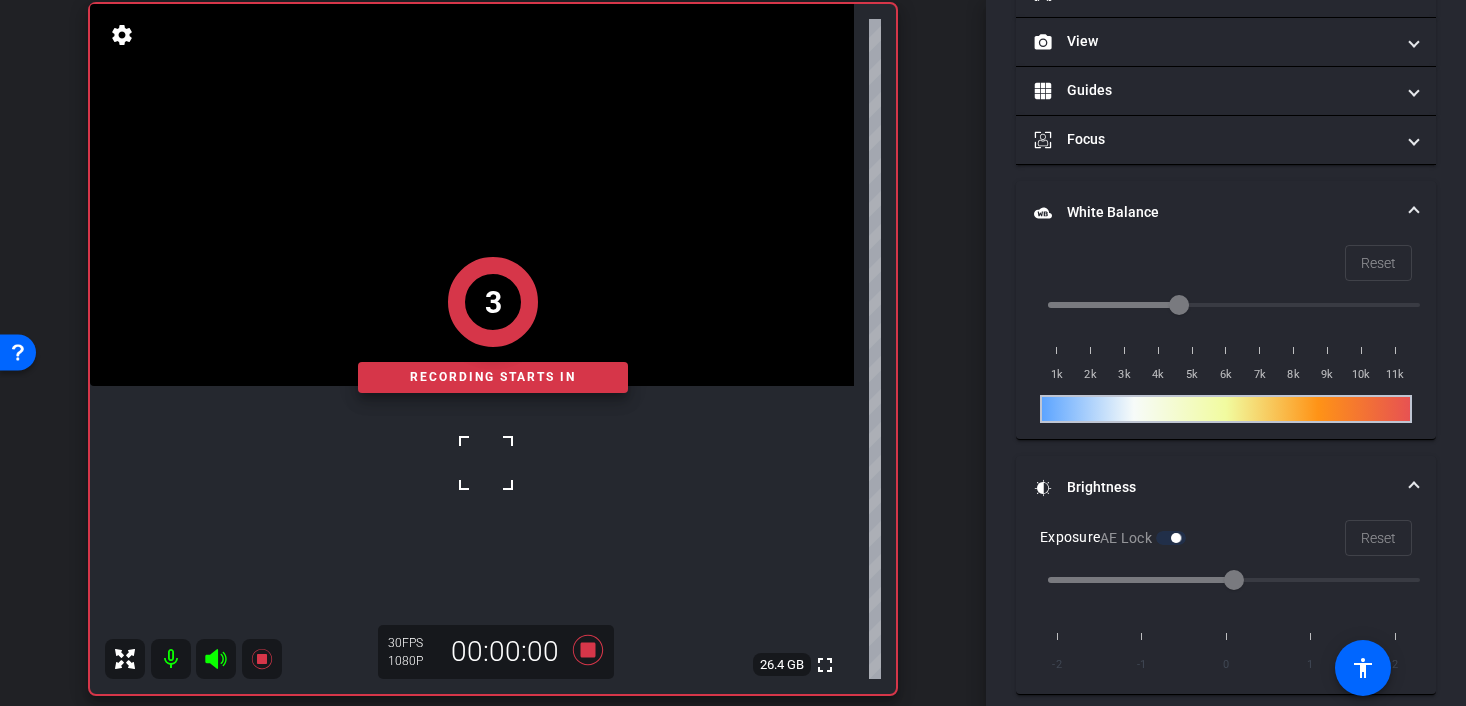 scroll, scrollTop: 317, scrollLeft: 0, axis: vertical 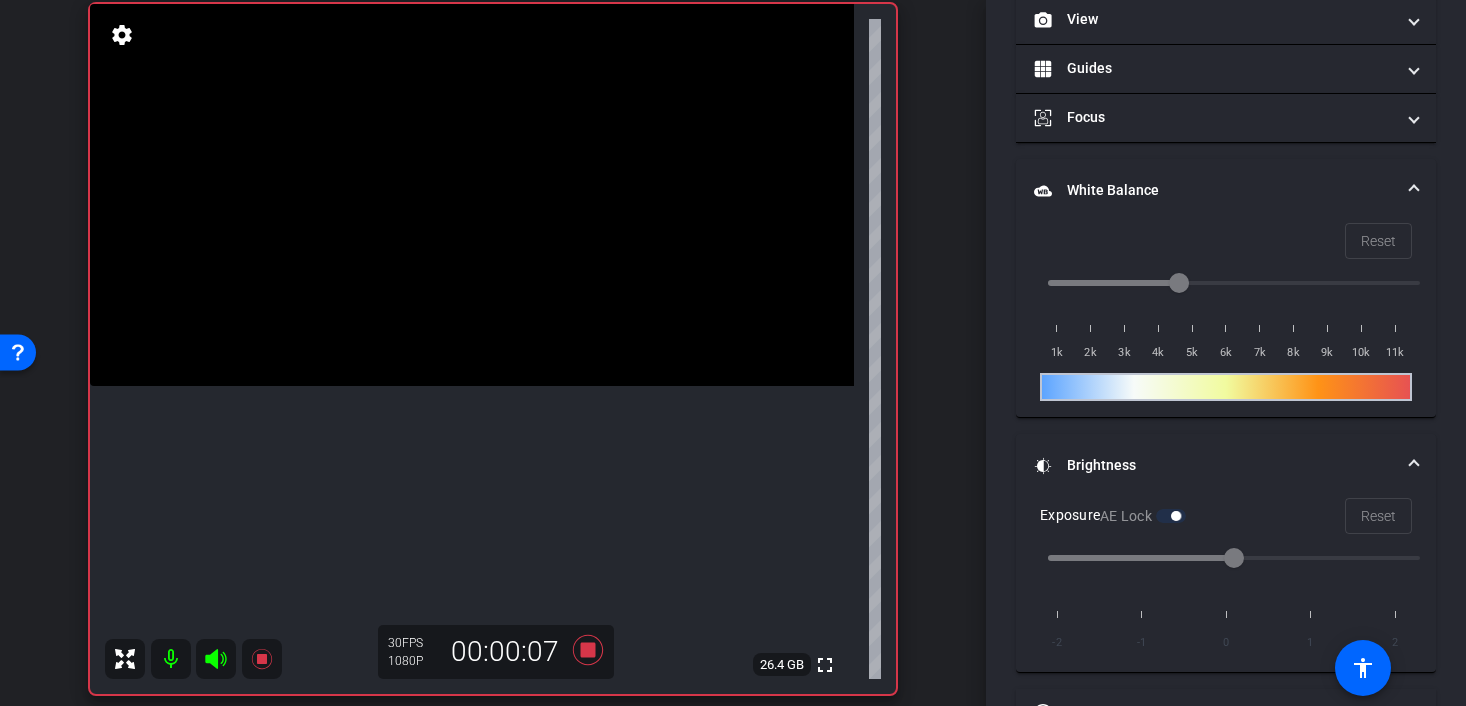 click at bounding box center [472, 195] 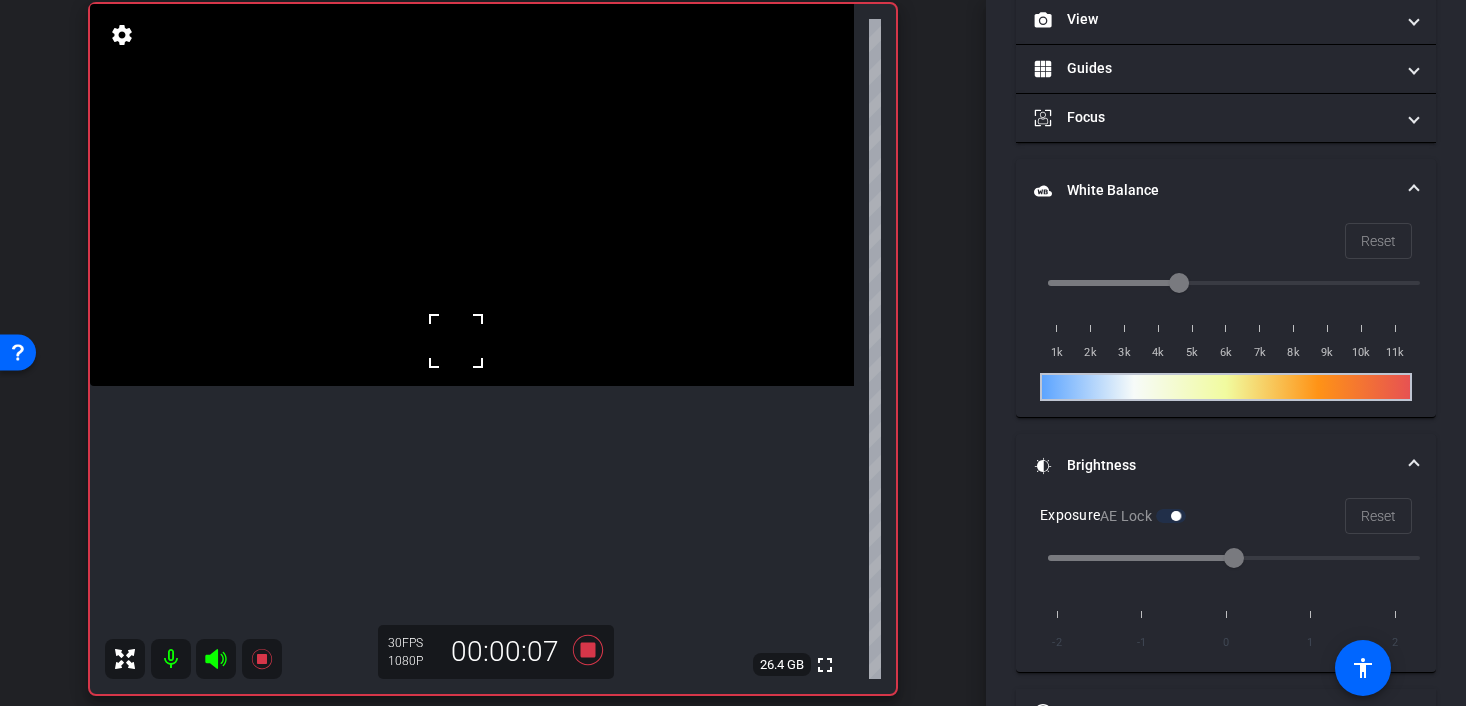 click at bounding box center [472, 195] 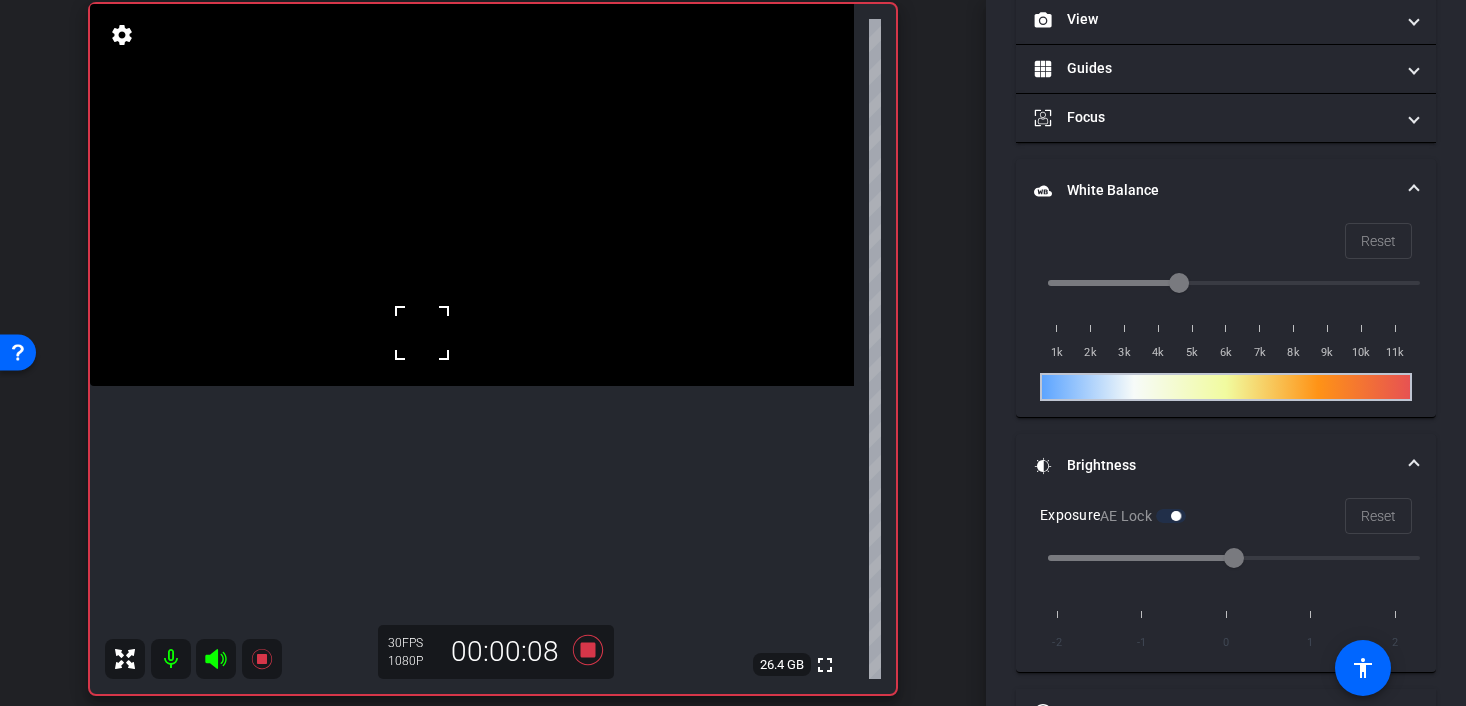 click at bounding box center (422, 333) 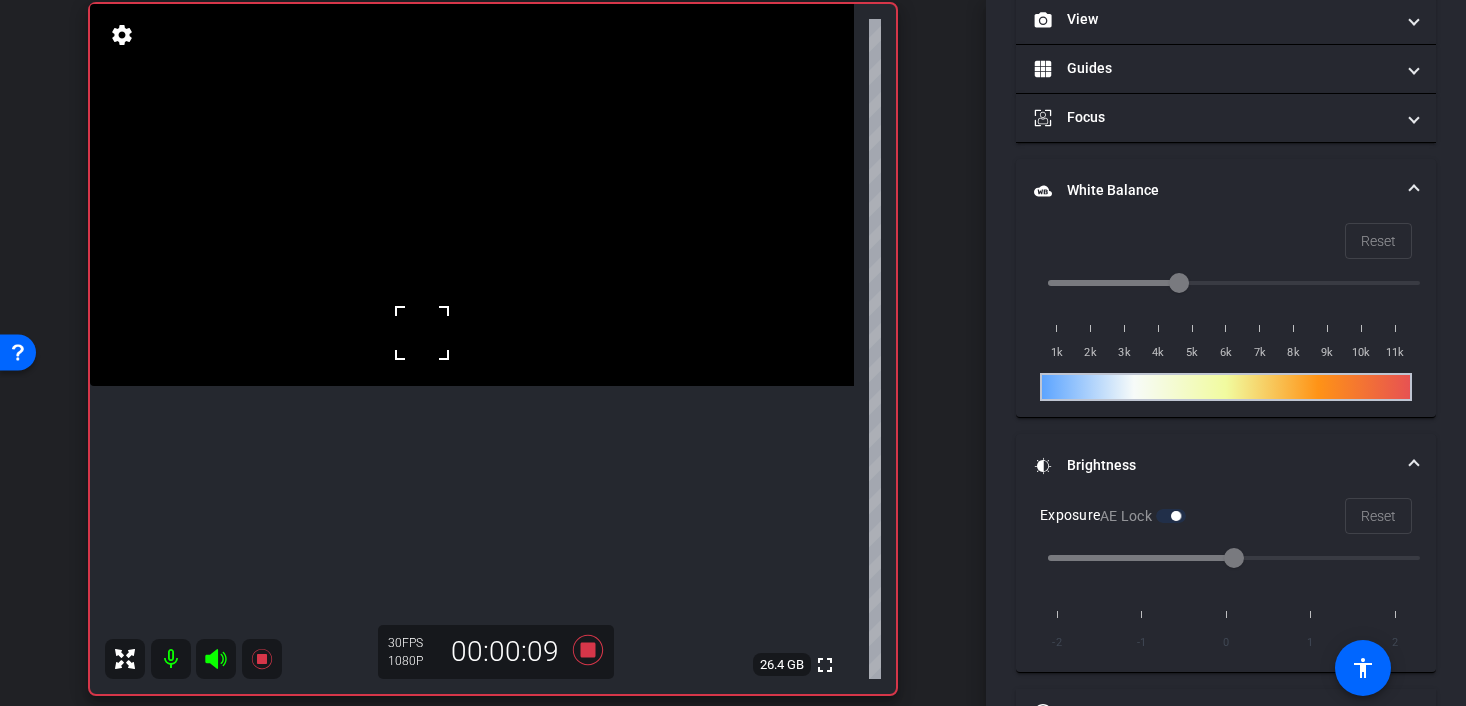 click at bounding box center [422, 333] 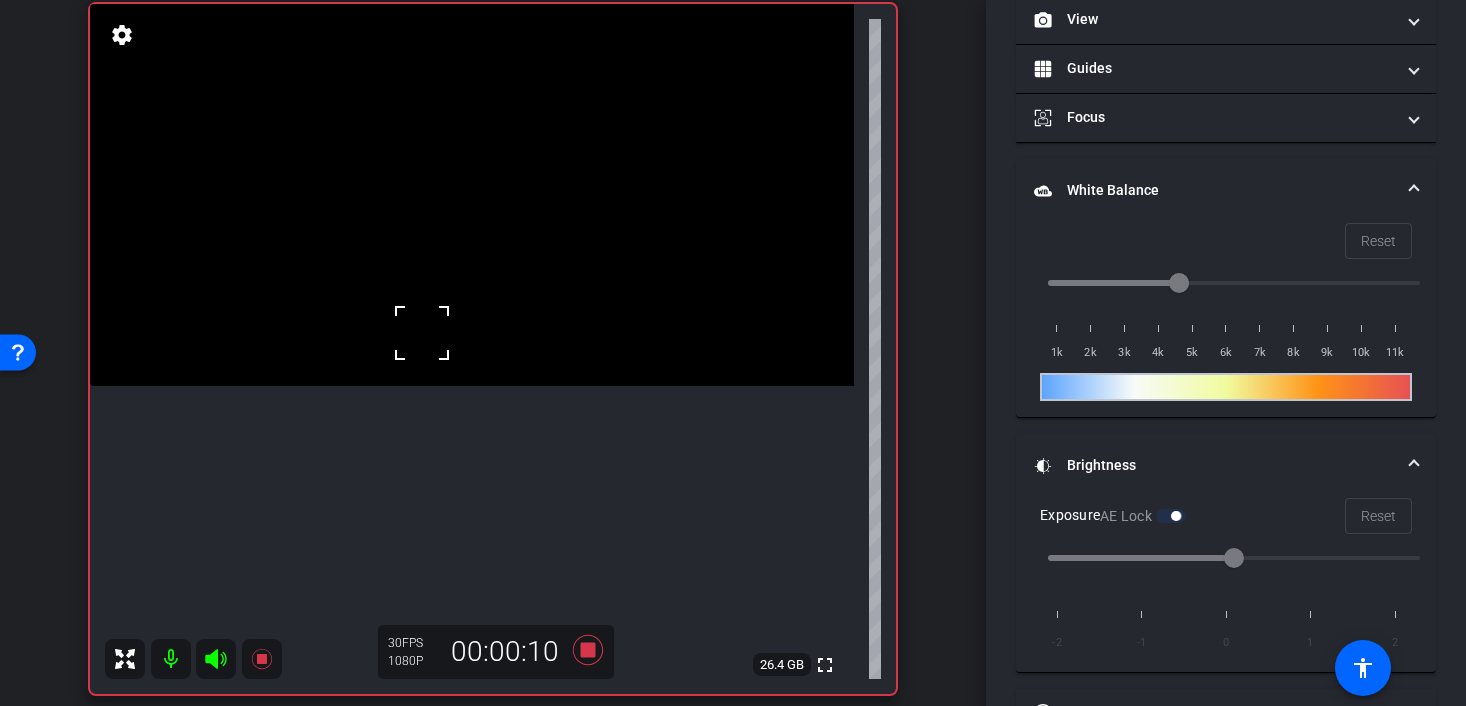 click at bounding box center (422, 333) 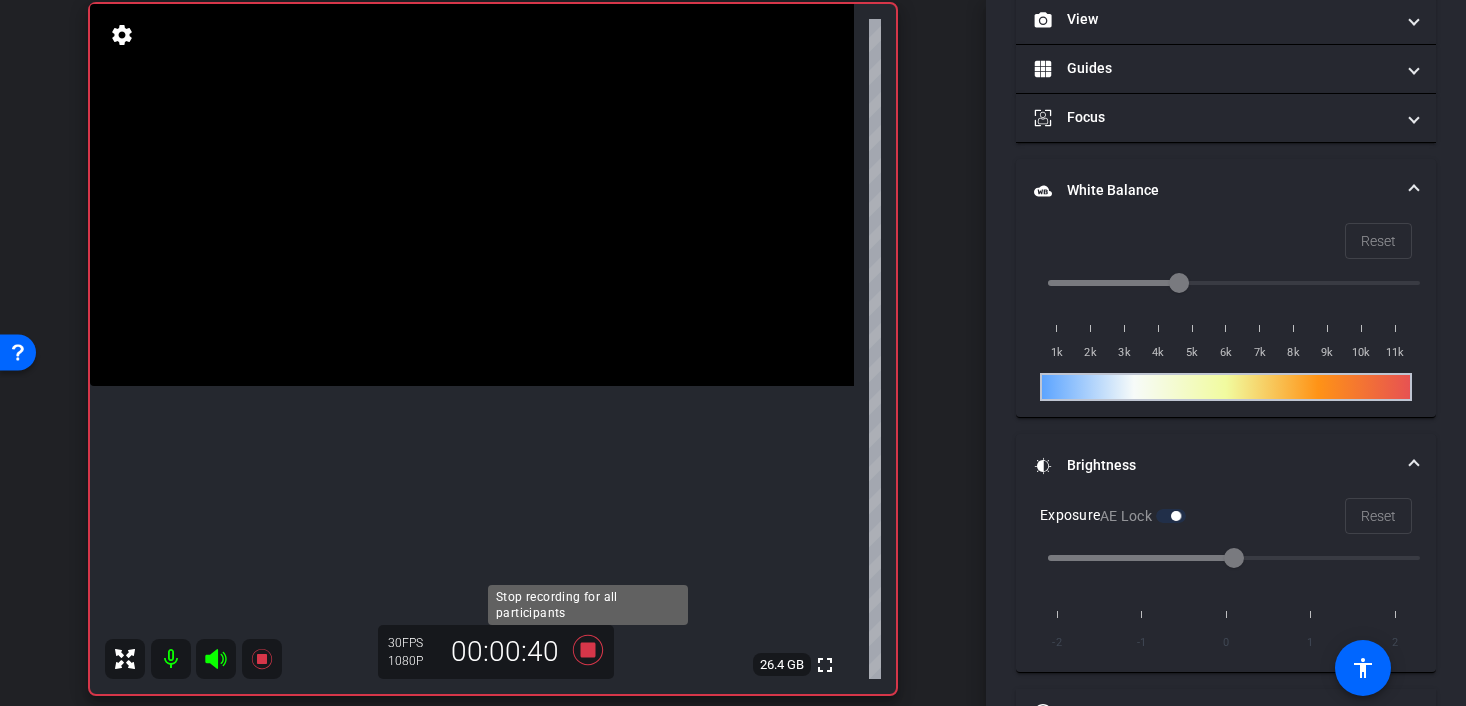 click 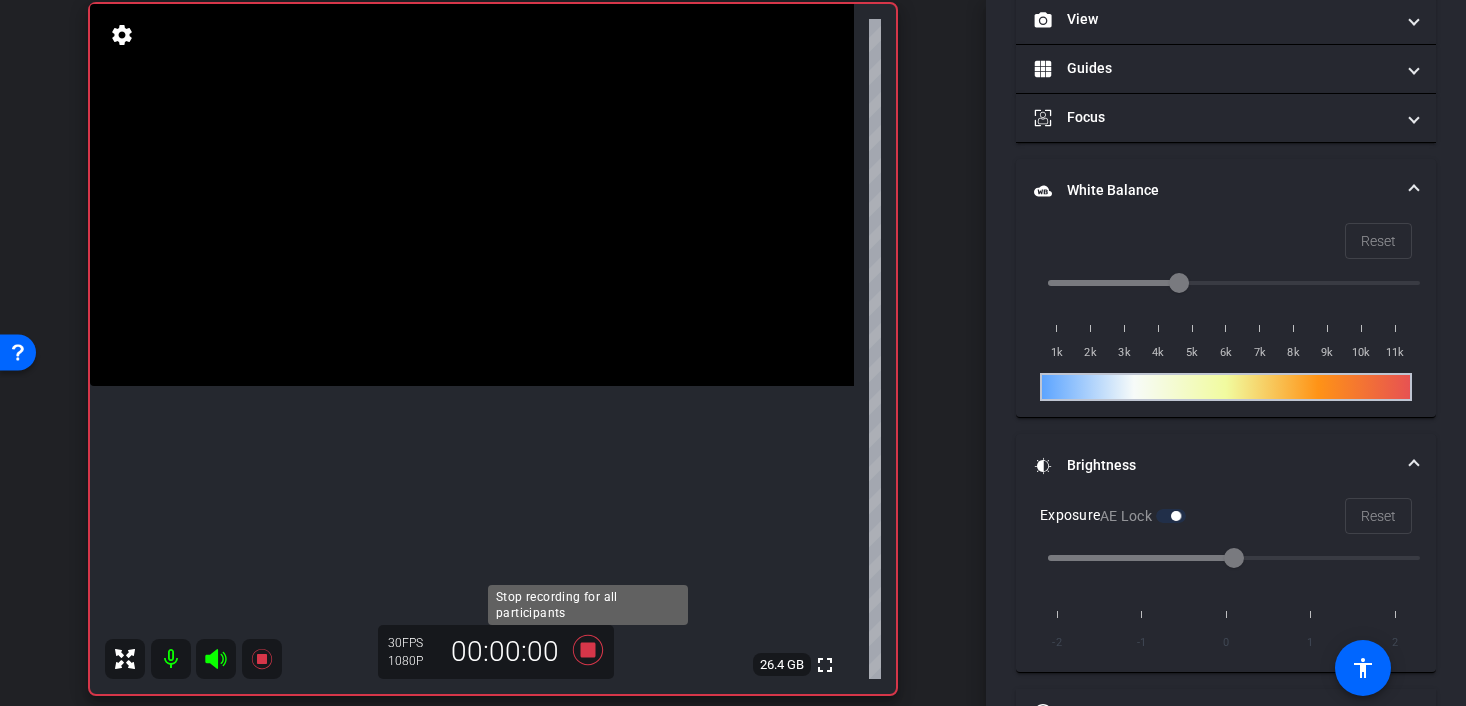 scroll, scrollTop: 295, scrollLeft: 0, axis: vertical 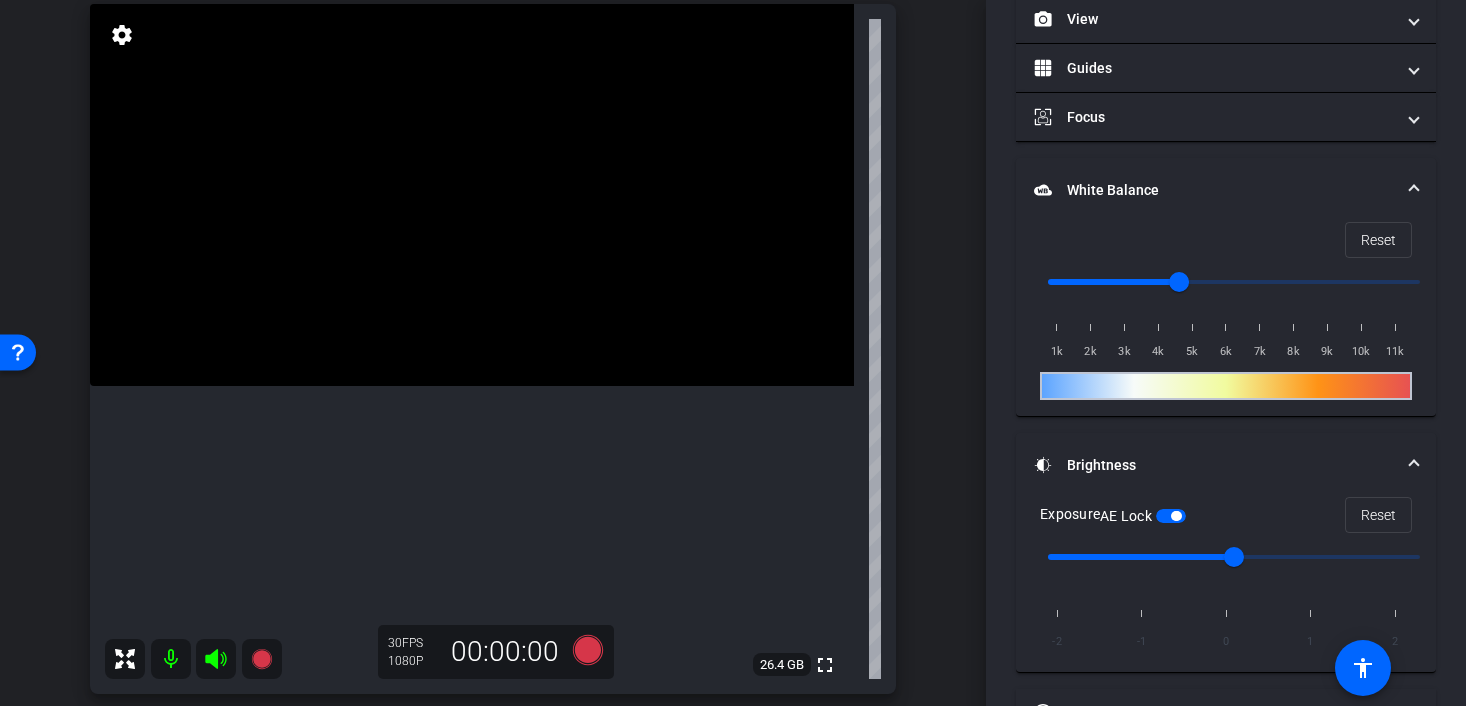 click at bounding box center (472, 195) 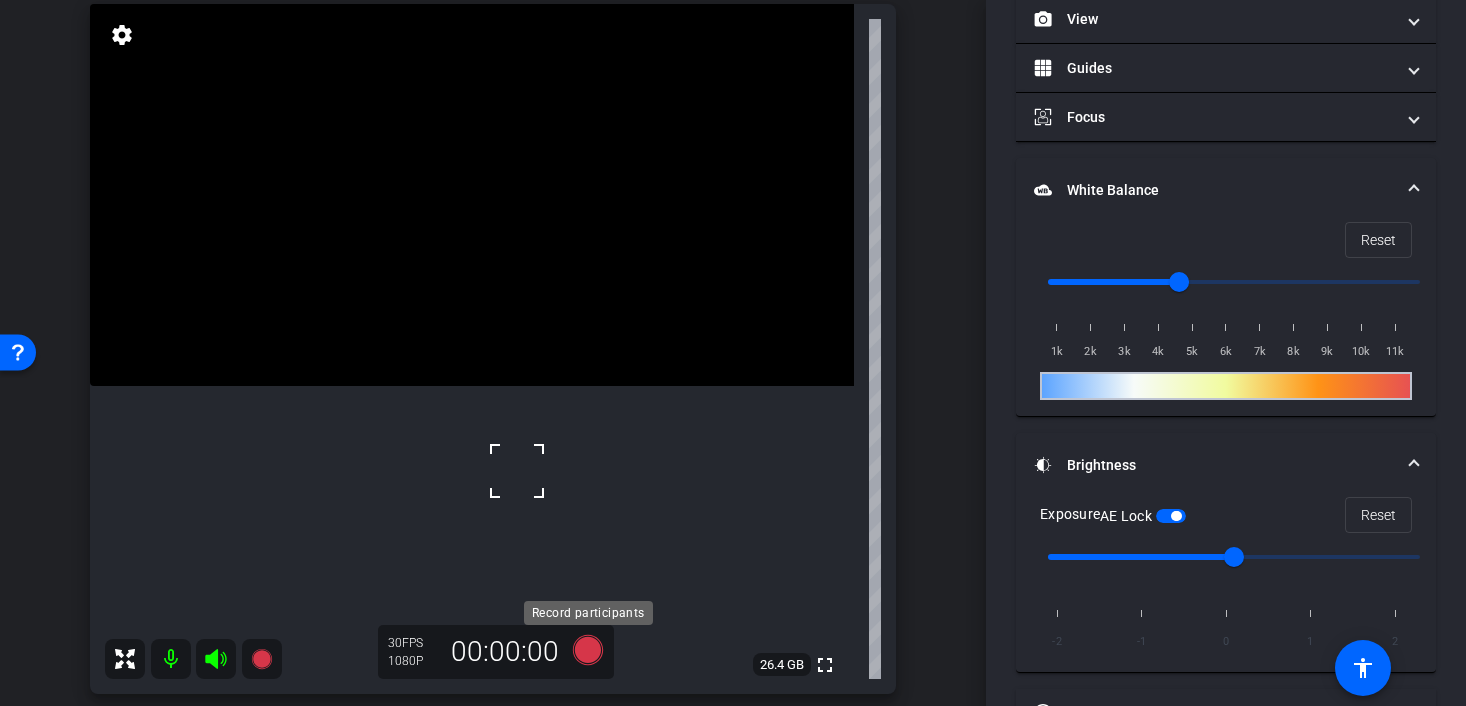 click 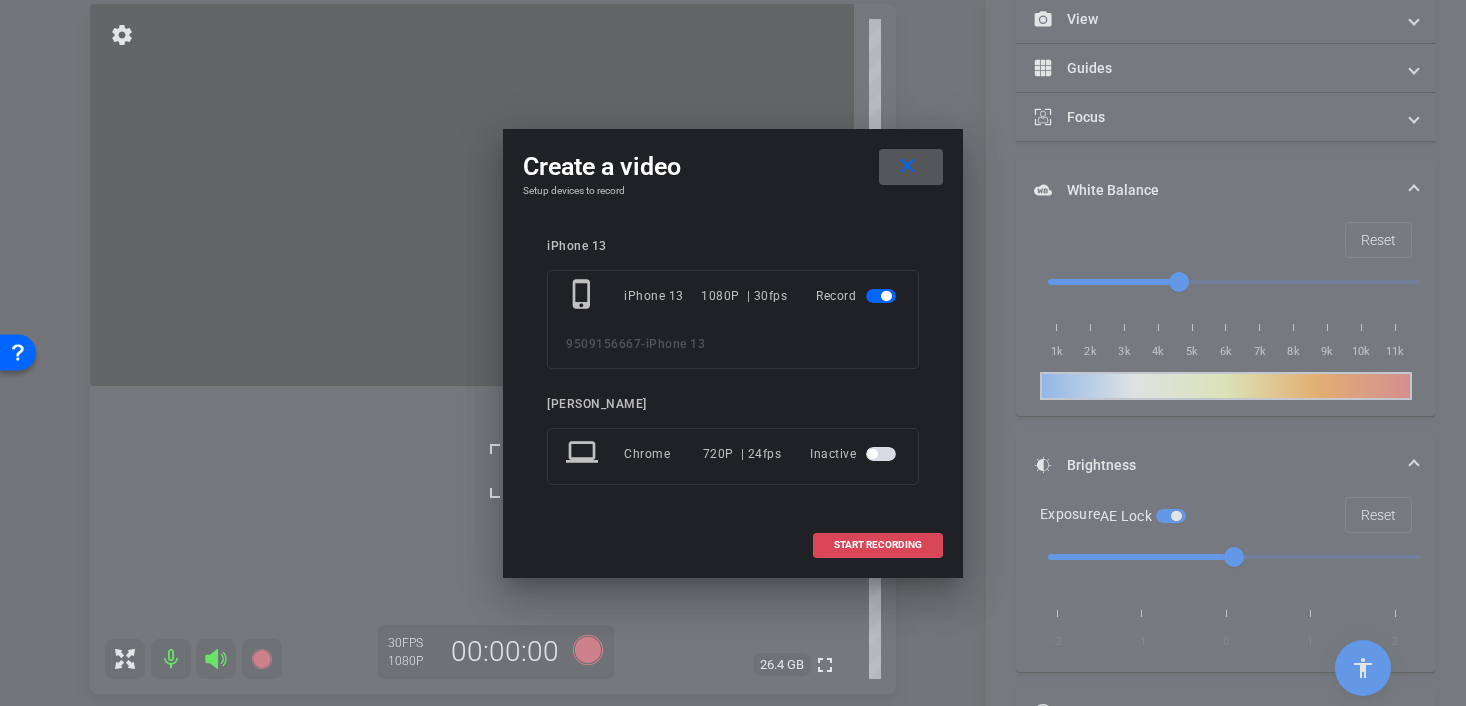 click at bounding box center (878, 545) 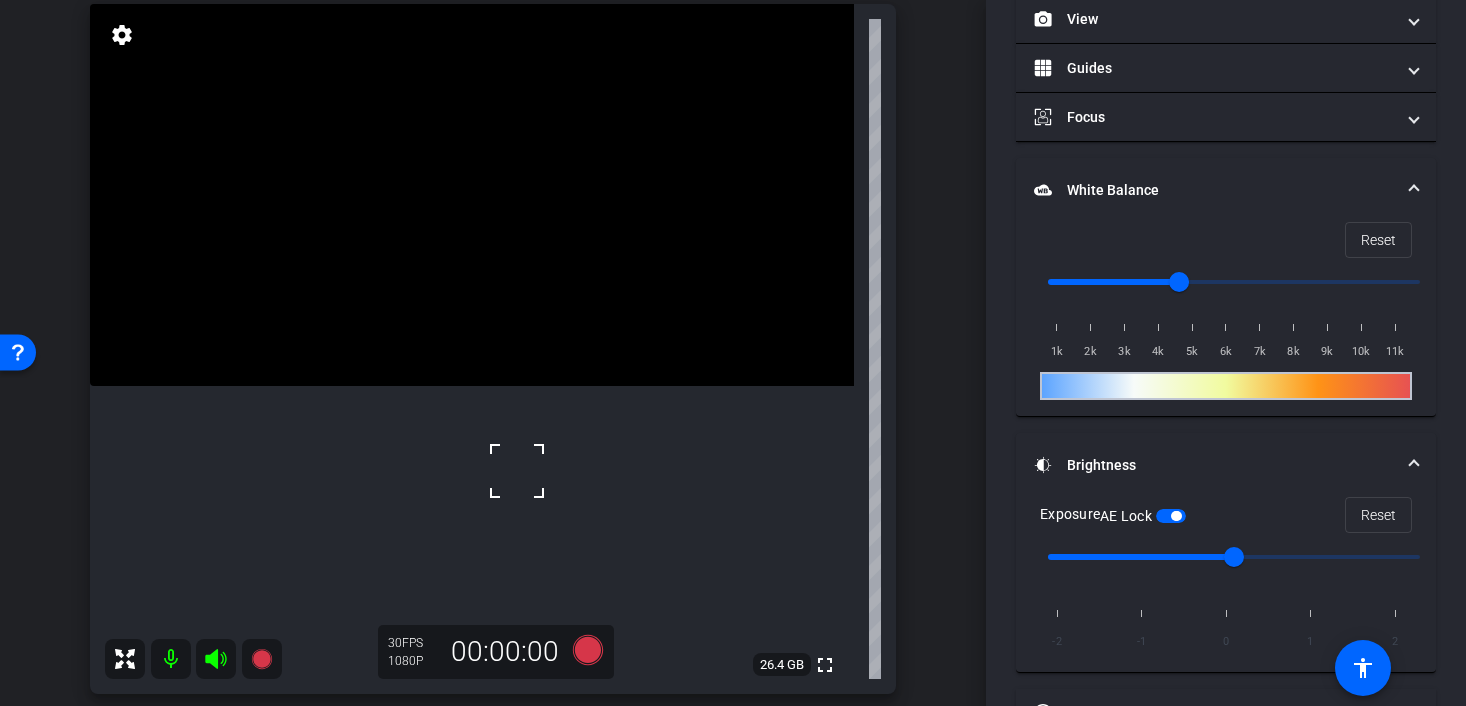 scroll, scrollTop: 317, scrollLeft: 0, axis: vertical 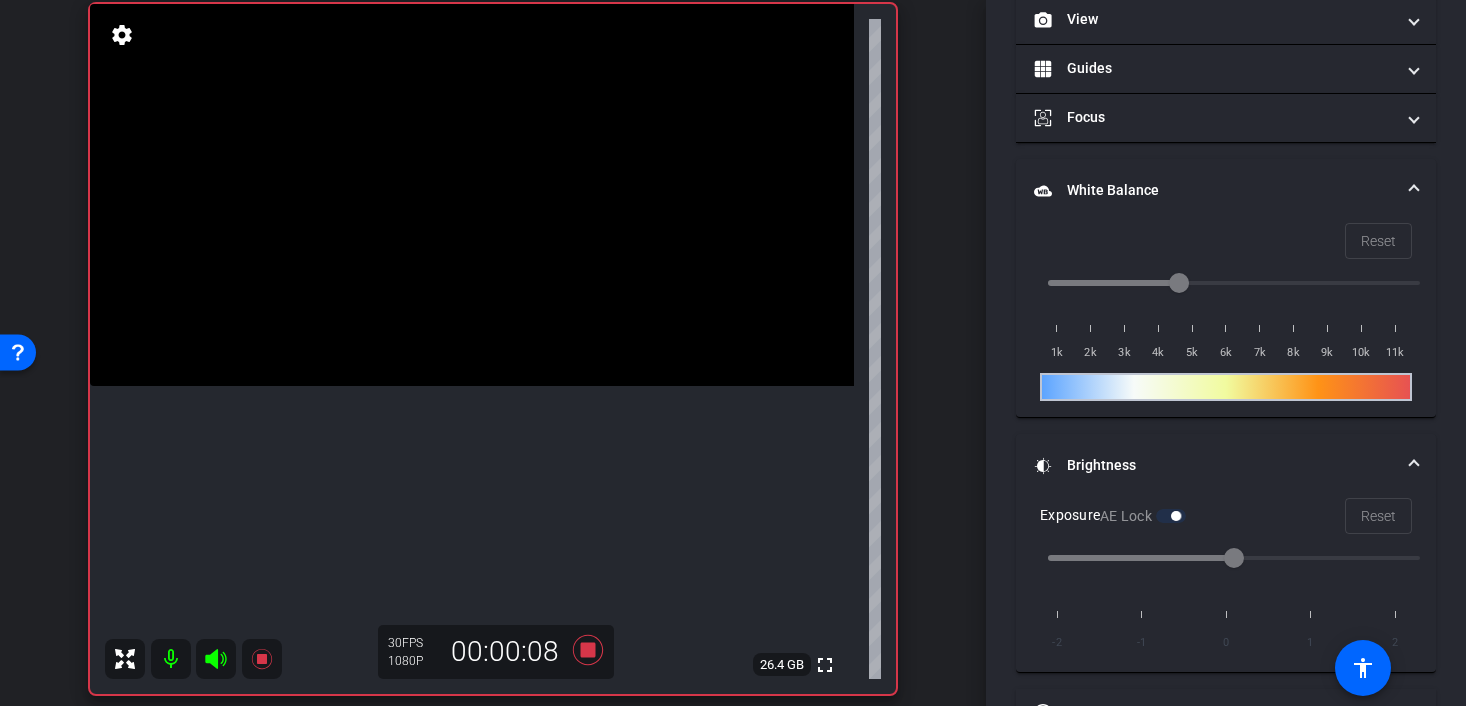 click at bounding box center [472, 195] 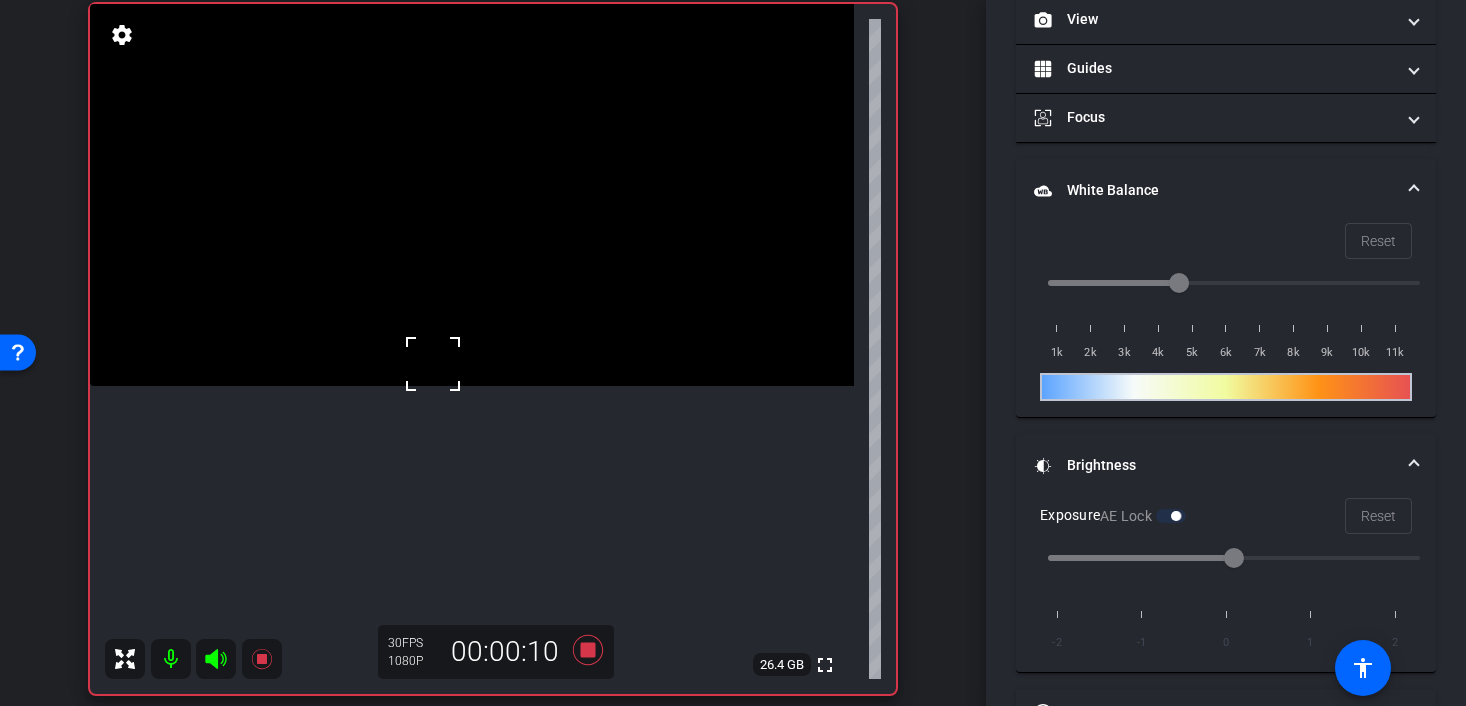 click at bounding box center (433, 364) 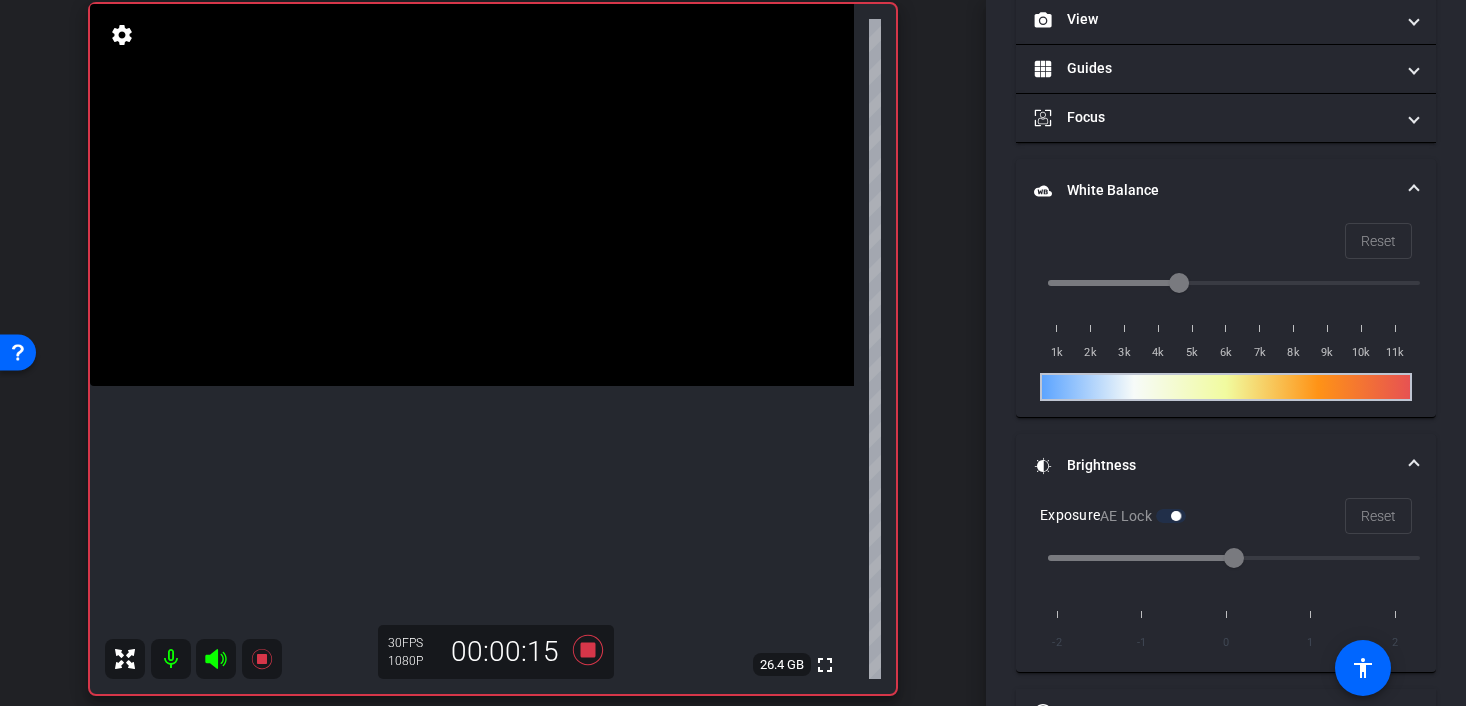 click at bounding box center [472, 195] 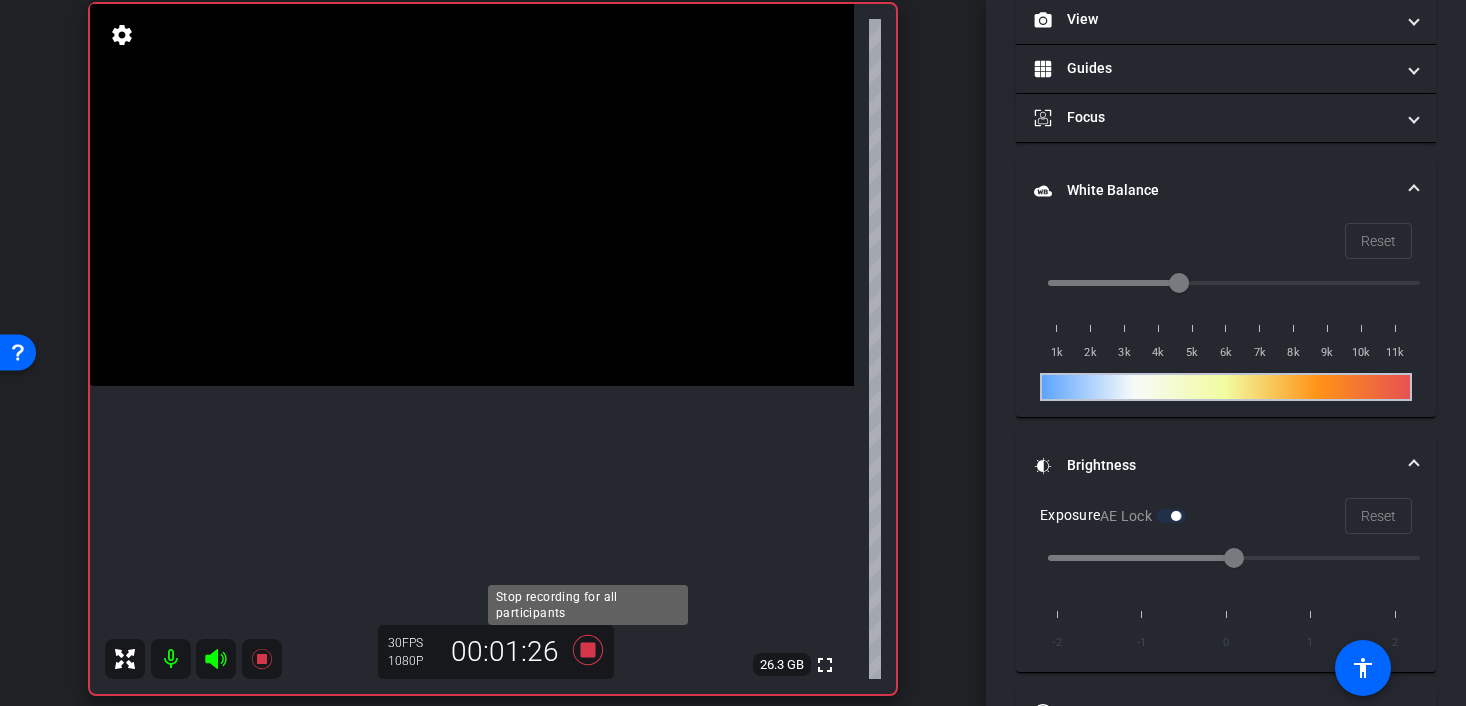 click 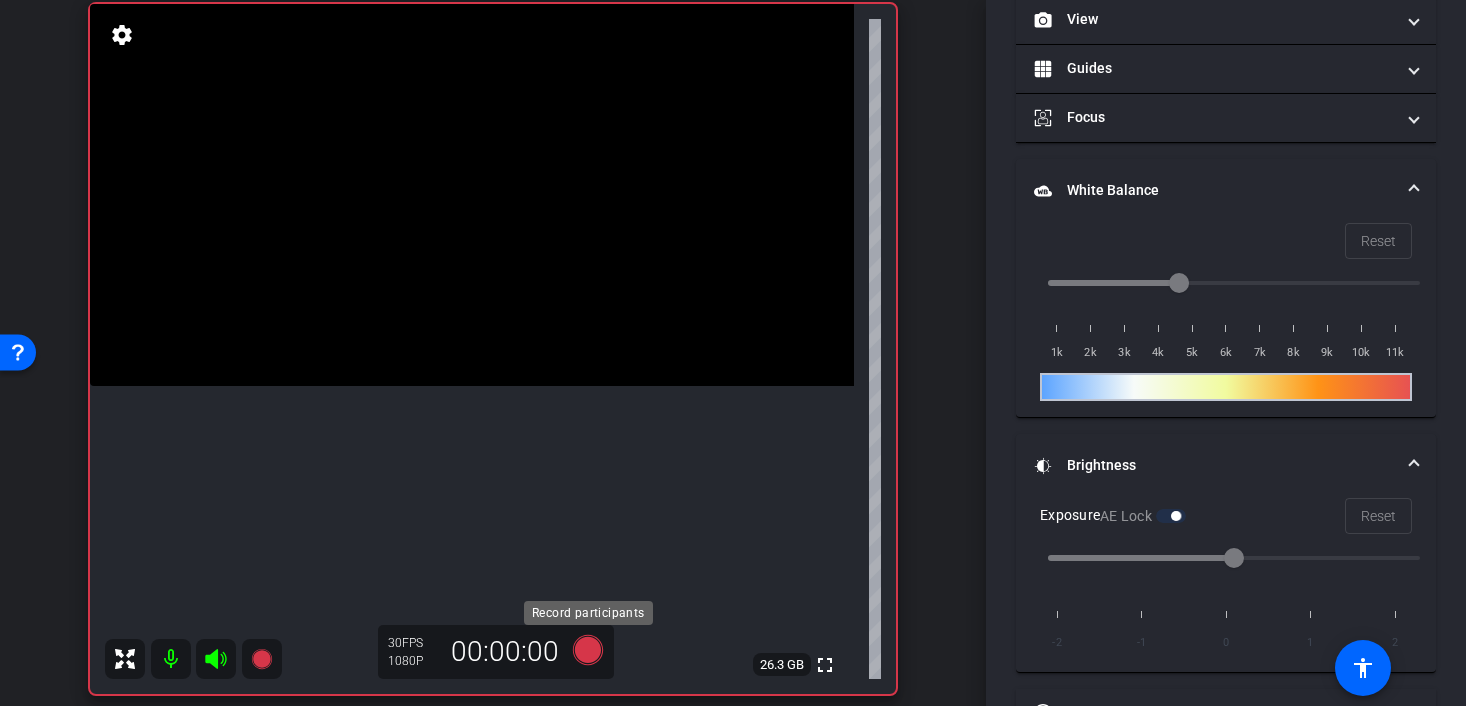 scroll, scrollTop: 295, scrollLeft: 0, axis: vertical 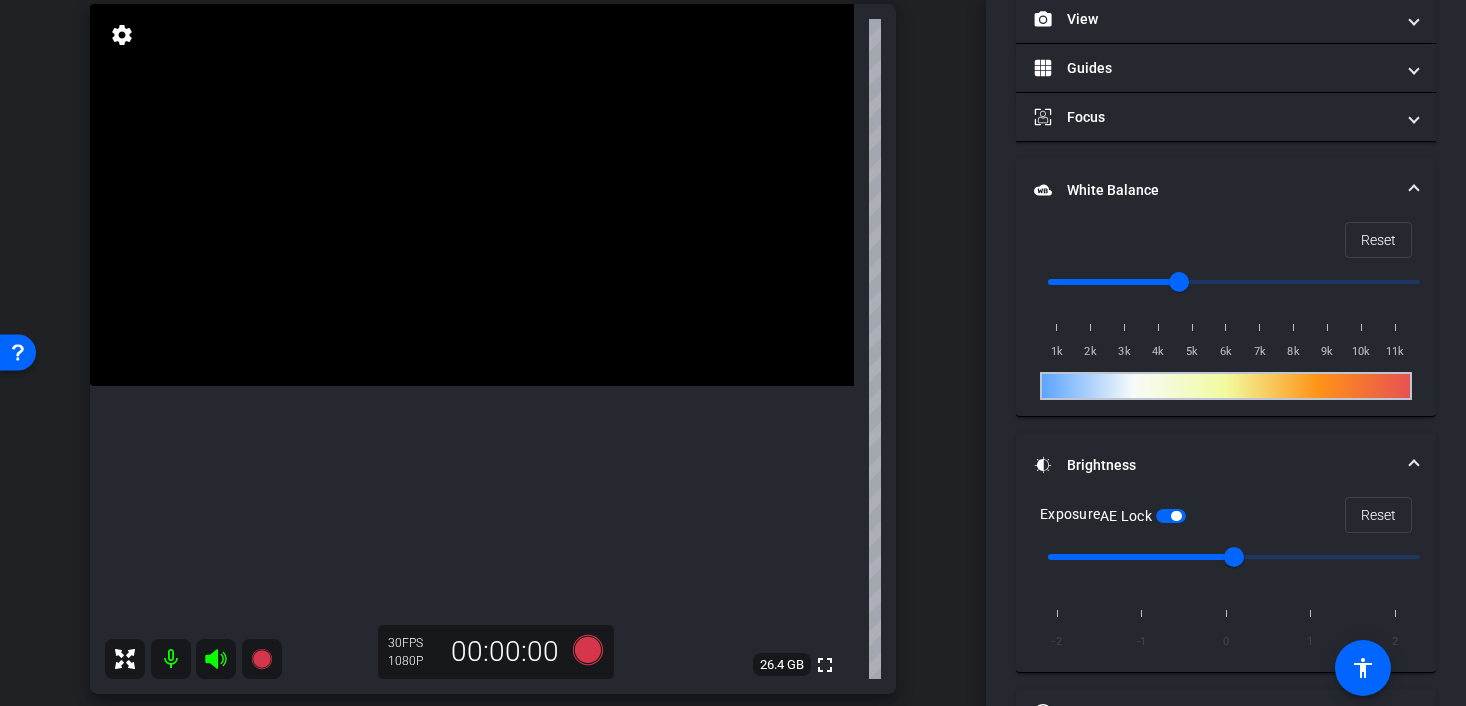 click at bounding box center [472, 195] 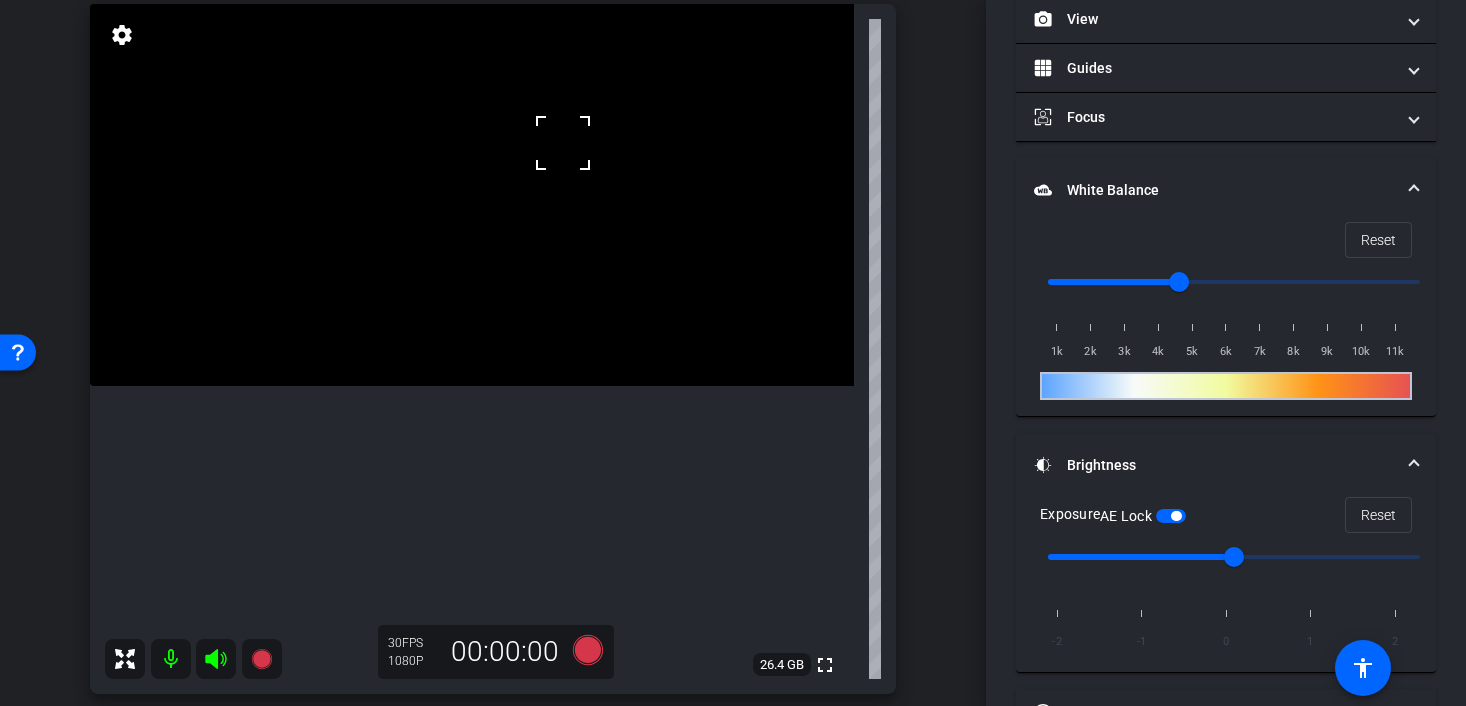 click at bounding box center (472, 195) 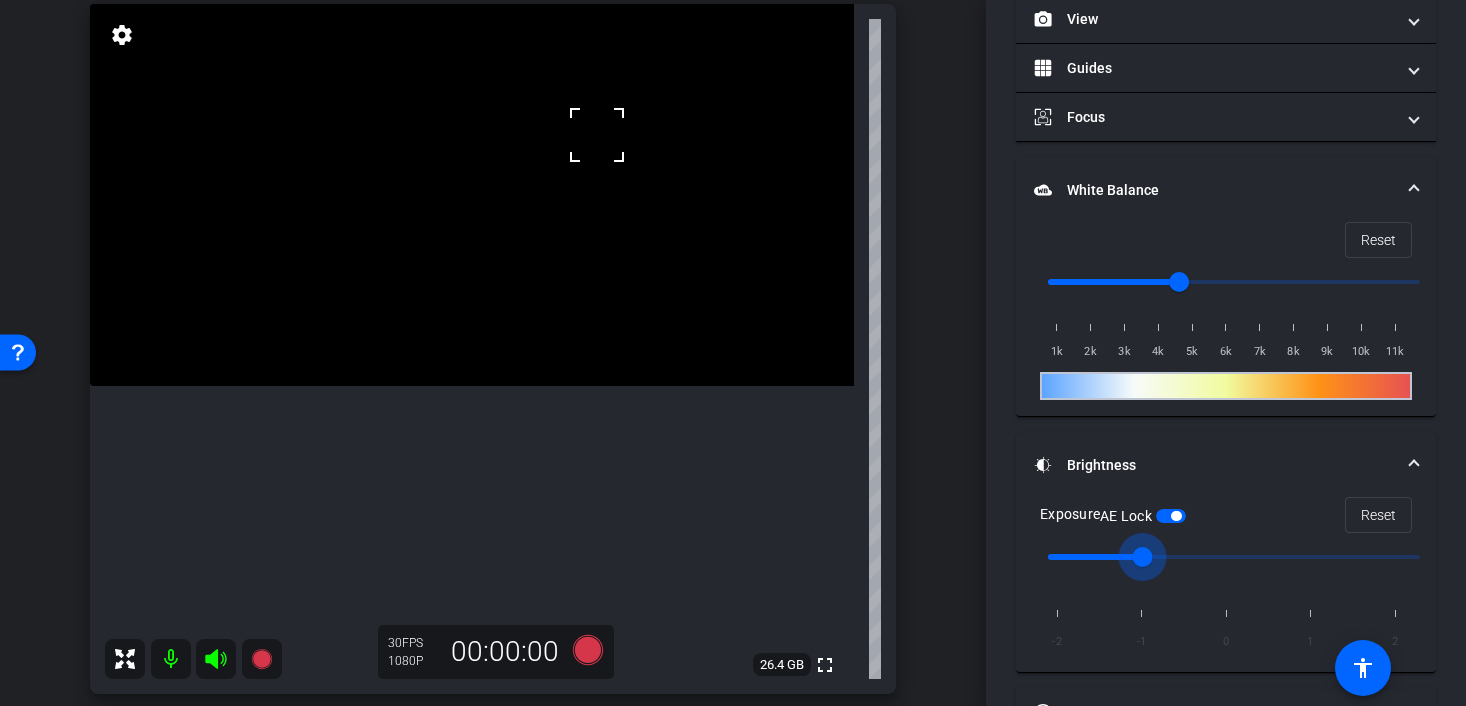 click at bounding box center (1234, 557) 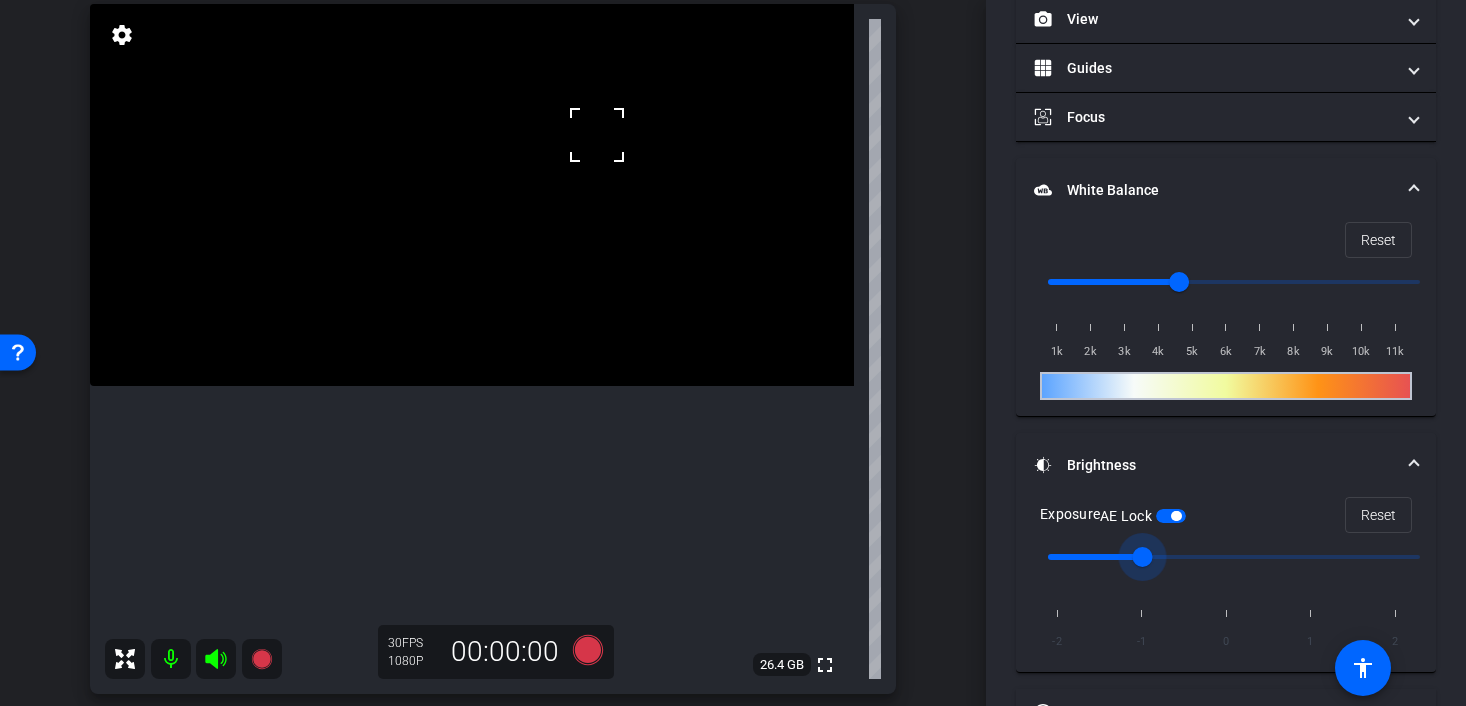 click on "Exposure  AE Lock  Reset" at bounding box center [1226, 515] 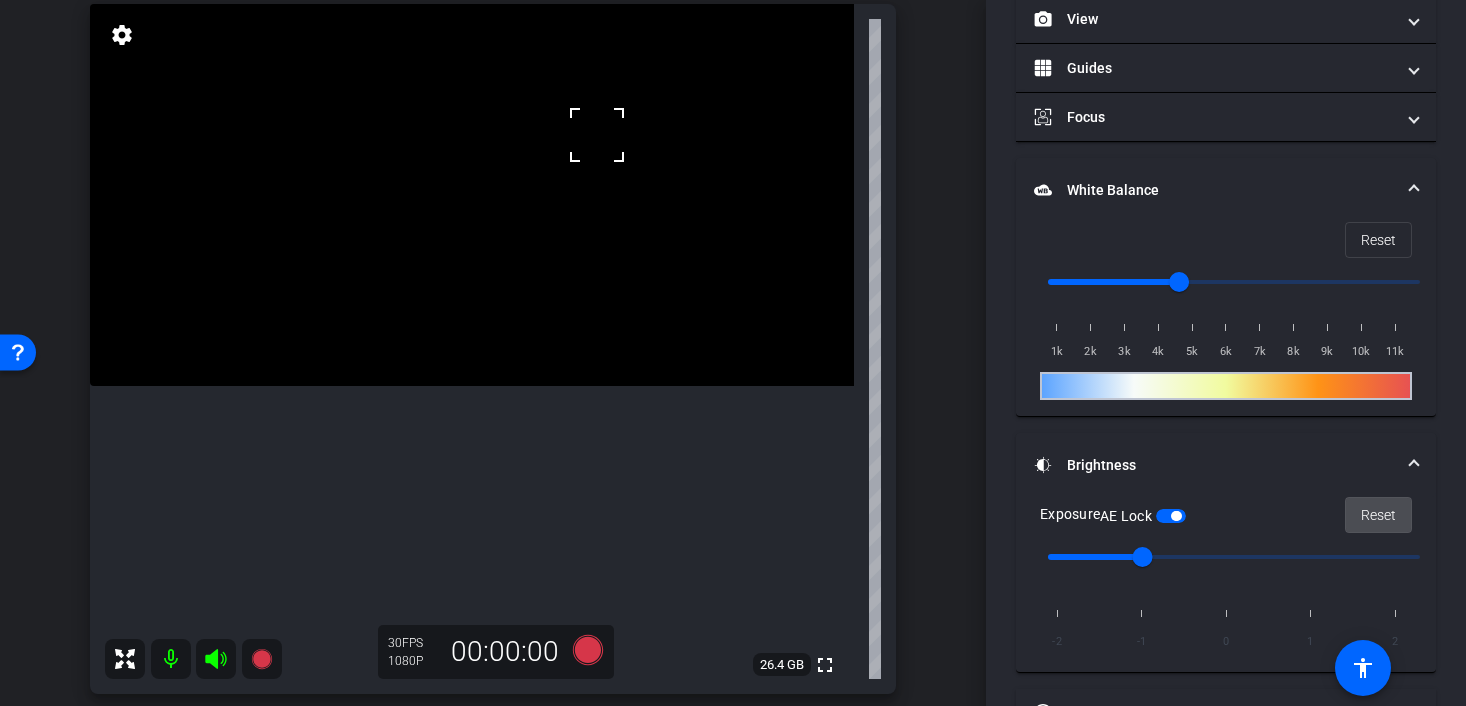 click at bounding box center (1378, 515) 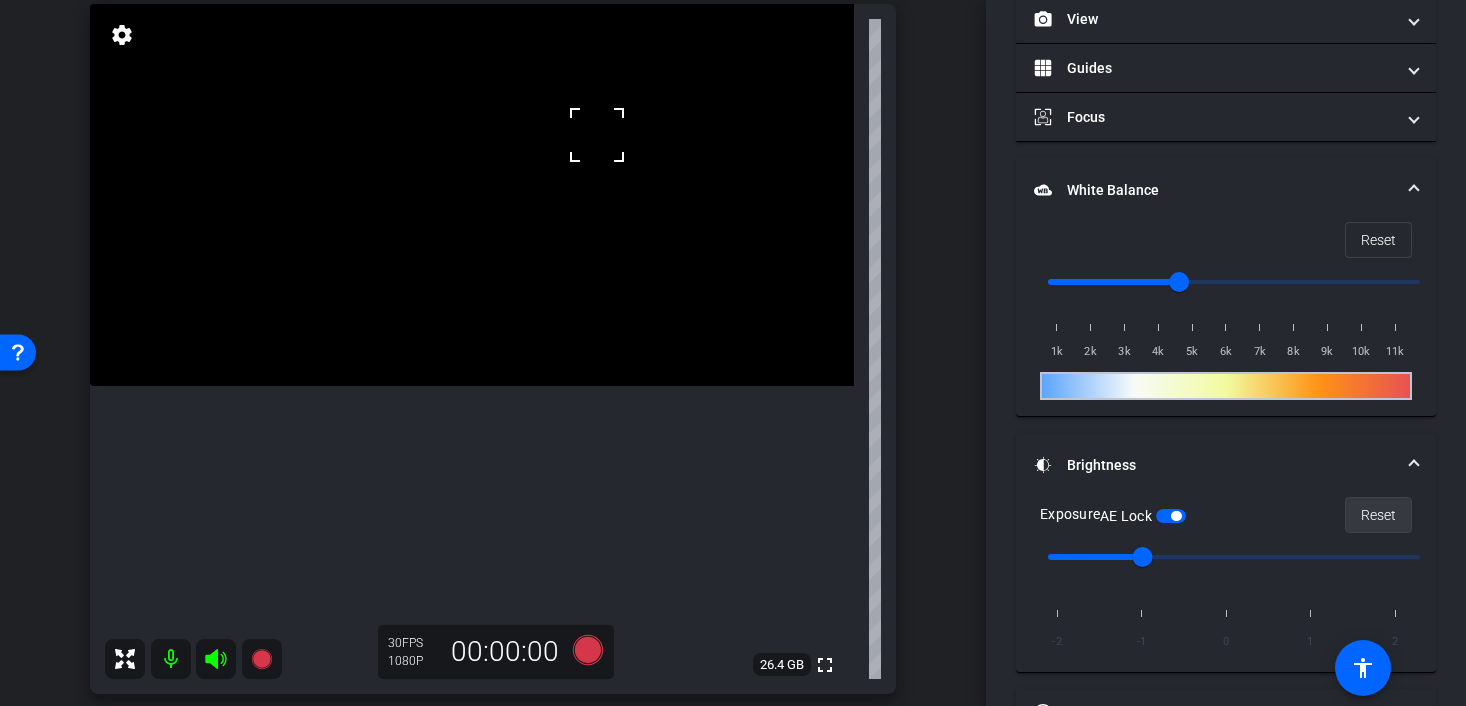 type on "0" 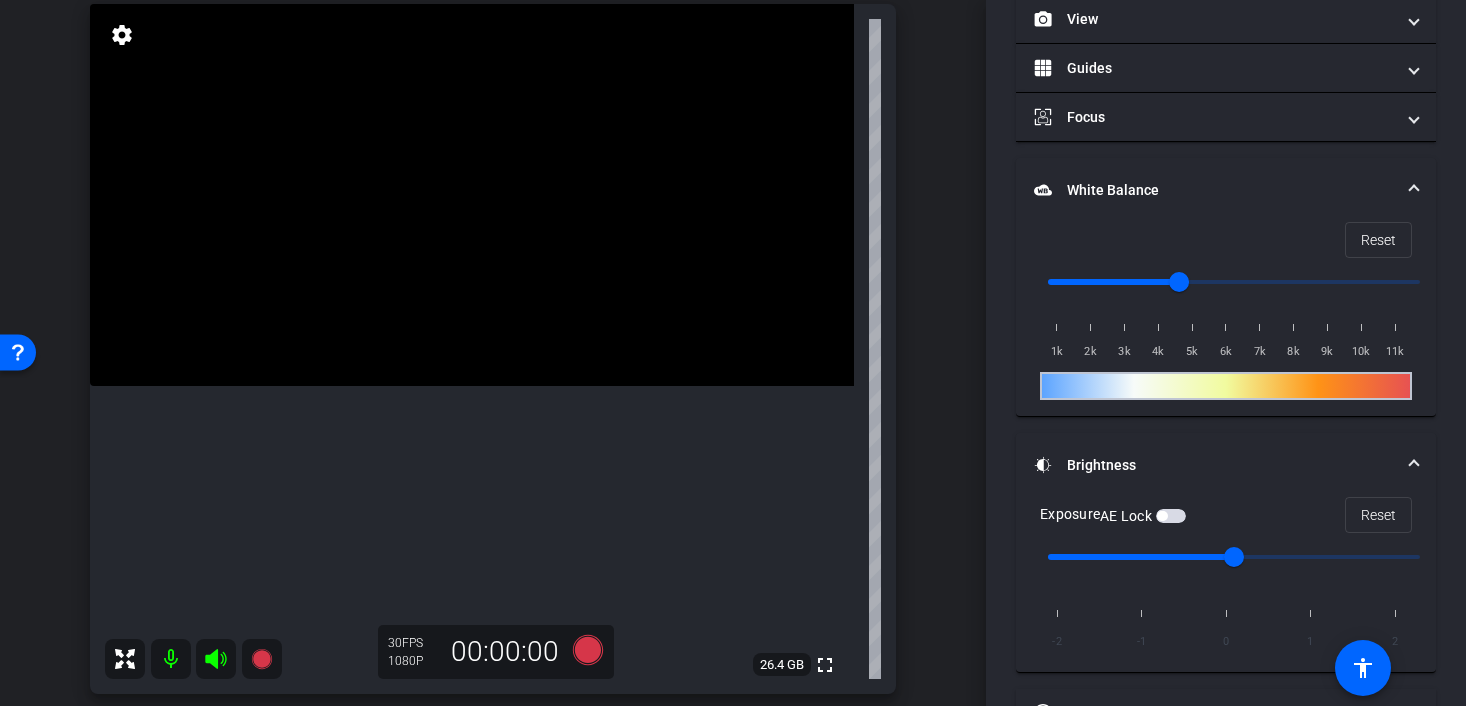 click at bounding box center [472, 195] 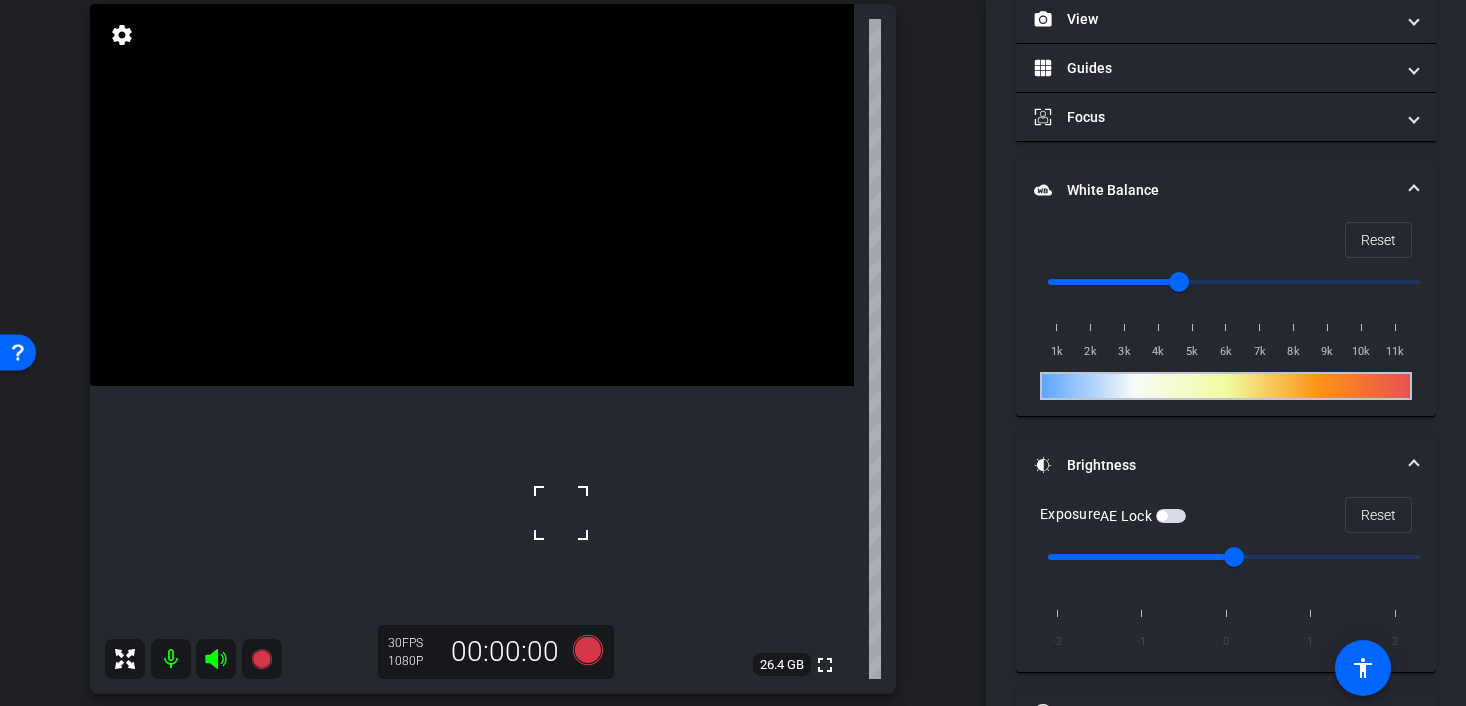 click at bounding box center [472, 195] 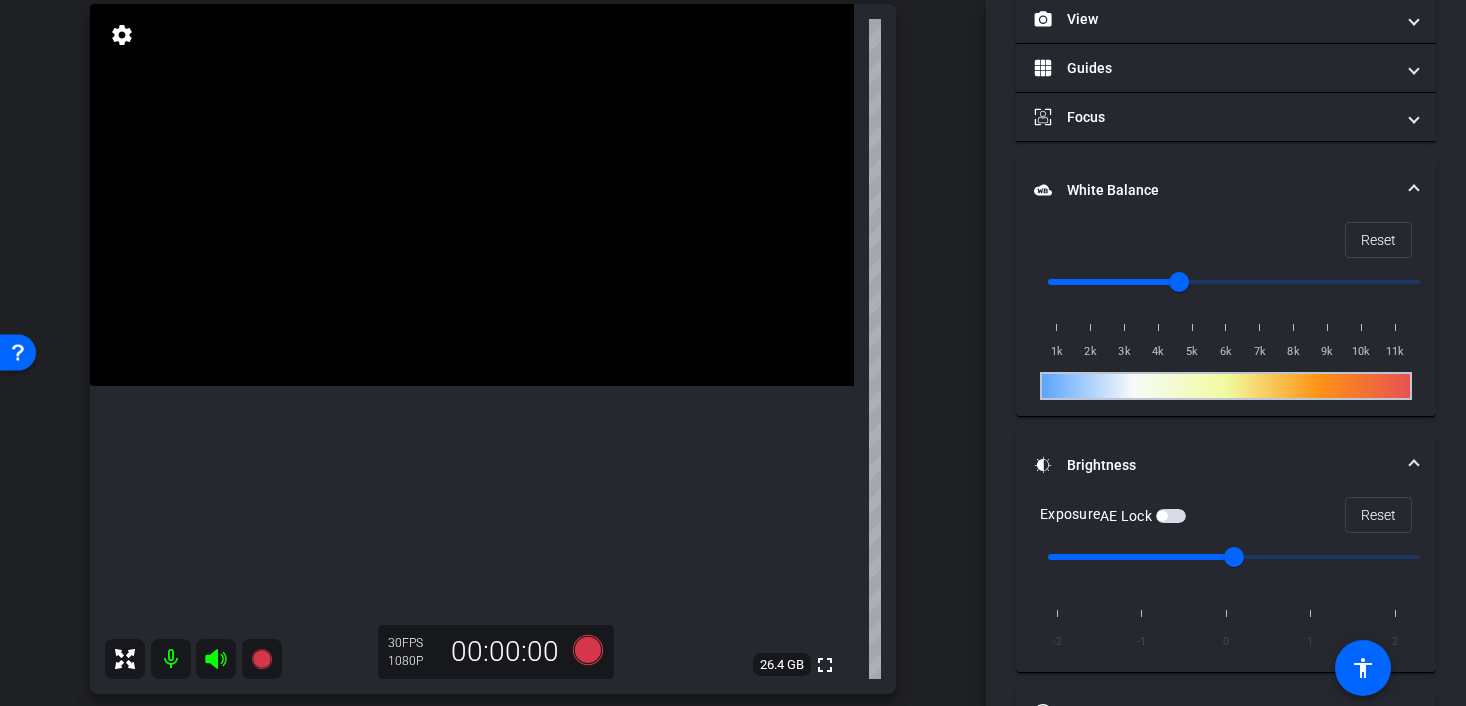 click at bounding box center (472, 195) 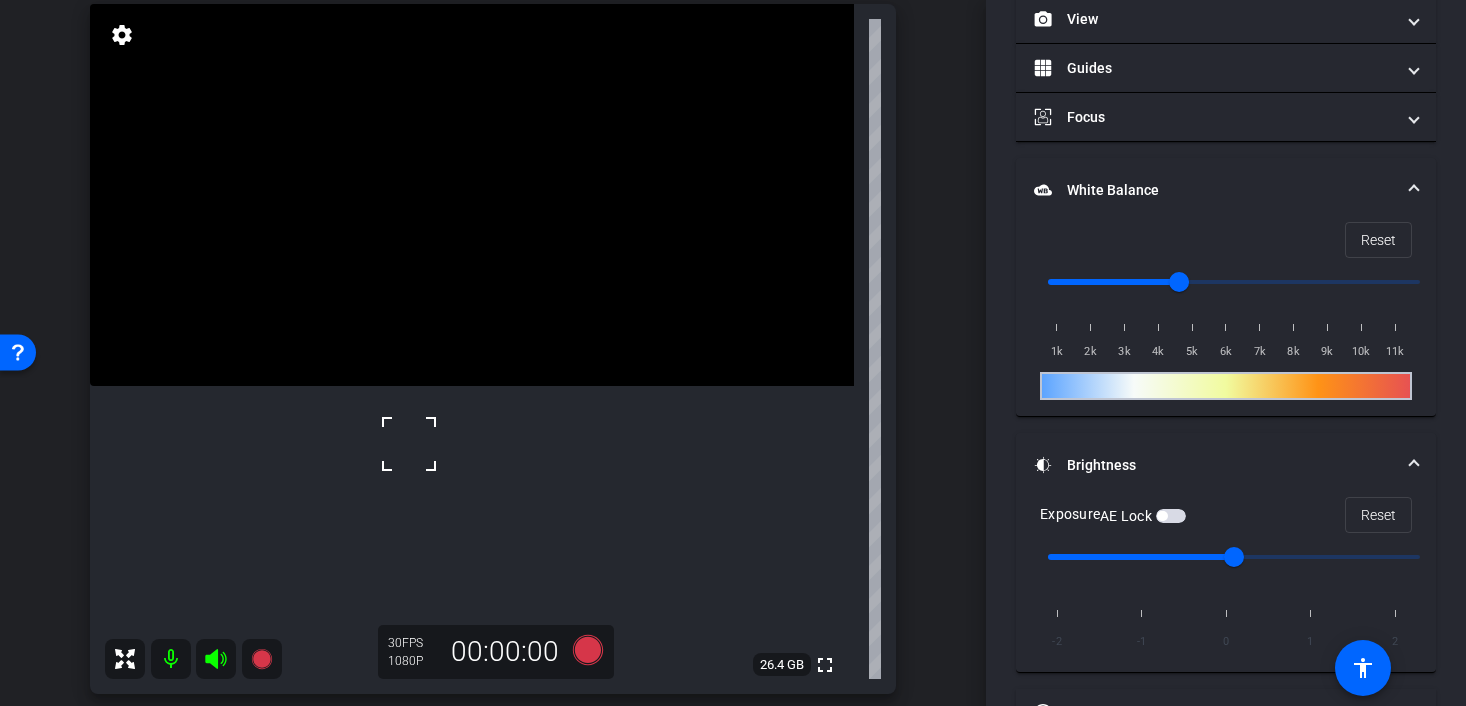 click at bounding box center (409, 444) 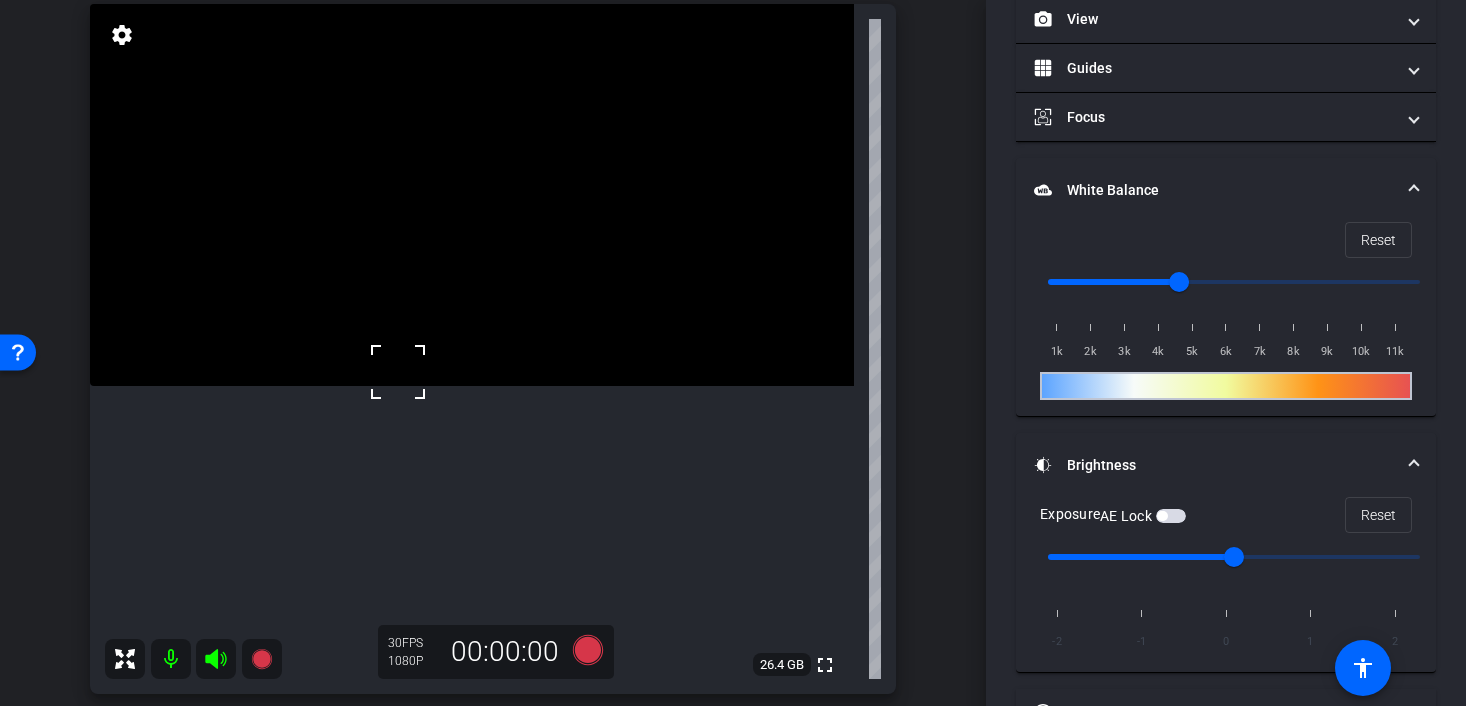 click at bounding box center (398, 372) 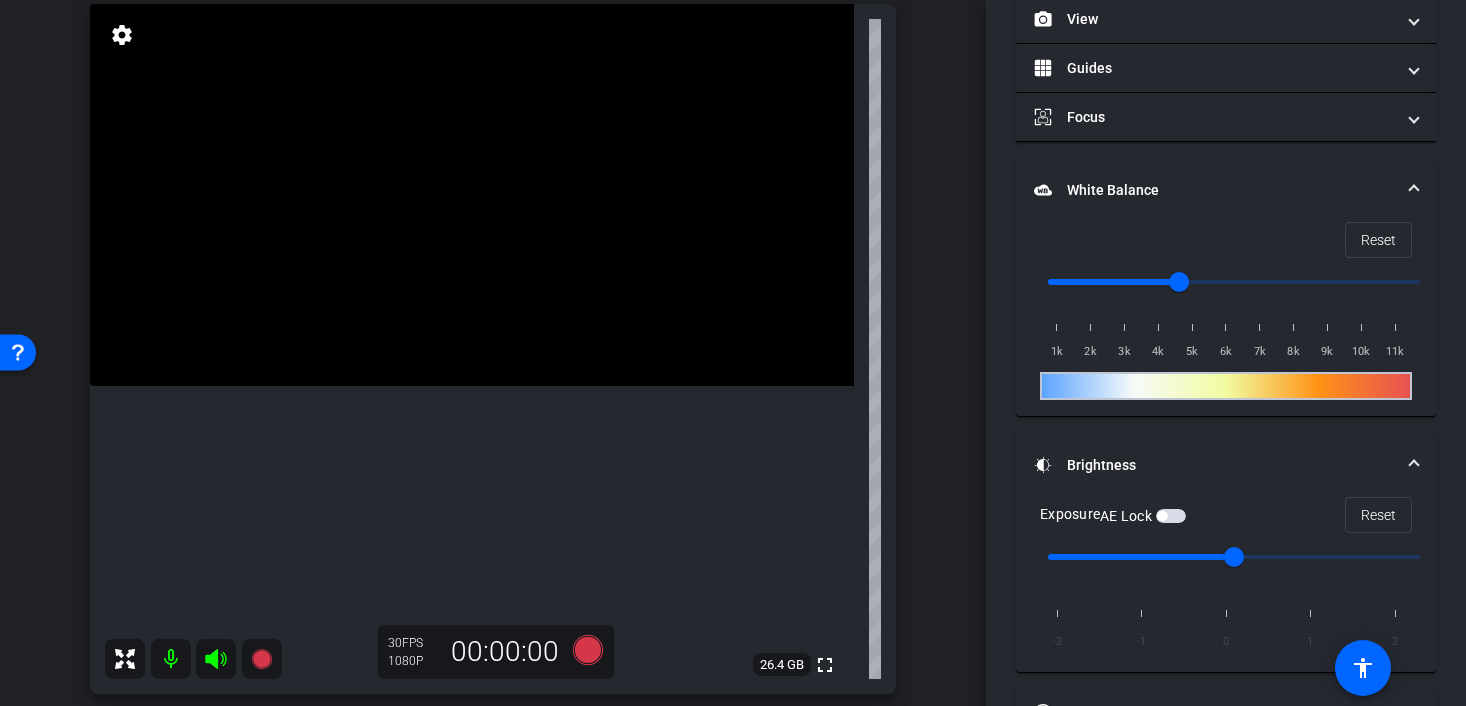 click at bounding box center [472, 195] 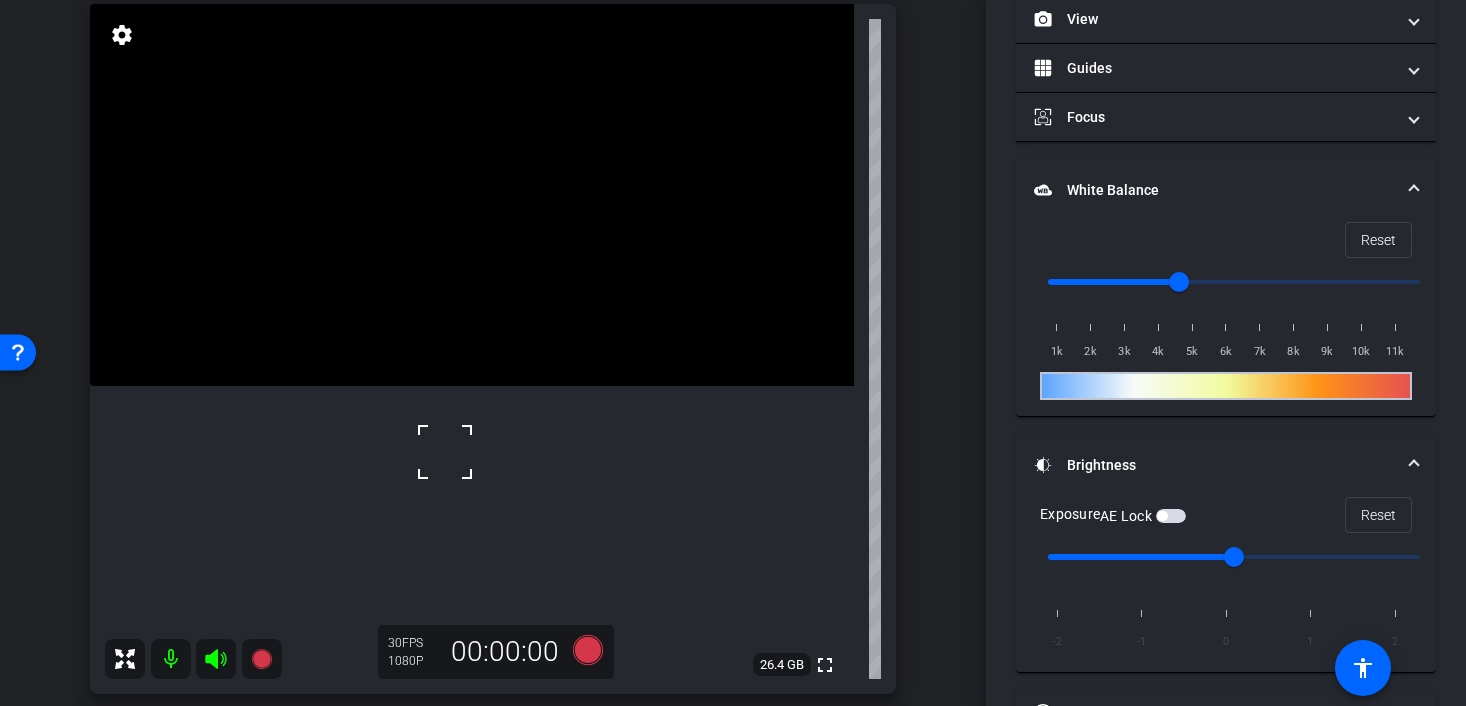 click at bounding box center (445, 452) 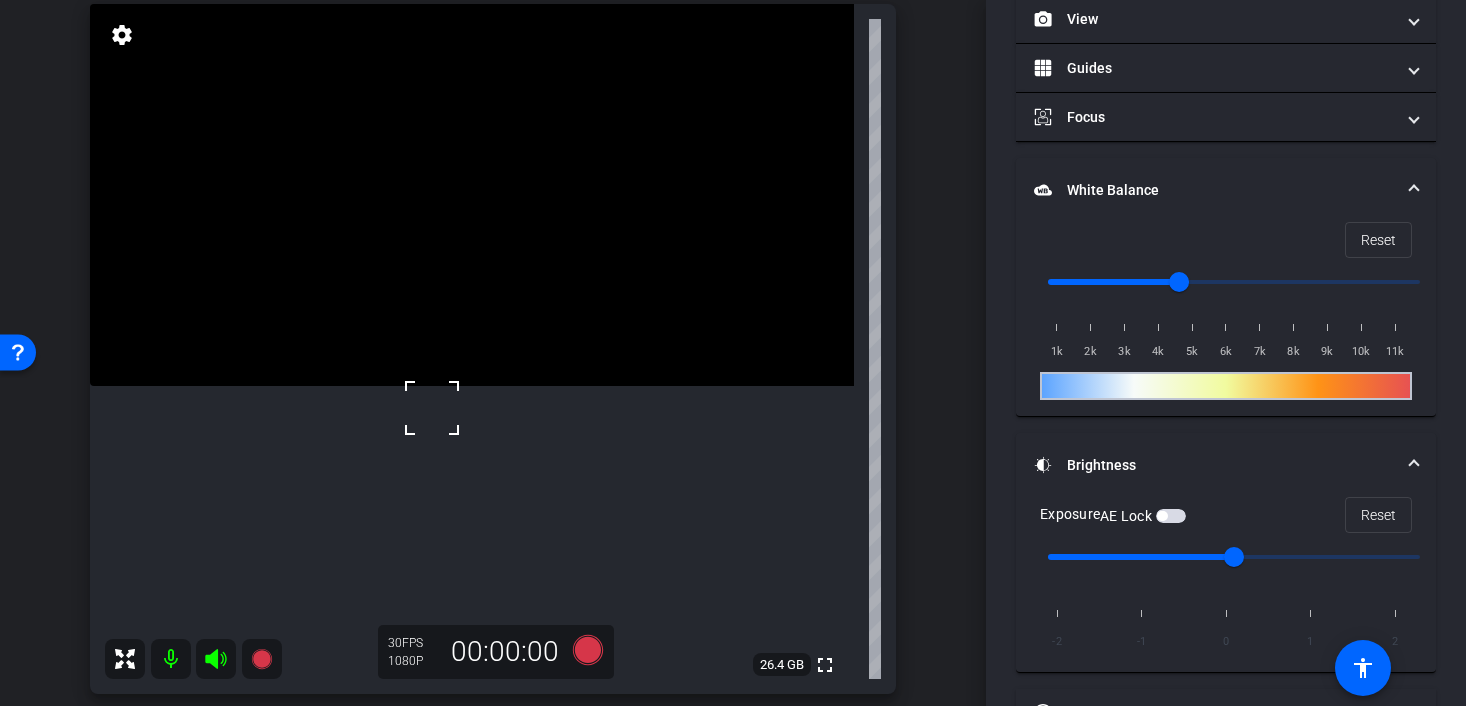 click at bounding box center [472, 195] 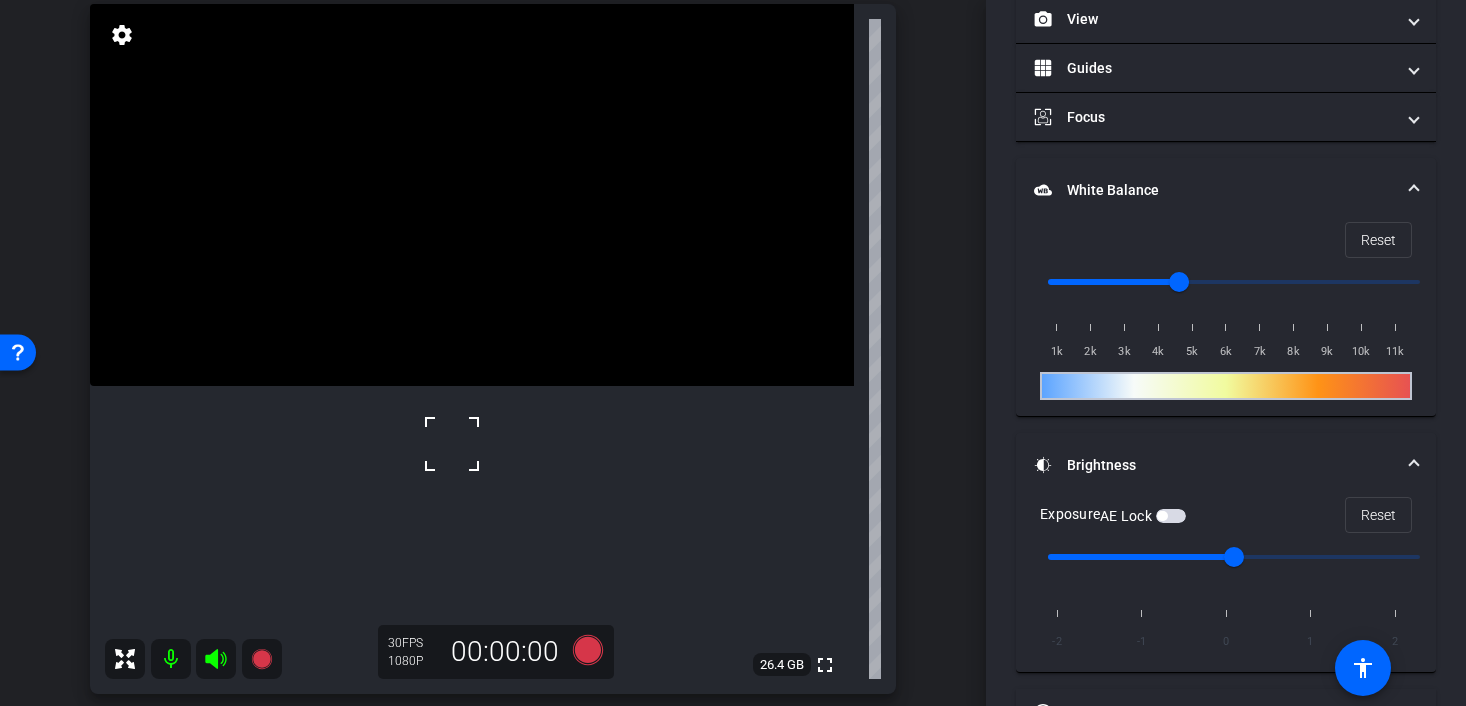 click at bounding box center [472, 195] 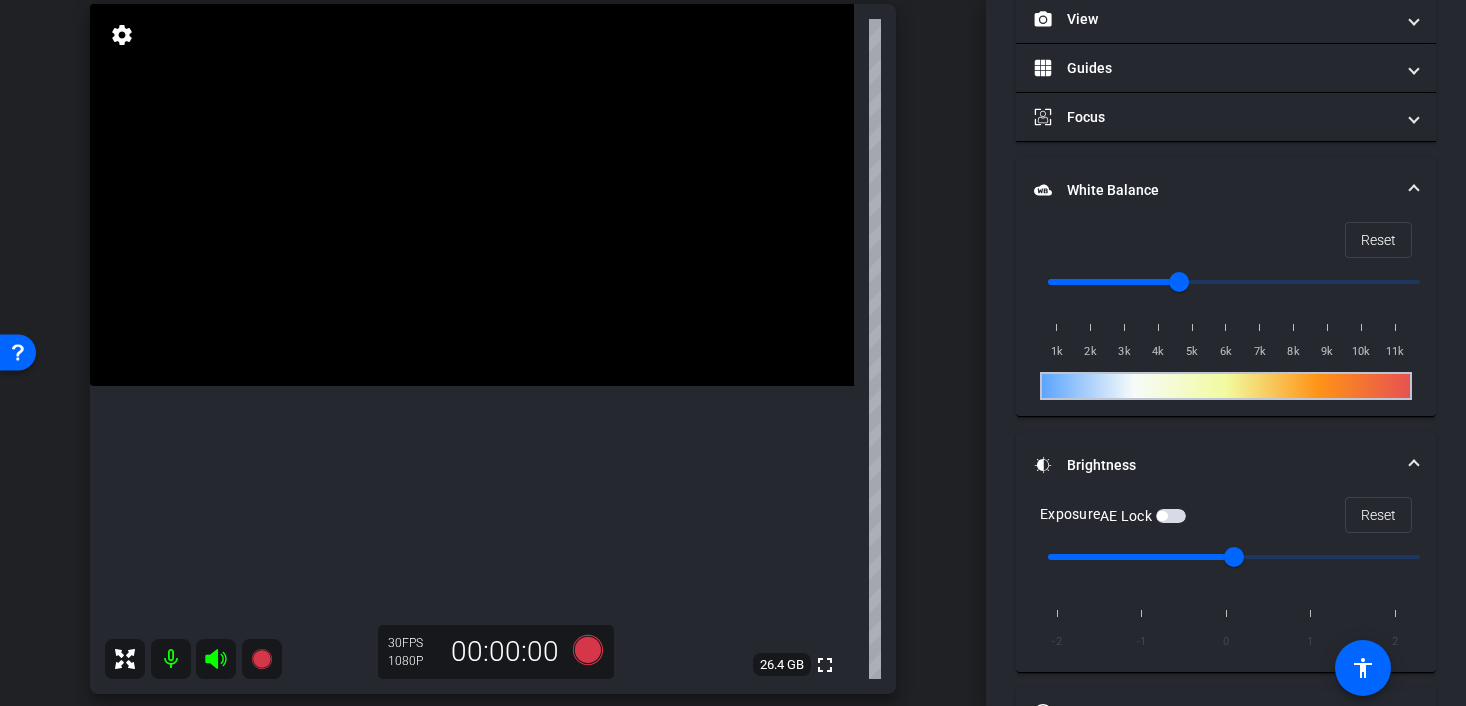 click at bounding box center [472, 195] 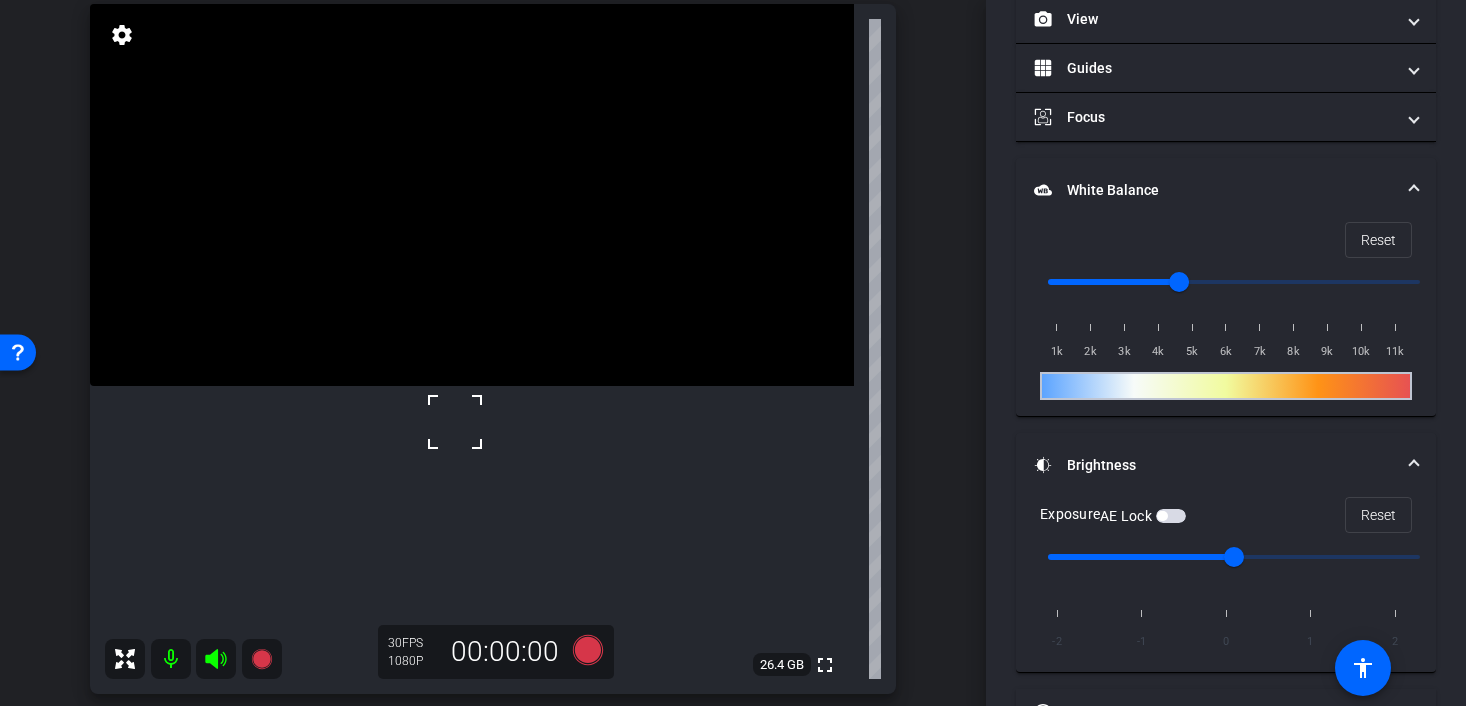 click at bounding box center (455, 422) 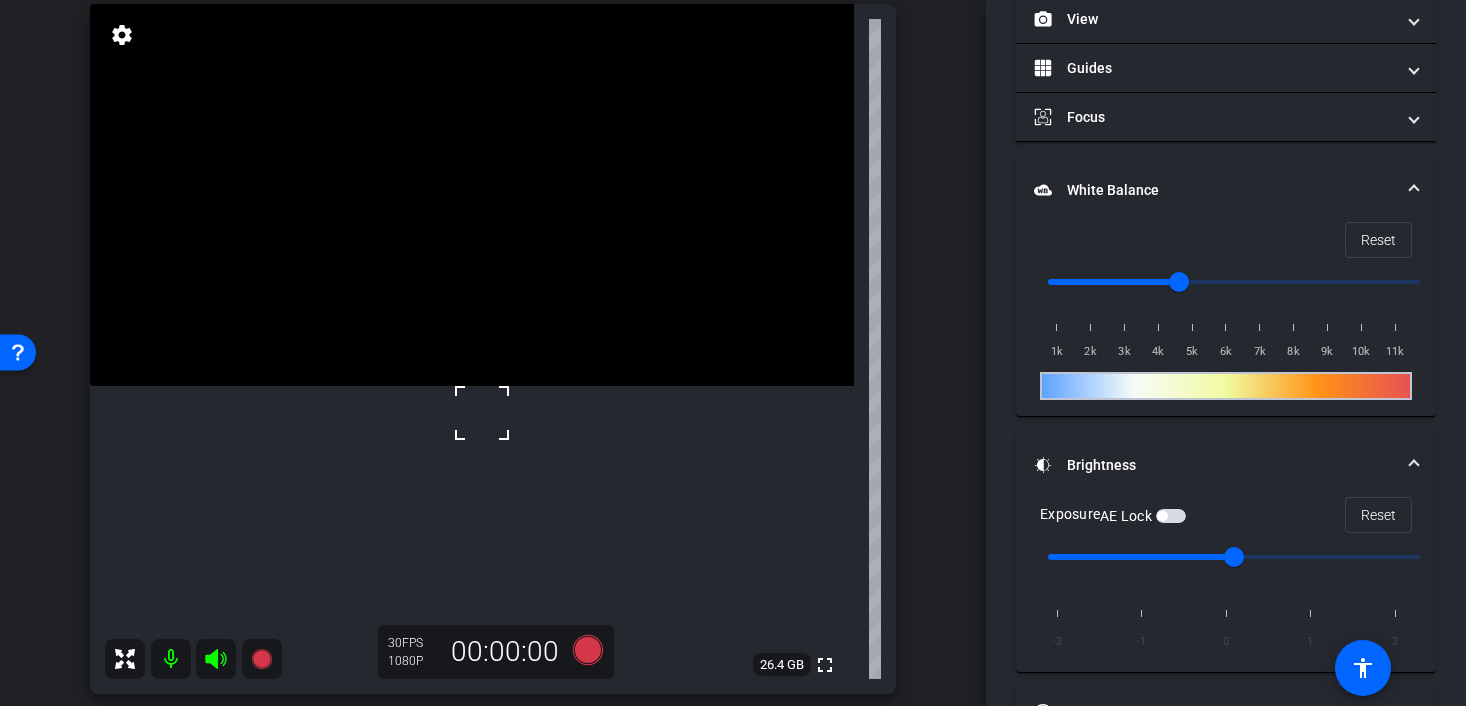 click at bounding box center (472, 195) 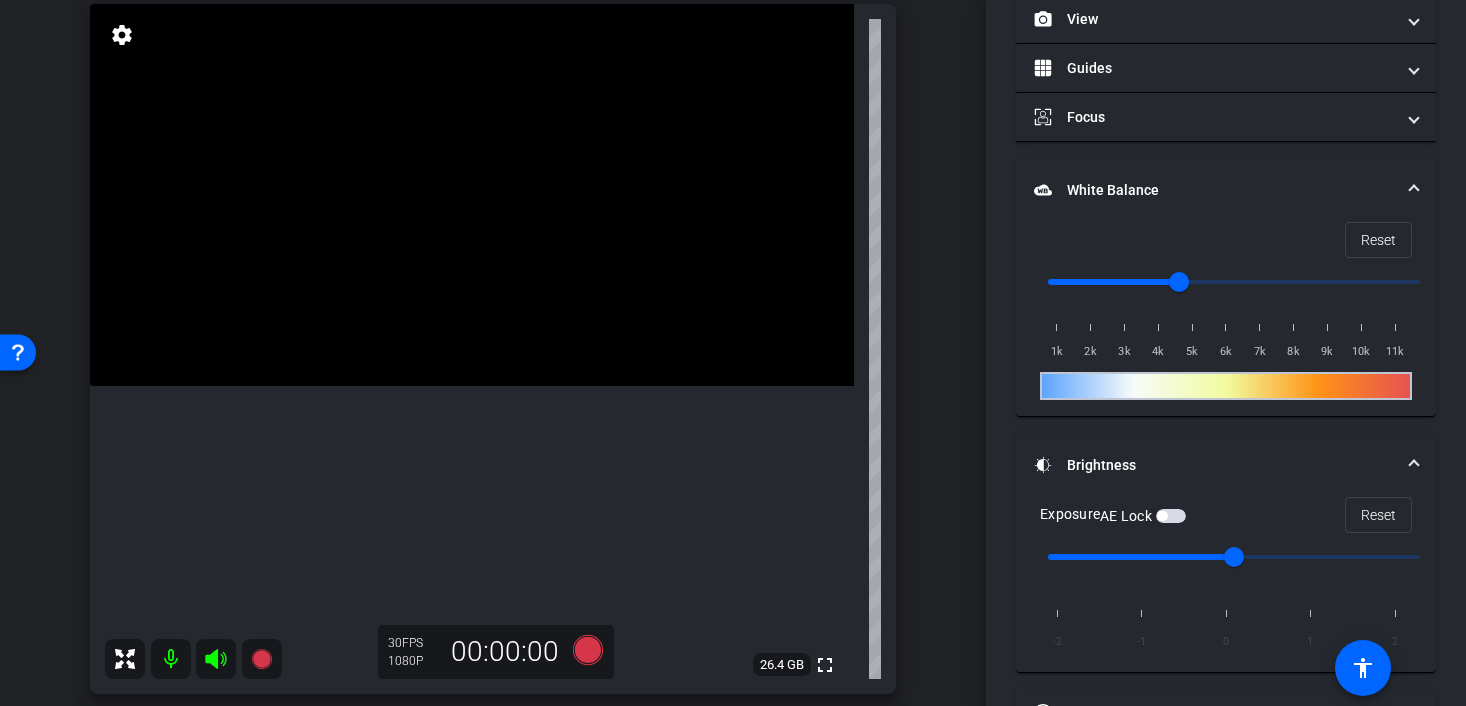 click at bounding box center [472, 195] 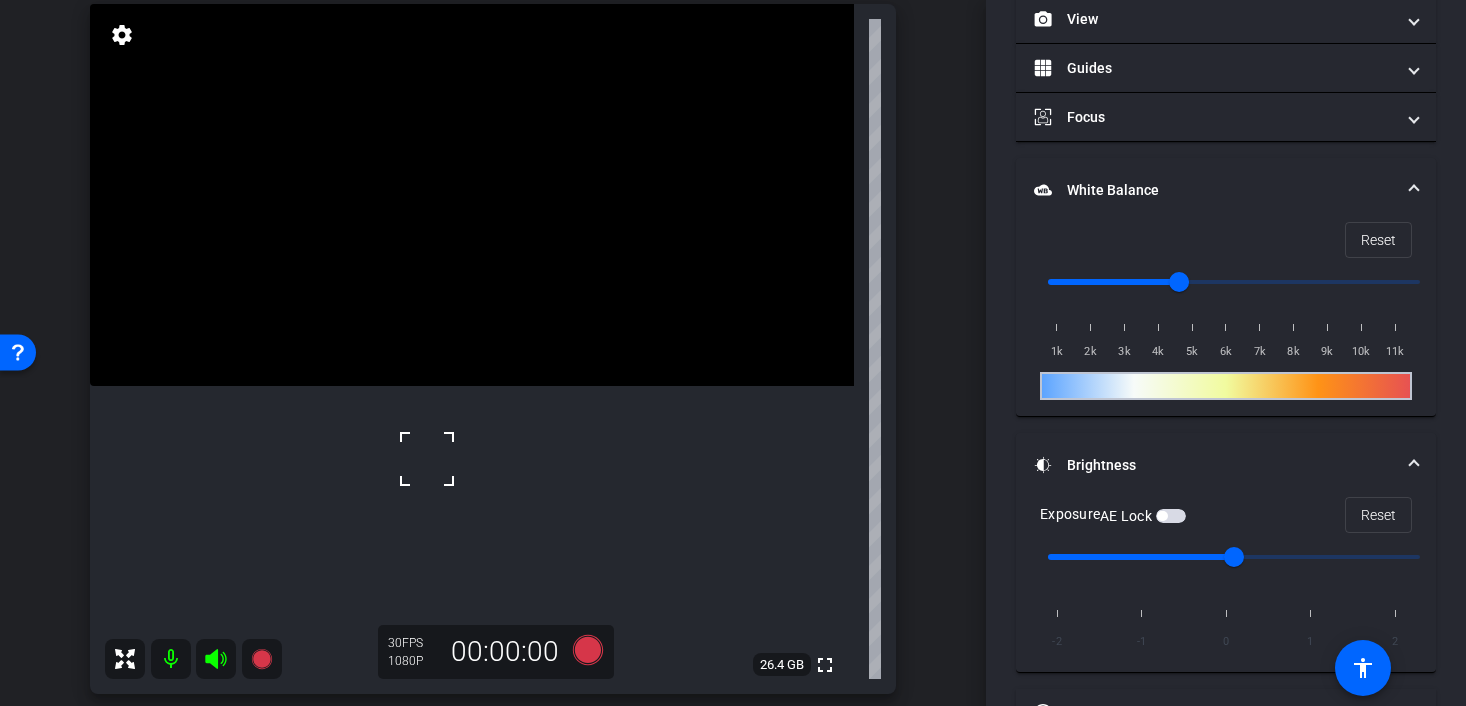 click at bounding box center (427, 459) 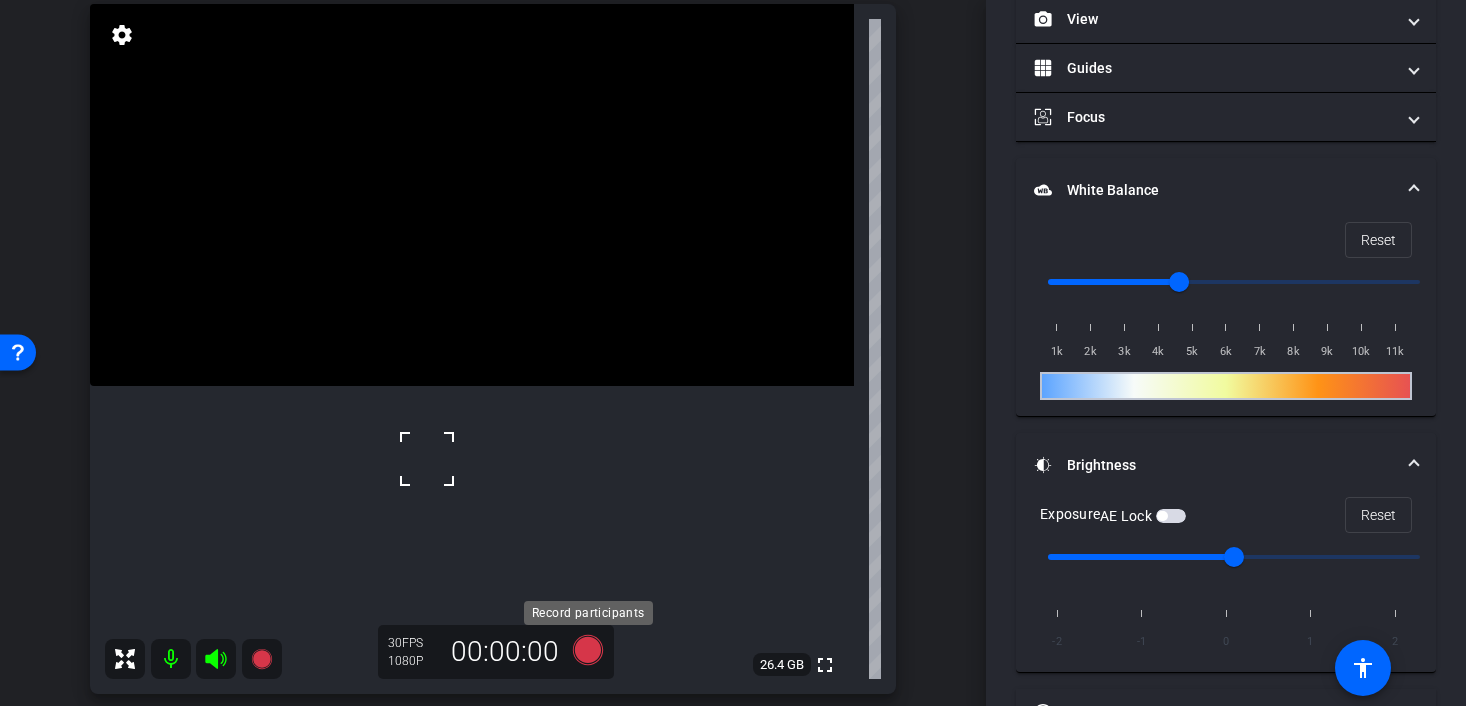 click 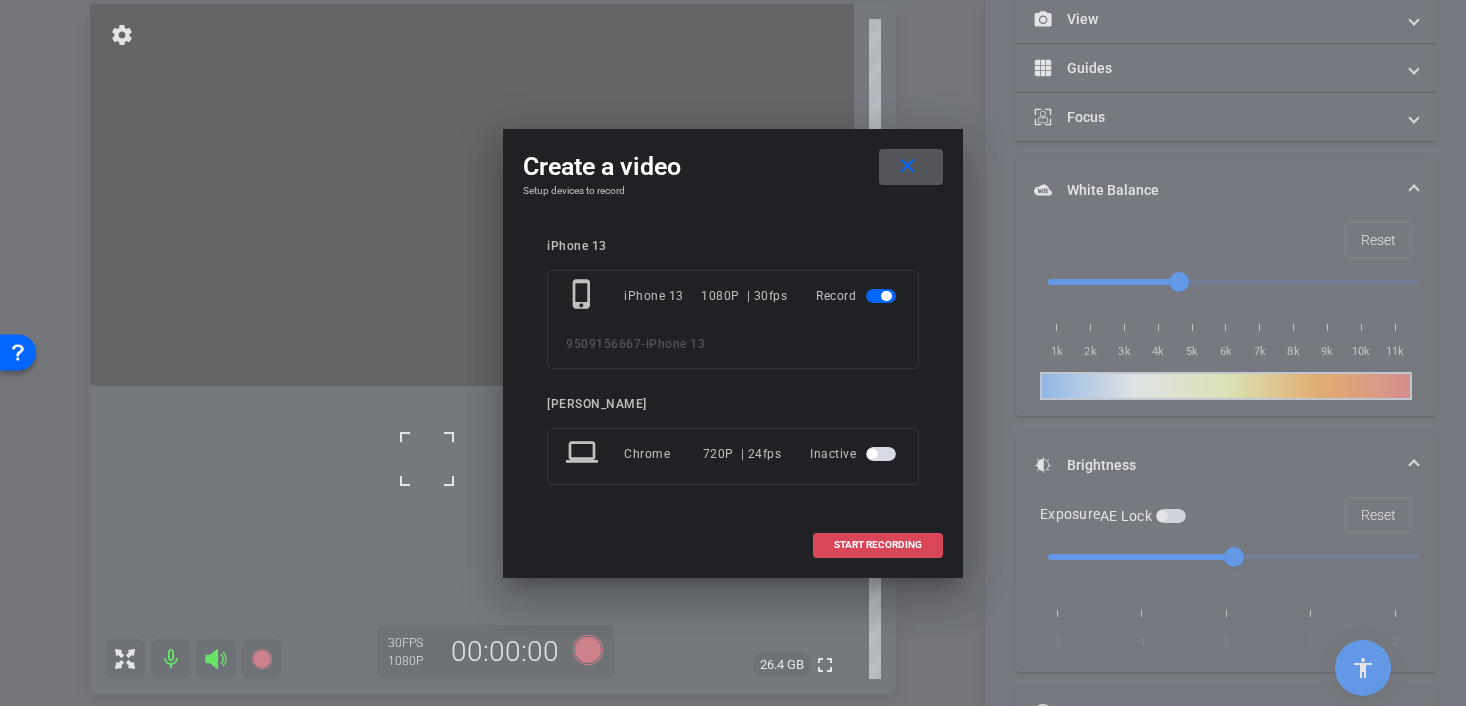 click on "START RECORDING" at bounding box center (878, 545) 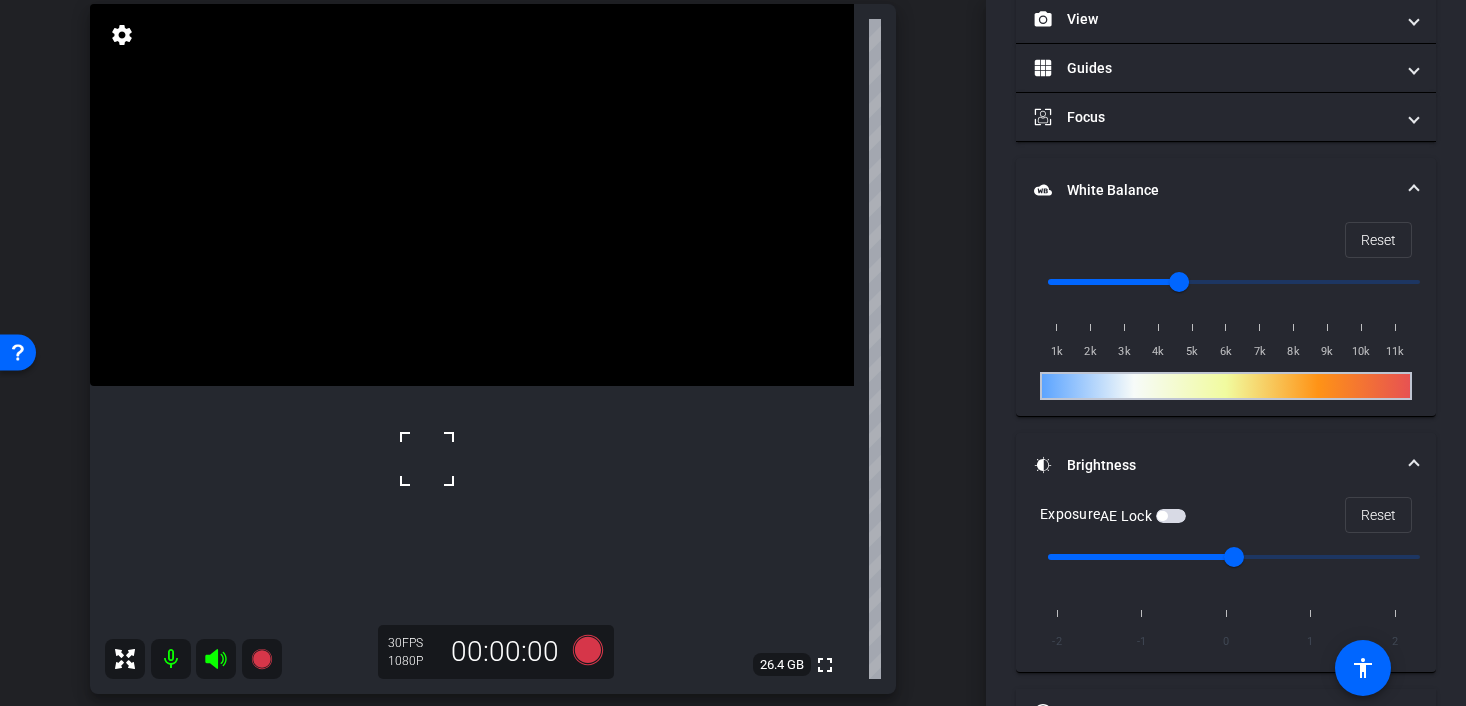 scroll, scrollTop: 317, scrollLeft: 0, axis: vertical 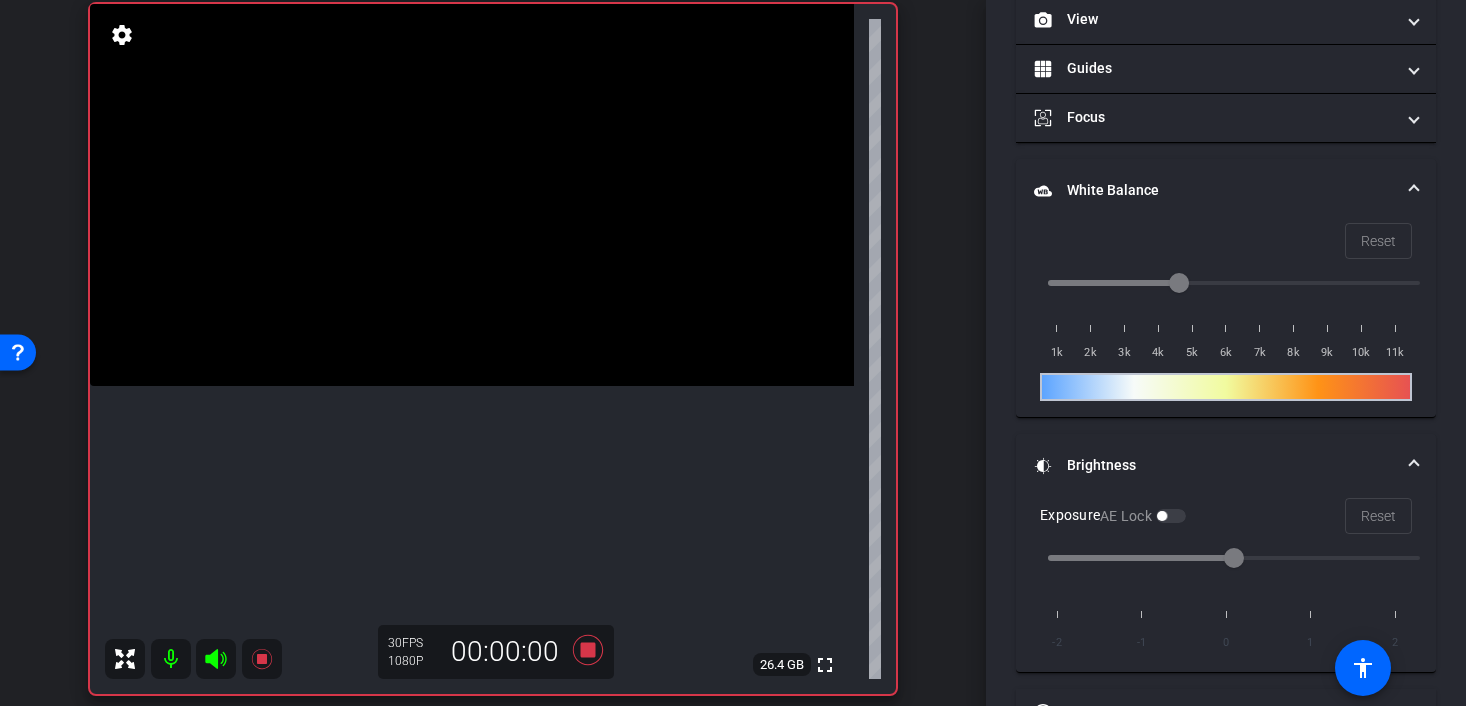 click at bounding box center [472, 195] 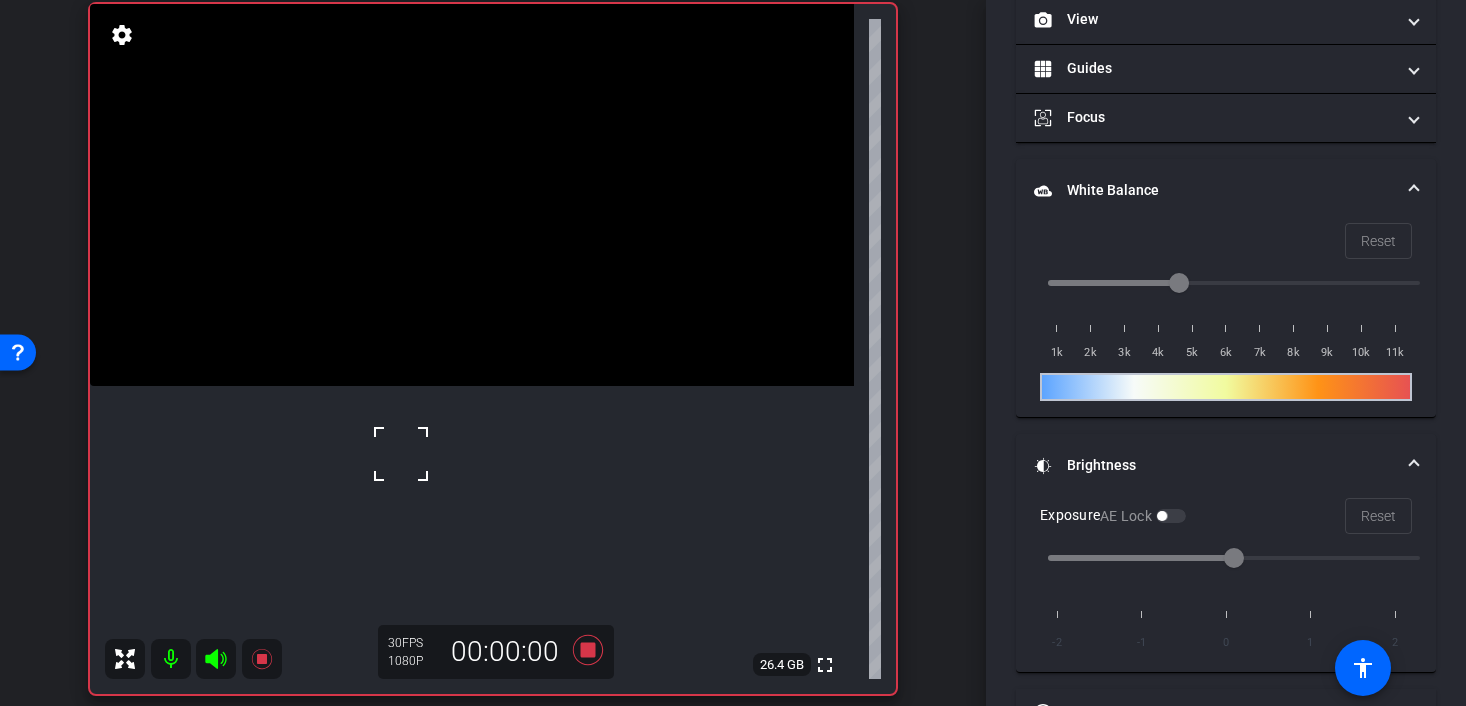 click at bounding box center (401, 454) 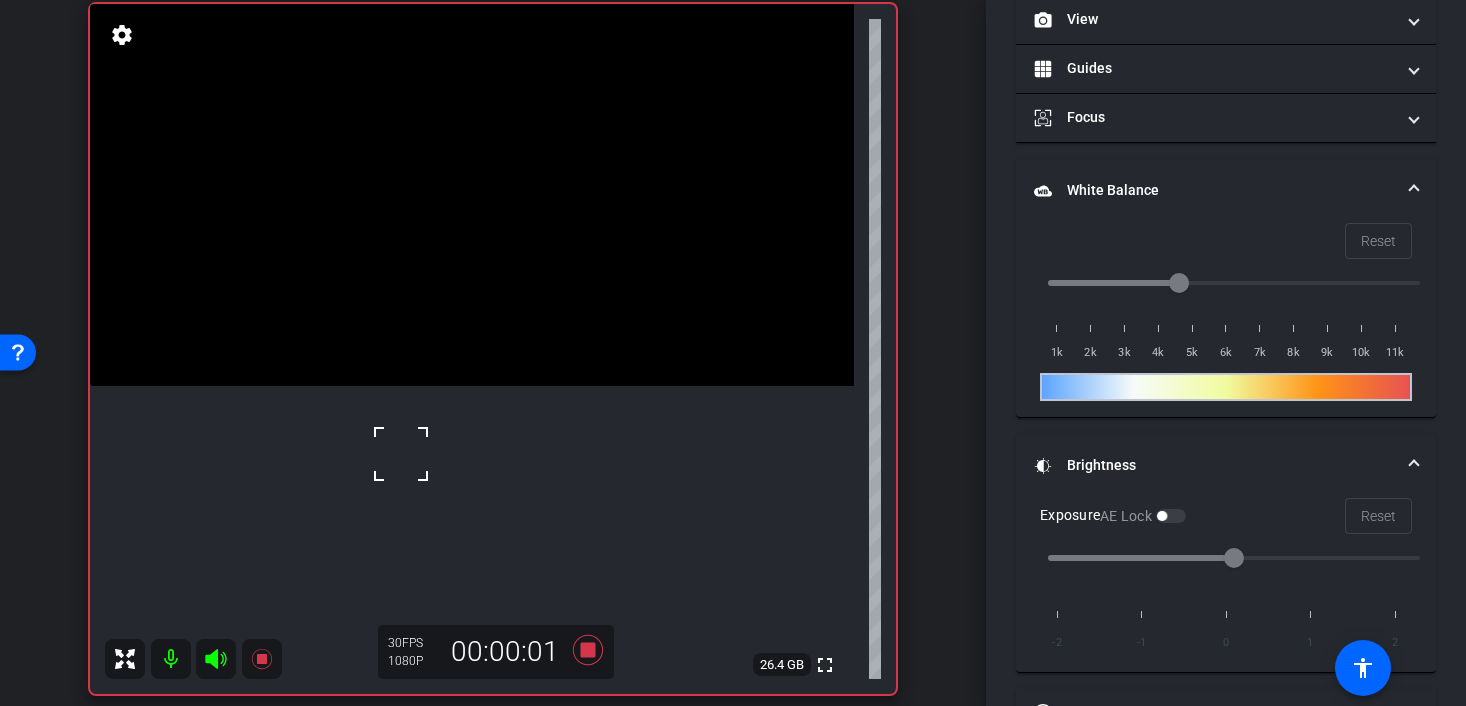 click at bounding box center (401, 454) 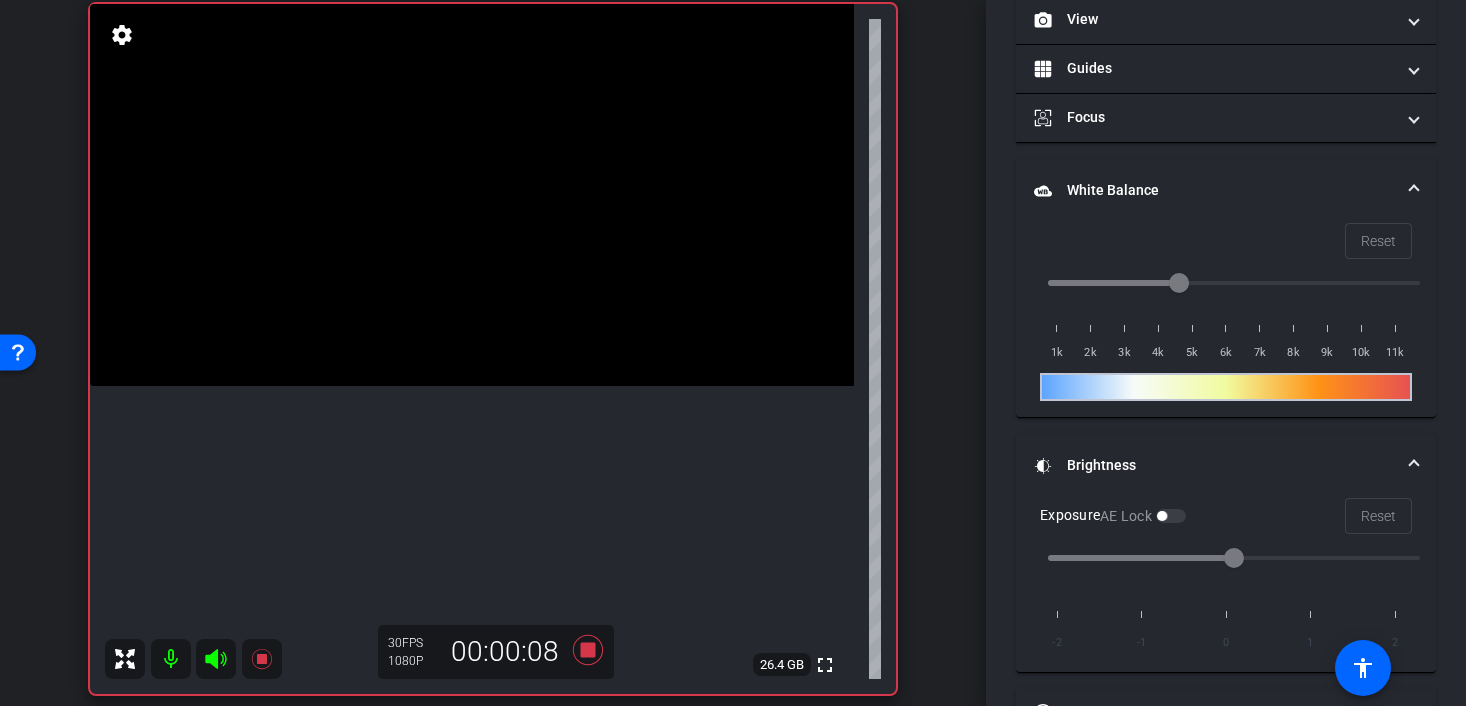 click at bounding box center [472, 195] 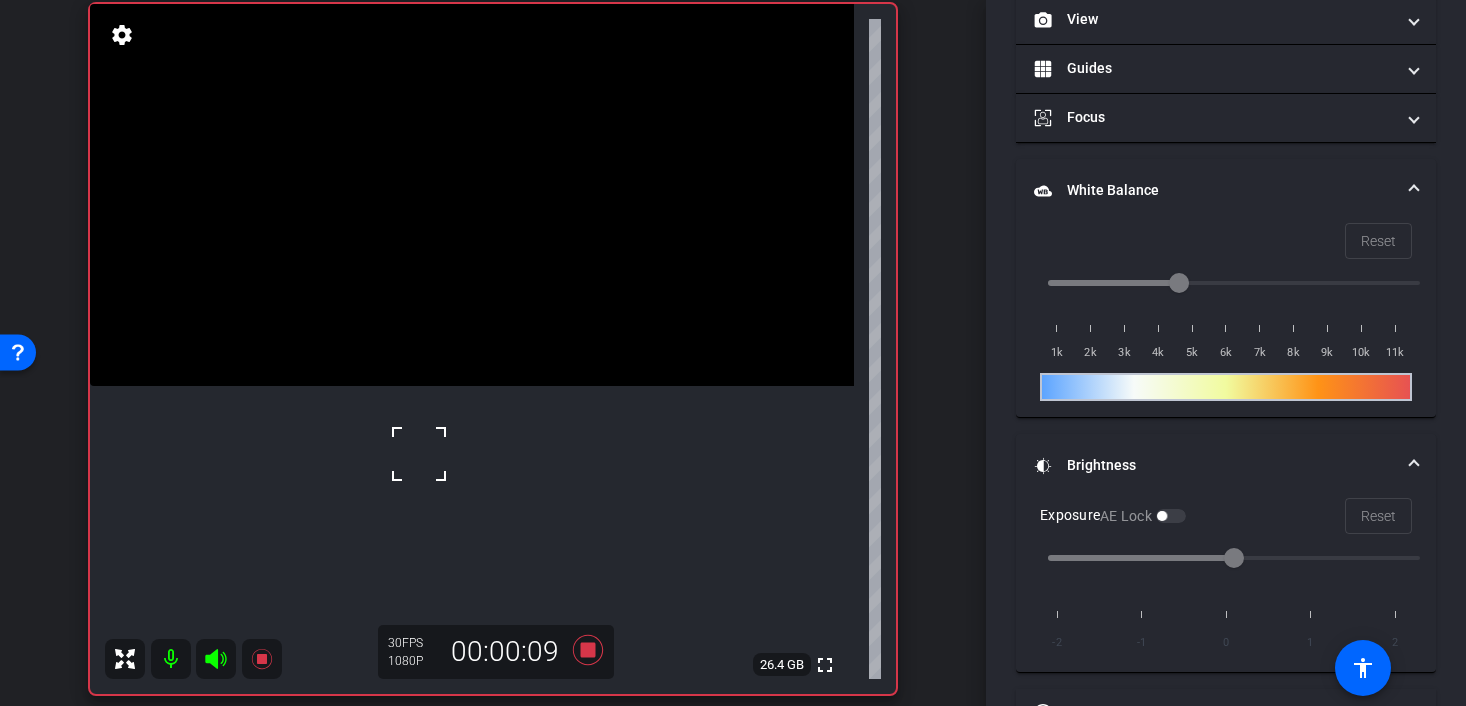 click at bounding box center [419, 454] 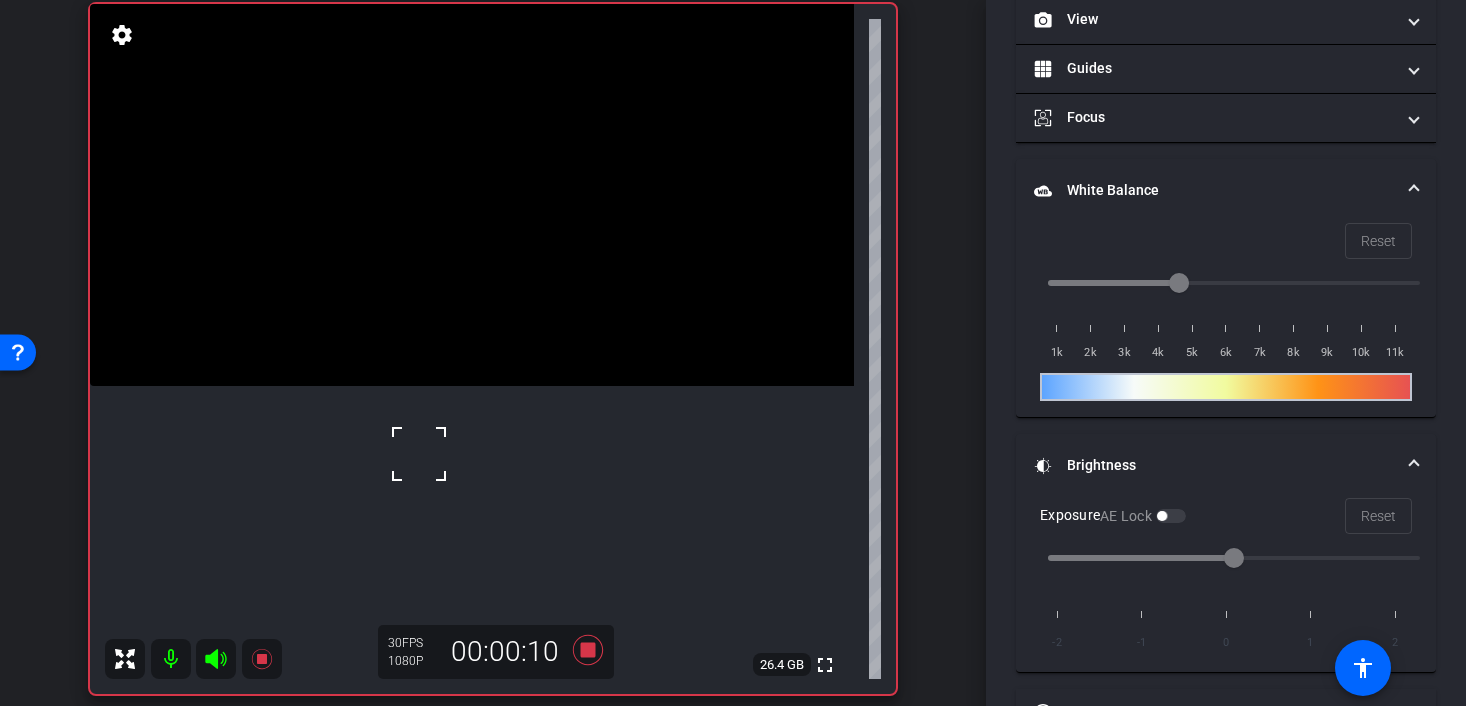 click at bounding box center (472, 195) 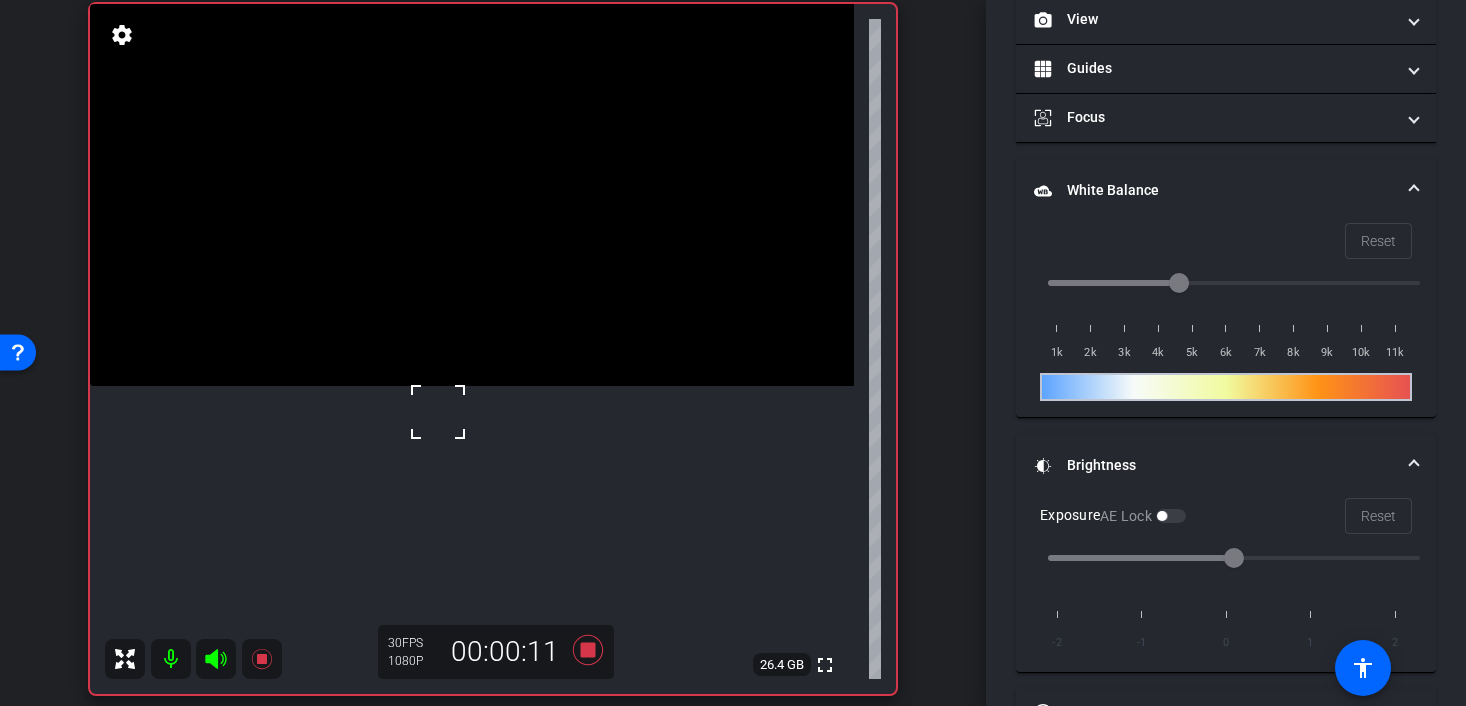 click at bounding box center [438, 412] 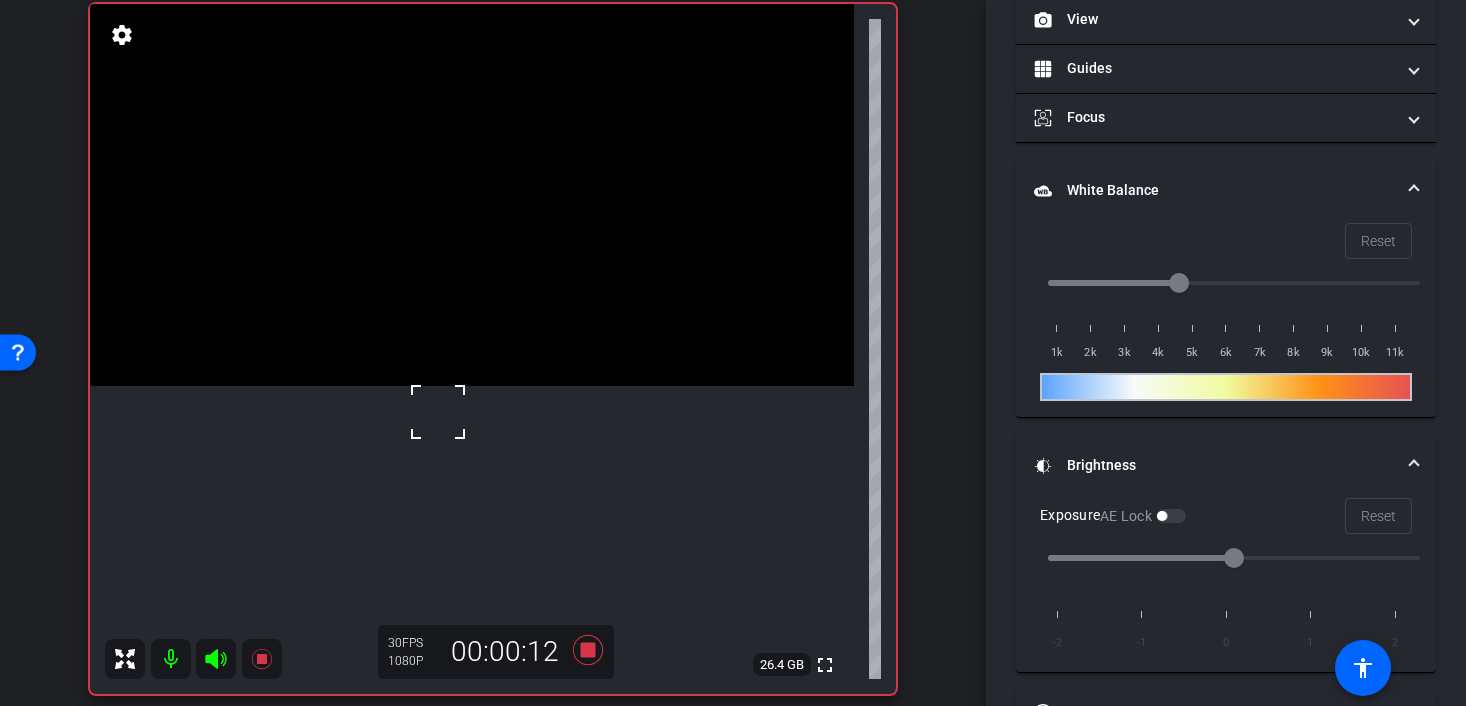 click at bounding box center (438, 412) 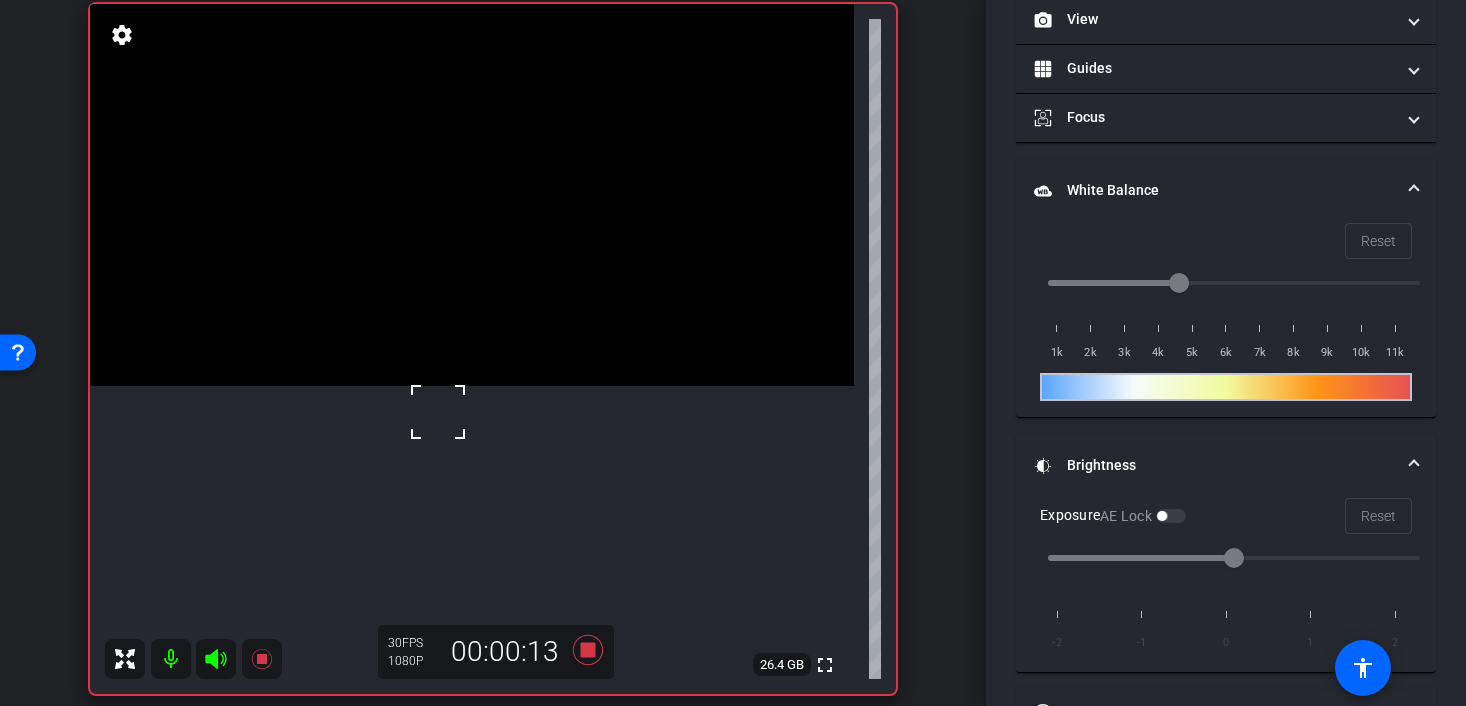 click at bounding box center (438, 412) 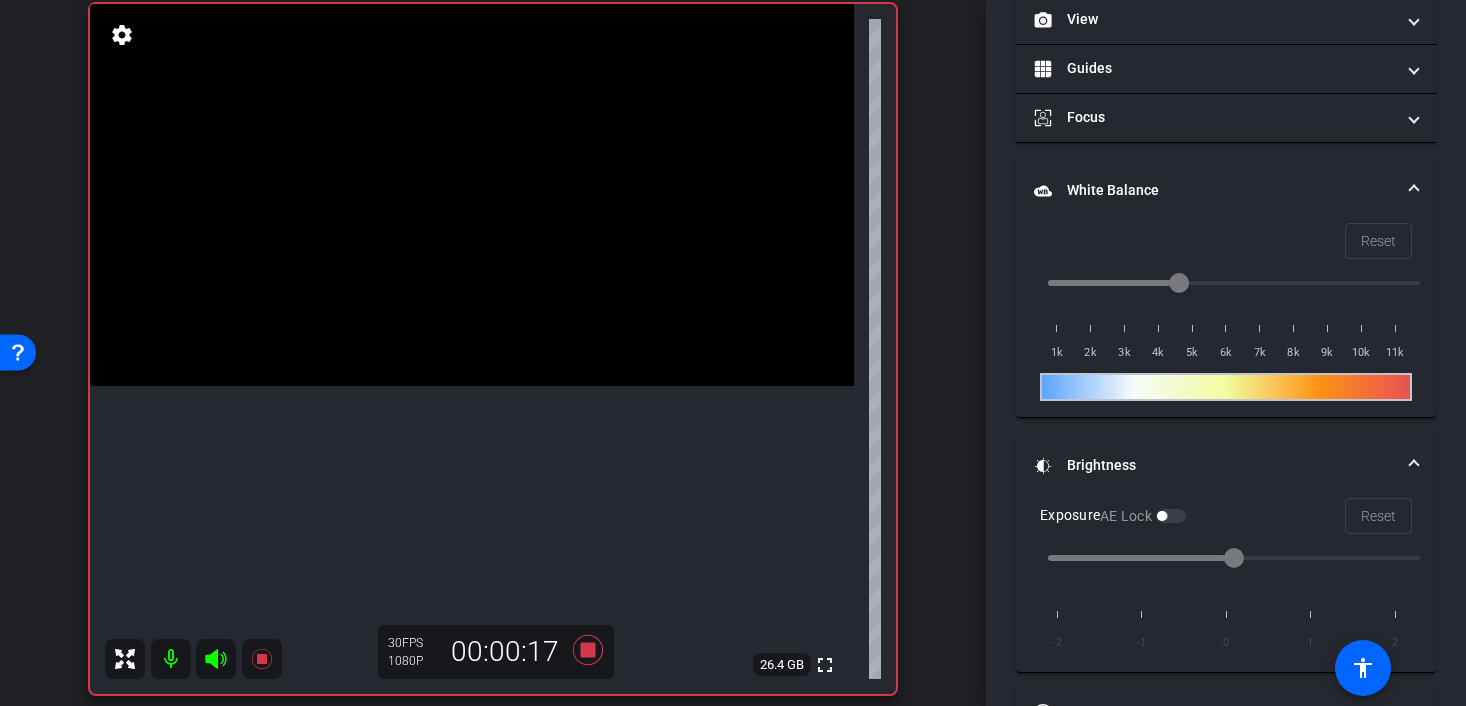 click at bounding box center [472, 195] 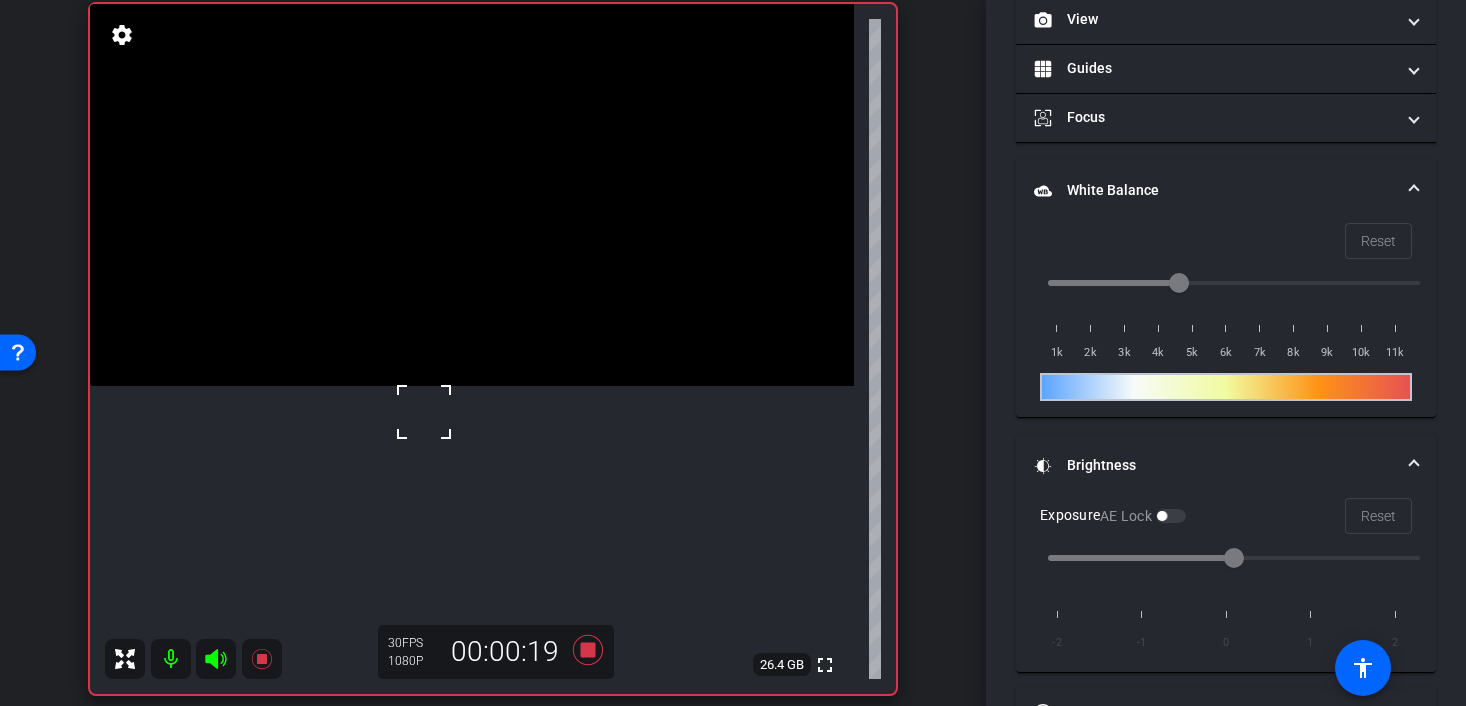 click at bounding box center [424, 412] 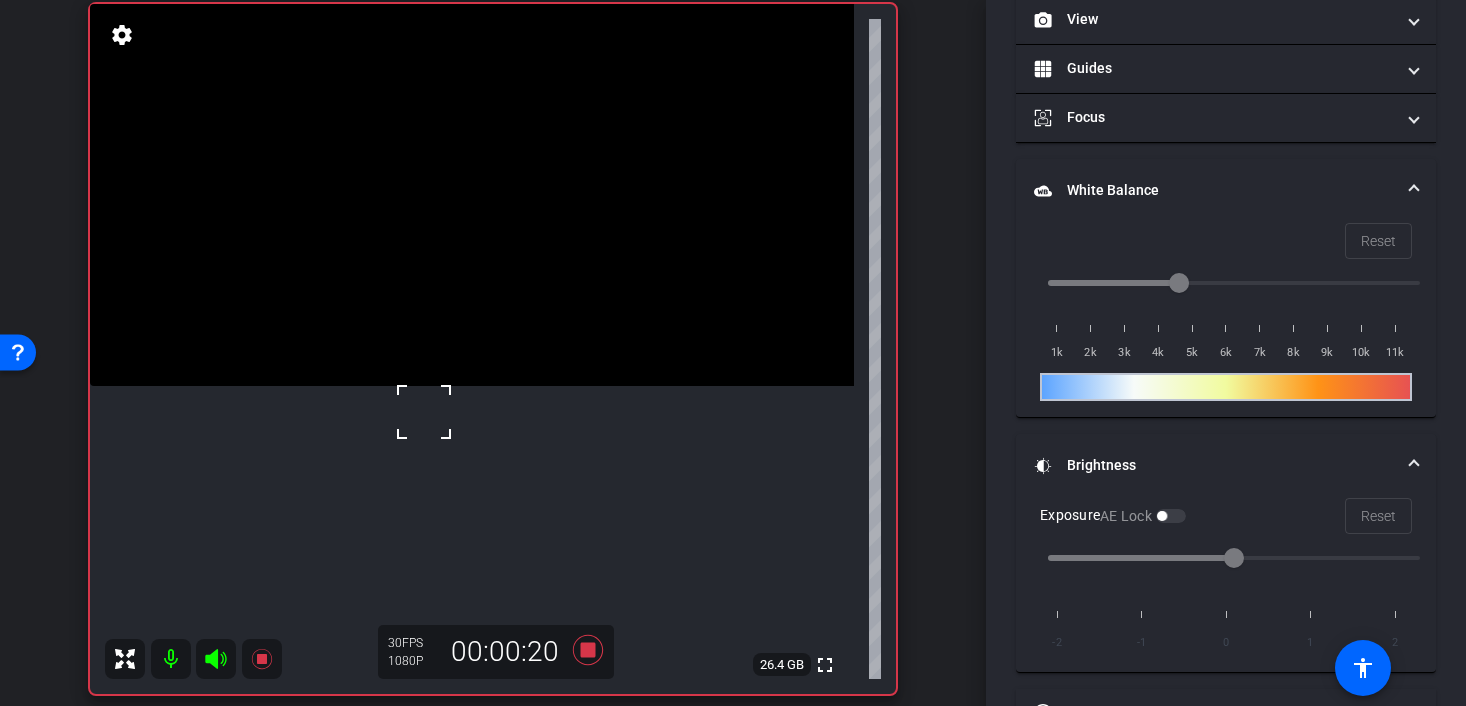 click at bounding box center (424, 412) 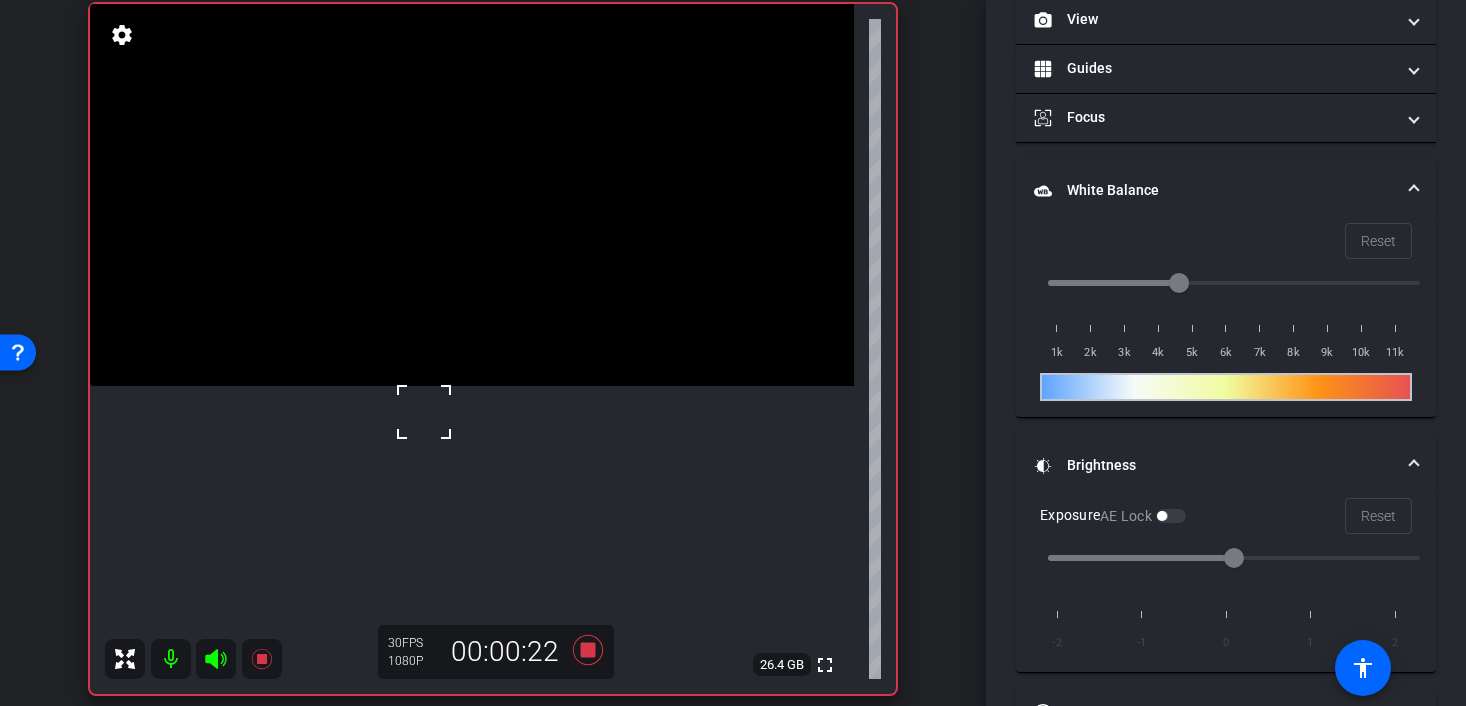 click at bounding box center (472, 195) 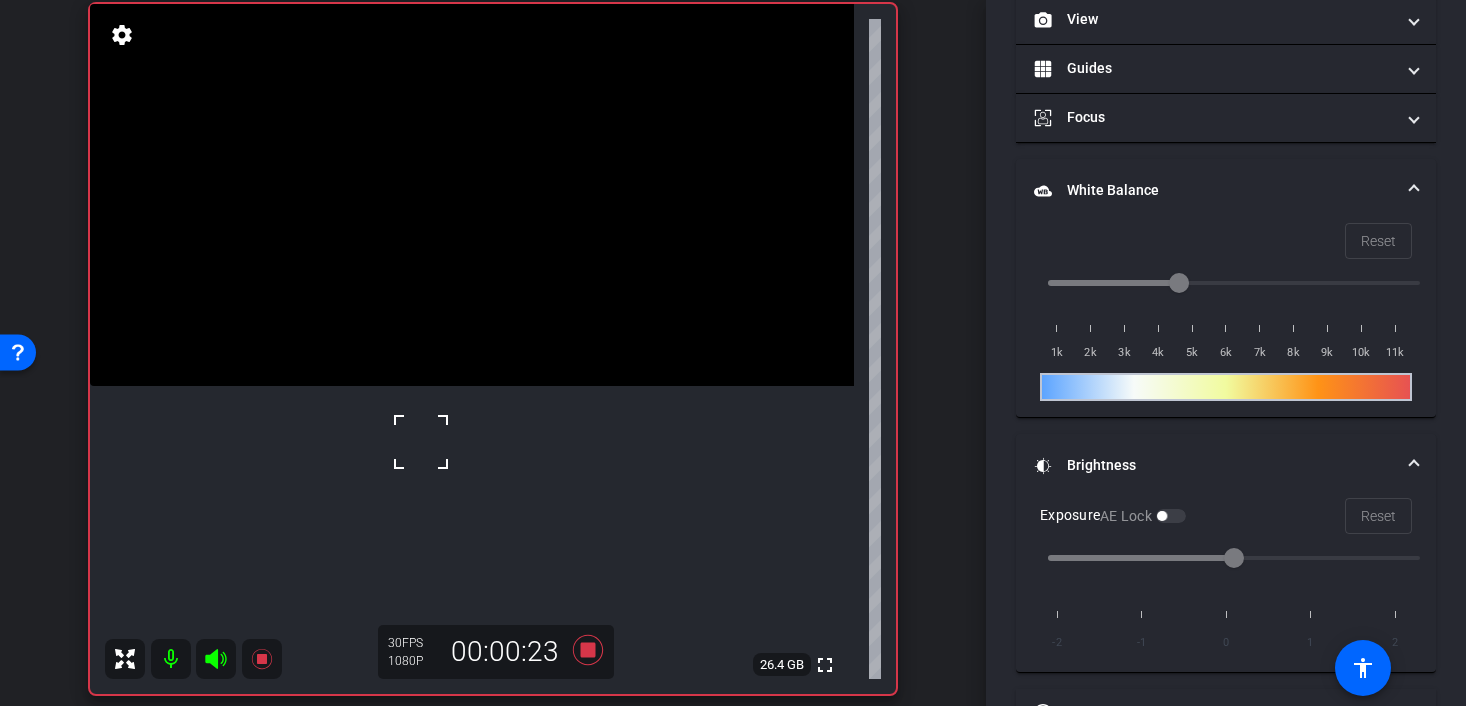 click at bounding box center [421, 442] 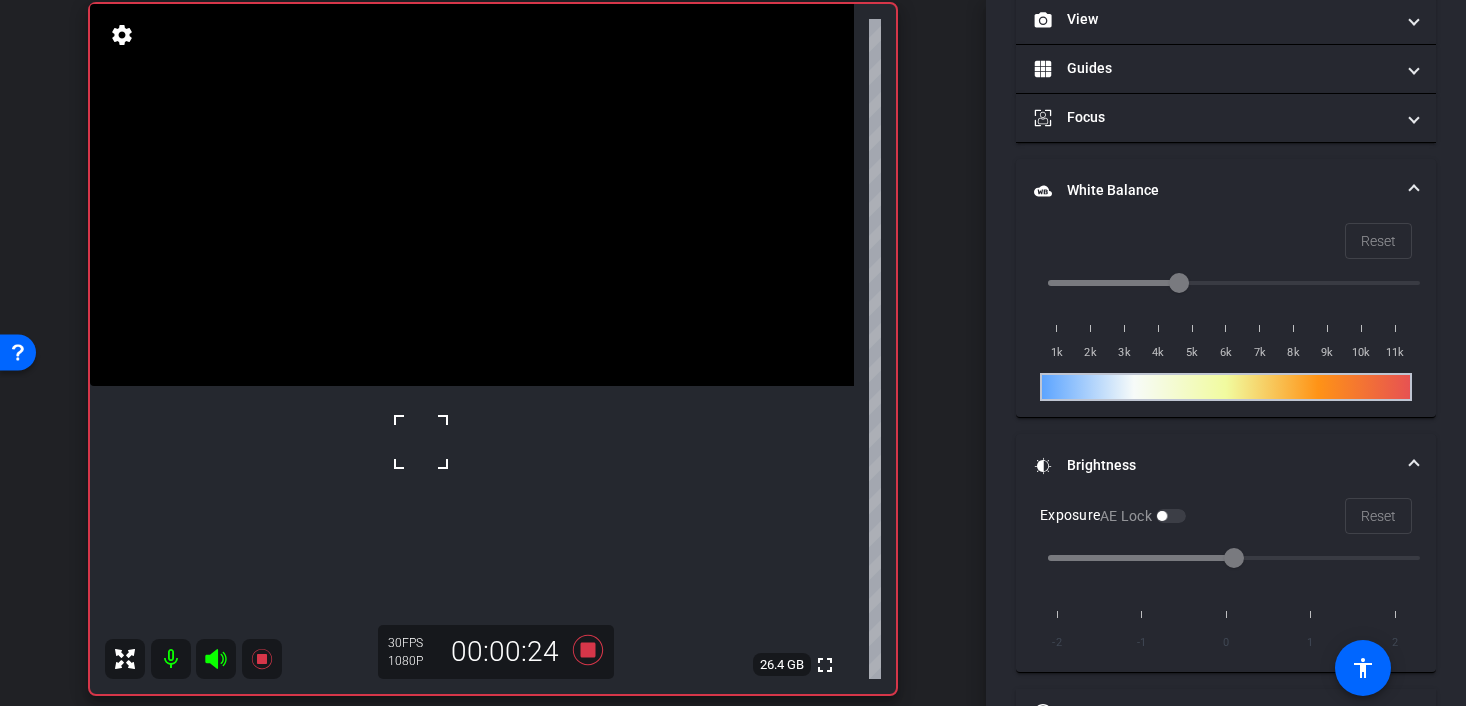 click at bounding box center [421, 442] 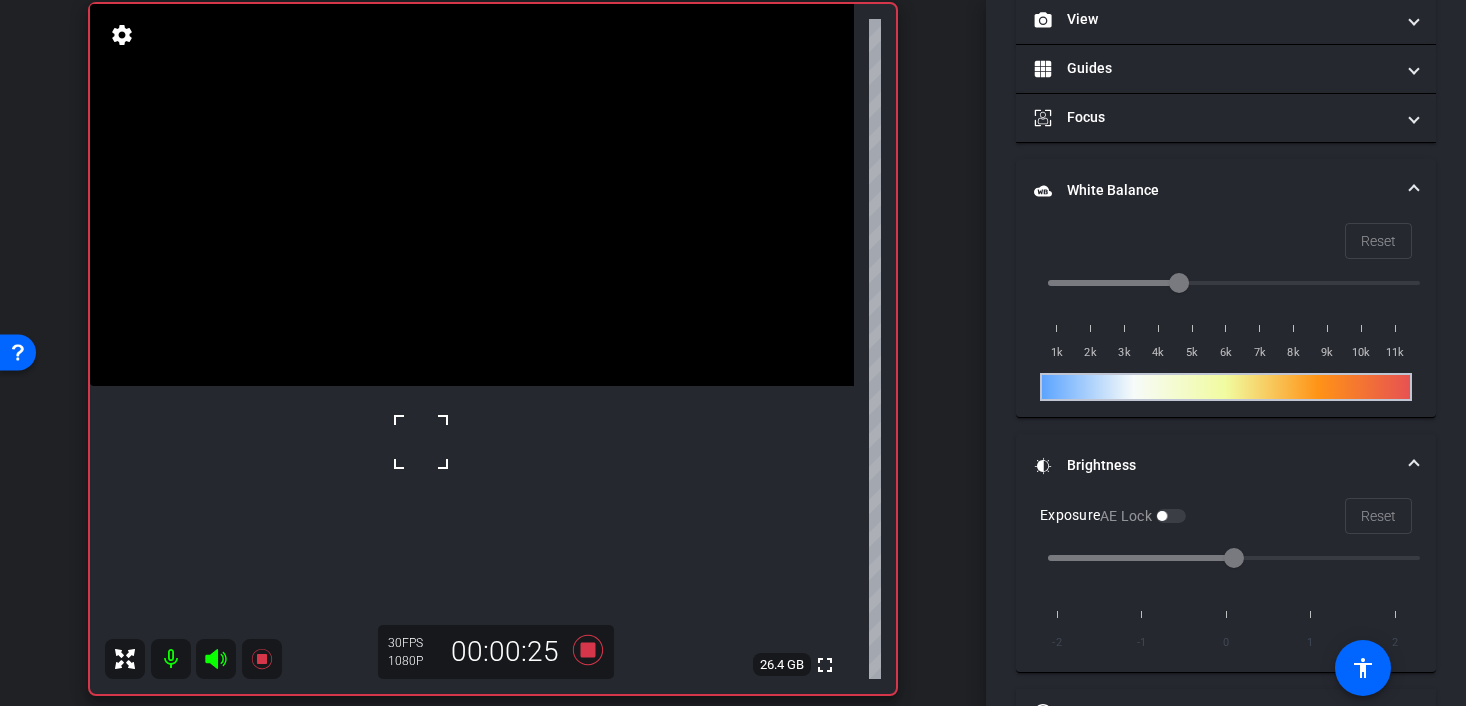 click at bounding box center (421, 442) 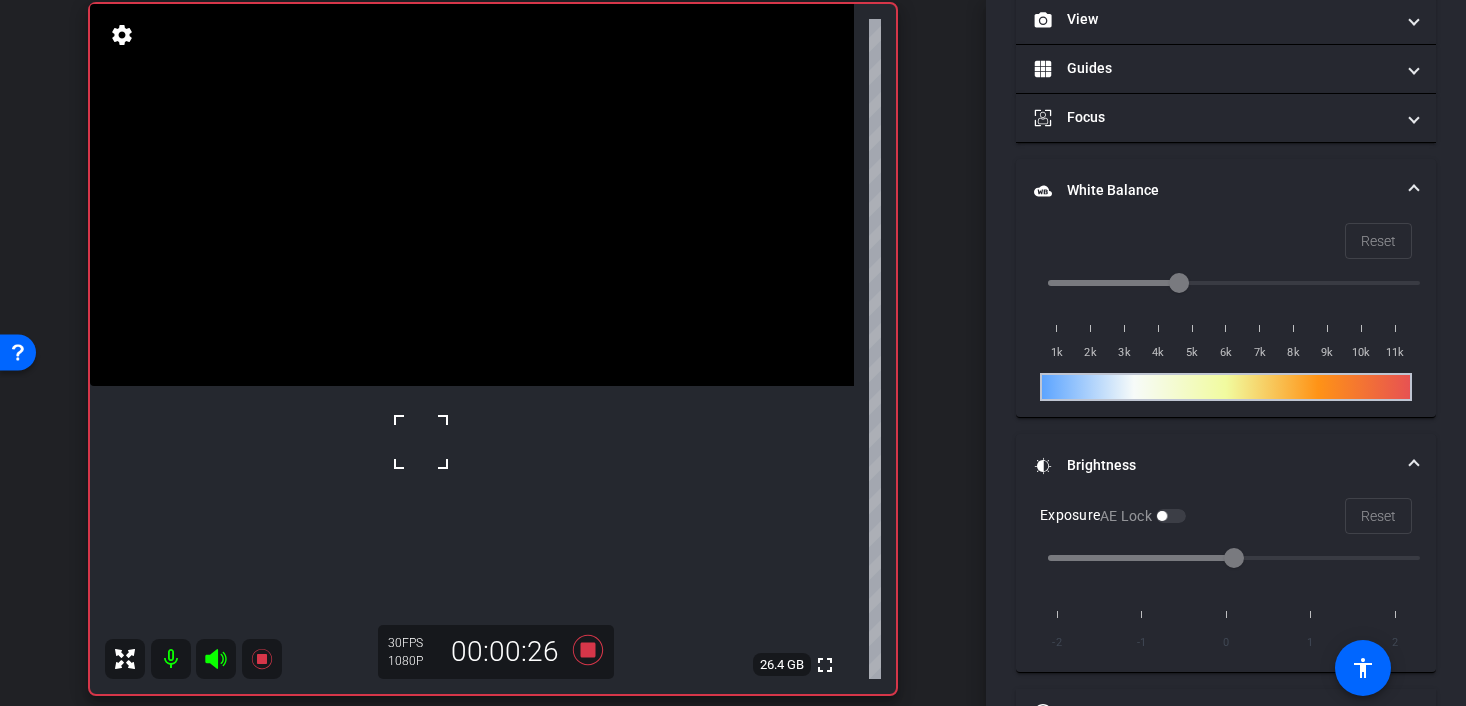 click at bounding box center [421, 442] 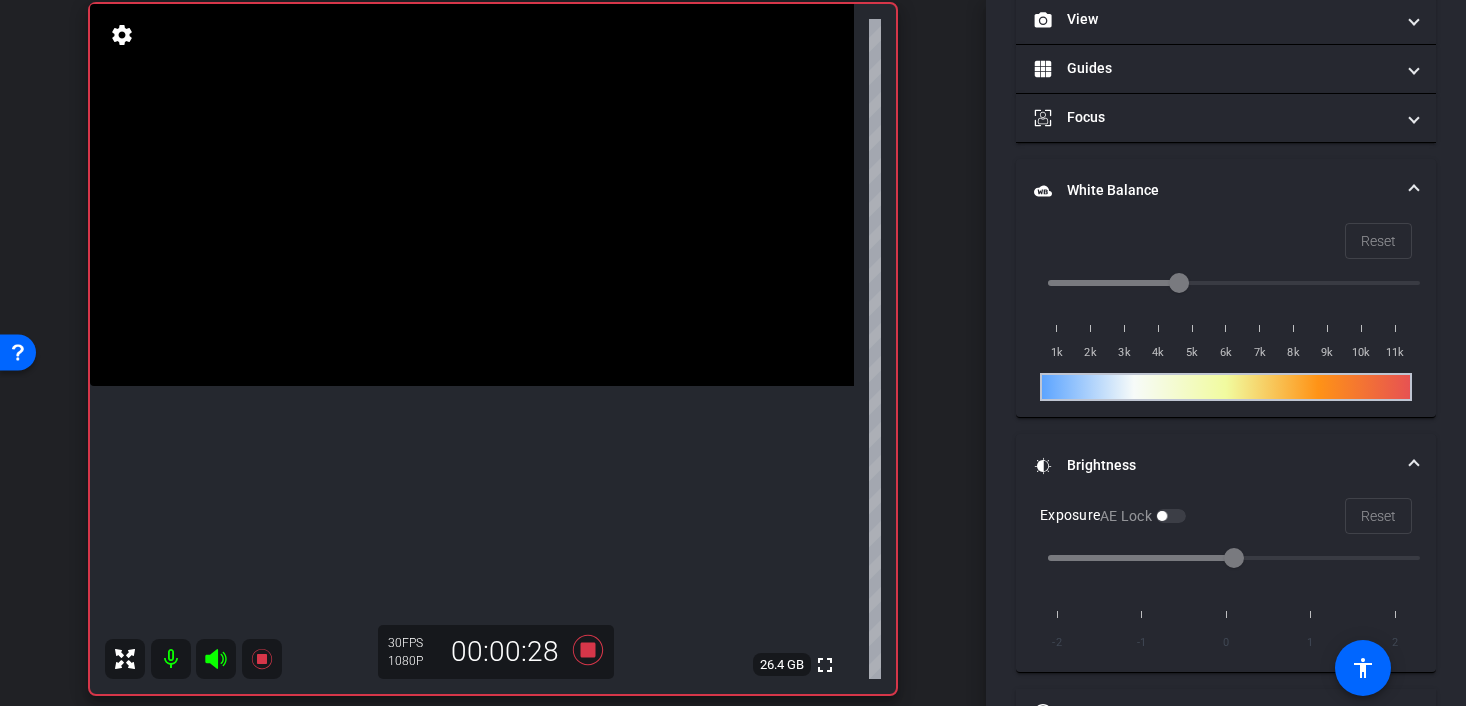click at bounding box center (472, 195) 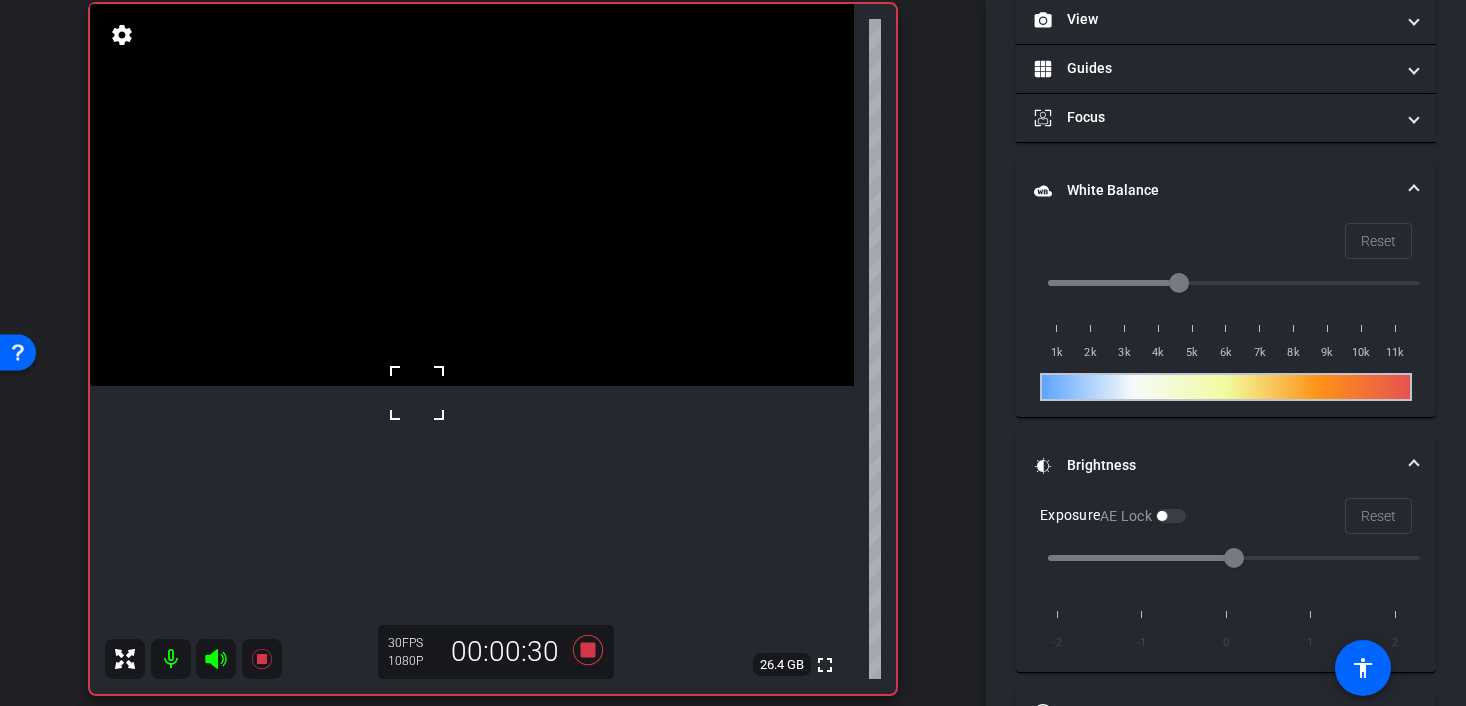click at bounding box center (417, 393) 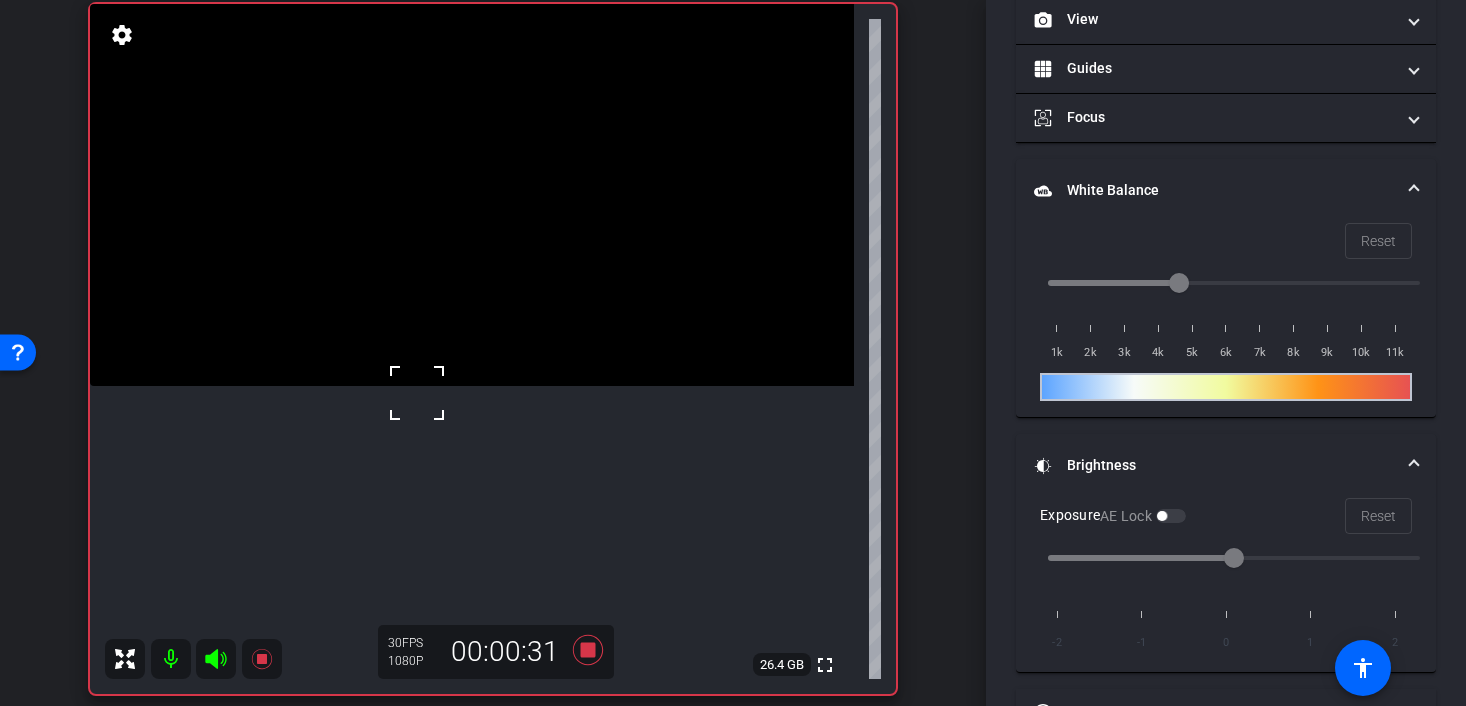 click at bounding box center (472, 195) 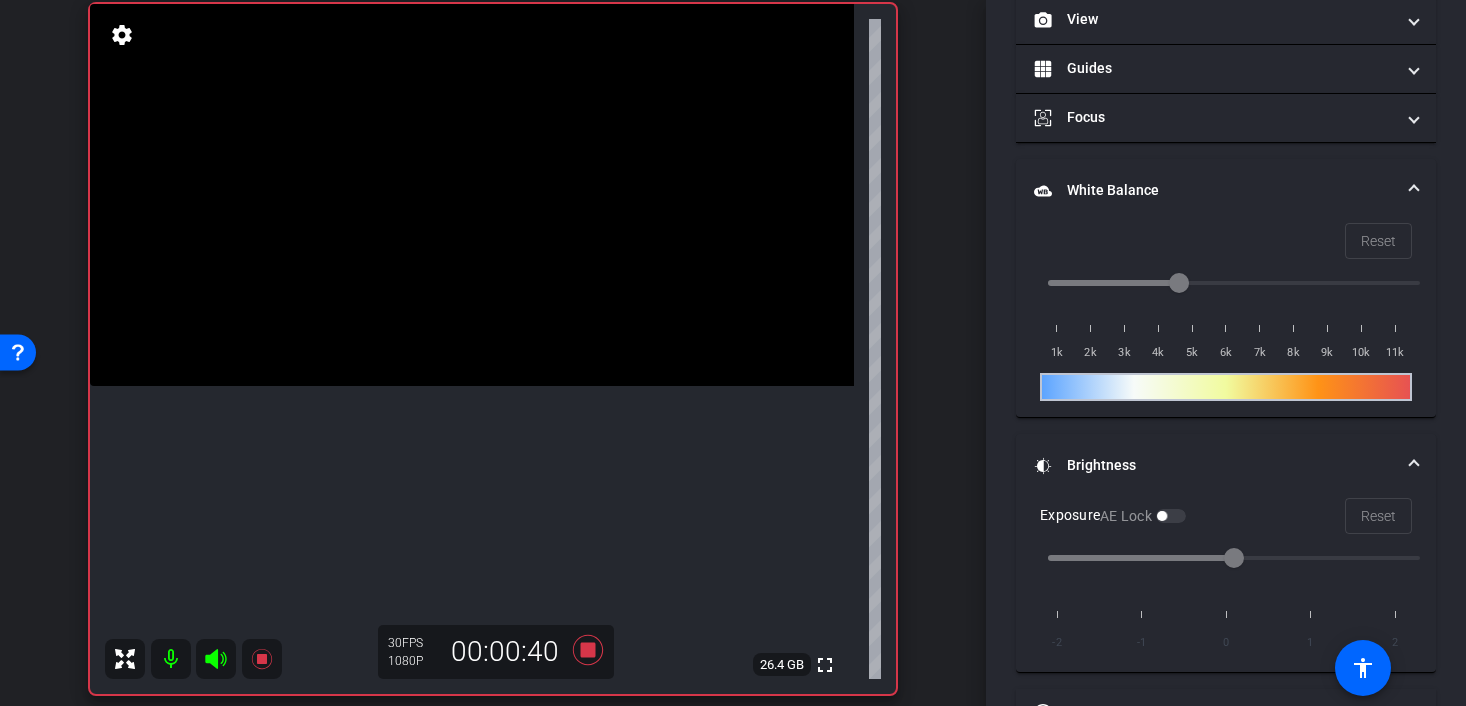 click at bounding box center [472, 195] 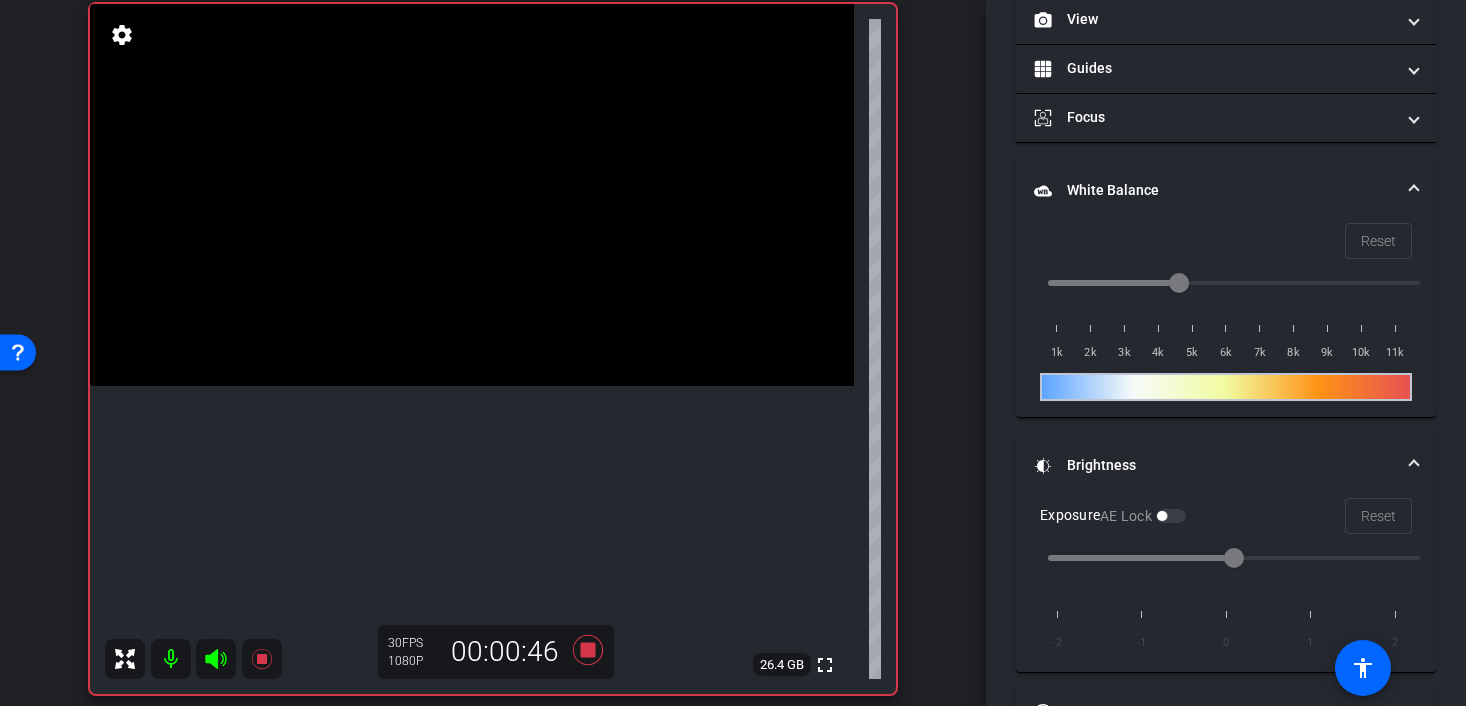 click at bounding box center (472, 195) 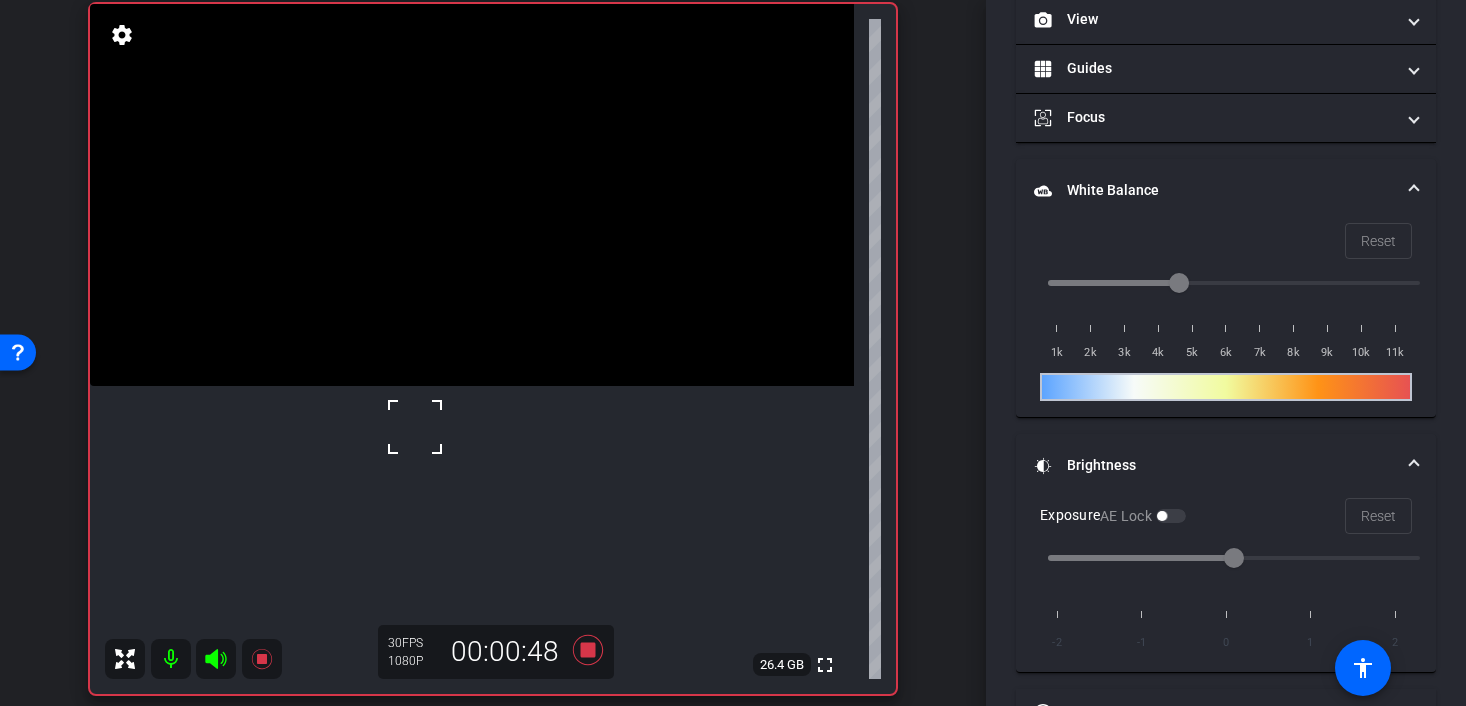 click at bounding box center [415, 427] 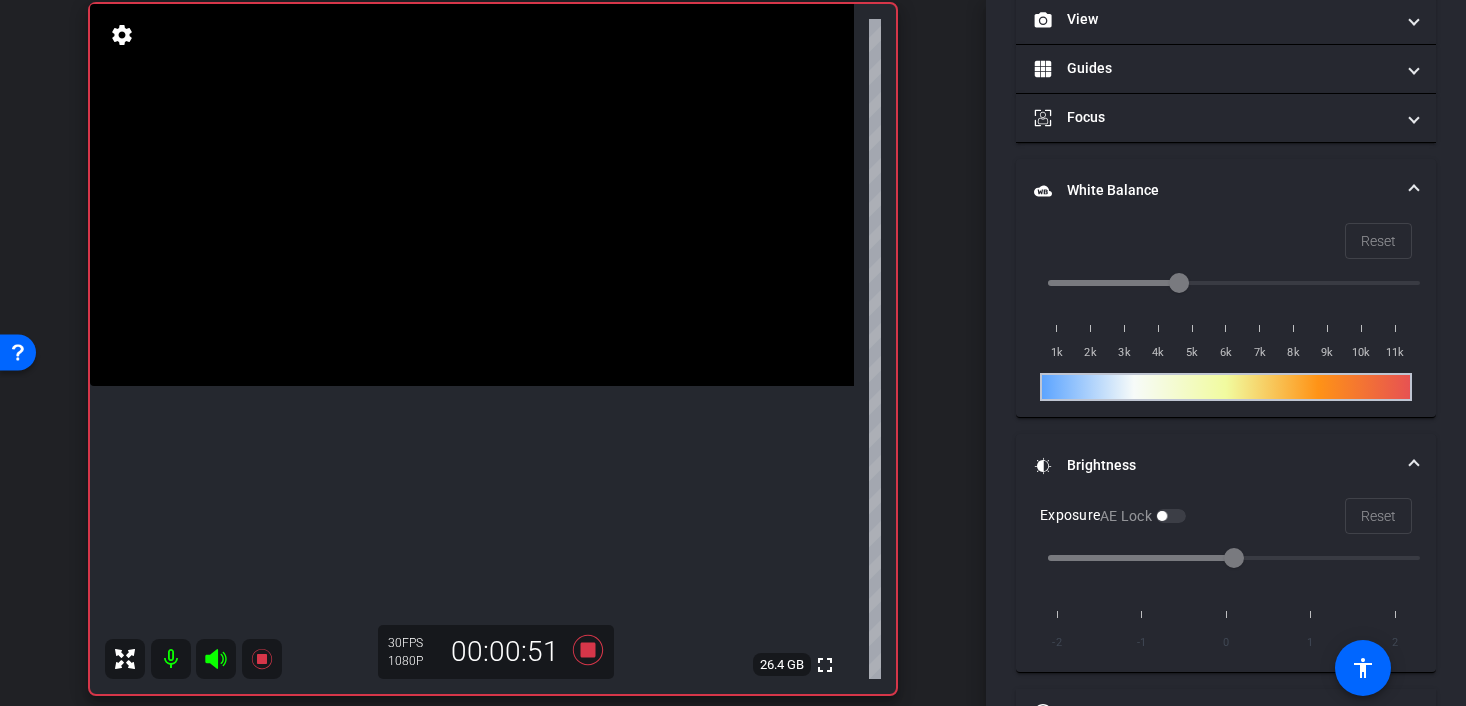 click at bounding box center [472, 195] 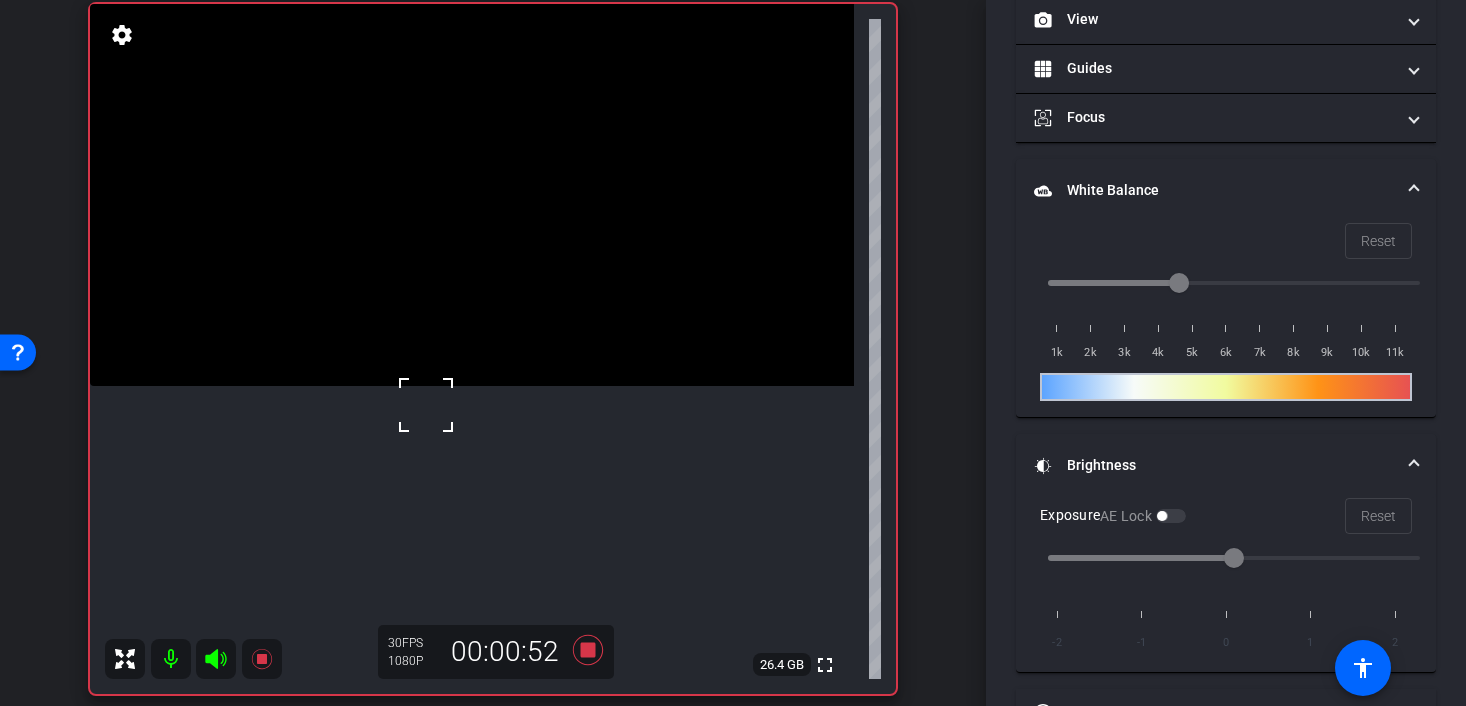 click at bounding box center (426, 405) 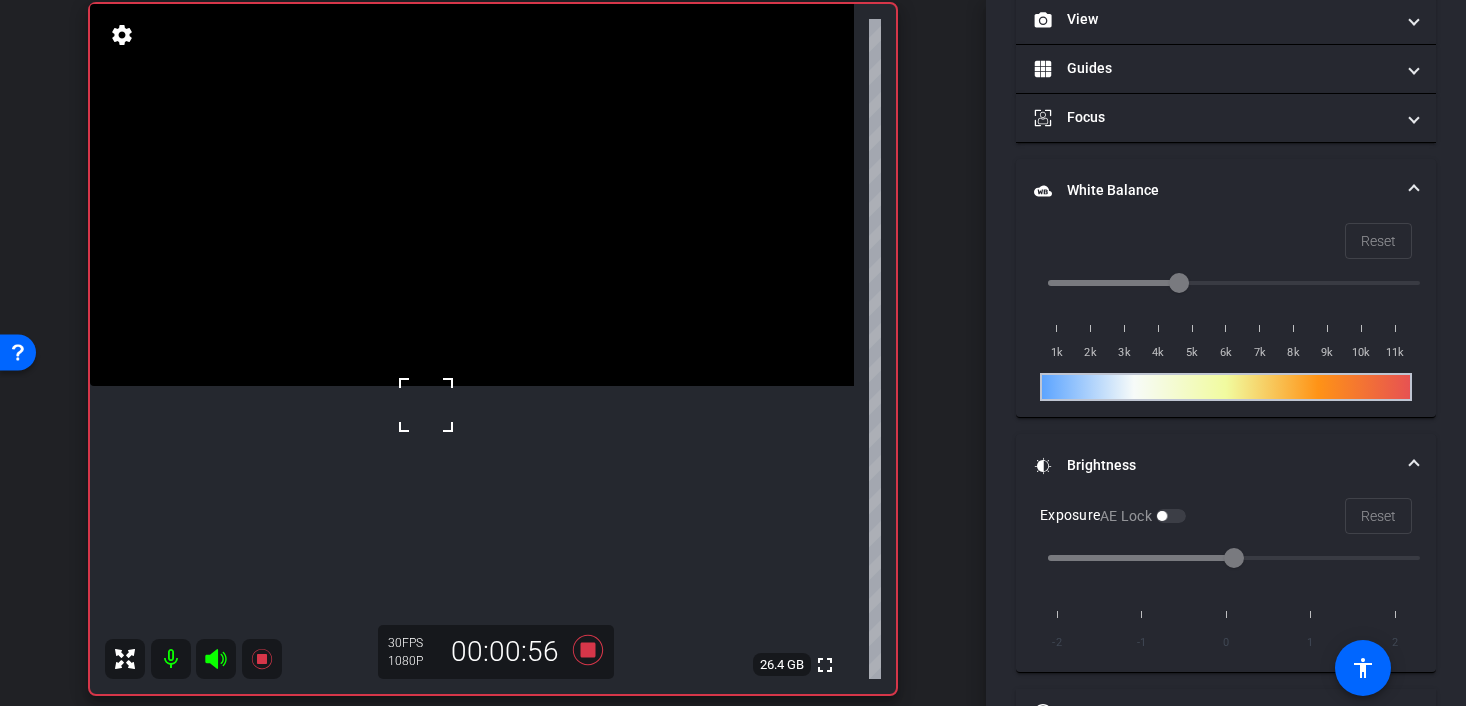click at bounding box center (426, 405) 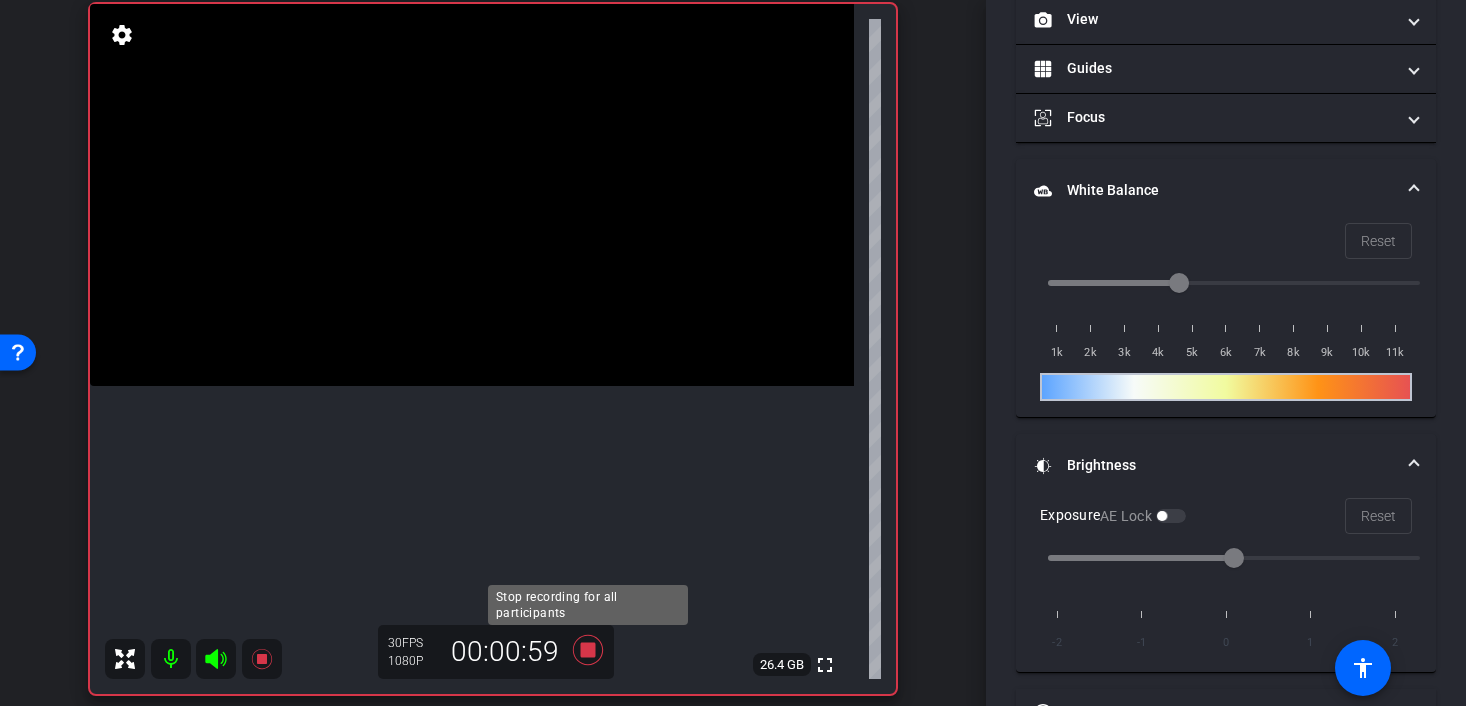 click 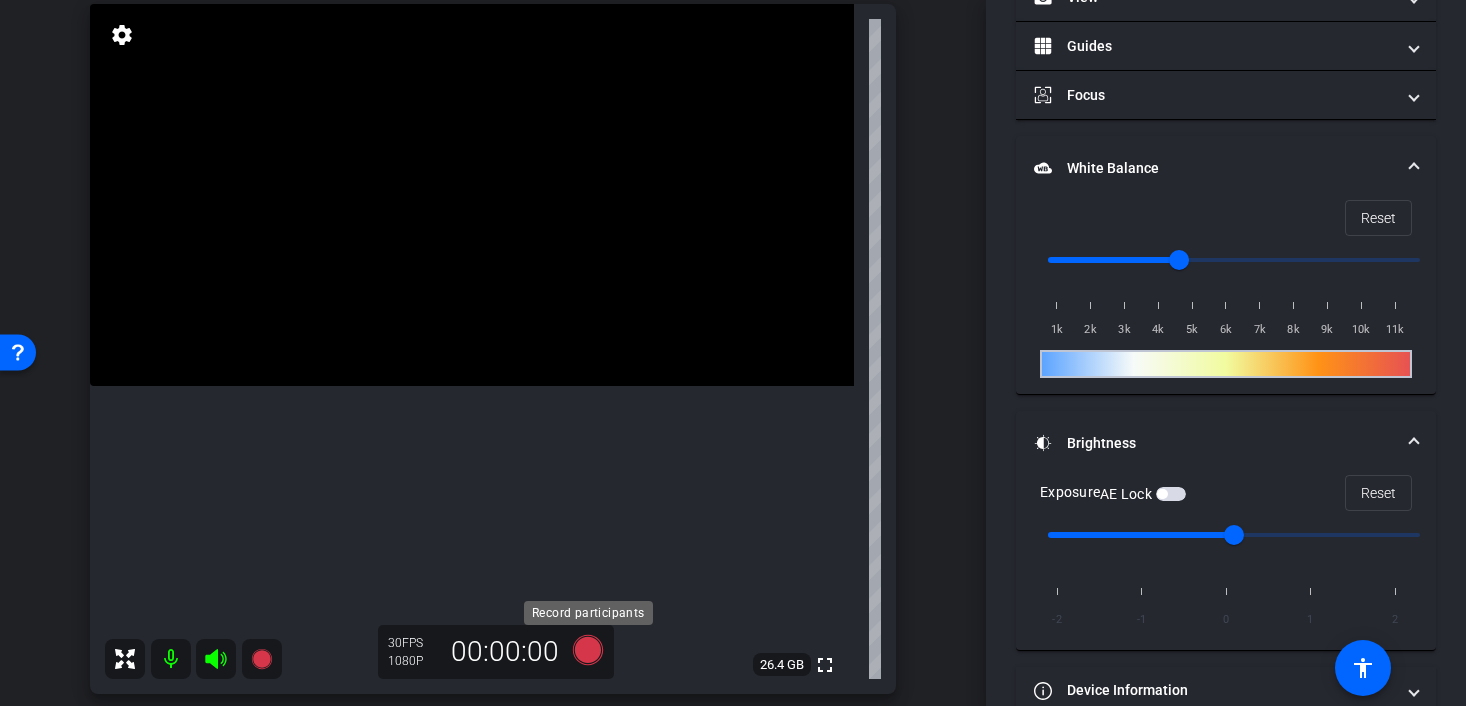 scroll, scrollTop: 295, scrollLeft: 0, axis: vertical 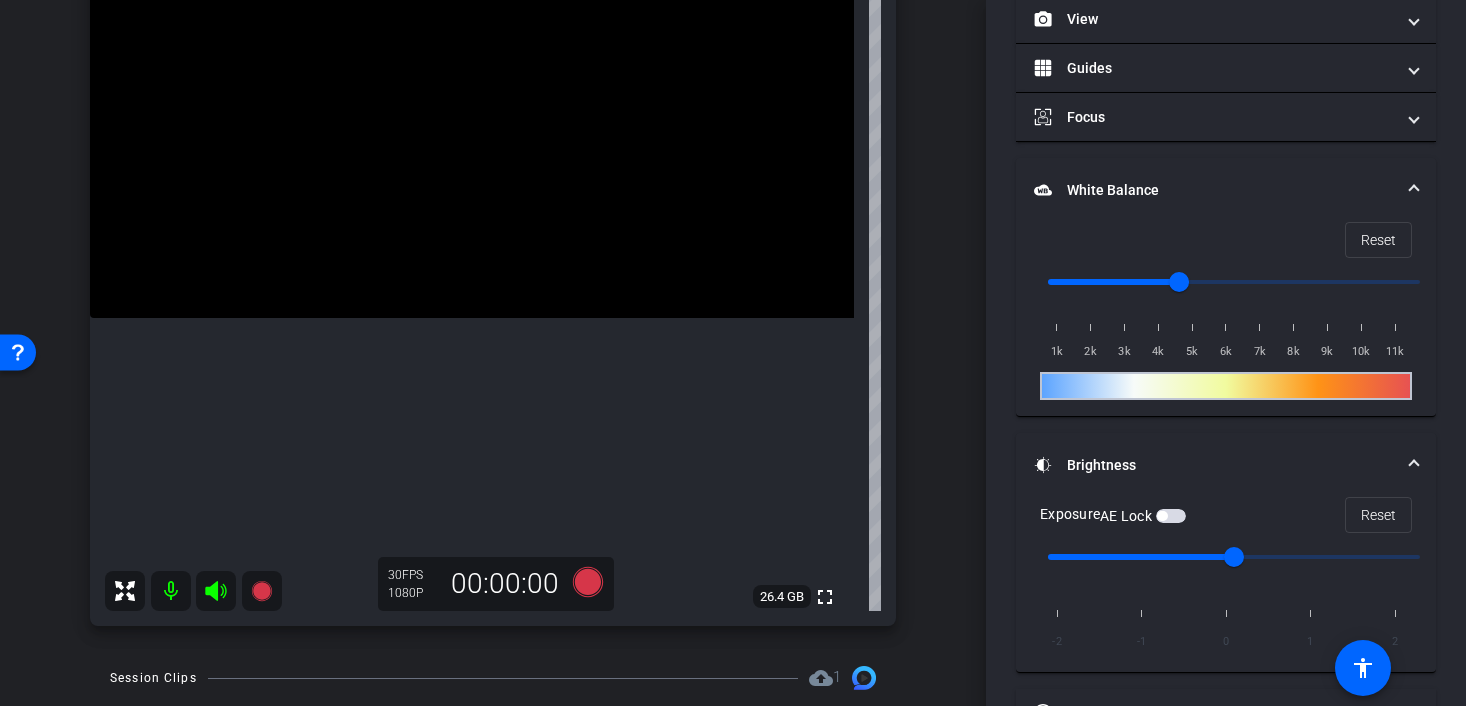 click at bounding box center [472, 127] 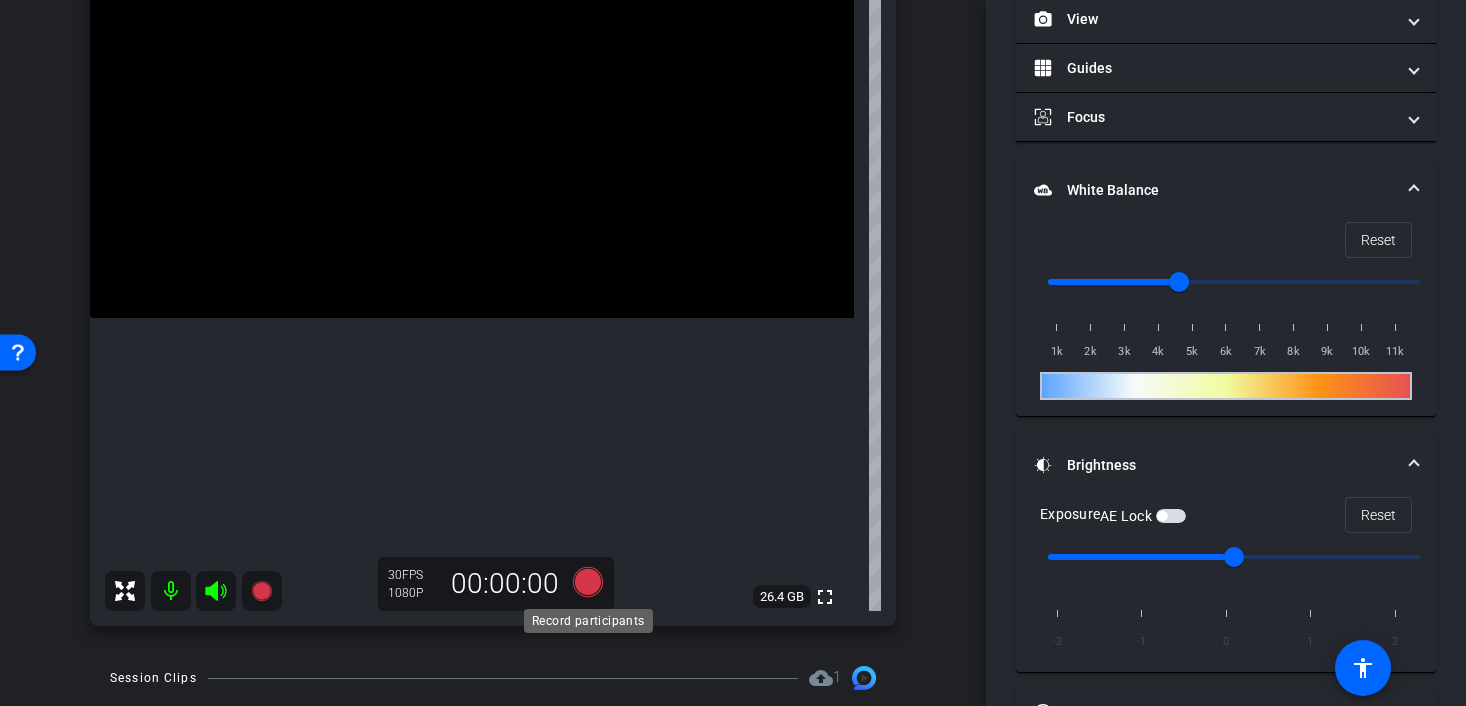 click 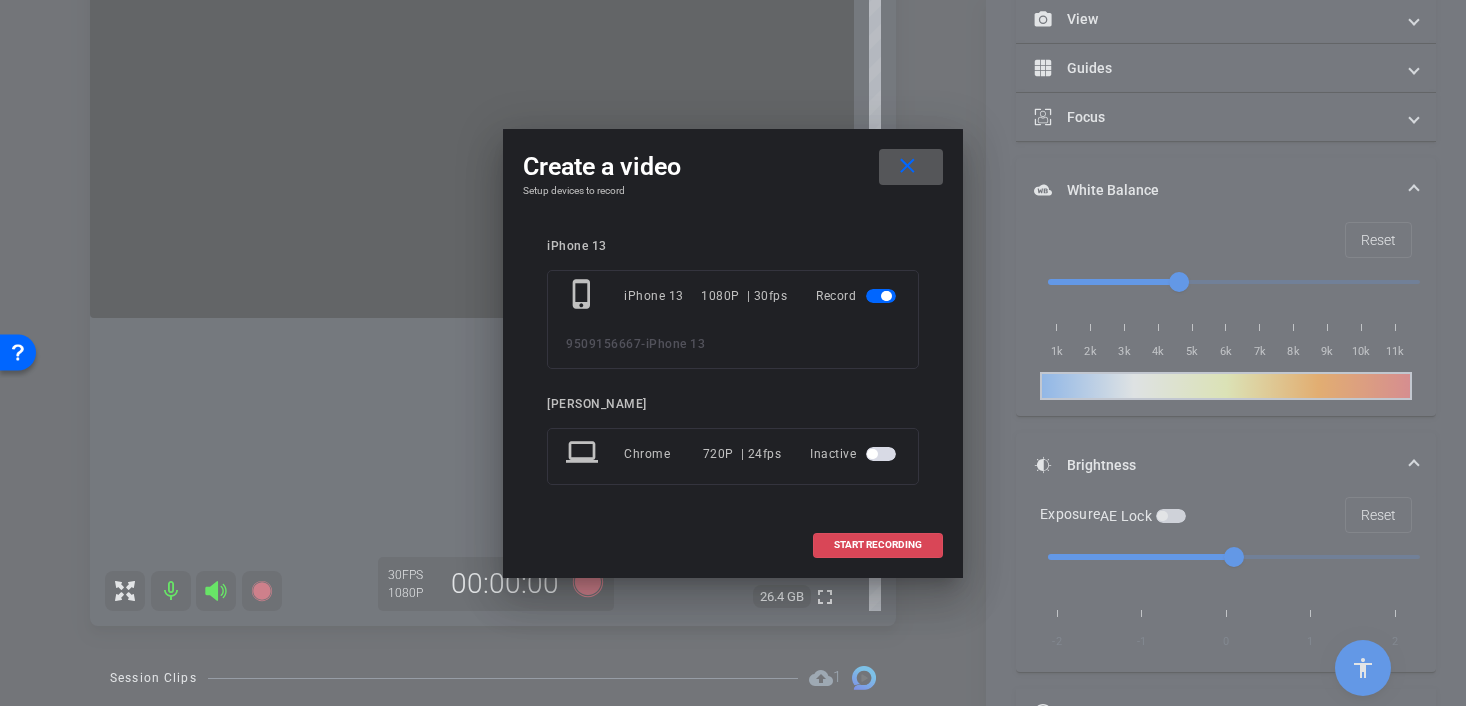 click at bounding box center (878, 545) 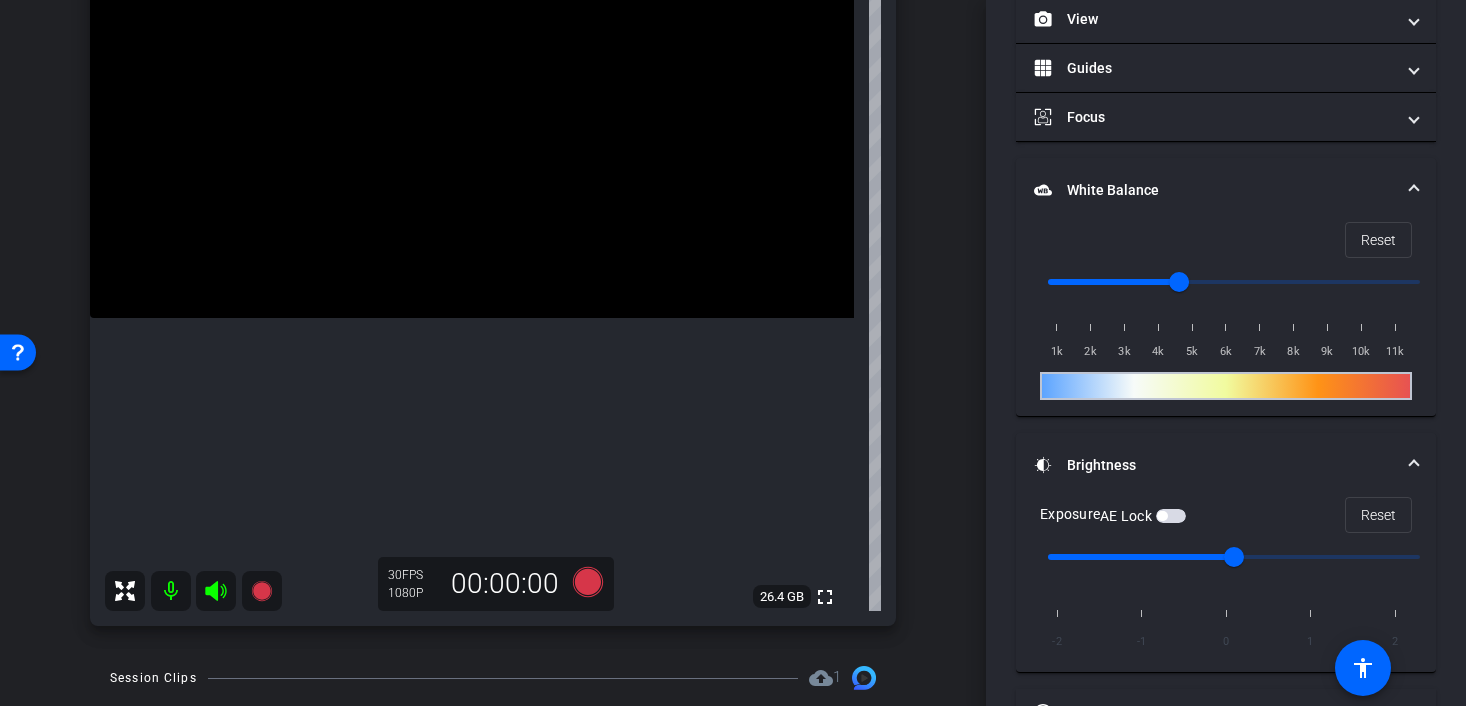 scroll, scrollTop: 317, scrollLeft: 0, axis: vertical 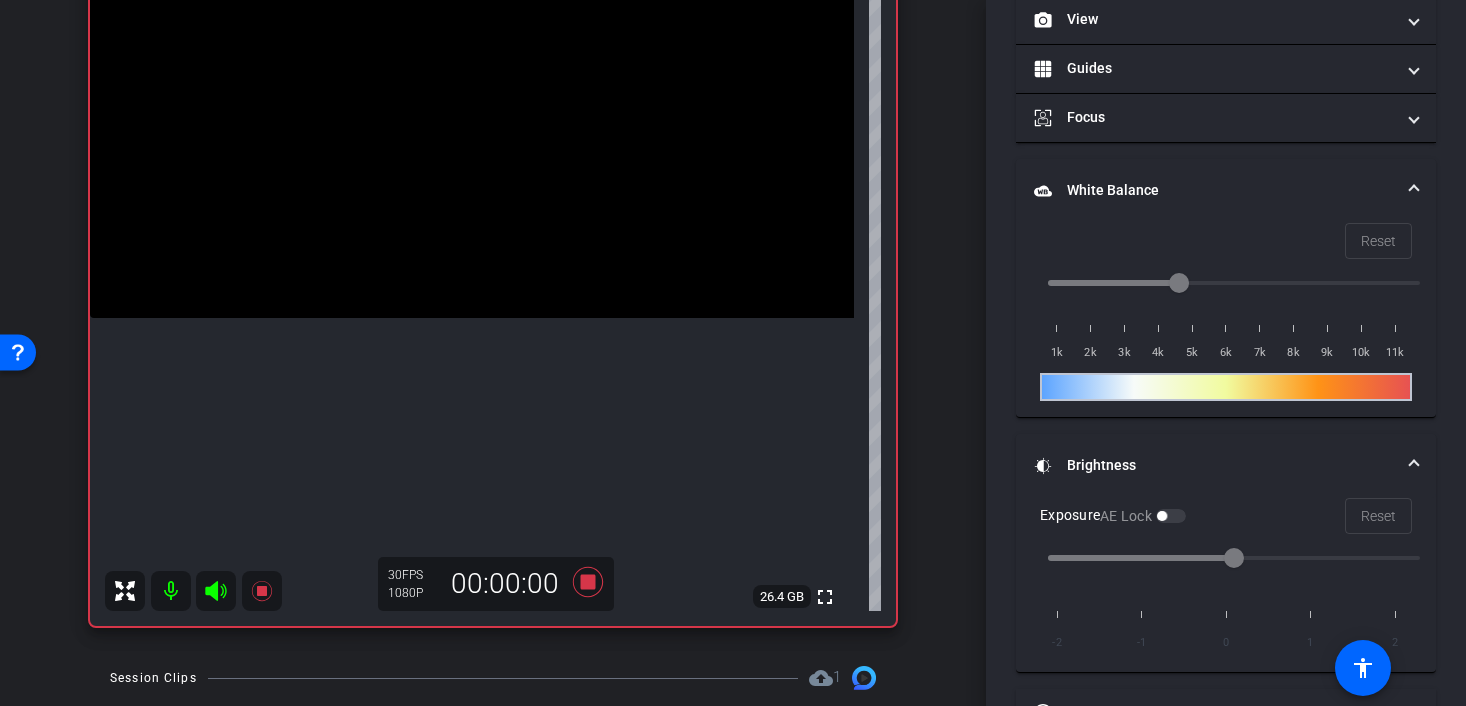 click at bounding box center [472, 127] 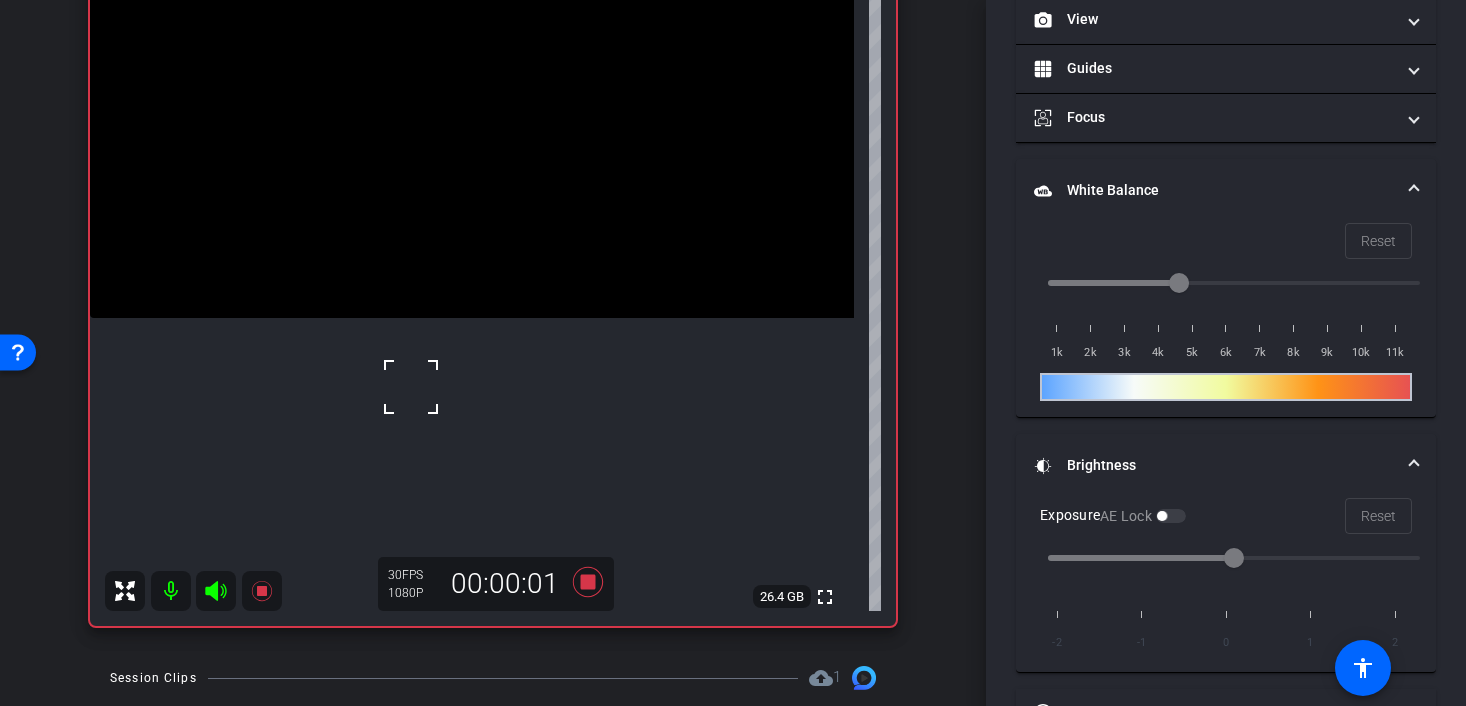 click at bounding box center (411, 387) 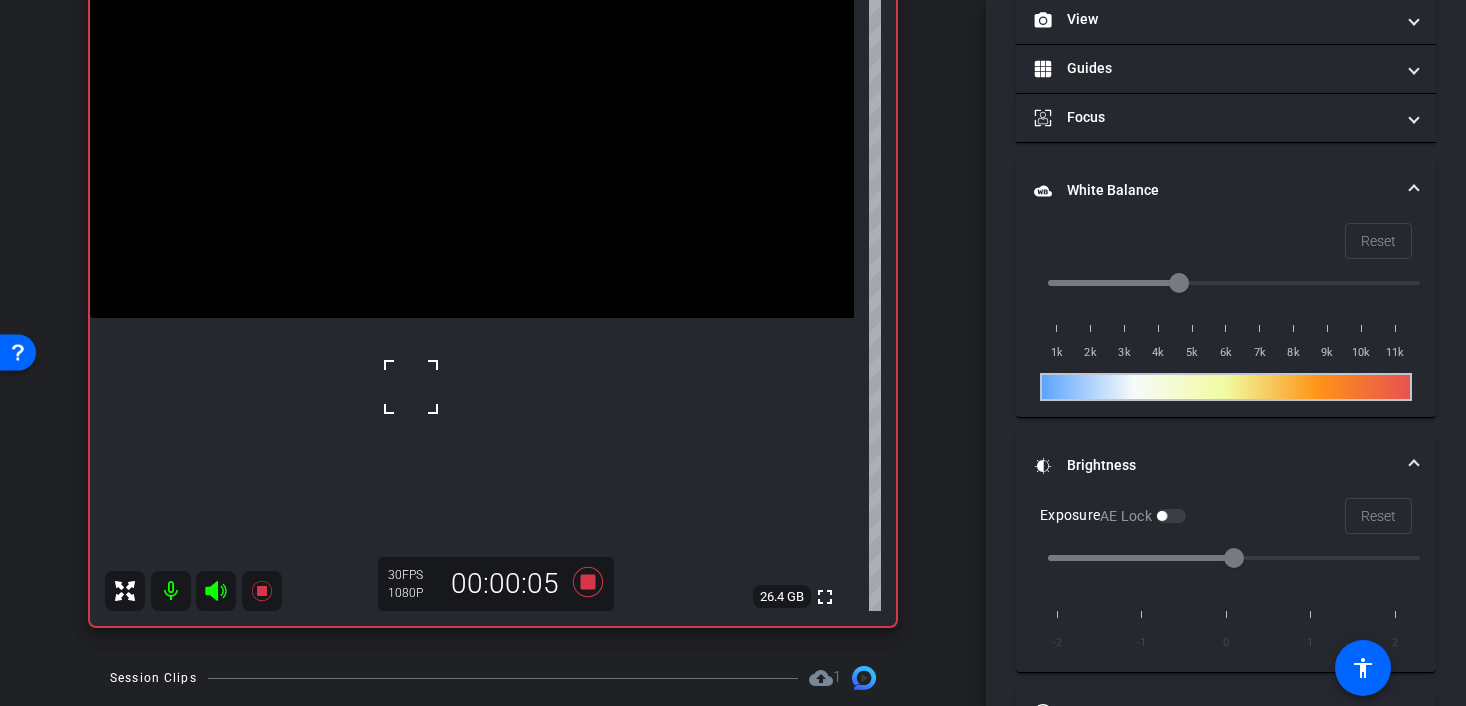 click at bounding box center [411, 387] 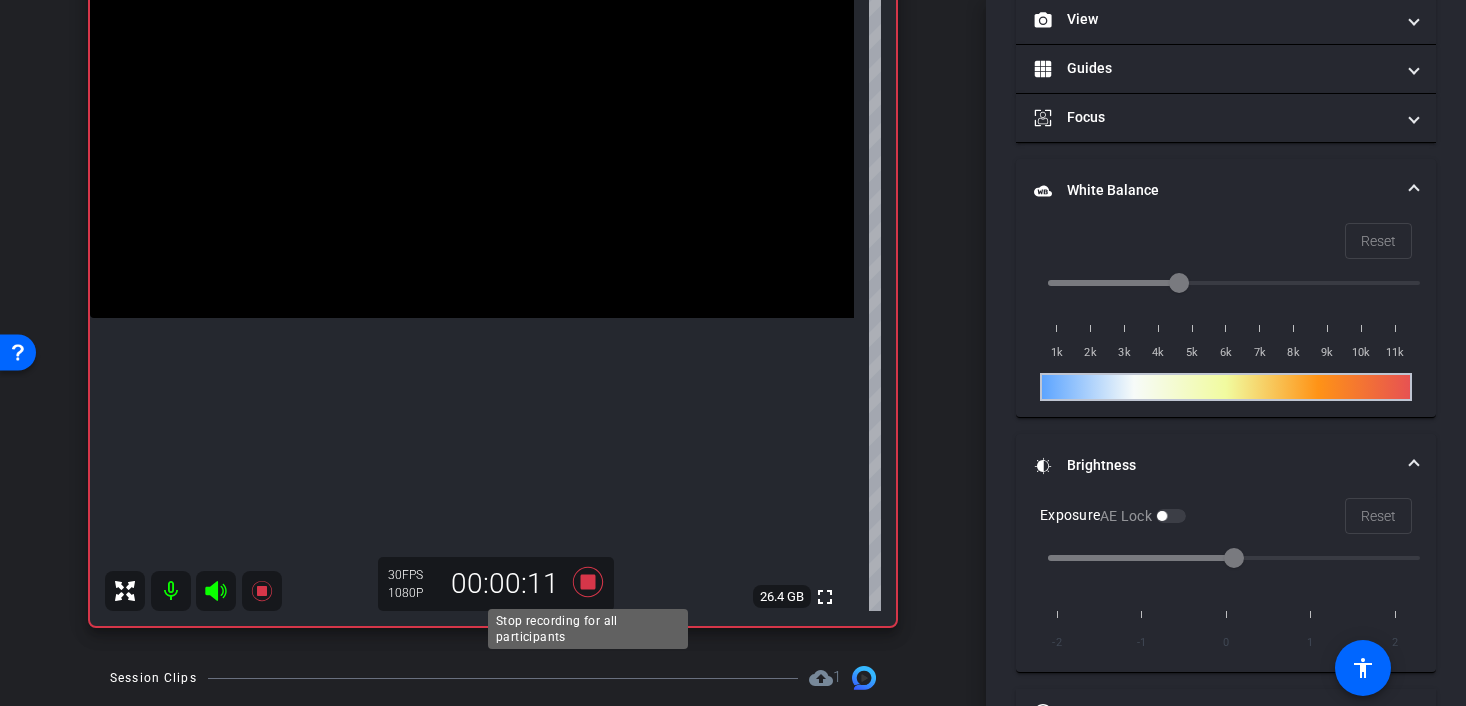 click 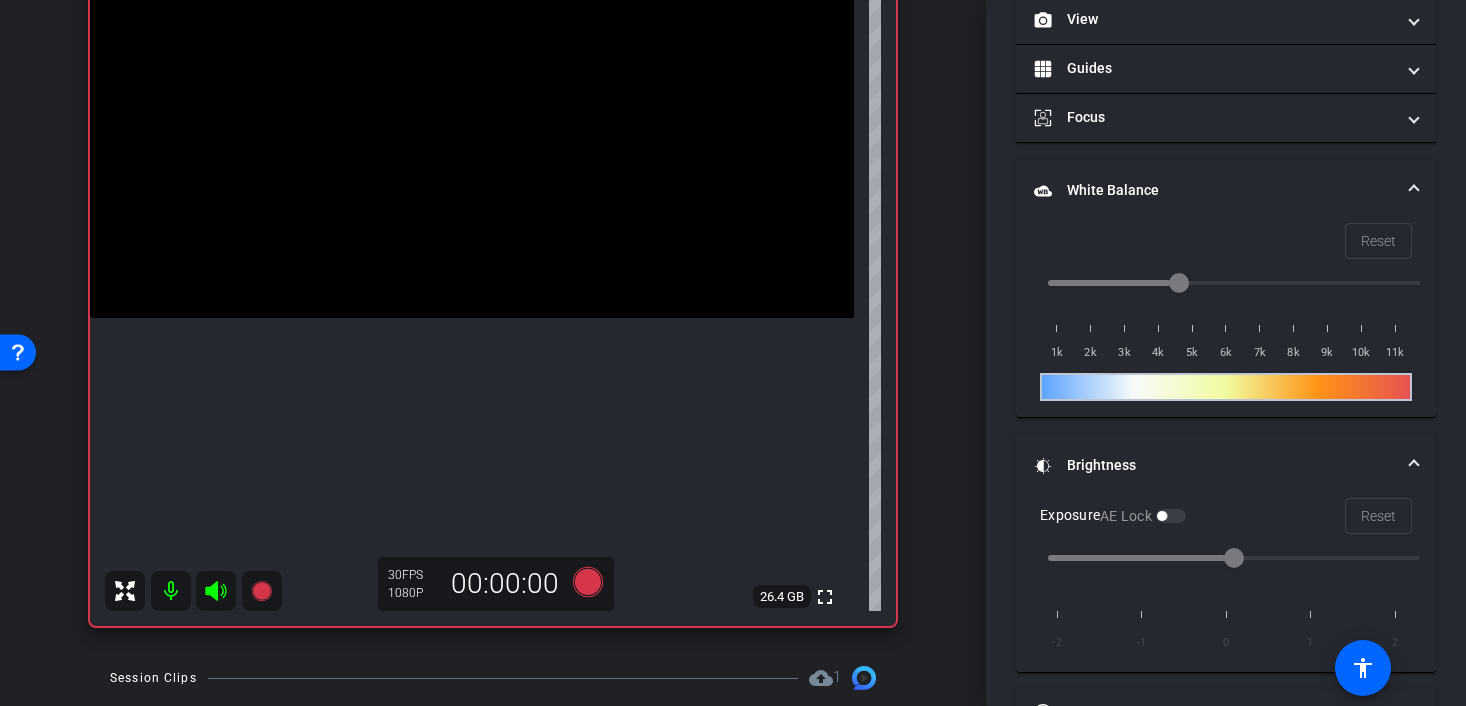 scroll, scrollTop: 295, scrollLeft: 0, axis: vertical 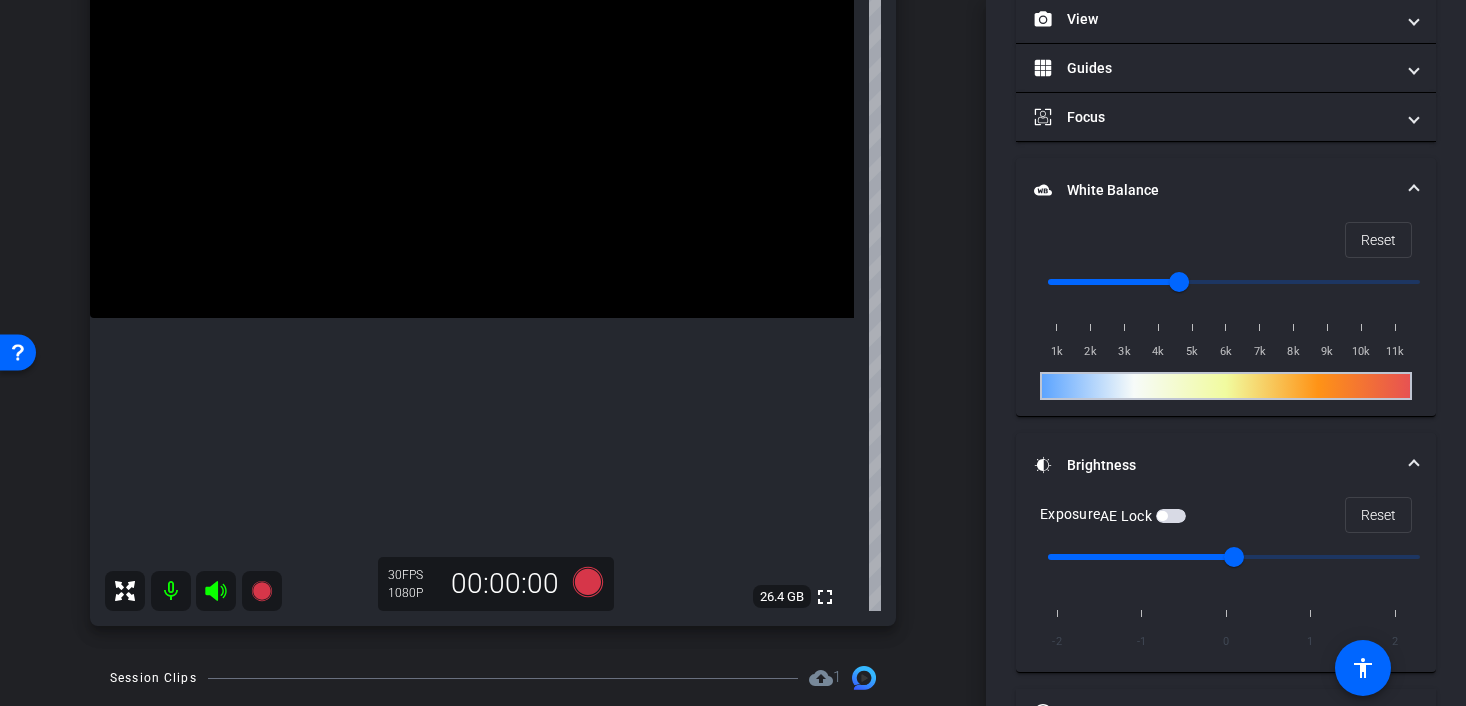 click at bounding box center [472, 127] 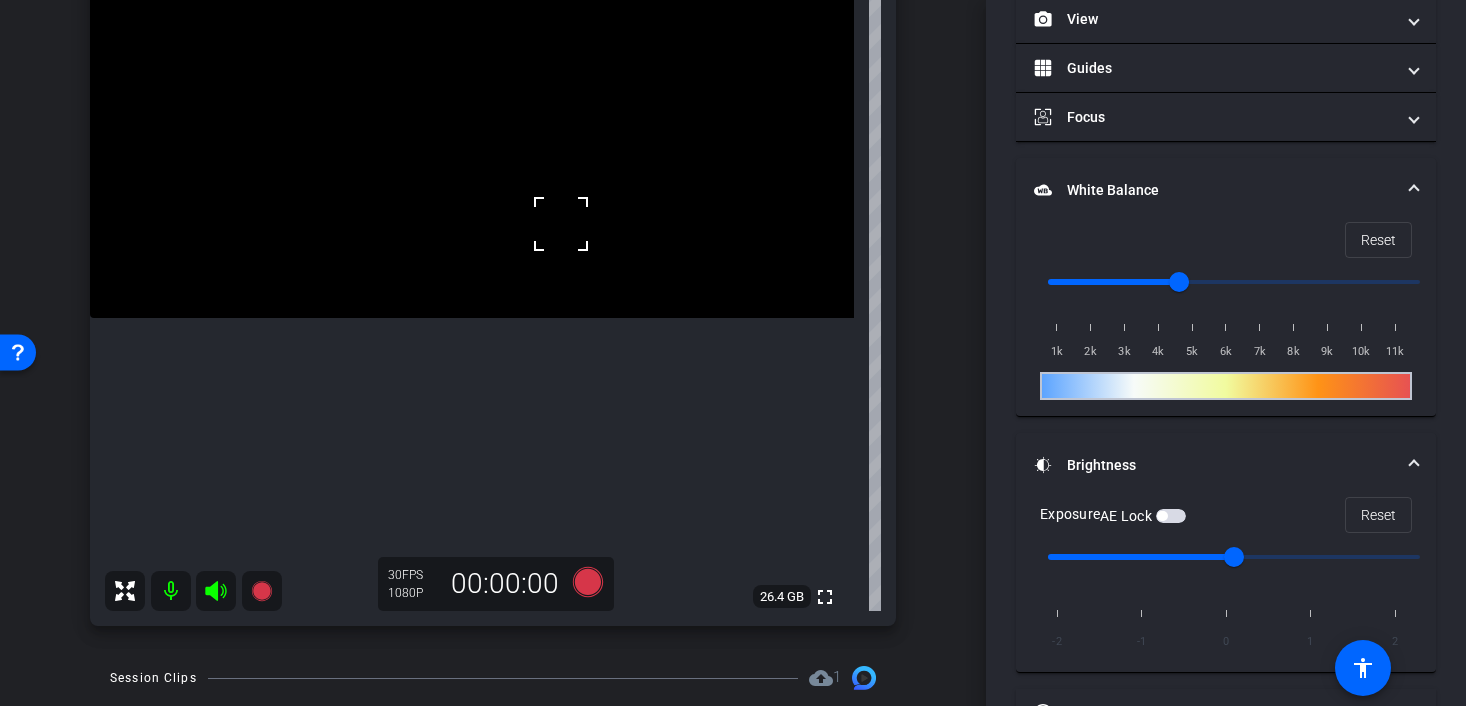 click at bounding box center [472, 127] 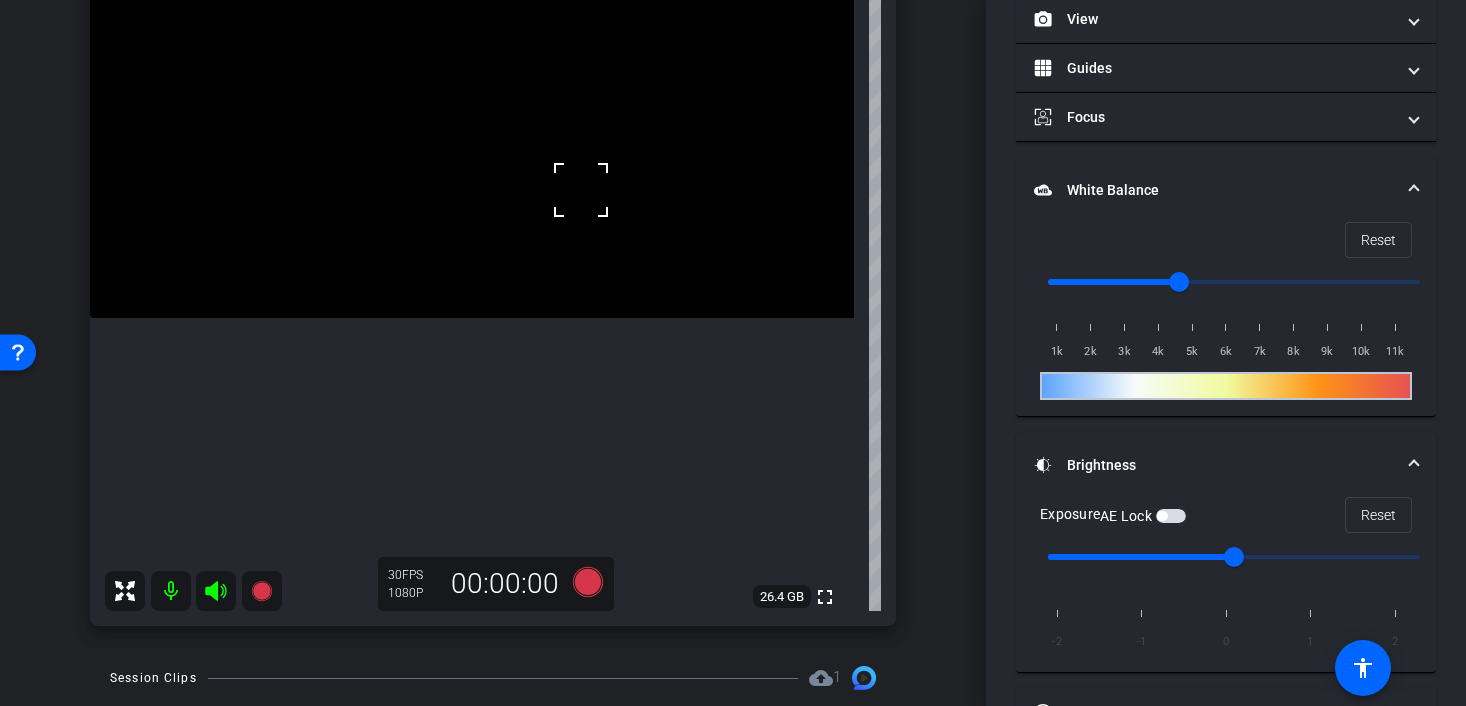 click at bounding box center (1171, 516) 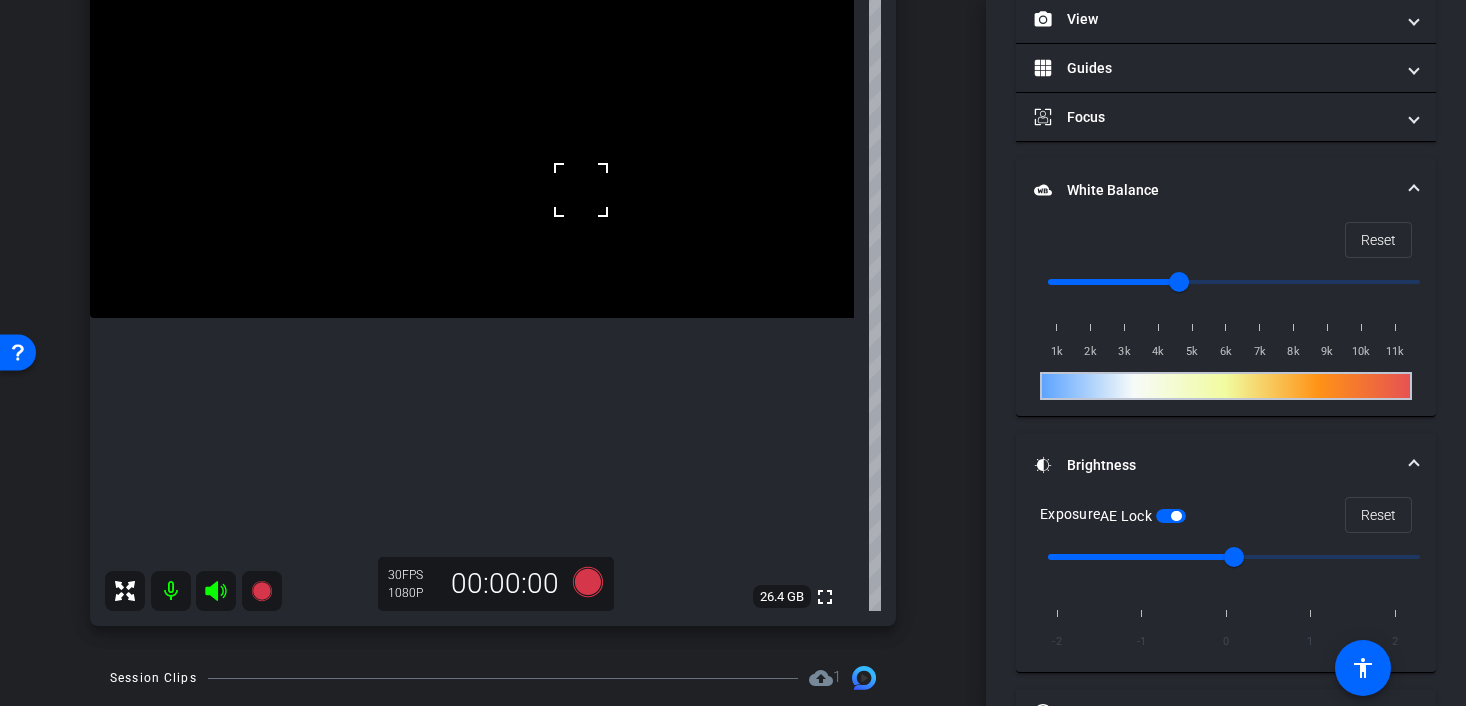 click at bounding box center (581, 190) 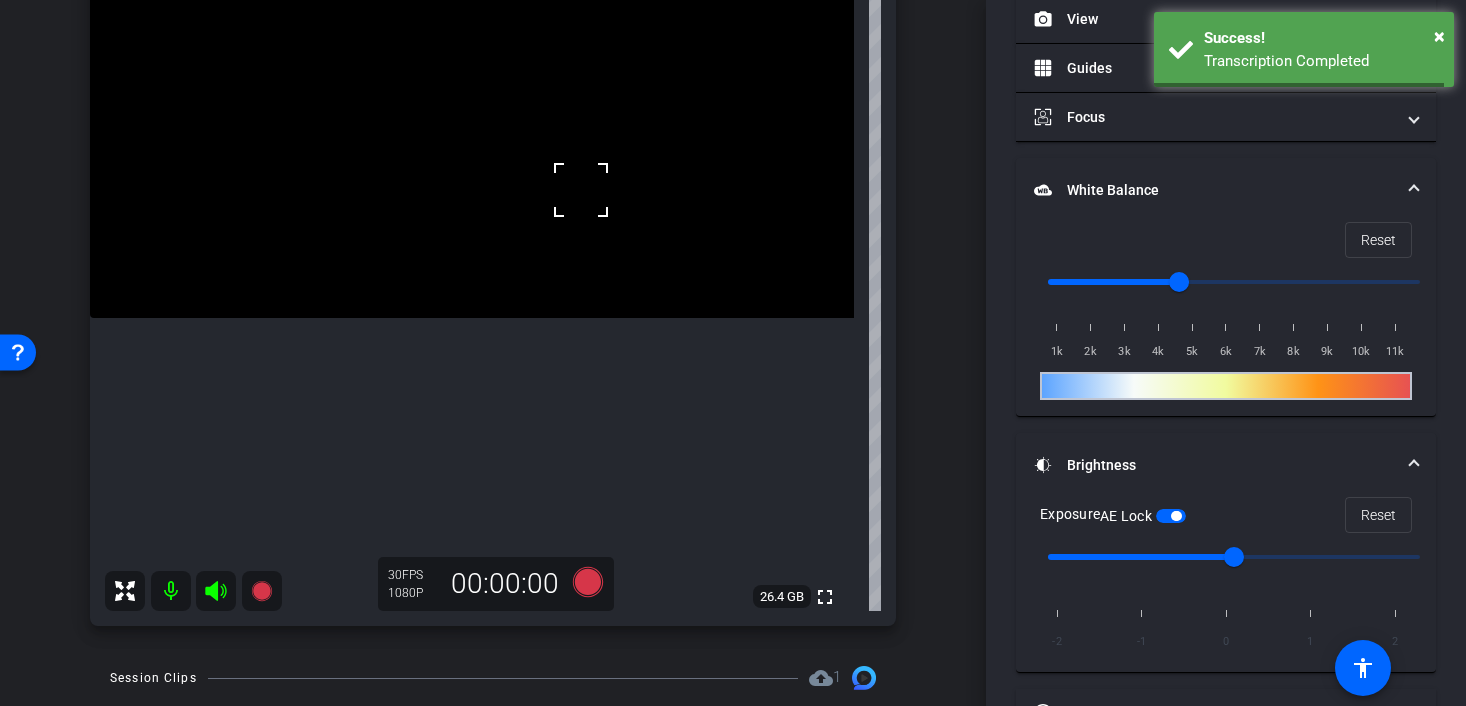 click at bounding box center [472, 127] 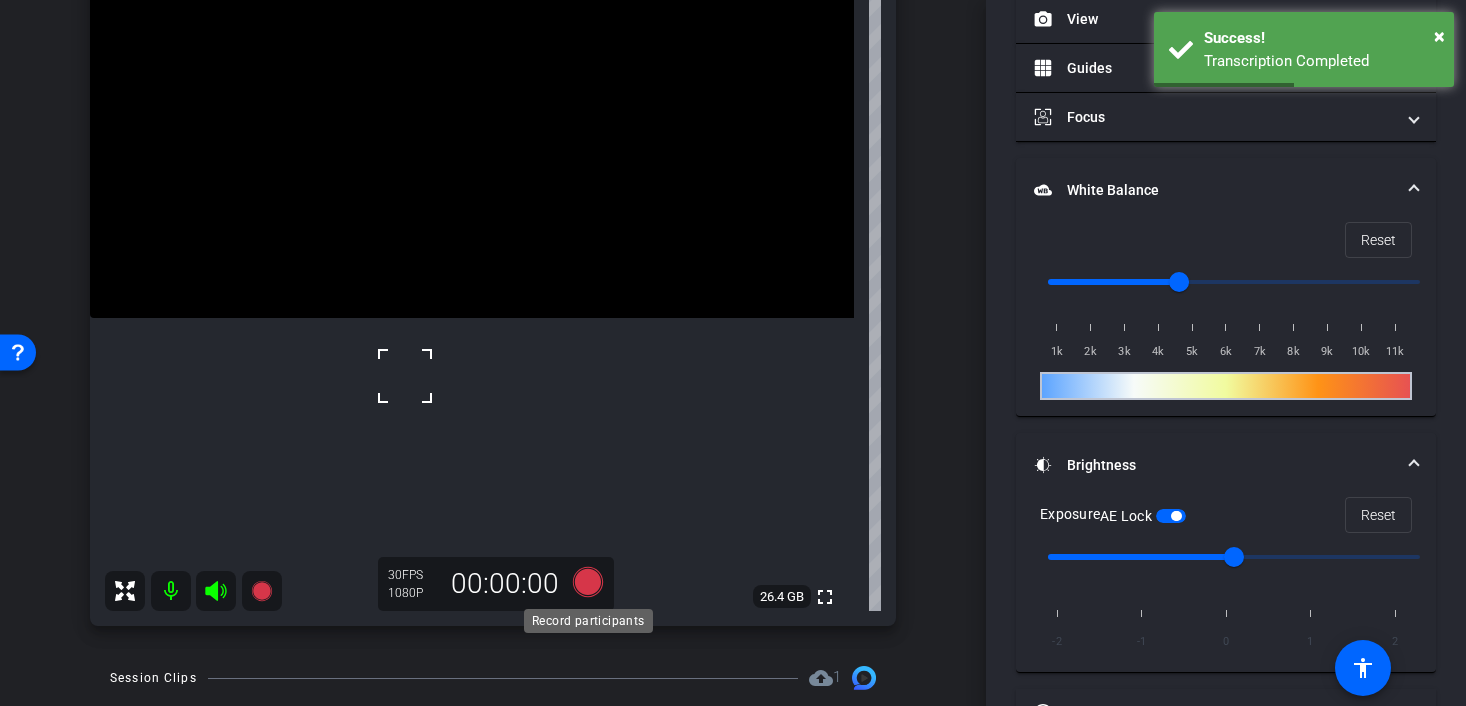 click 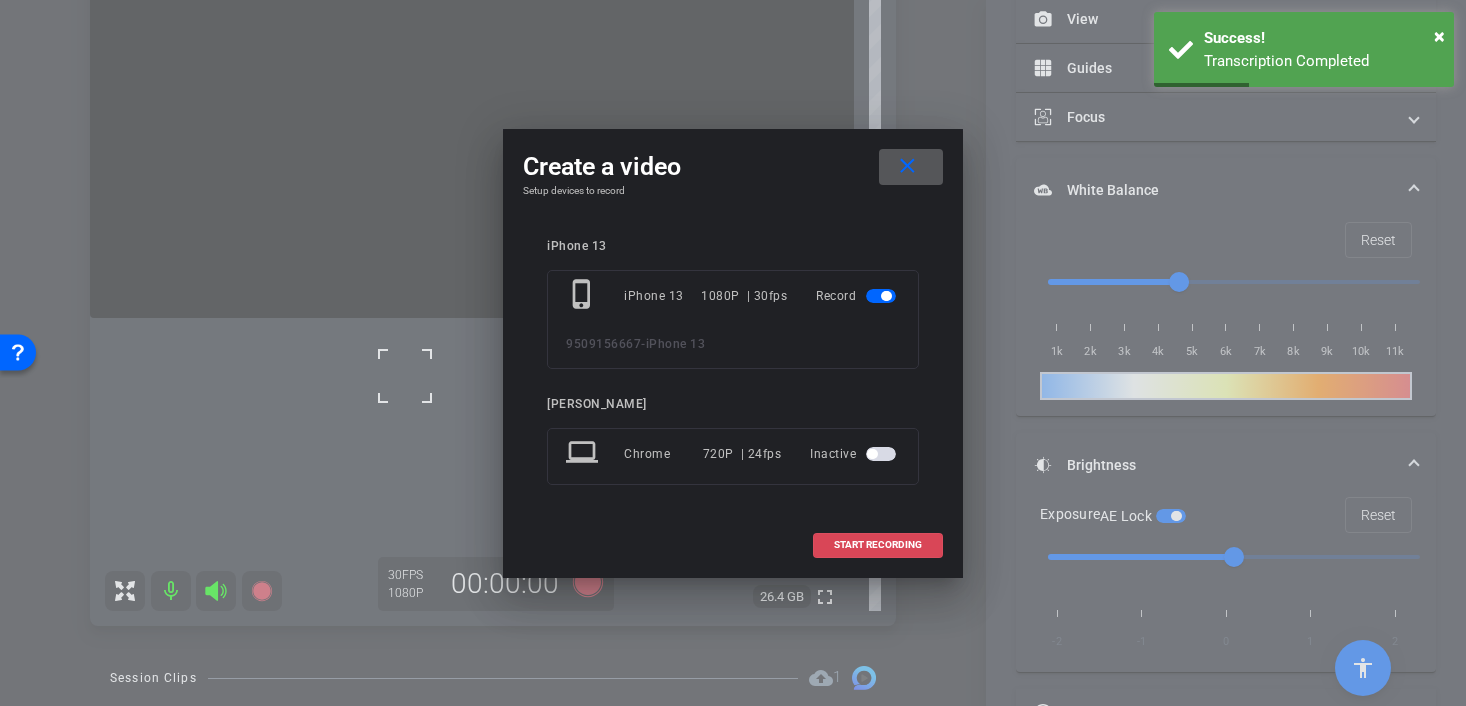 click at bounding box center [878, 545] 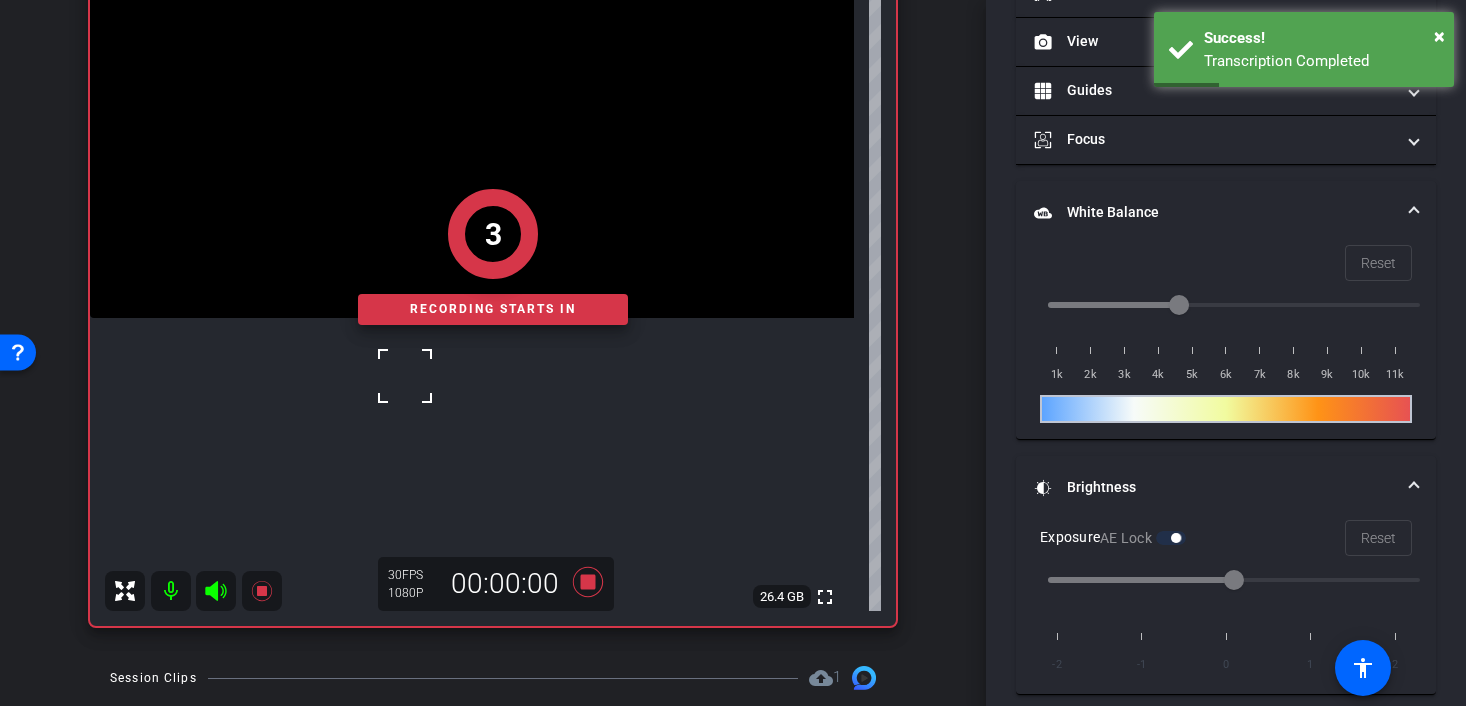 scroll, scrollTop: 317, scrollLeft: 0, axis: vertical 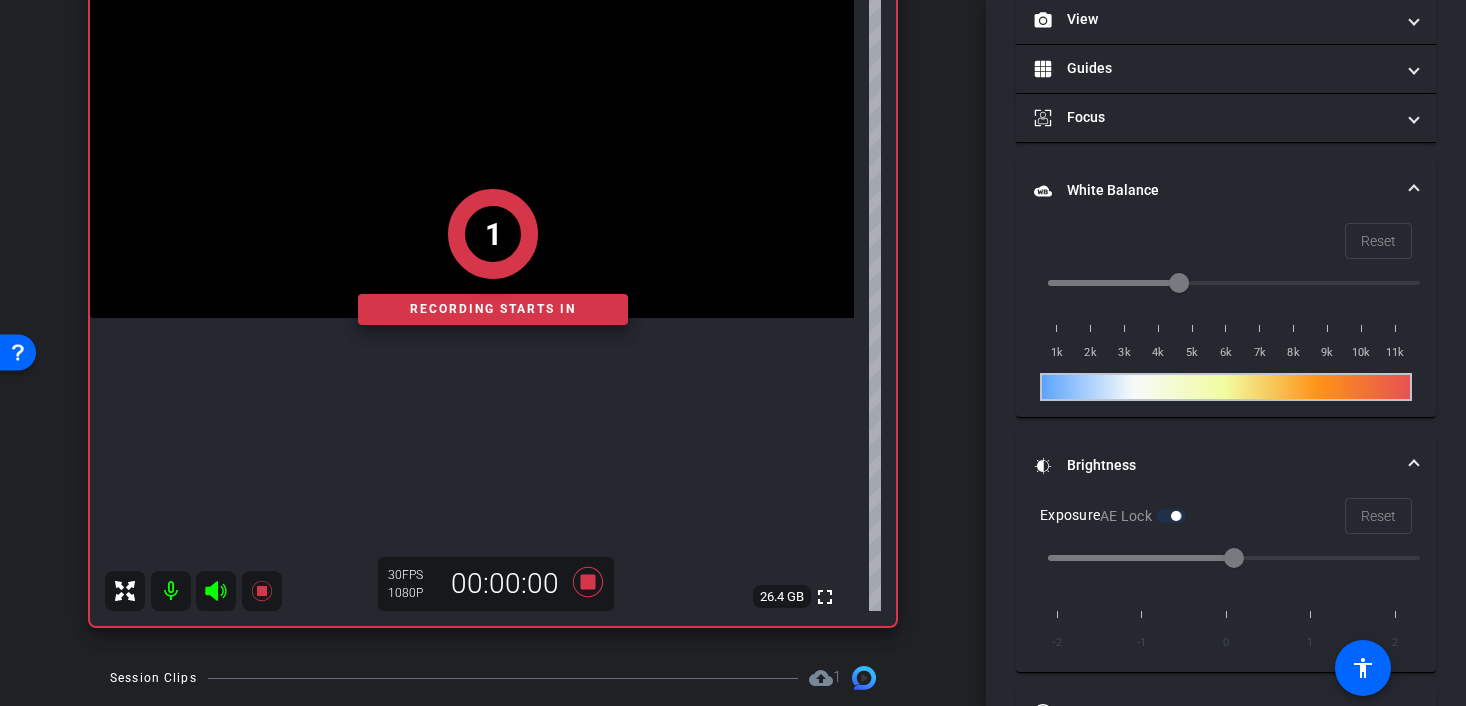 click on "1   Recording starts in" 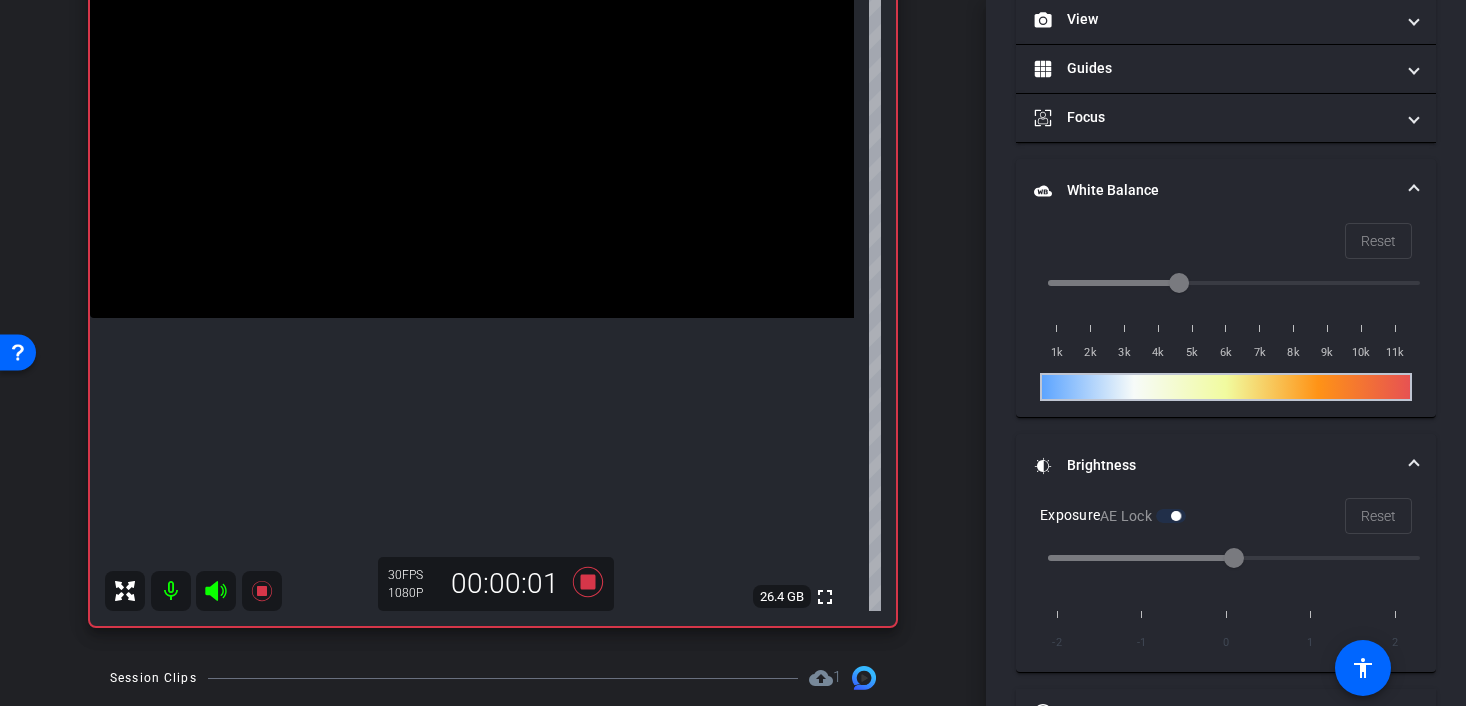 click at bounding box center [472, 127] 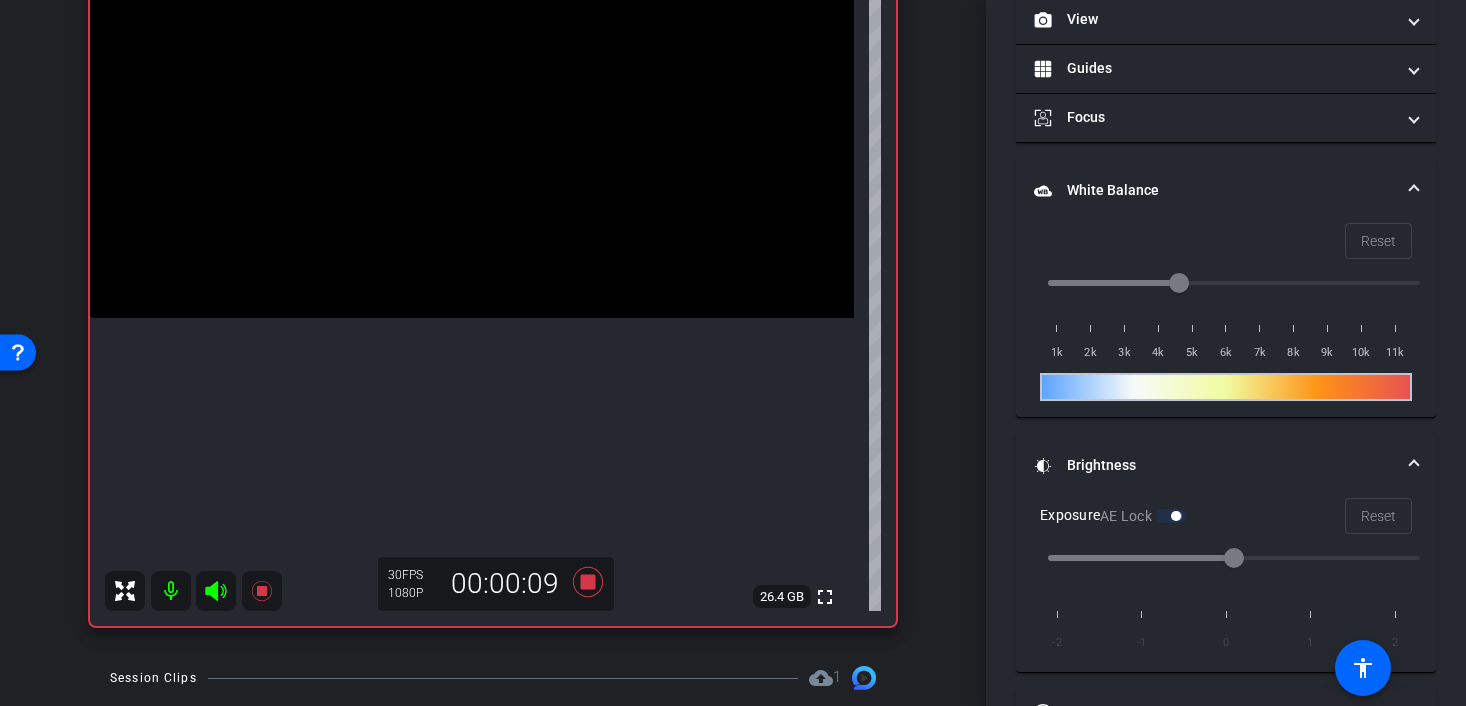 click at bounding box center [472, 127] 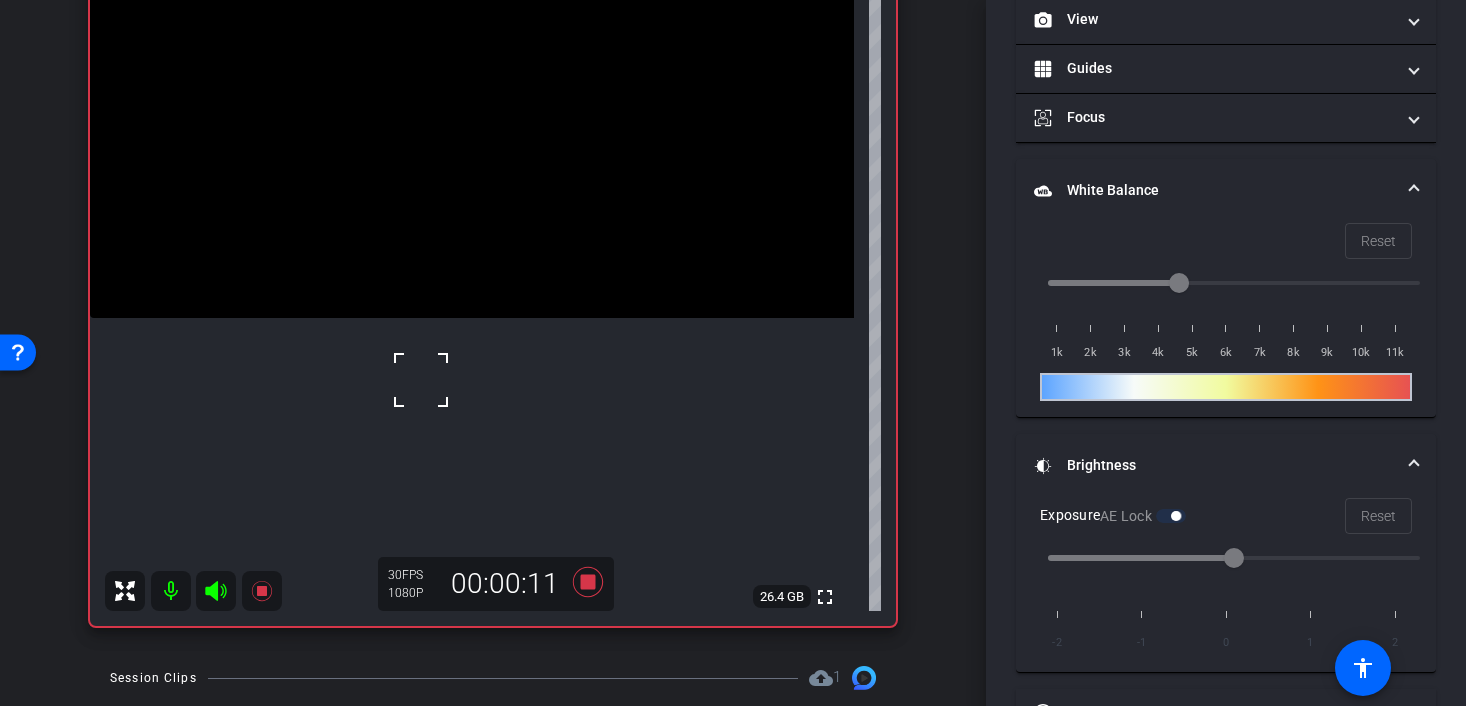 click at bounding box center [472, 127] 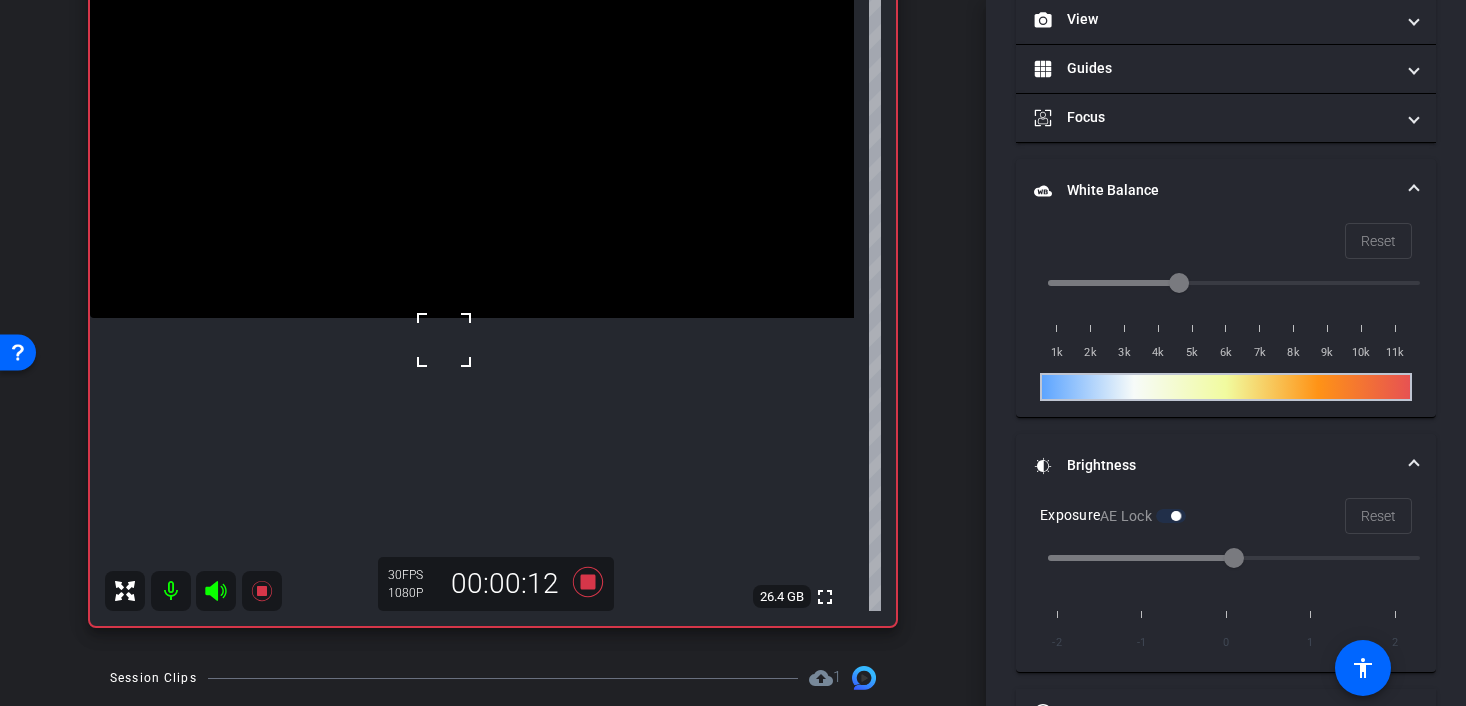 click at bounding box center [472, 127] 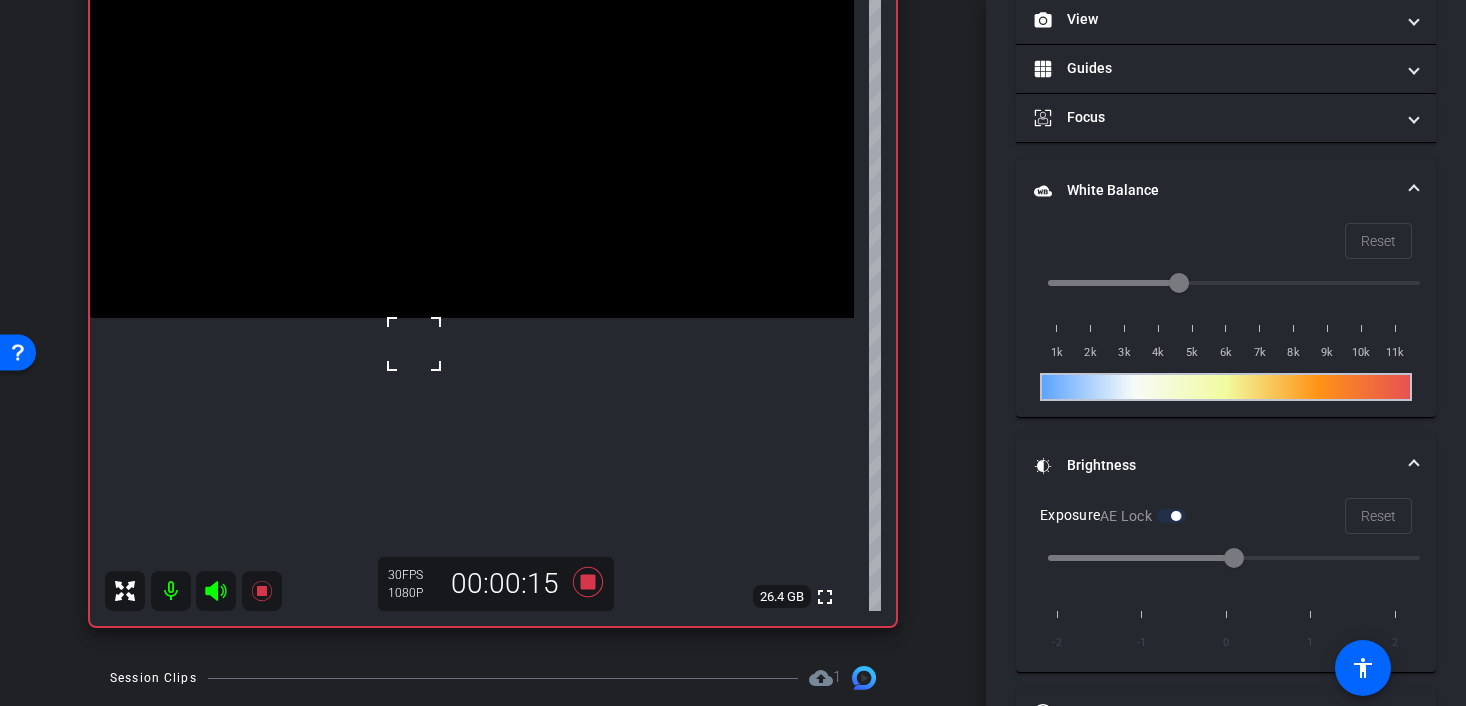 click at bounding box center [472, 127] 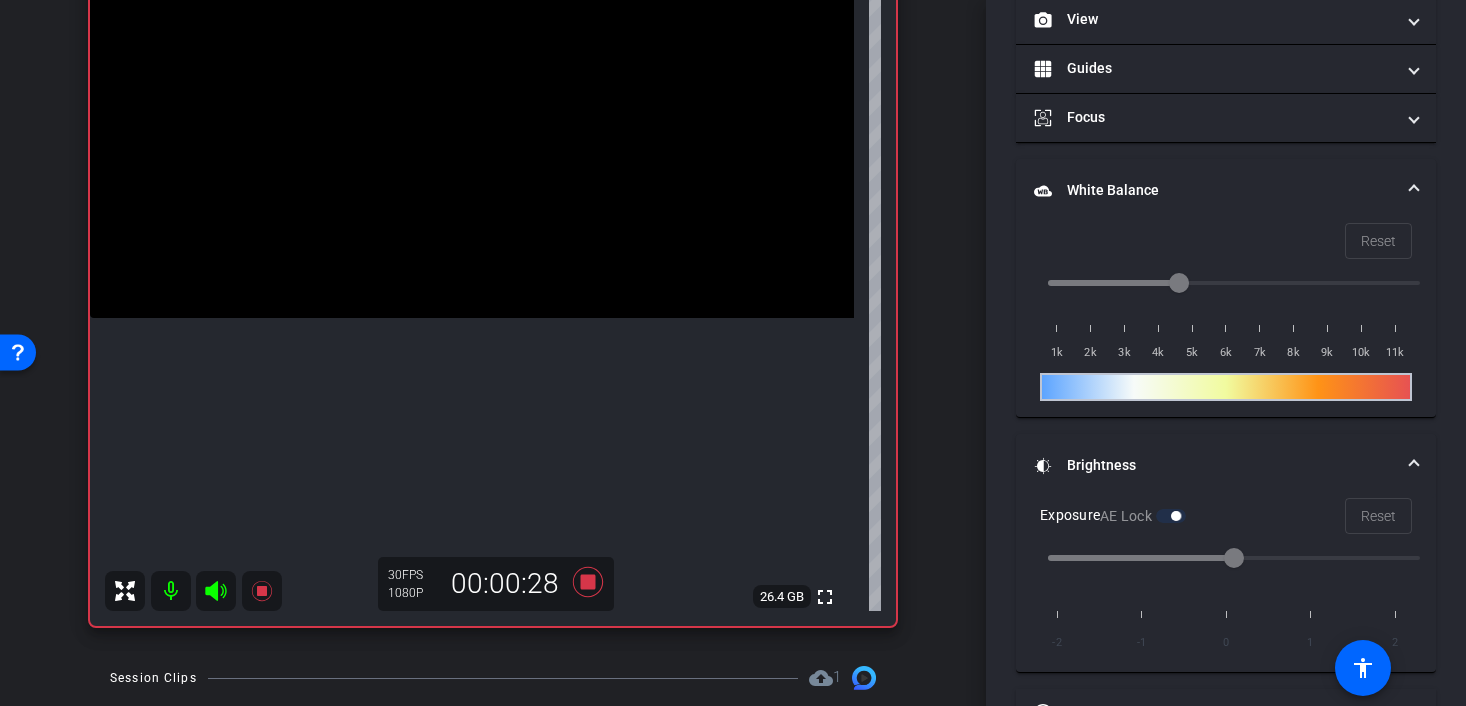 click at bounding box center (472, 127) 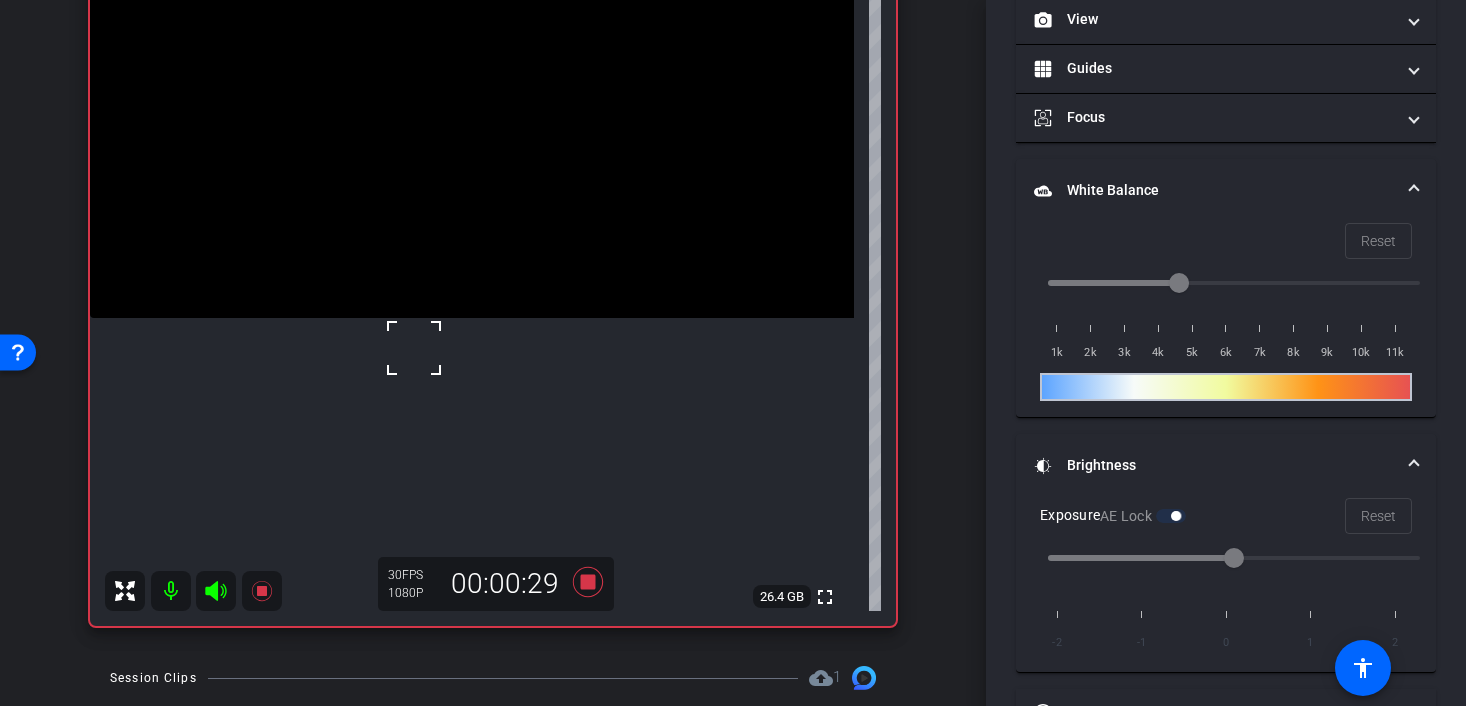 click at bounding box center [472, 127] 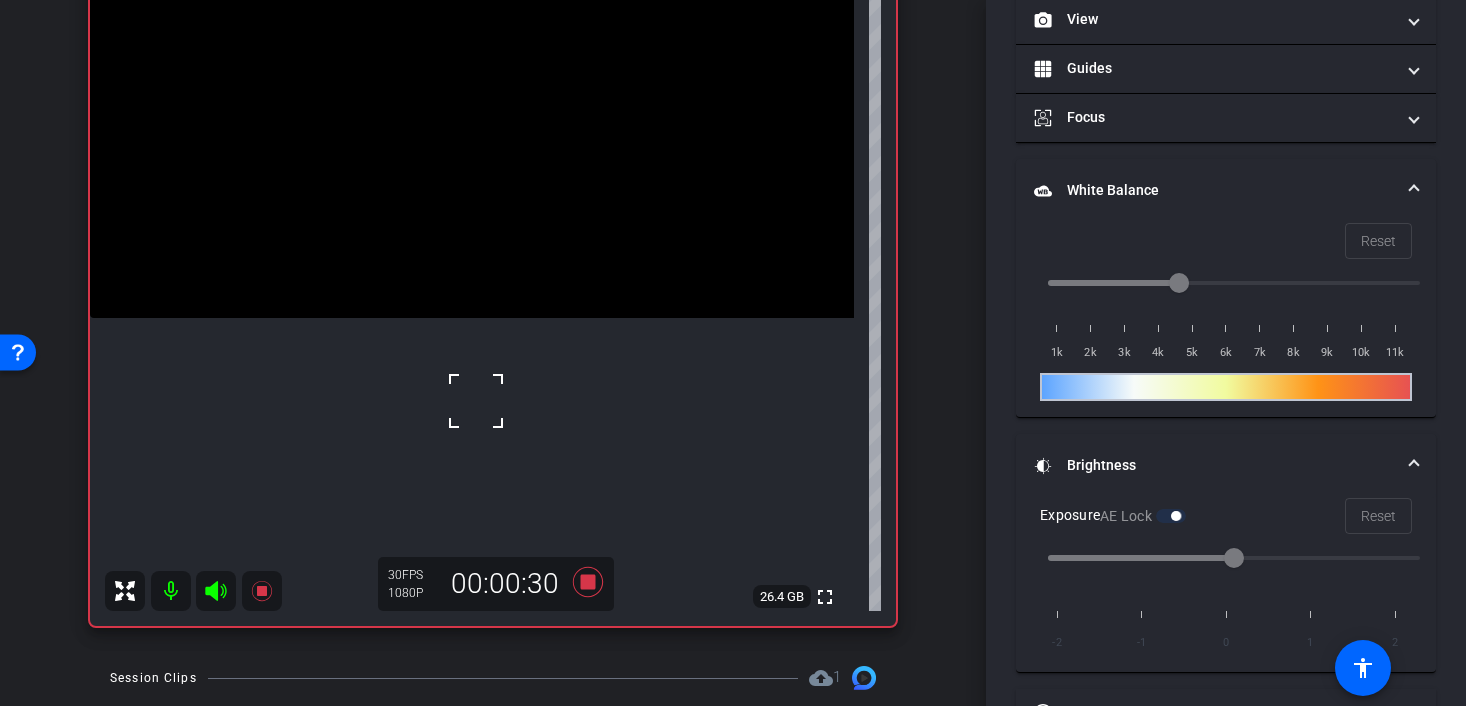 click at bounding box center (472, 127) 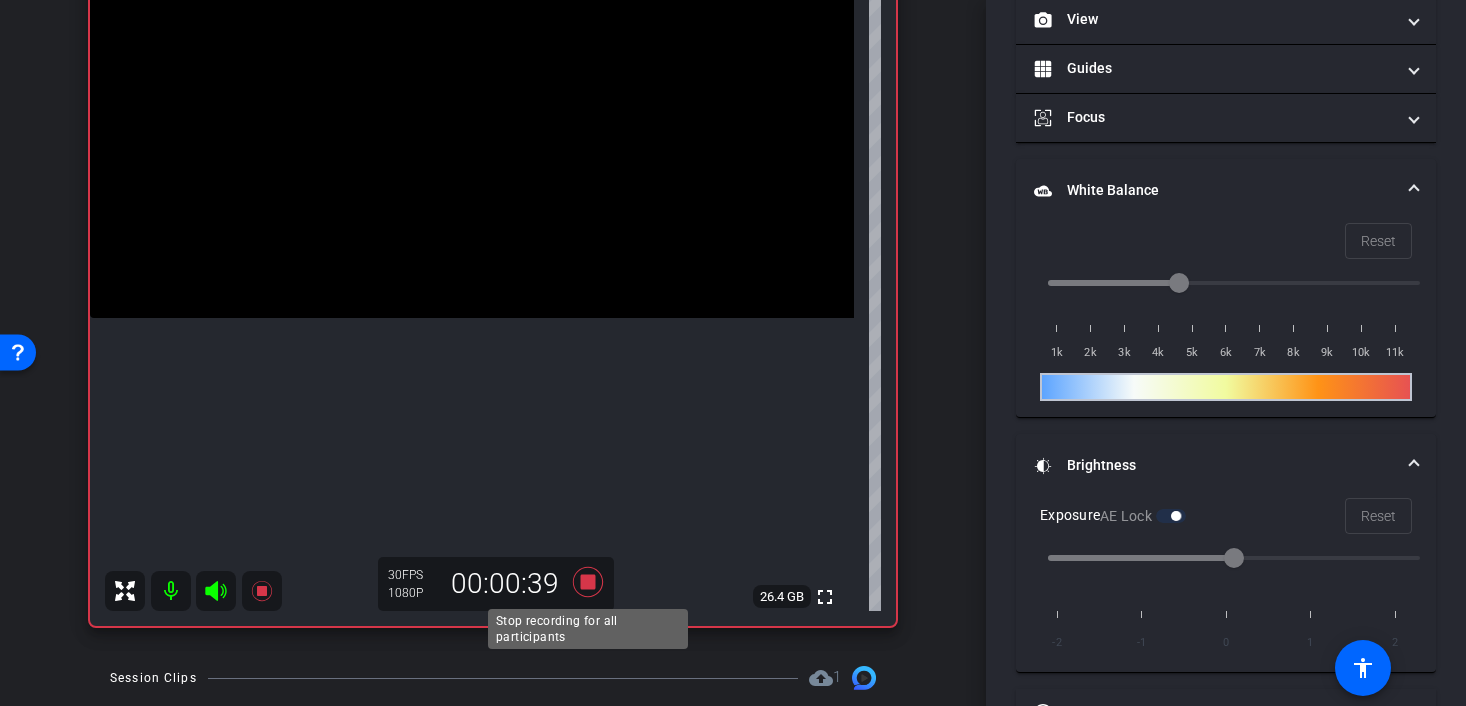click 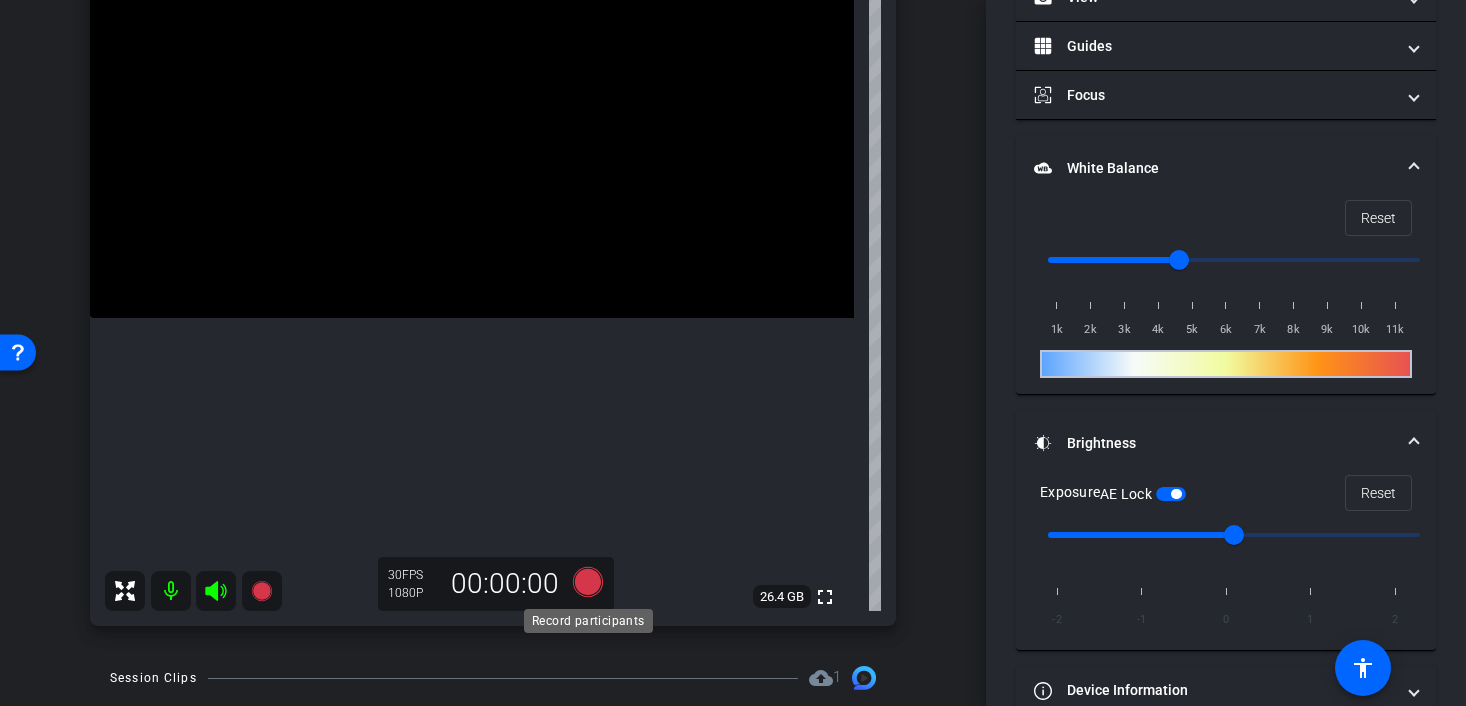 scroll, scrollTop: 295, scrollLeft: 0, axis: vertical 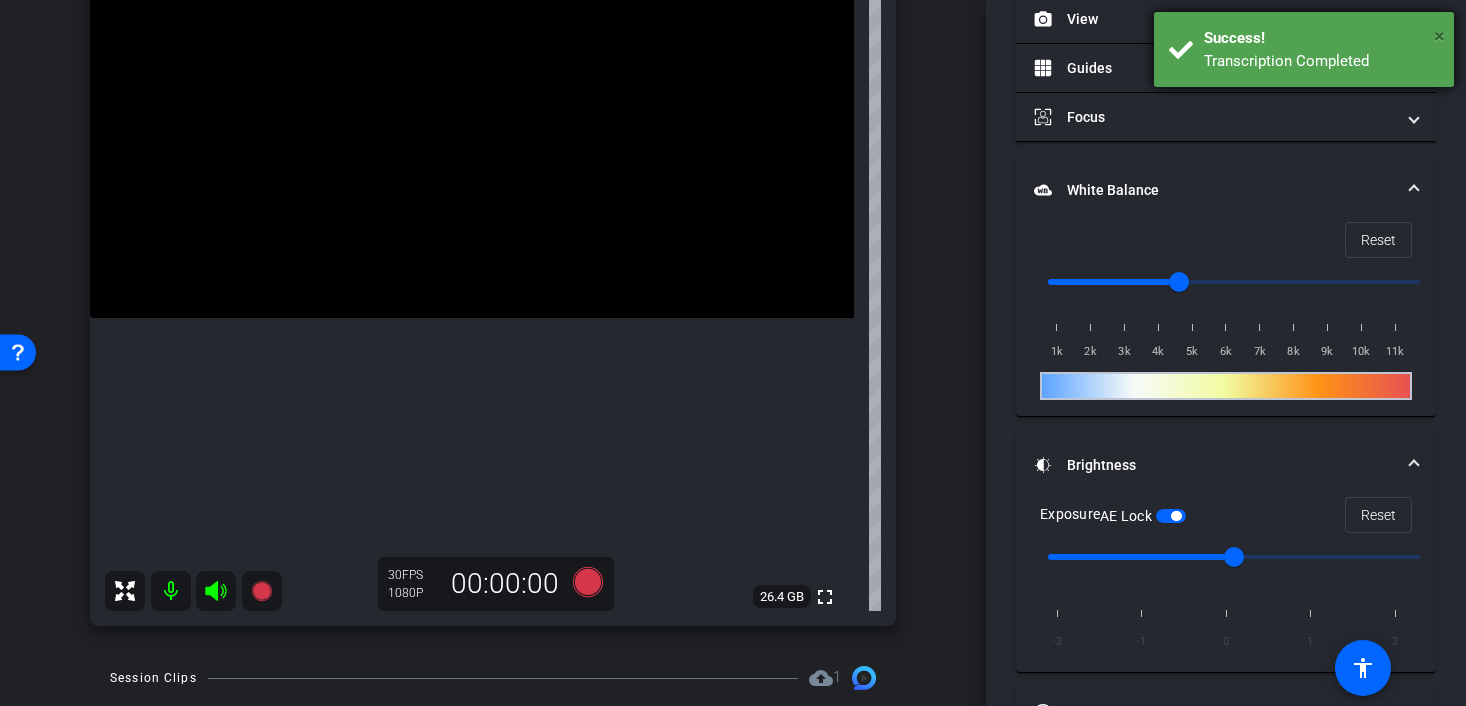 click on "×" at bounding box center [1439, 36] 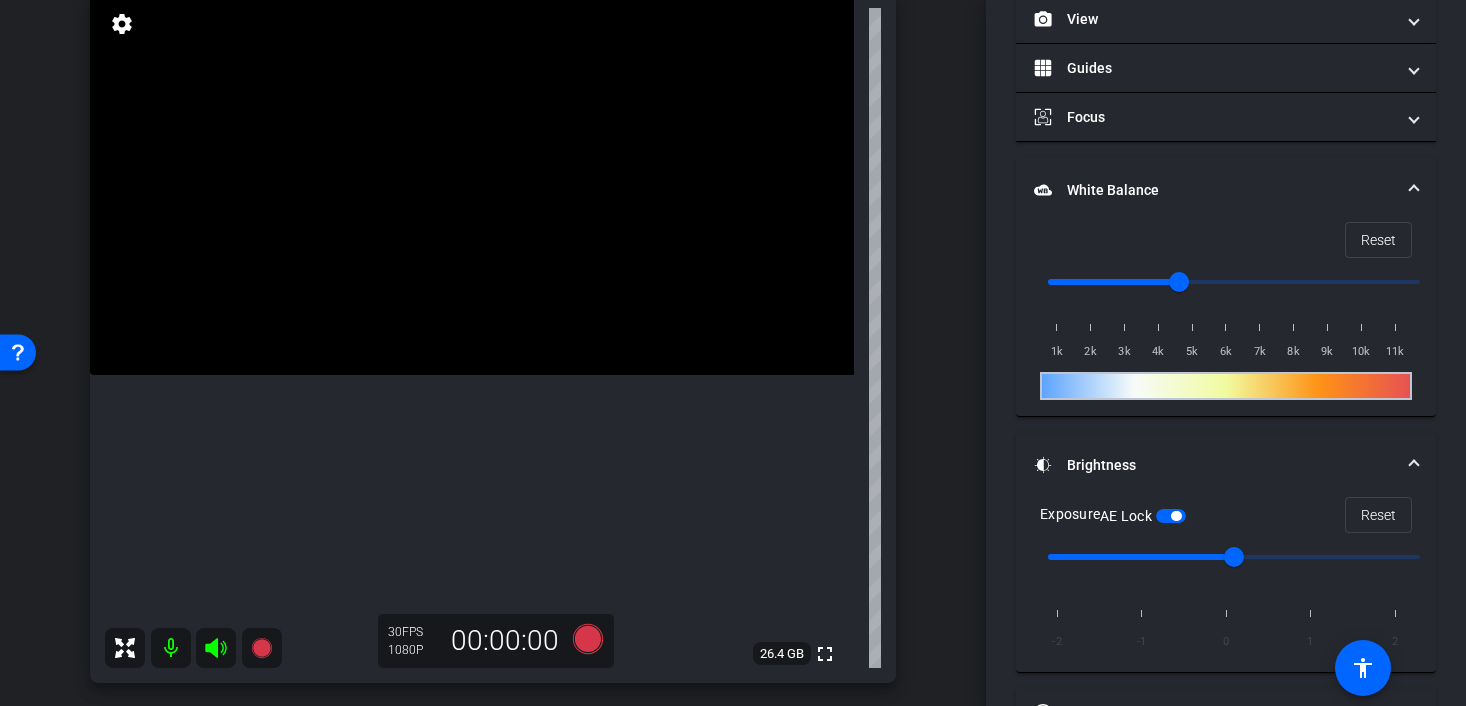 scroll, scrollTop: 158, scrollLeft: 0, axis: vertical 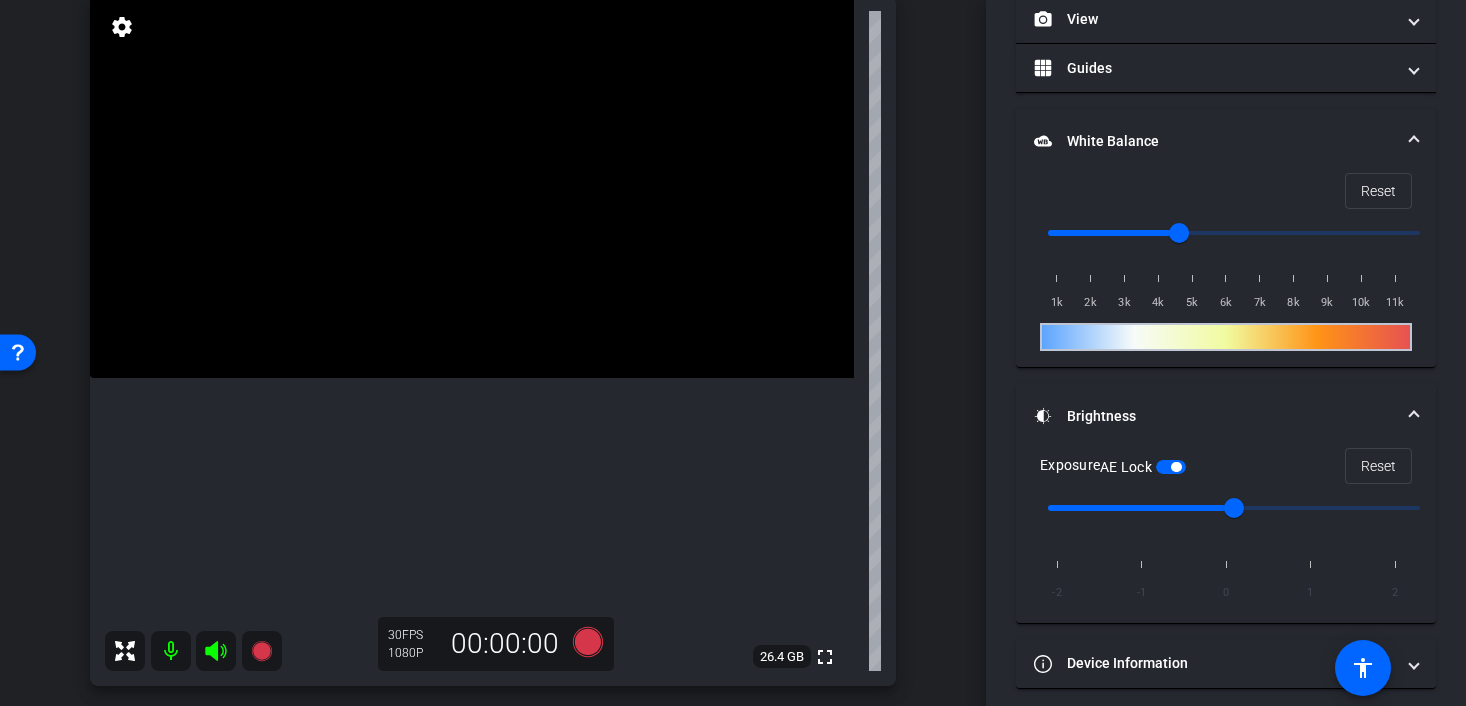click at bounding box center (1176, 467) 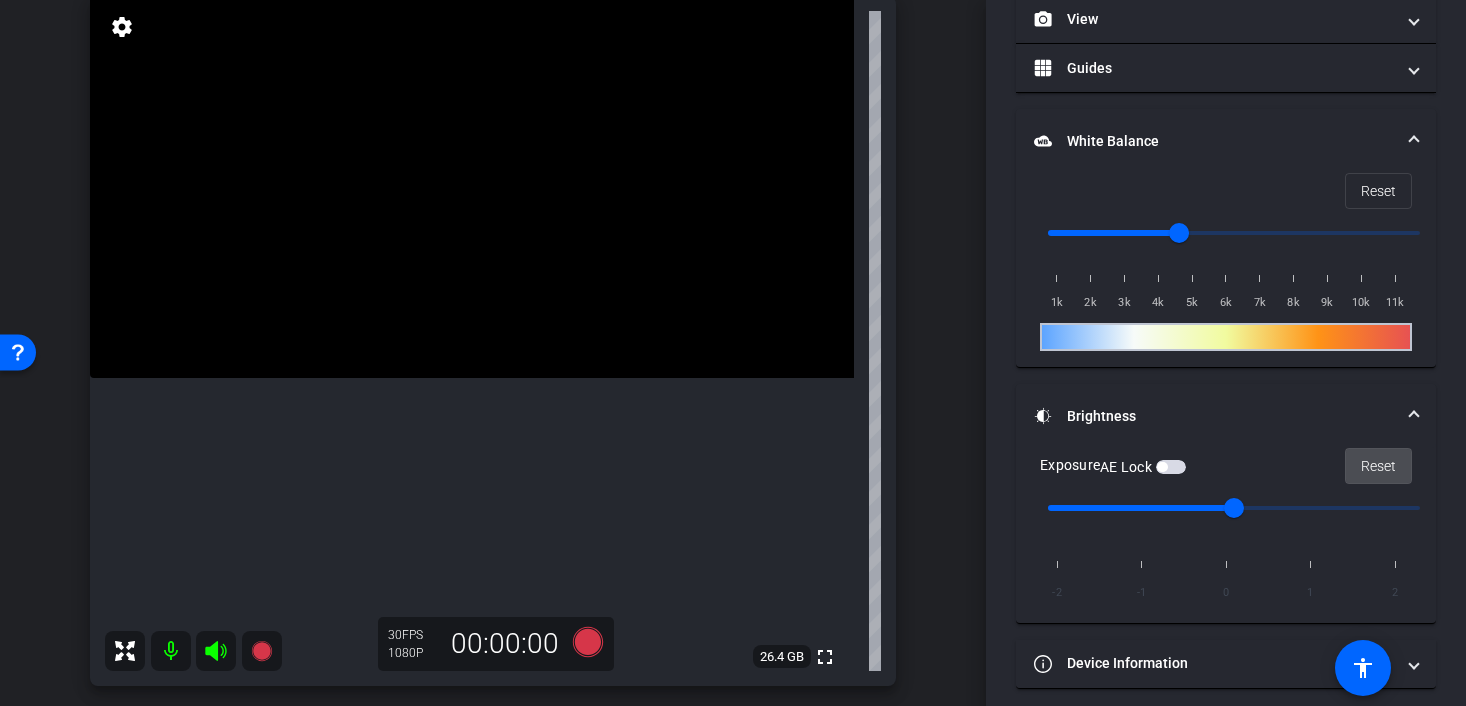 click on "Reset" at bounding box center [1378, 466] 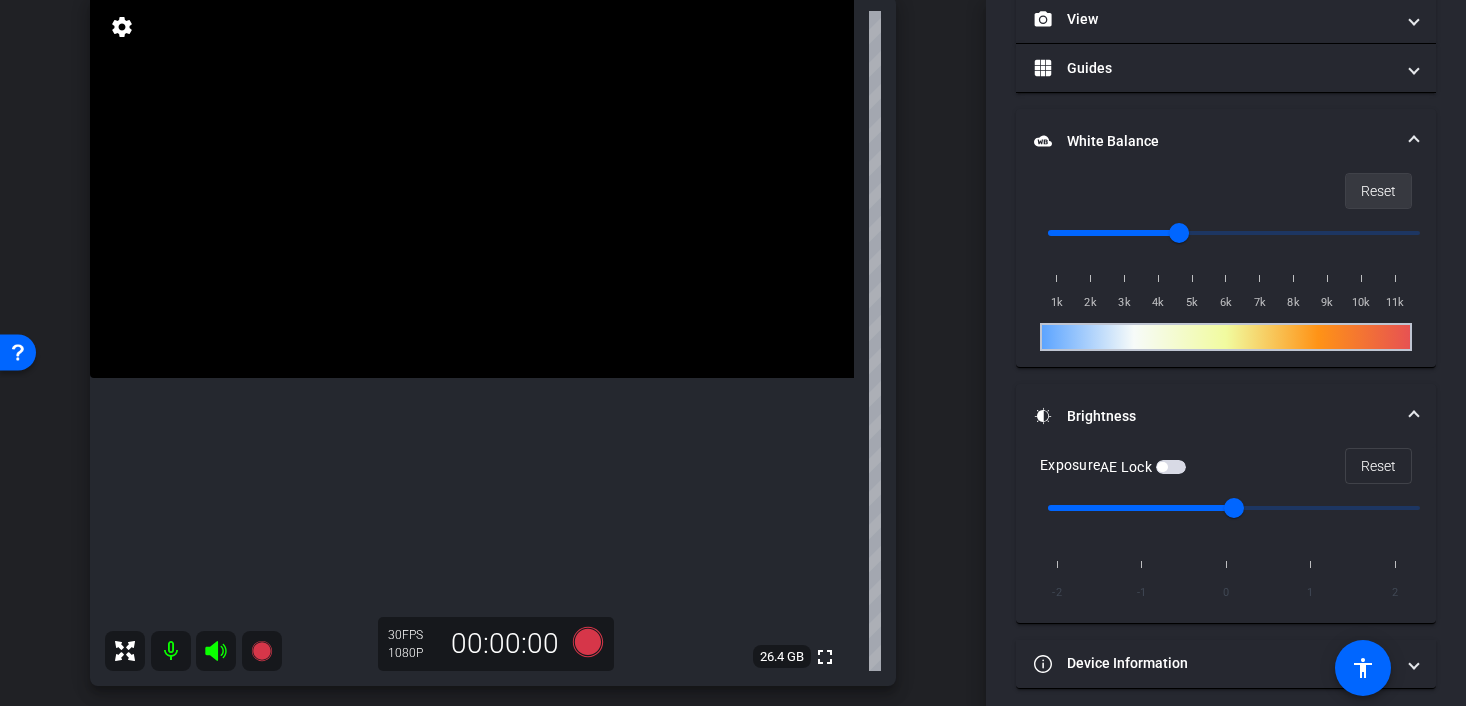 click on "Reset" at bounding box center [1378, 191] 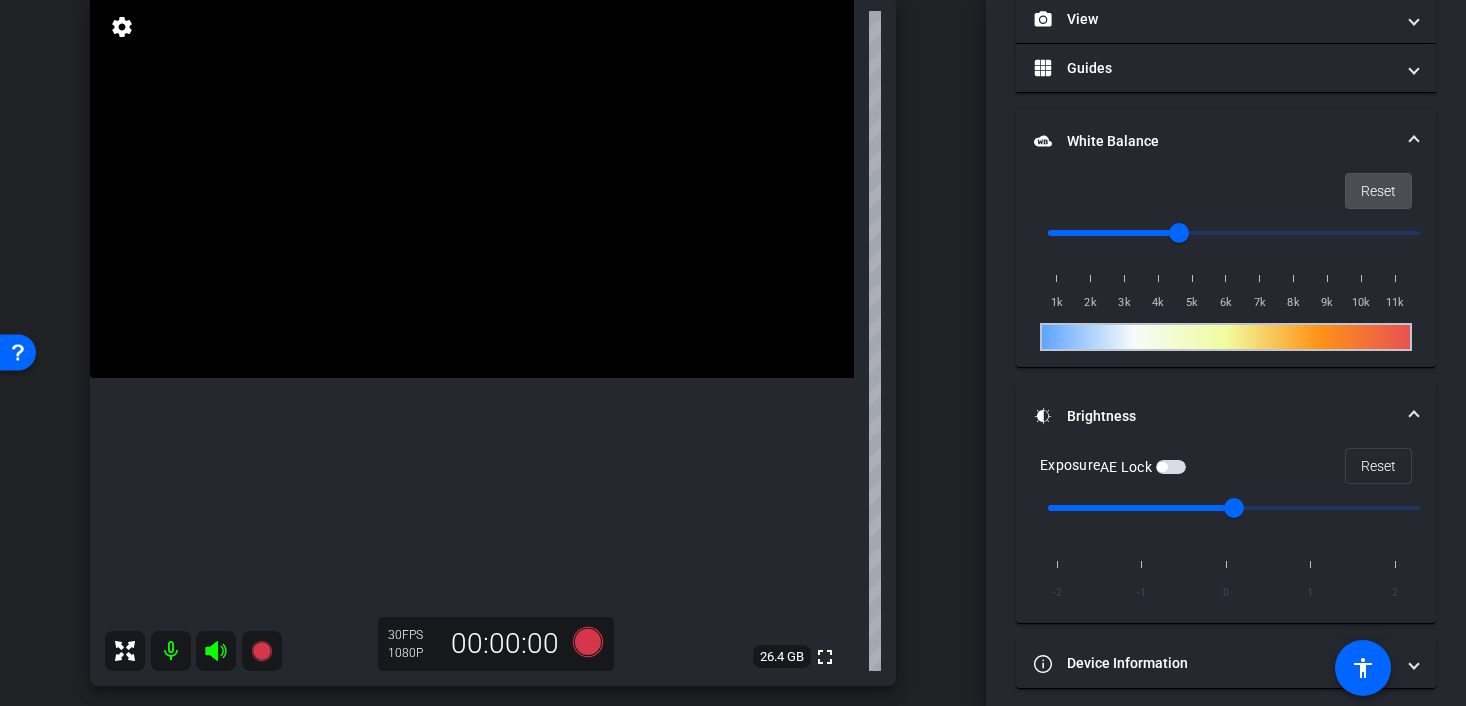 click on "Reset" at bounding box center [1378, 191] 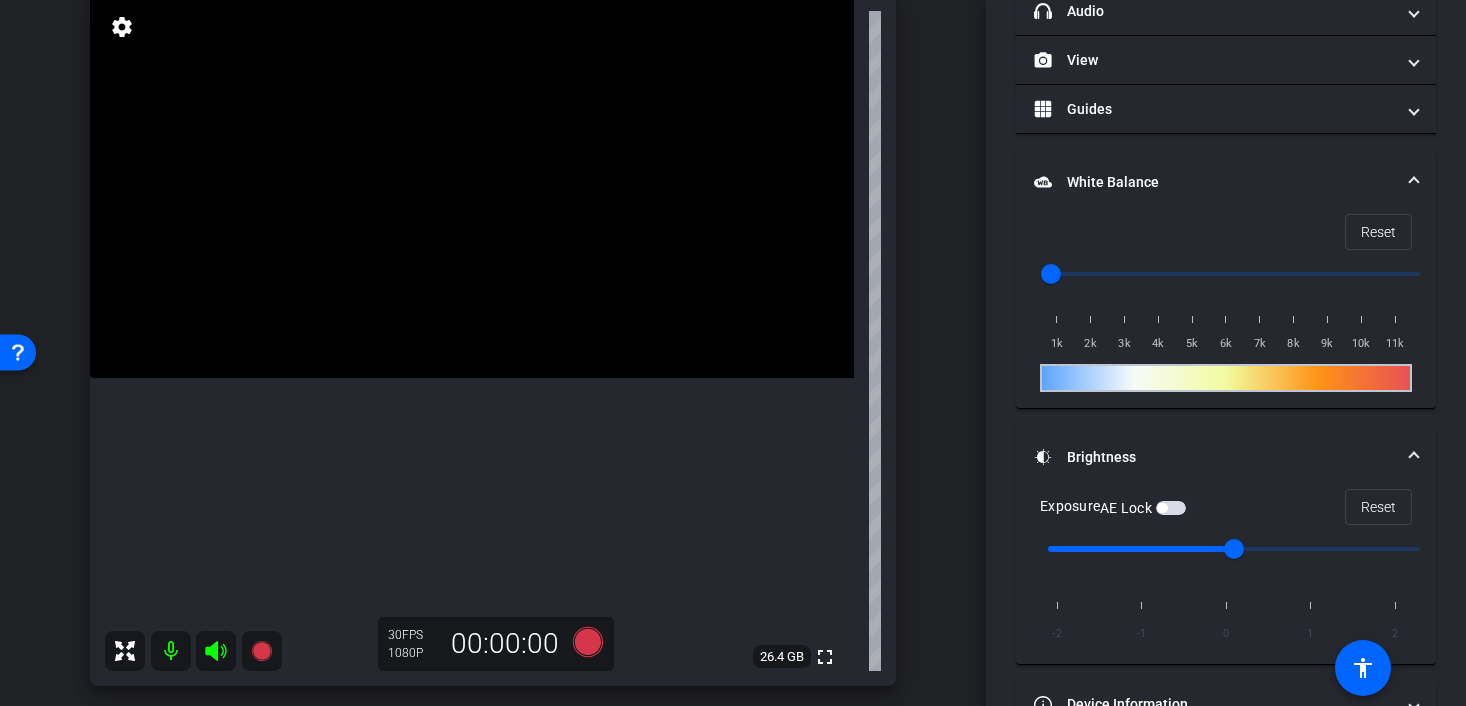 scroll, scrollTop: 0, scrollLeft: 0, axis: both 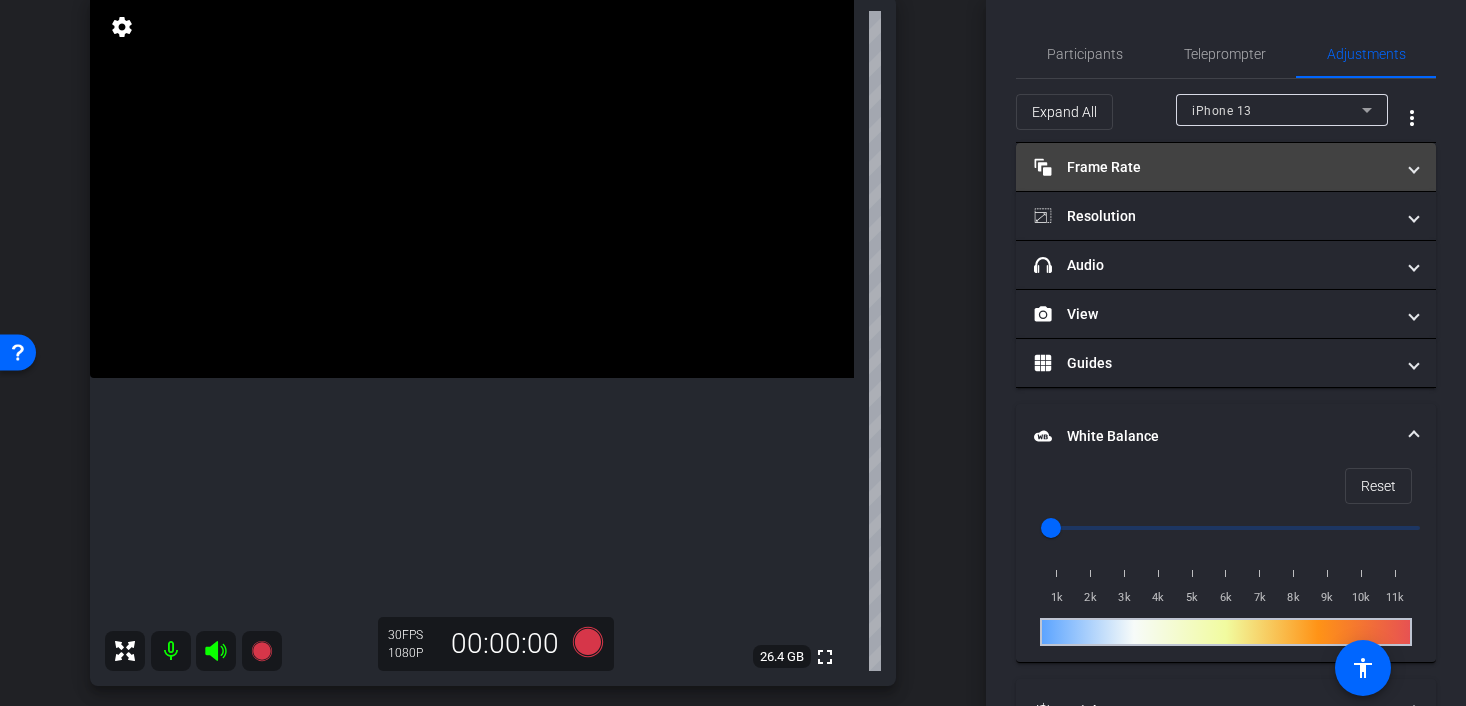 click on "Frame Rate
Frame Rate" at bounding box center (1214, 167) 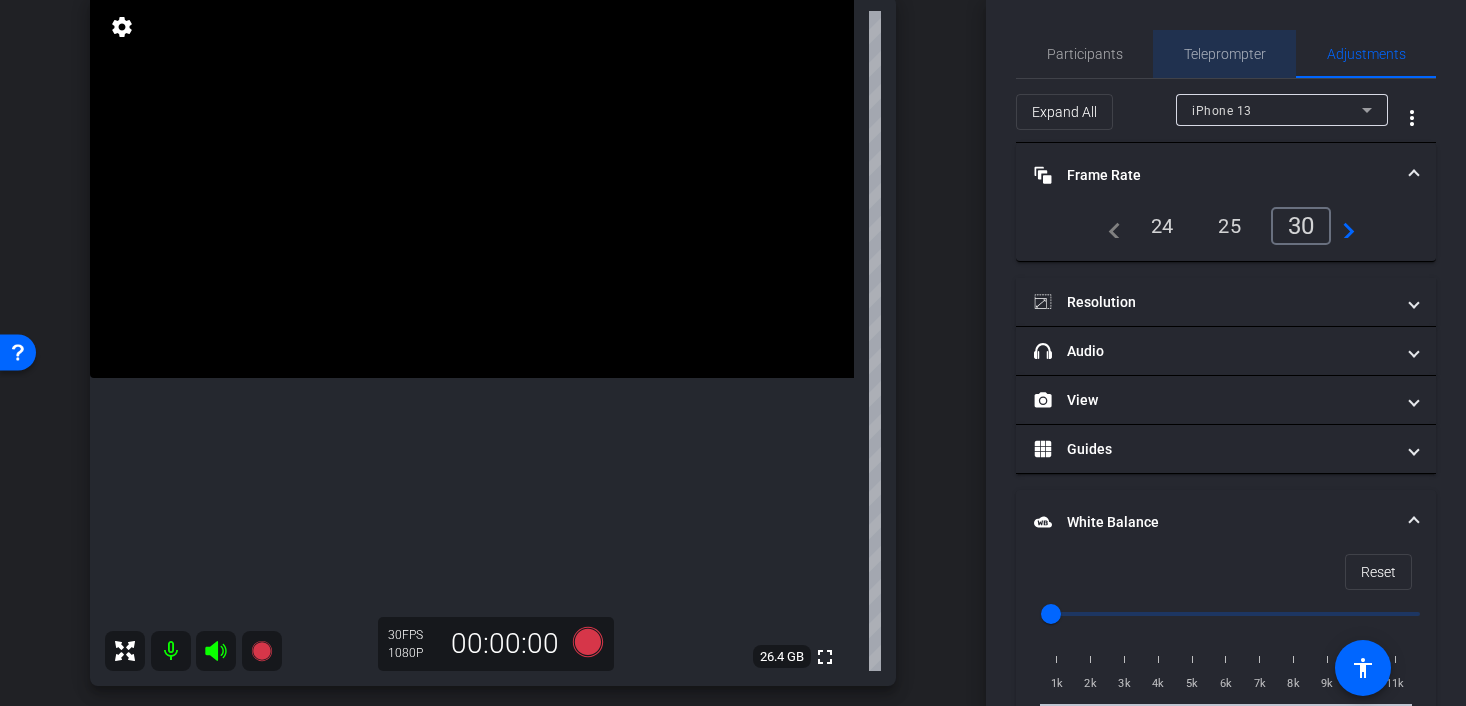 click on "Teleprompter" at bounding box center (1225, 54) 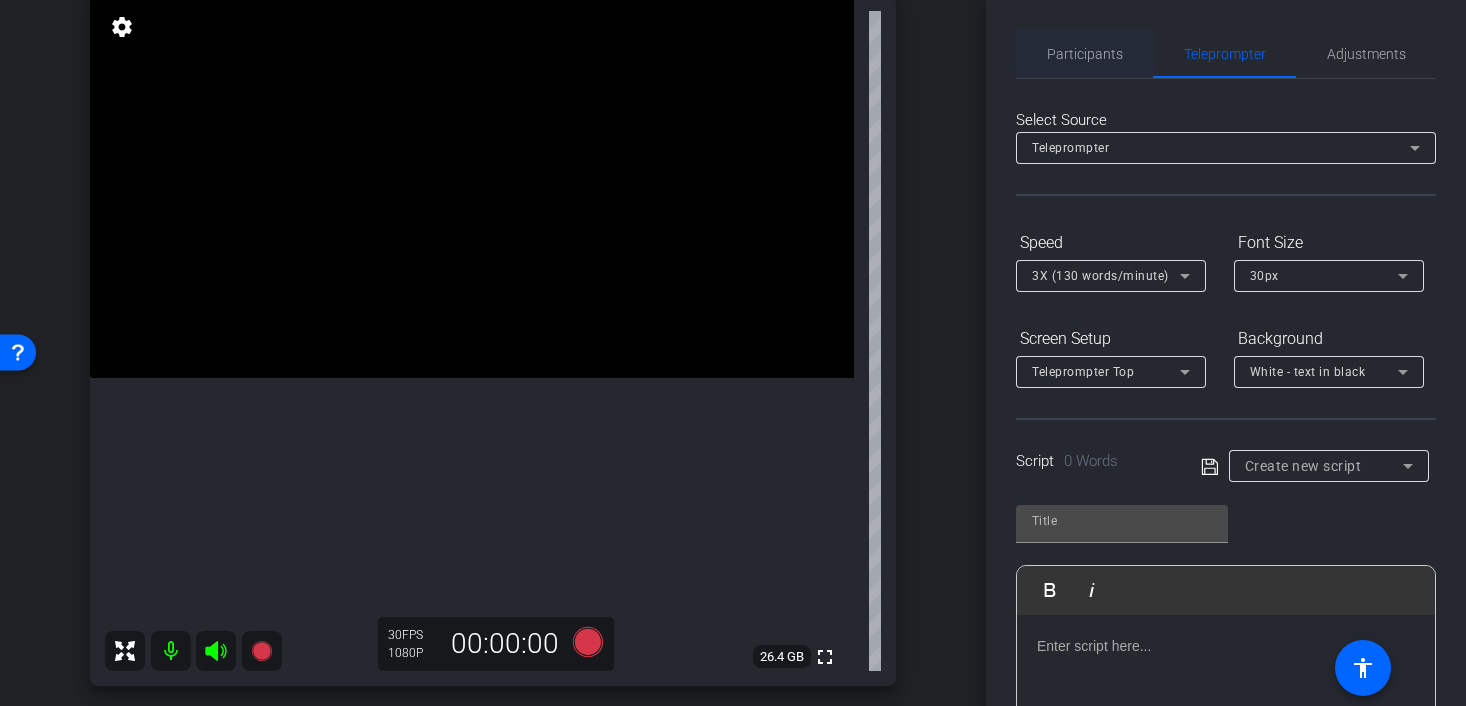 click on "Participants" at bounding box center [1085, 54] 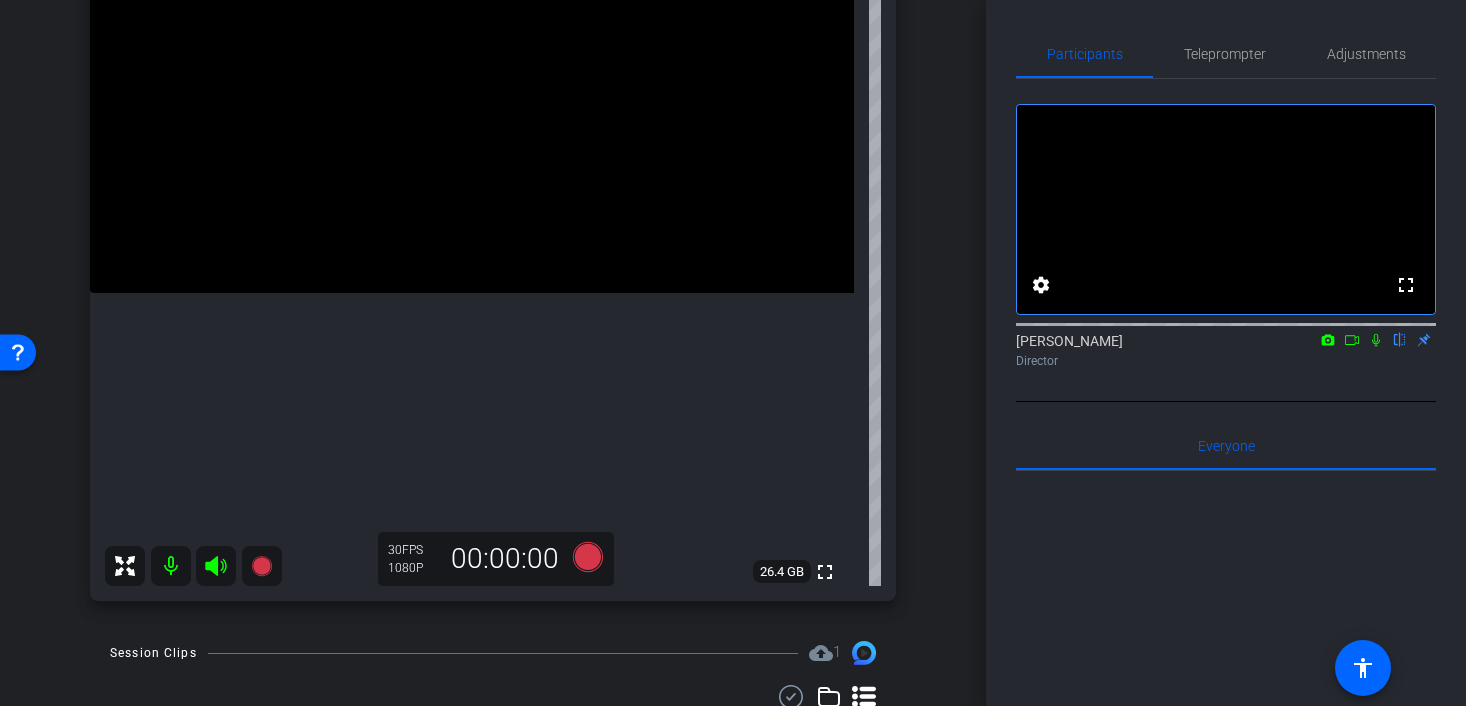 scroll, scrollTop: 241, scrollLeft: 0, axis: vertical 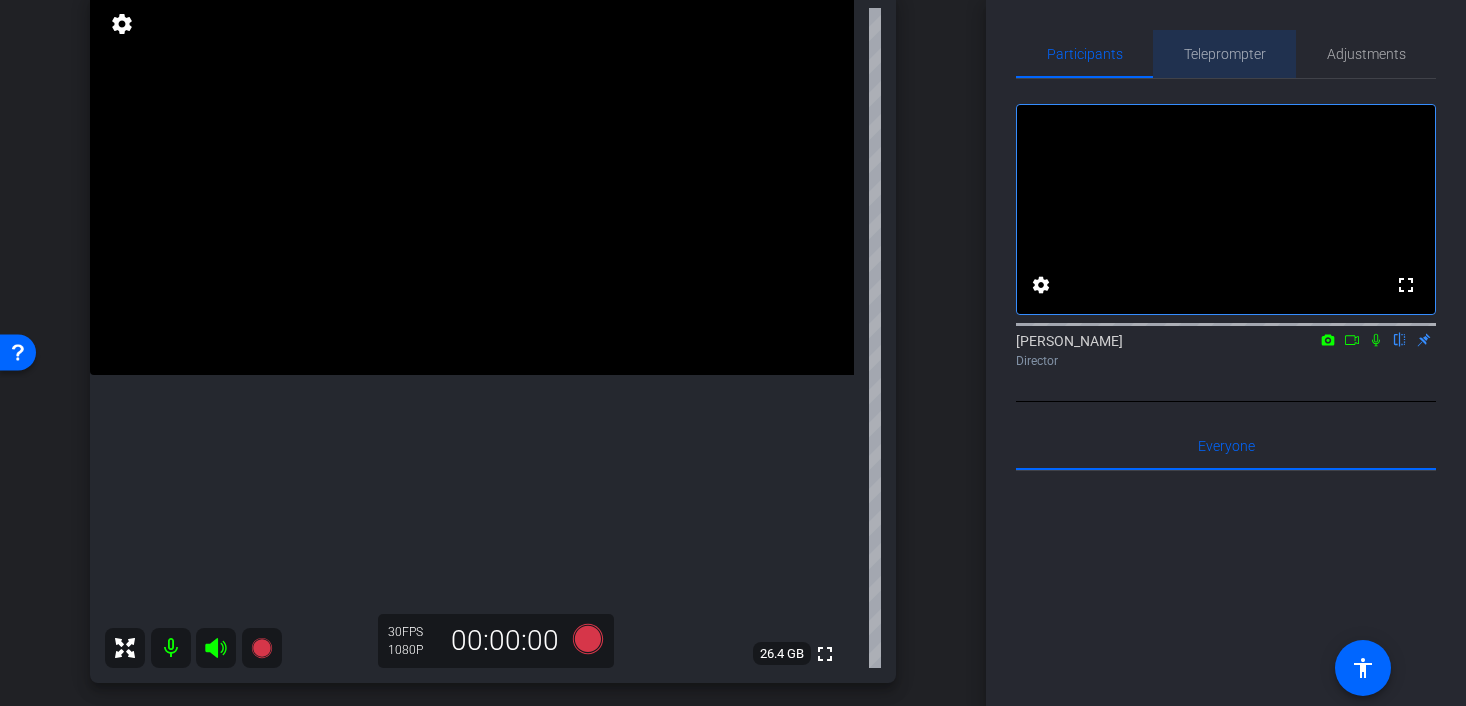 click on "Teleprompter" at bounding box center [1225, 54] 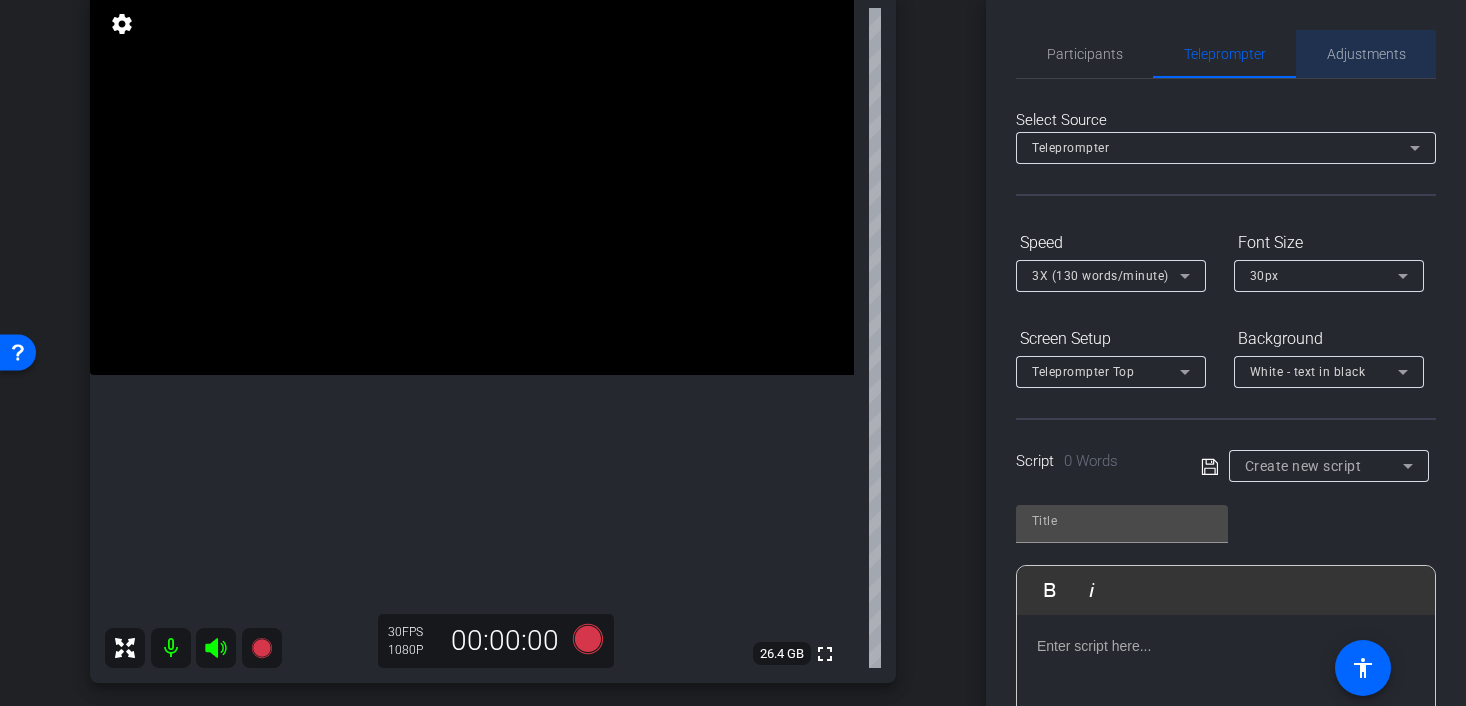 click on "Adjustments" at bounding box center (1366, 54) 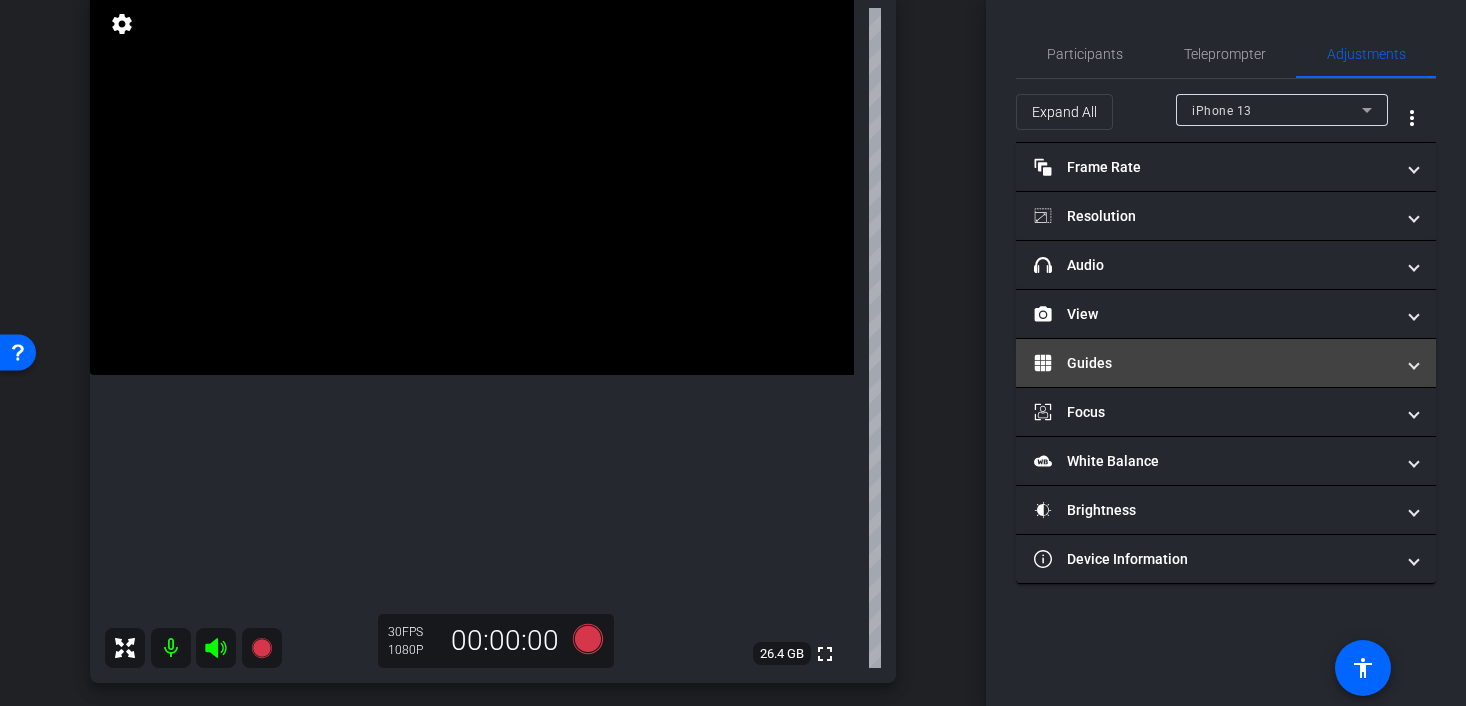click on "Guides" at bounding box center [1226, 363] 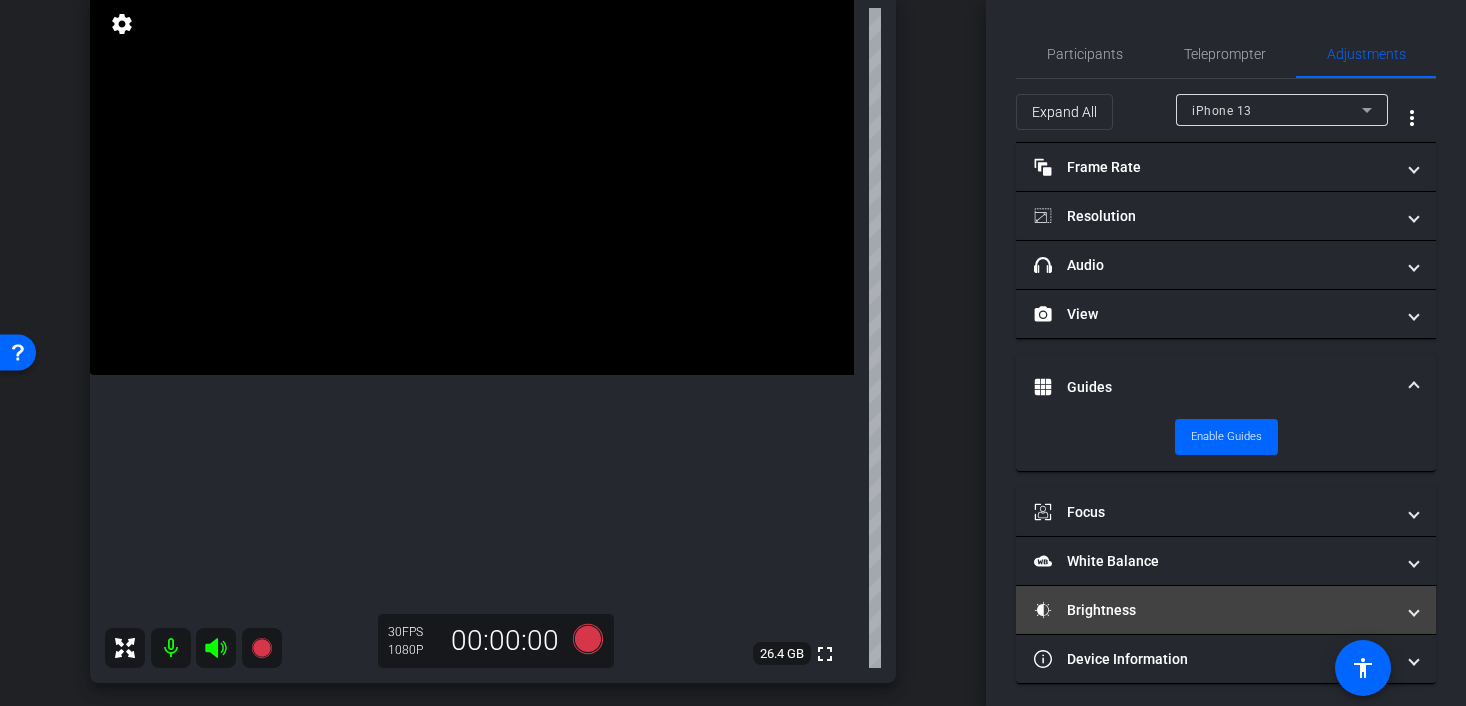 click on "Brightness" at bounding box center (1226, 610) 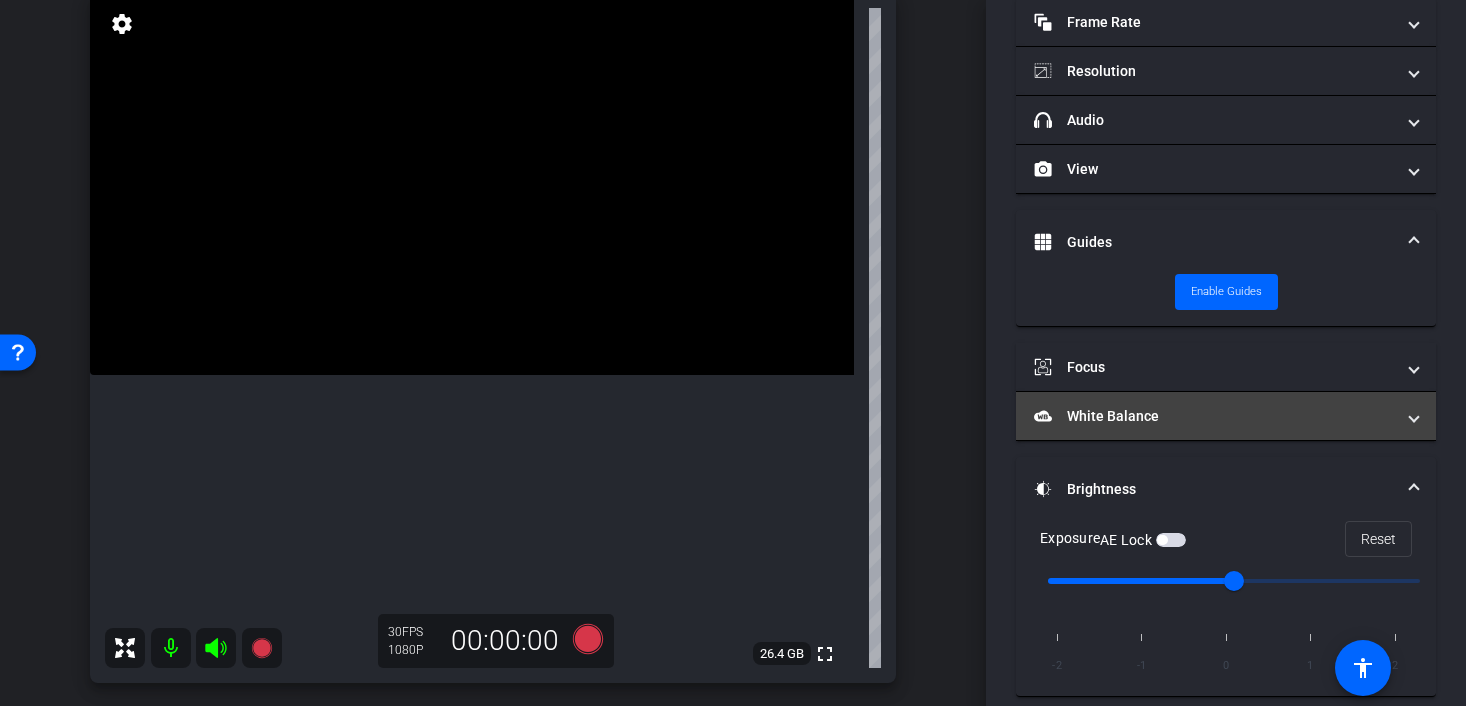 scroll, scrollTop: 147, scrollLeft: 0, axis: vertical 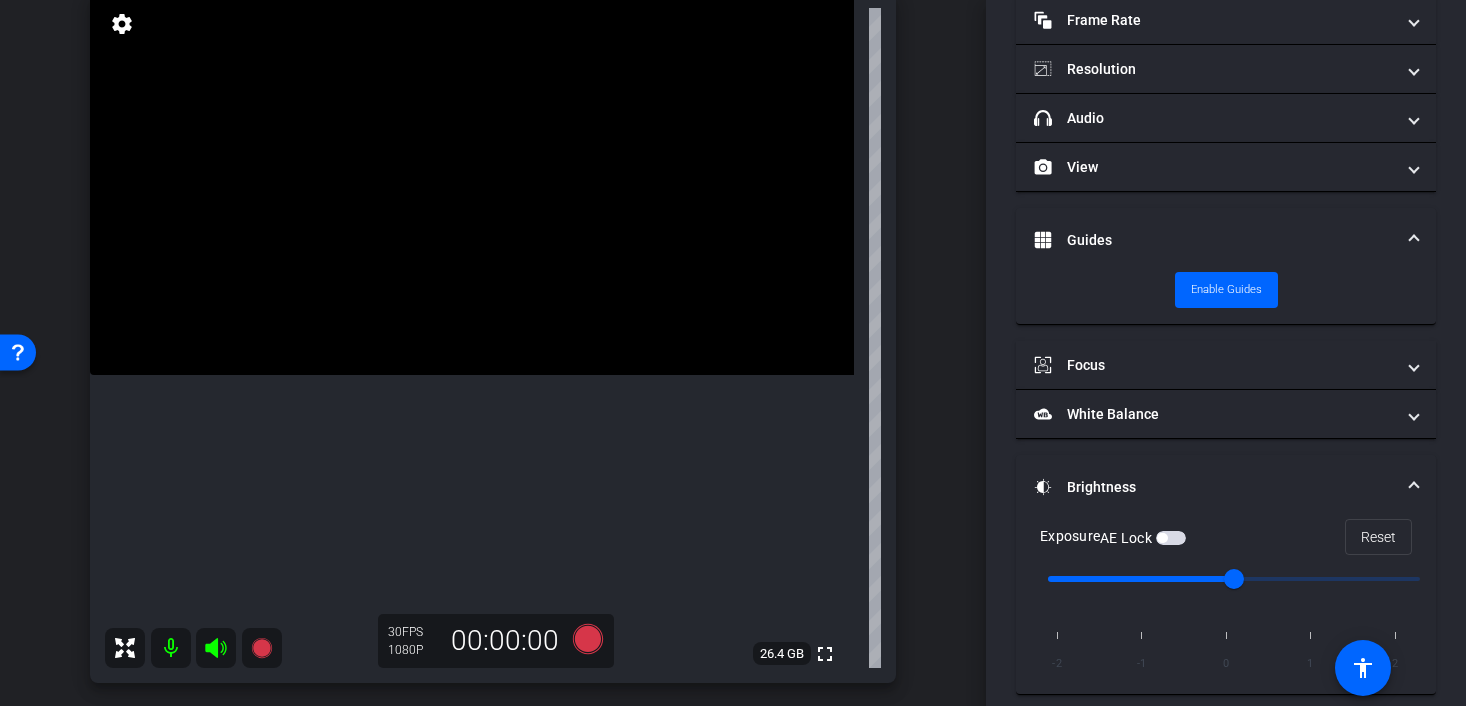 click on "AE Lock" at bounding box center (1143, 538) 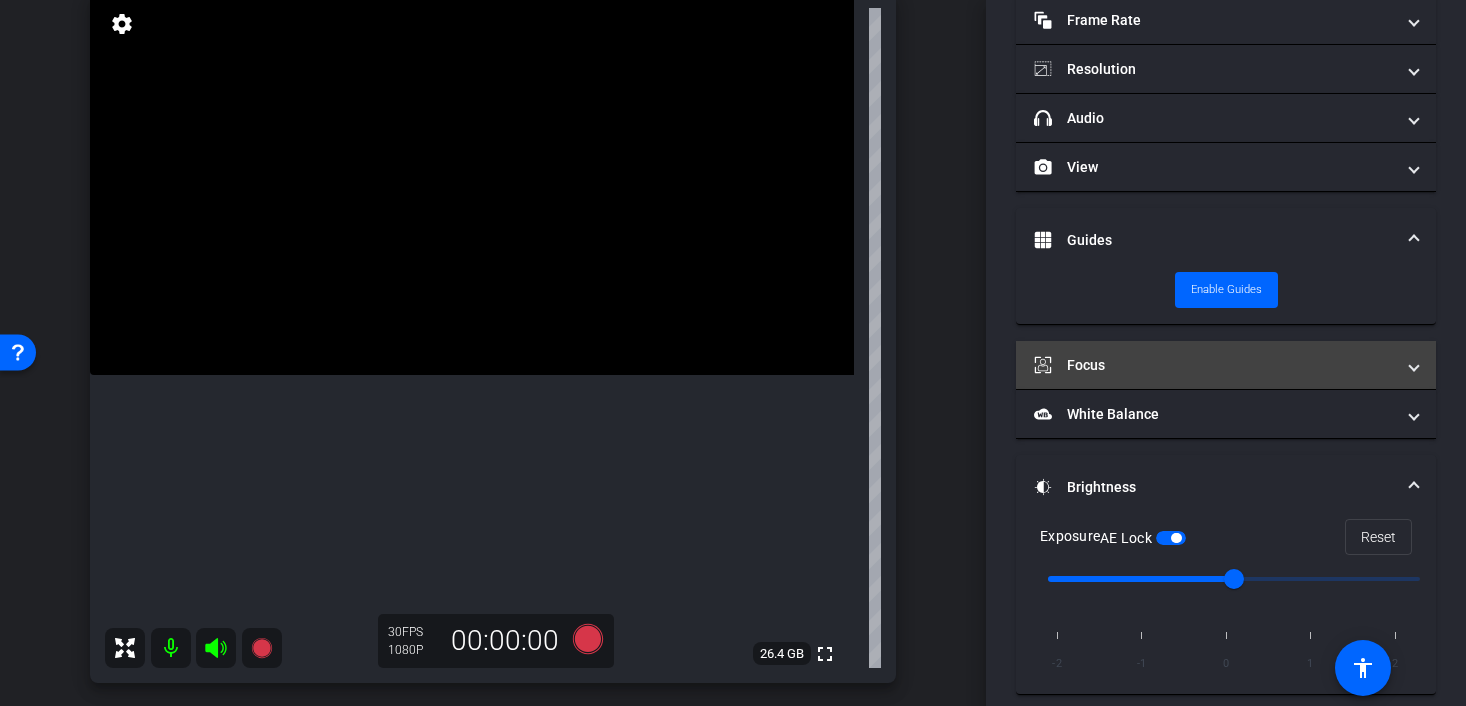 click on "Focus" at bounding box center (1226, 365) 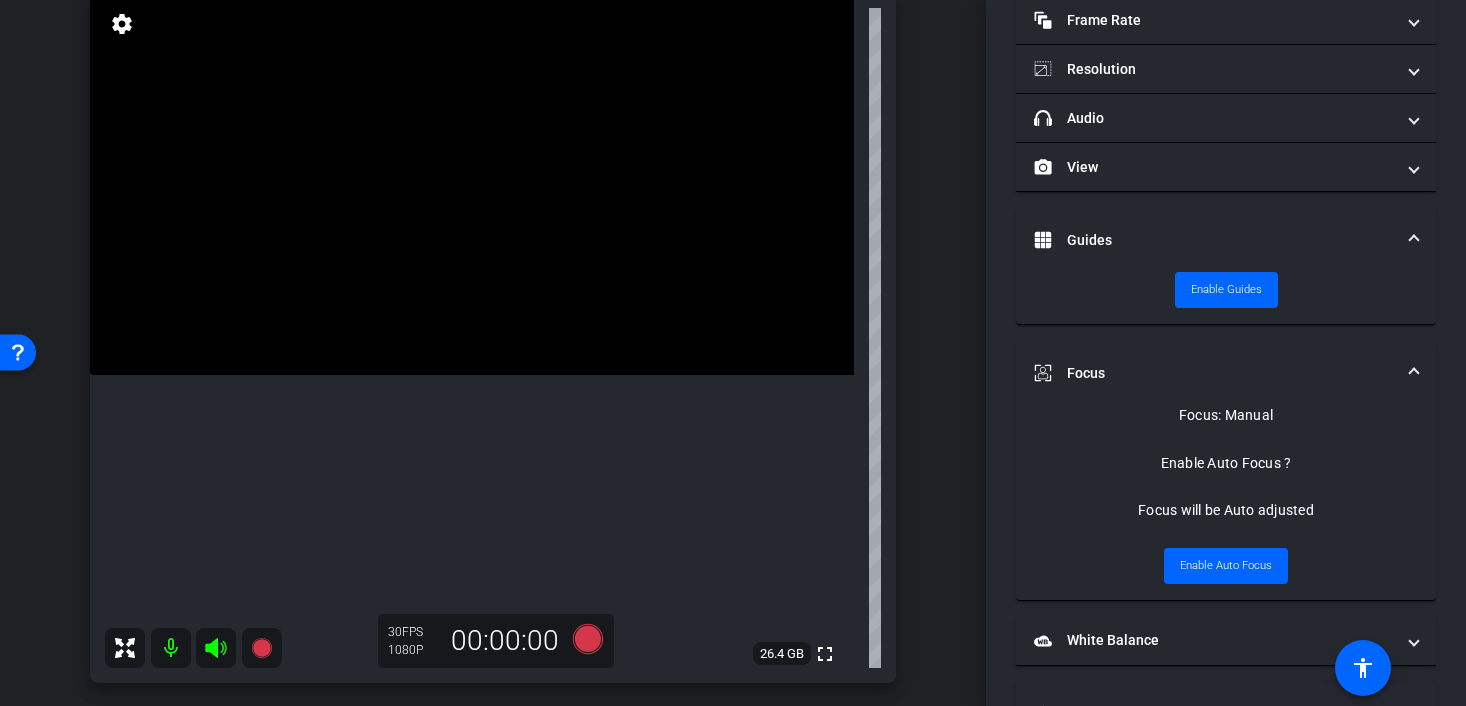 click on "Focus" at bounding box center (1214, 373) 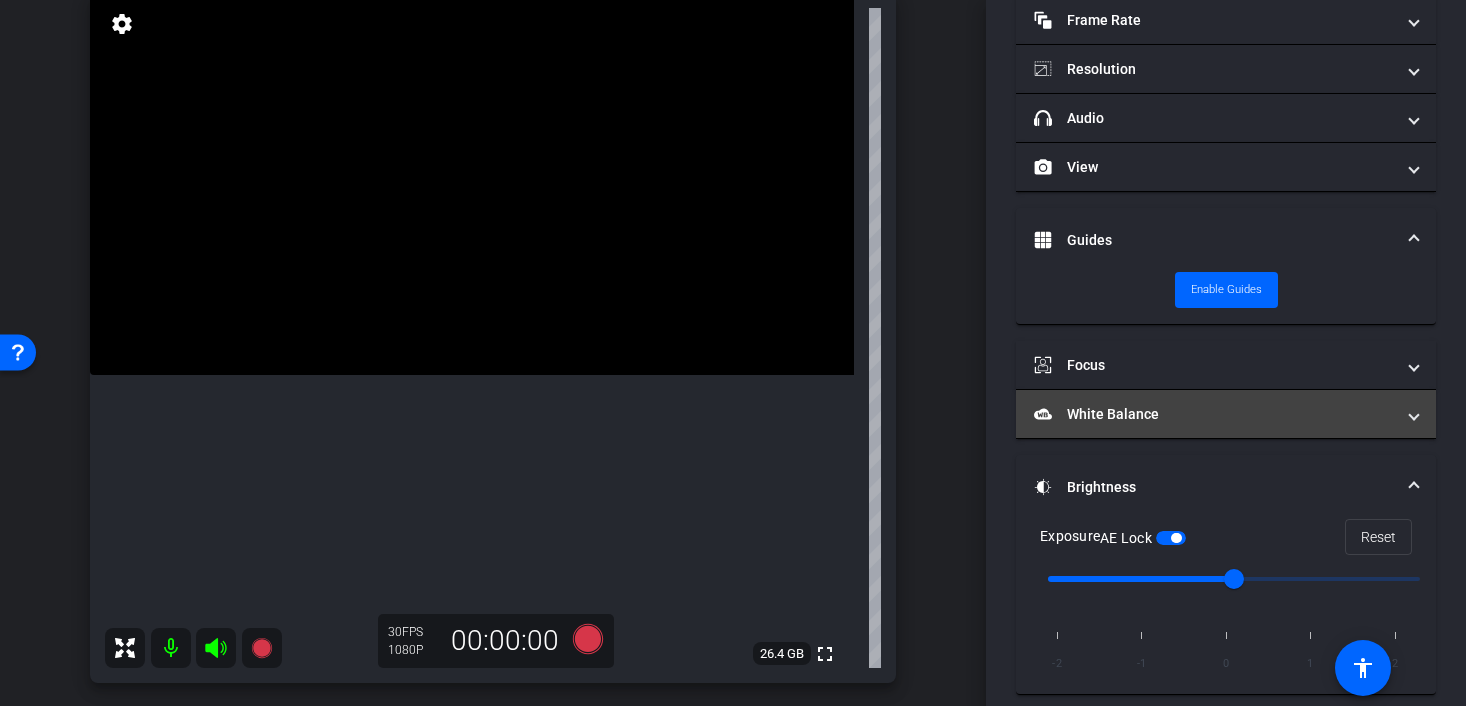 click on "White Balance
White Balance" at bounding box center (1214, 414) 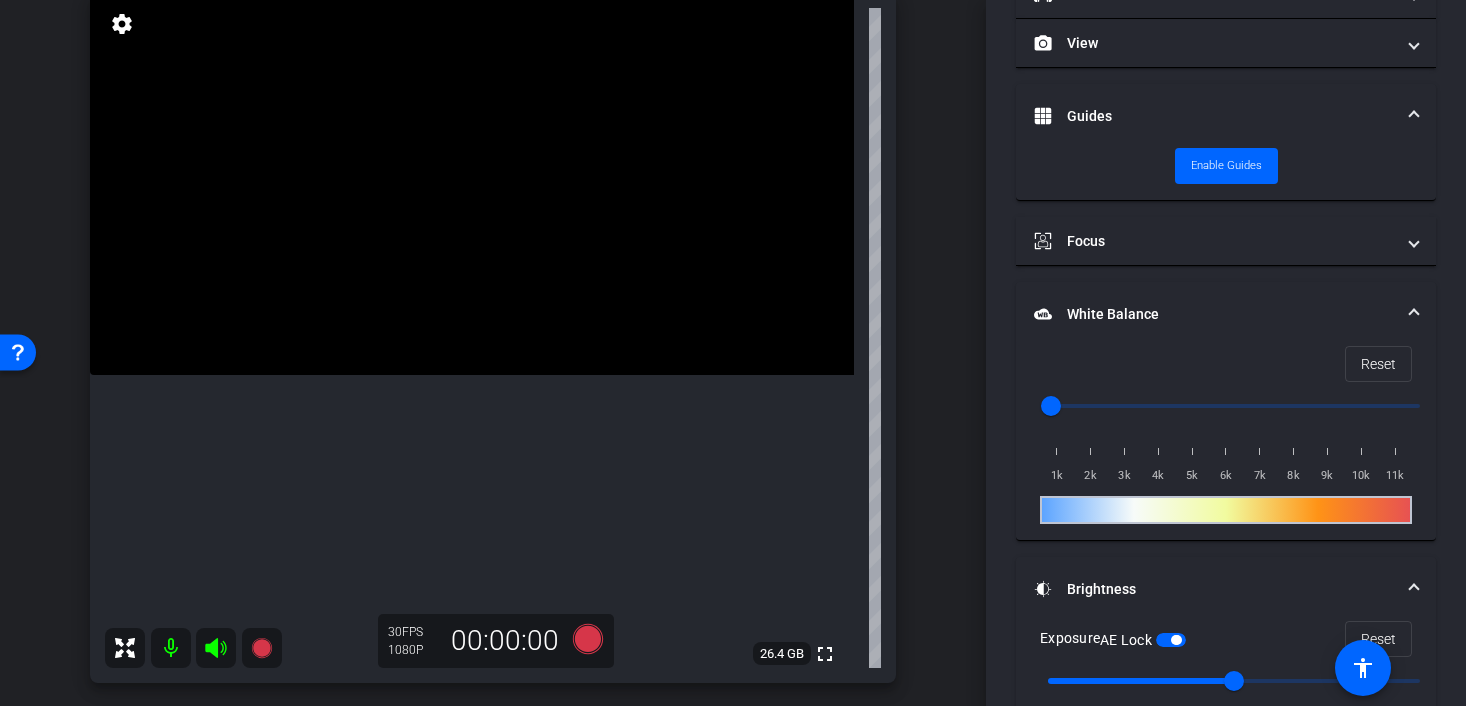 scroll, scrollTop: 279, scrollLeft: 0, axis: vertical 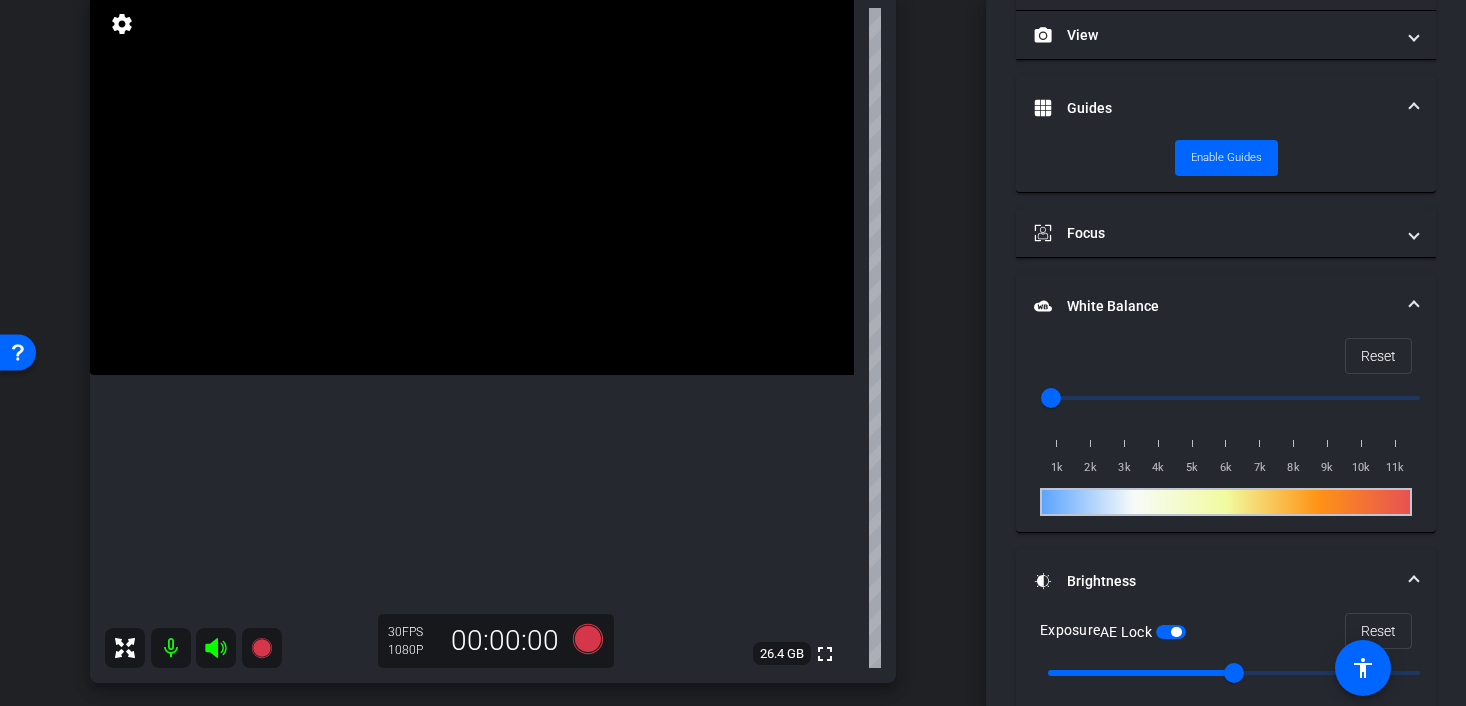 click at bounding box center [472, 184] 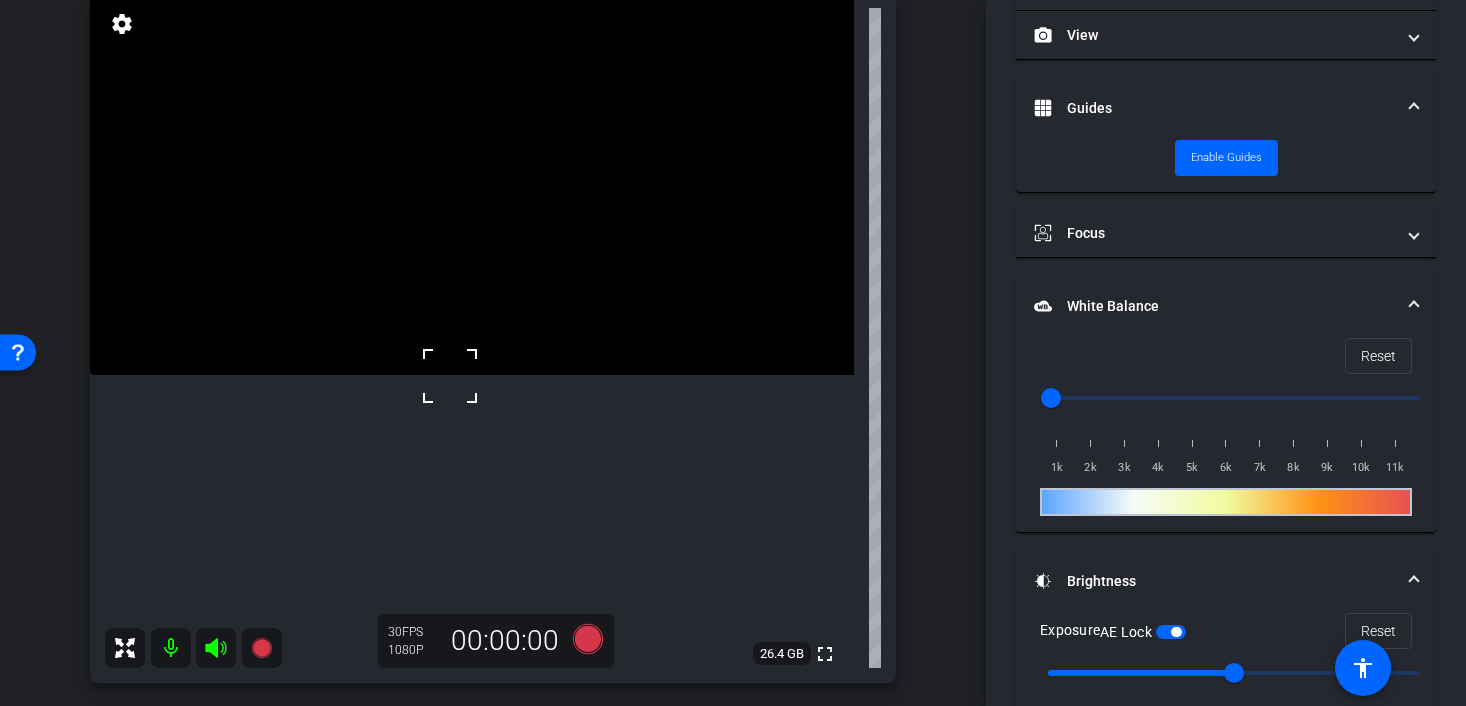 click at bounding box center [450, 376] 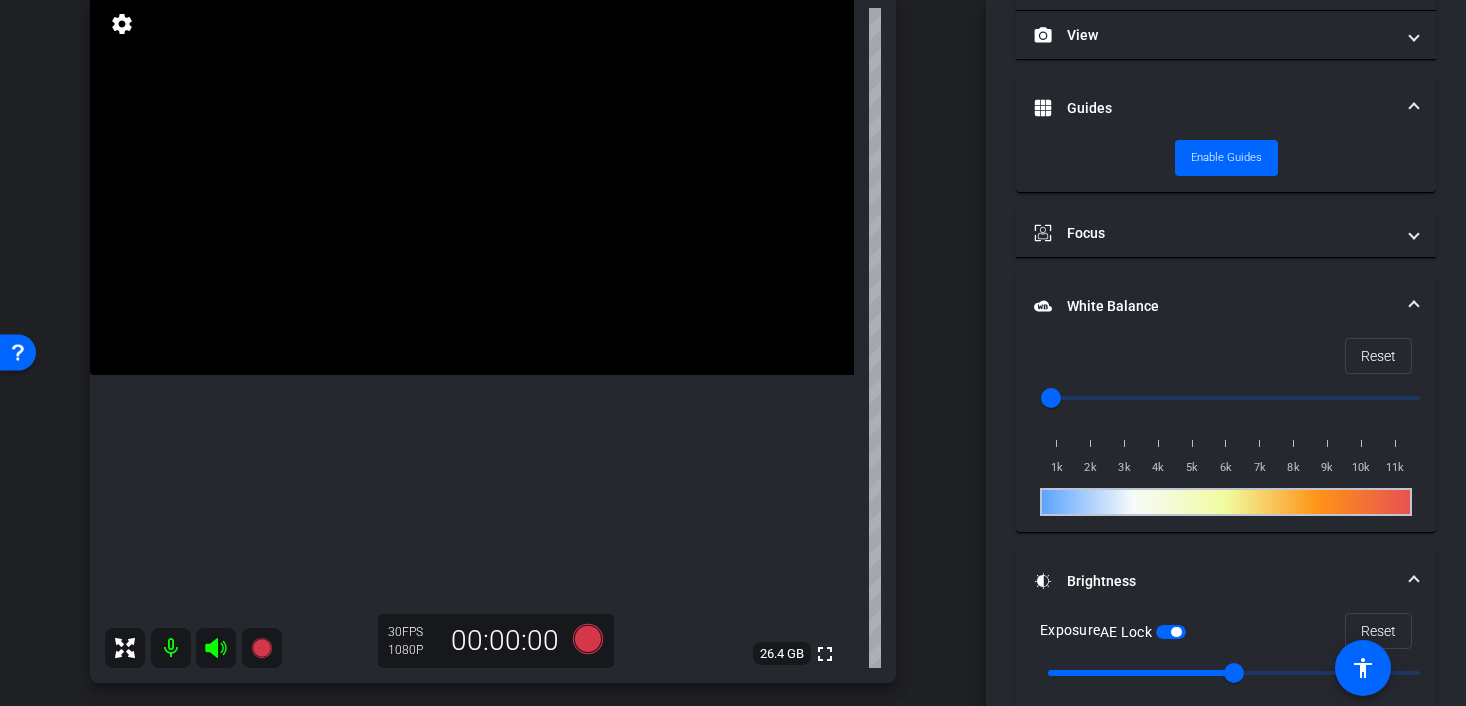 click at bounding box center [472, 184] 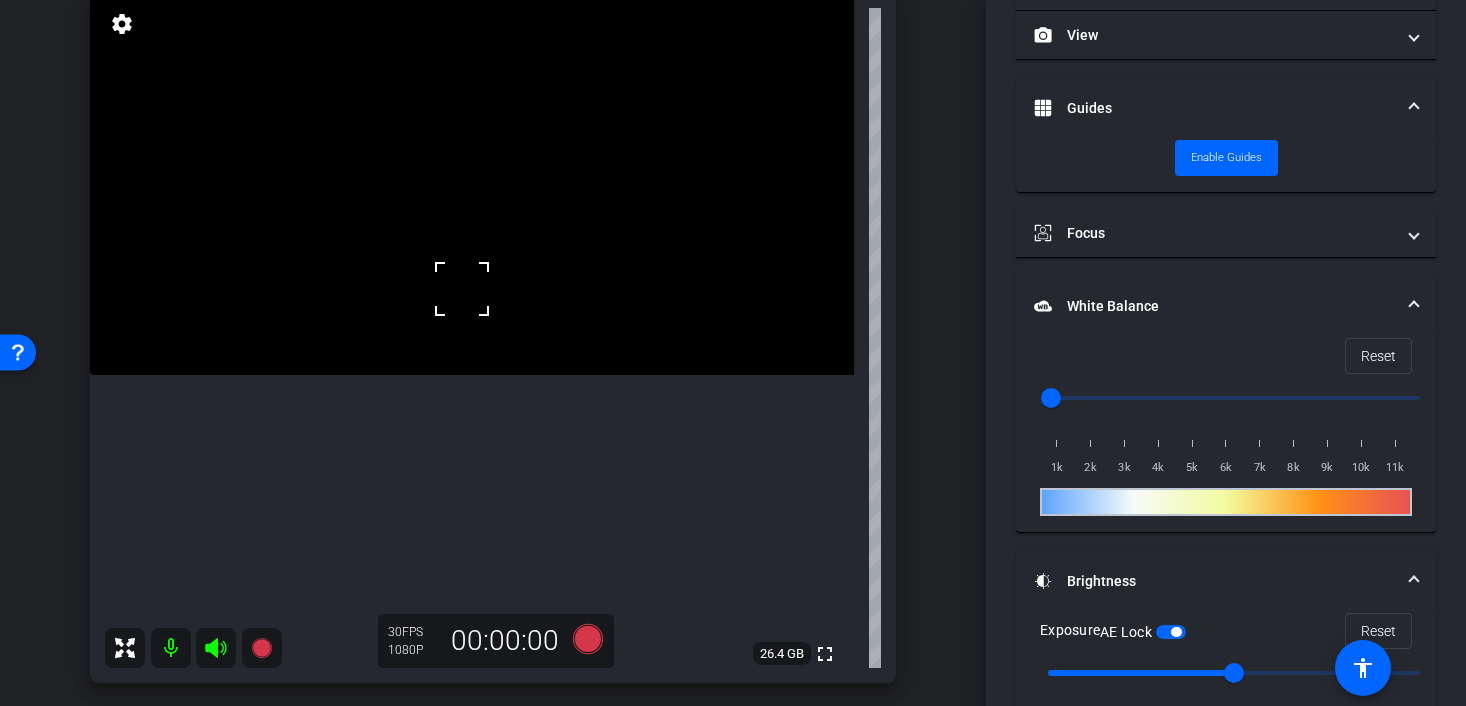 click at bounding box center [462, 289] 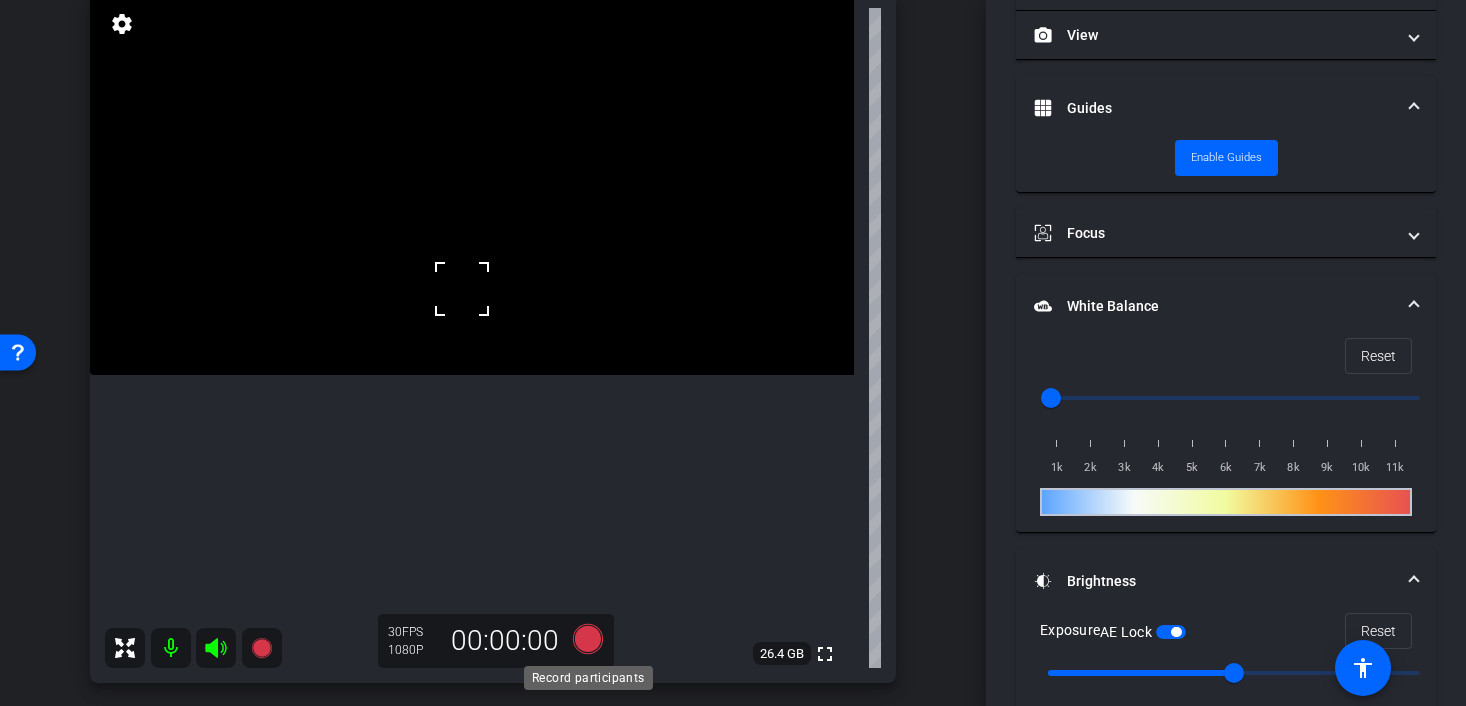 click 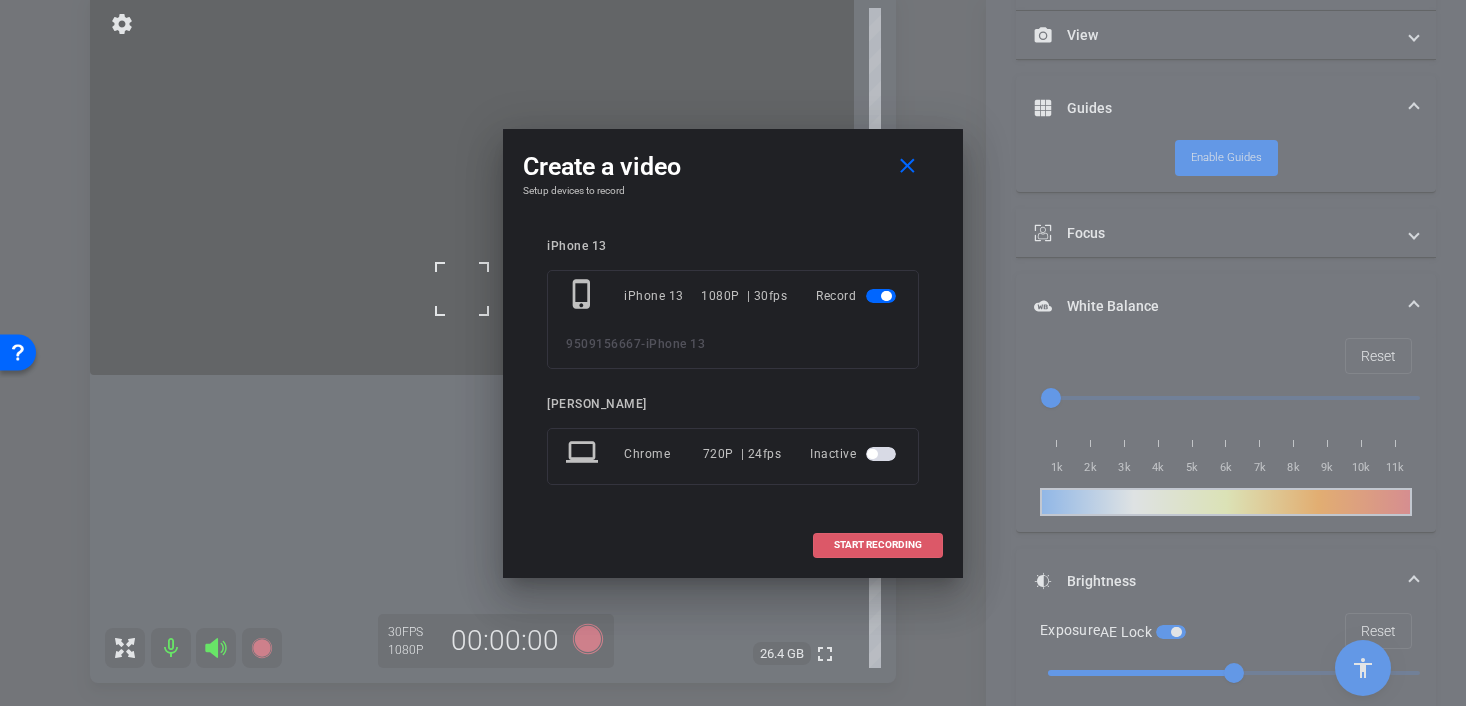 click at bounding box center [878, 545] 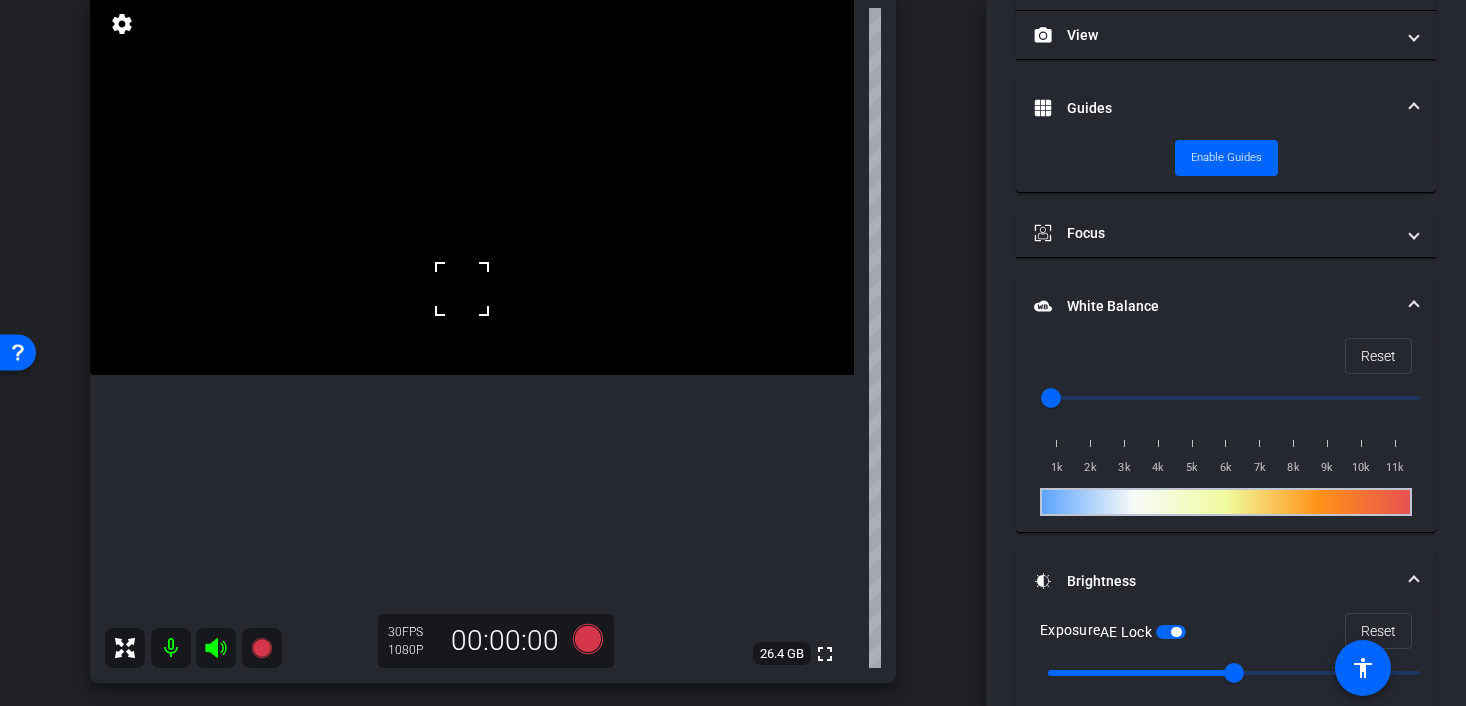 scroll, scrollTop: 301, scrollLeft: 0, axis: vertical 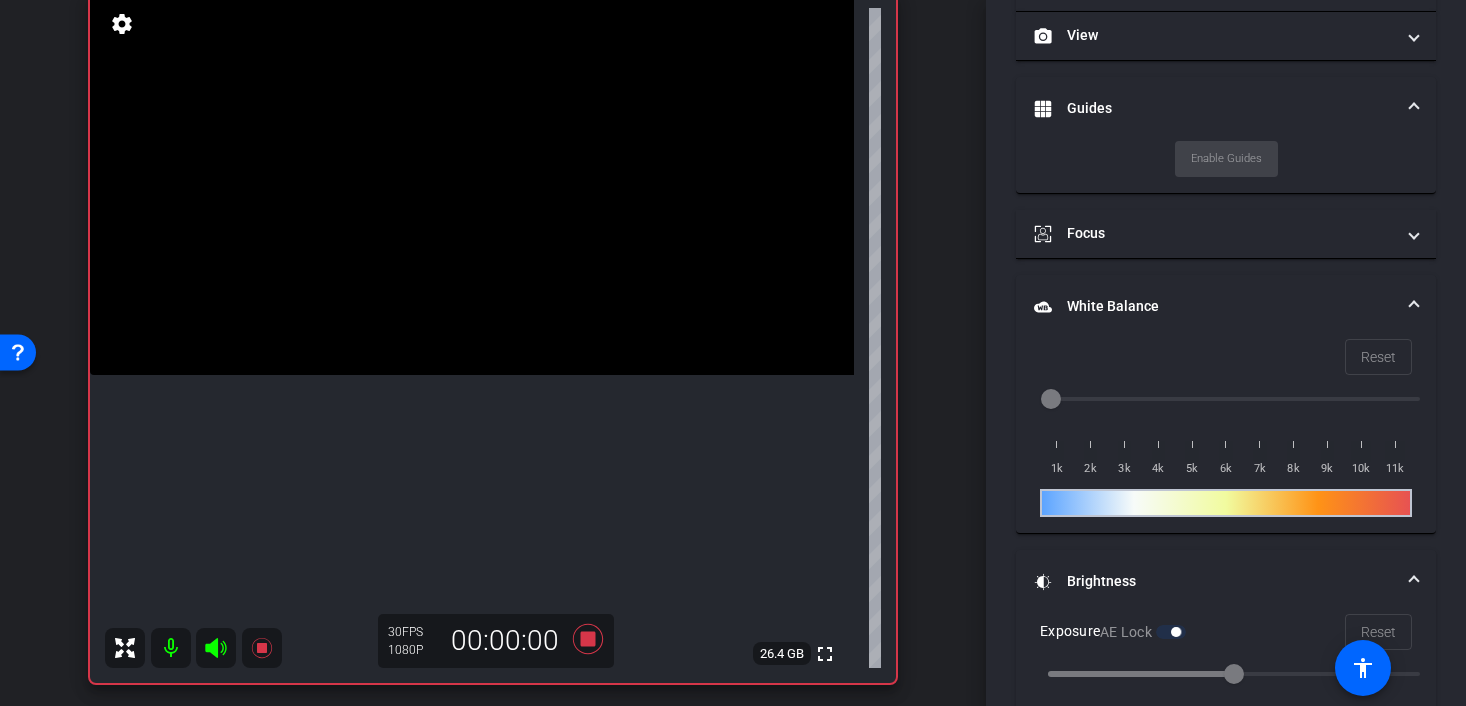 click at bounding box center (472, 184) 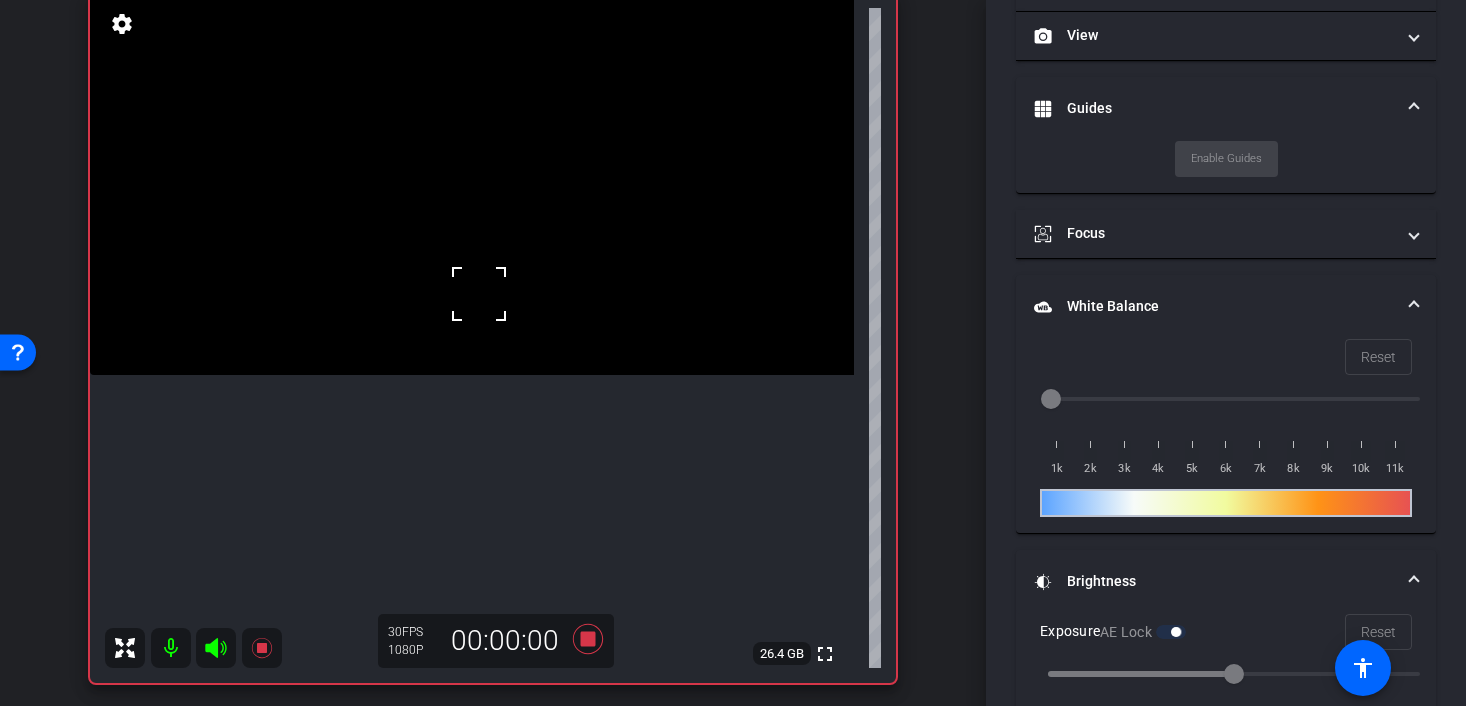 click at bounding box center [472, 184] 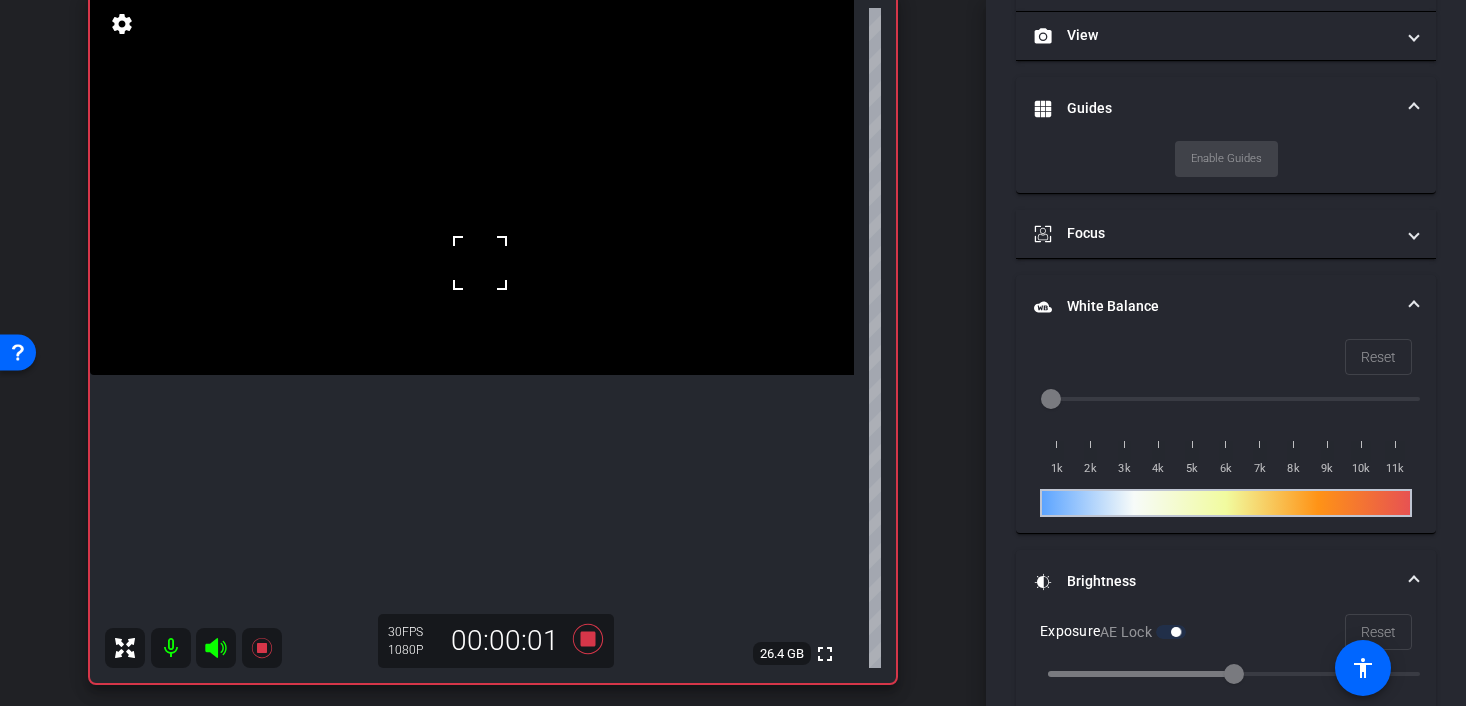 click at bounding box center [480, 263] 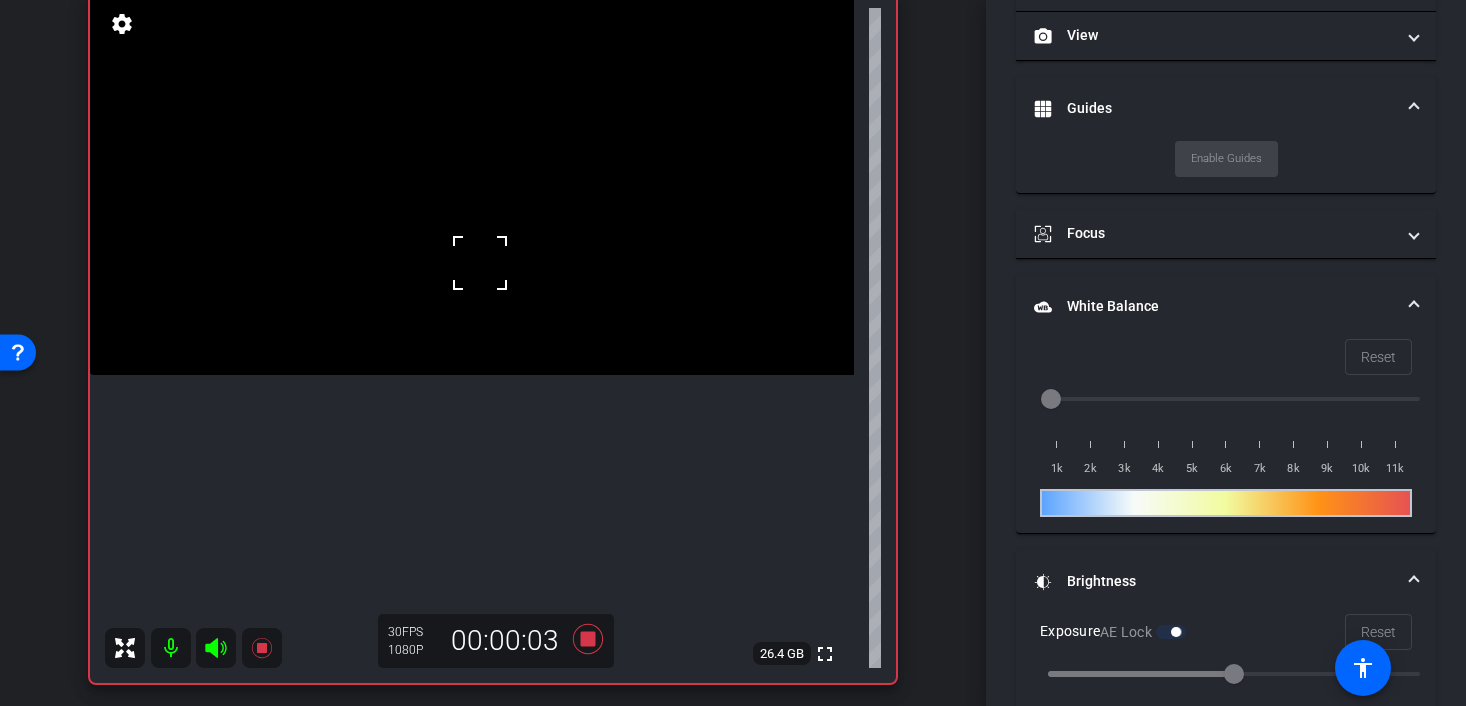click at bounding box center [472, 184] 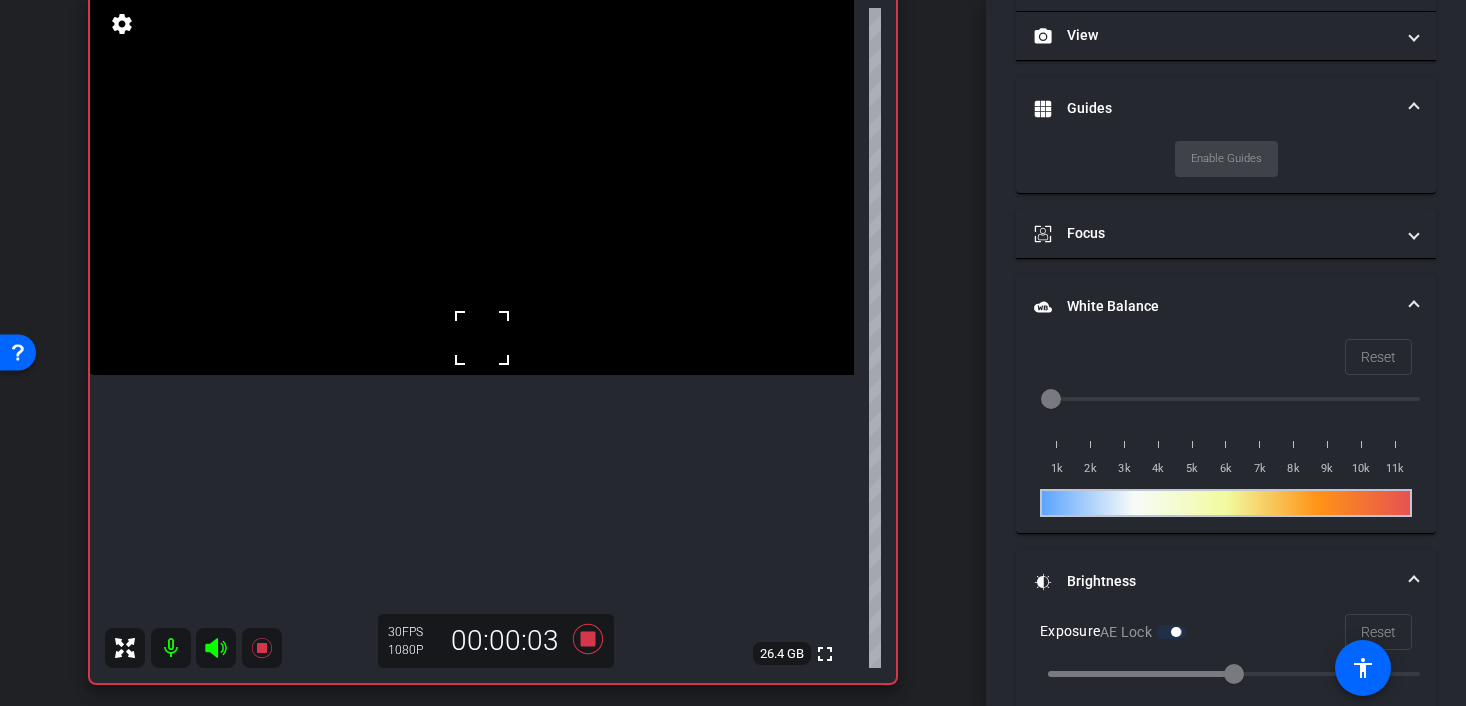 click at bounding box center (472, 184) 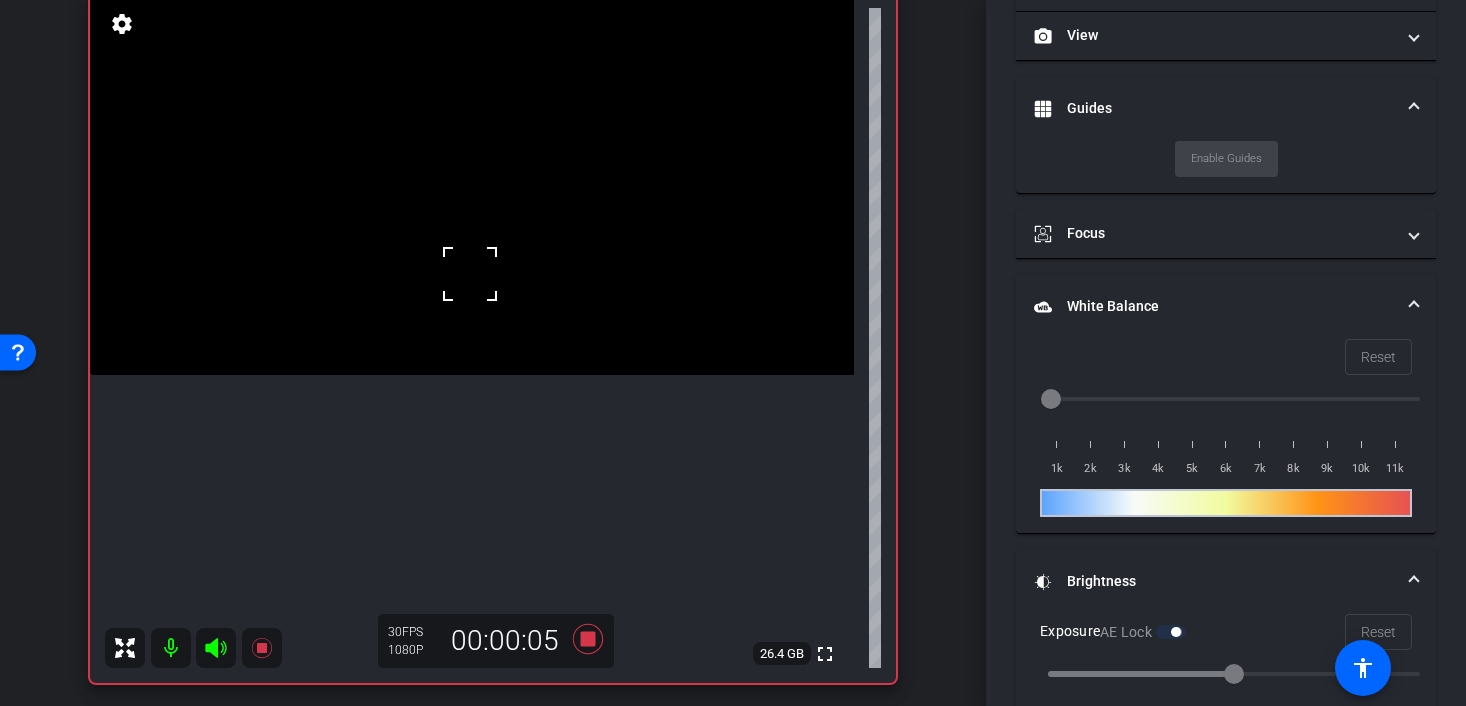 click at bounding box center (472, 184) 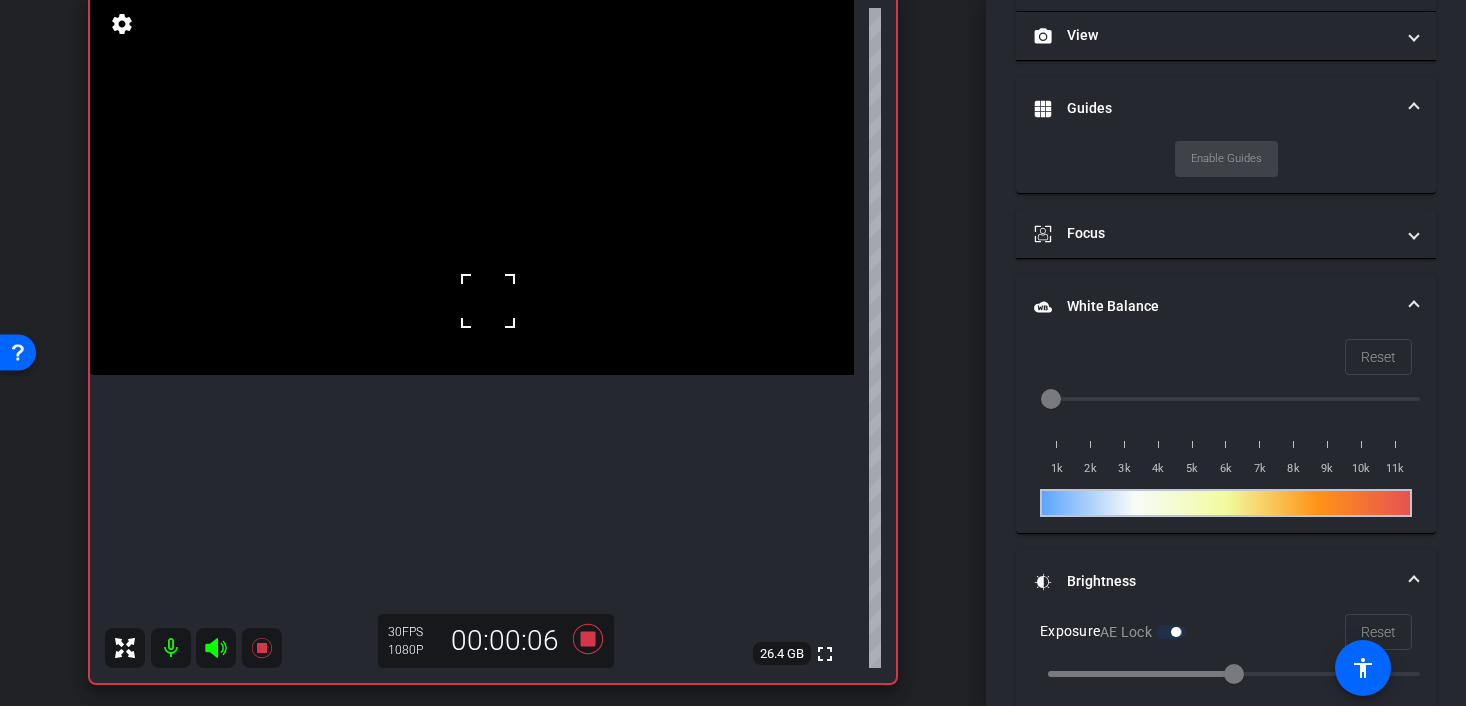 click at bounding box center [488, 301] 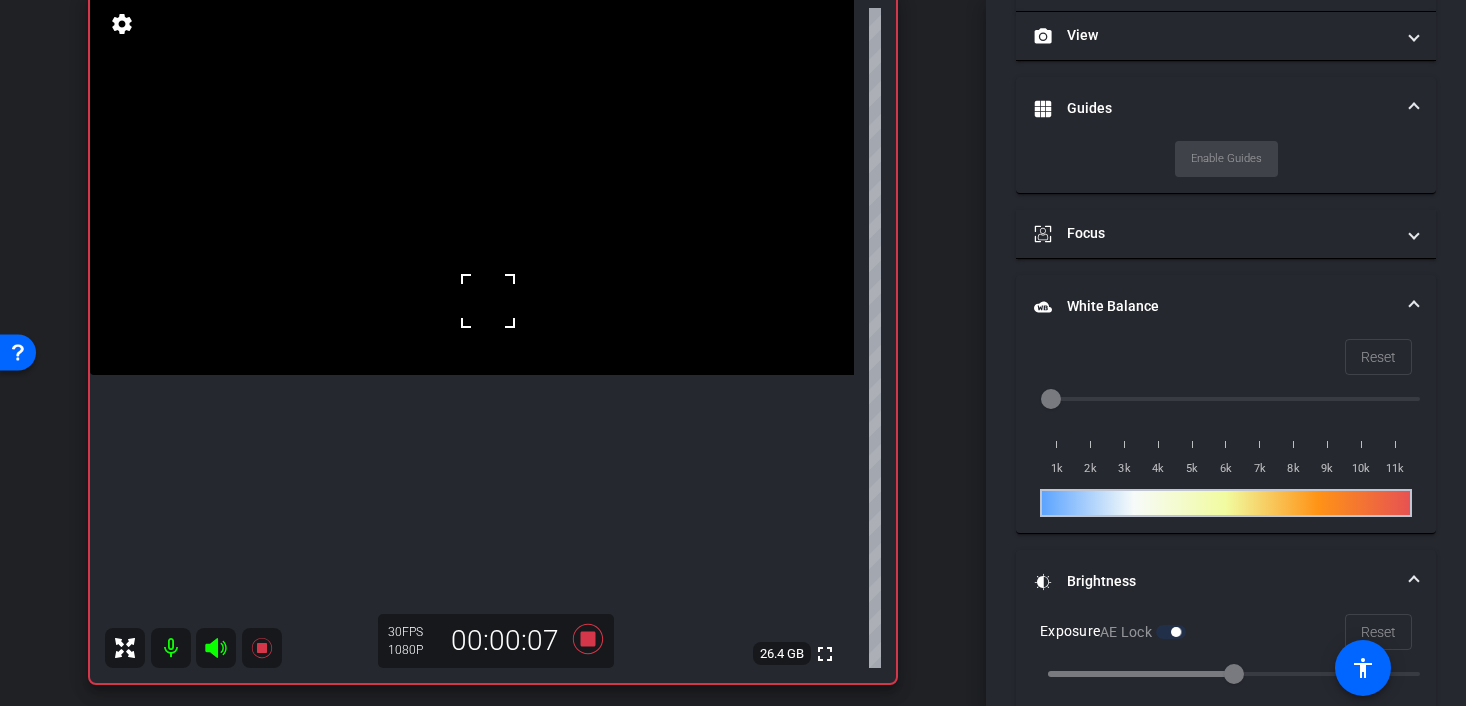 click at bounding box center [472, 184] 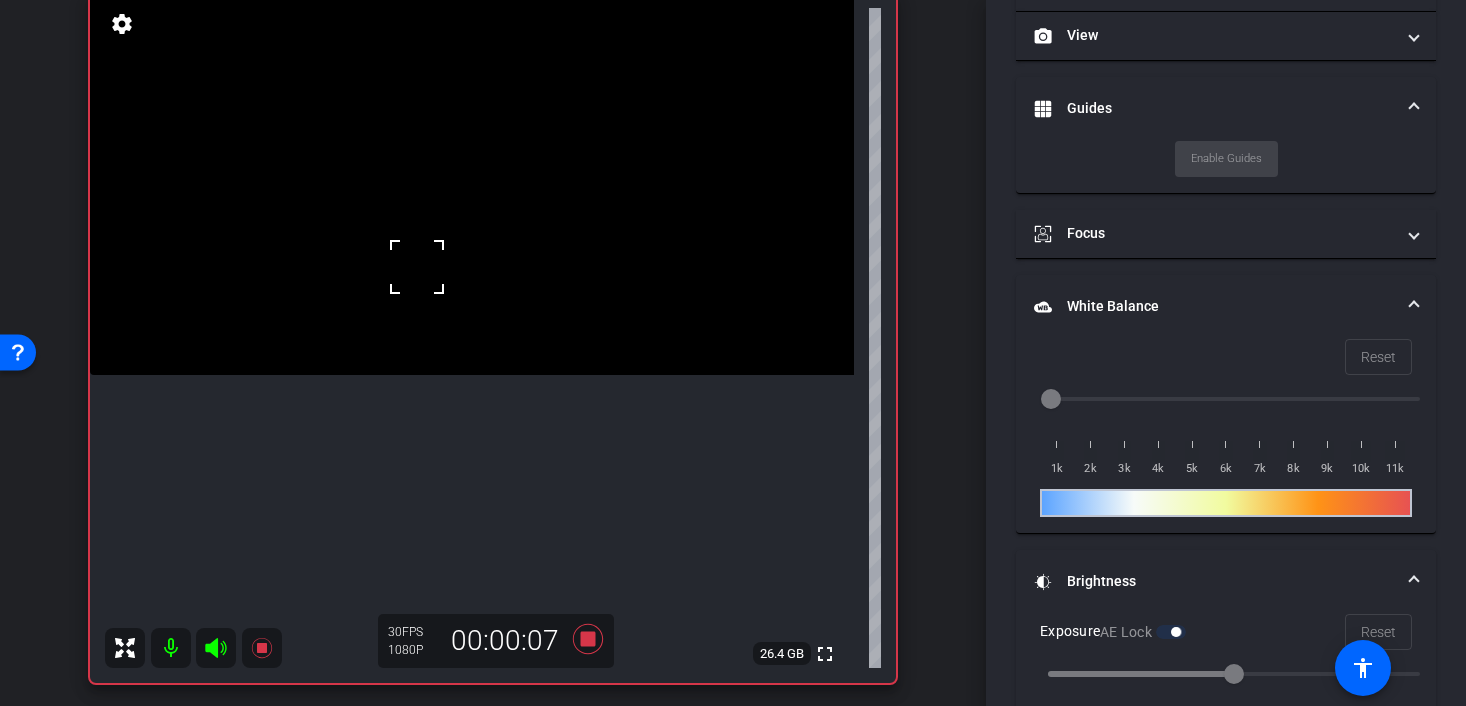 click at bounding box center (472, 184) 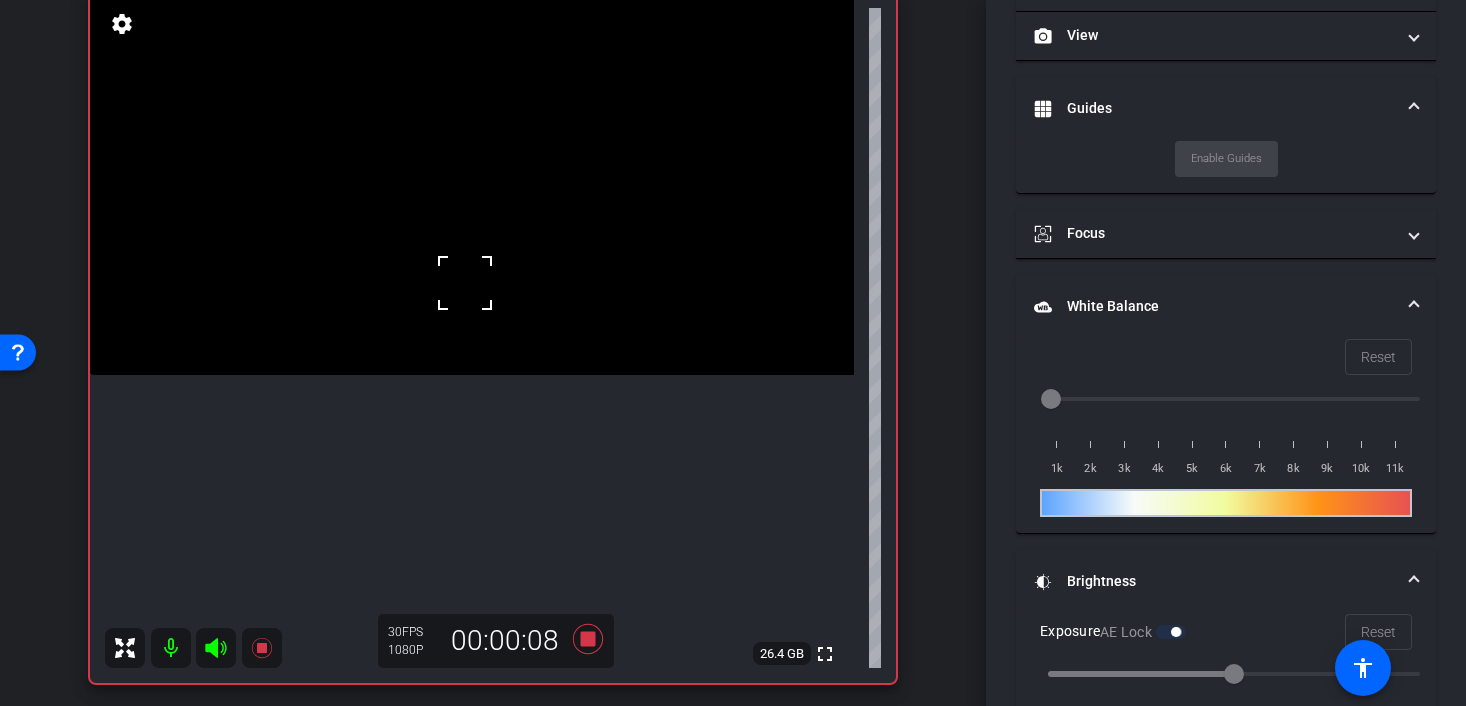 click at bounding box center [465, 283] 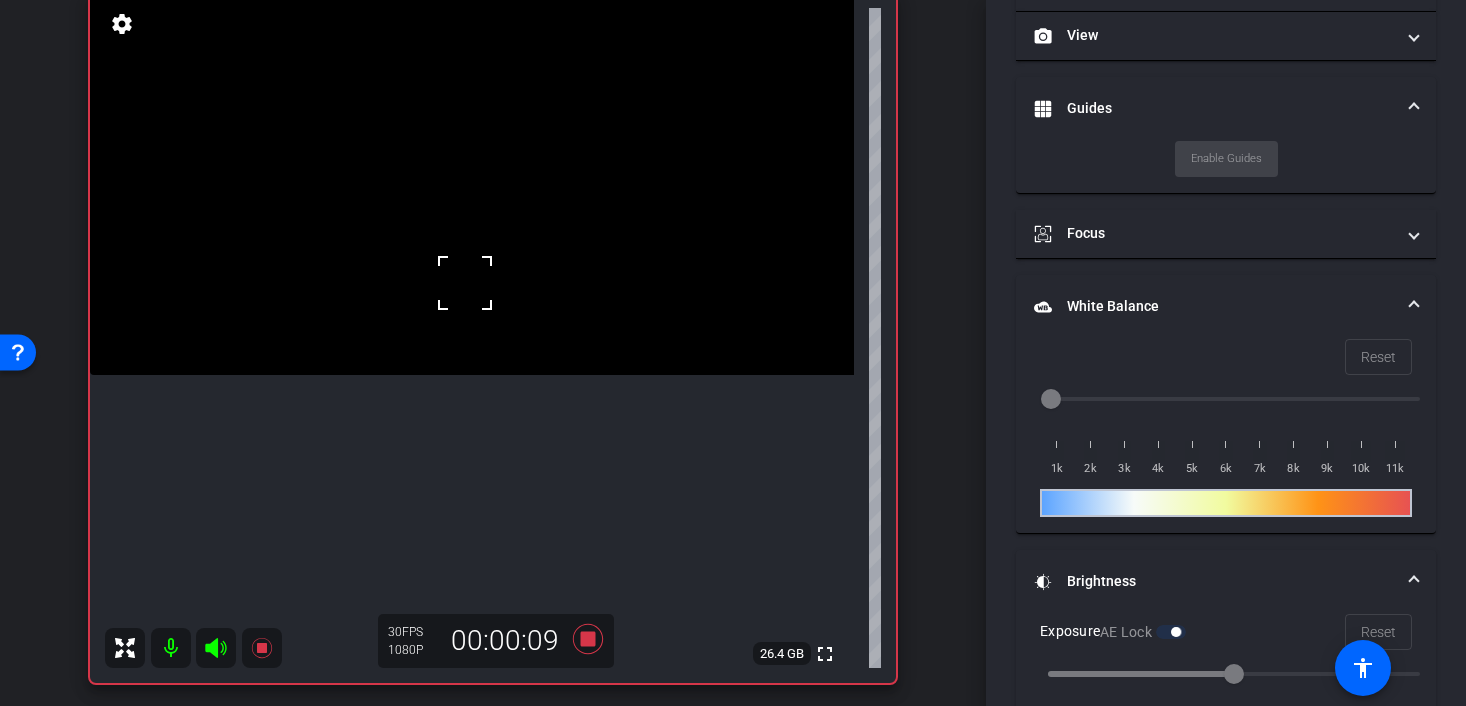 click at bounding box center (472, 184) 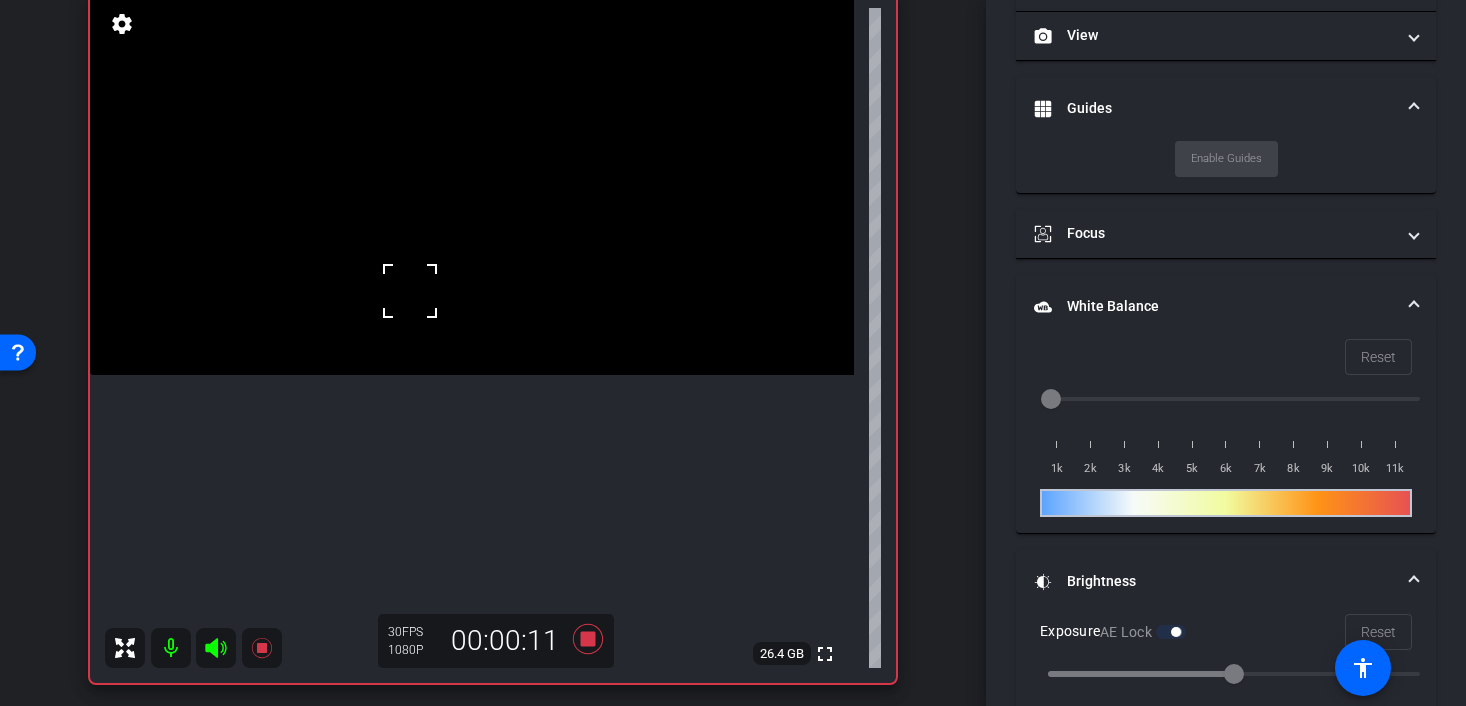 click at bounding box center (410, 291) 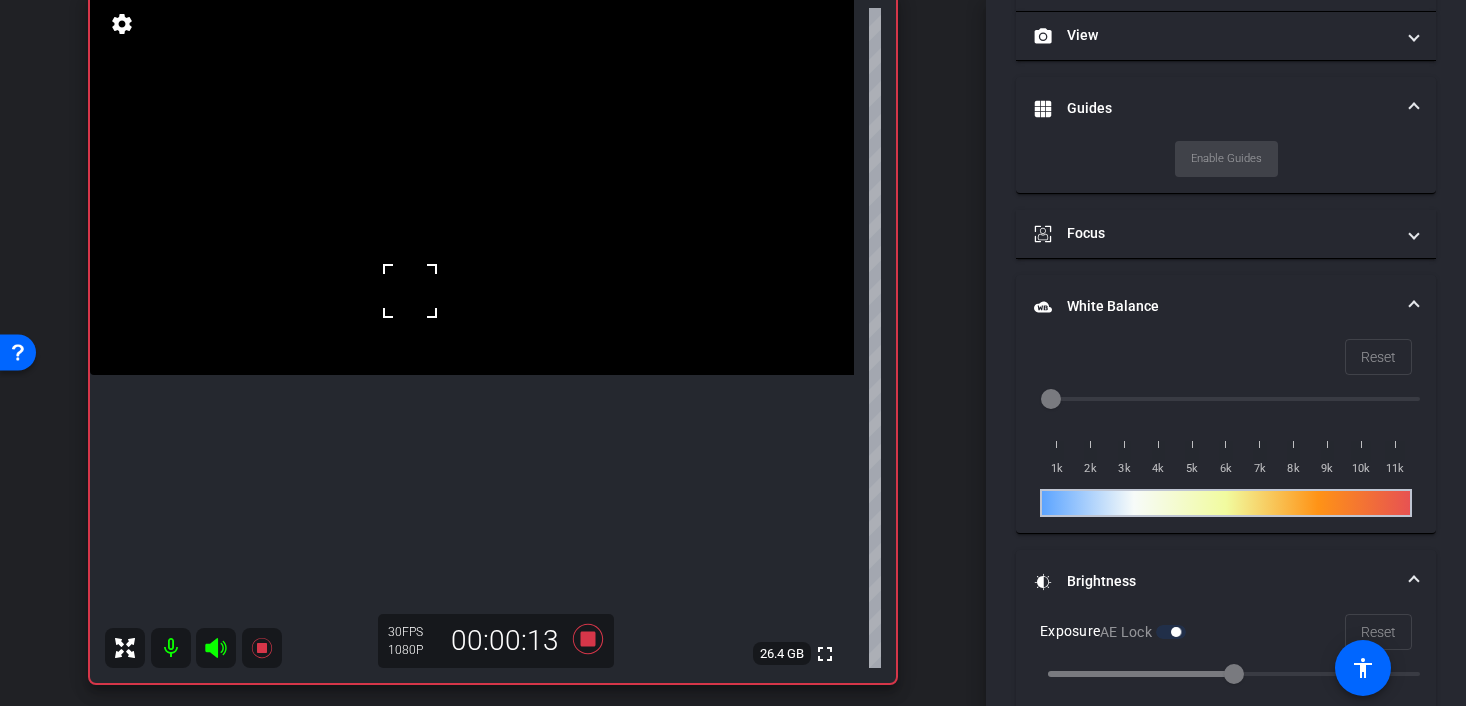 click at bounding box center [410, 291] 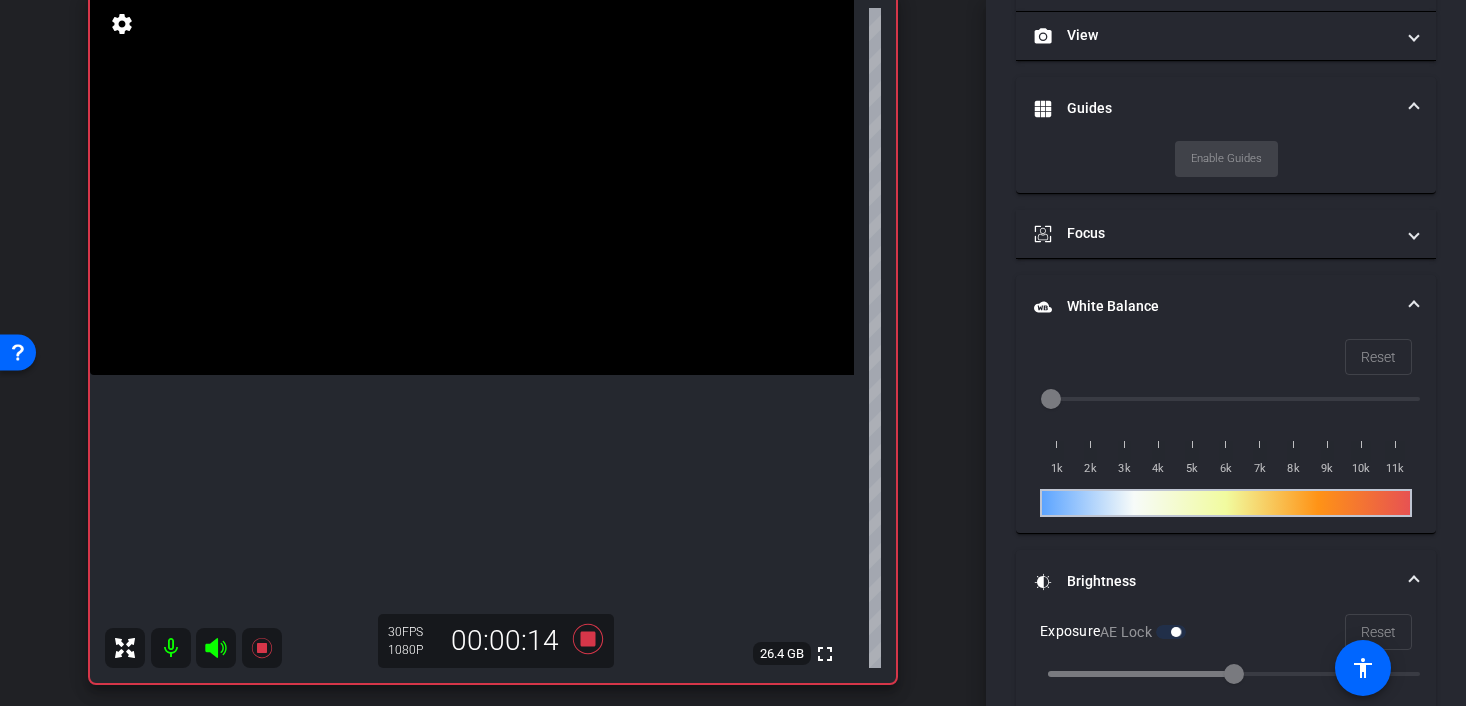 click at bounding box center [472, 184] 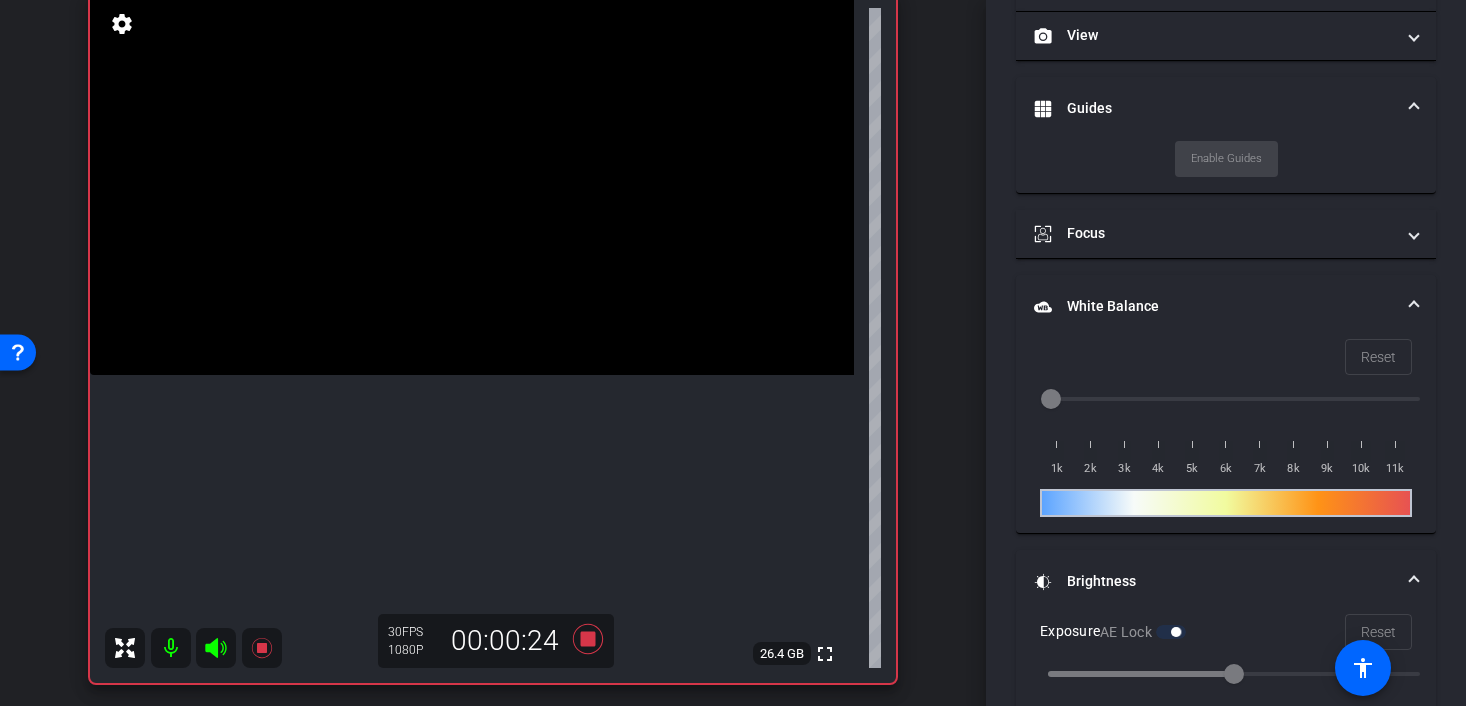click at bounding box center [472, 184] 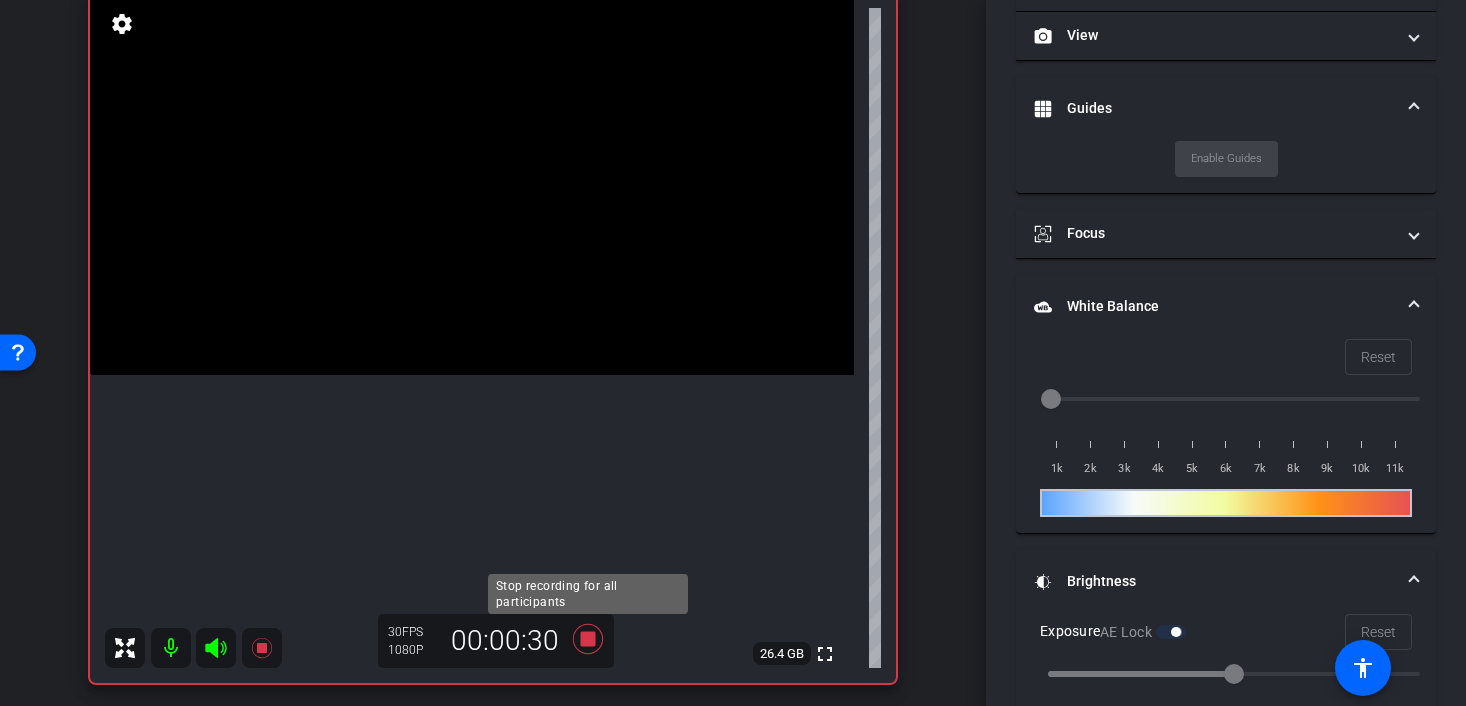 click 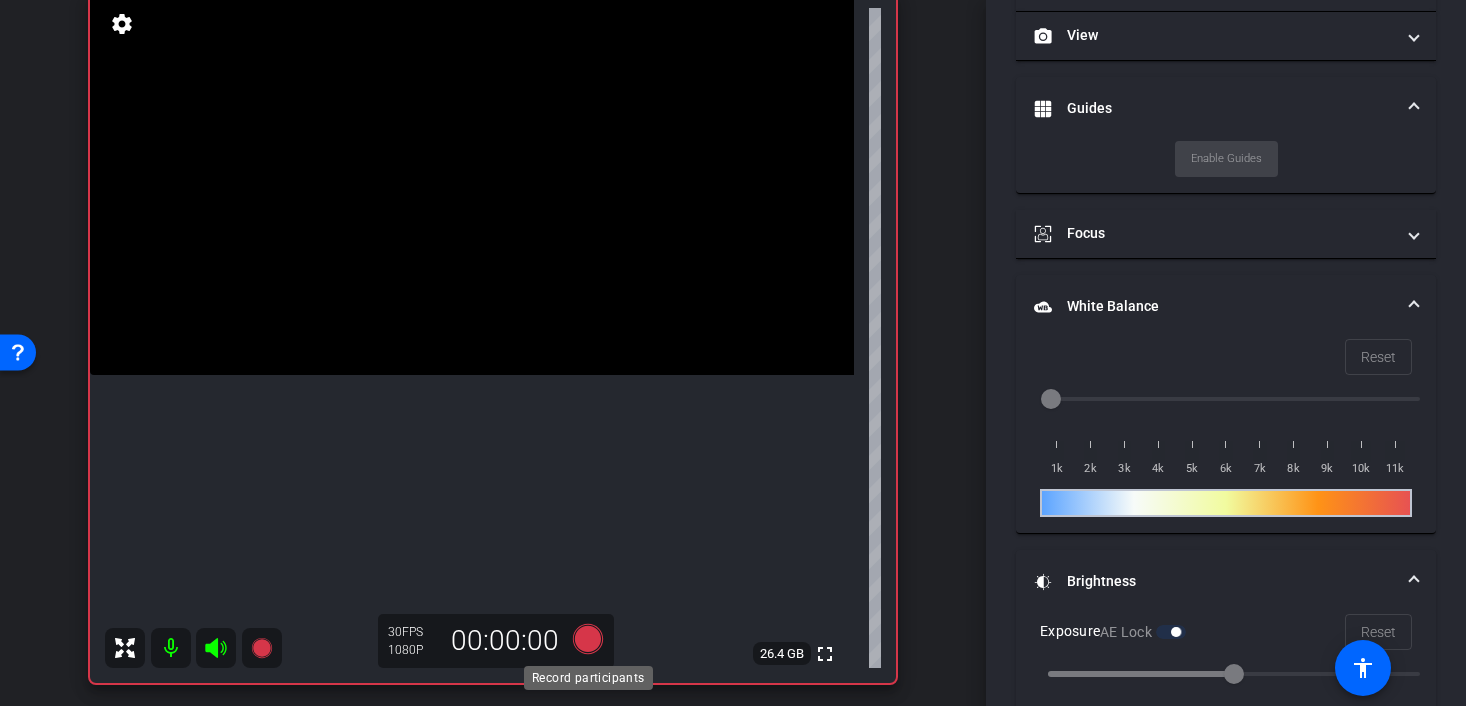 scroll, scrollTop: 279, scrollLeft: 0, axis: vertical 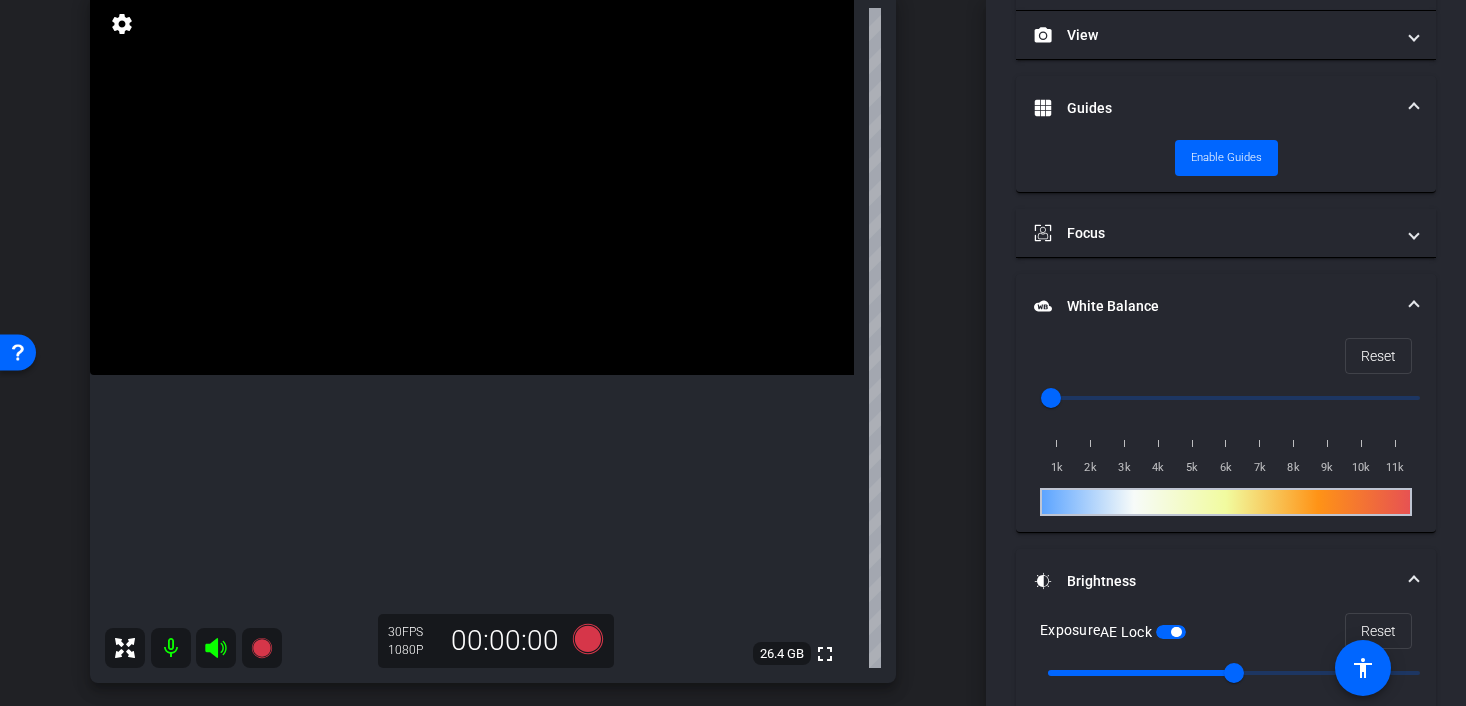 click at bounding box center (472, 184) 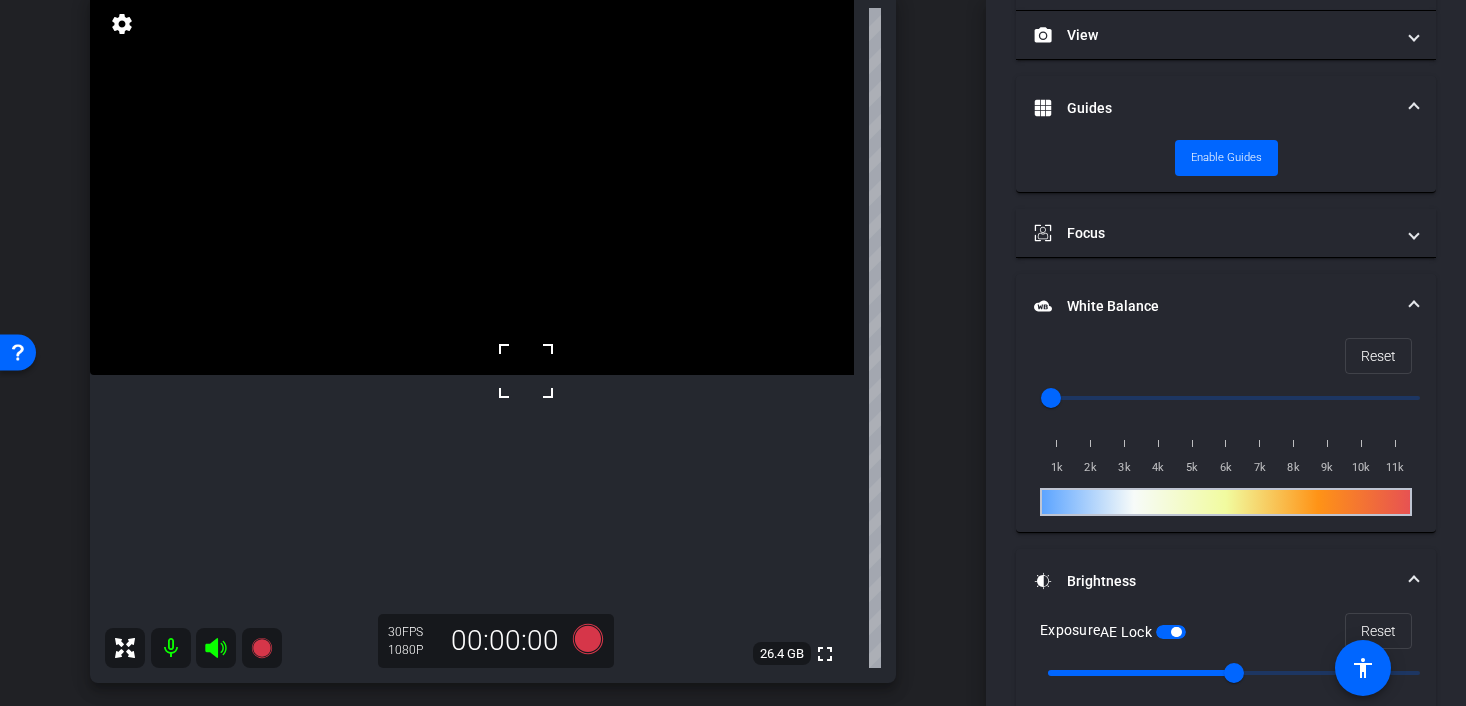 click at bounding box center [472, 184] 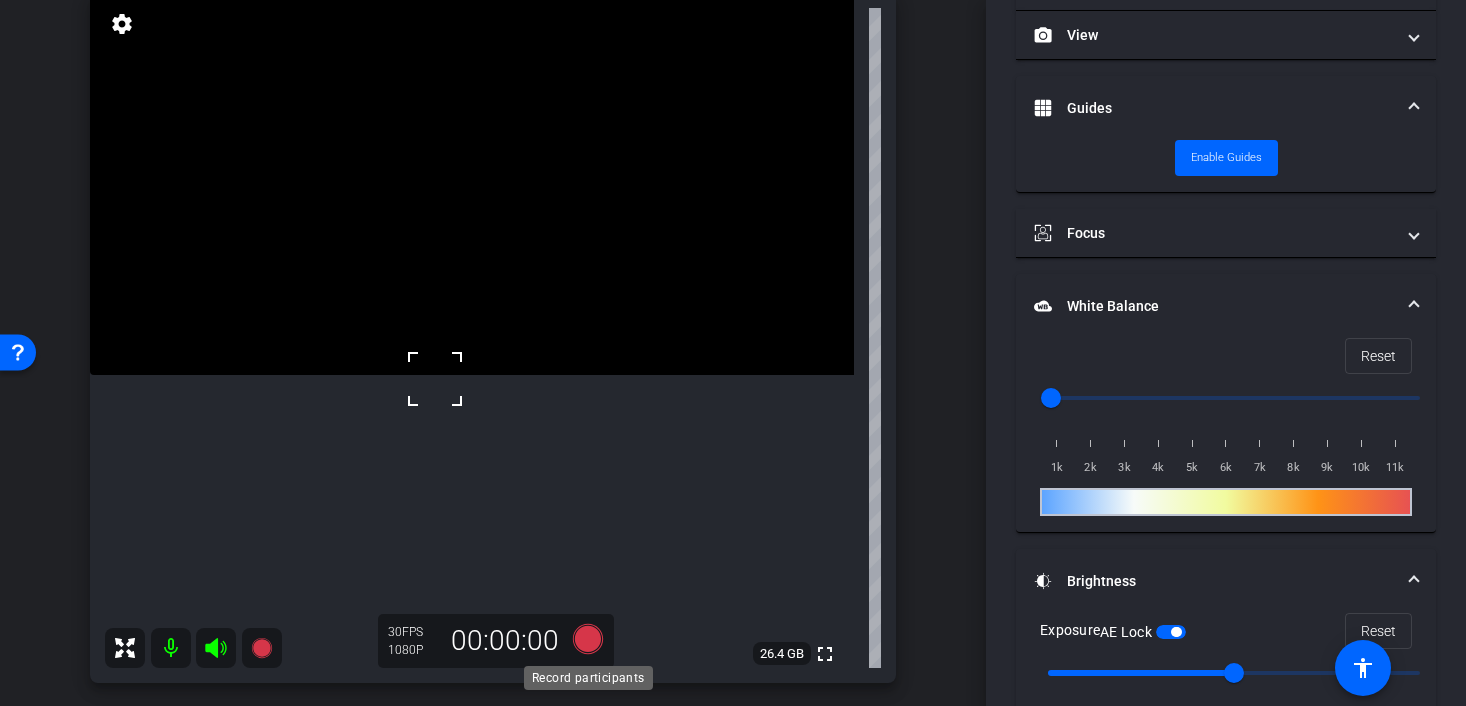 click 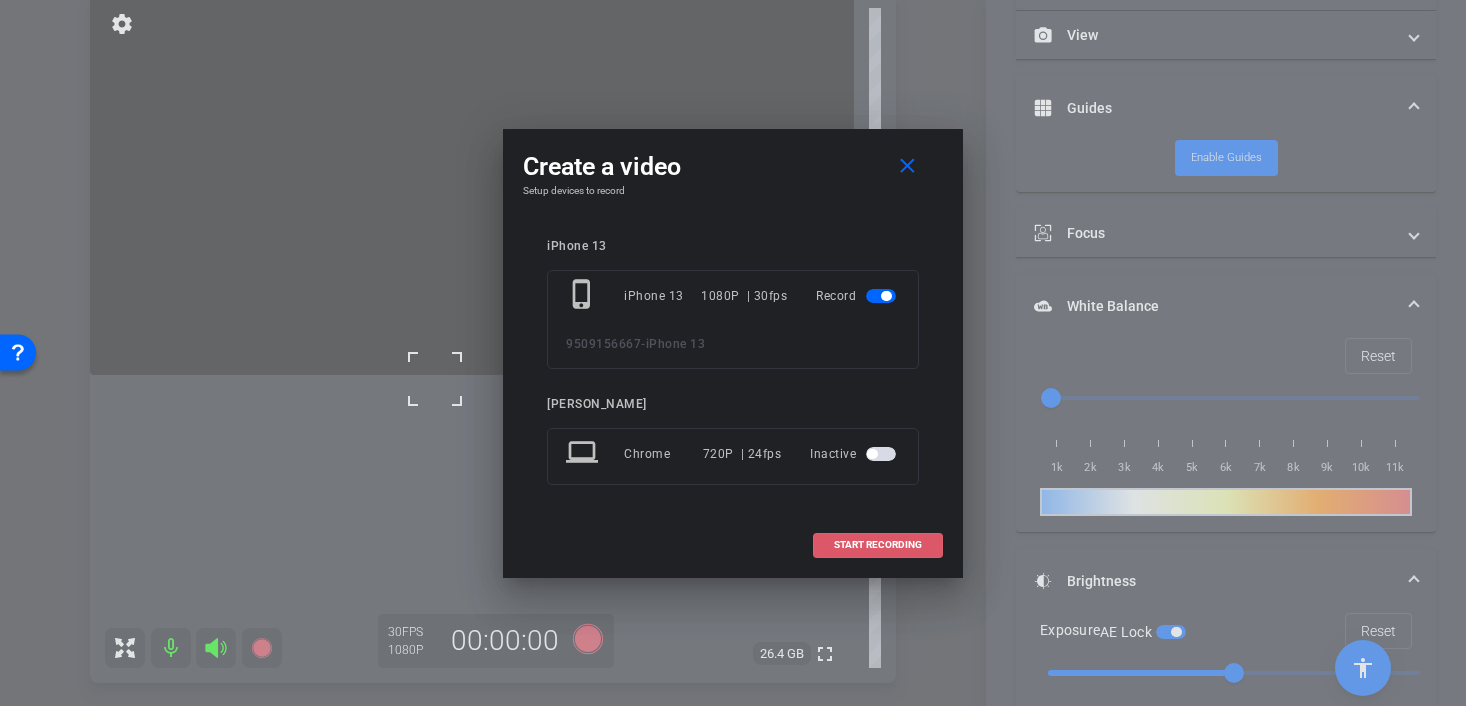 click at bounding box center (878, 545) 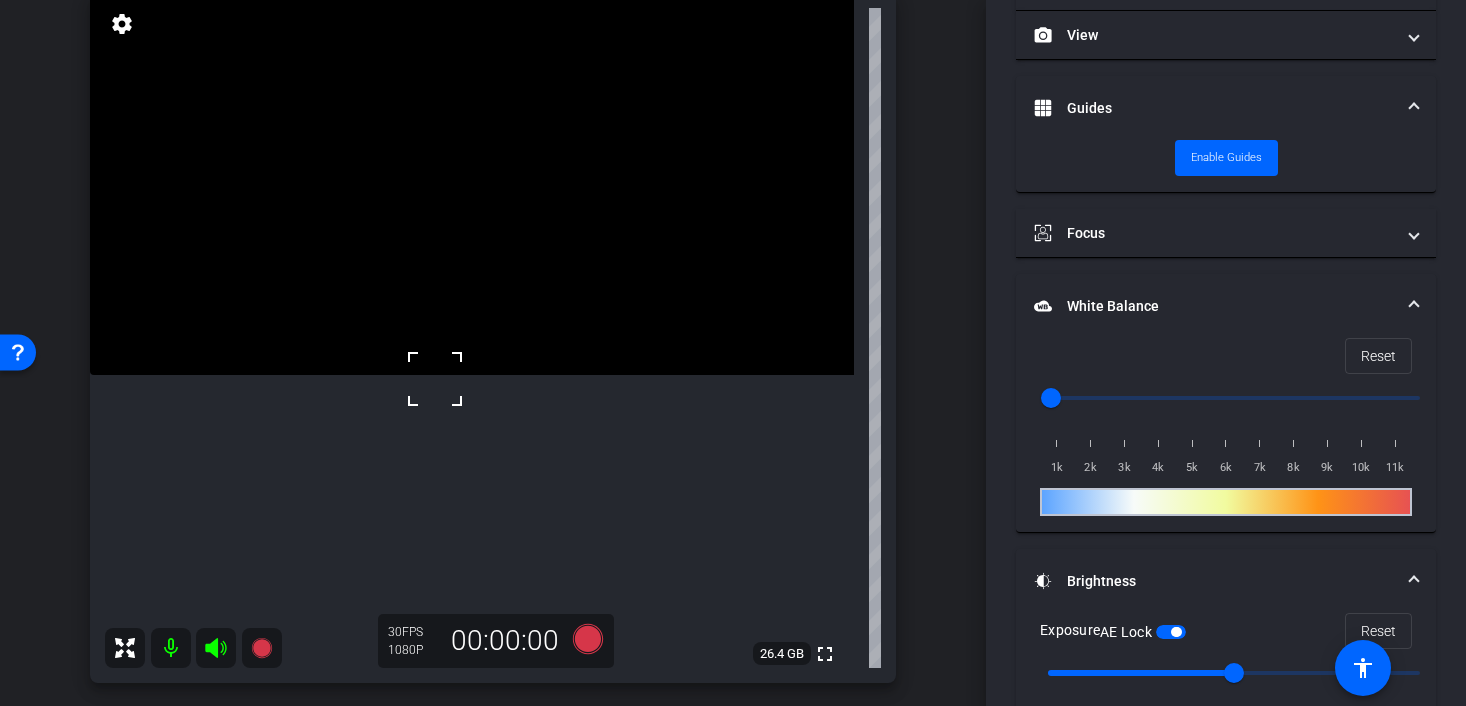 scroll, scrollTop: 301, scrollLeft: 0, axis: vertical 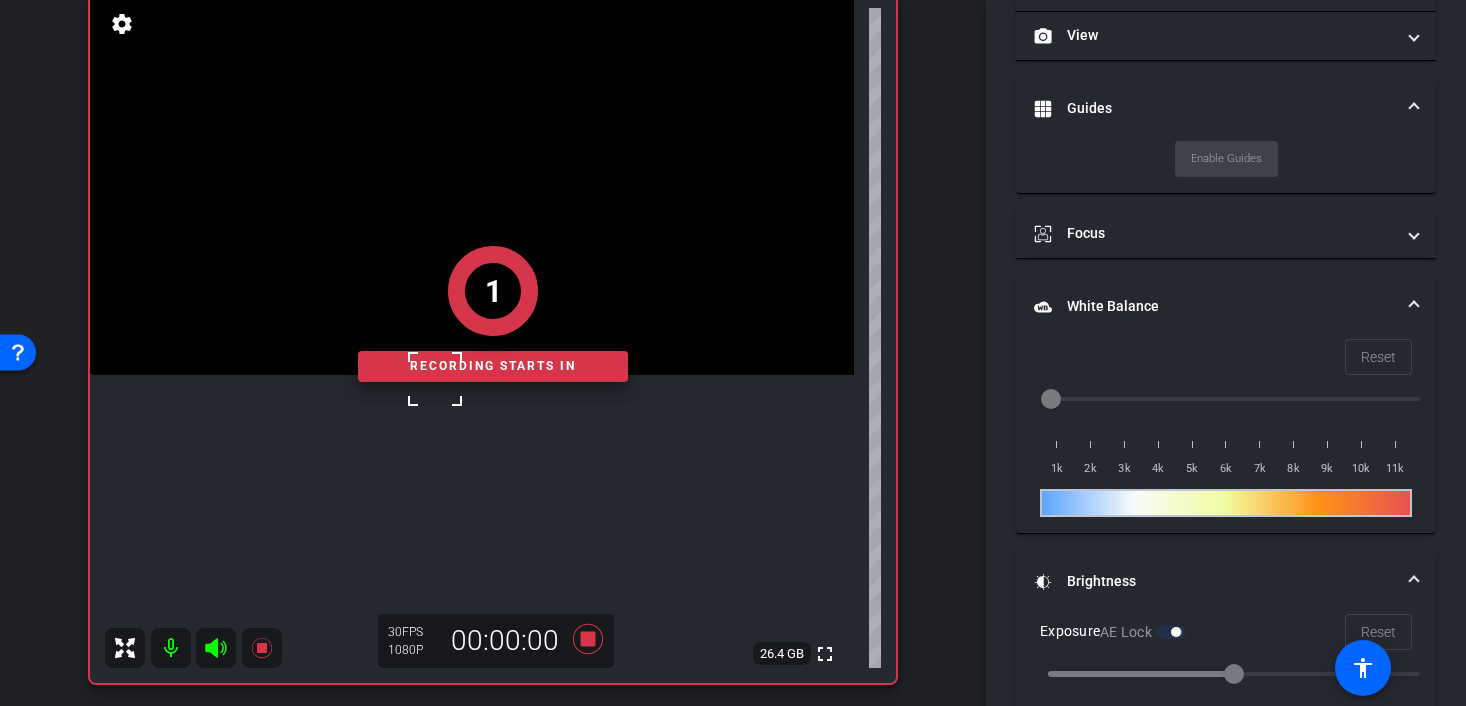 click on "1" 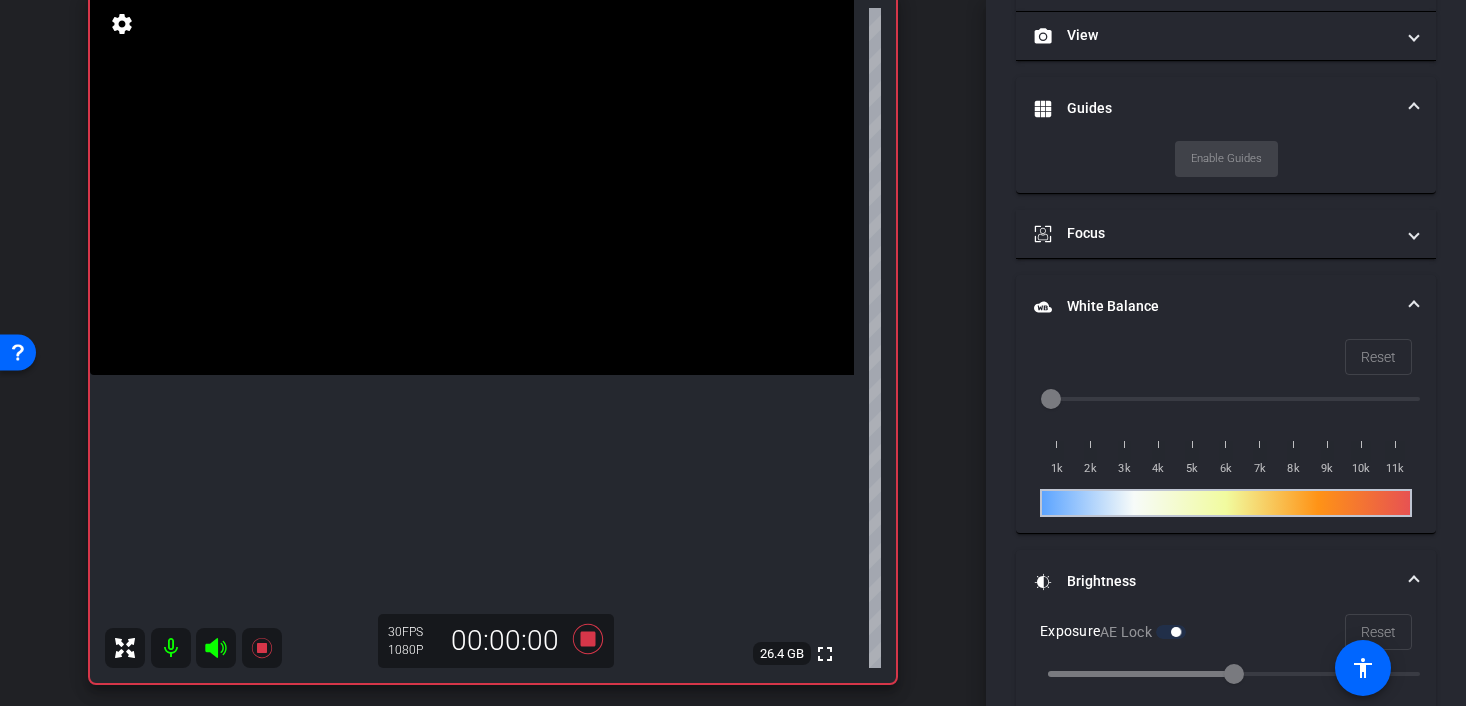 click at bounding box center (472, 184) 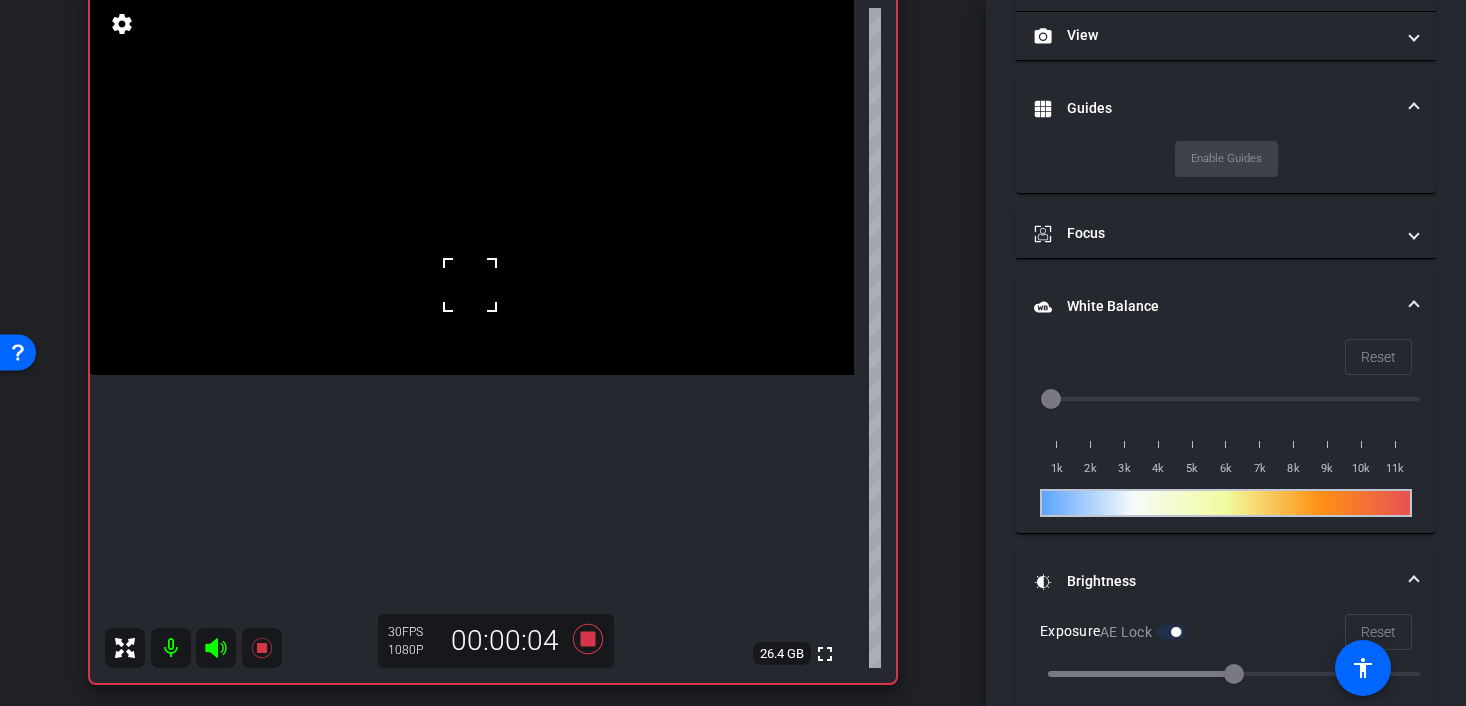click at bounding box center [470, 285] 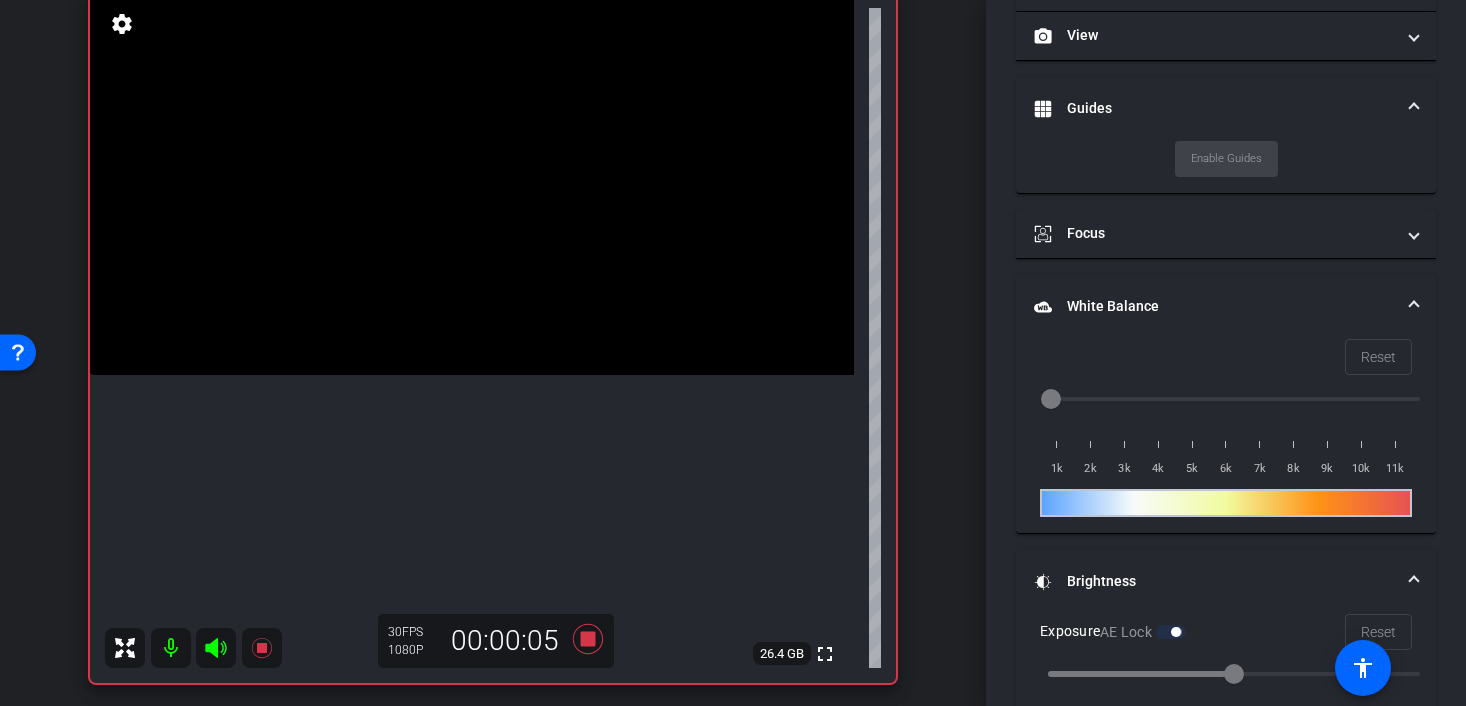 click at bounding box center (472, 184) 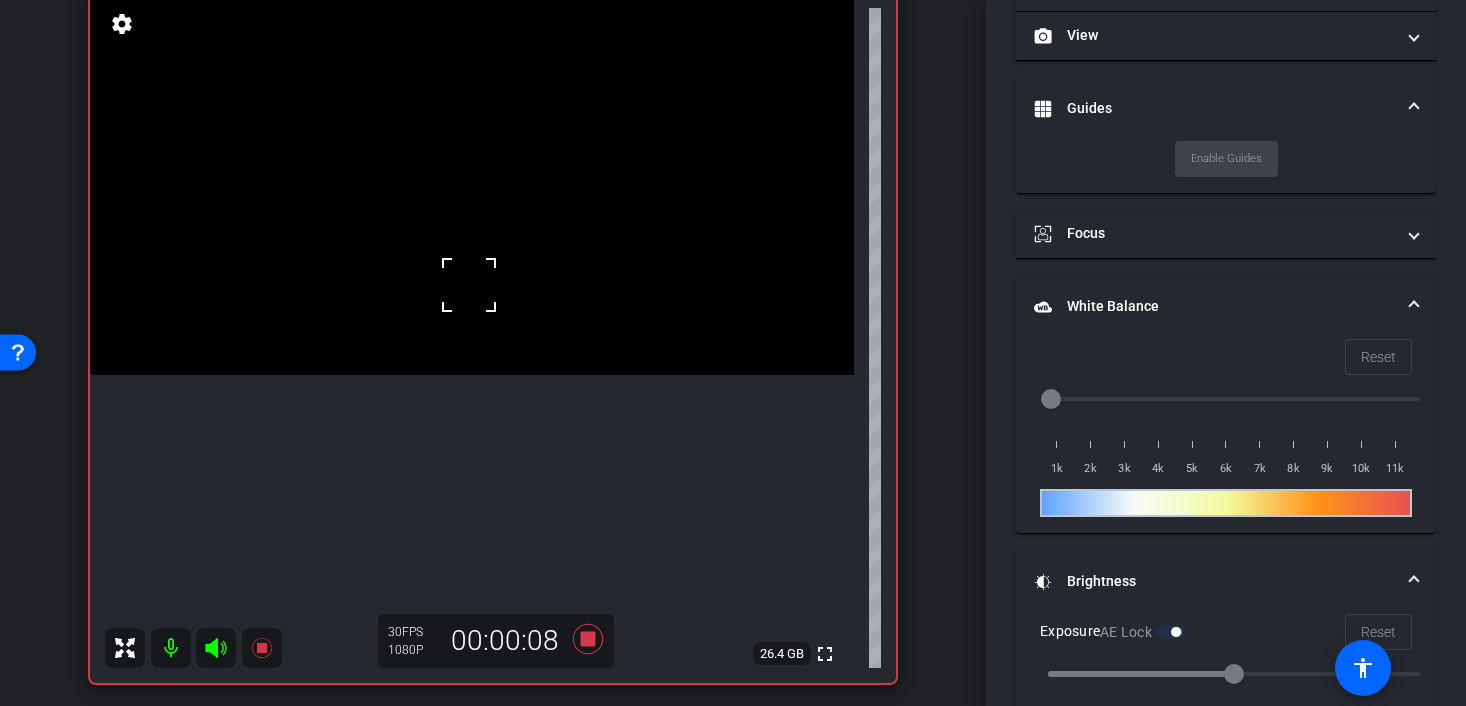 click at bounding box center (472, 184) 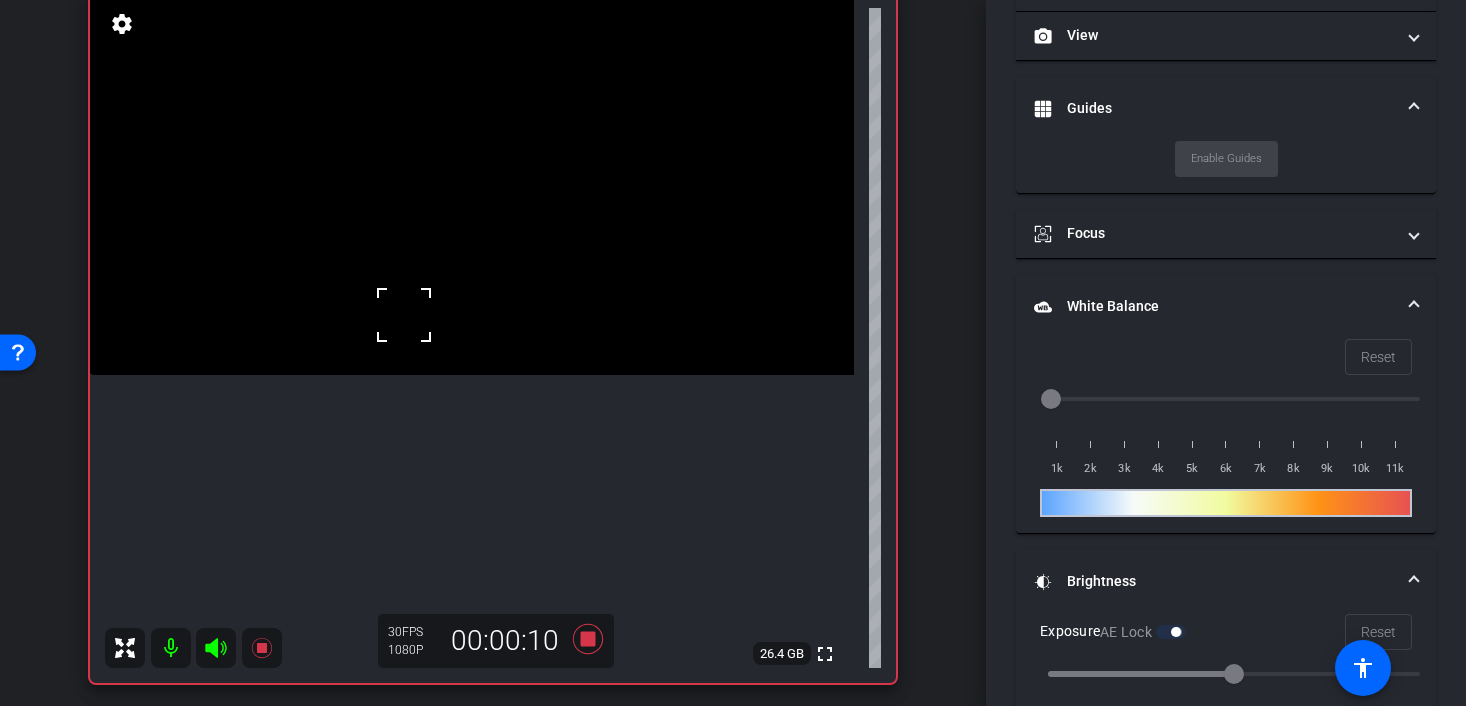 click at bounding box center (404, 315) 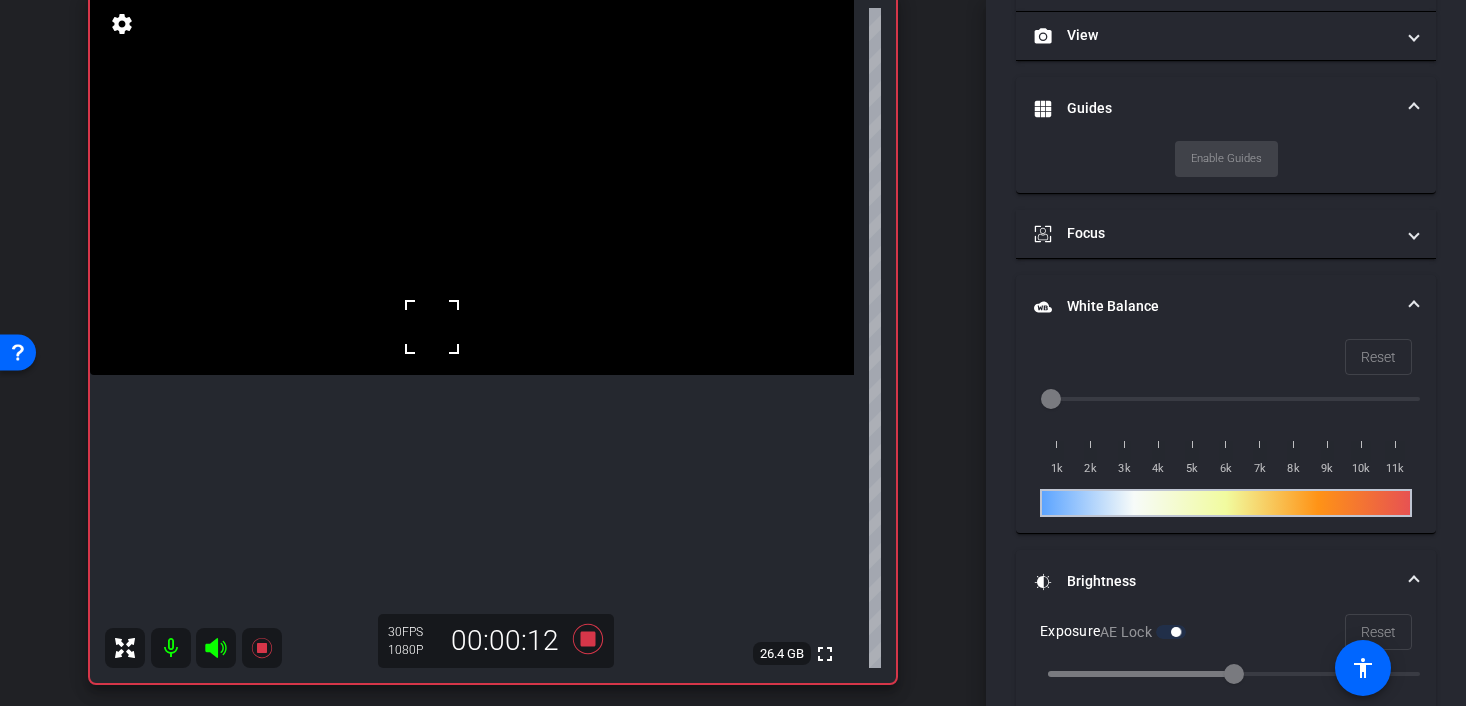 click at bounding box center (432, 327) 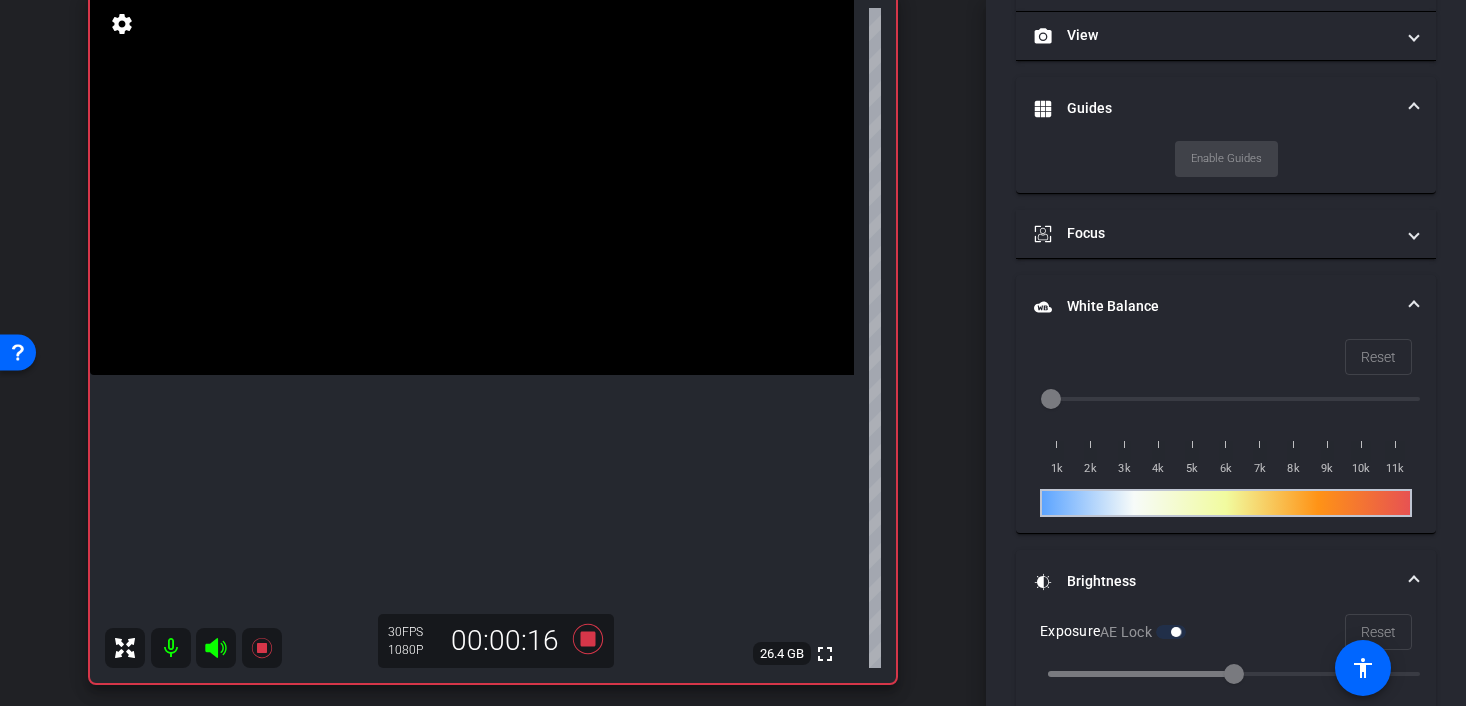 click at bounding box center [472, 184] 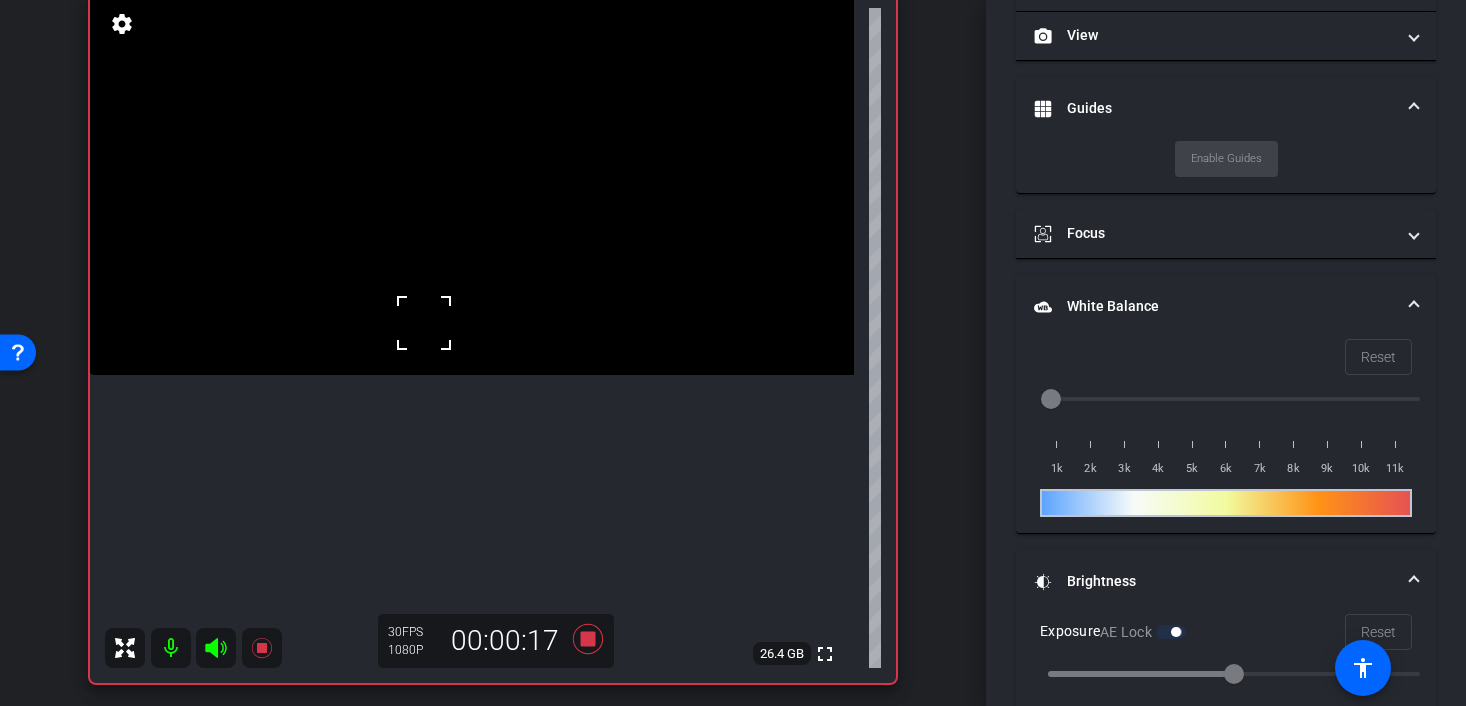 click at bounding box center [472, 184] 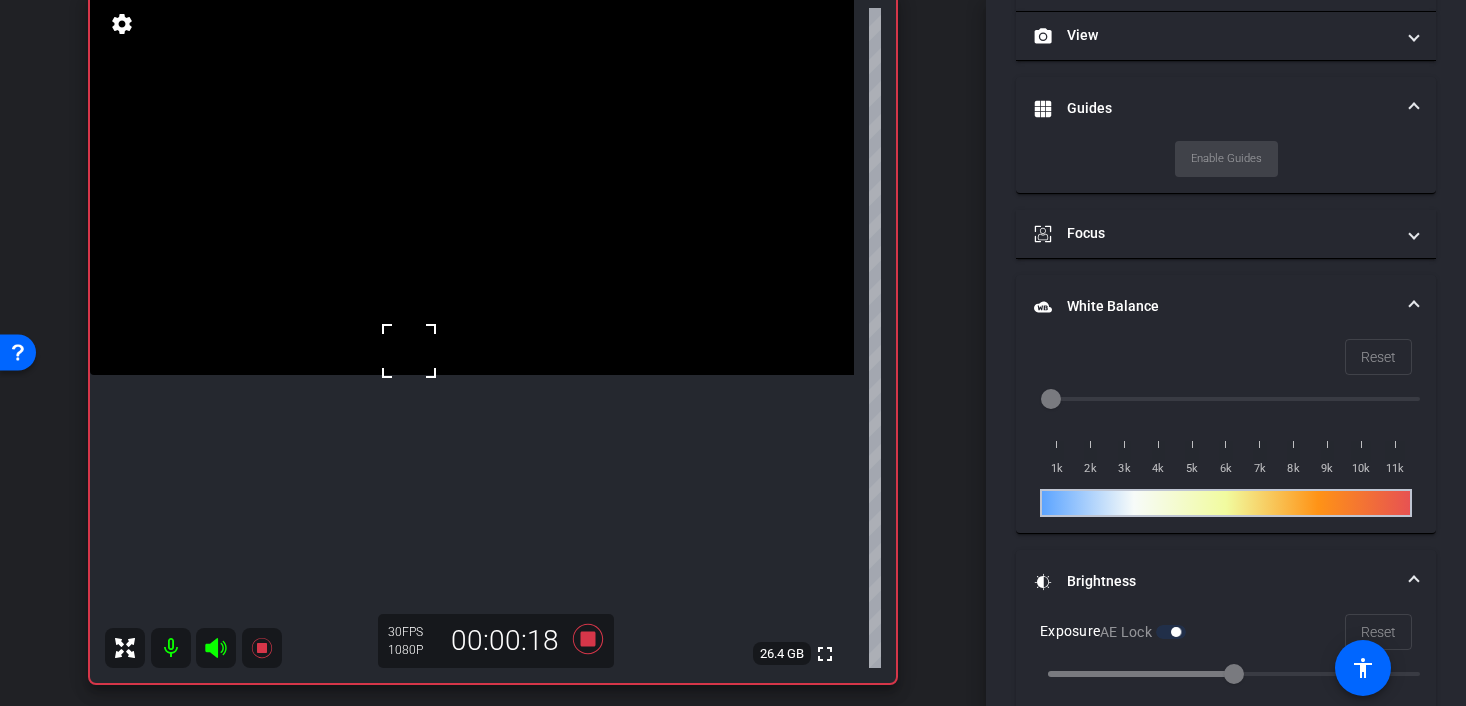 click at bounding box center [472, 184] 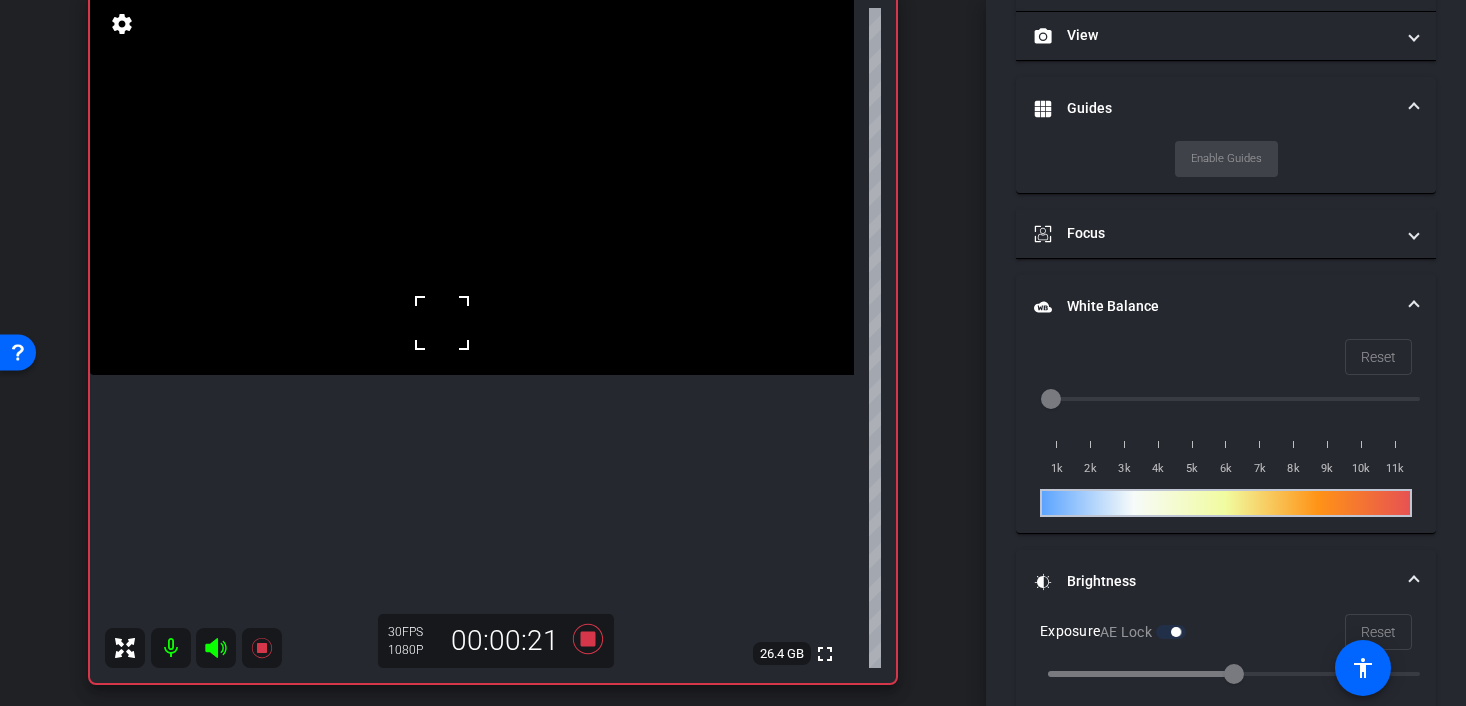 click at bounding box center (442, 323) 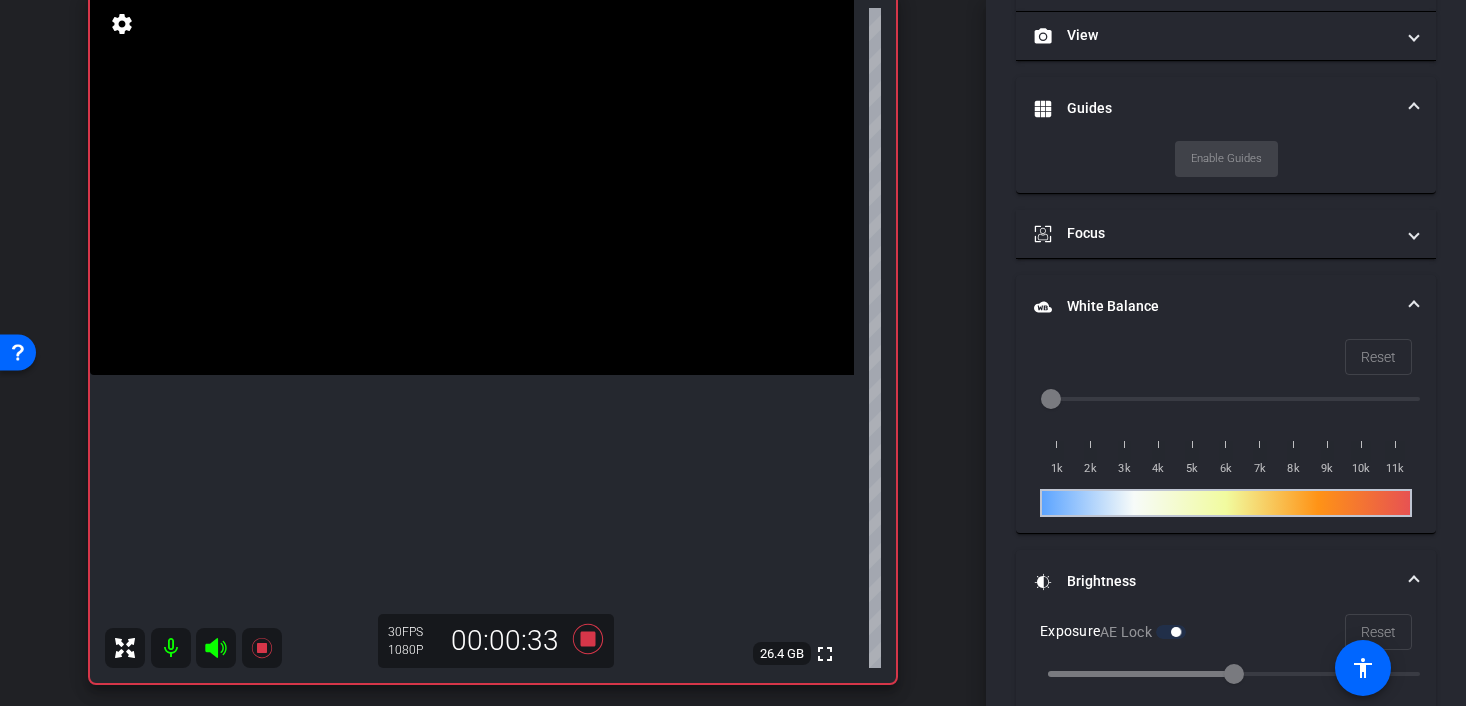 click at bounding box center (472, 184) 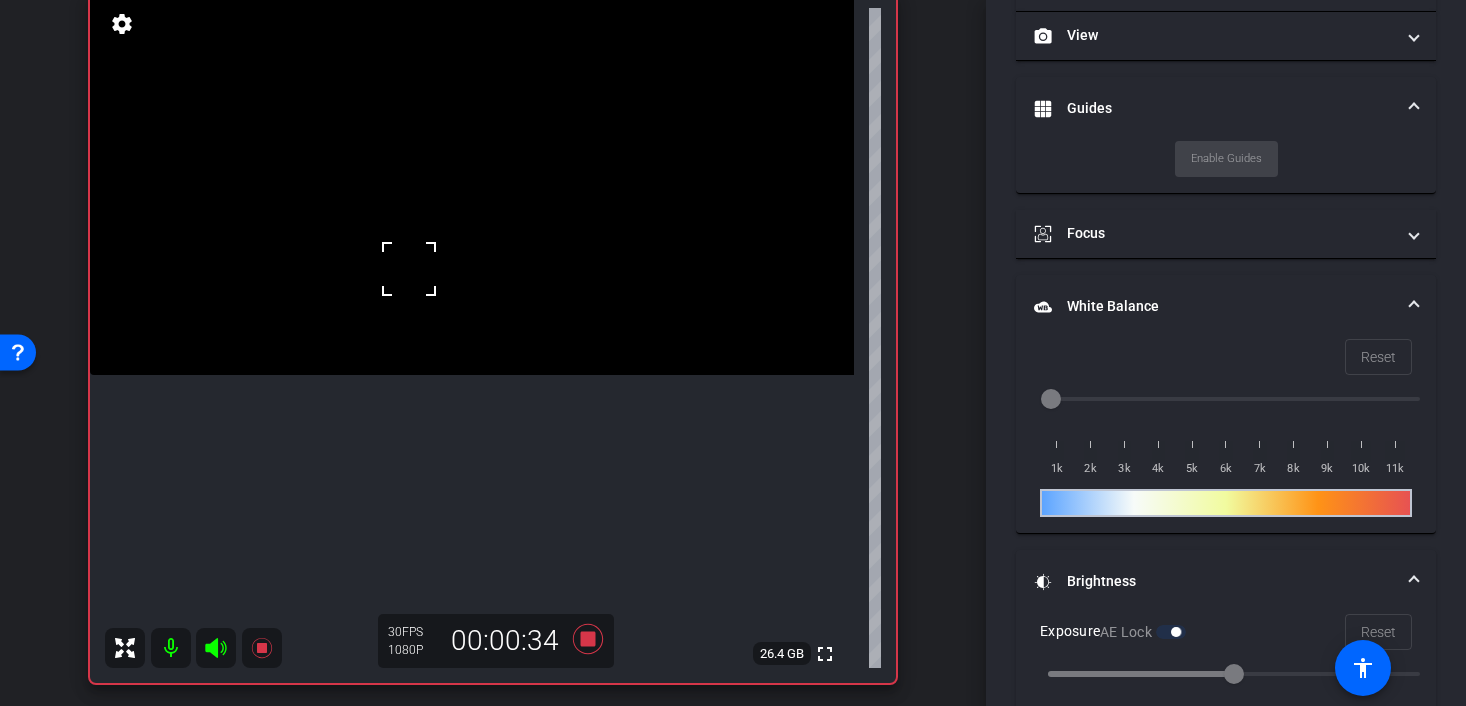 click at bounding box center [409, 269] 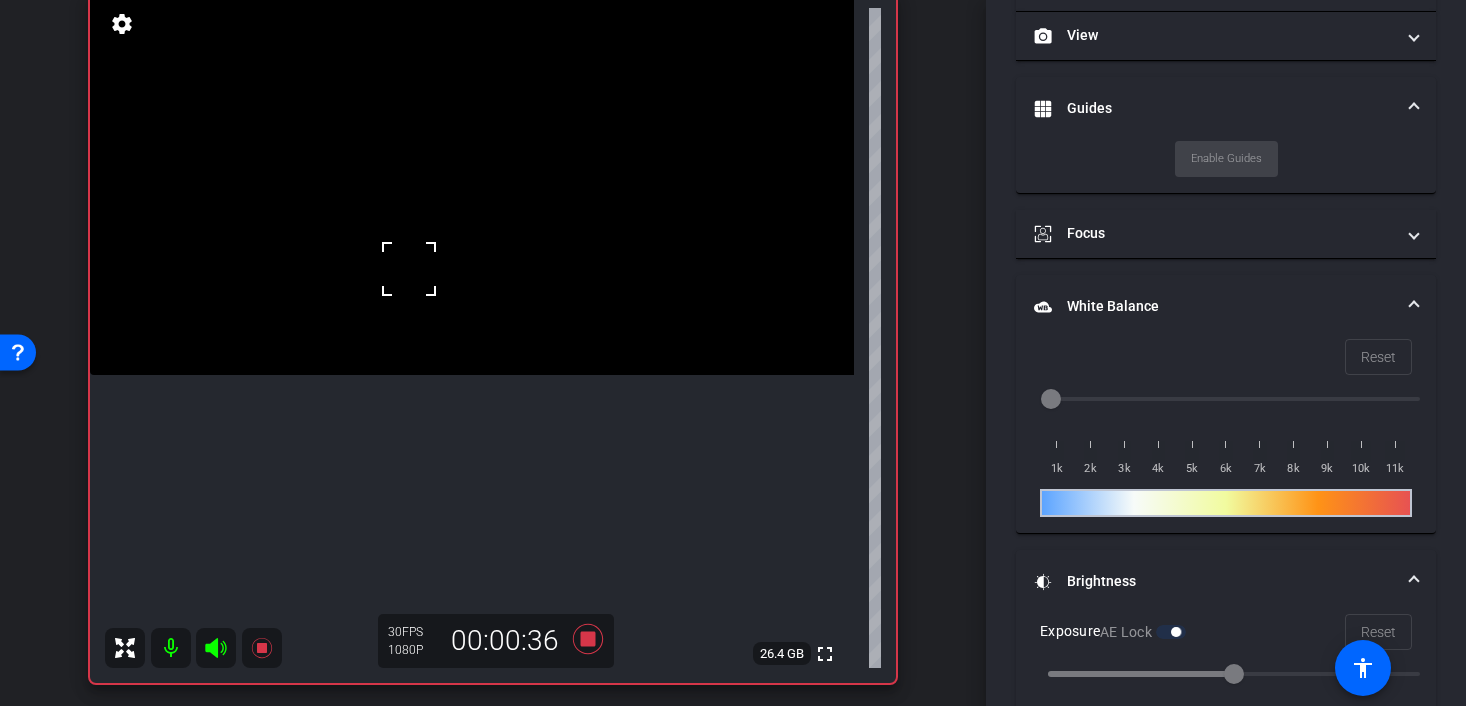 click at bounding box center (409, 269) 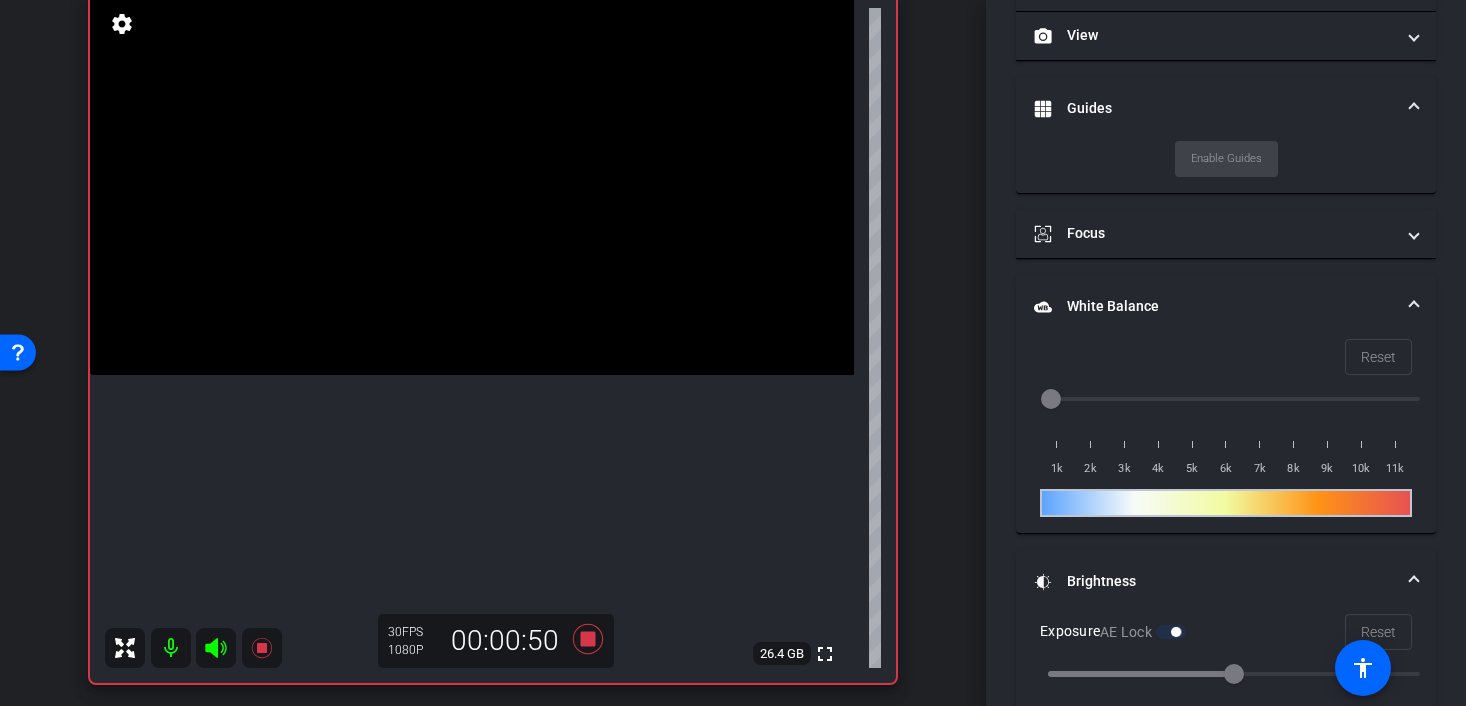 click at bounding box center [472, 184] 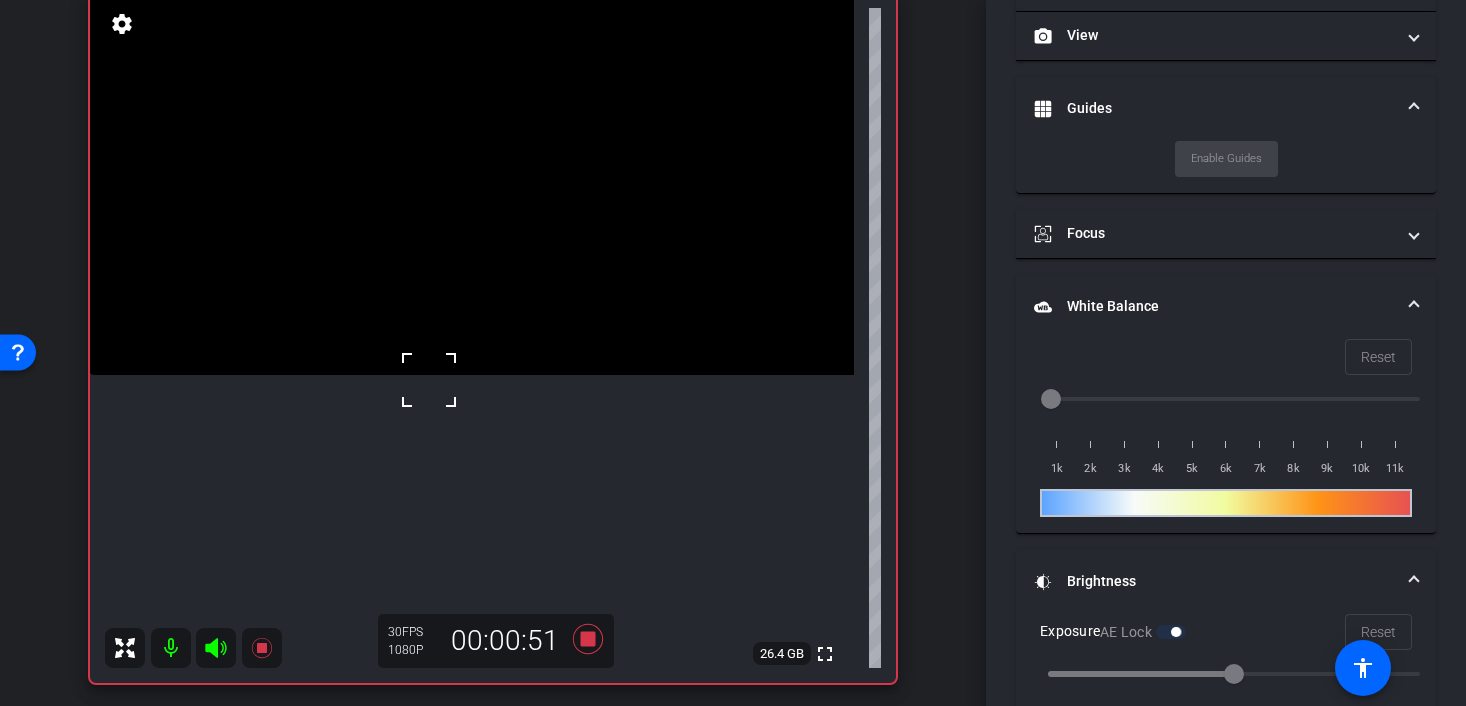 click at bounding box center [429, 380] 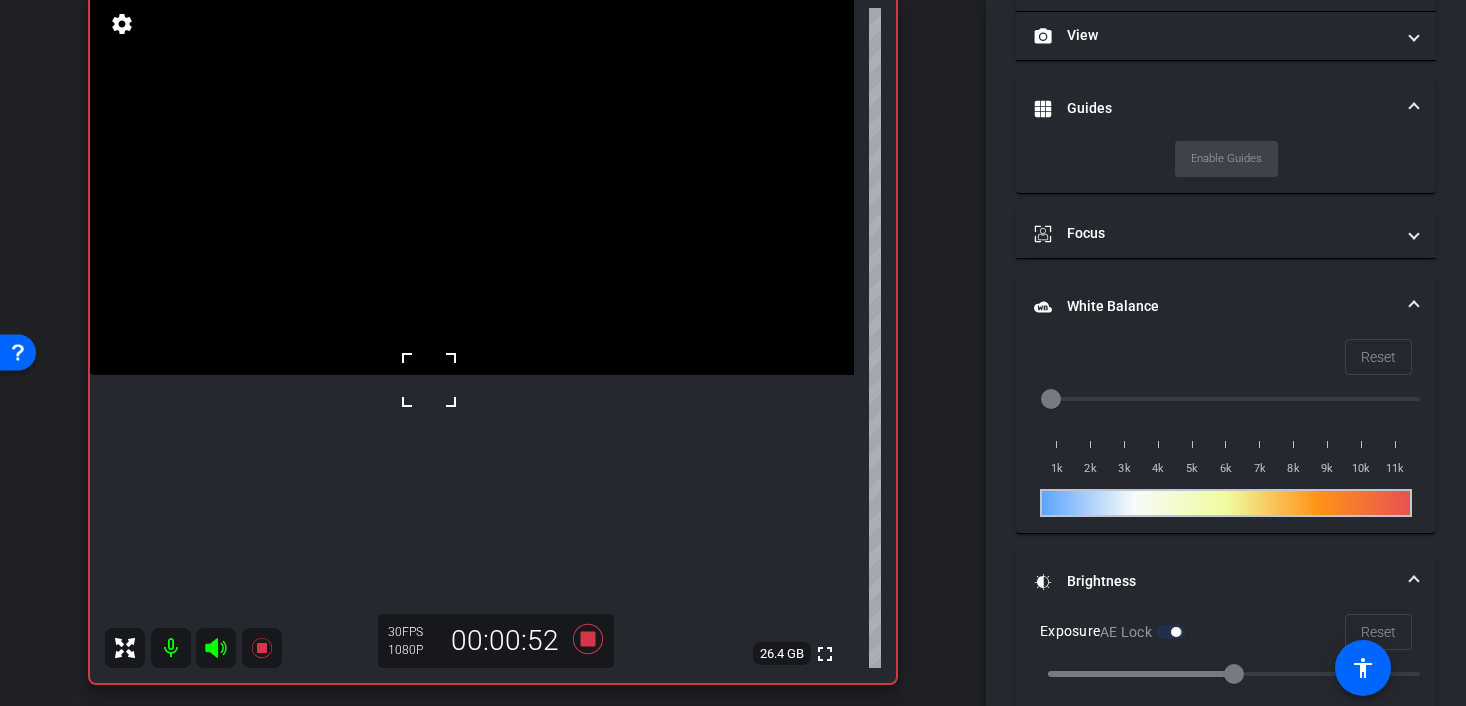 click at bounding box center (429, 380) 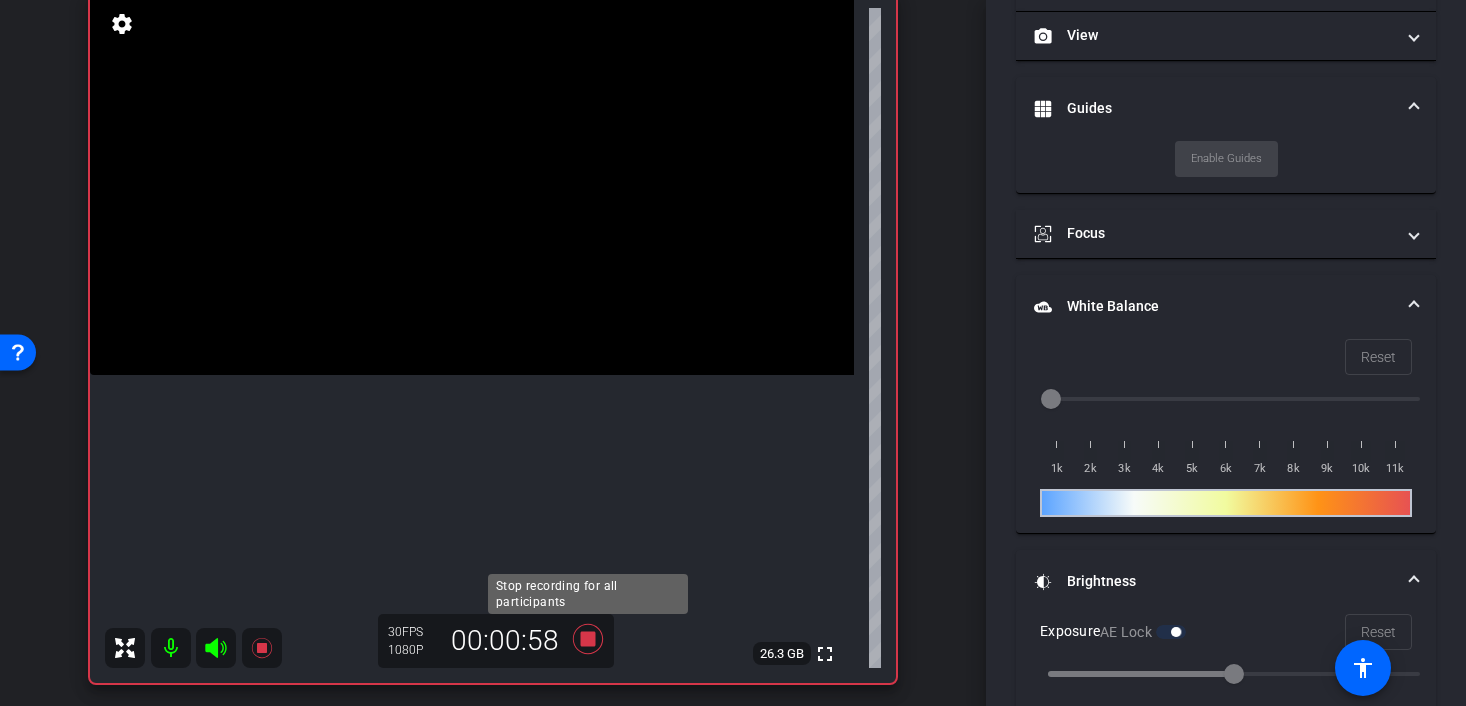 click 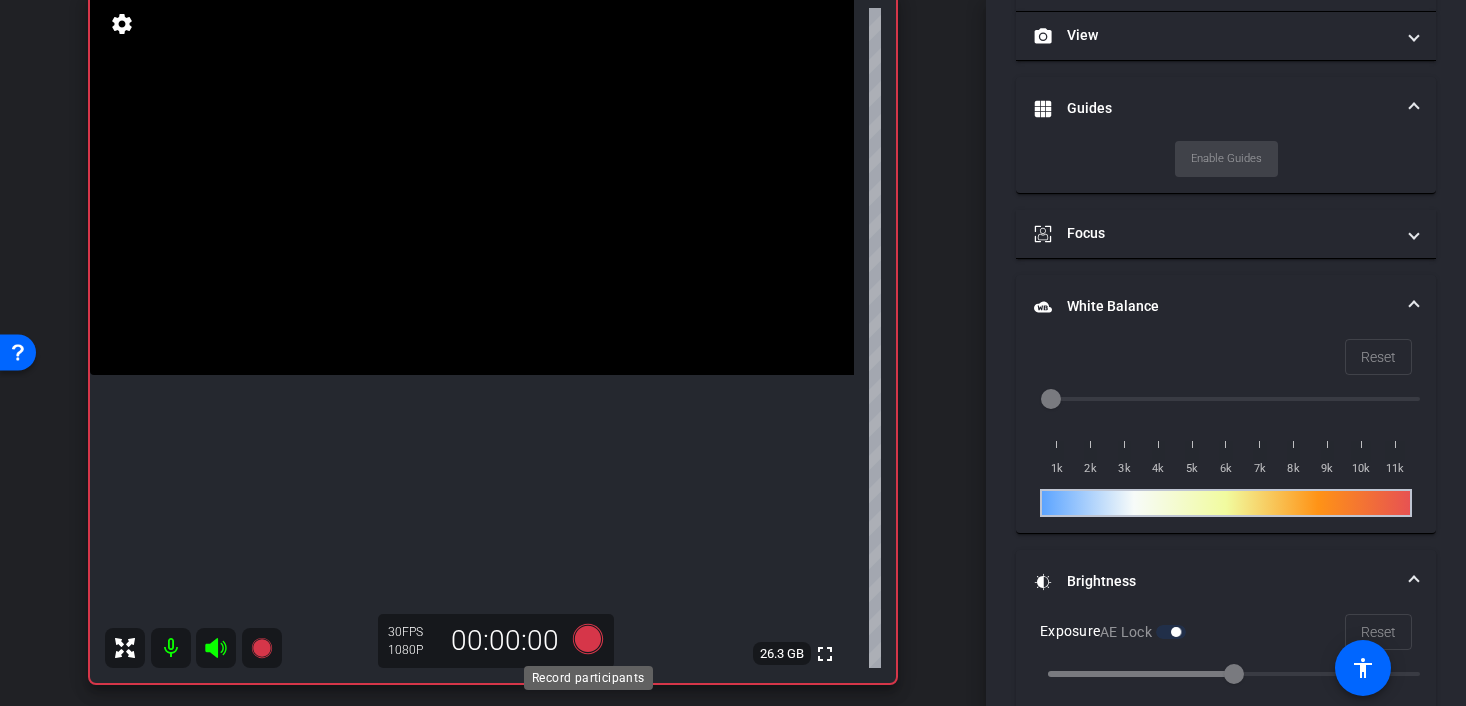 scroll, scrollTop: 279, scrollLeft: 0, axis: vertical 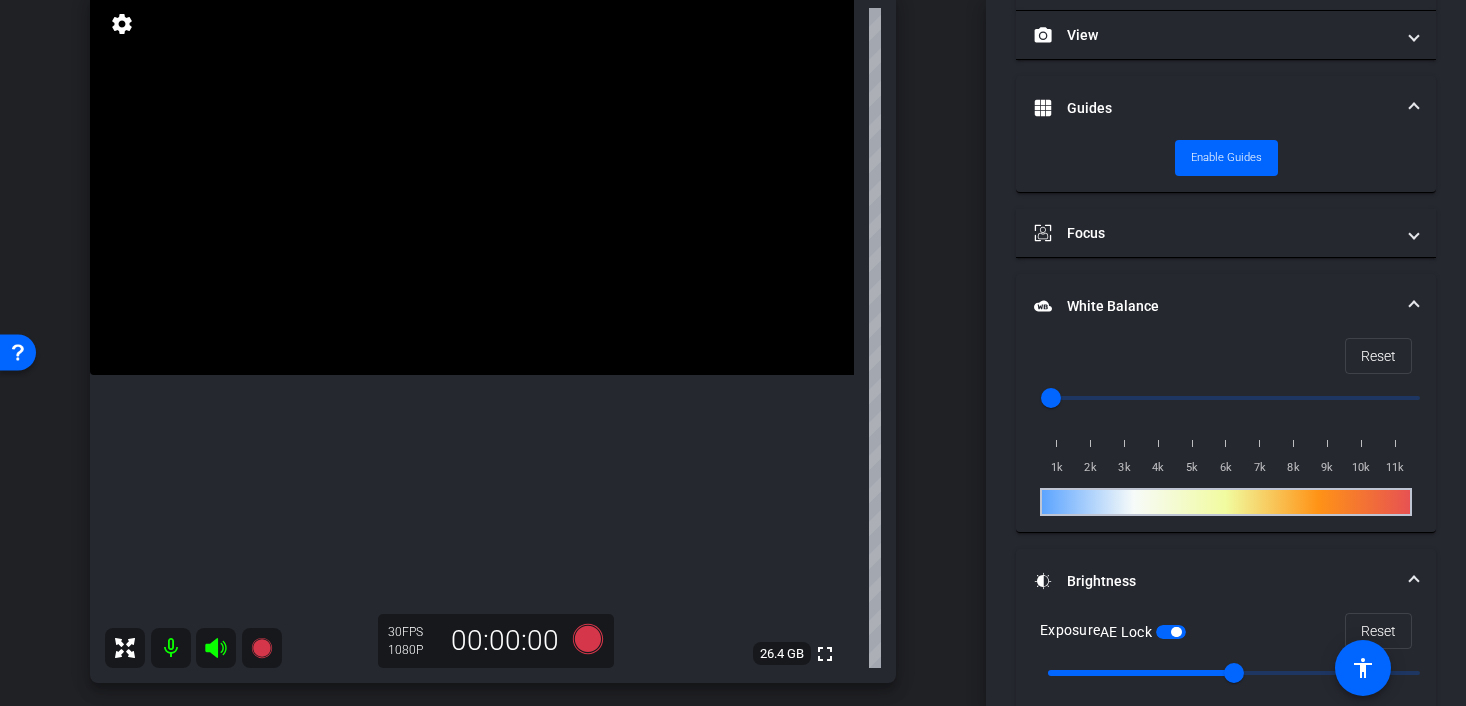 click at bounding box center (472, 184) 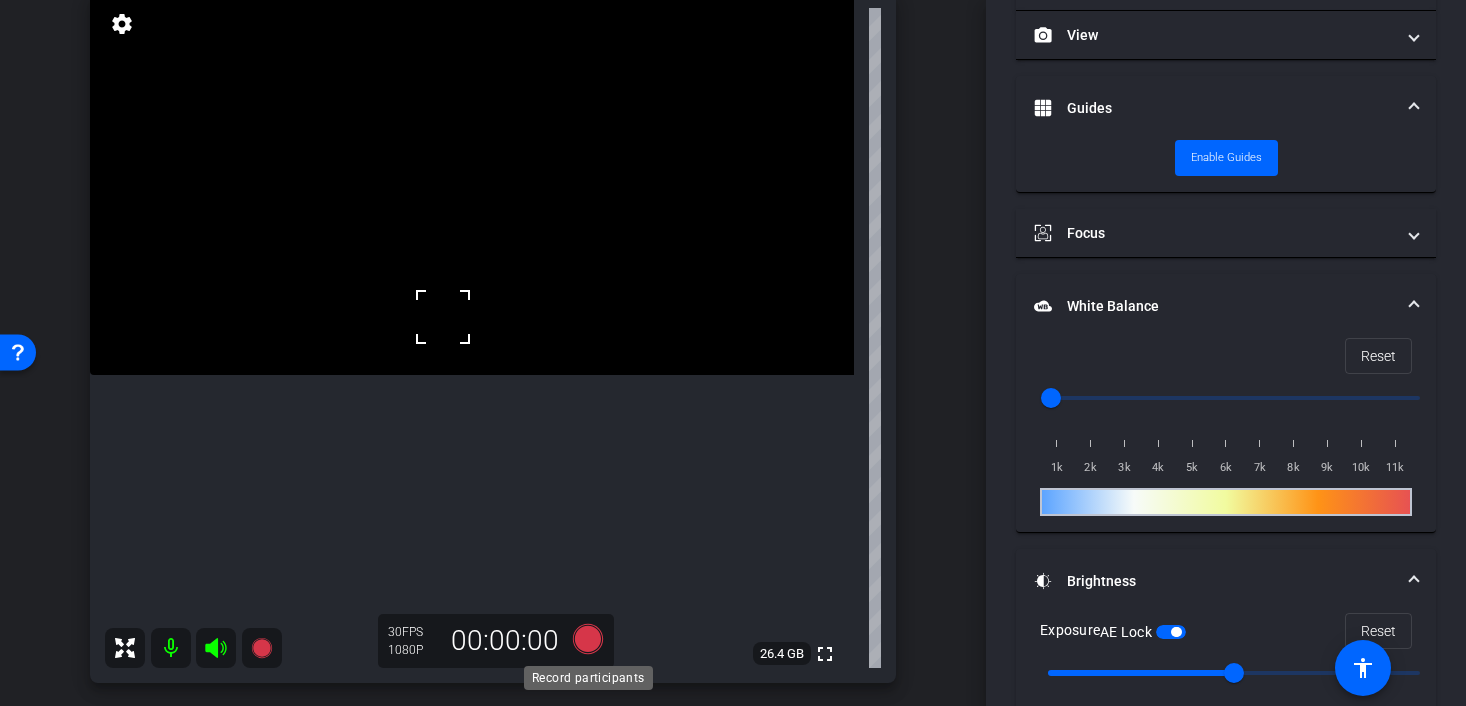 click 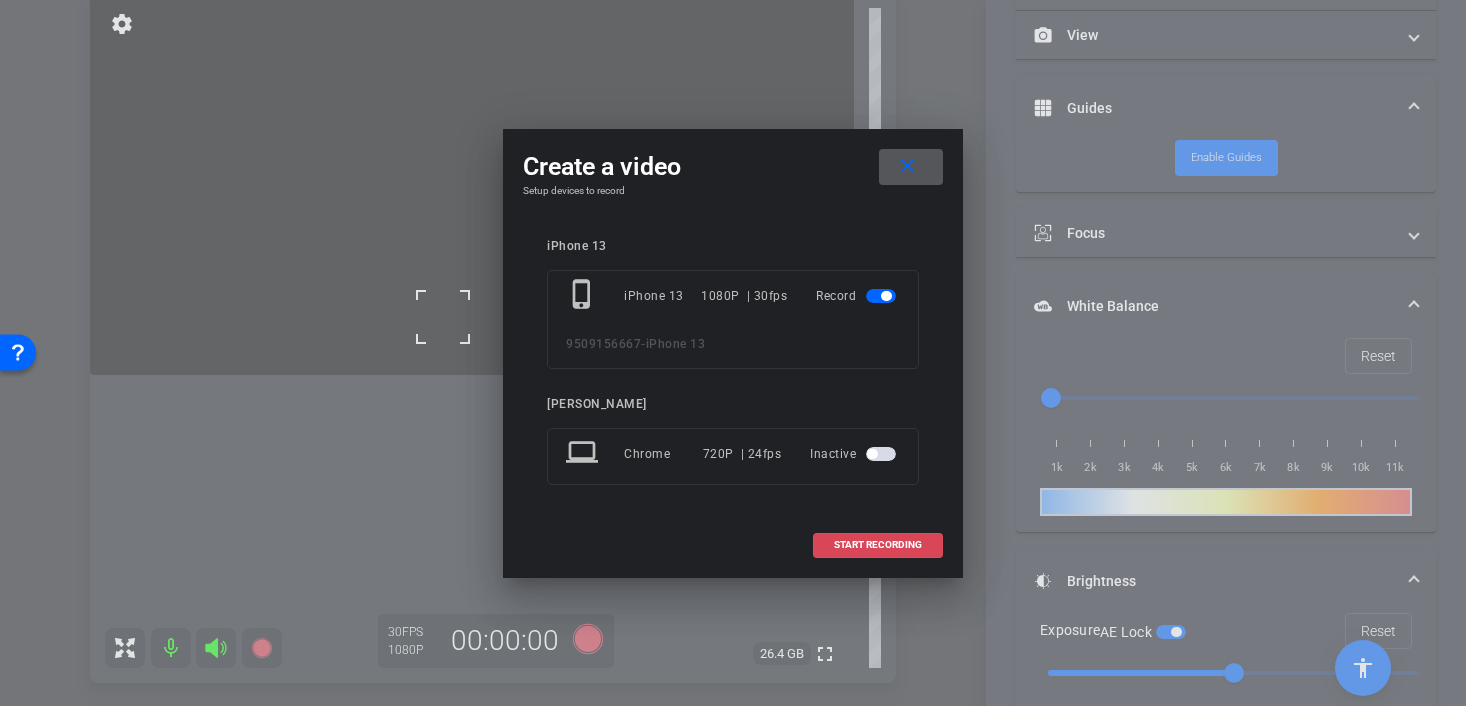click at bounding box center [878, 545] 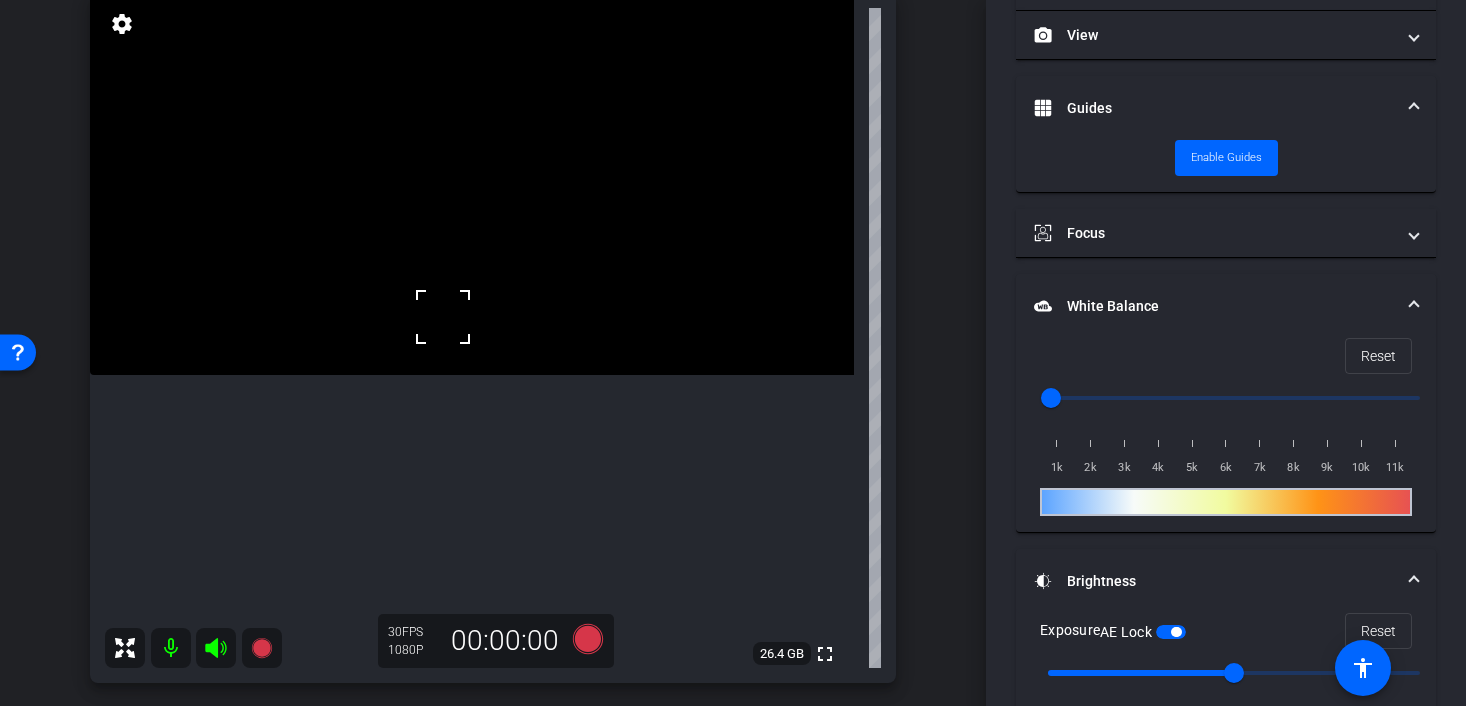 scroll, scrollTop: 301, scrollLeft: 0, axis: vertical 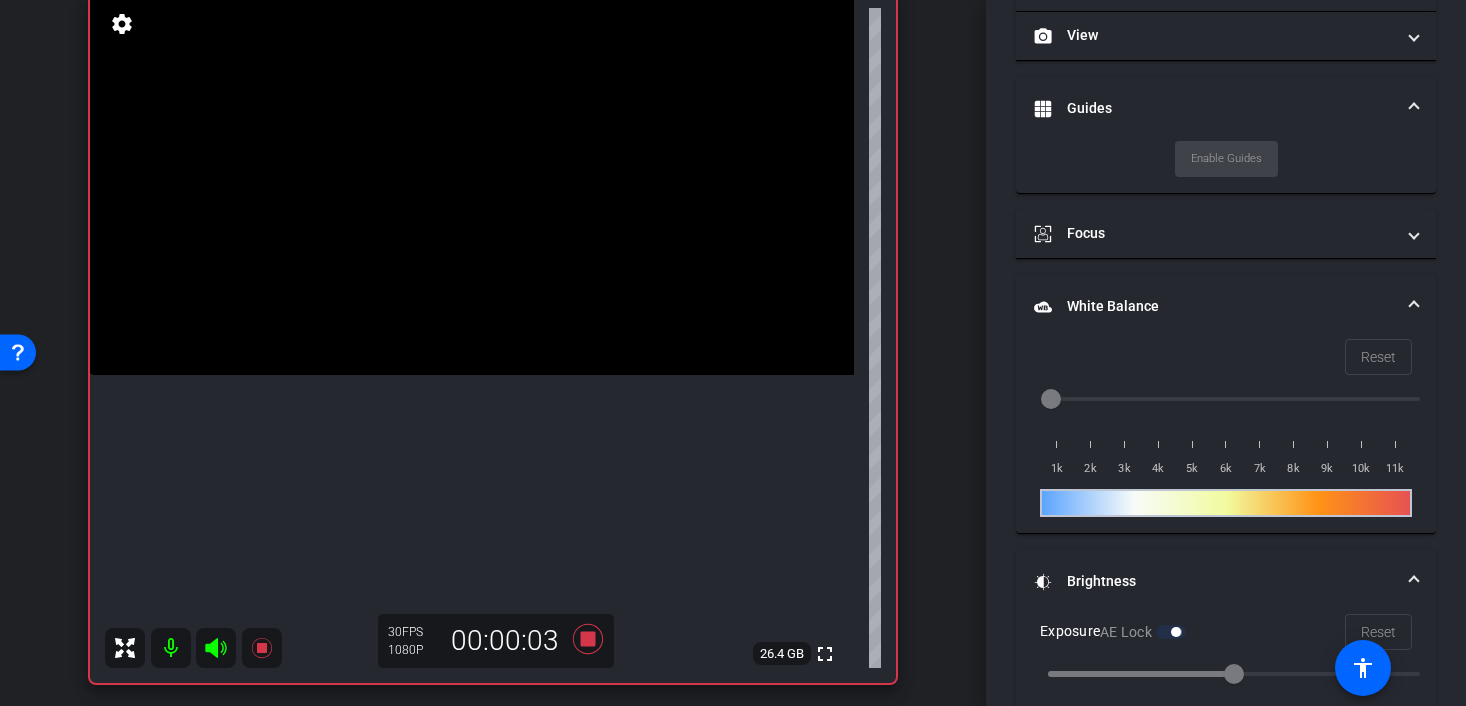click at bounding box center (472, 184) 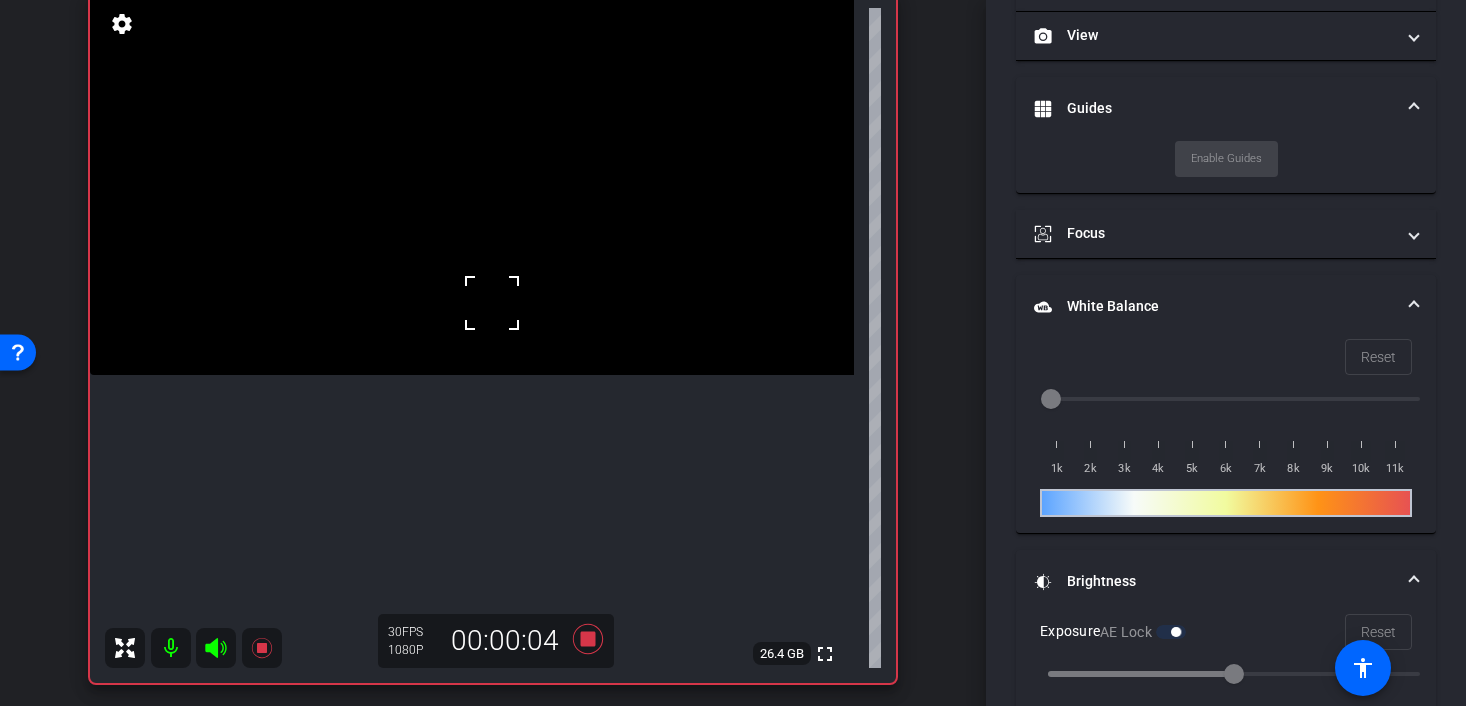 click at bounding box center (492, 303) 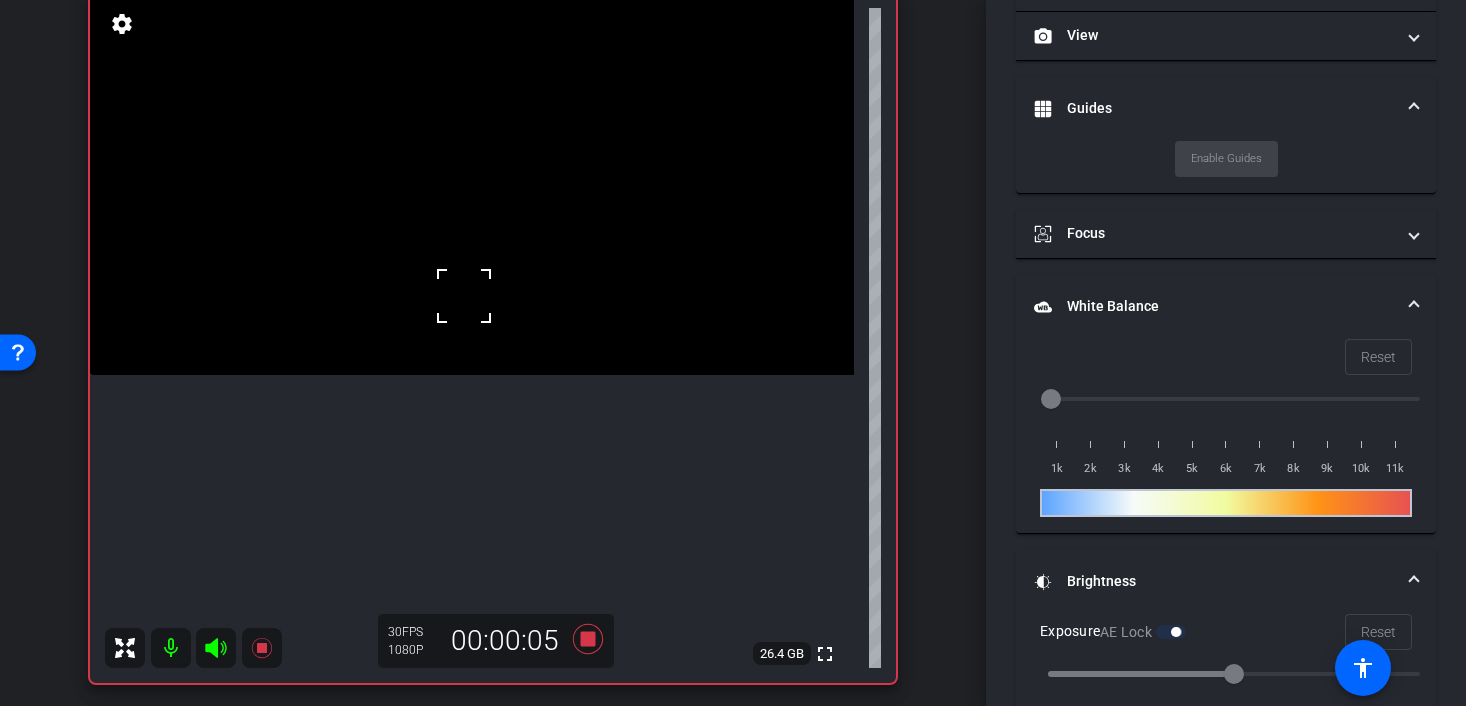 click at bounding box center (464, 296) 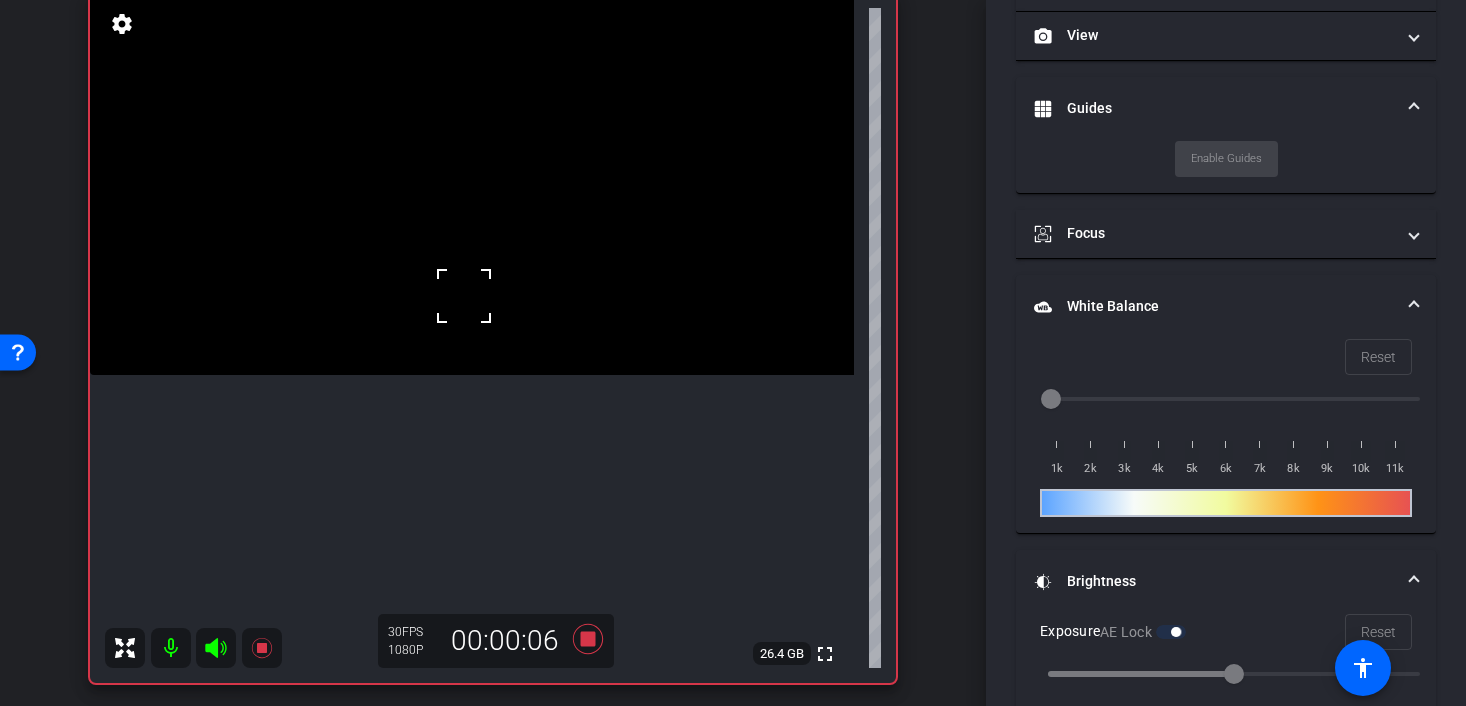 click at bounding box center [472, 184] 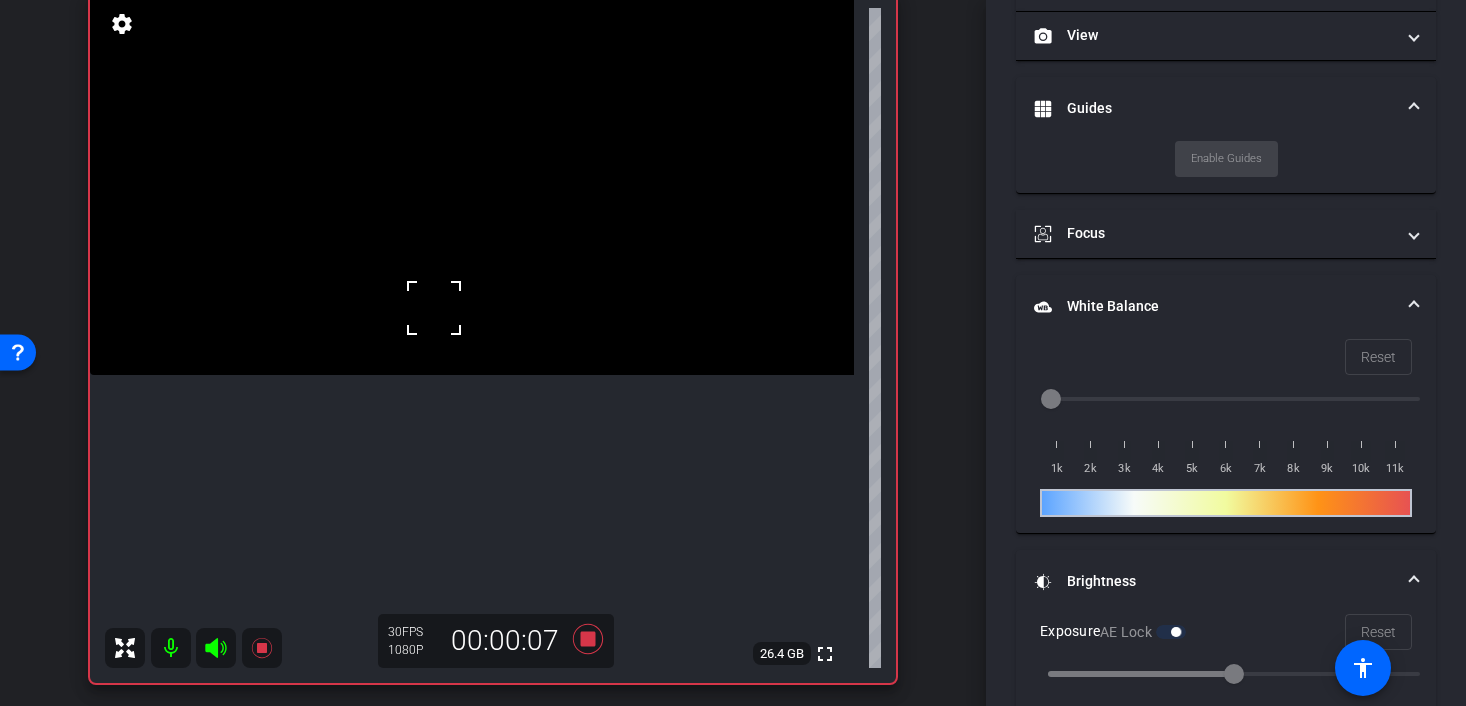 click at bounding box center (434, 308) 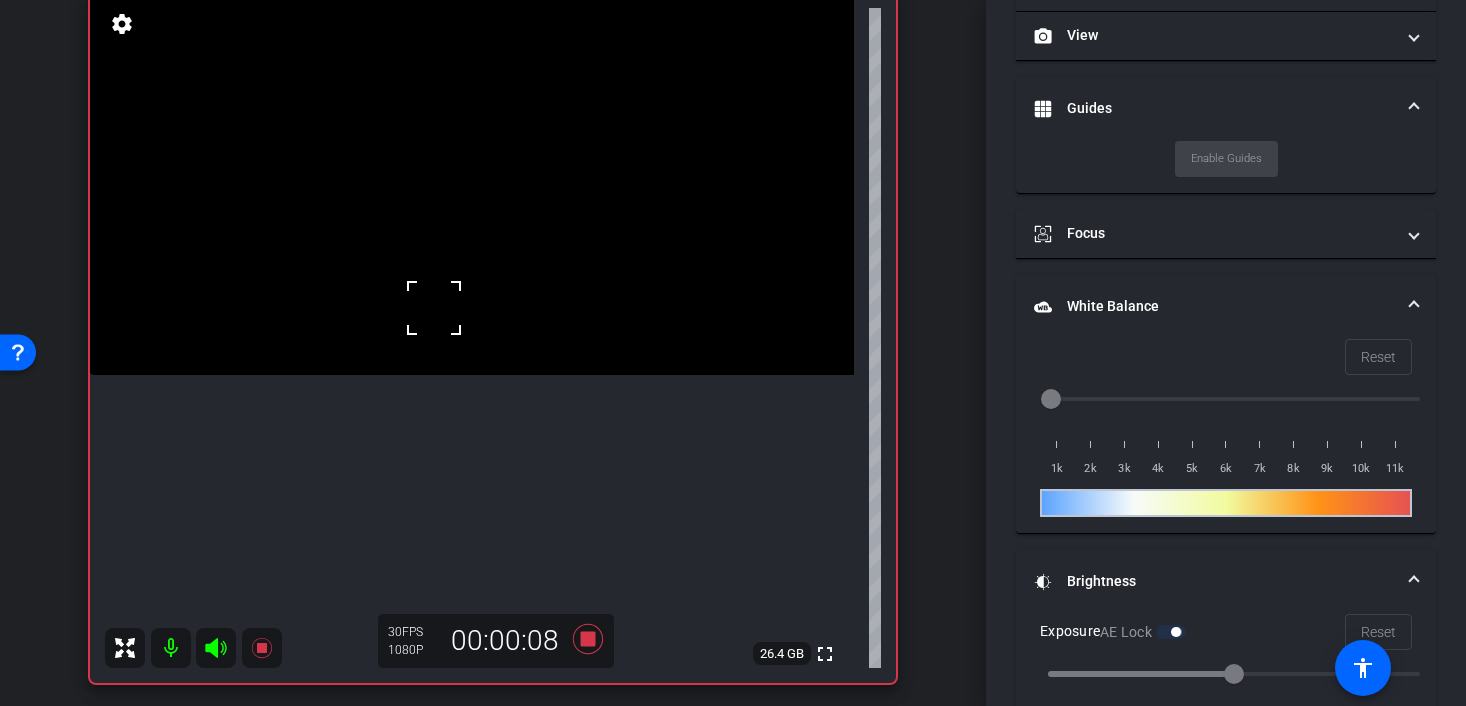 click at bounding box center (434, 308) 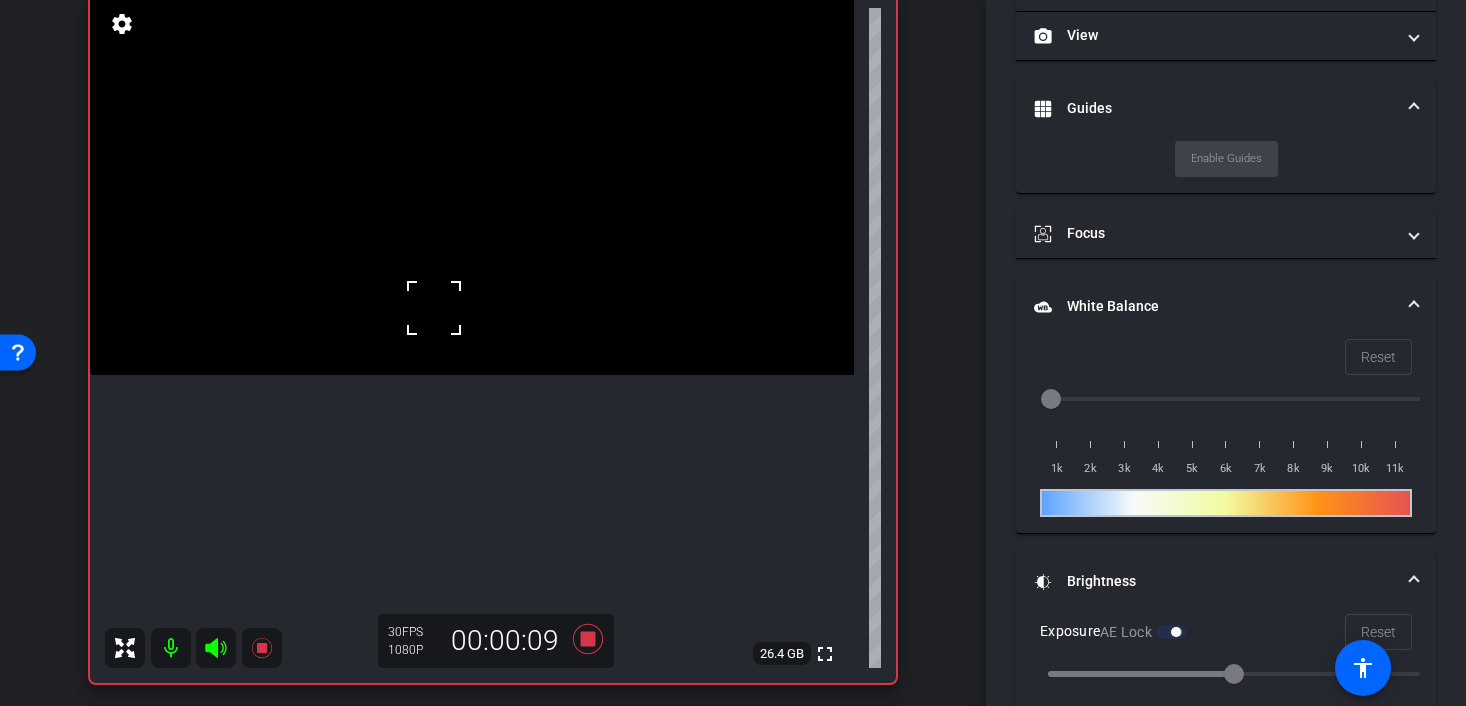 click at bounding box center (472, 184) 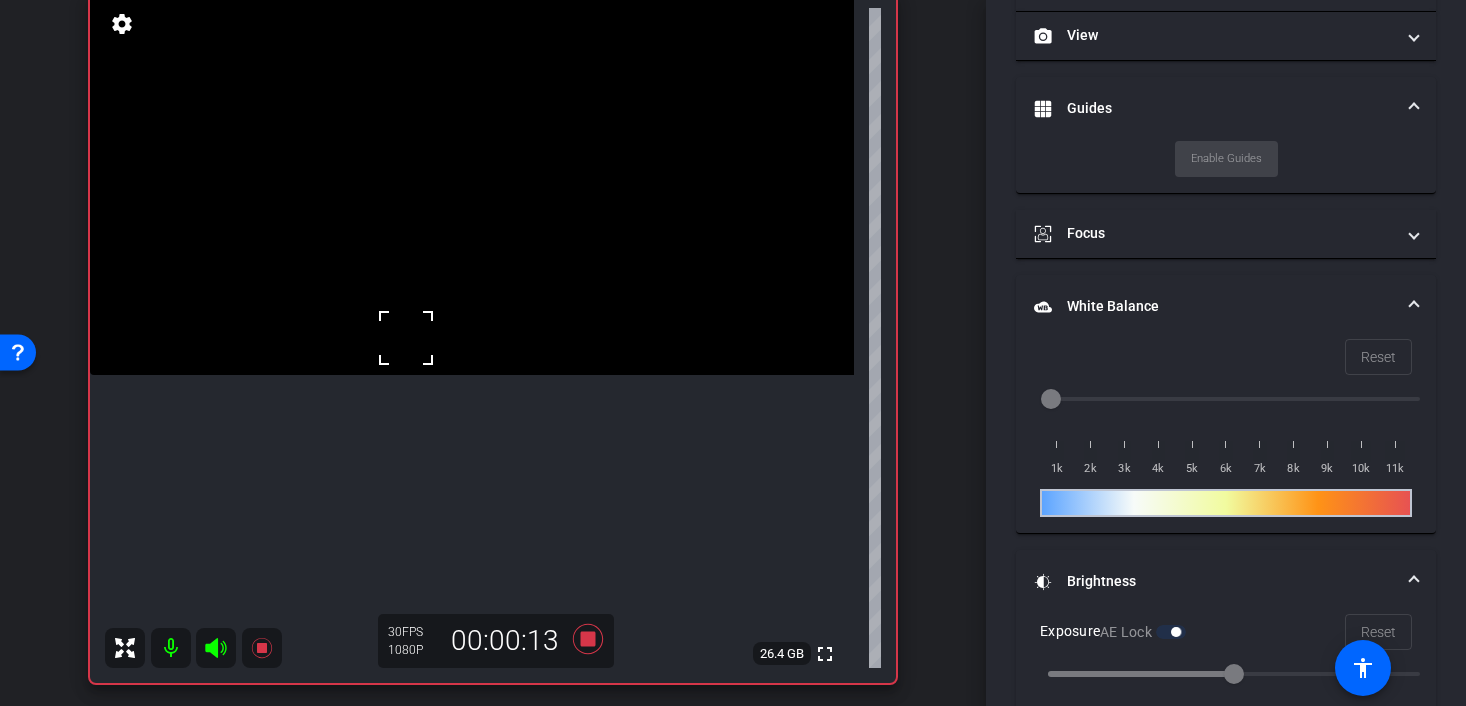 click at bounding box center (472, 184) 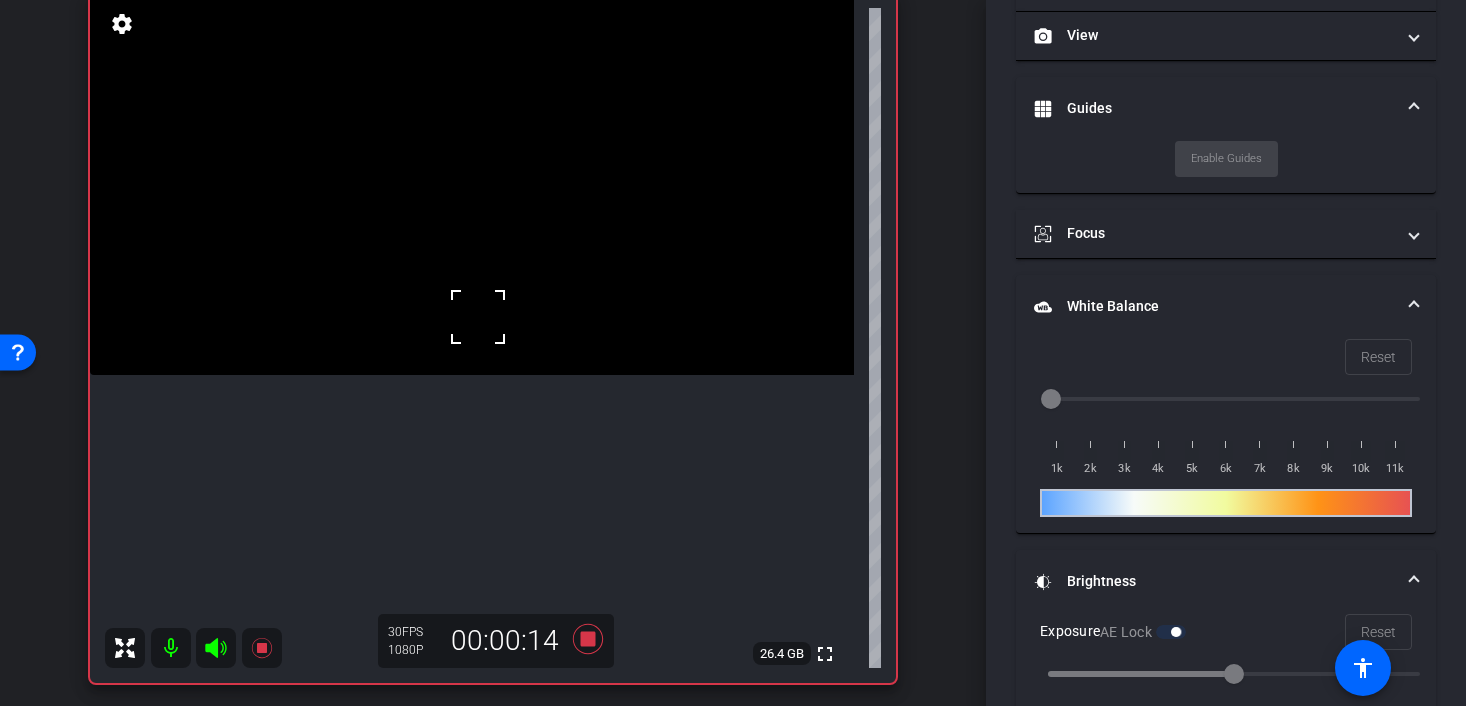 click at bounding box center (478, 317) 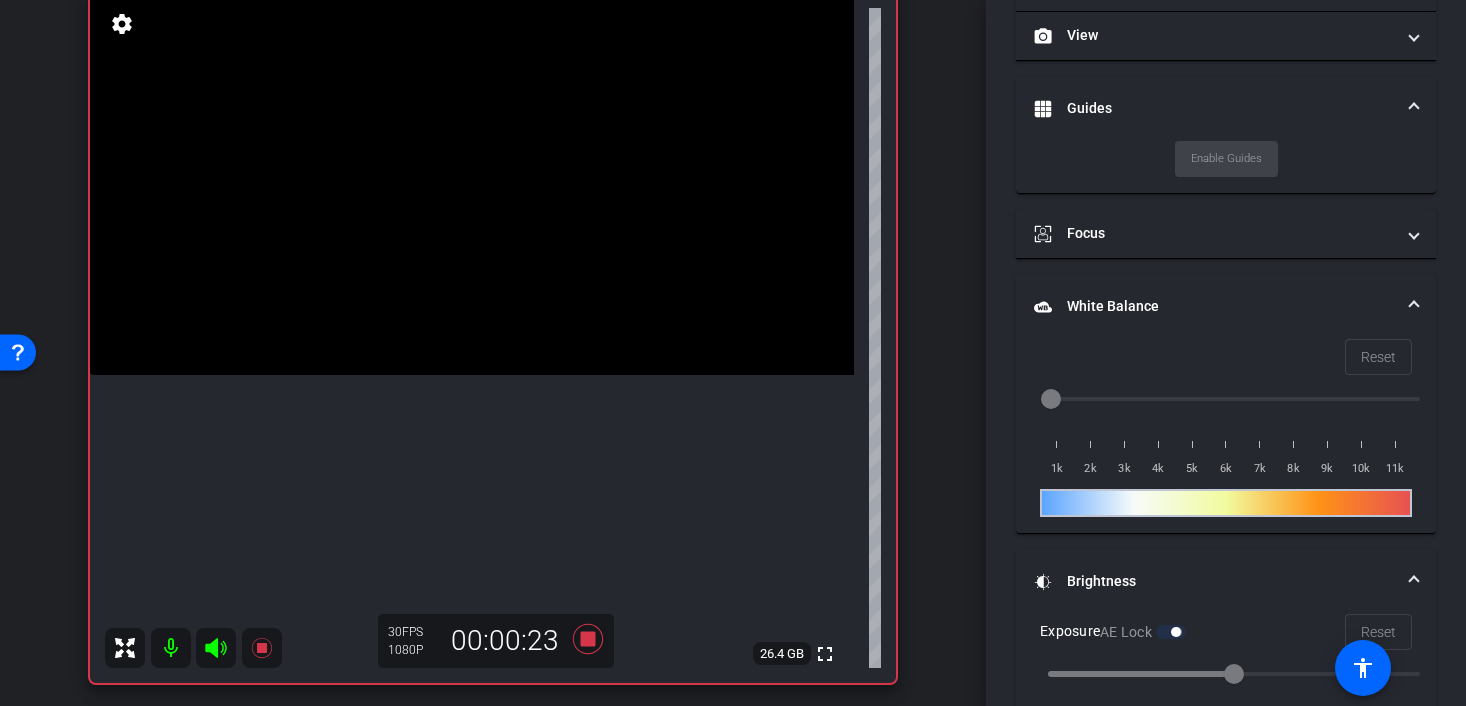 click at bounding box center [472, 184] 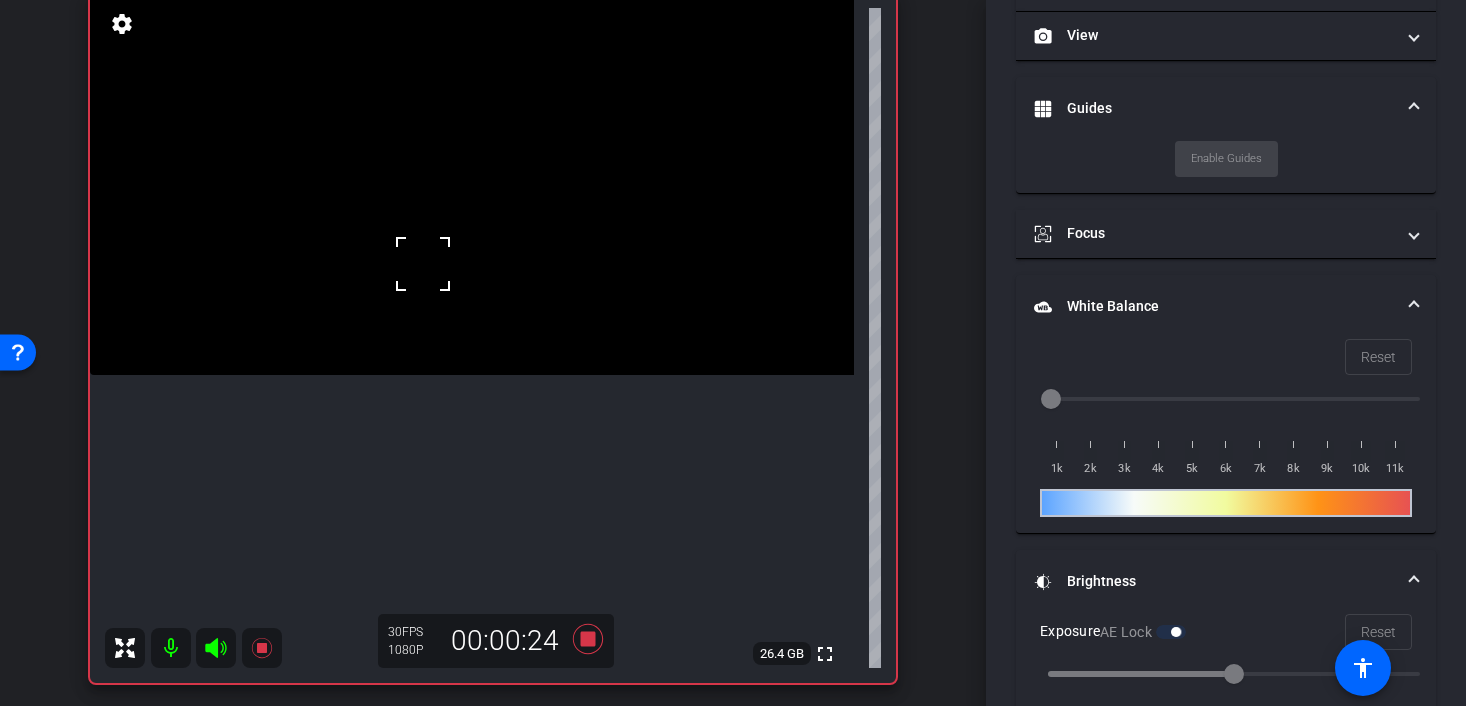 click at bounding box center (472, 184) 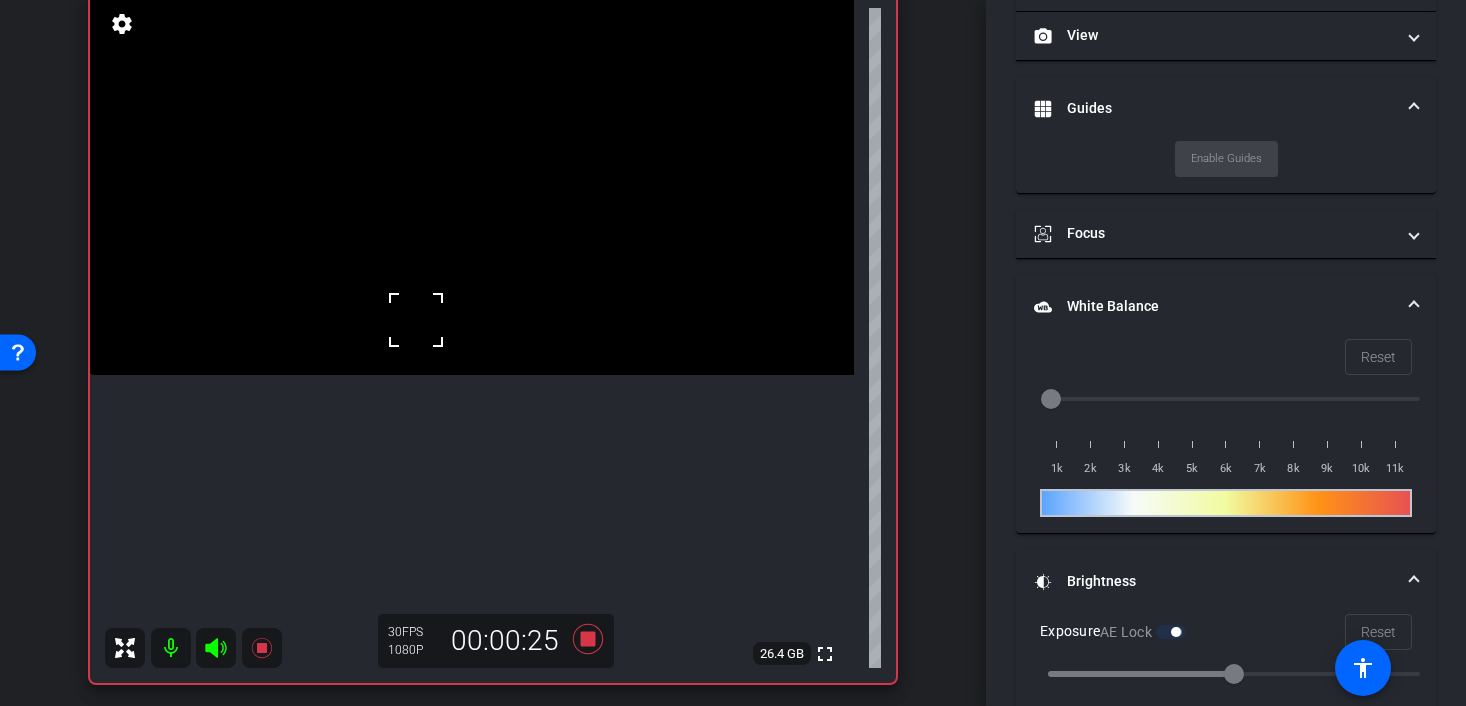 click at bounding box center [472, 184] 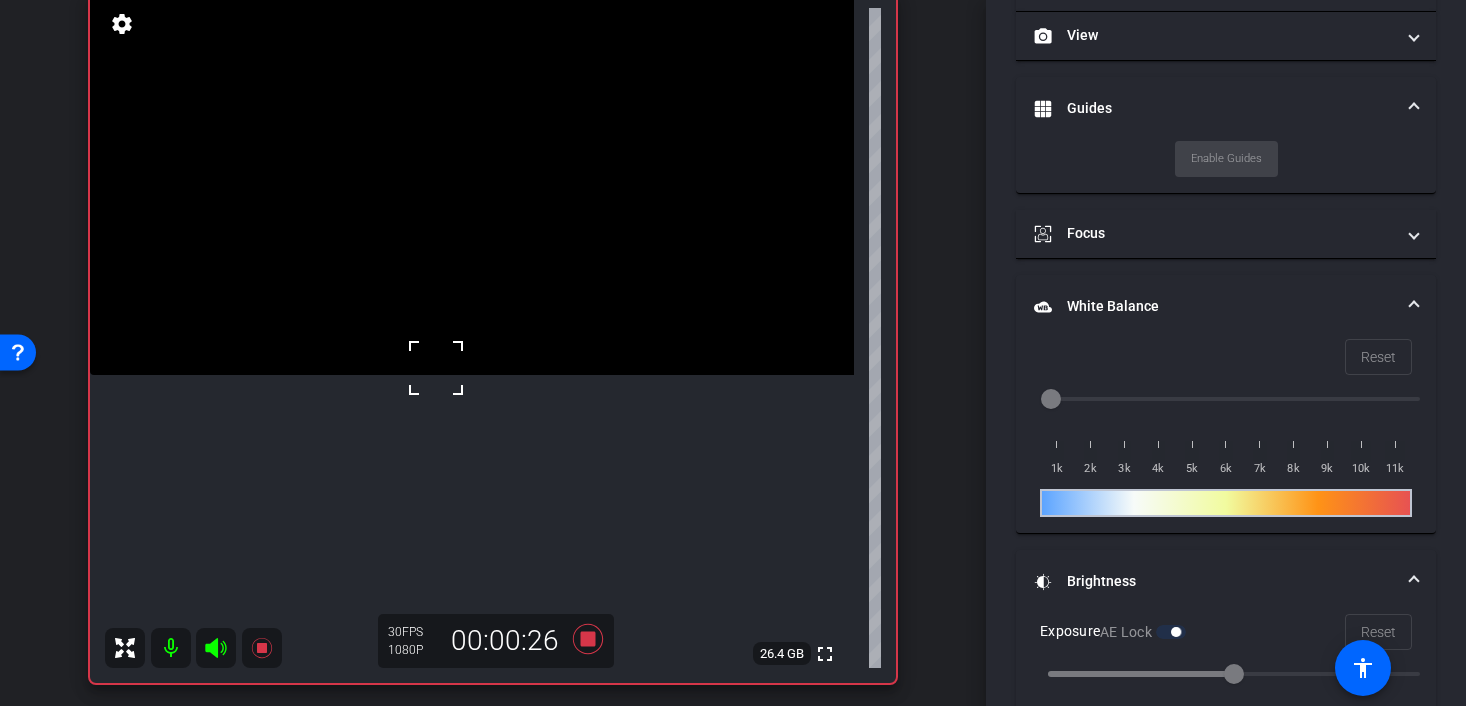click at bounding box center (436, 368) 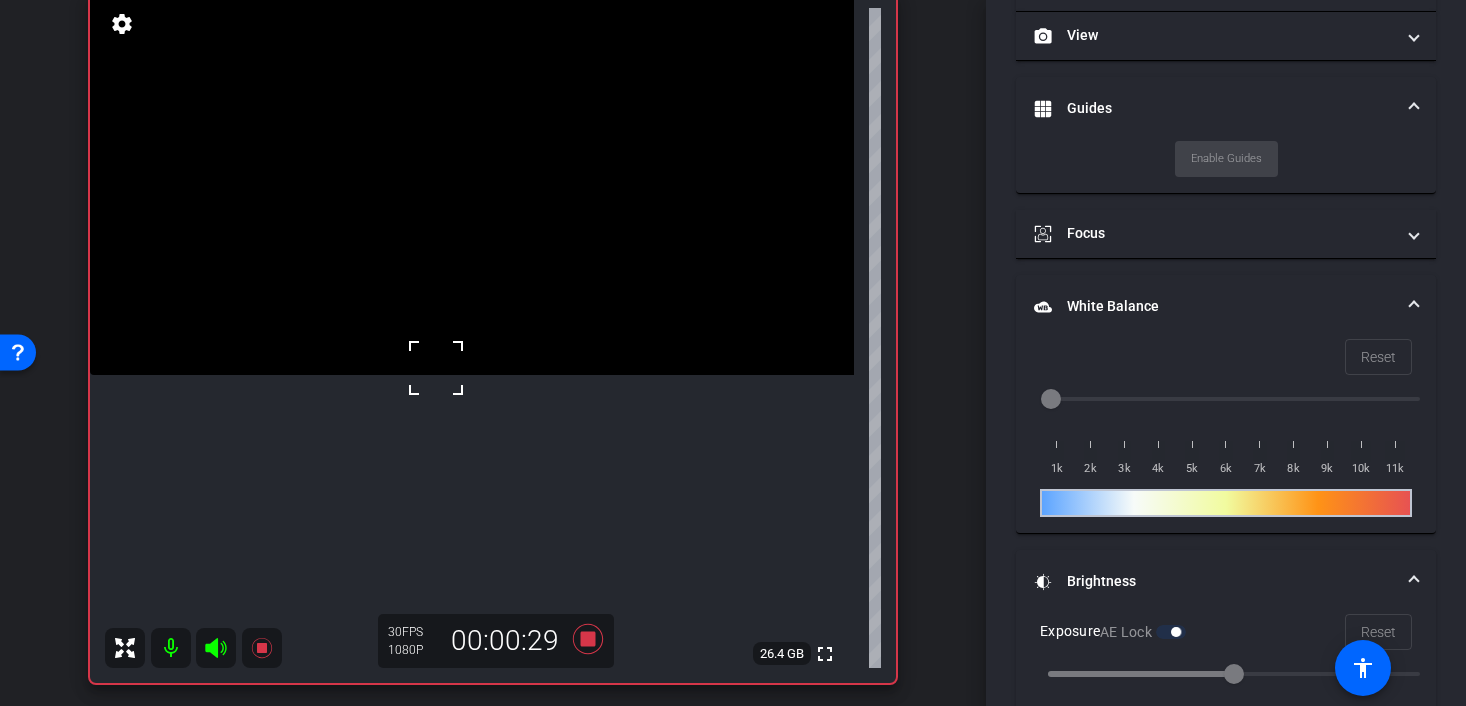 click at bounding box center [472, 184] 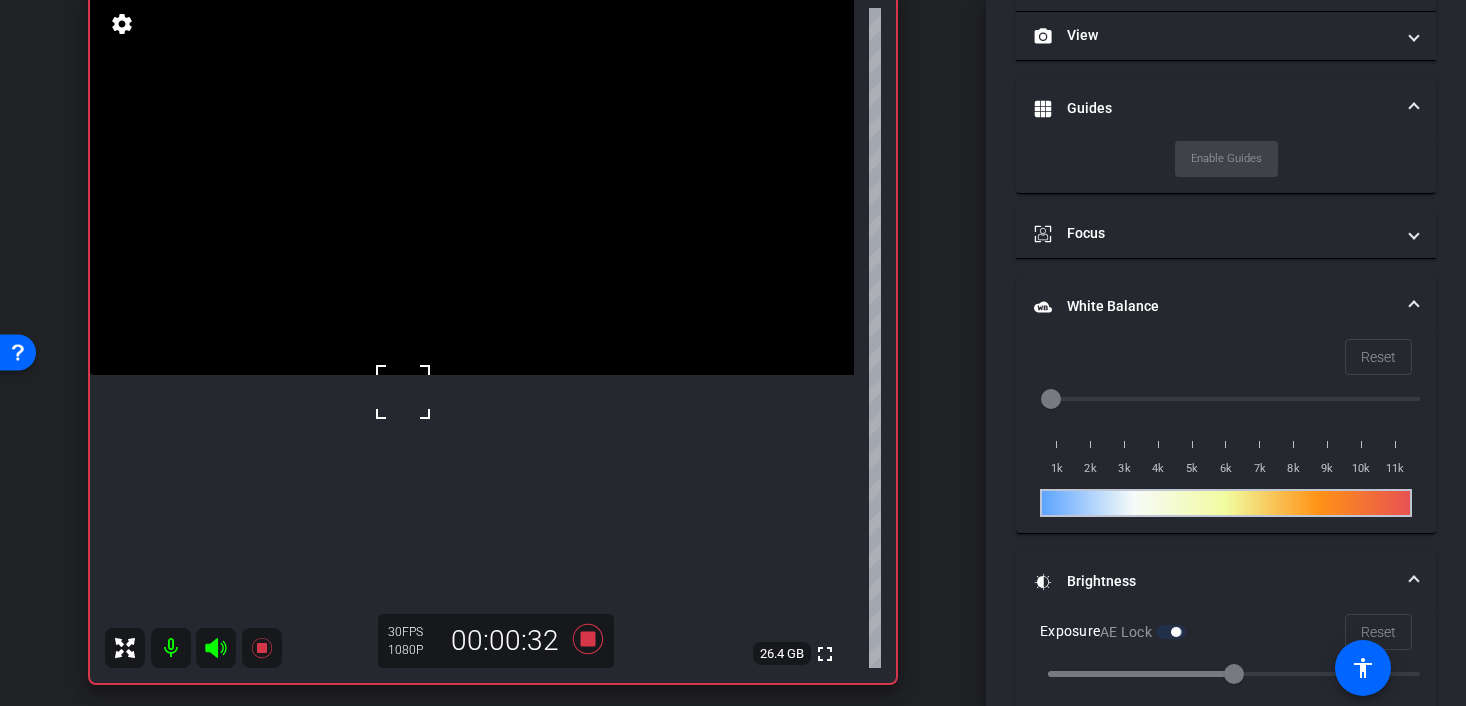 click at bounding box center (403, 392) 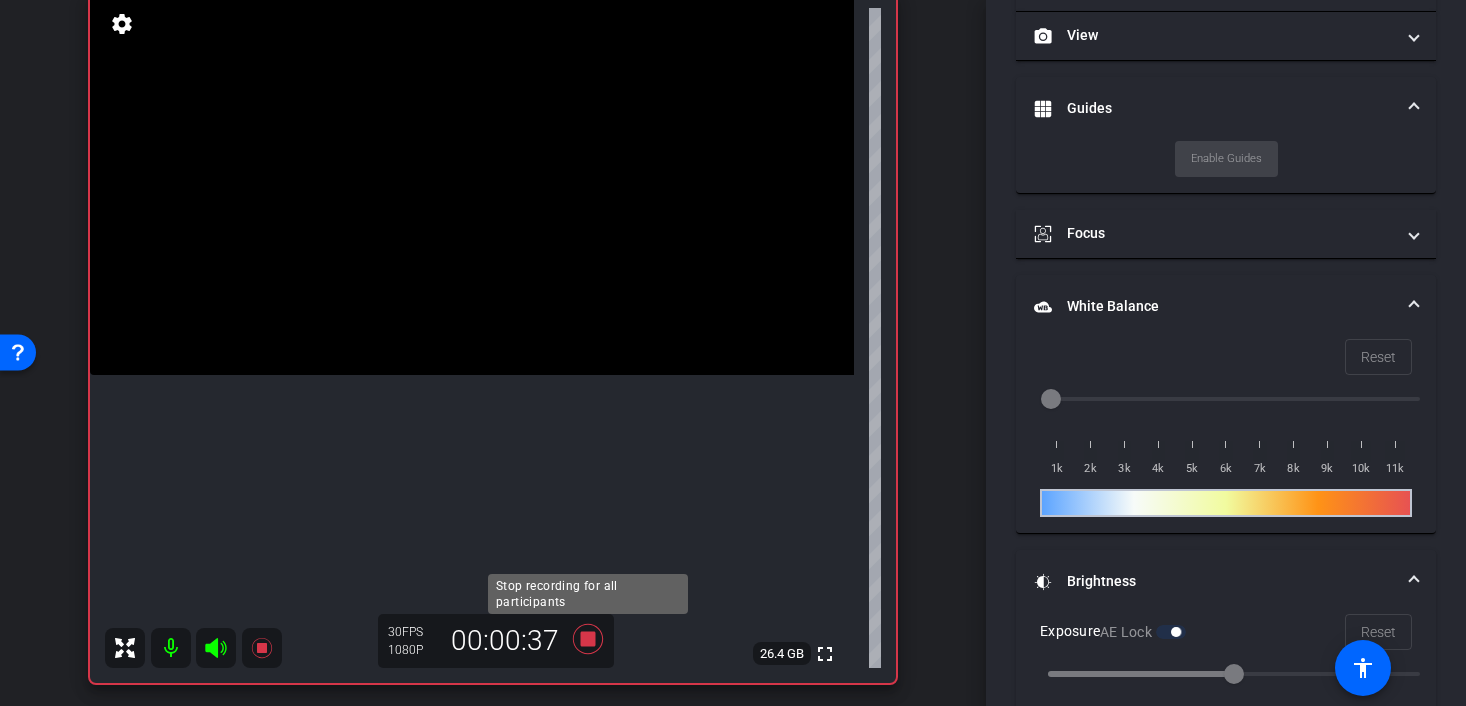 click 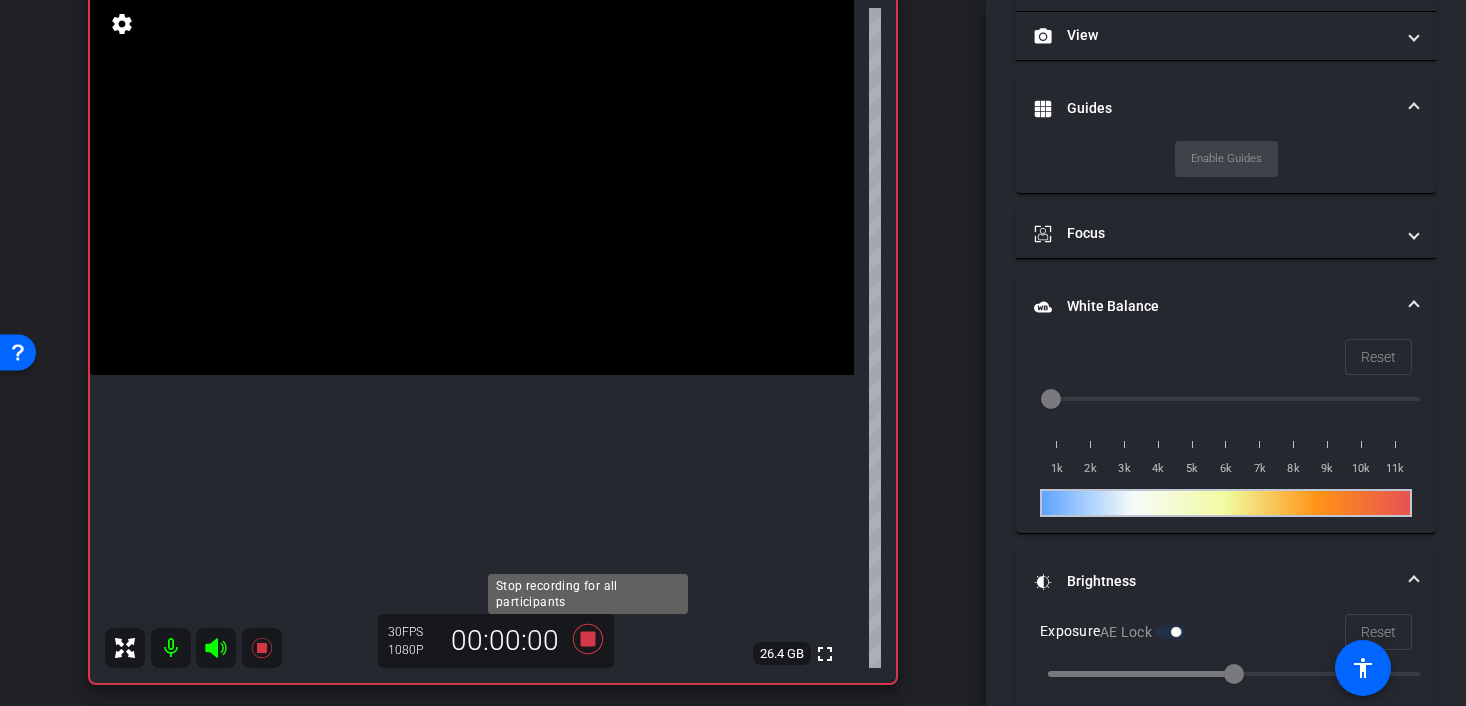 scroll, scrollTop: 279, scrollLeft: 0, axis: vertical 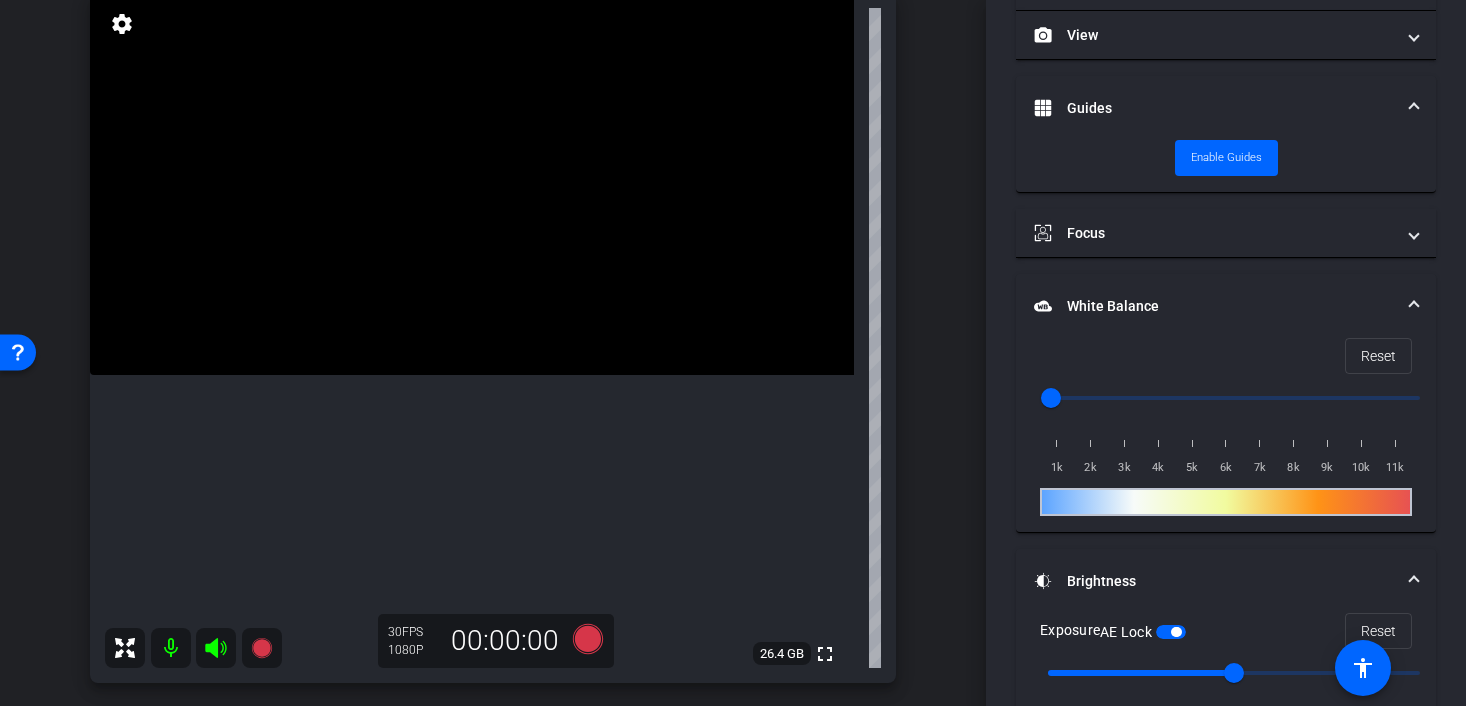 click at bounding box center (472, 184) 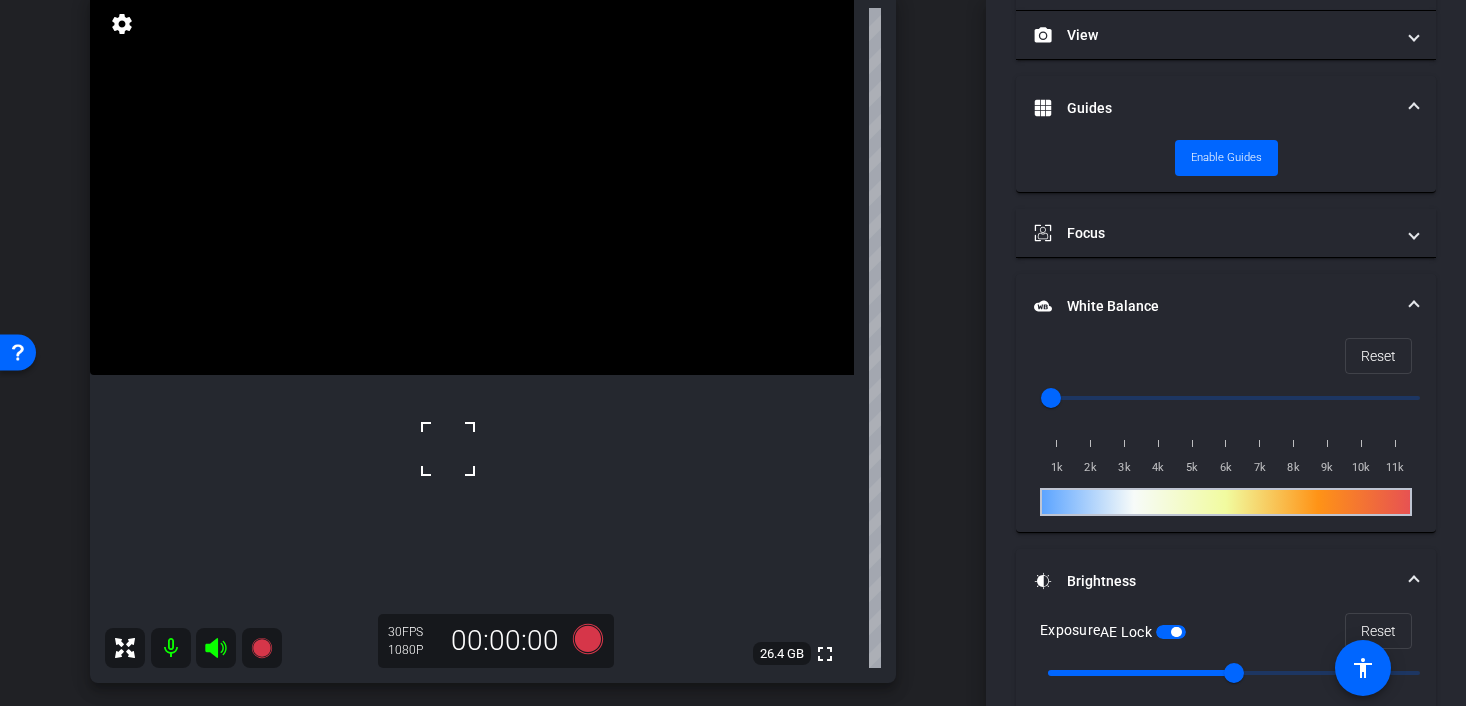 click at bounding box center [472, 184] 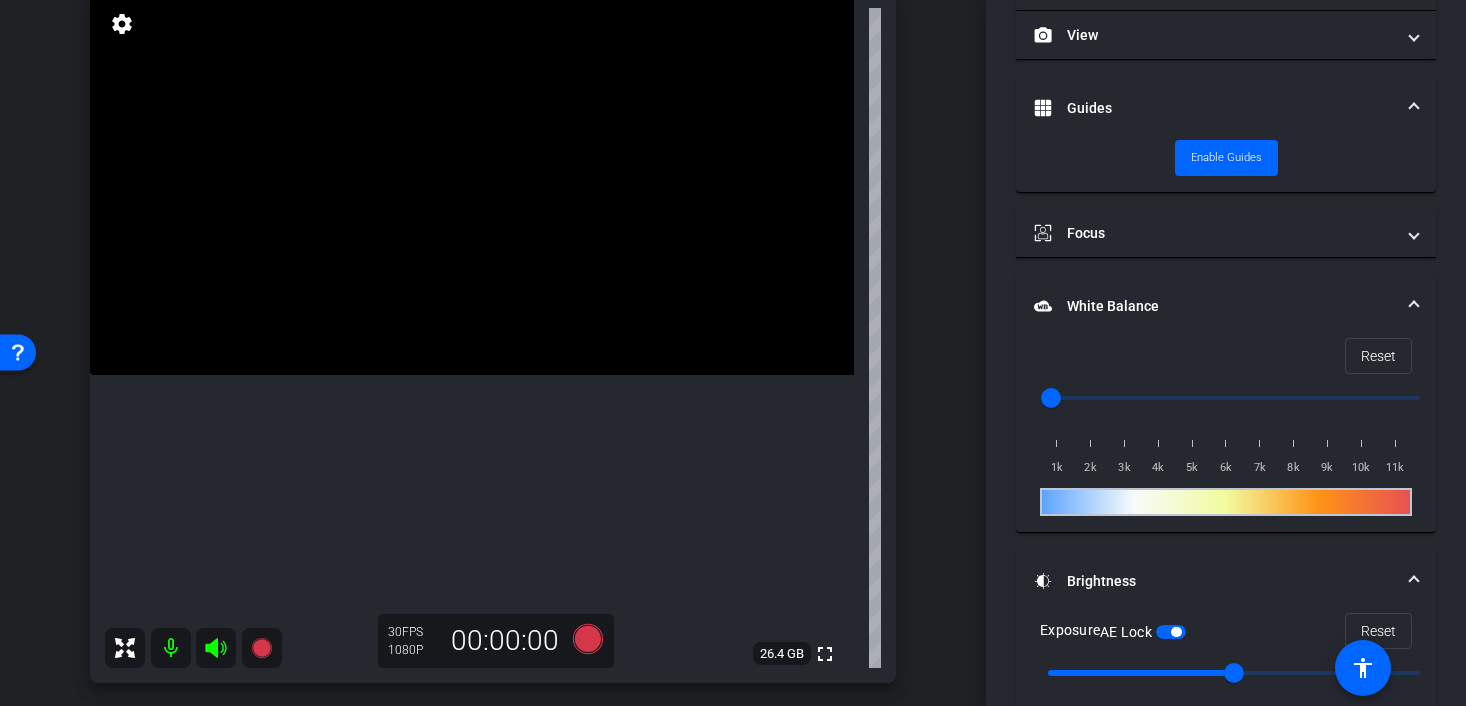 click at bounding box center (472, 184) 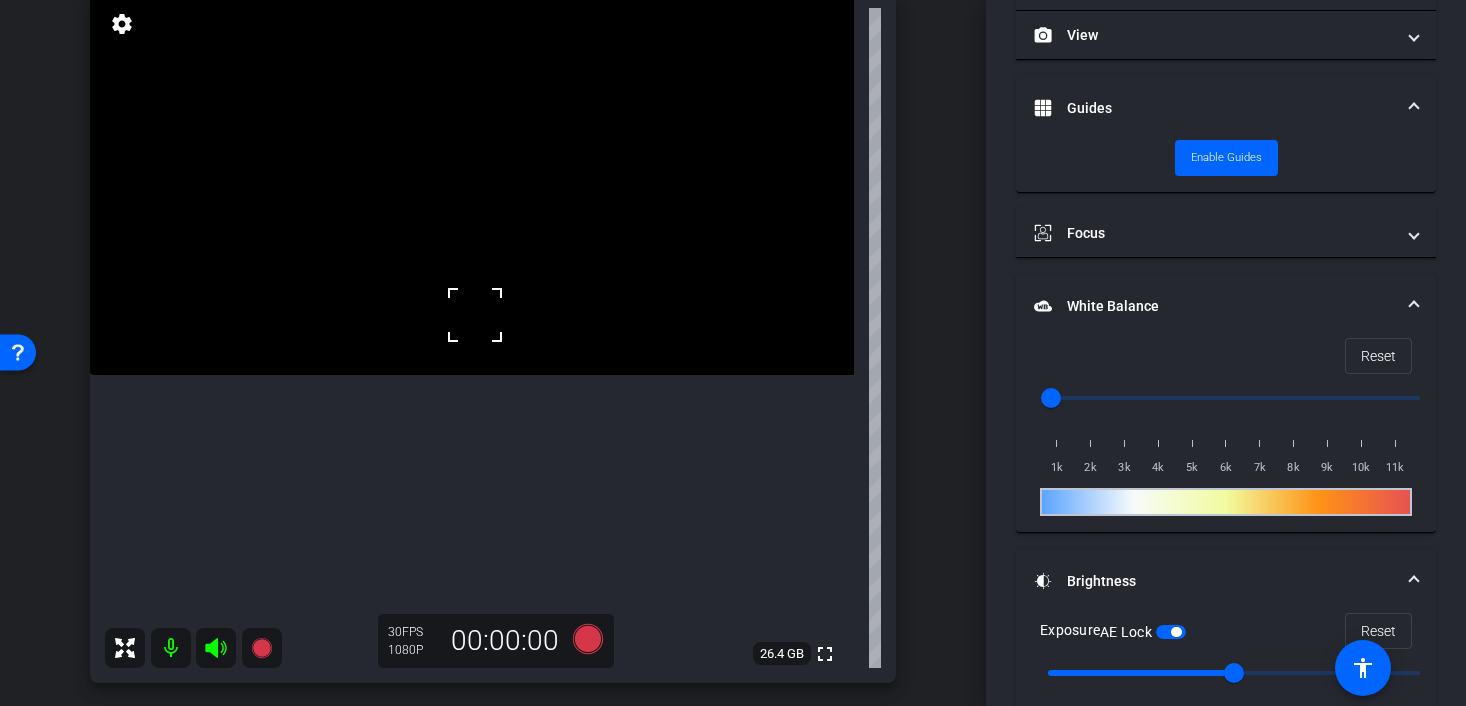 click at bounding box center [475, 315] 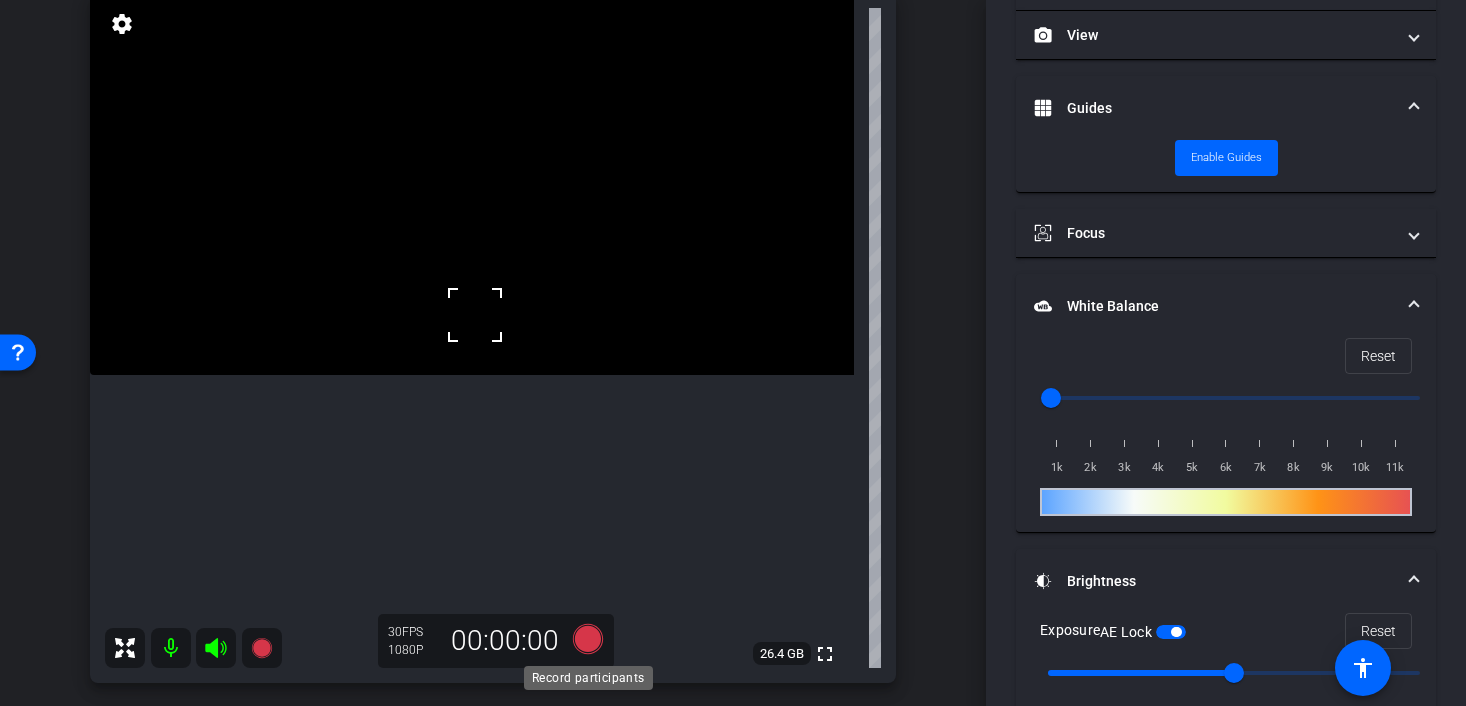 click 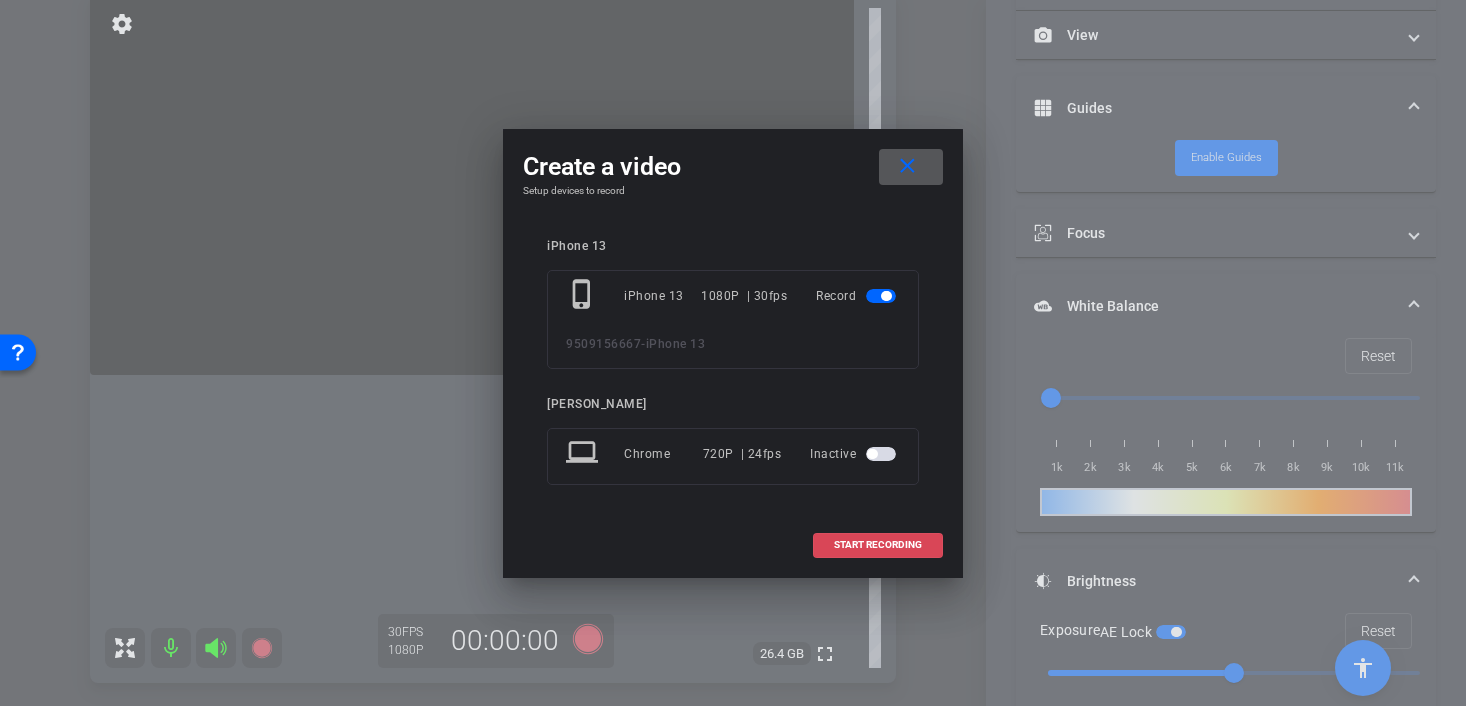 click at bounding box center (878, 545) 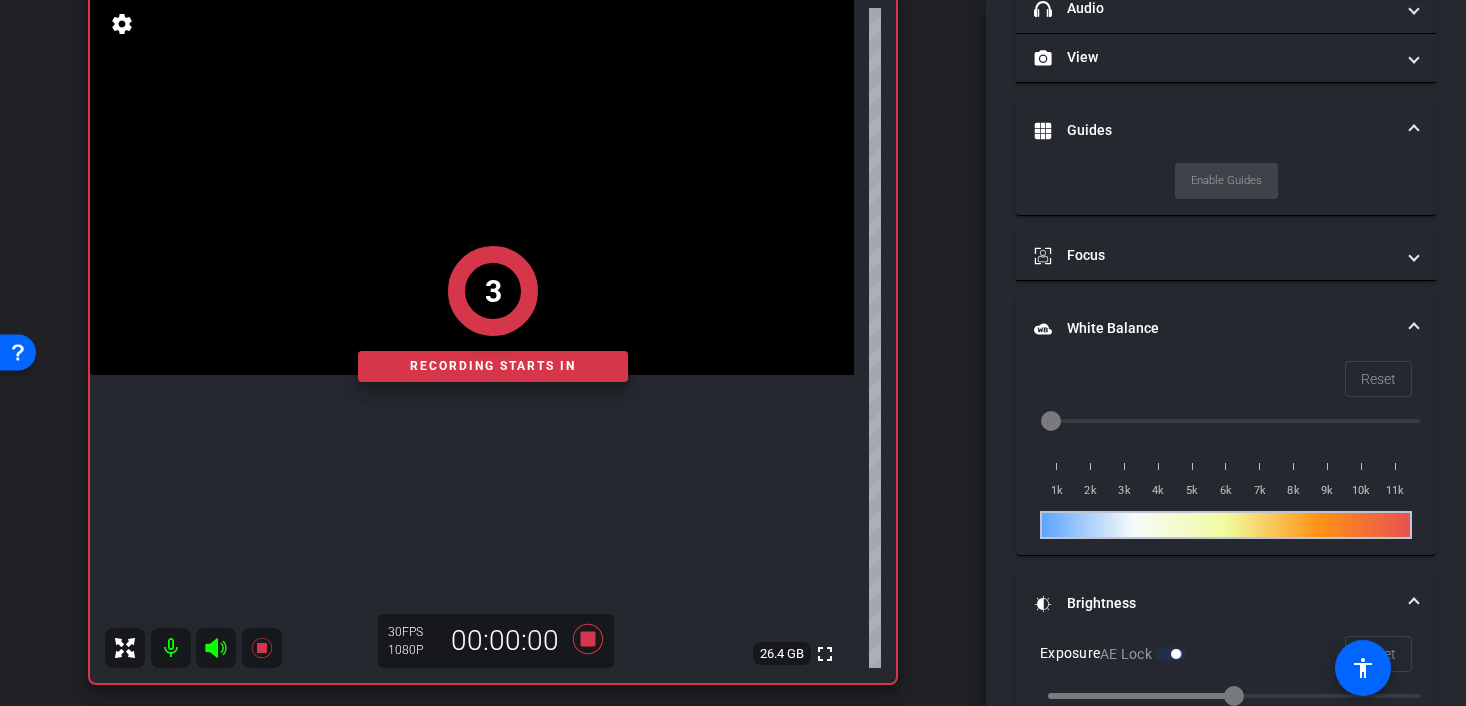 scroll, scrollTop: 301, scrollLeft: 0, axis: vertical 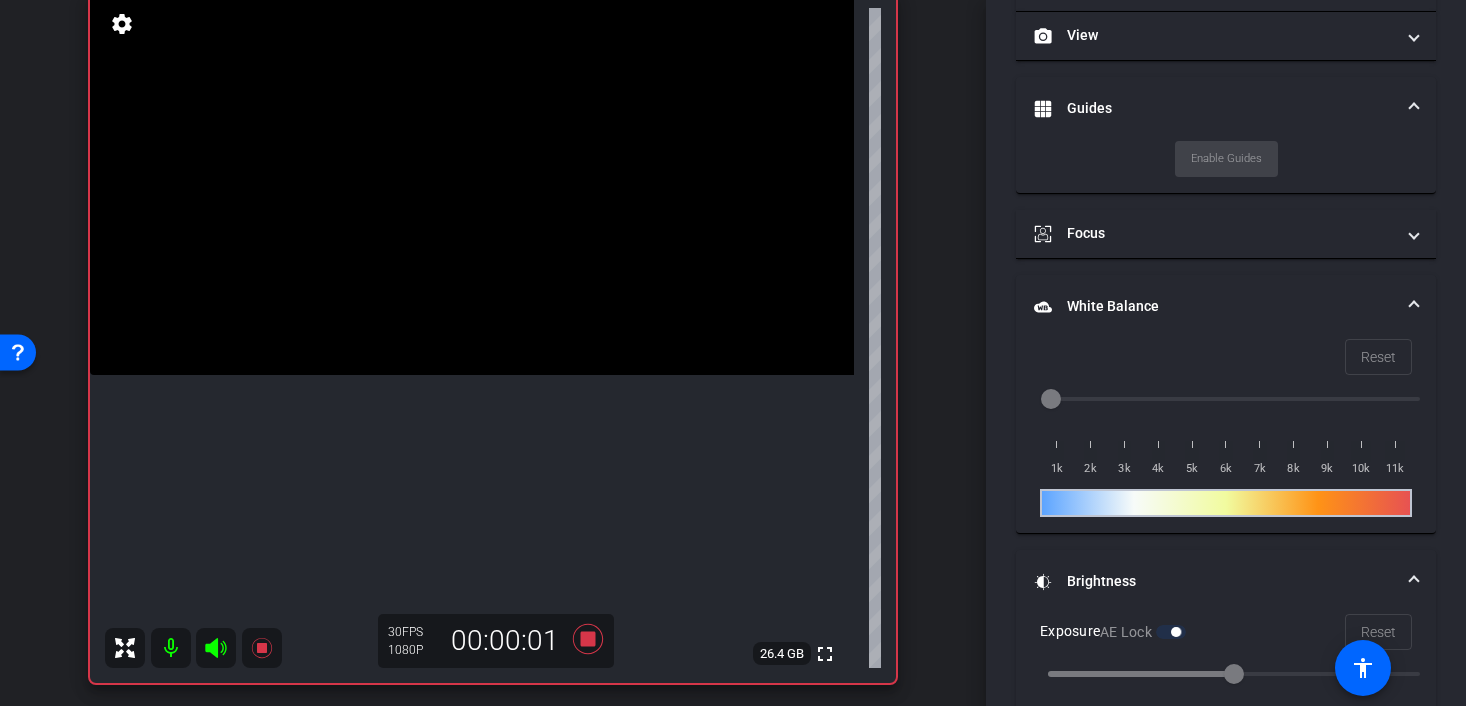 click at bounding box center [472, 184] 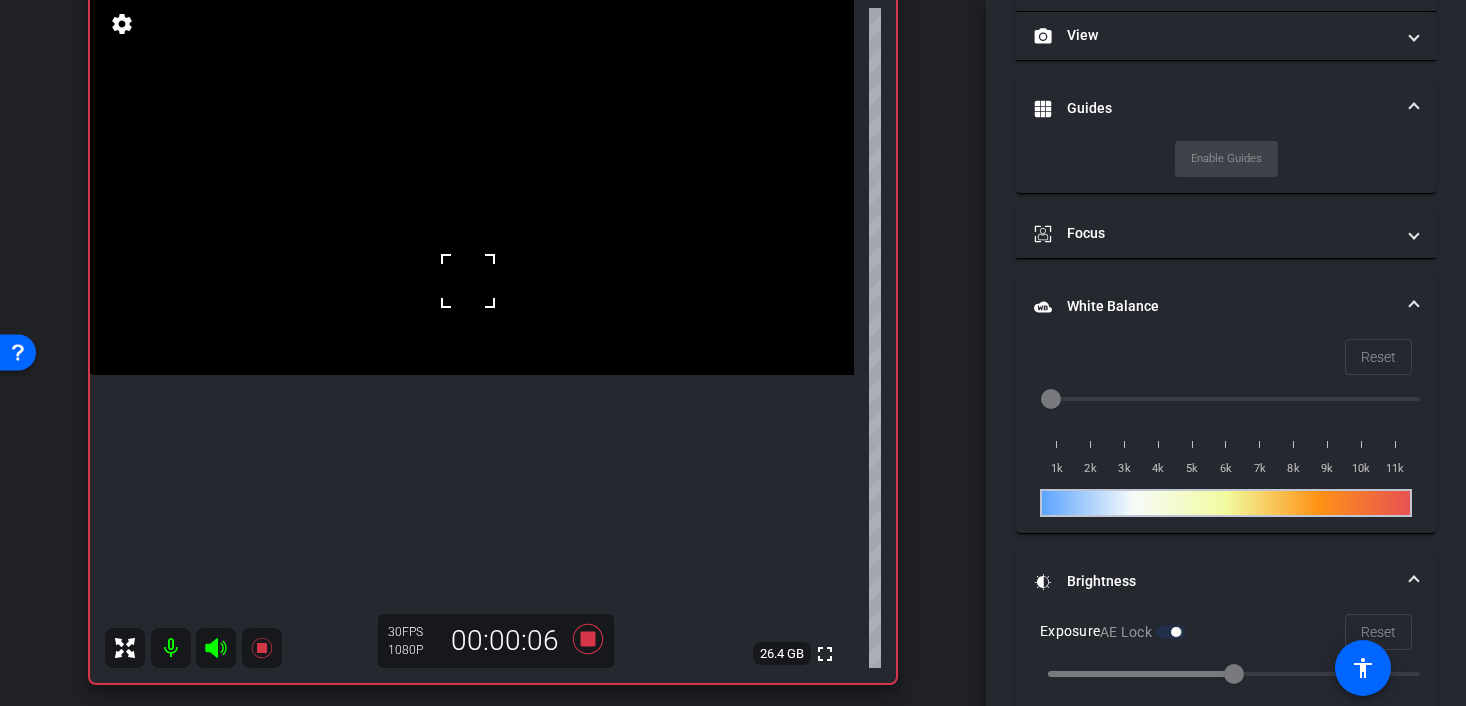 click on "fullscreen settings  26.4 GB" at bounding box center [493, 338] 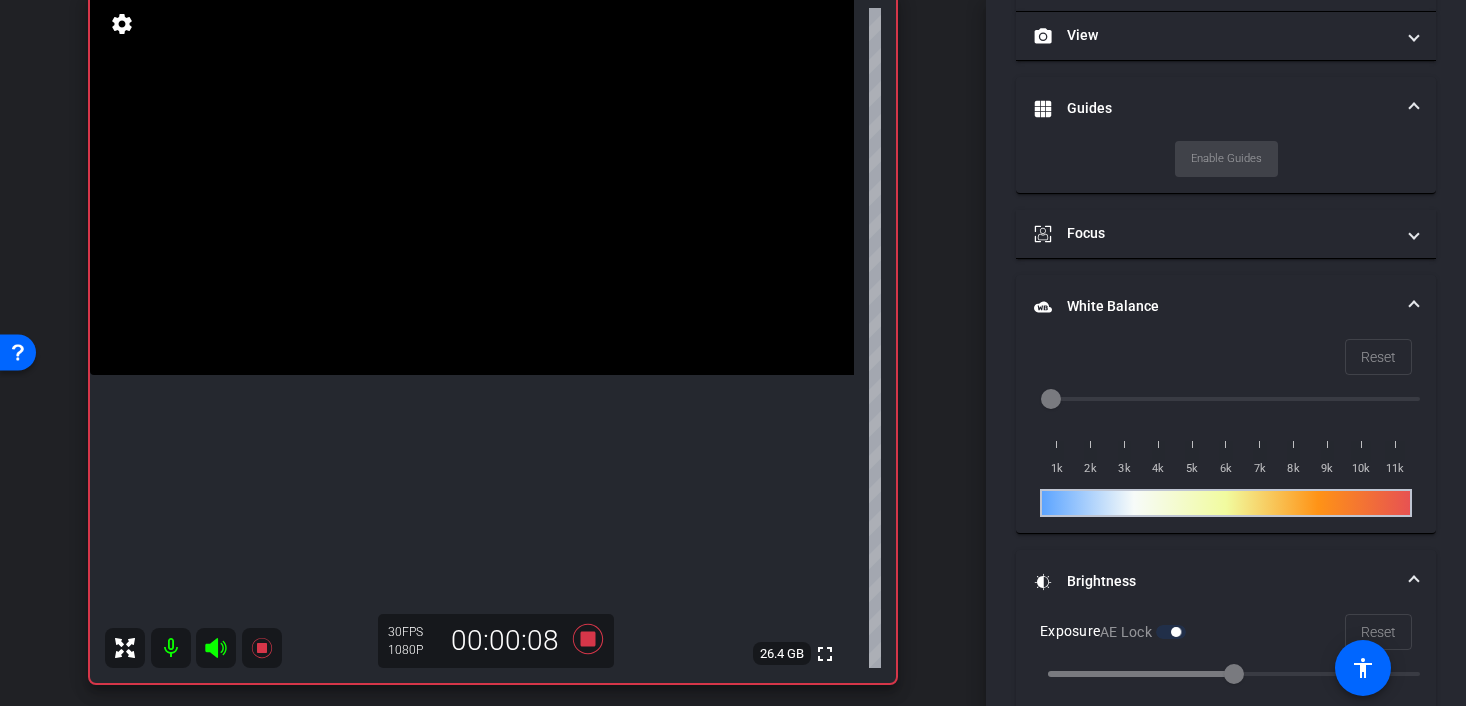 click at bounding box center (472, 184) 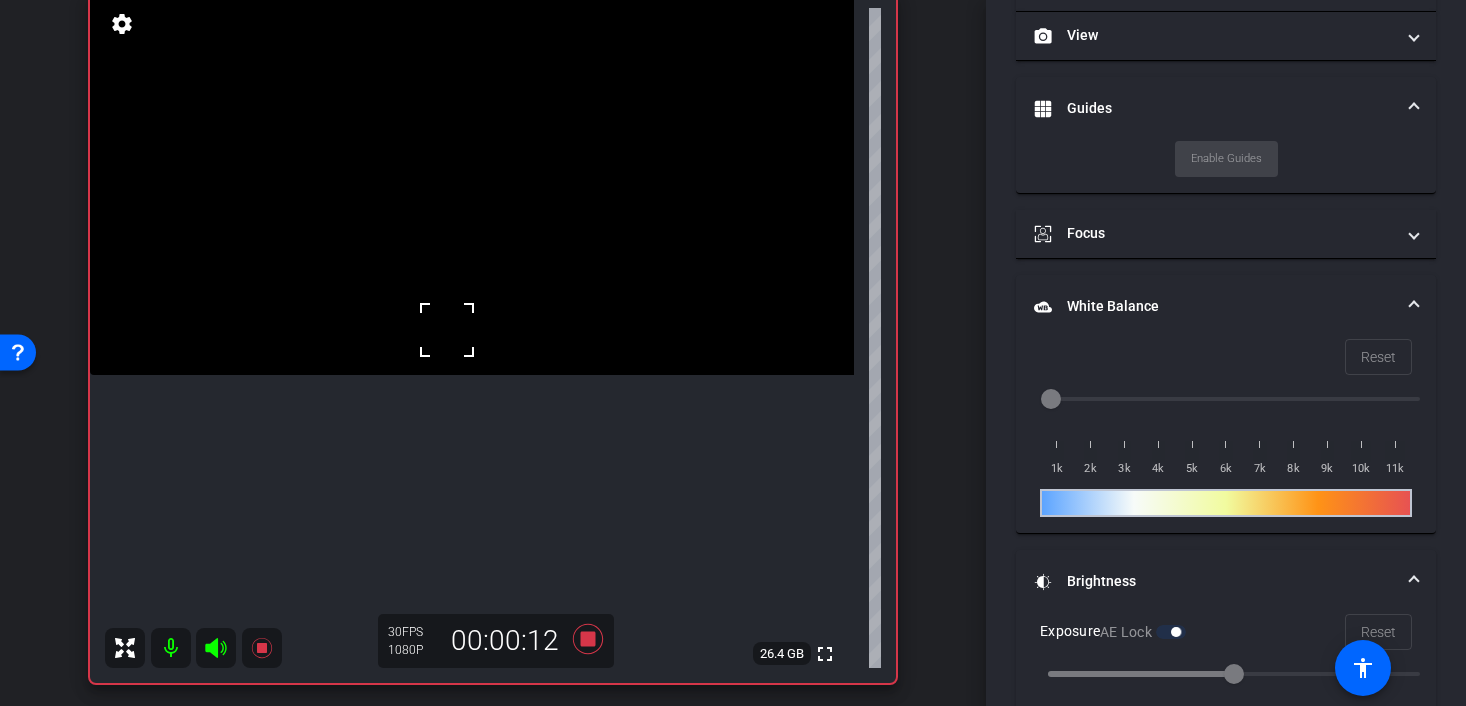 click at bounding box center (447, 330) 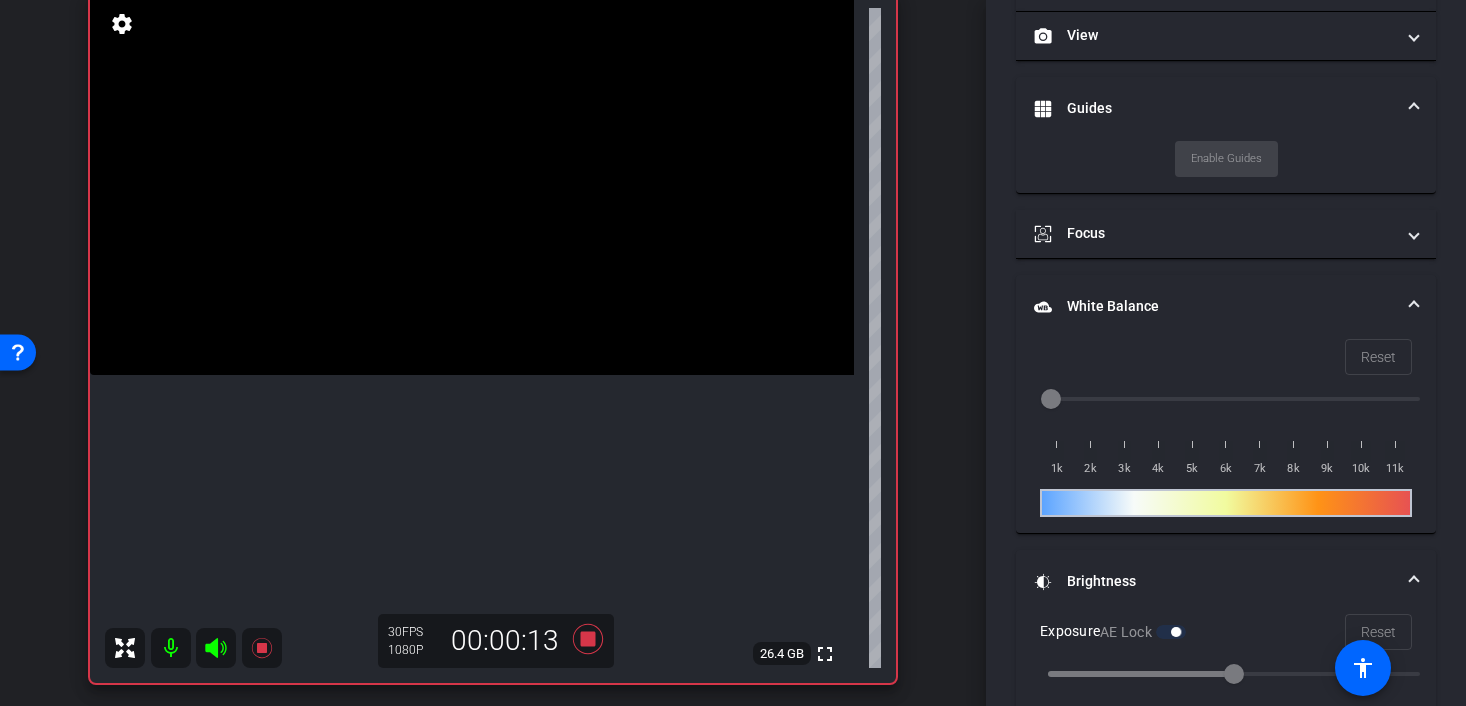click at bounding box center (472, 184) 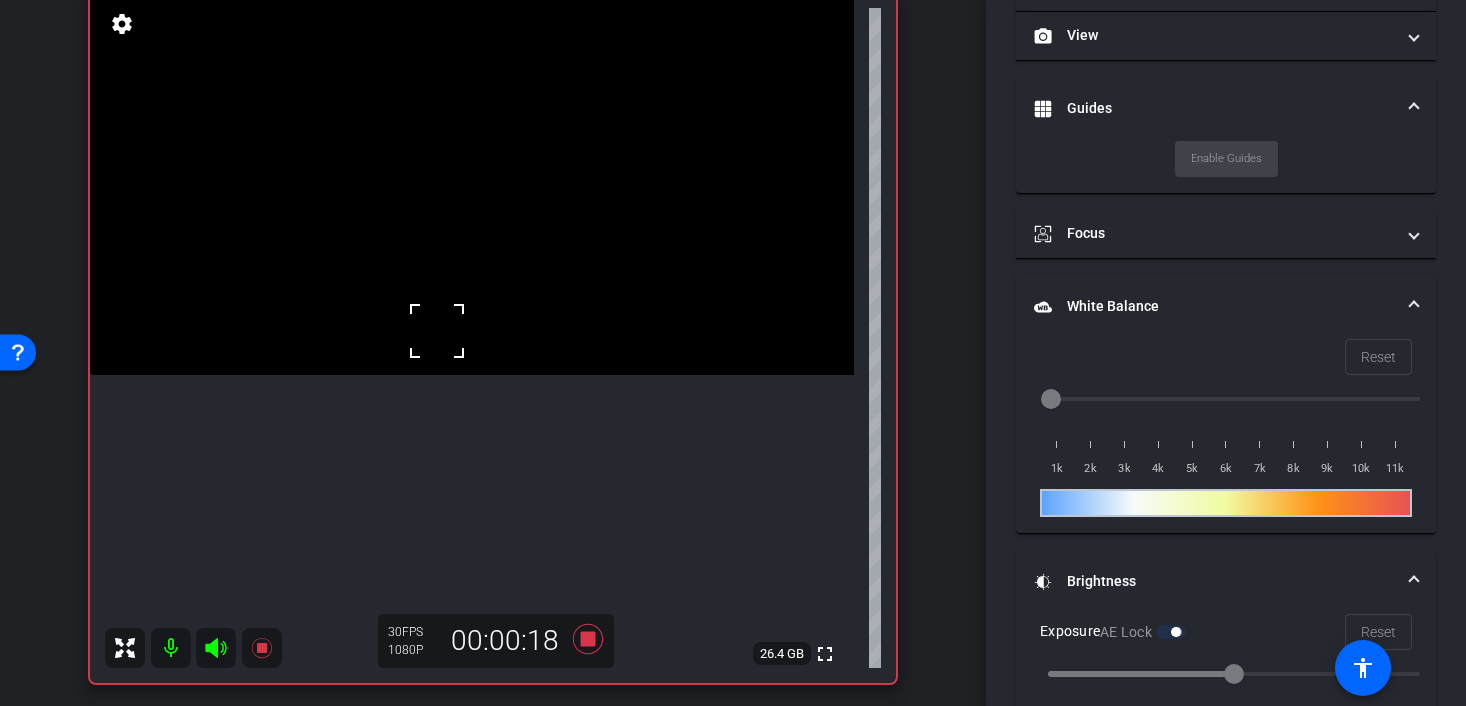 click at bounding box center [472, 184] 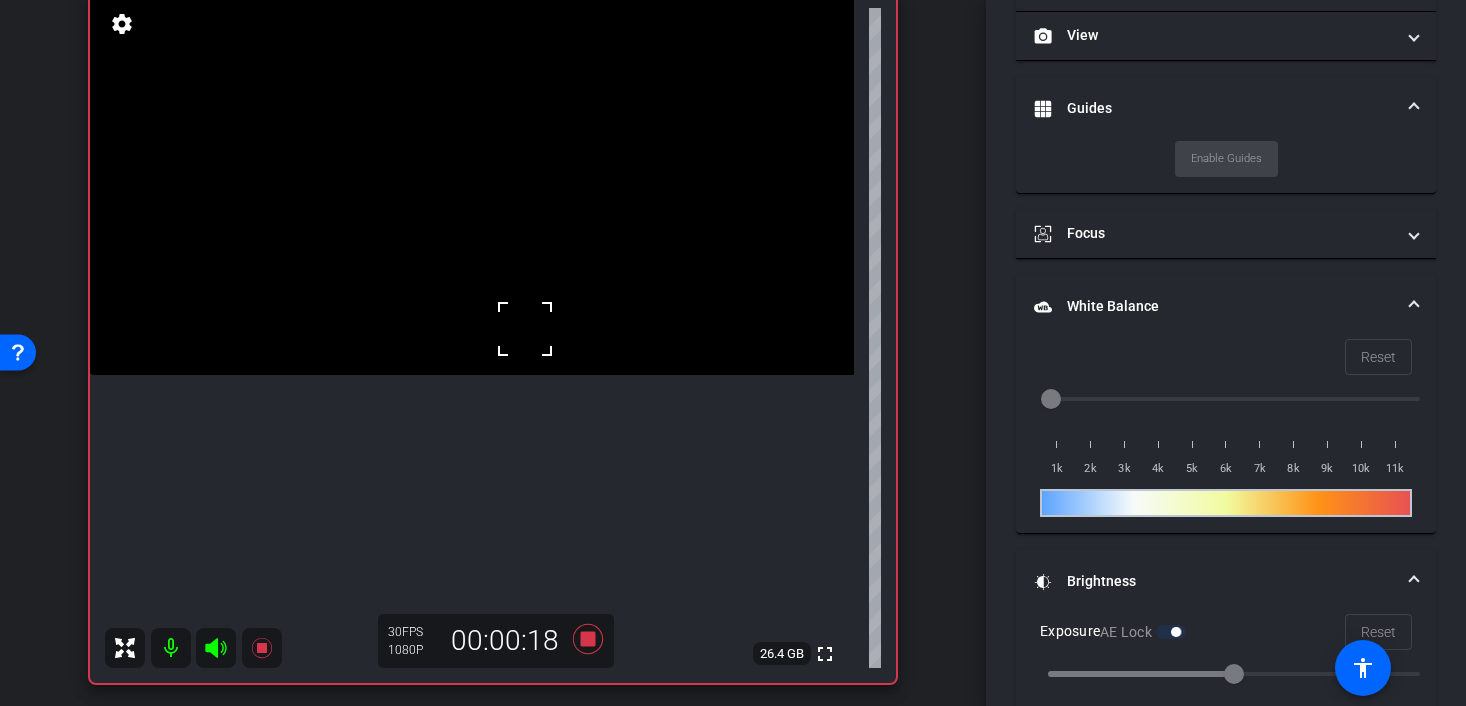 click at bounding box center [472, 184] 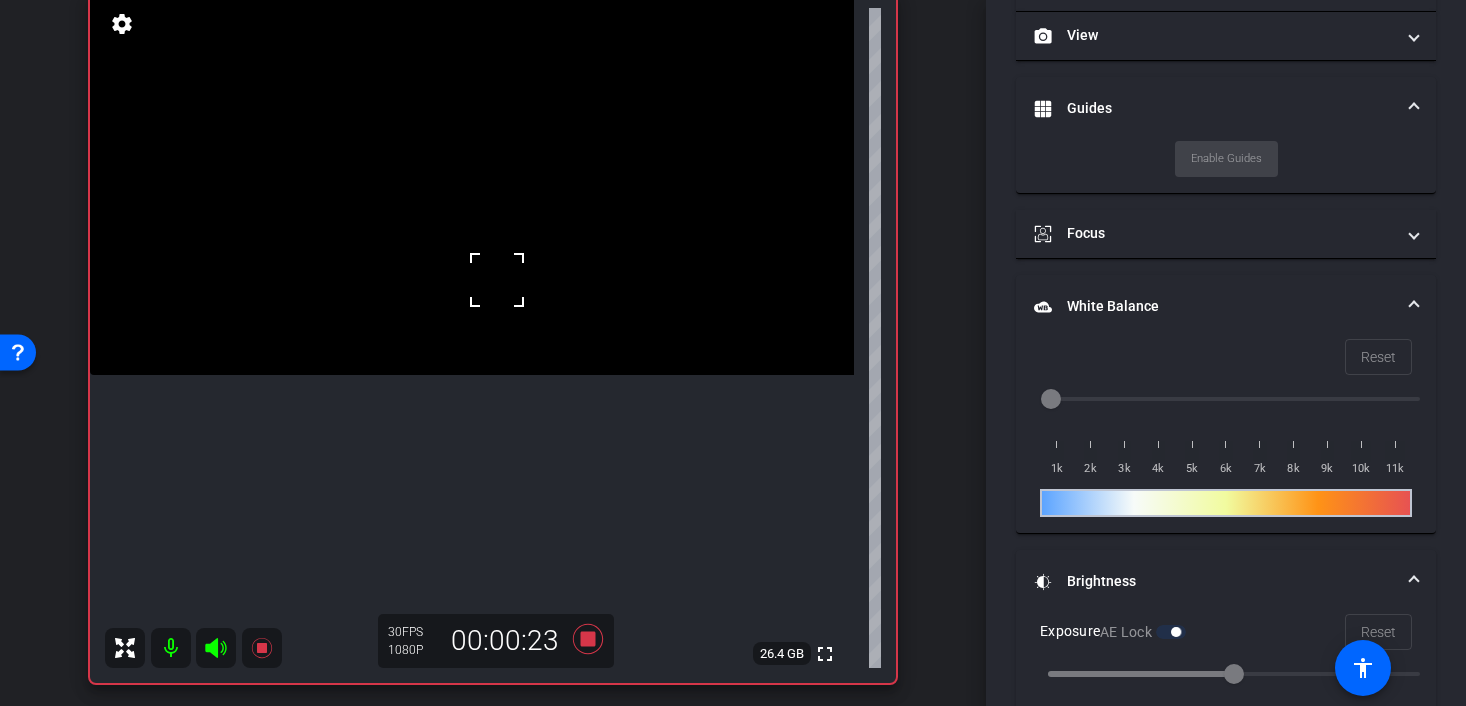 click at bounding box center [497, 280] 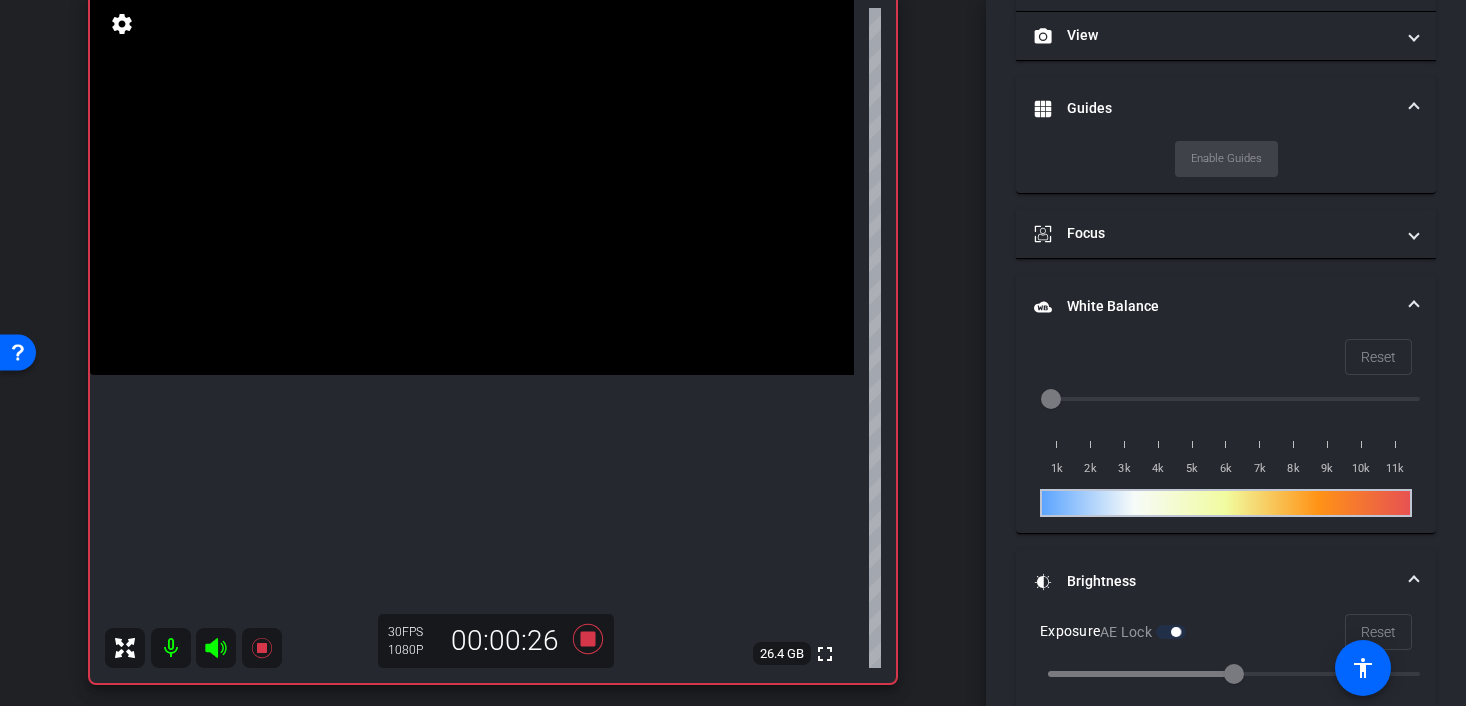 click at bounding box center (472, 184) 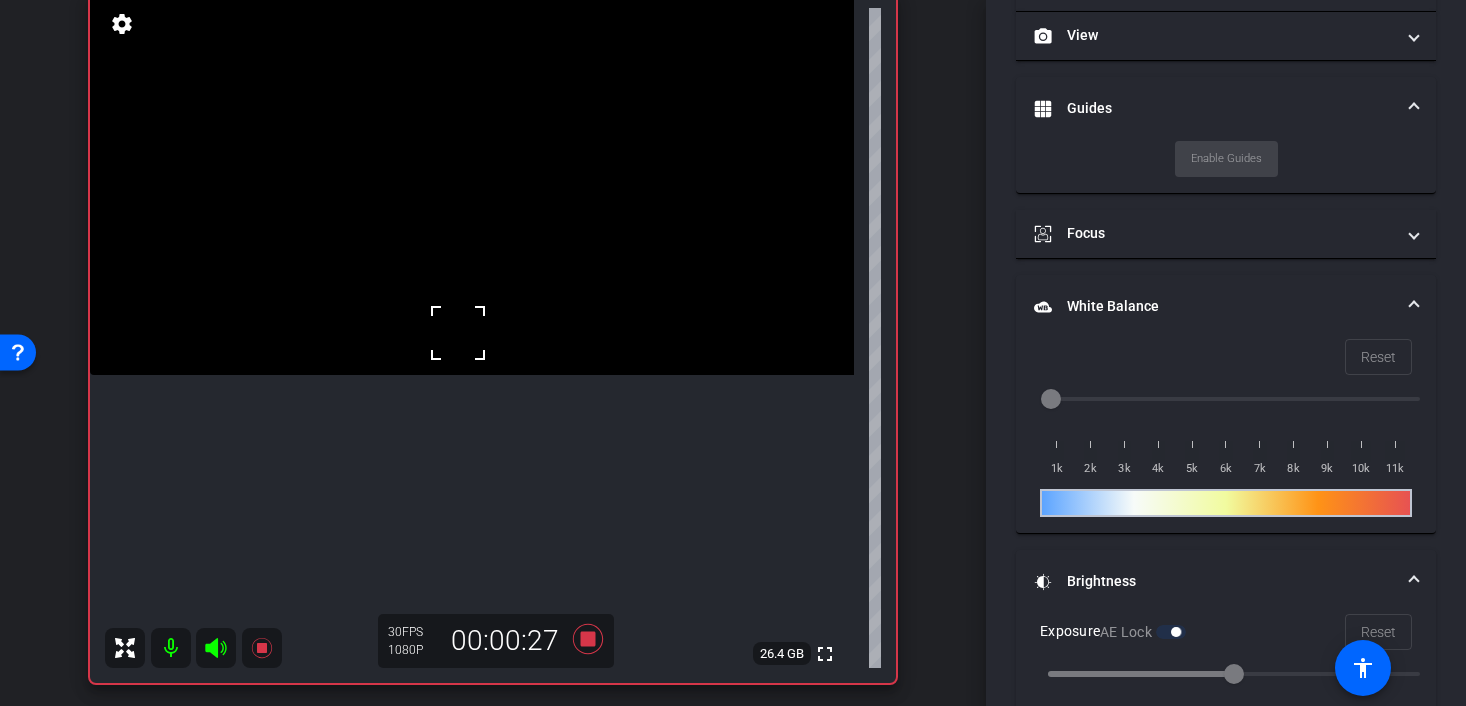 click at bounding box center [472, 184] 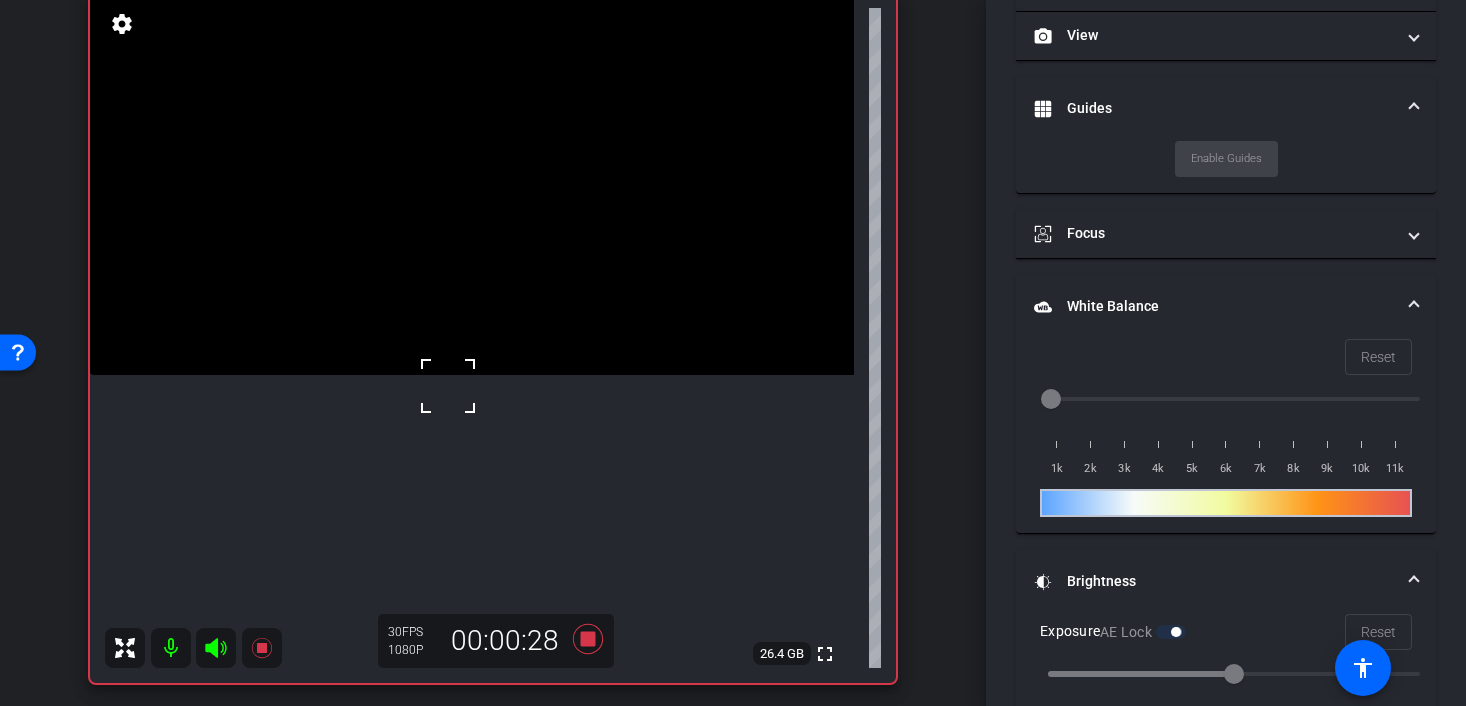 click at bounding box center (448, 386) 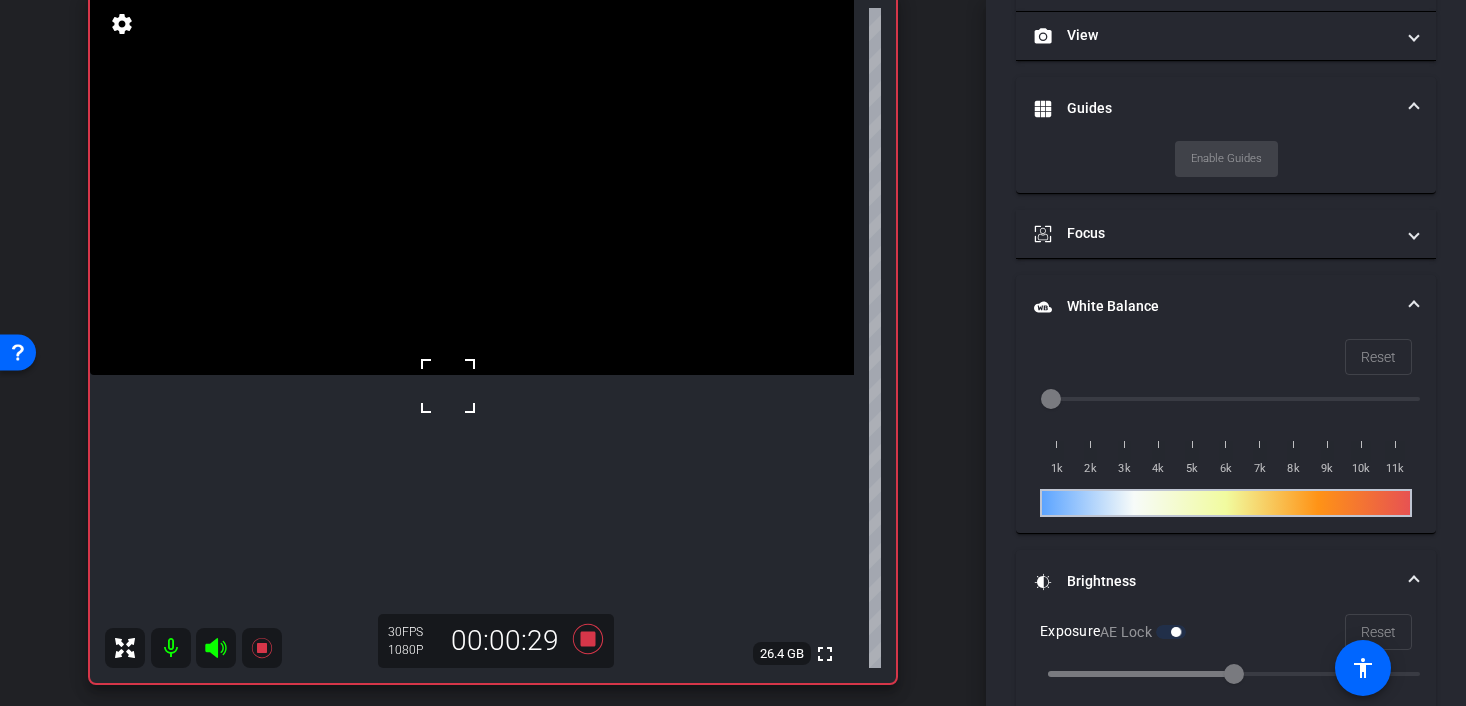 click at bounding box center [472, 184] 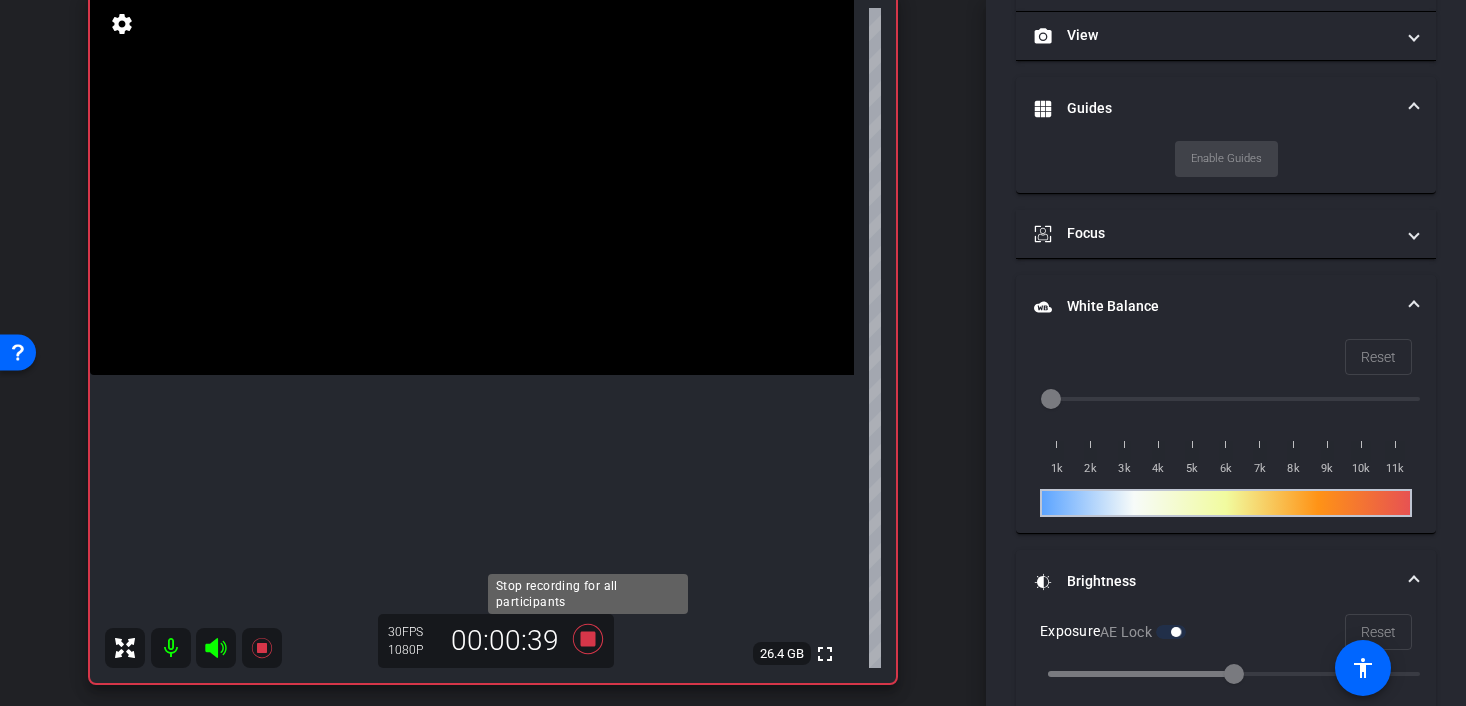 click 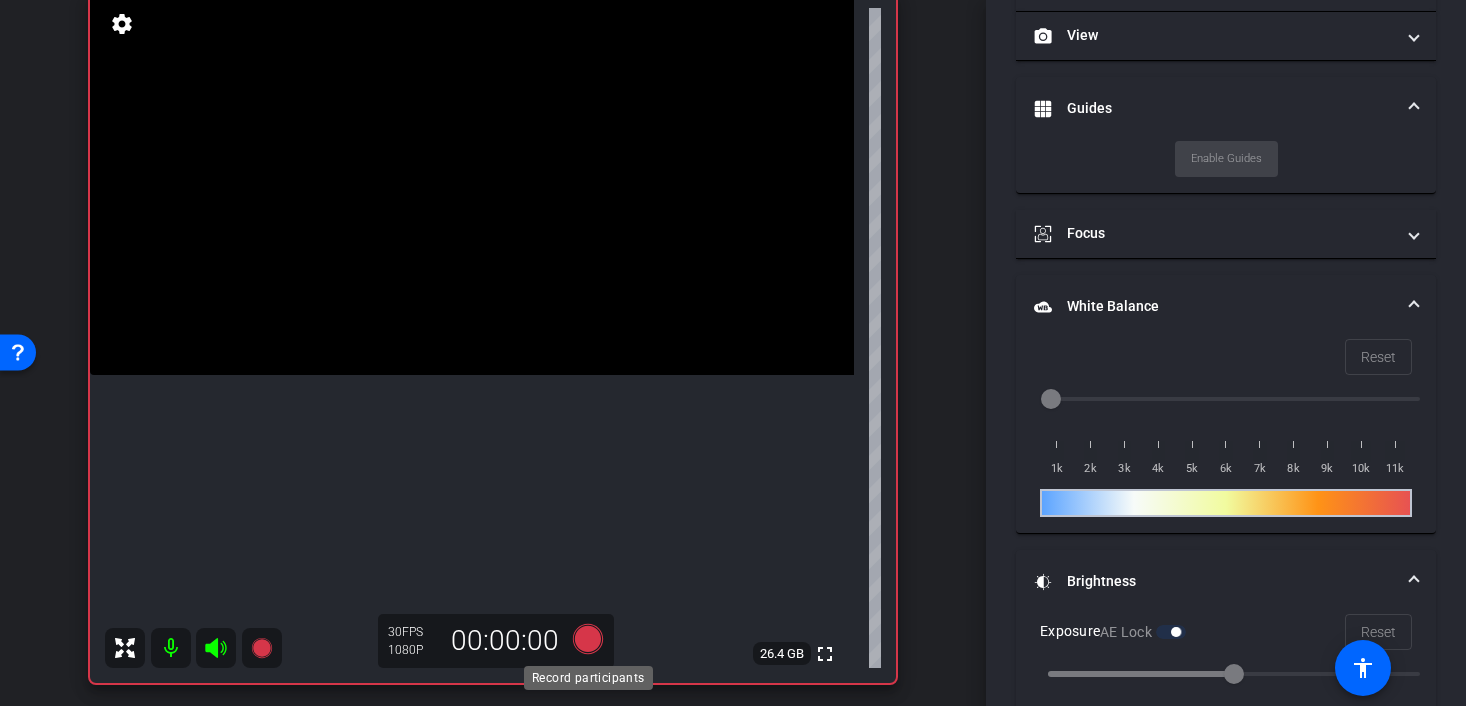scroll, scrollTop: 279, scrollLeft: 0, axis: vertical 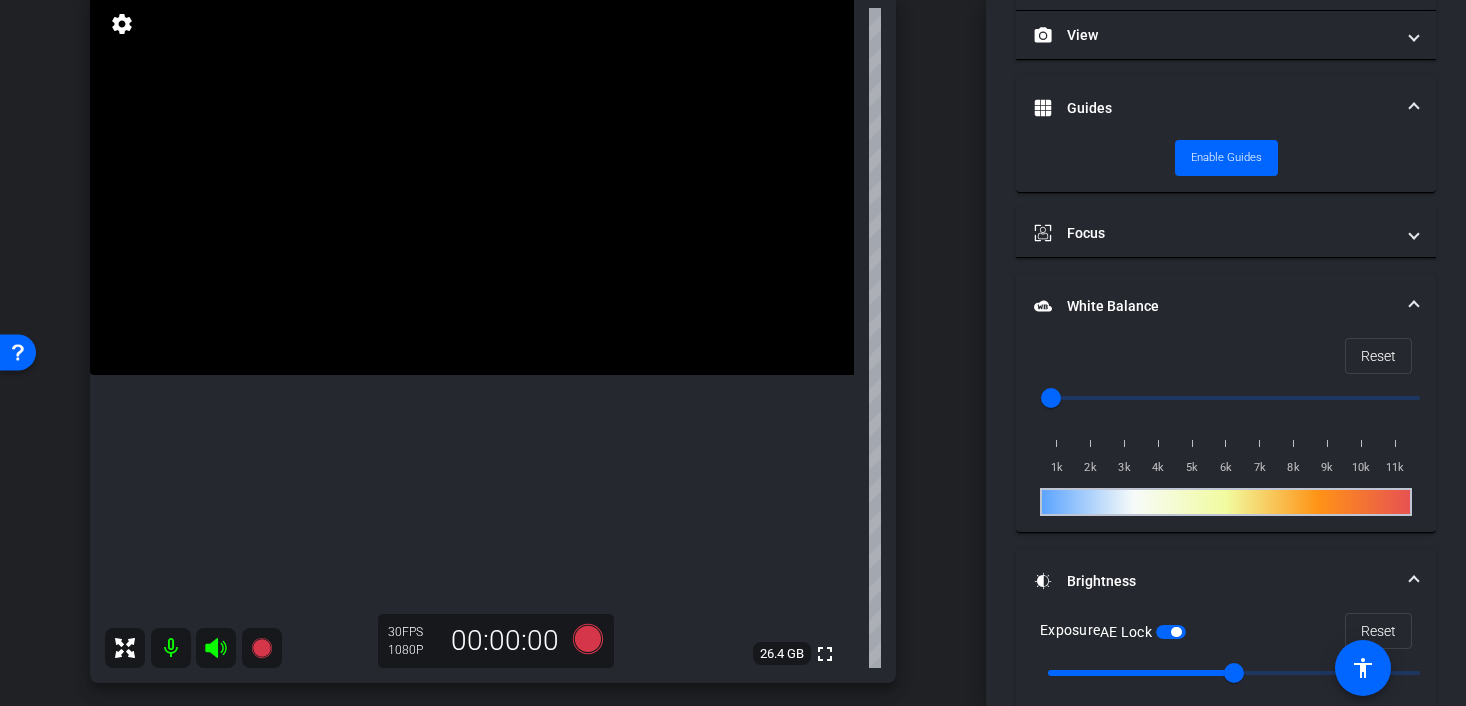 click at bounding box center [472, 184] 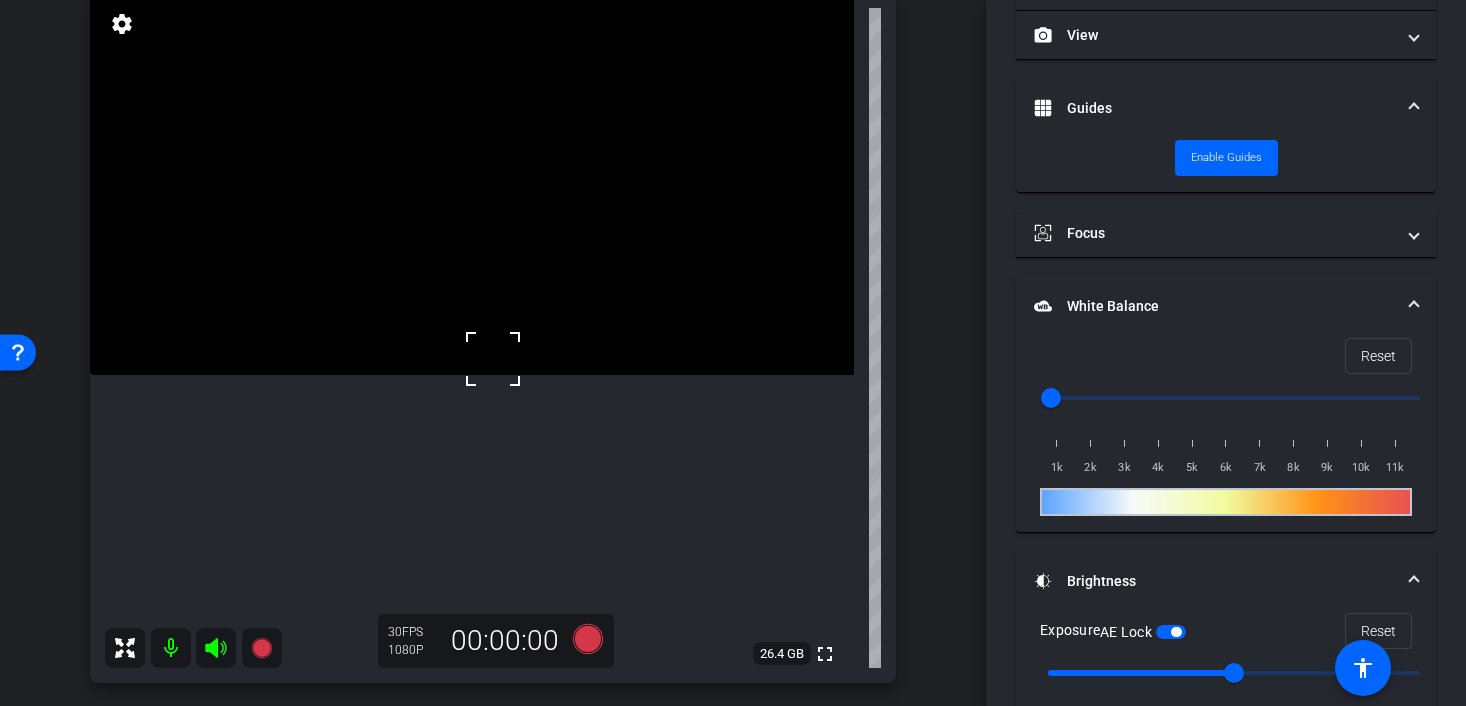 click at bounding box center [472, 184] 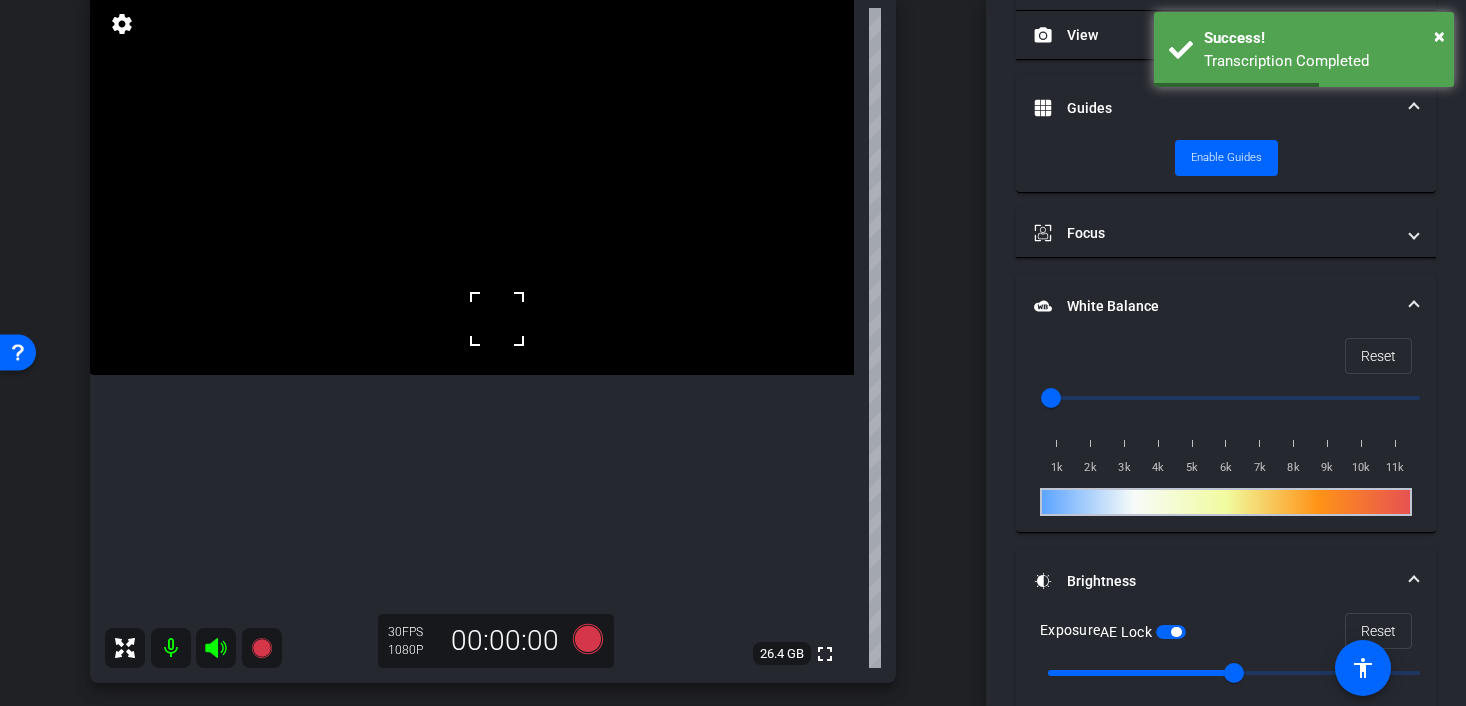 click at bounding box center [472, 184] 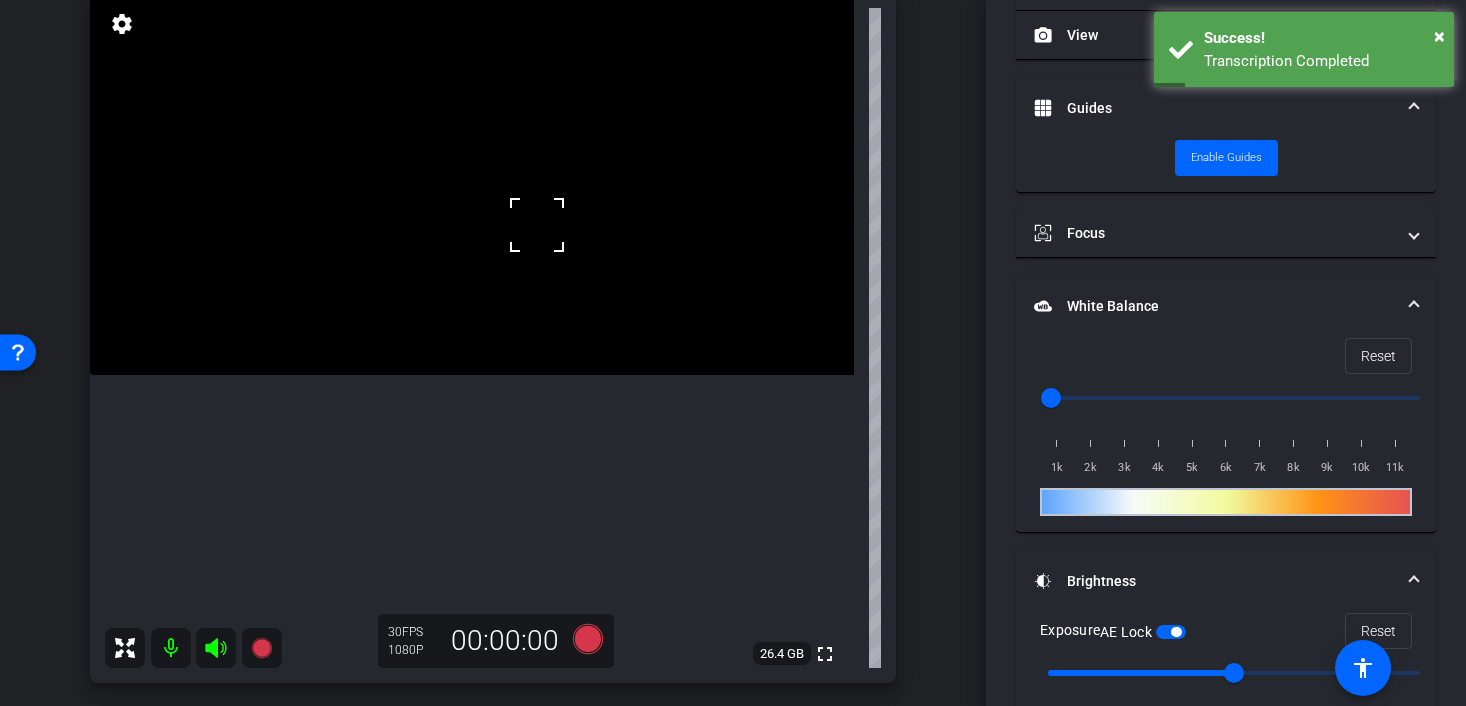 click at bounding box center (472, 184) 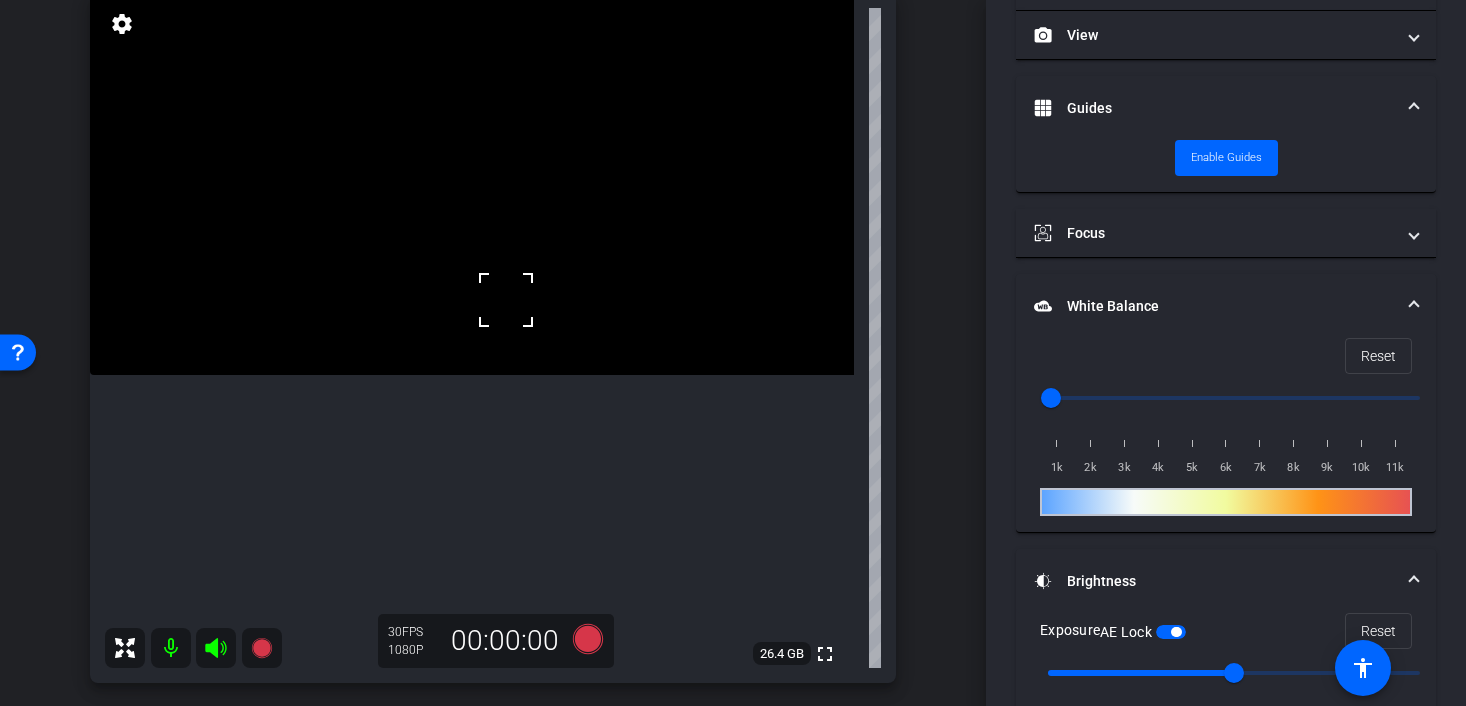 click at bounding box center (506, 300) 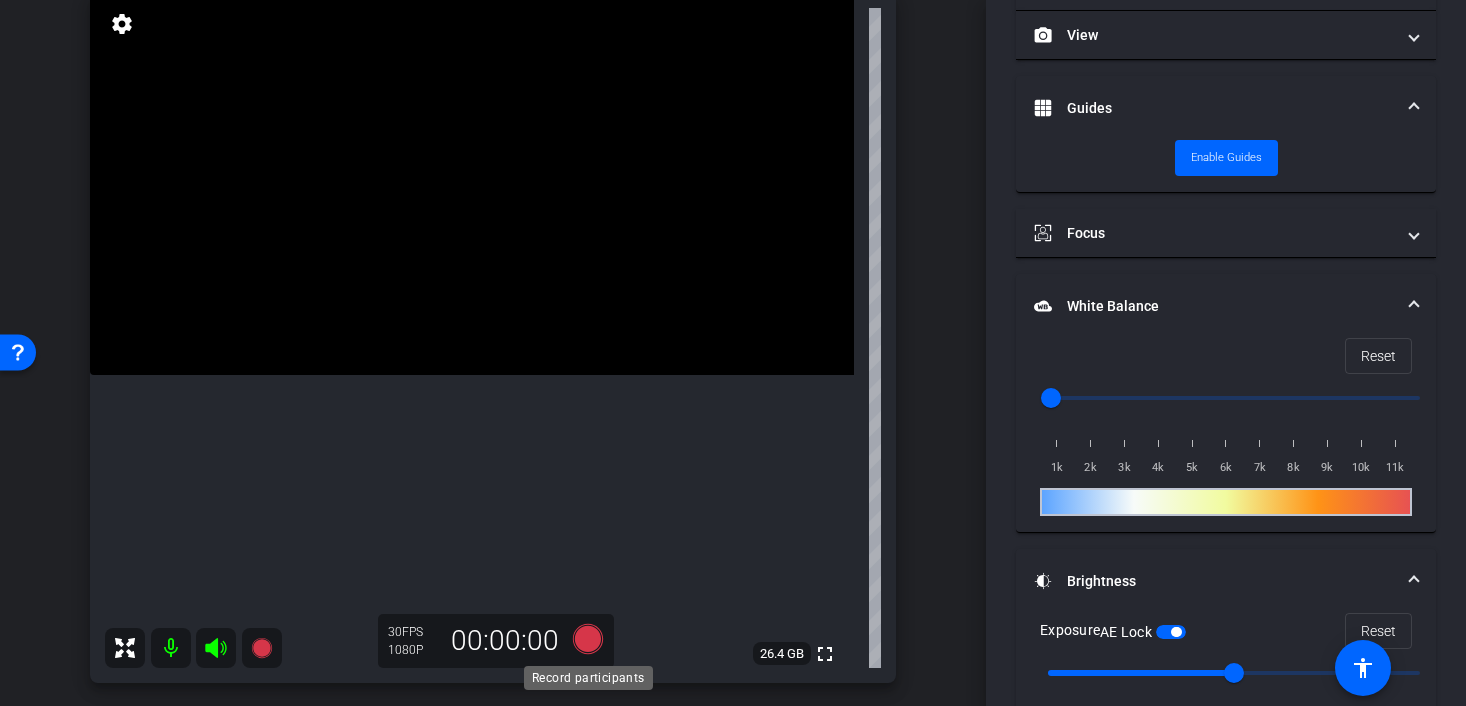 click 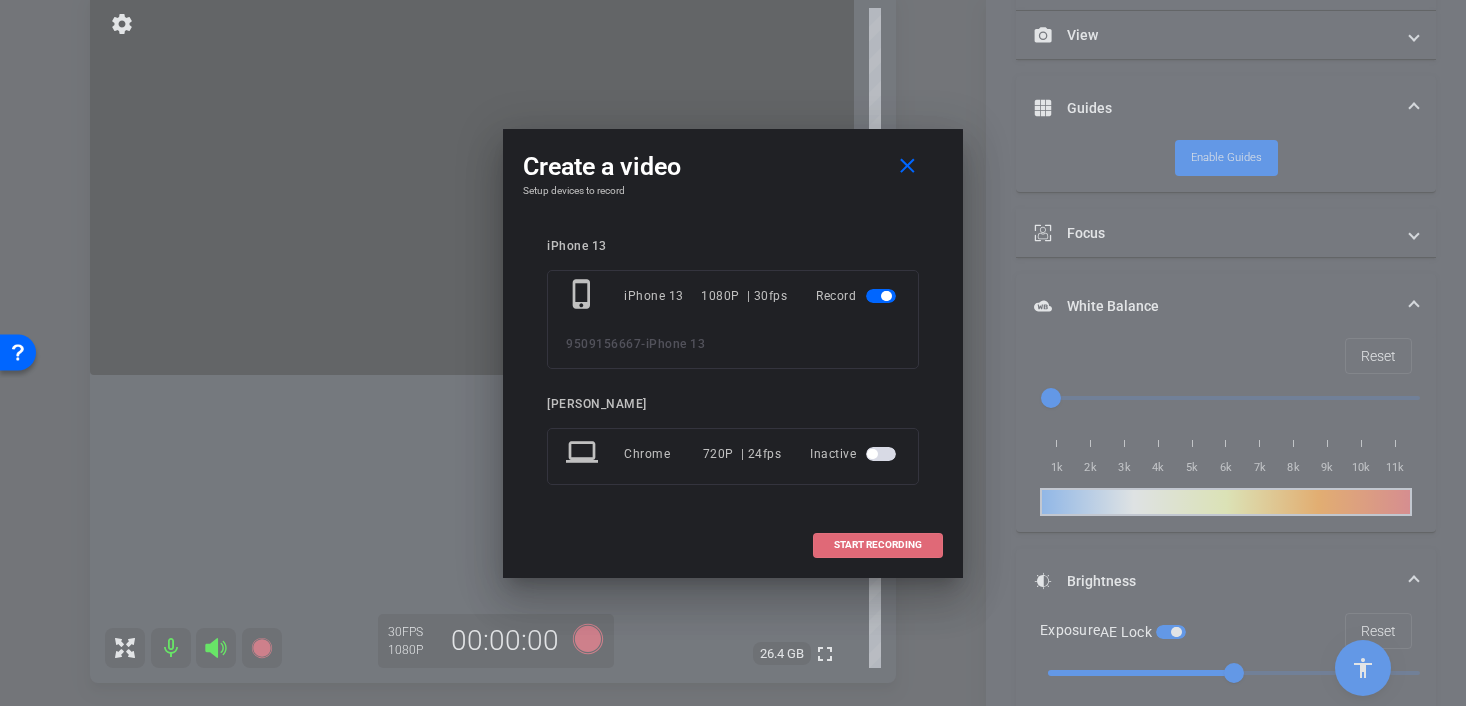 click at bounding box center (878, 545) 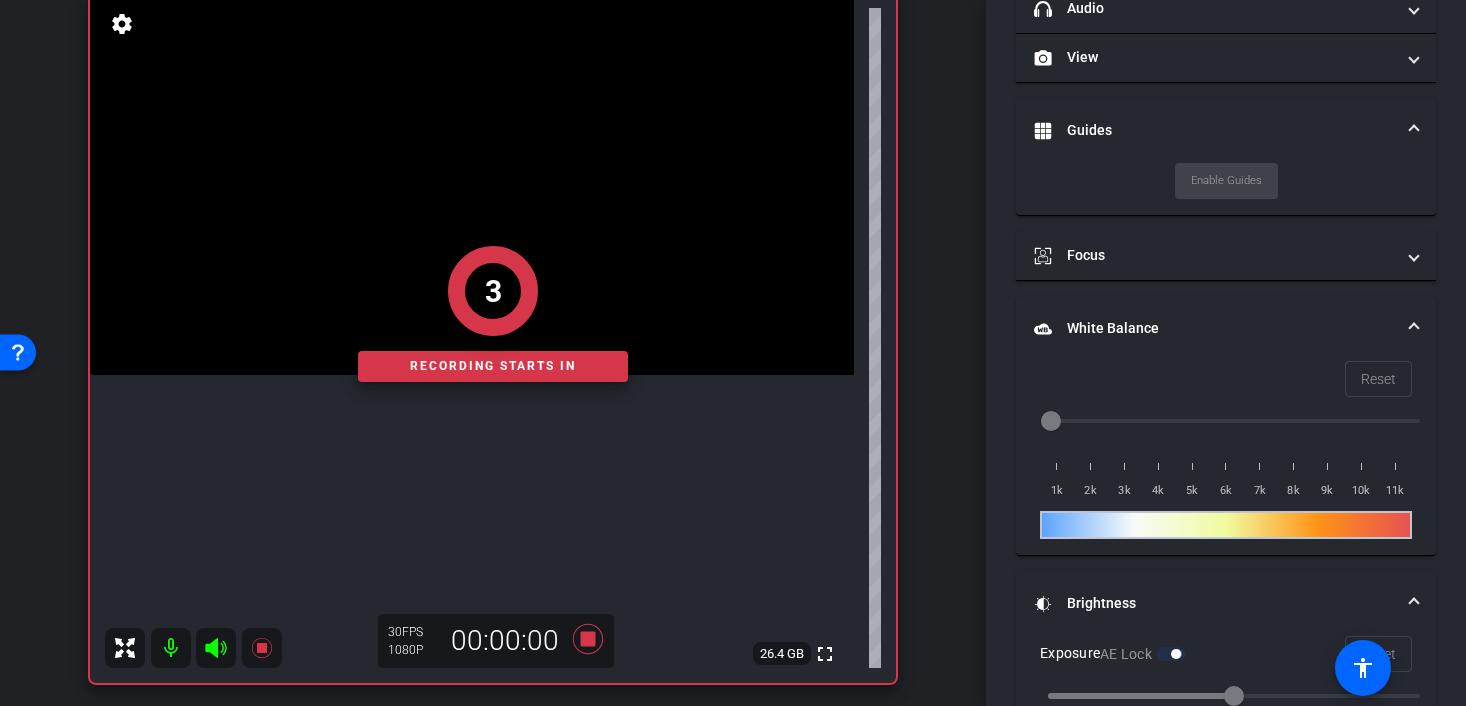 scroll, scrollTop: 301, scrollLeft: 0, axis: vertical 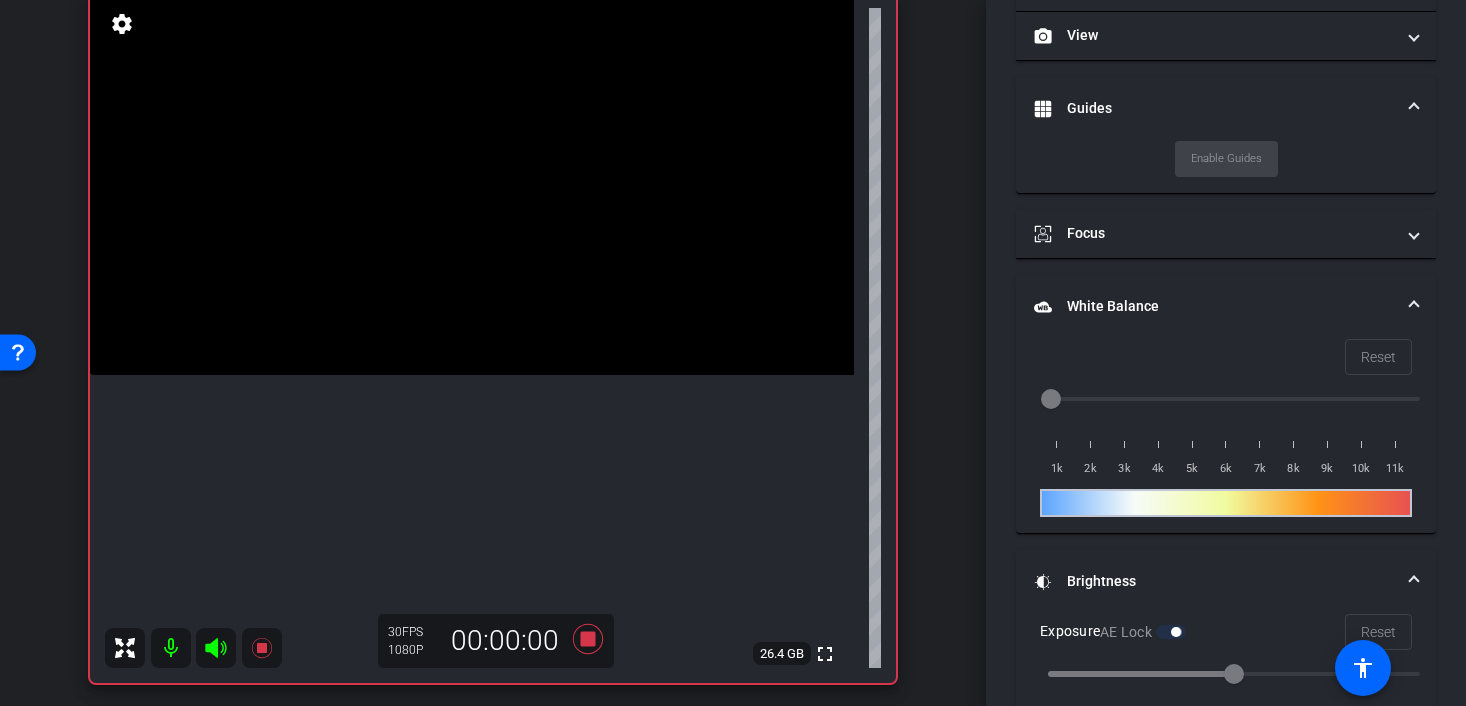 click at bounding box center [472, 184] 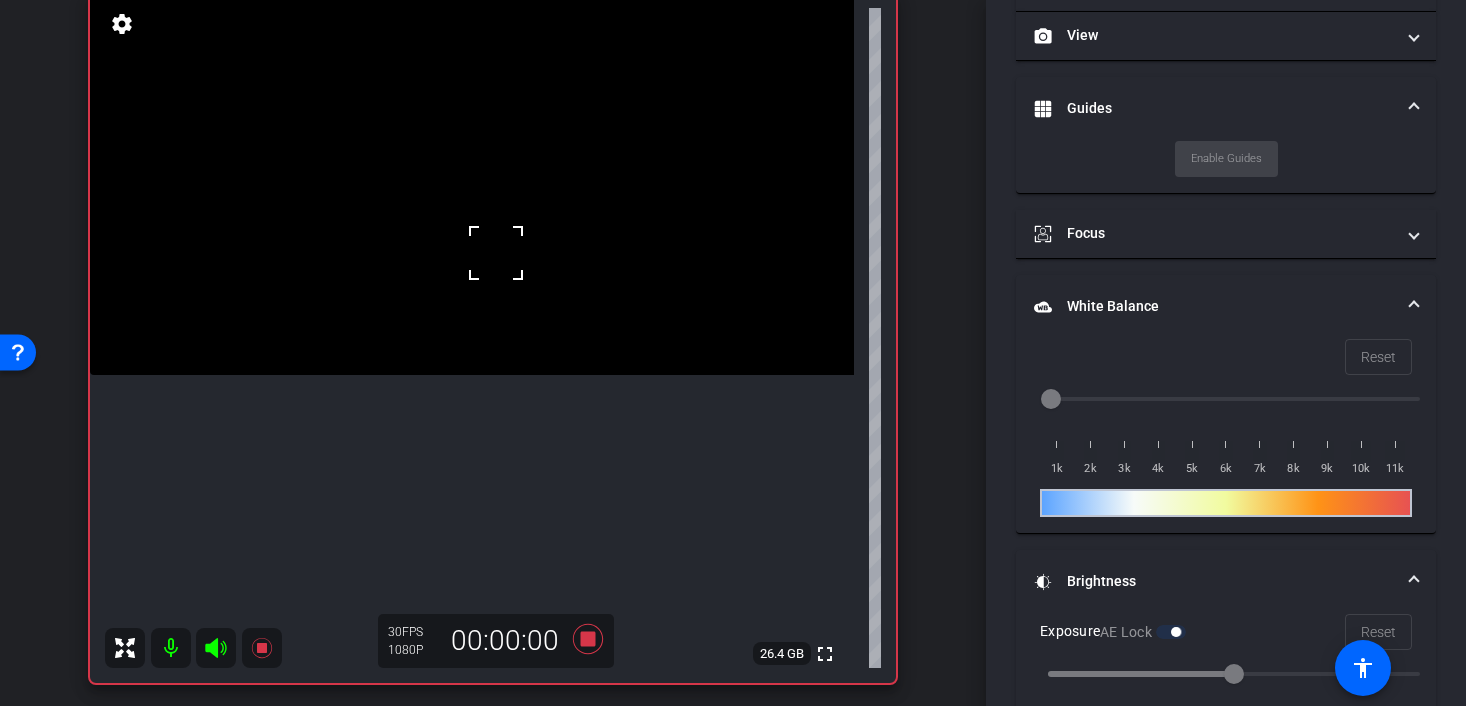 click at bounding box center (496, 253) 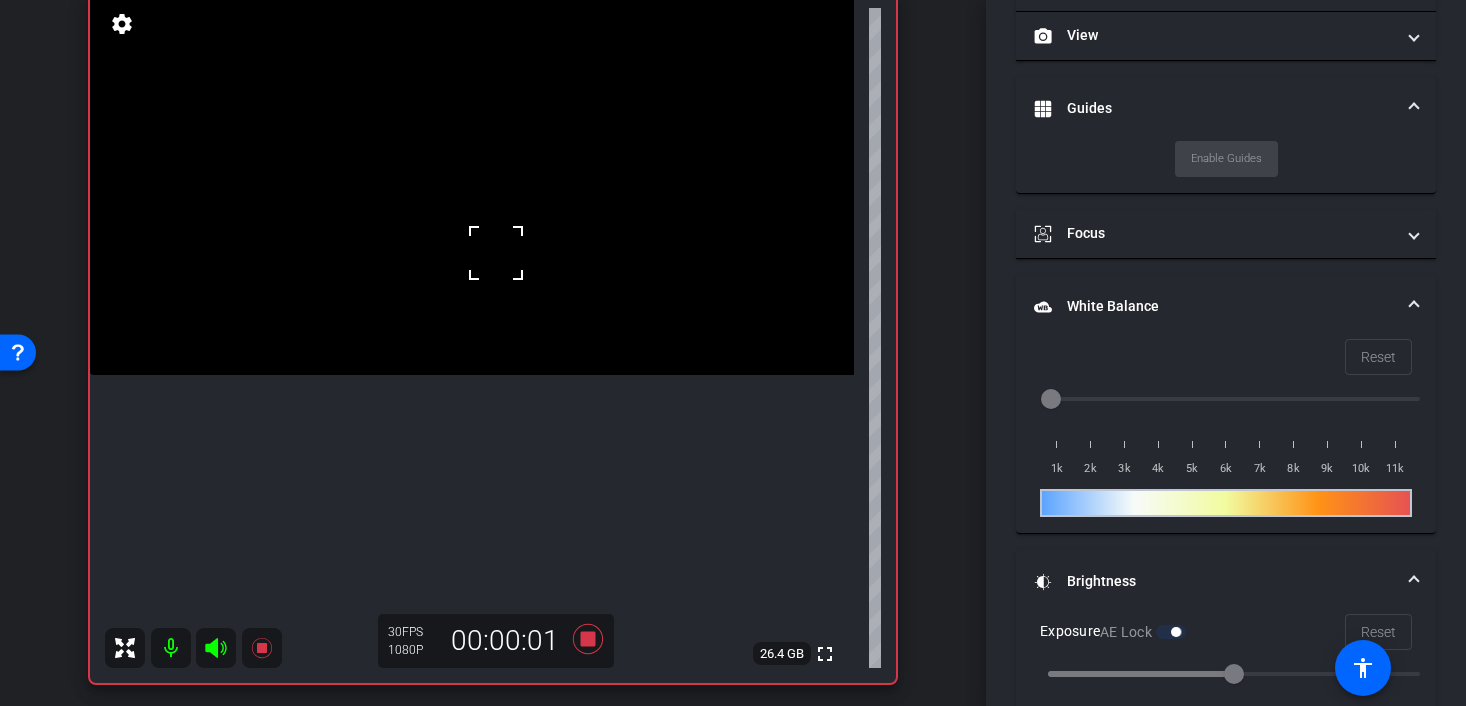 click at bounding box center [496, 253] 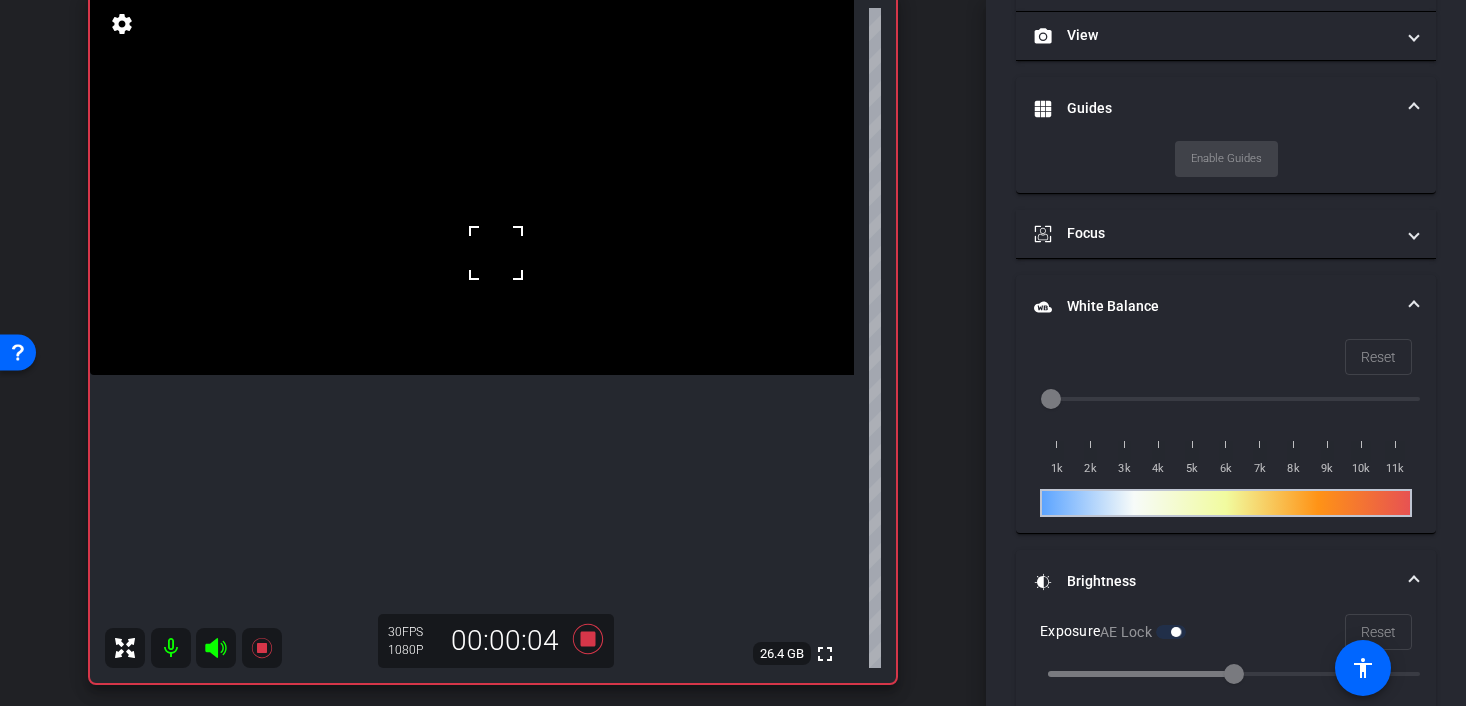 click at bounding box center [472, 184] 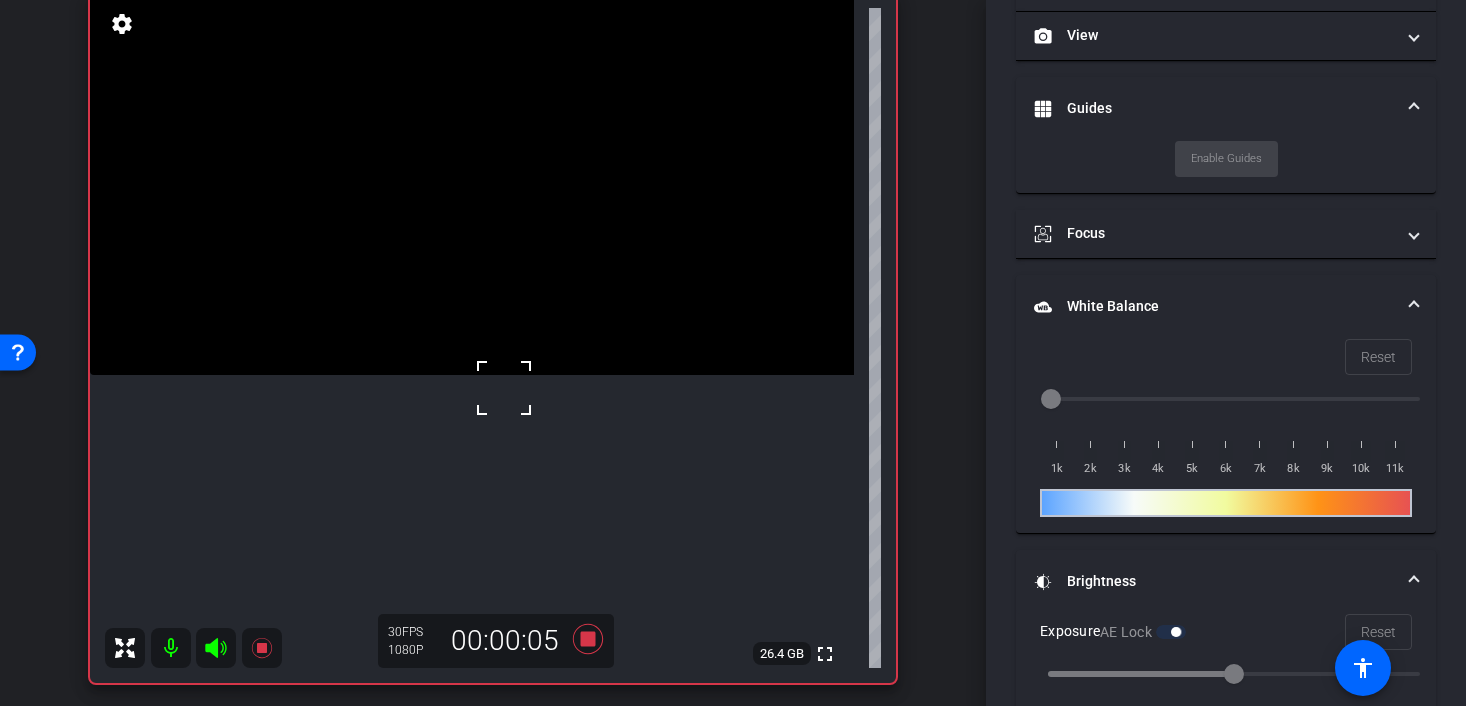 click at bounding box center (472, 184) 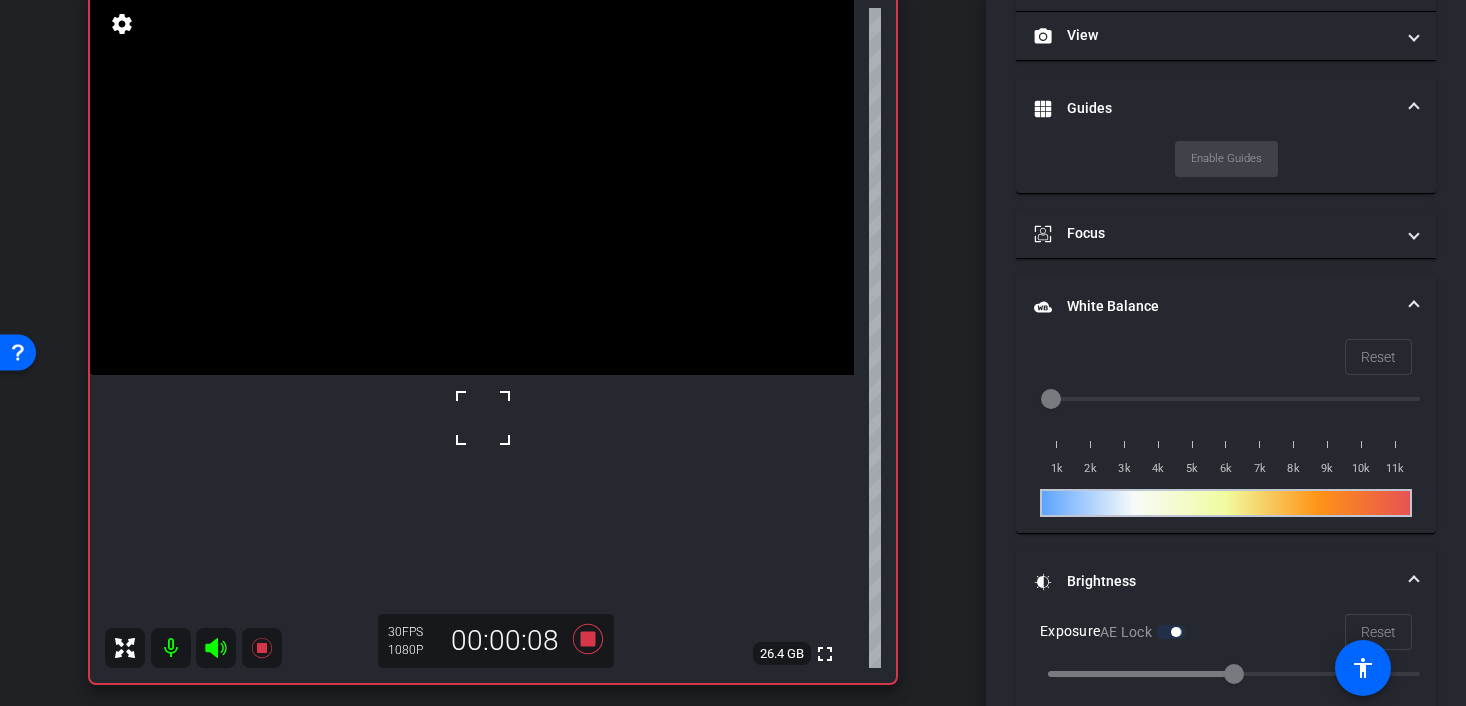 click at bounding box center (483, 418) 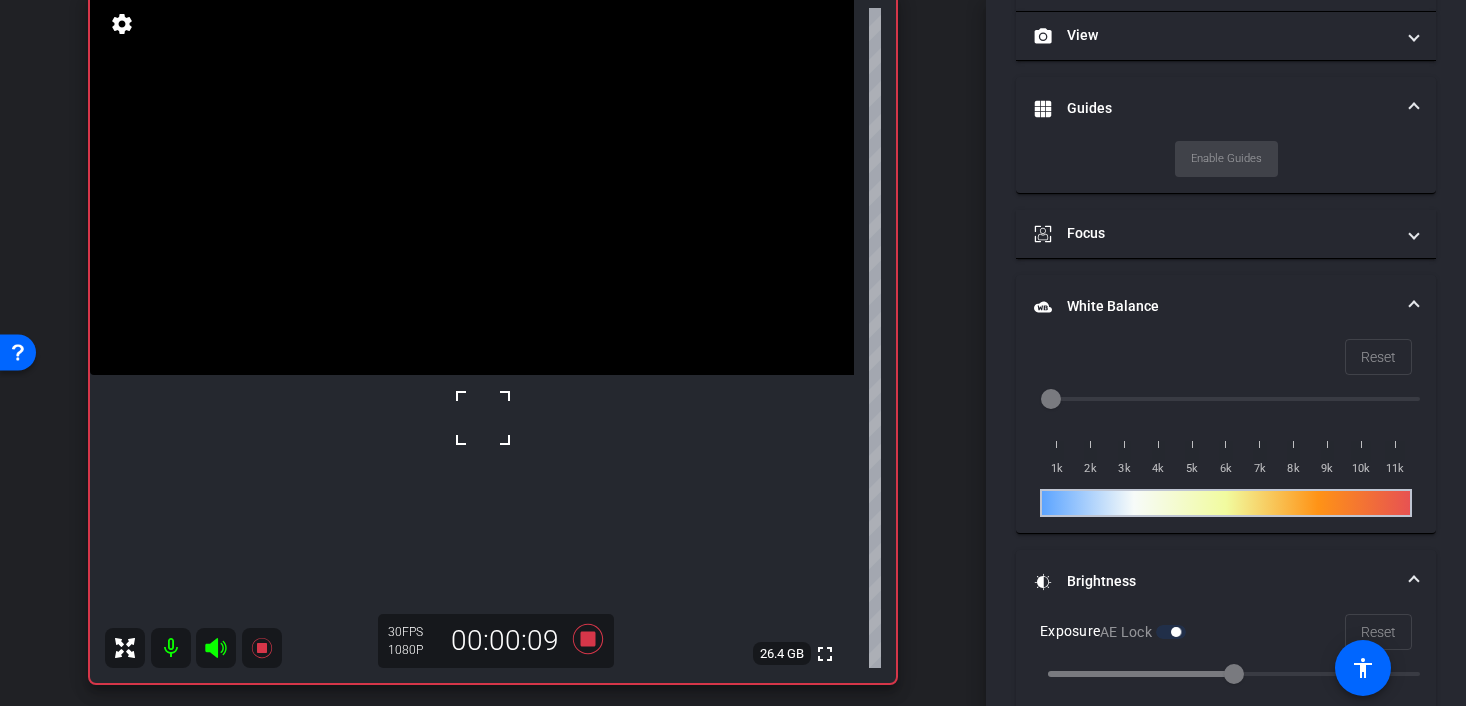 click at bounding box center (483, 418) 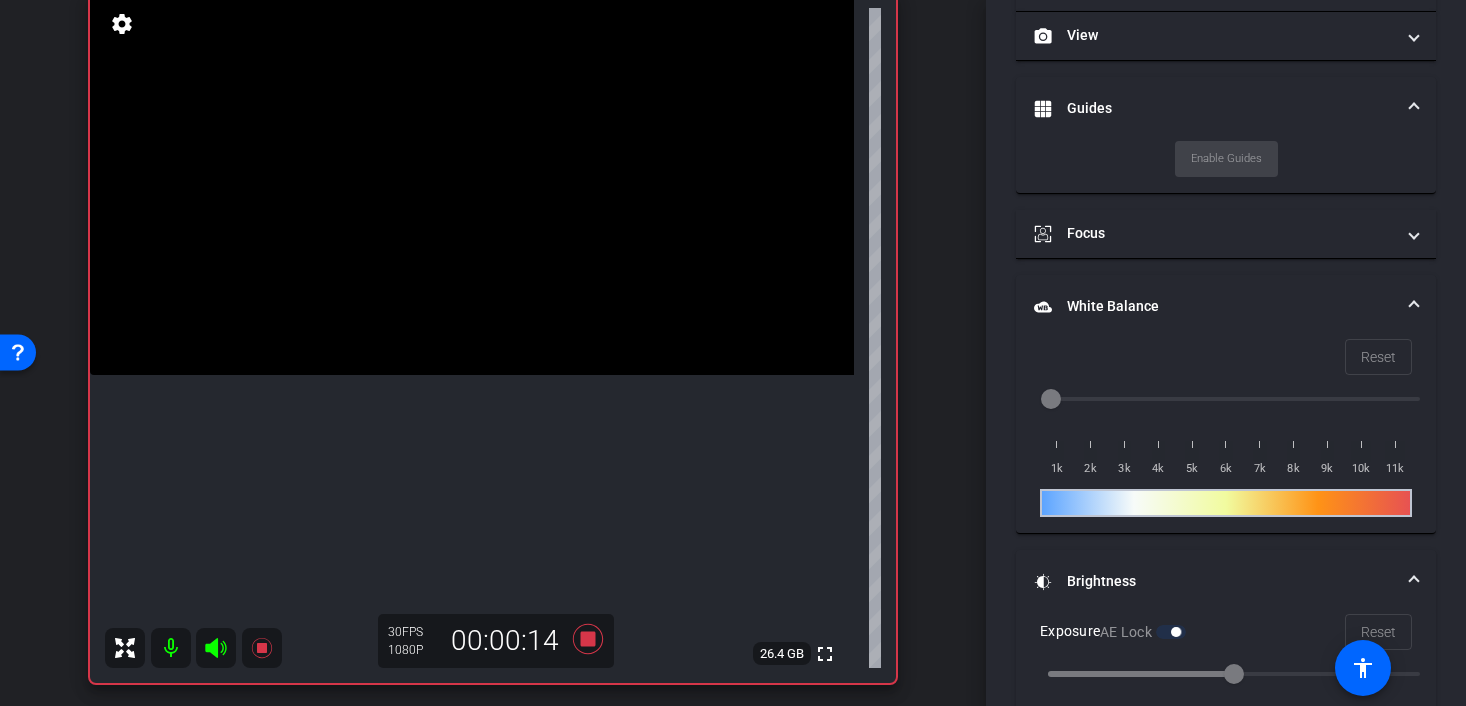 click at bounding box center (472, 184) 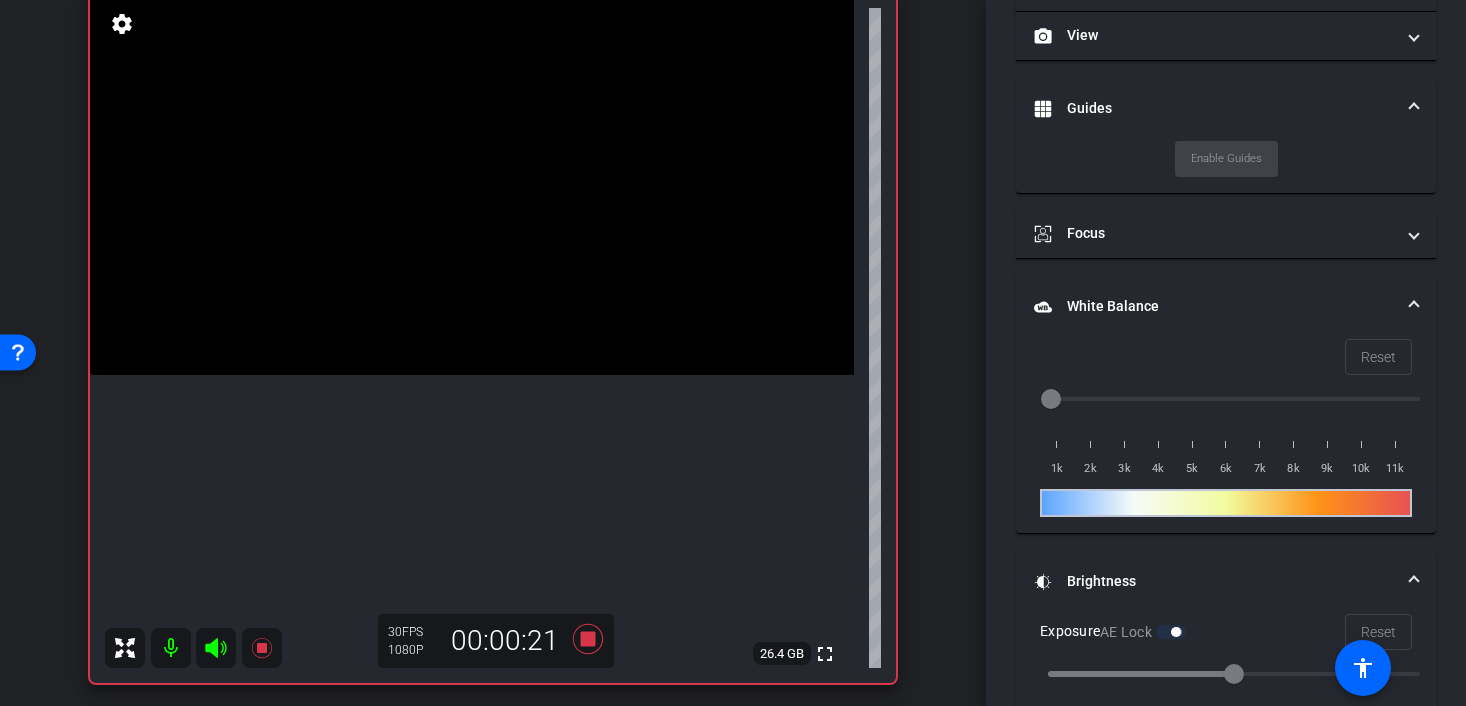 click at bounding box center (472, 184) 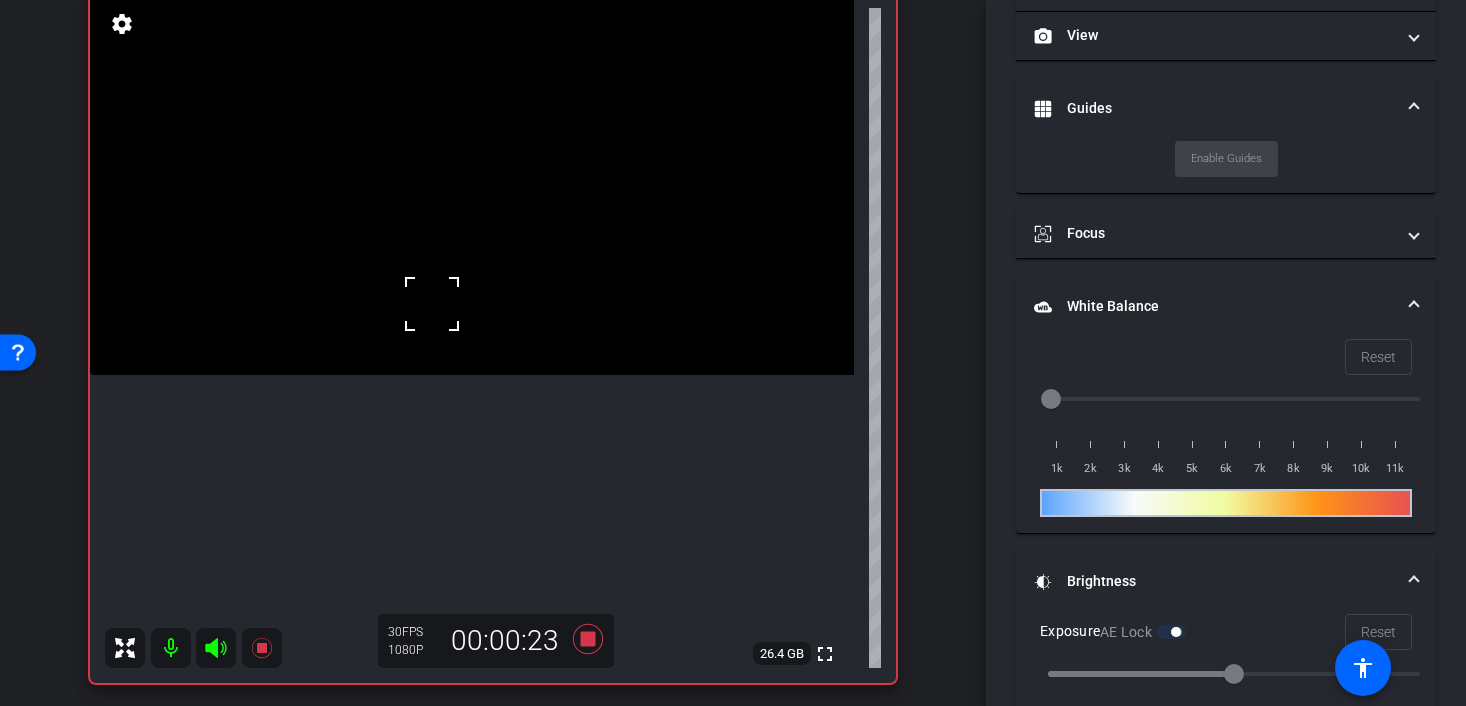click at bounding box center (472, 184) 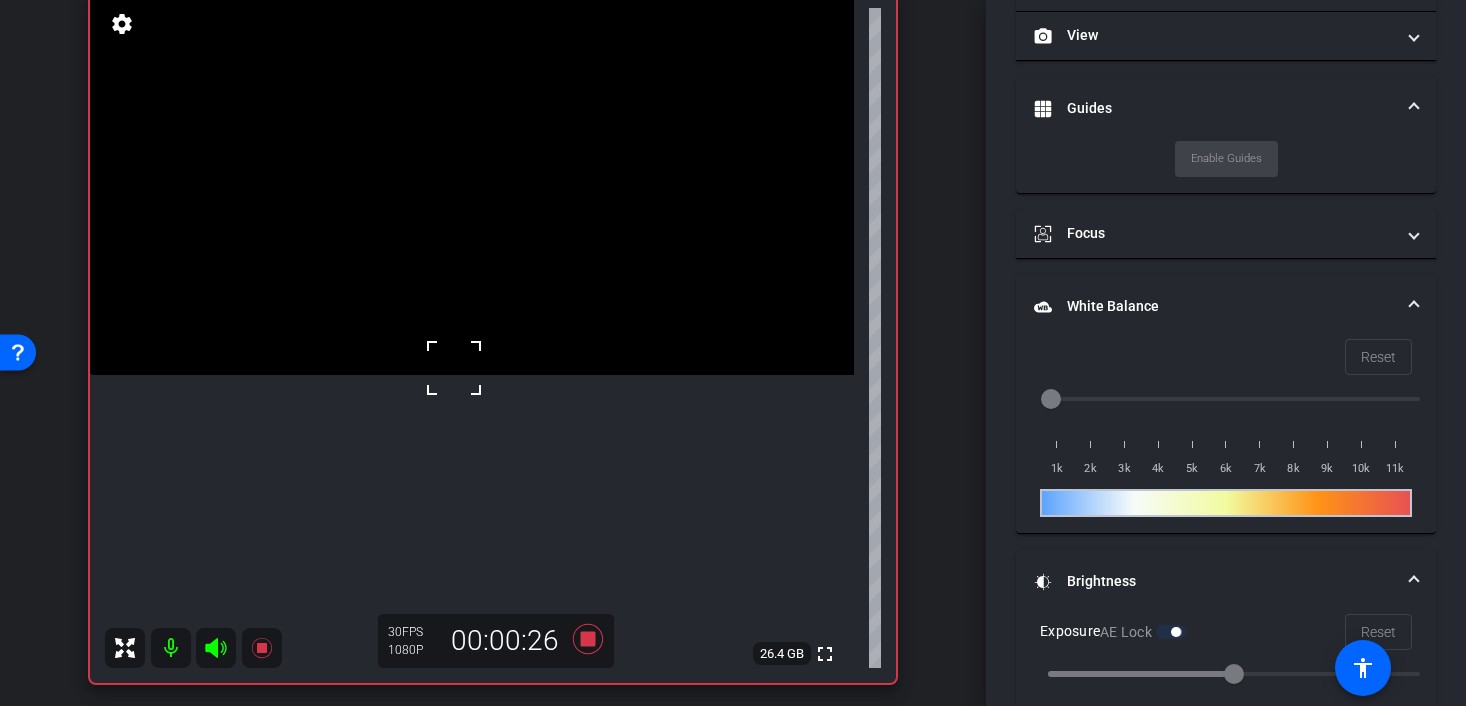 click at bounding box center (454, 368) 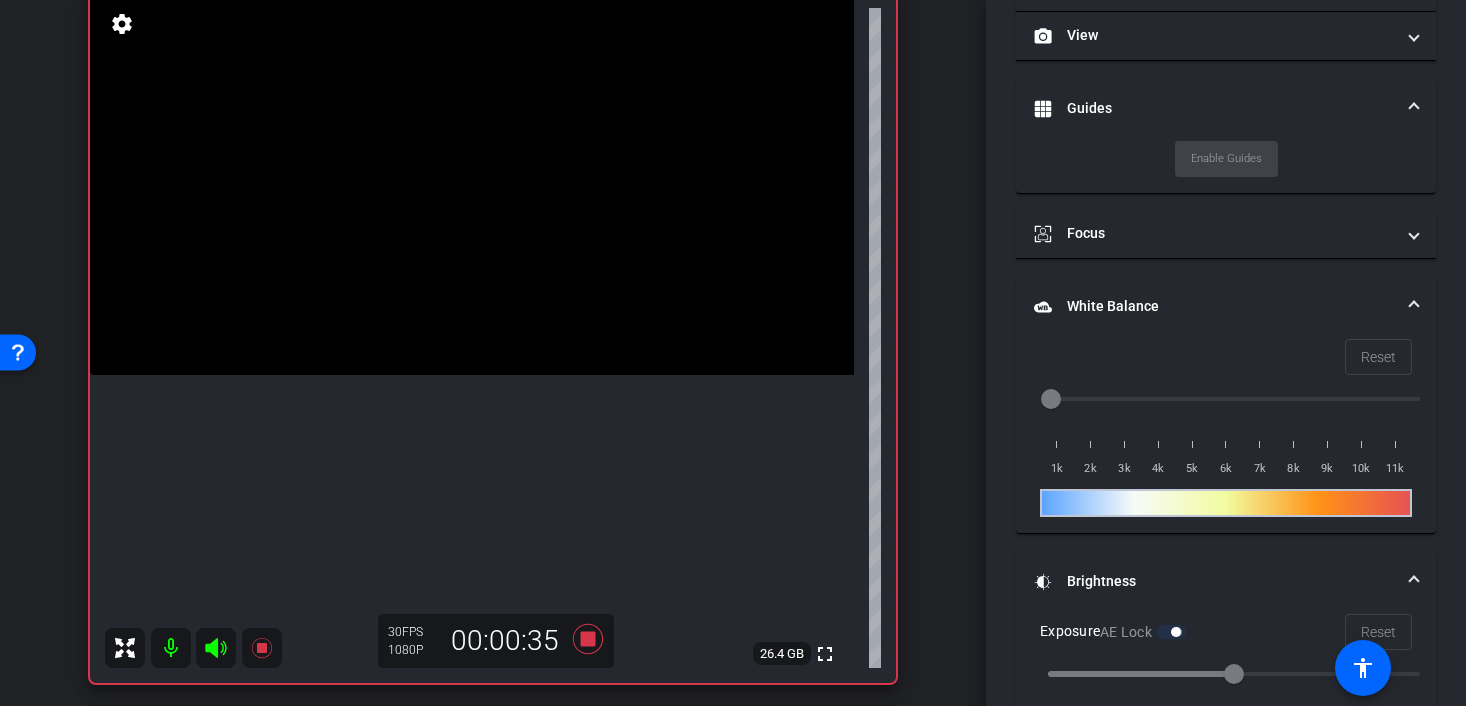 click at bounding box center [472, 184] 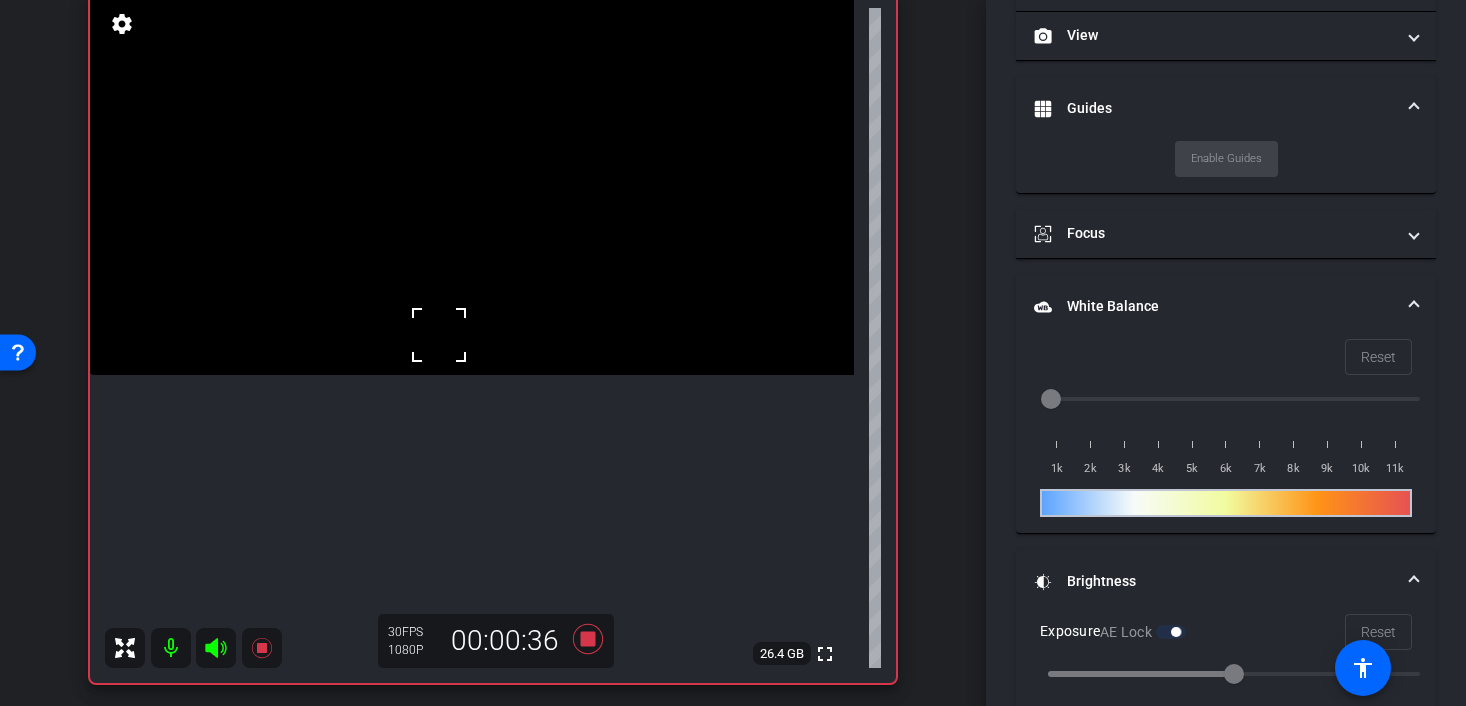click at bounding box center [472, 184] 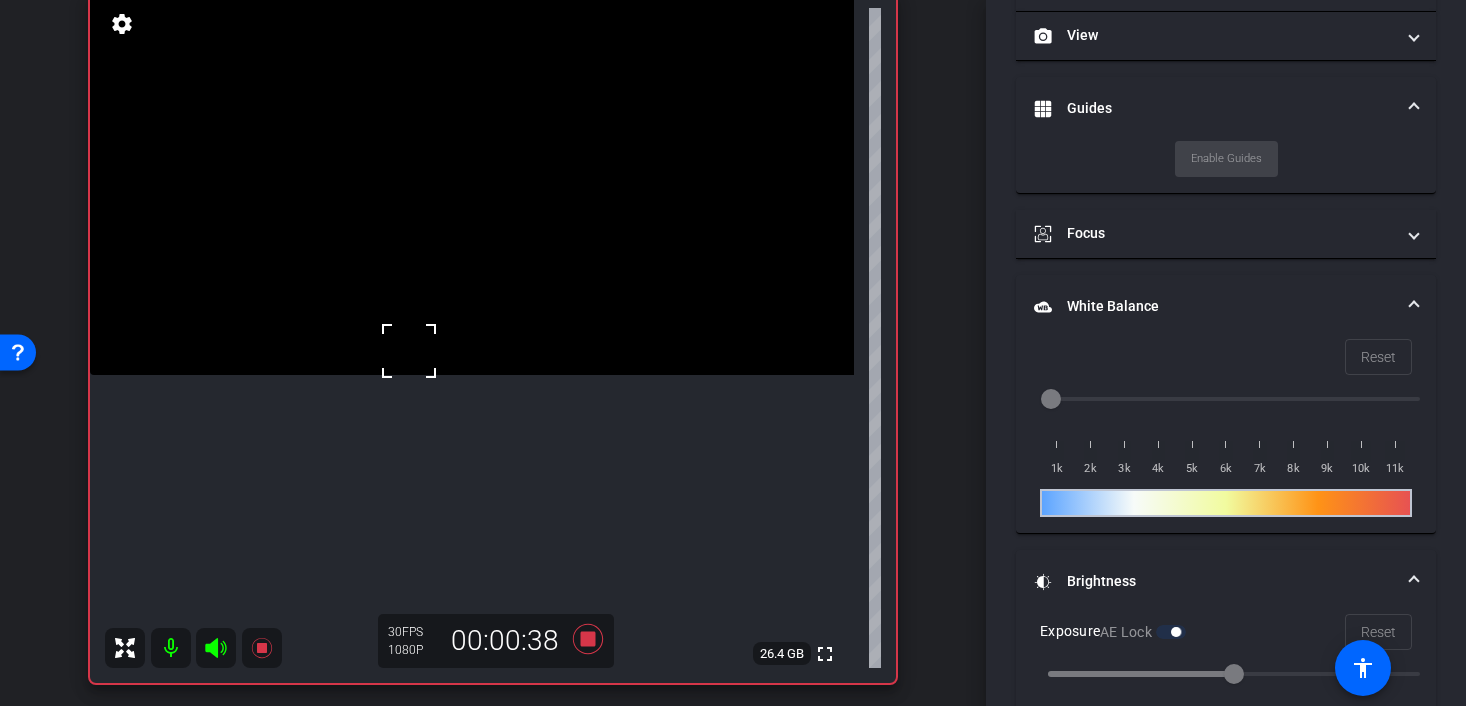 click at bounding box center [409, 351] 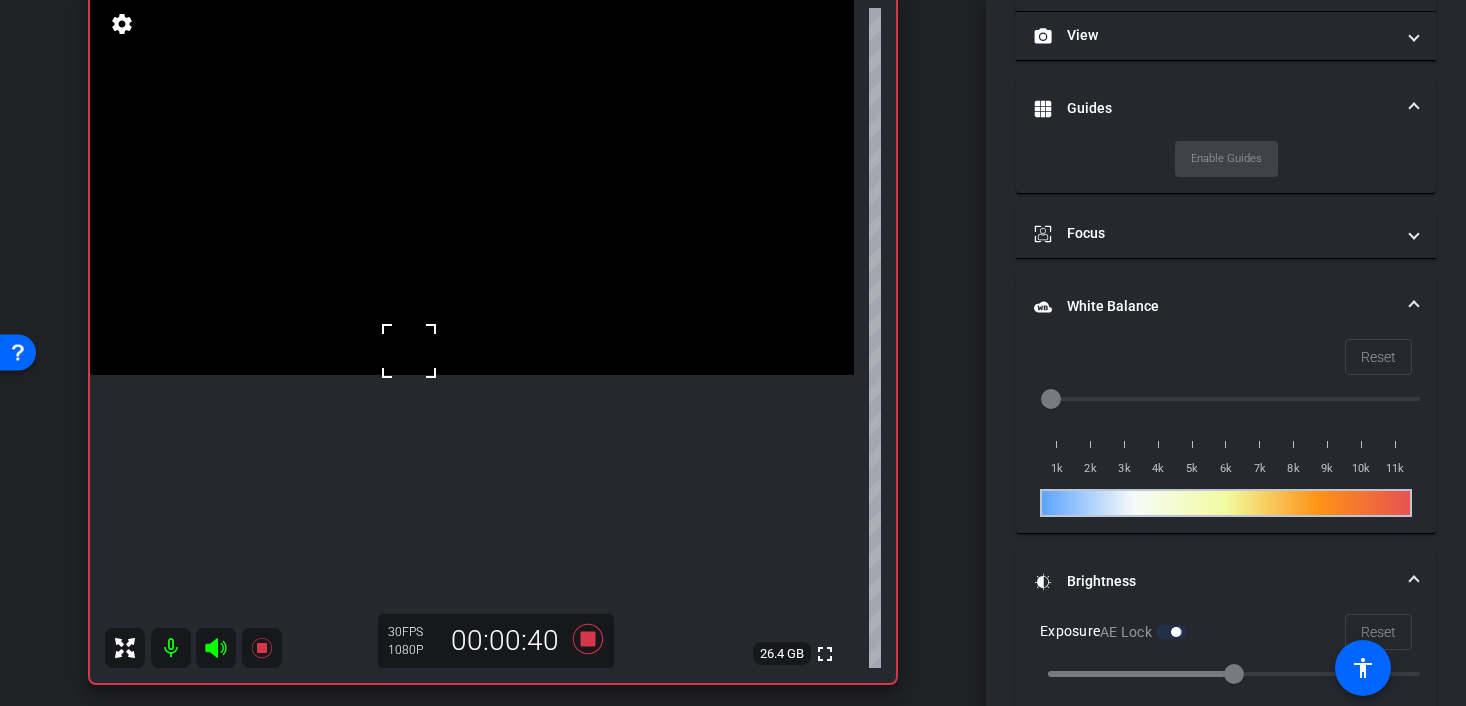 drag, startPoint x: 409, startPoint y: 351, endPoint x: 420, endPoint y: 351, distance: 11 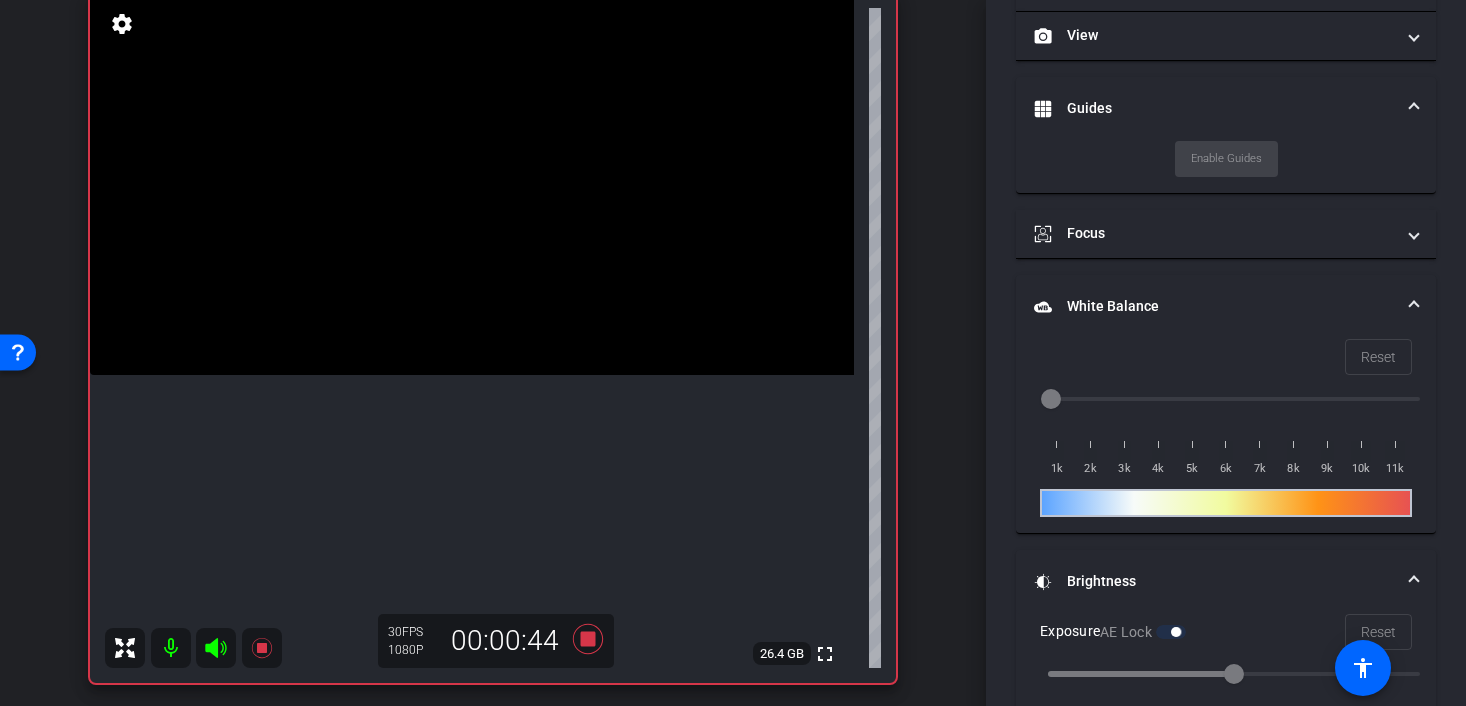 click at bounding box center (472, 184) 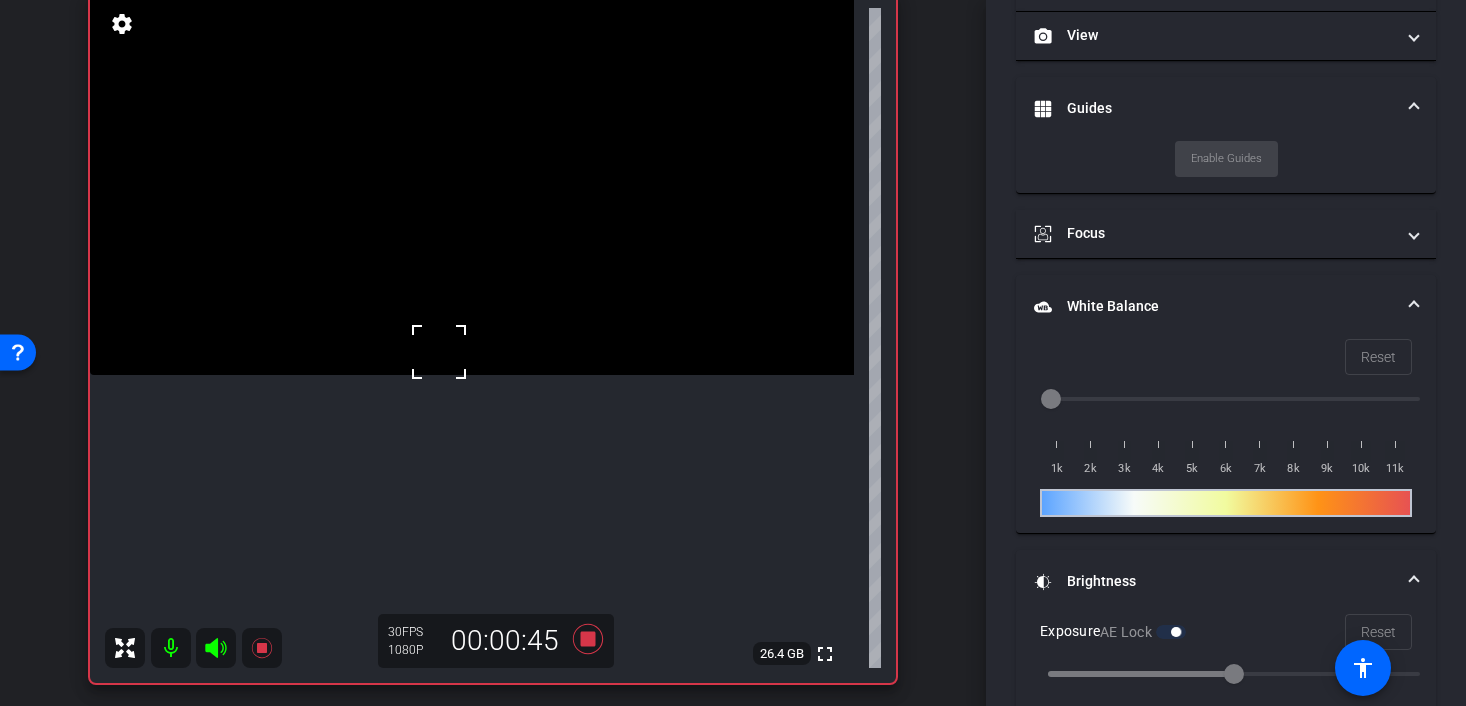click at bounding box center (472, 184) 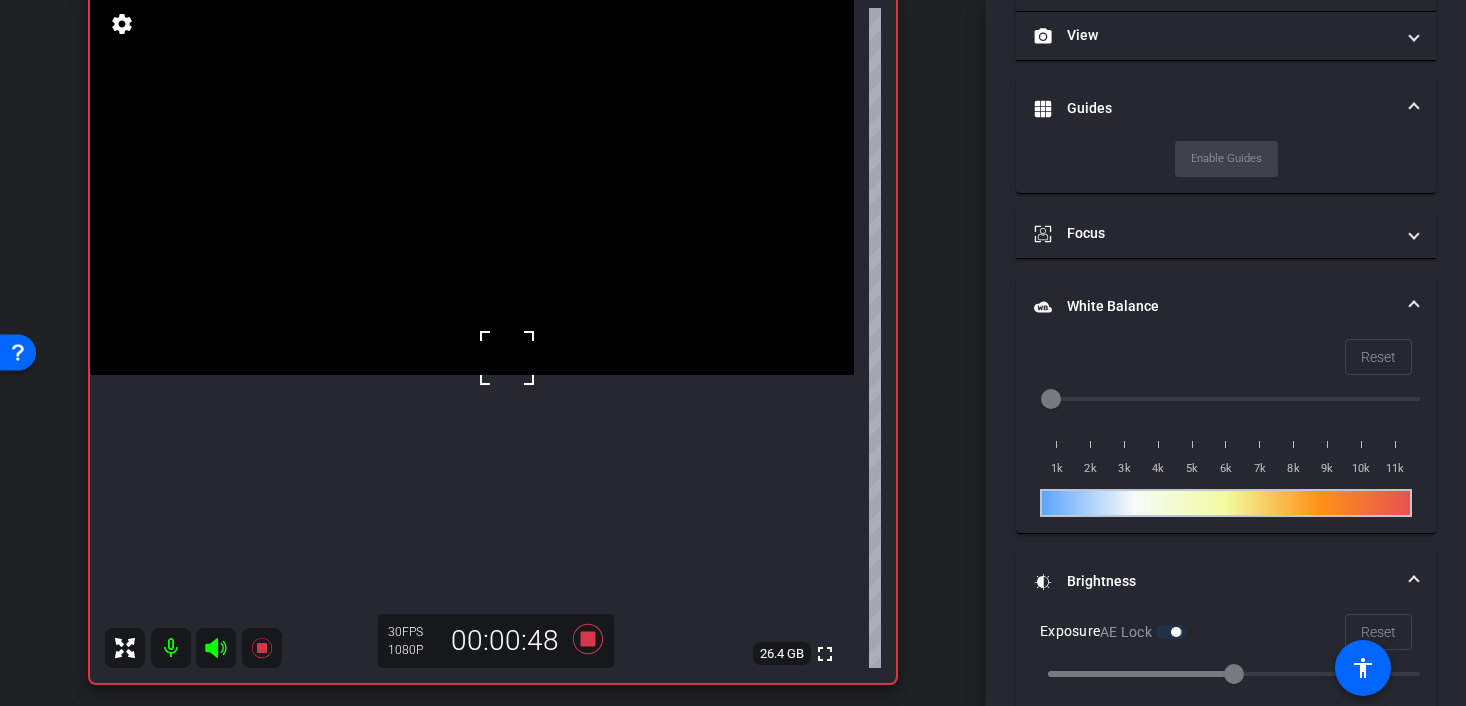 click at bounding box center [472, 184] 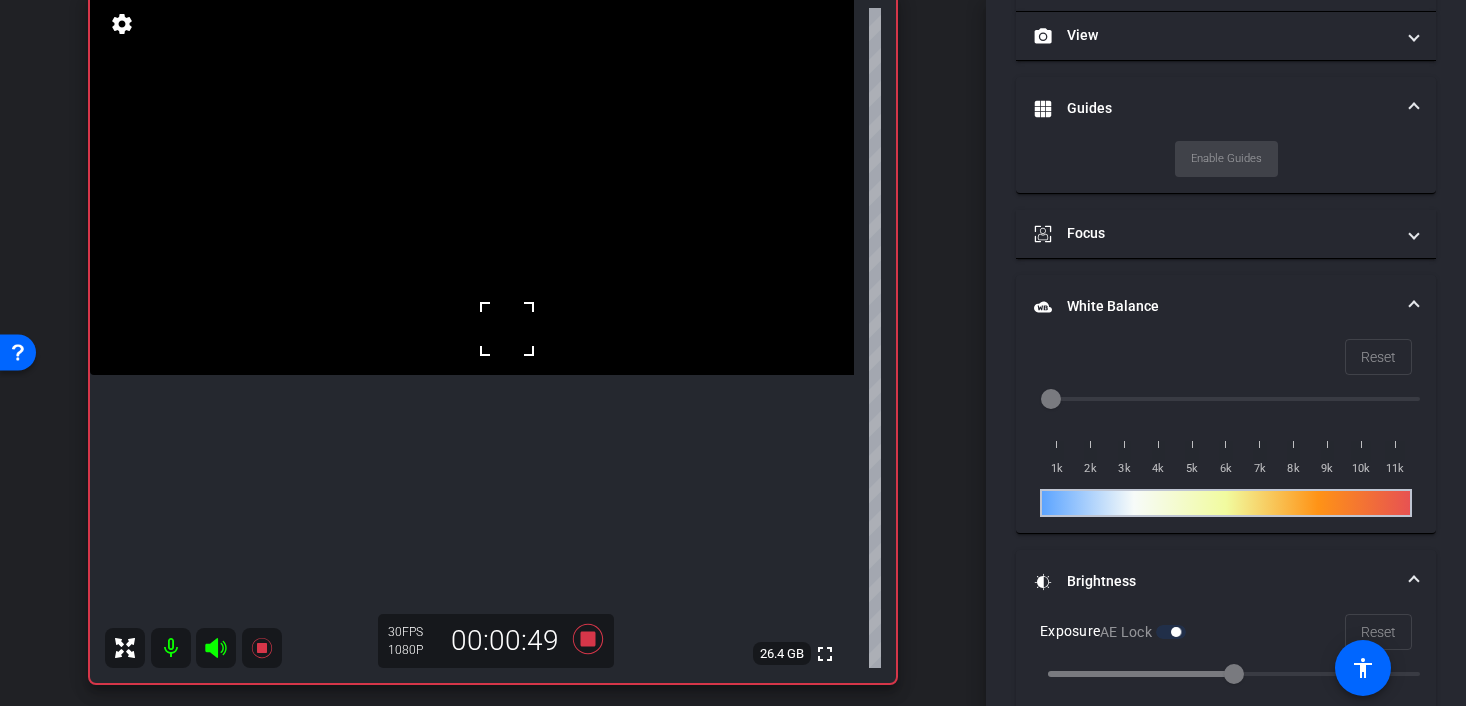 click at bounding box center (472, 184) 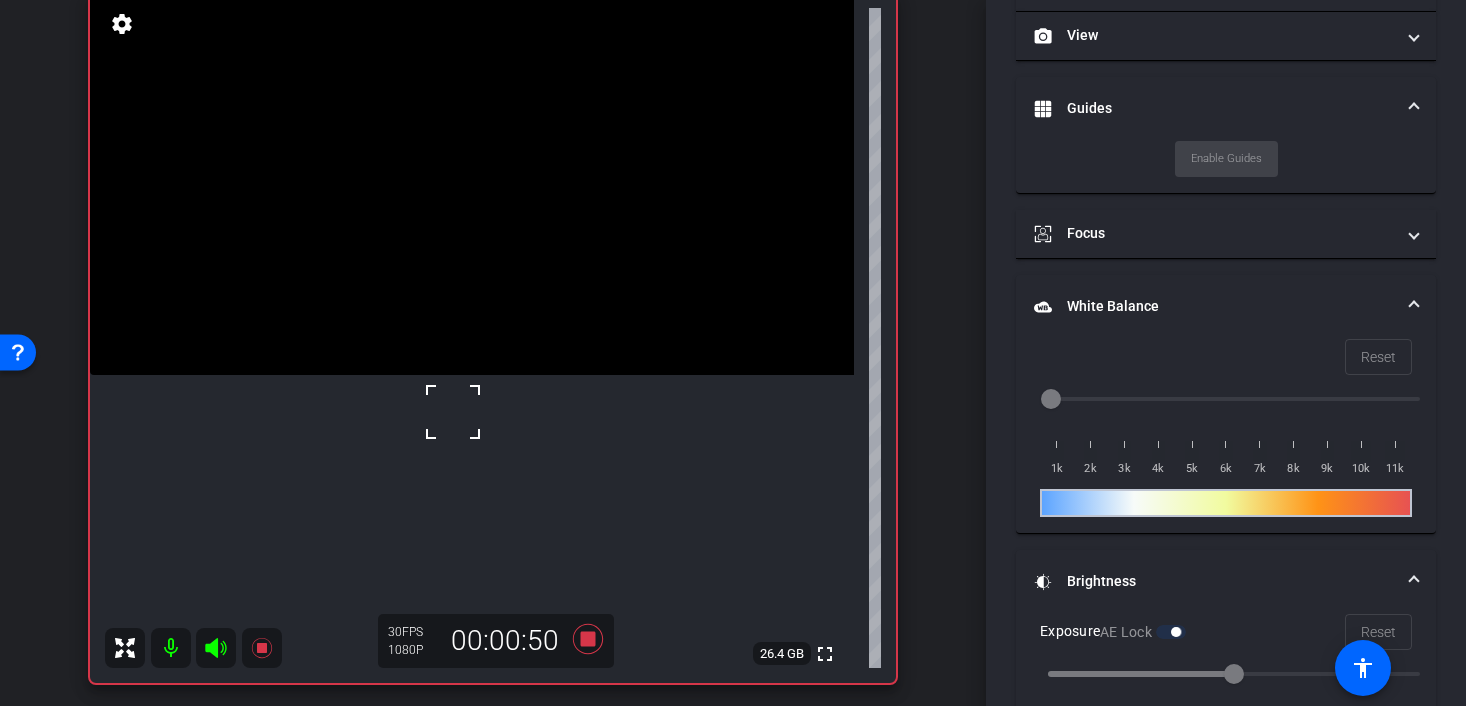 click at bounding box center (472, 184) 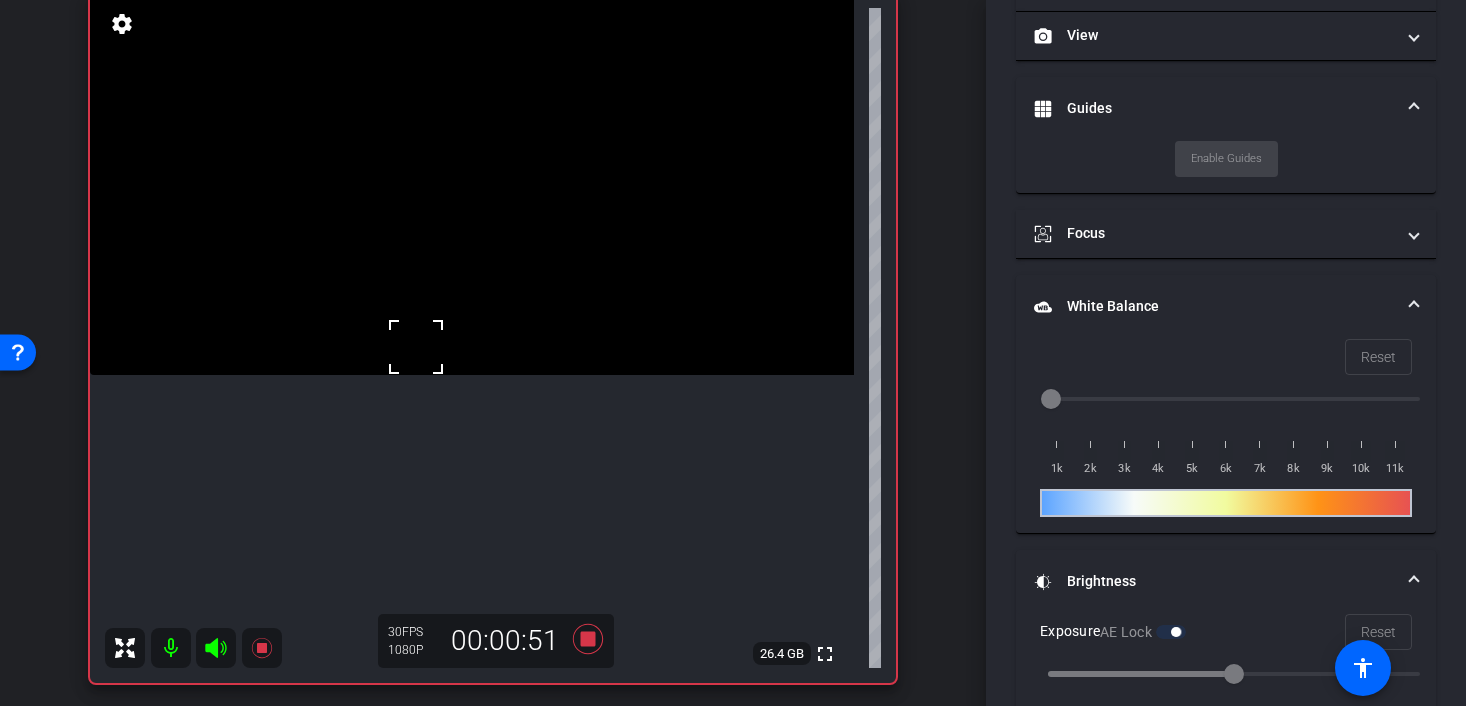 click at bounding box center (472, 184) 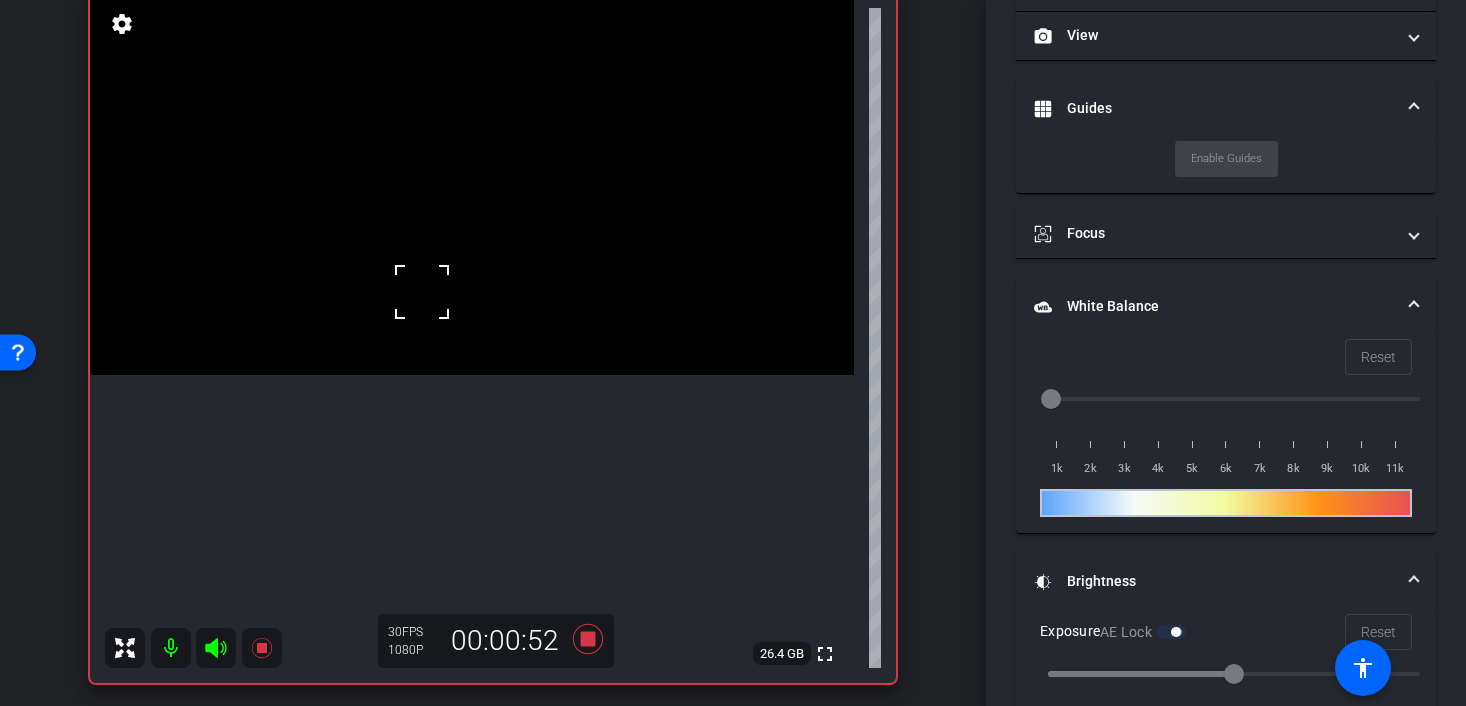 click at bounding box center [472, 184] 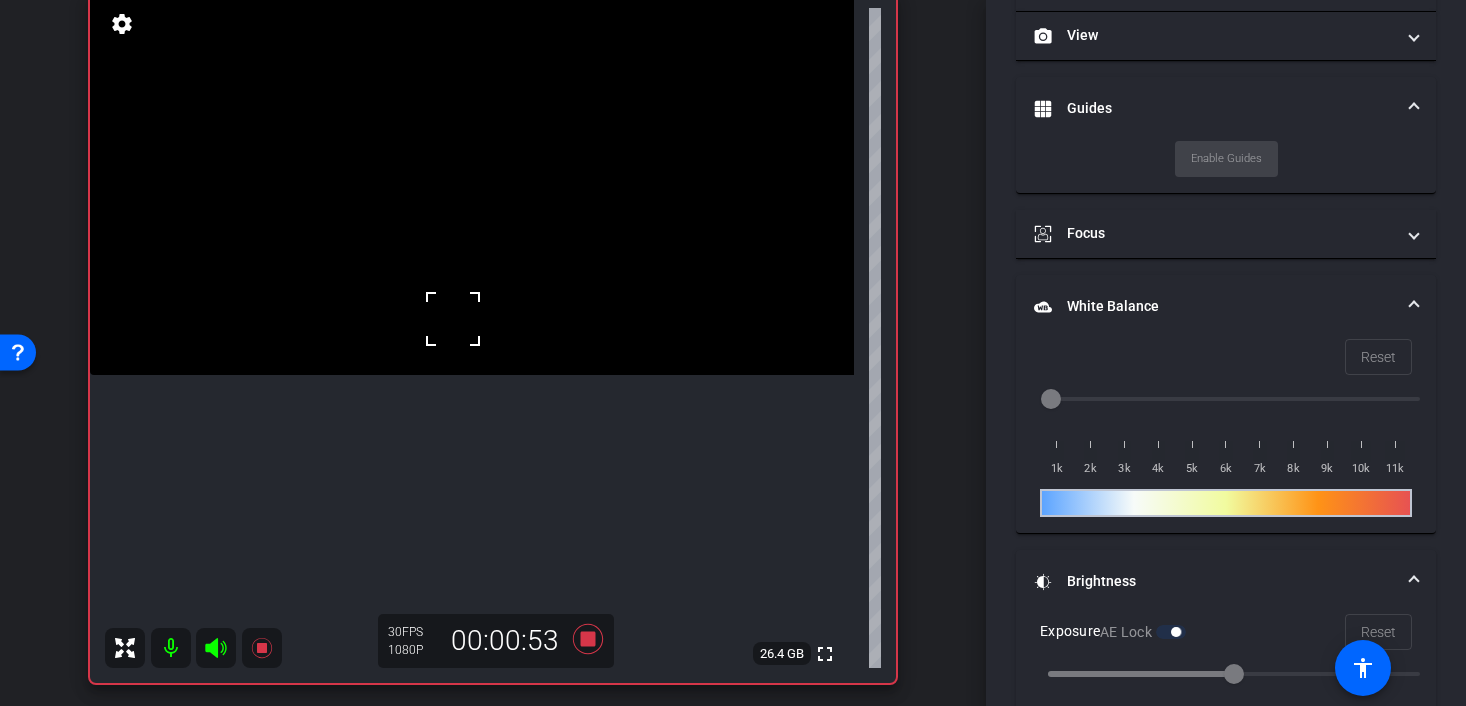 click at bounding box center [453, 319] 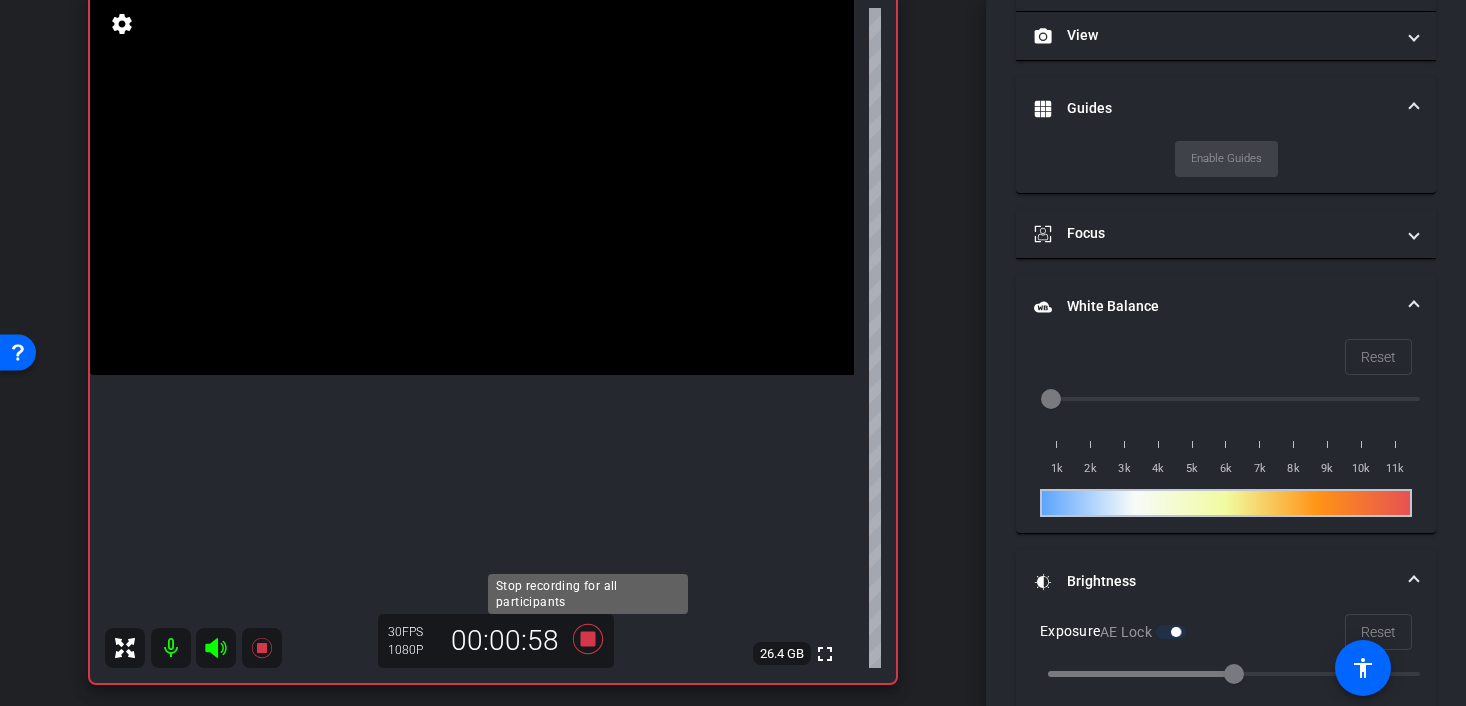 click 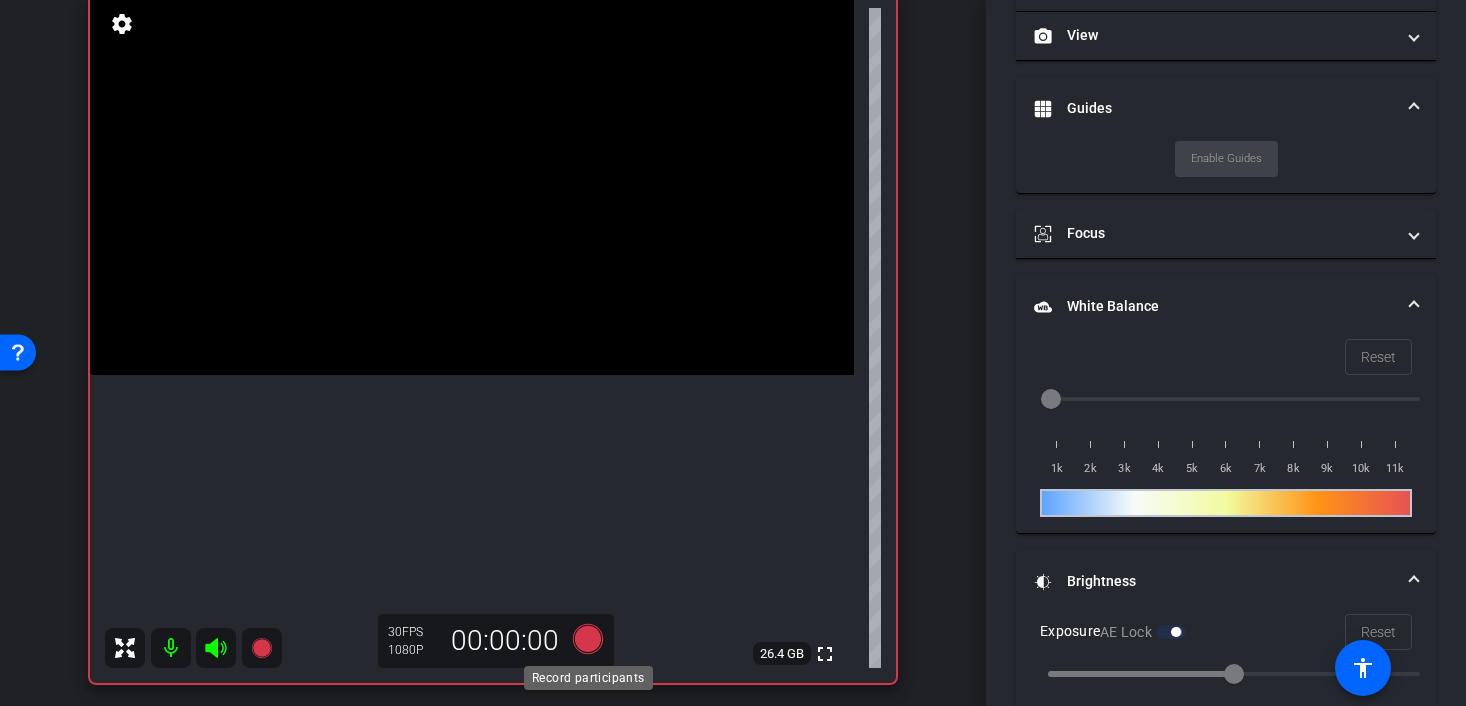 scroll, scrollTop: 279, scrollLeft: 0, axis: vertical 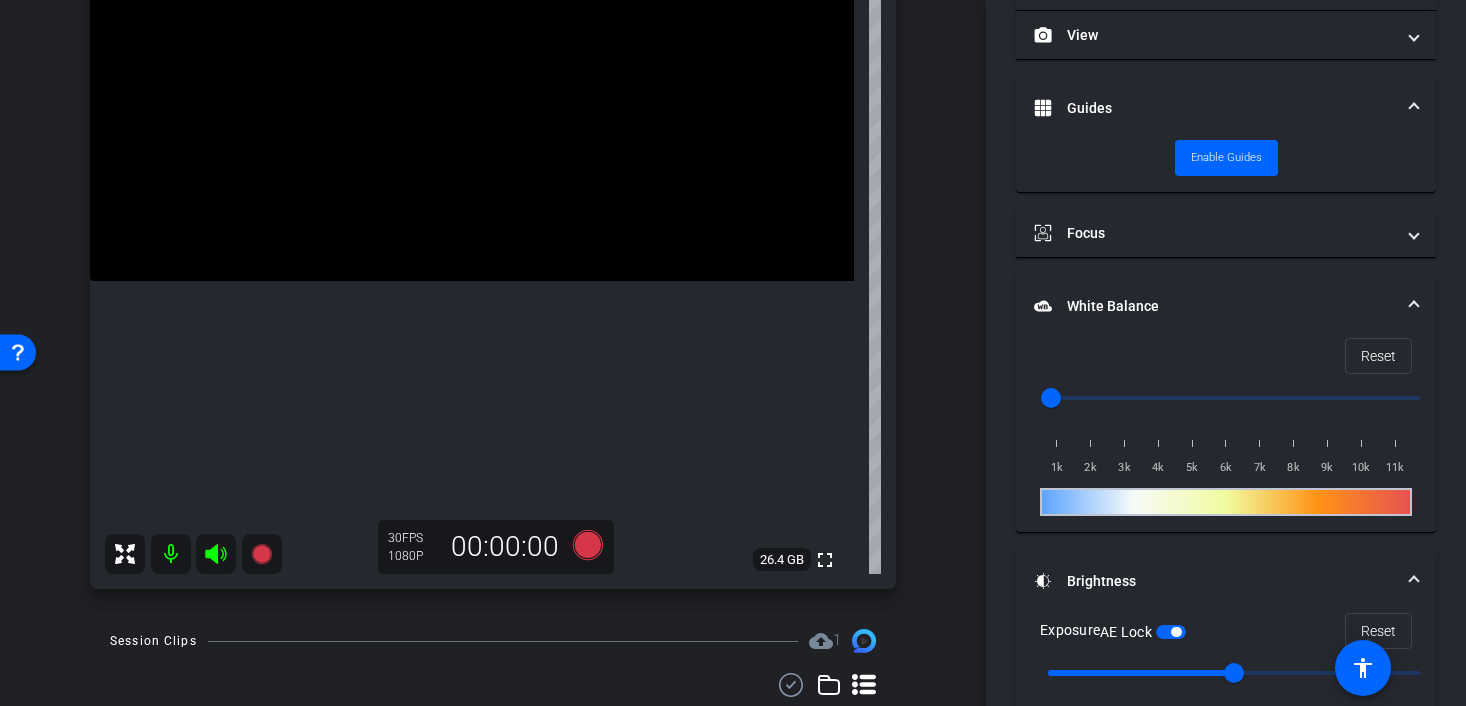 click at bounding box center [472, 90] 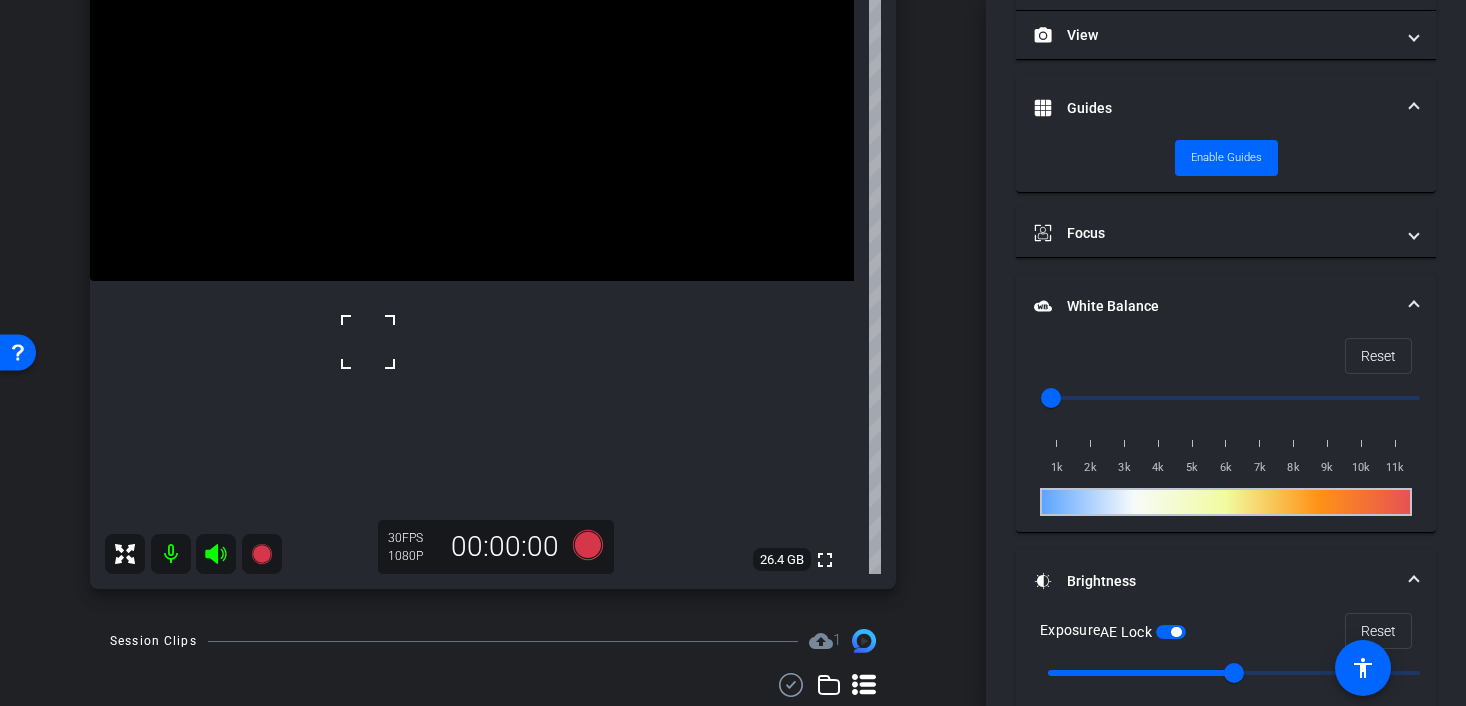 scroll, scrollTop: 297, scrollLeft: 0, axis: vertical 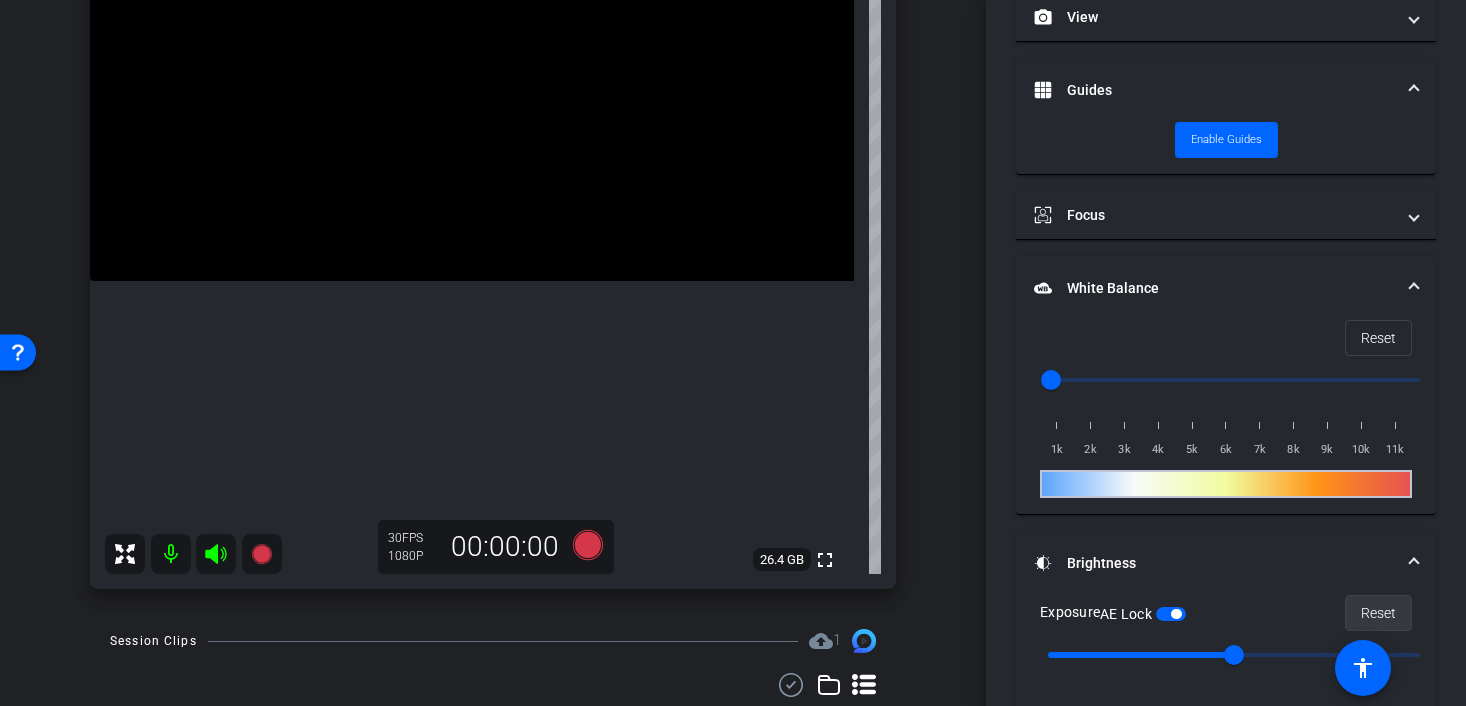 click on "Reset" at bounding box center [1378, 613] 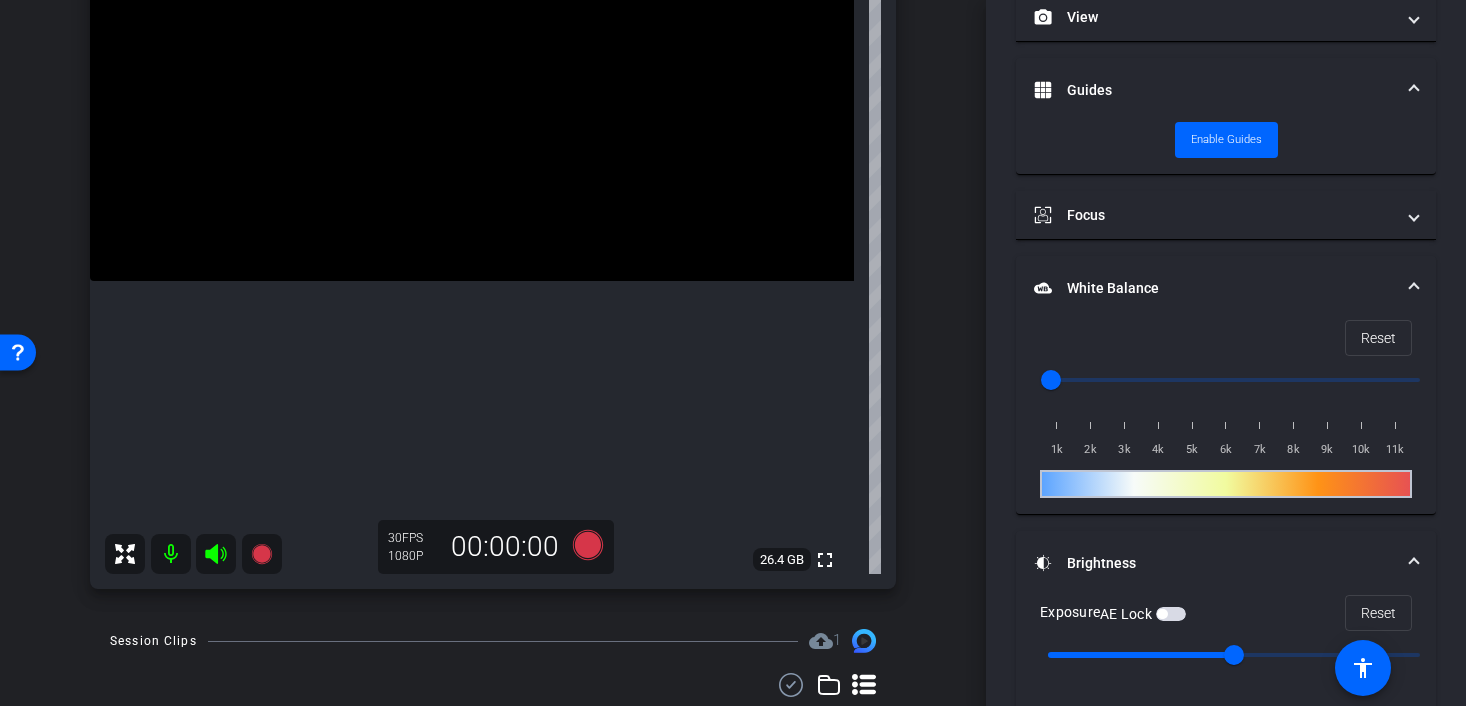 click at bounding box center (472, 90) 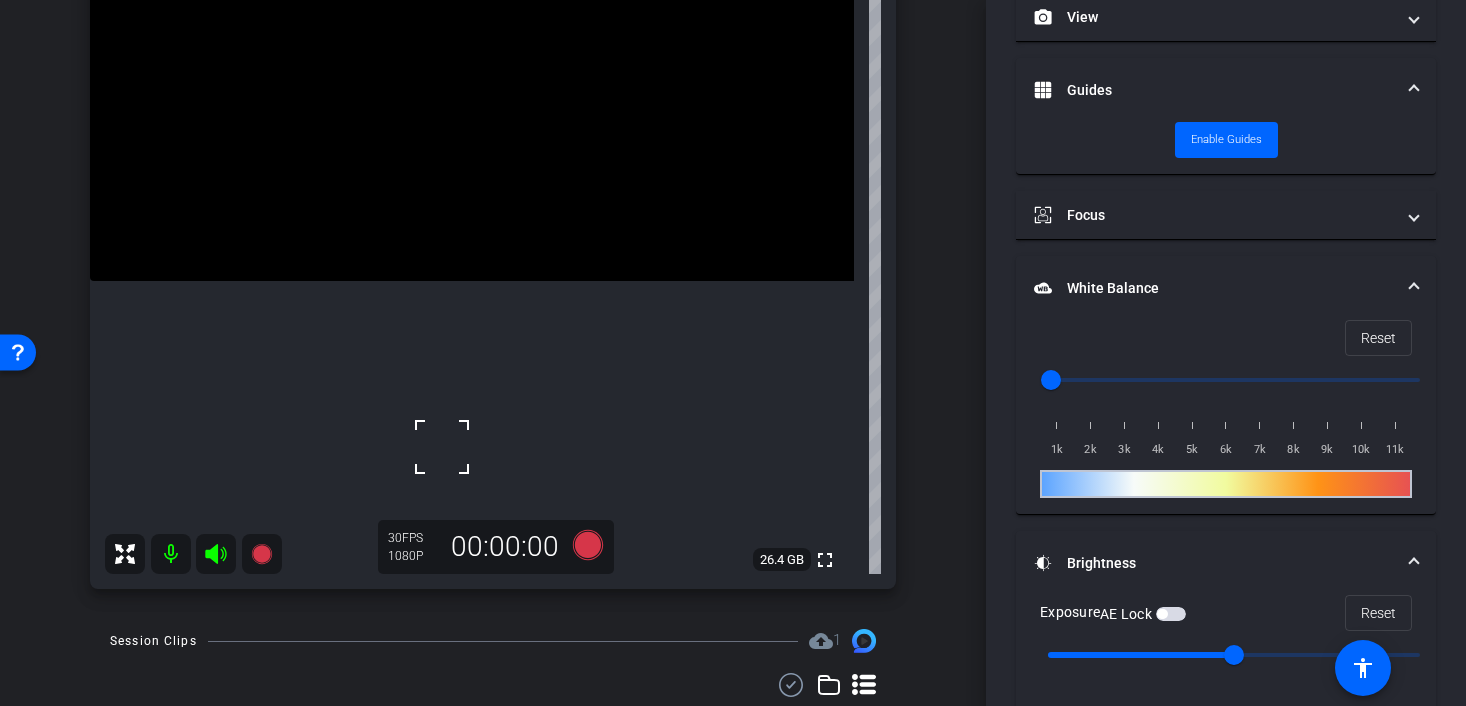 click at bounding box center (472, 90) 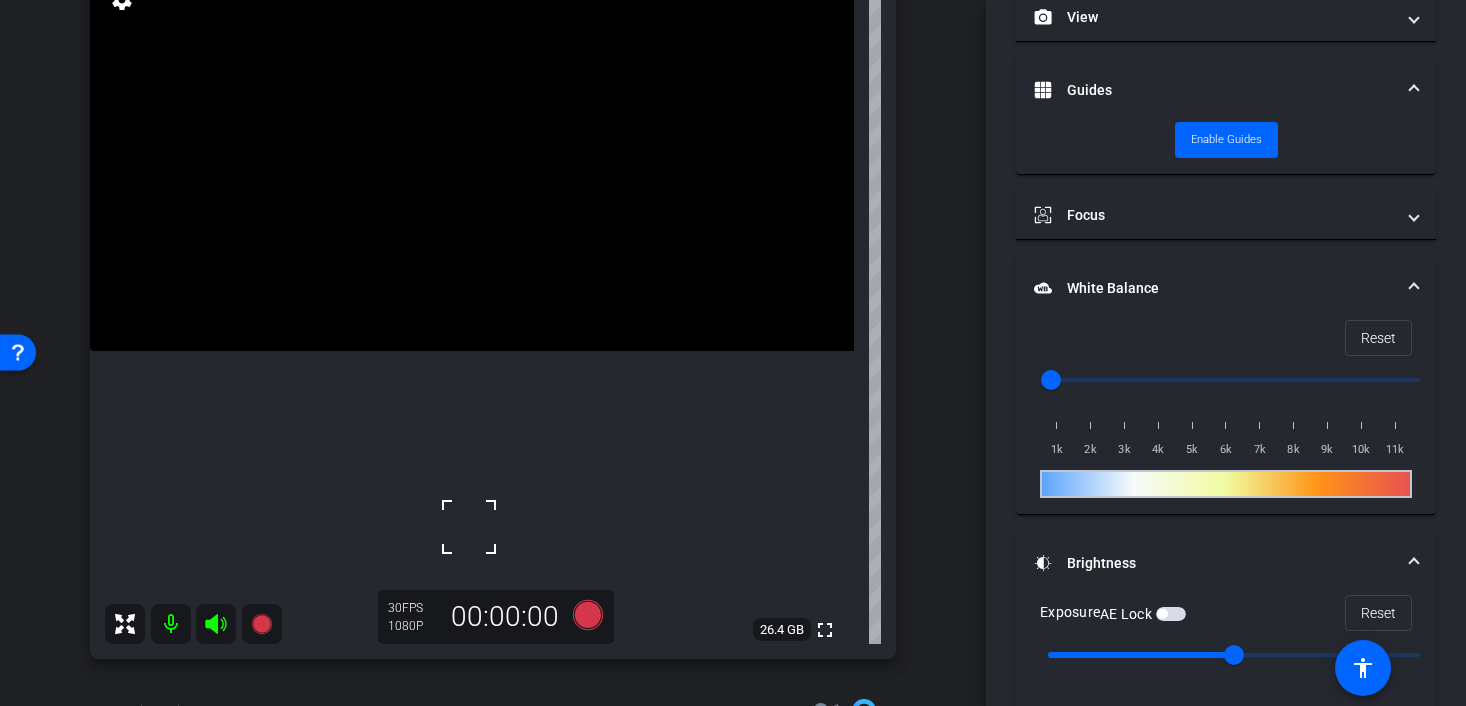 scroll, scrollTop: 168, scrollLeft: 0, axis: vertical 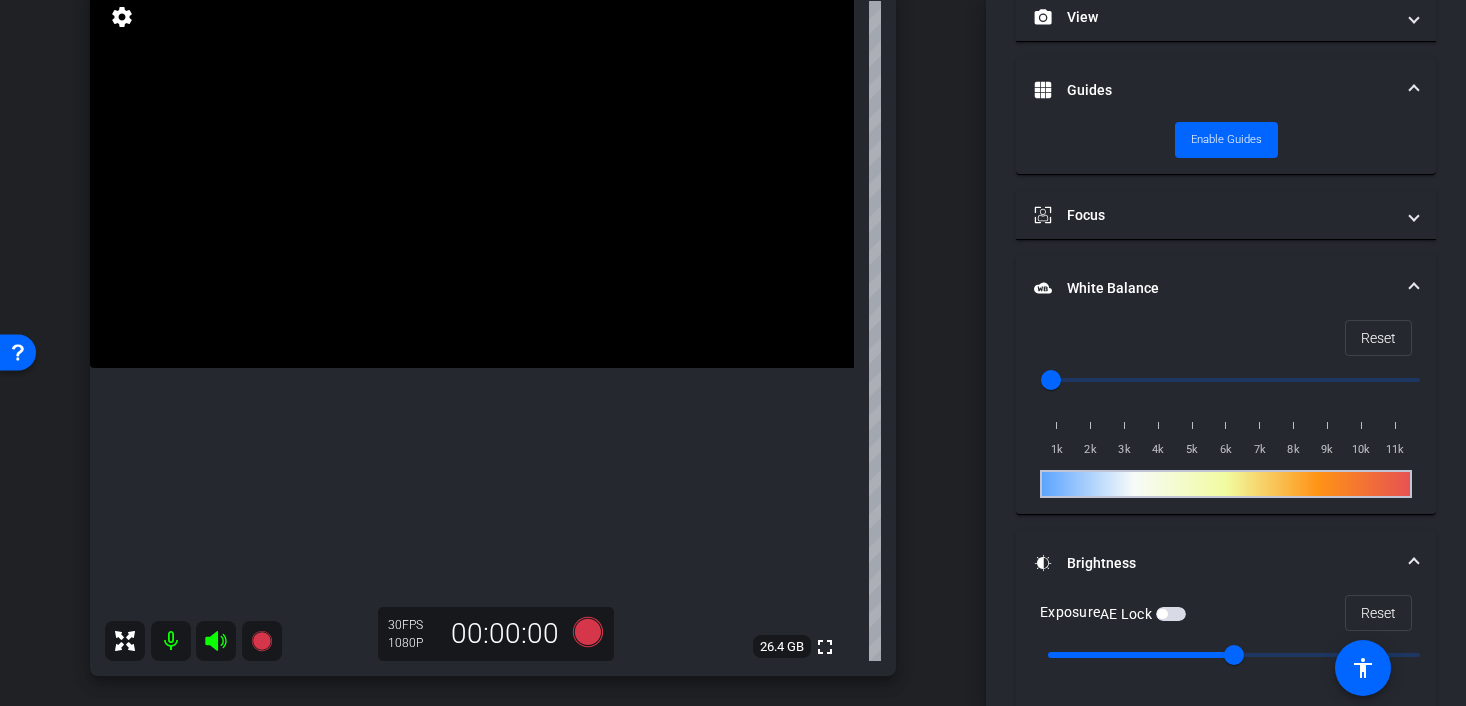 click at bounding box center [472, 177] 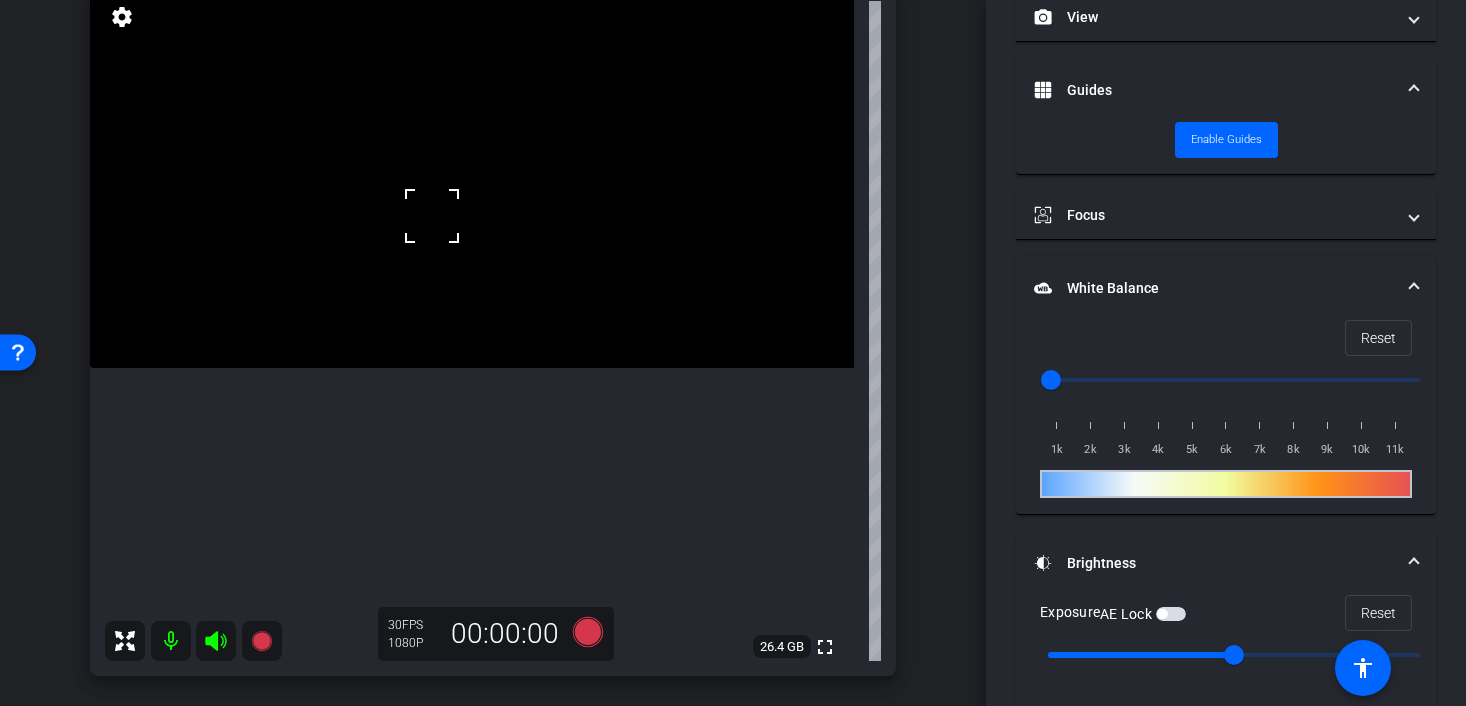click at bounding box center [407, 191] 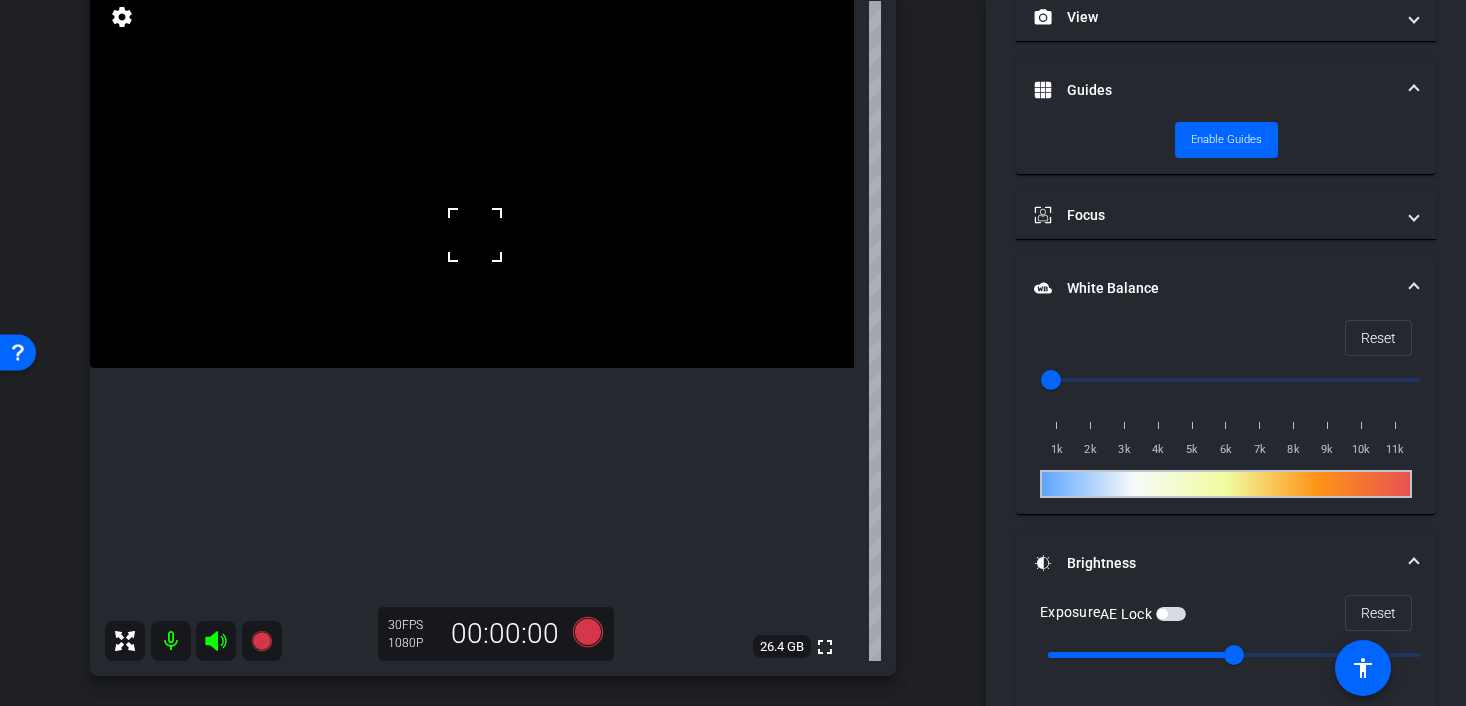 click at bounding box center [475, 235] 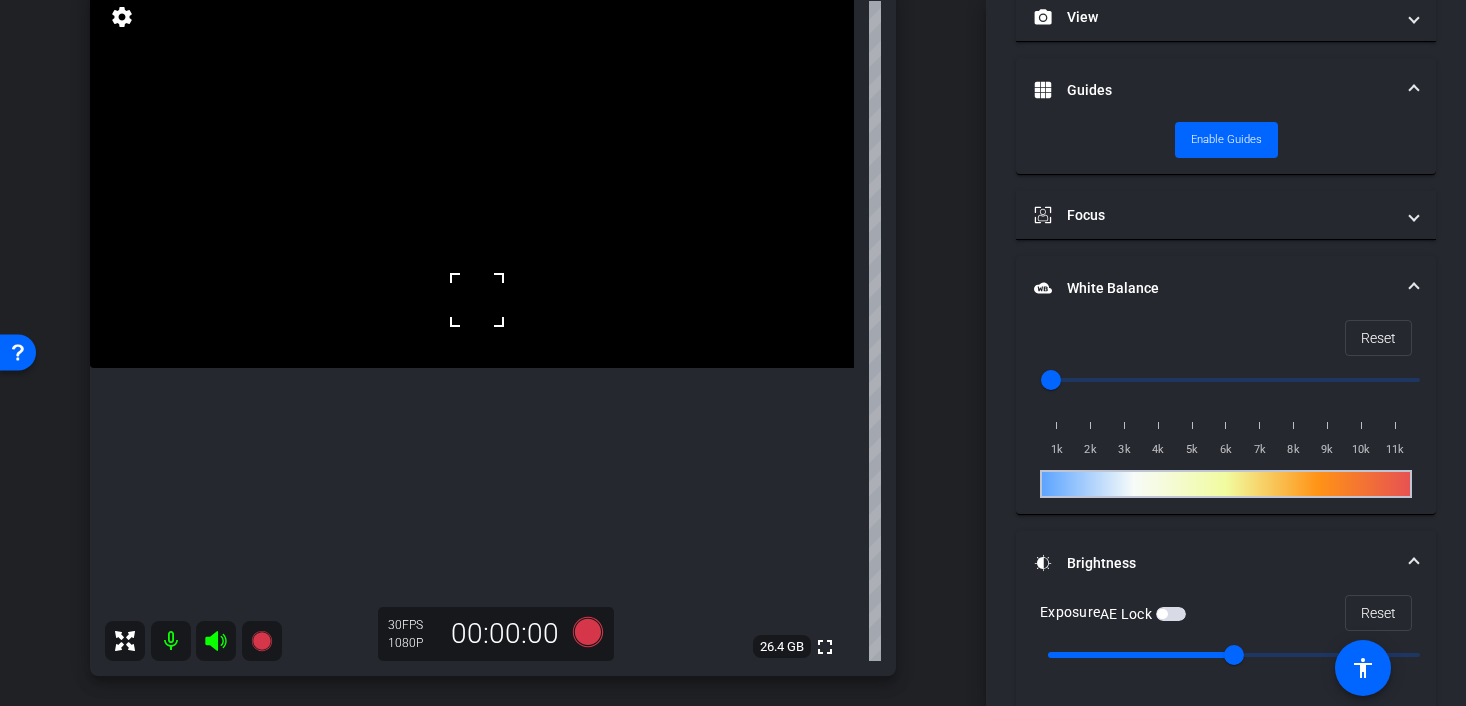 click at bounding box center [477, 300] 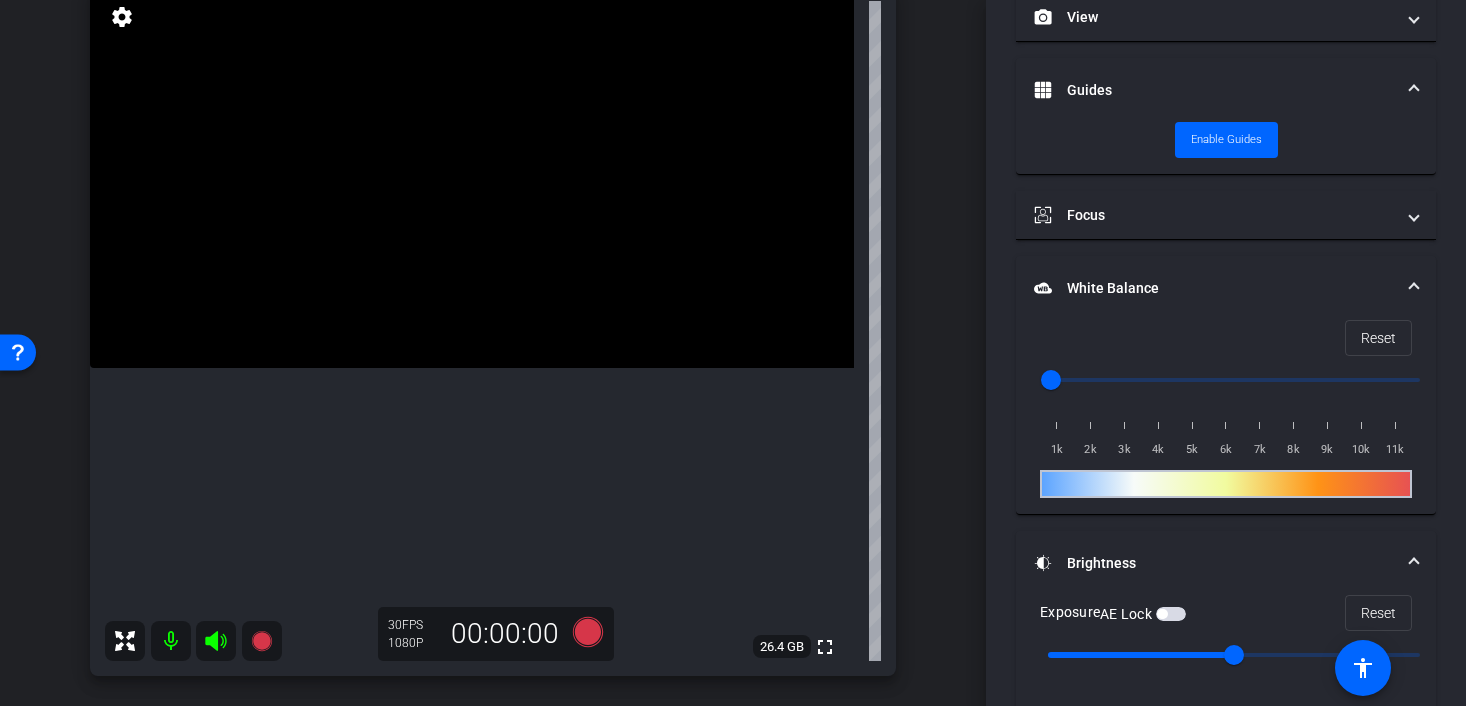 click at bounding box center [472, 177] 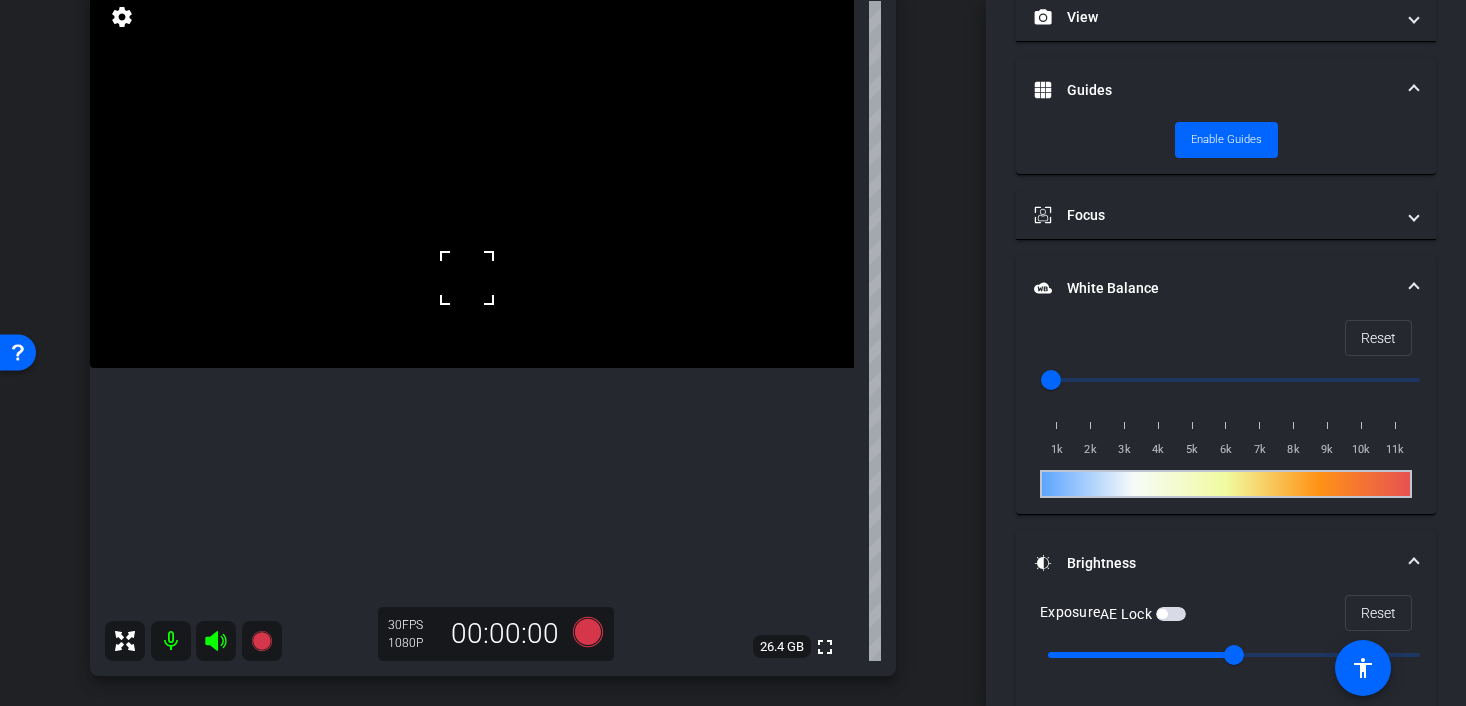 click at bounding box center [467, 278] 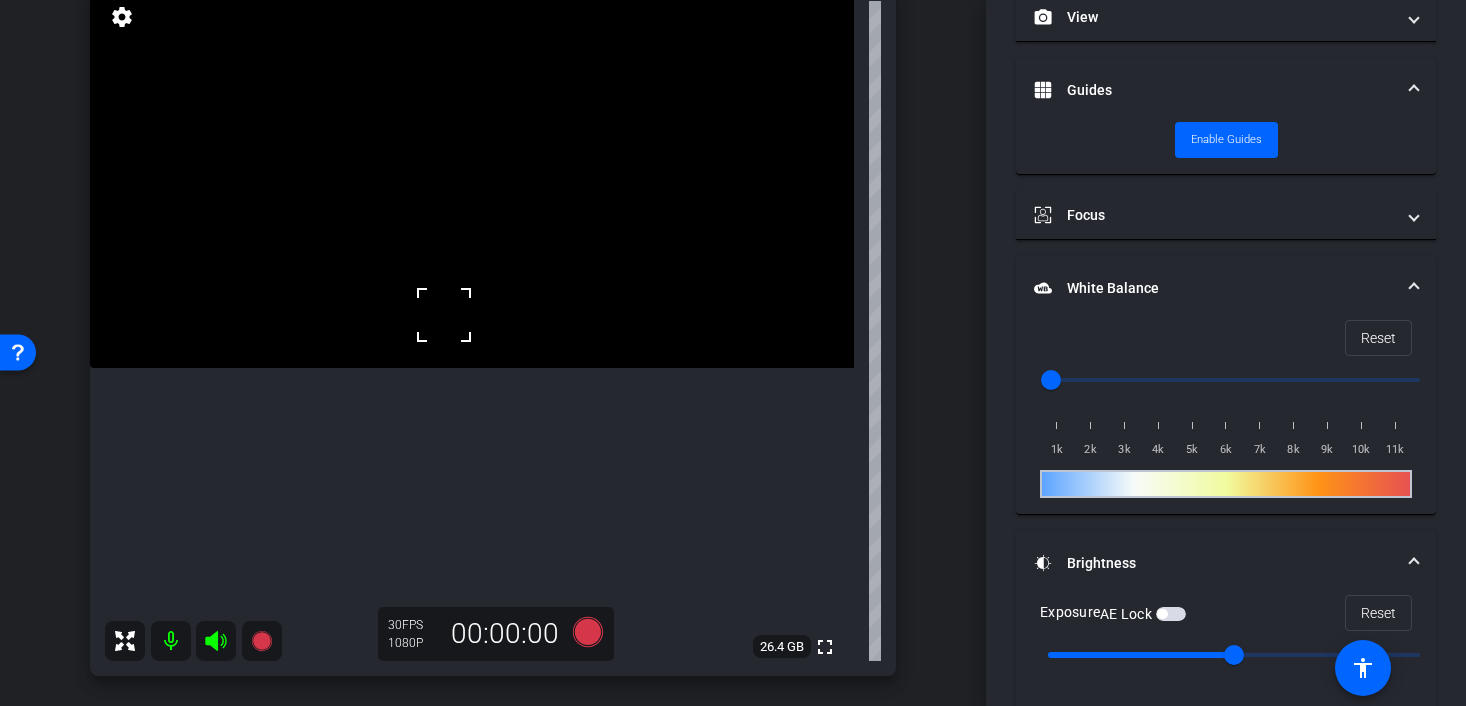 click at bounding box center [444, 315] 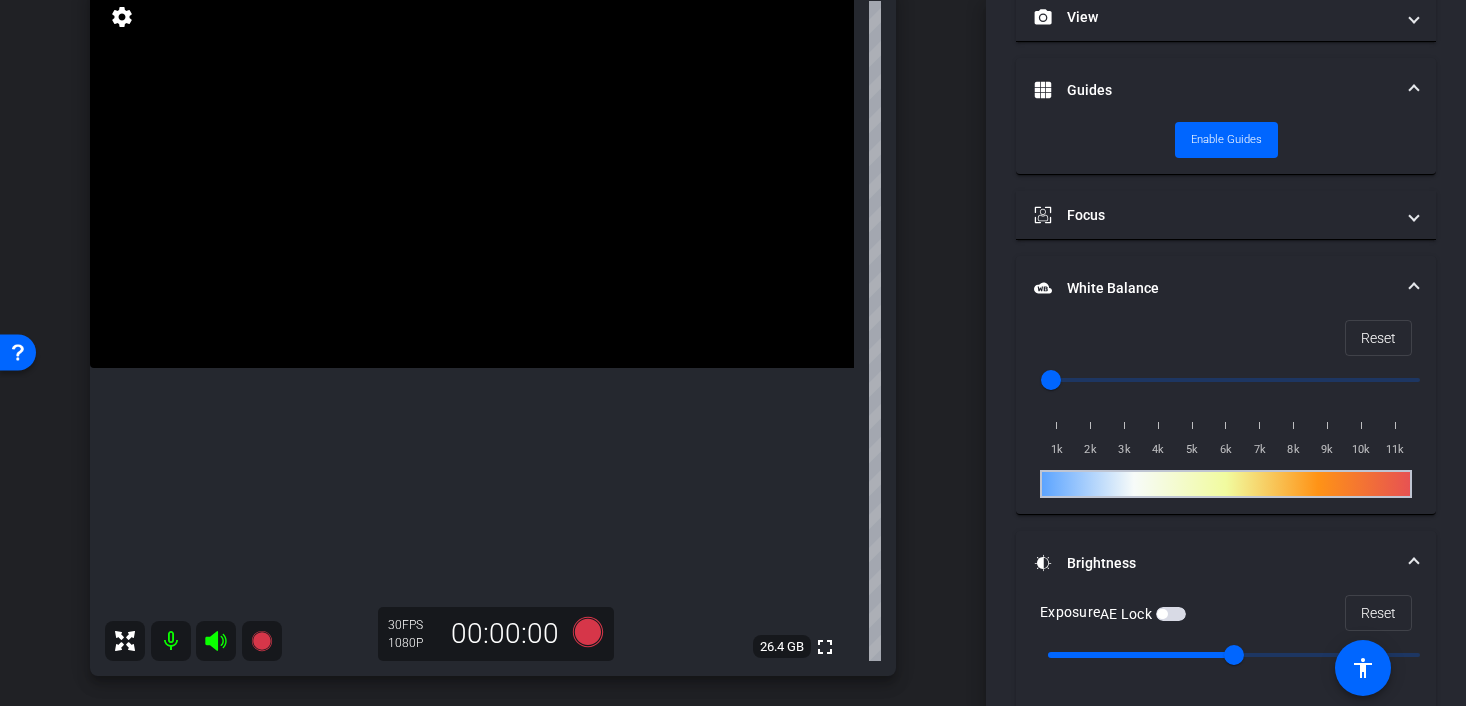 click at bounding box center (472, 177) 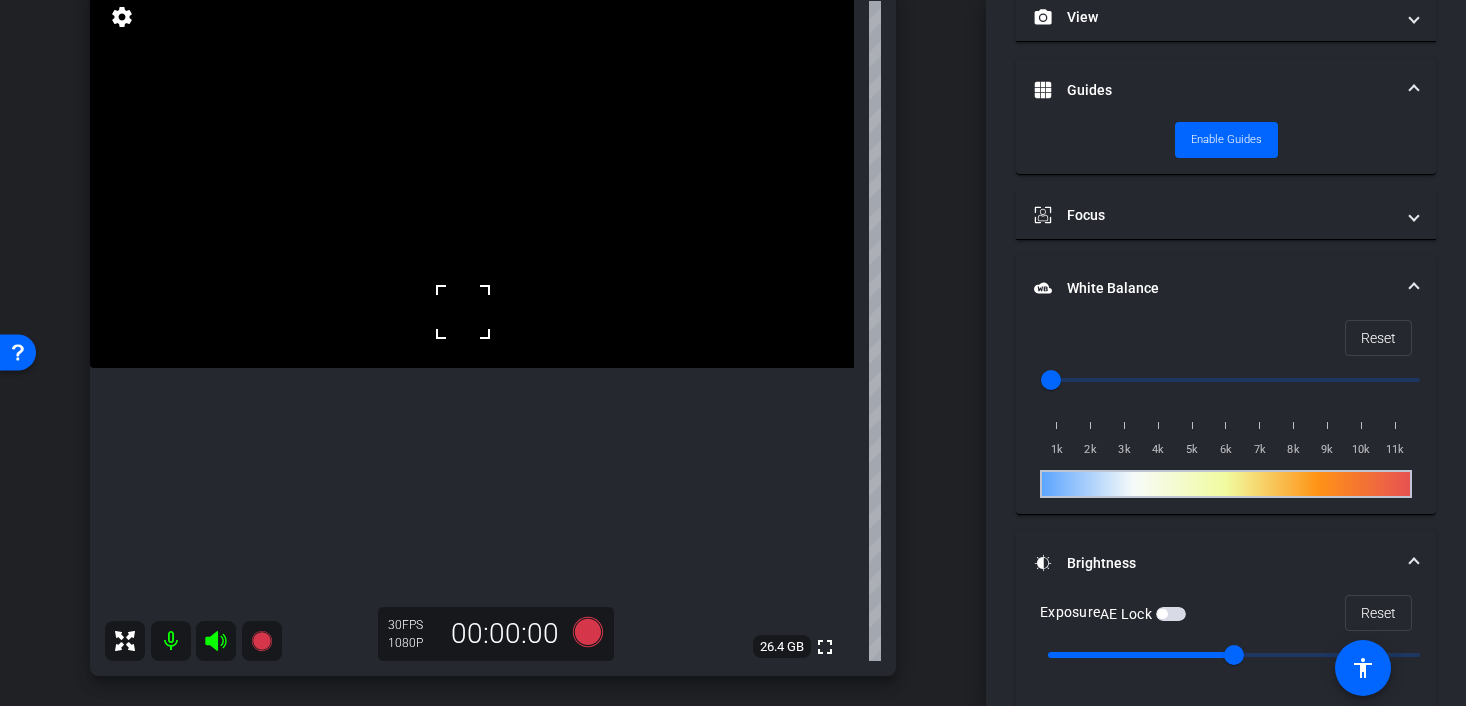 click at bounding box center [463, 312] 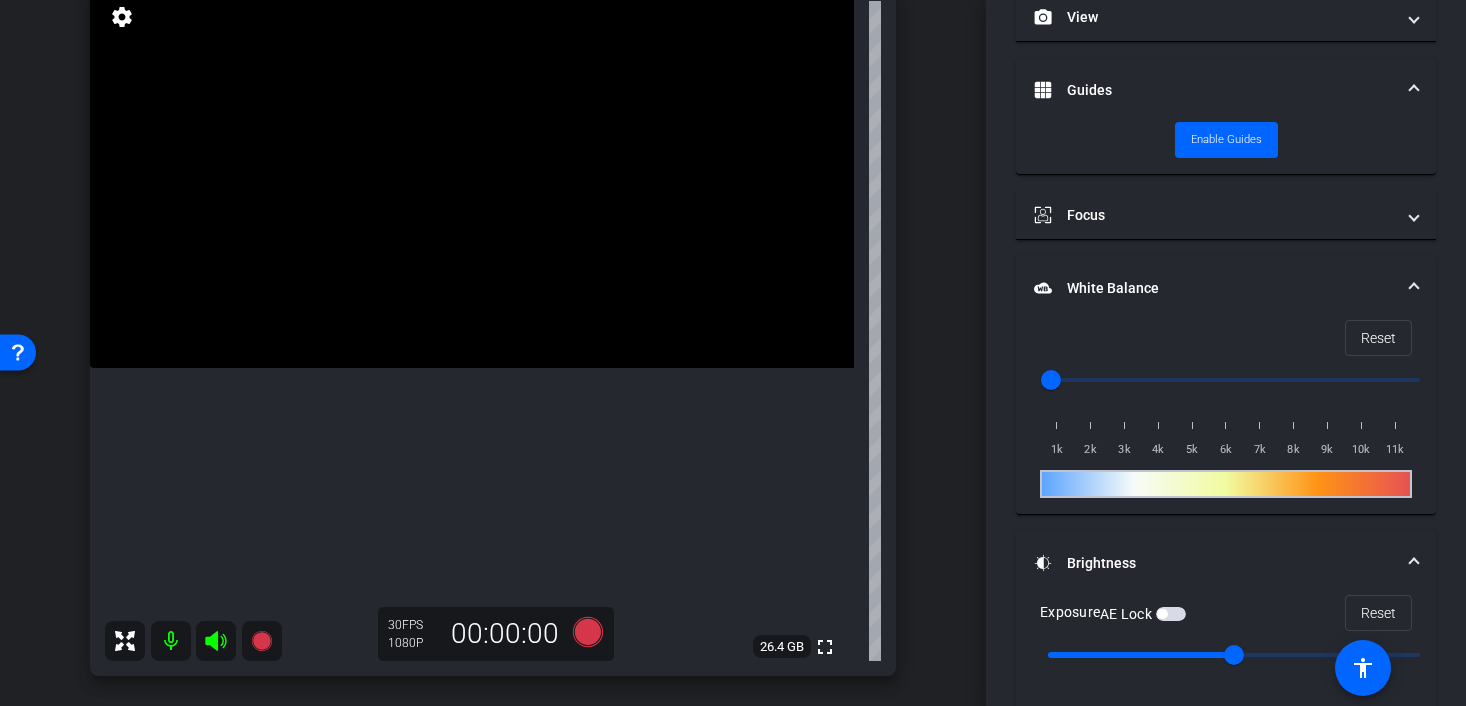 click at bounding box center [472, 177] 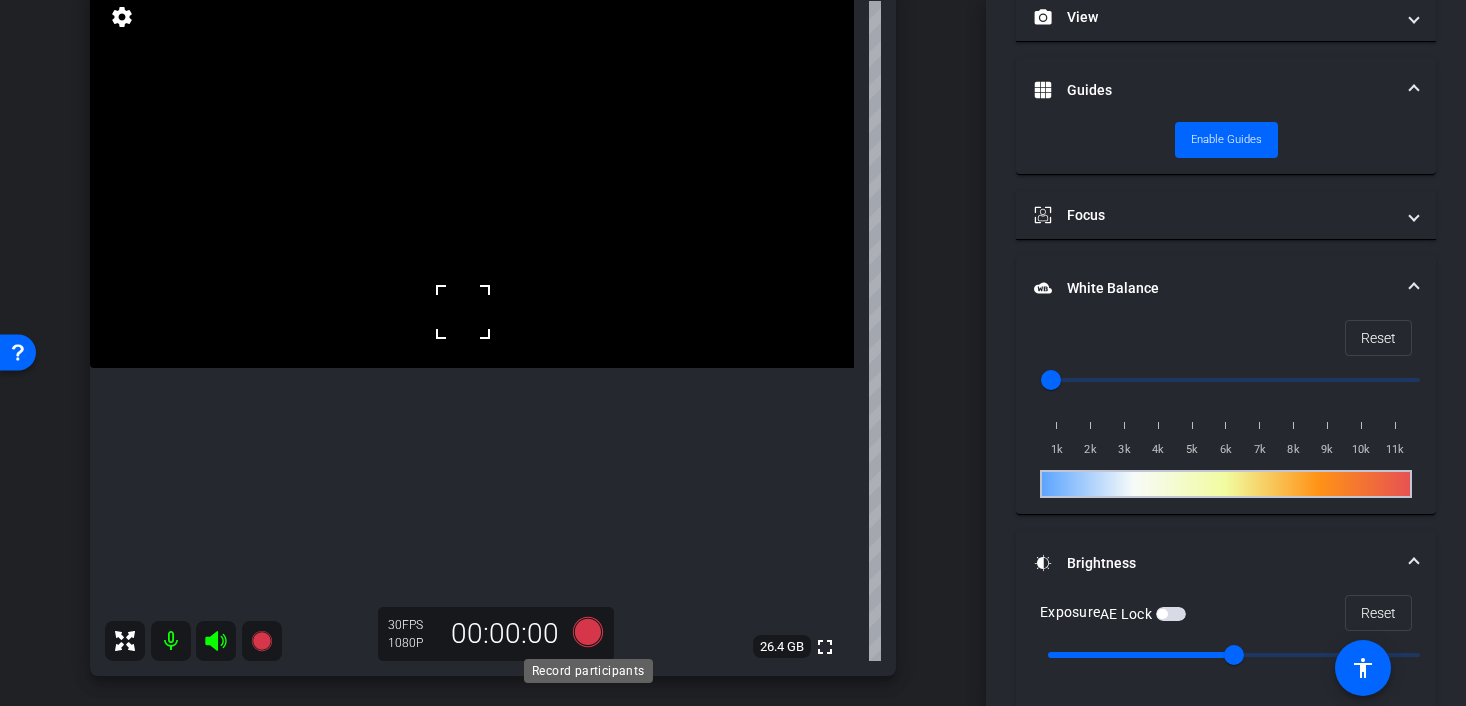 click 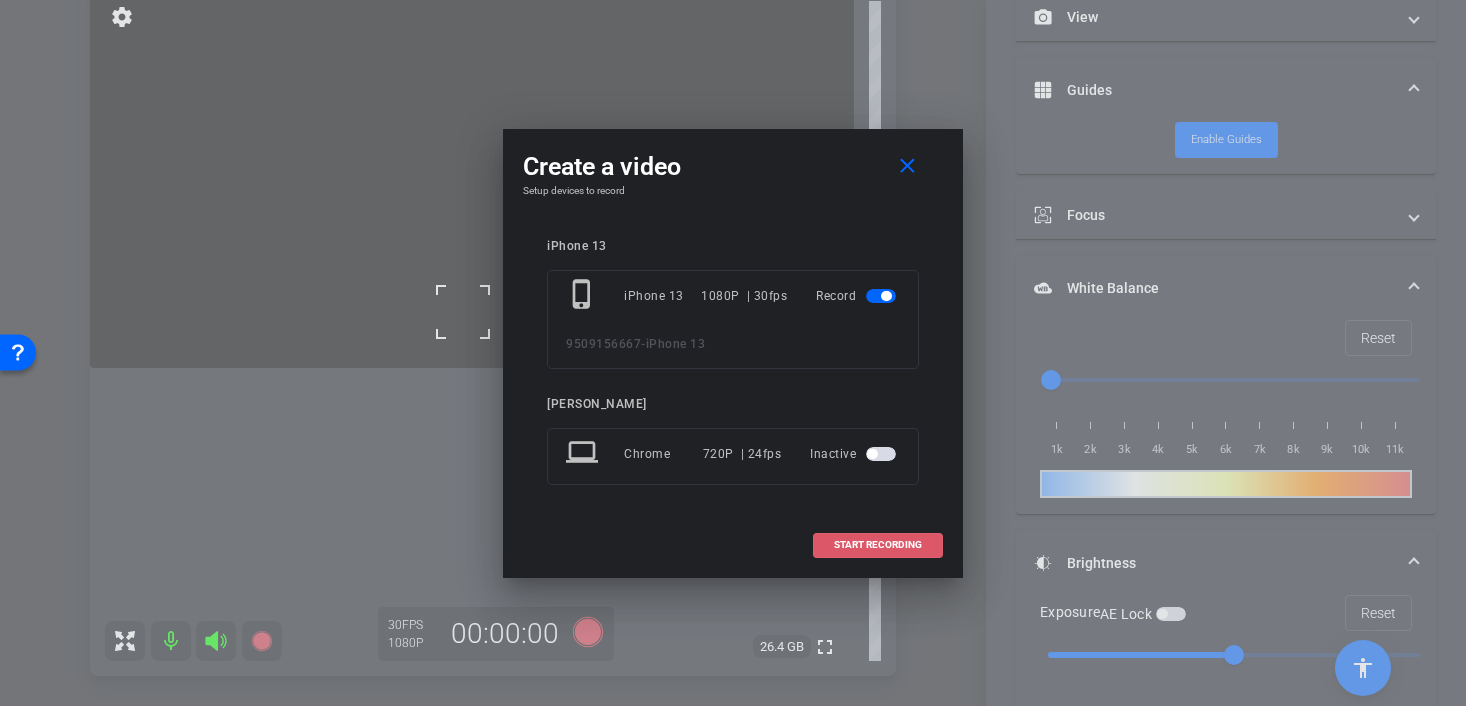 click on "START RECORDING" at bounding box center (878, 545) 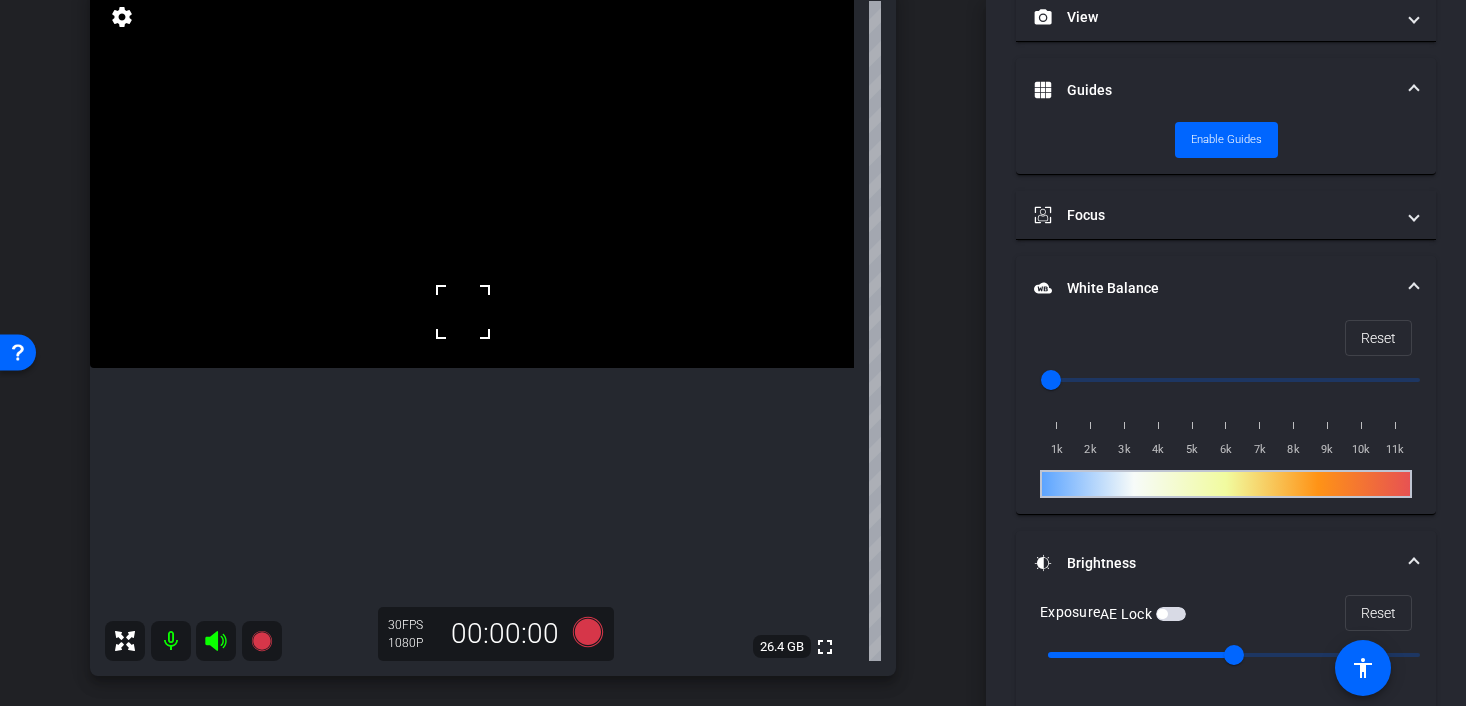 scroll, scrollTop: 319, scrollLeft: 0, axis: vertical 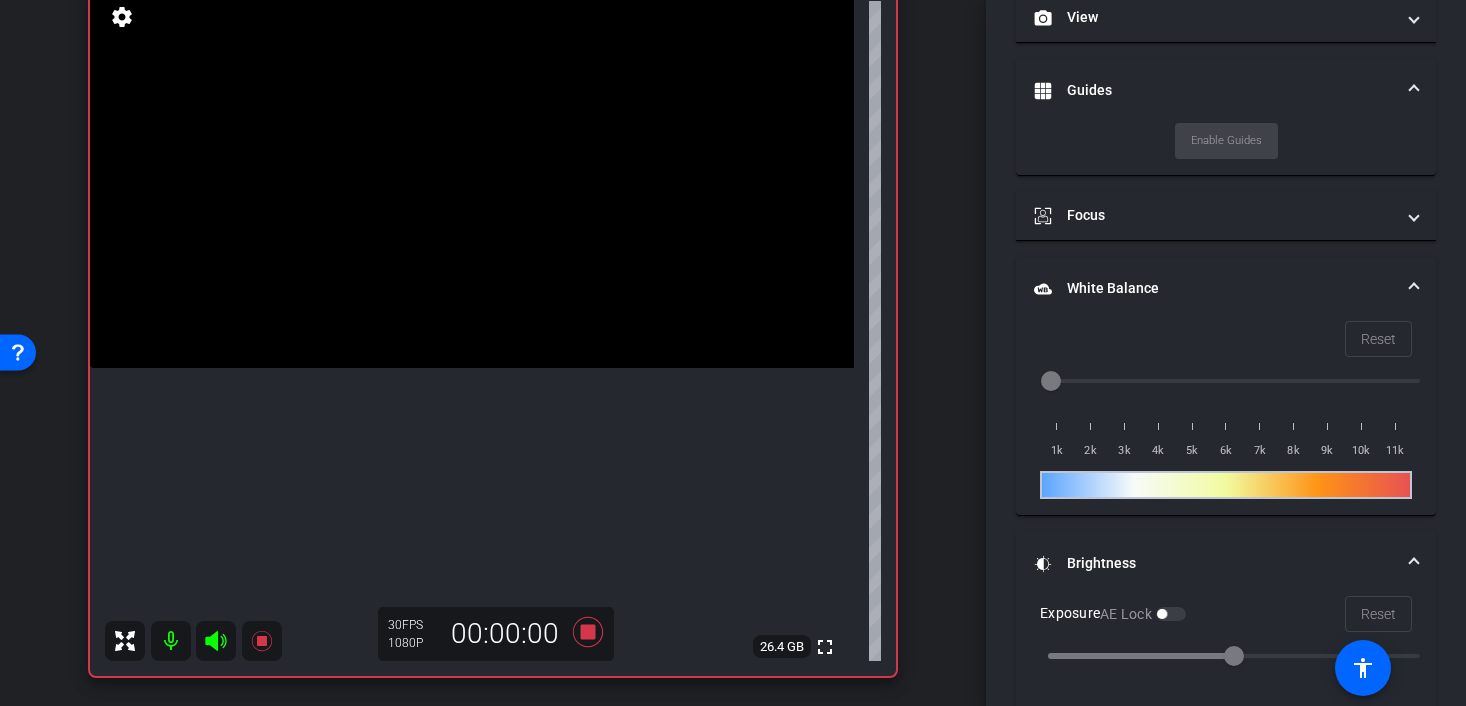 click at bounding box center (472, 177) 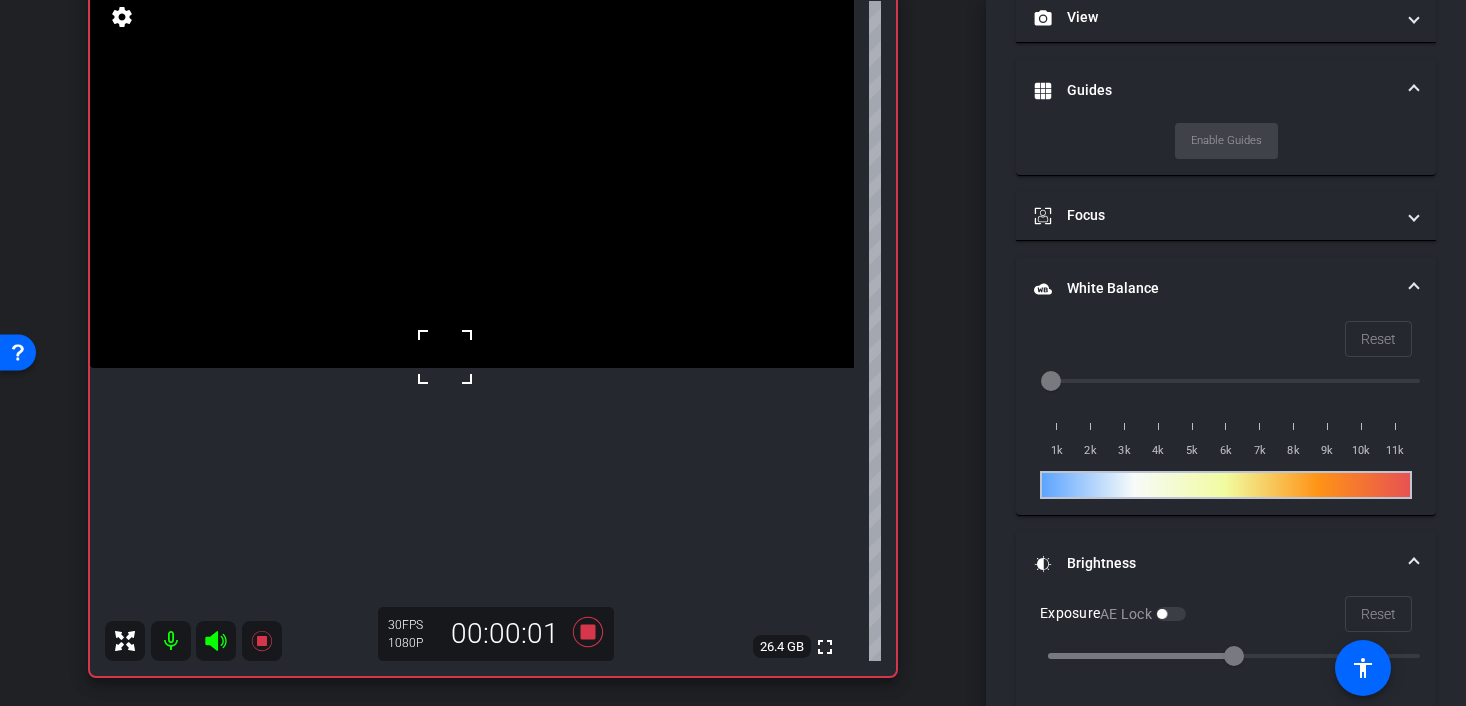 click on "fullscreen settings  26.4 GB" at bounding box center (493, 331) 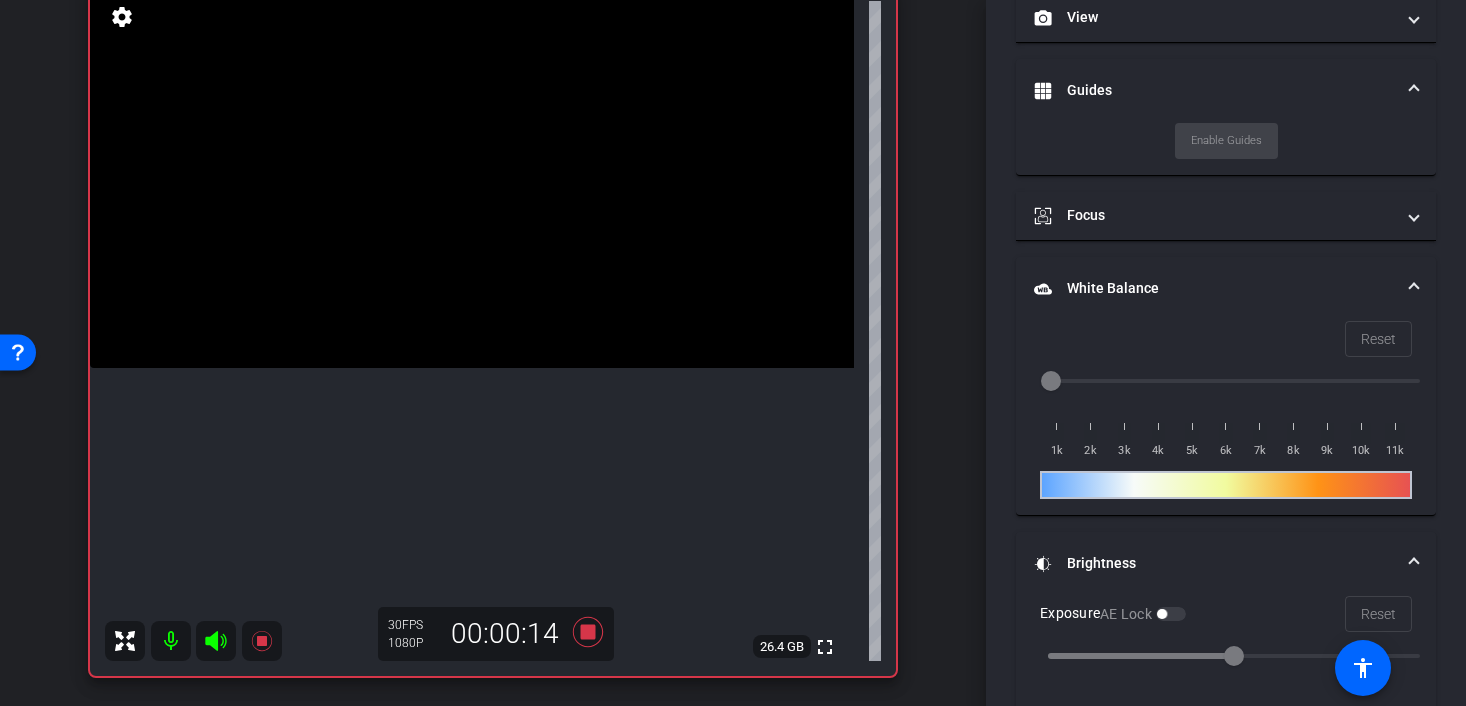 click at bounding box center [472, 177] 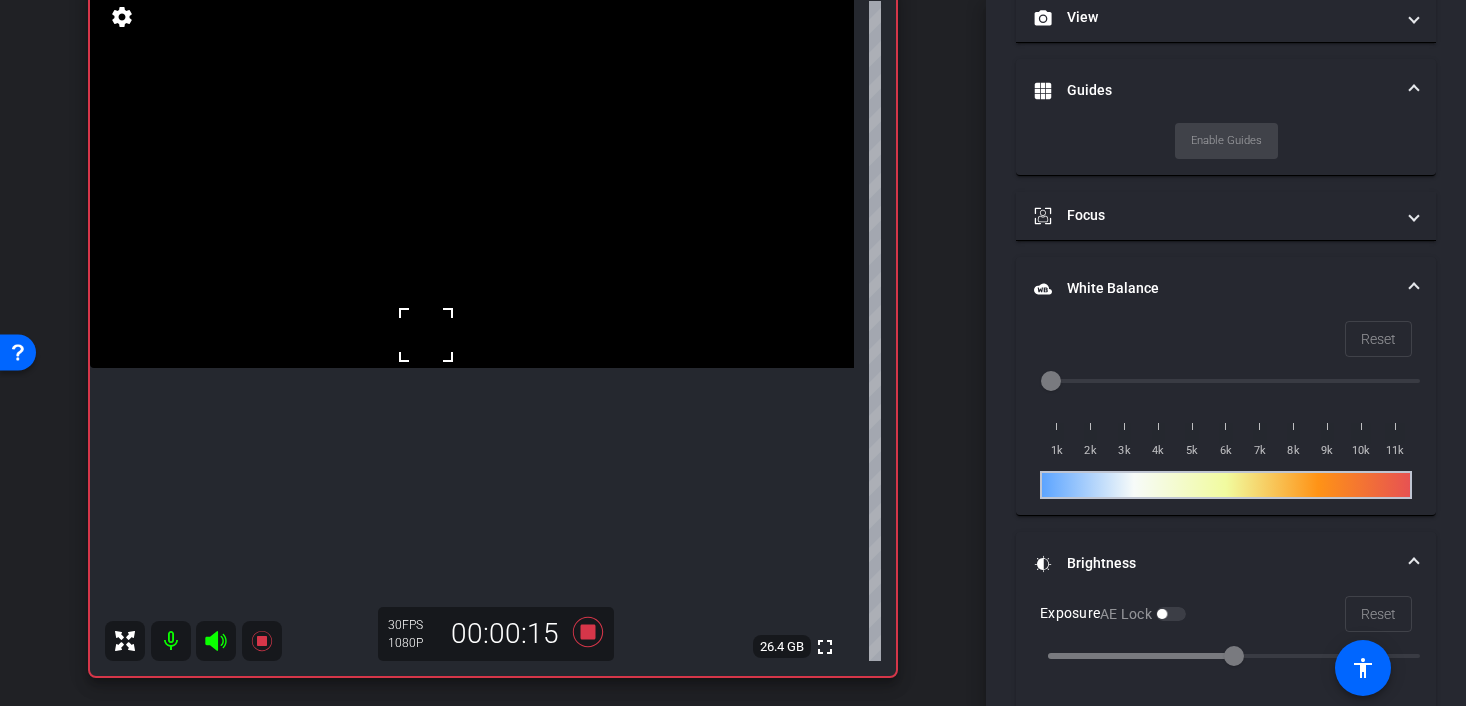 click at bounding box center (426, 335) 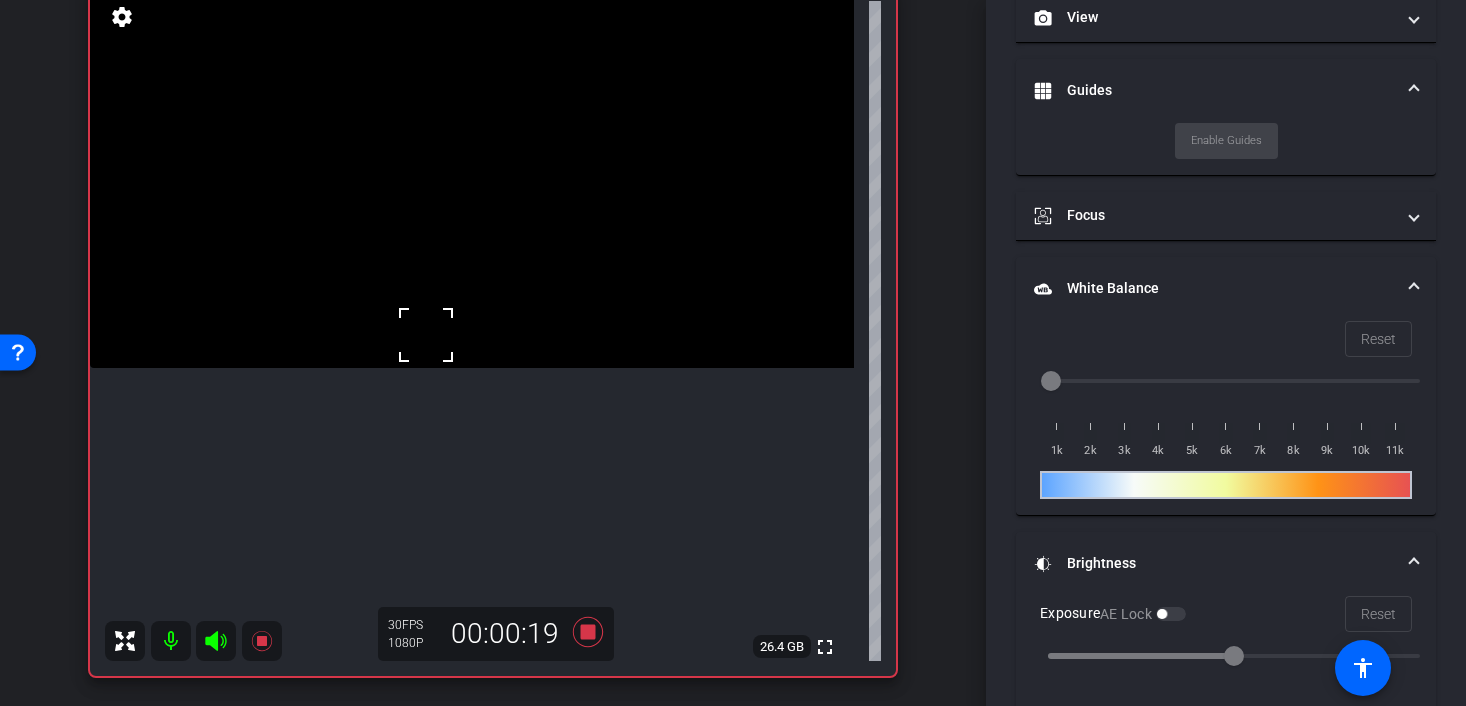 click at bounding box center (472, 177) 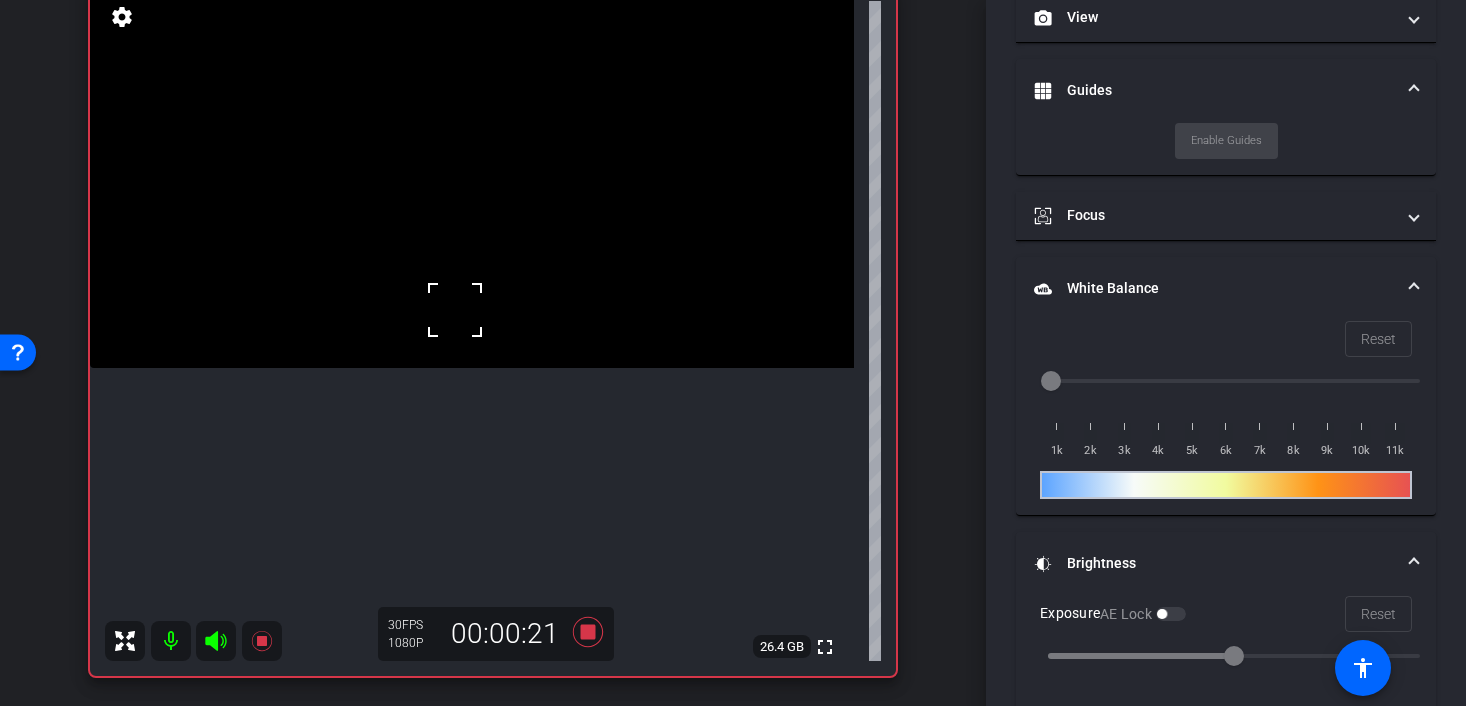 click at bounding box center [472, 177] 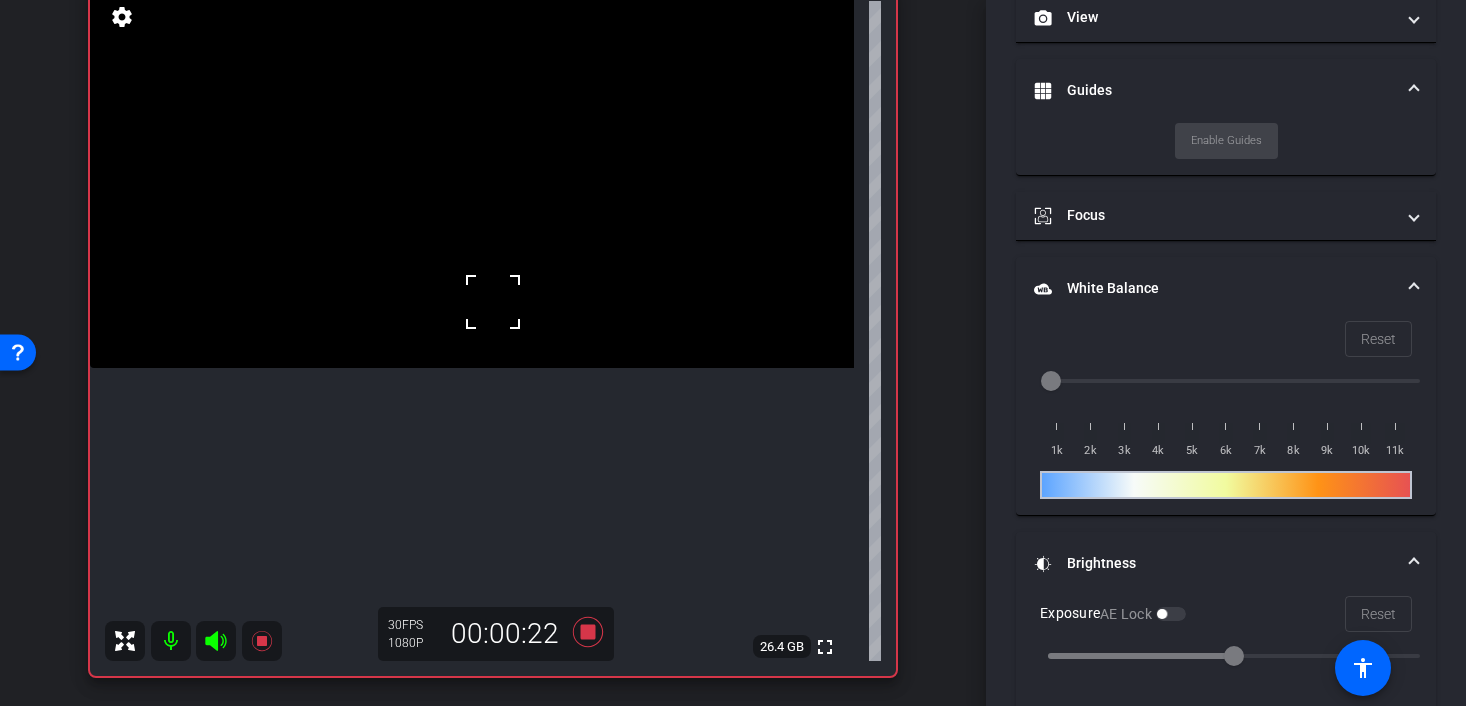 click at bounding box center (493, 302) 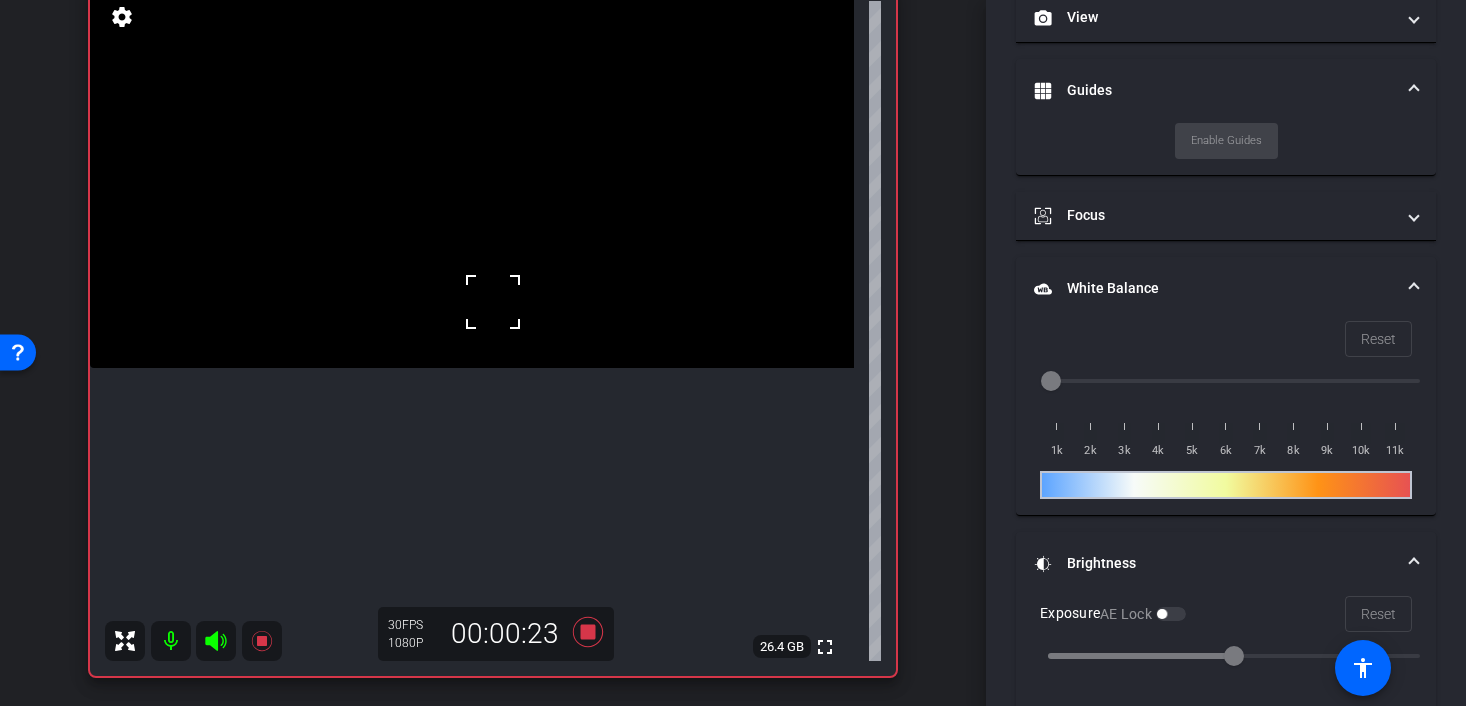 click at bounding box center [493, 302] 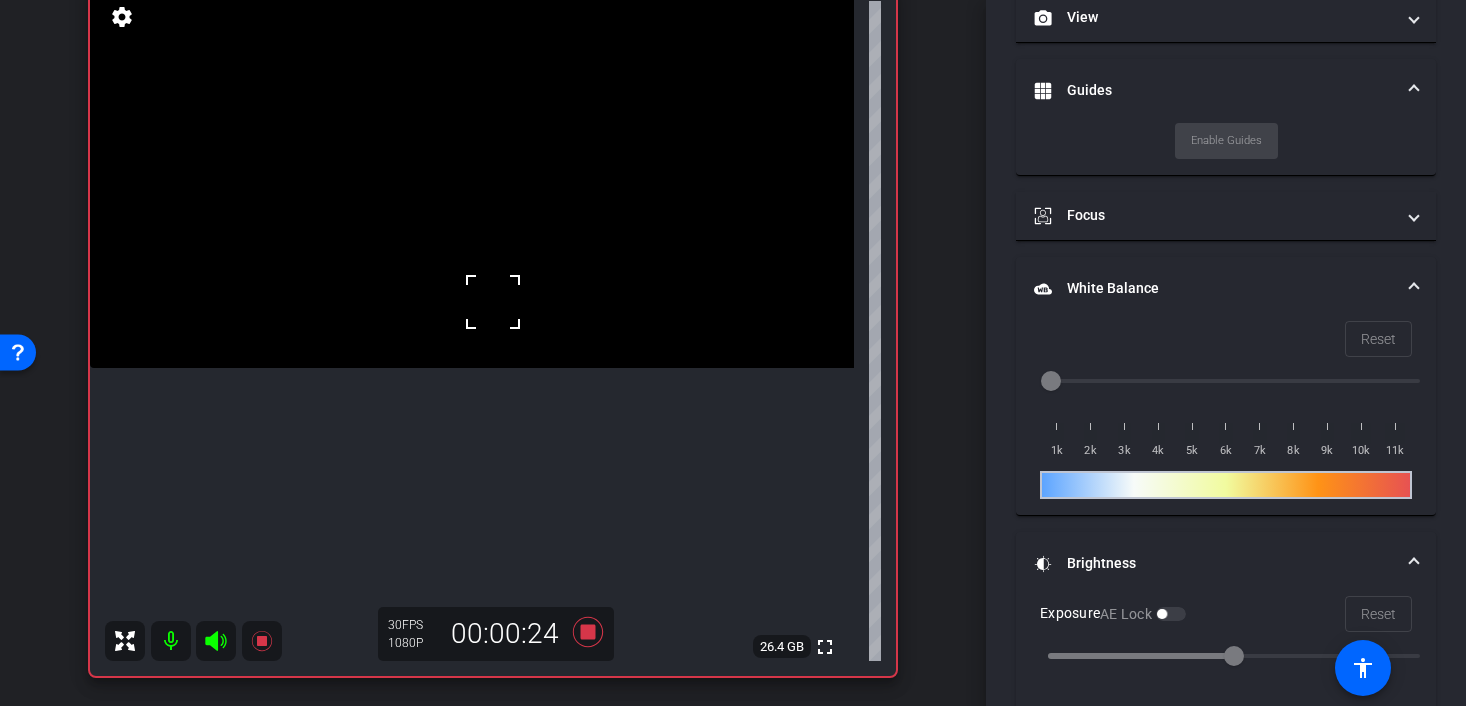 click at bounding box center (493, 302) 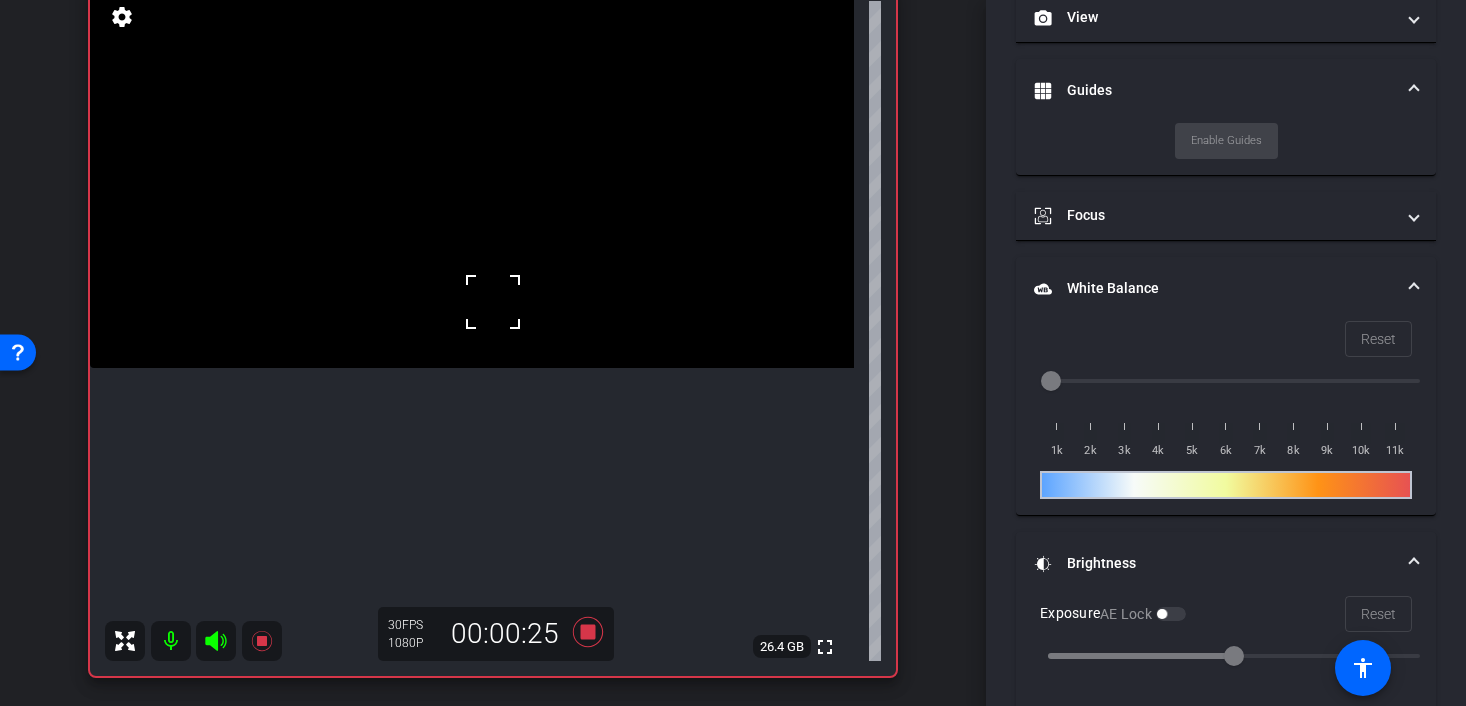 click at bounding box center [472, 177] 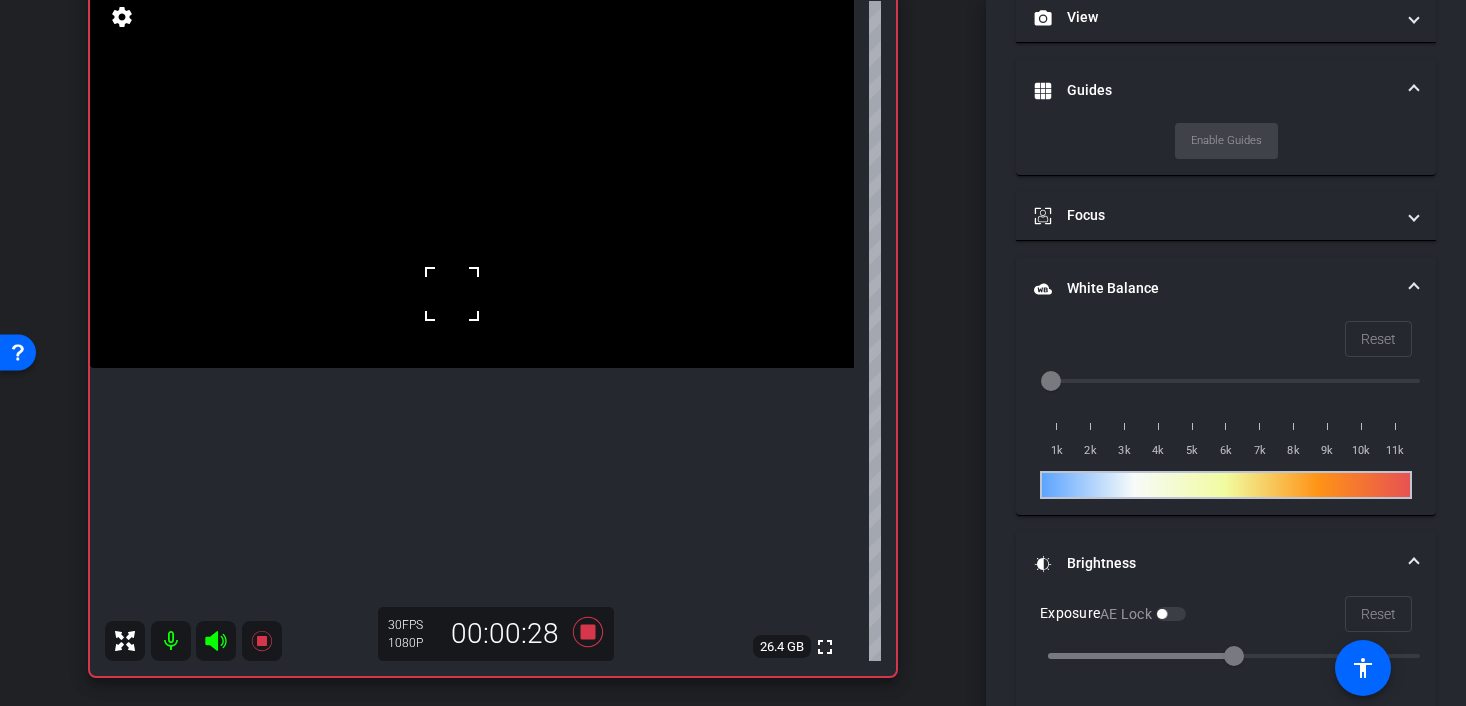 click at bounding box center (452, 294) 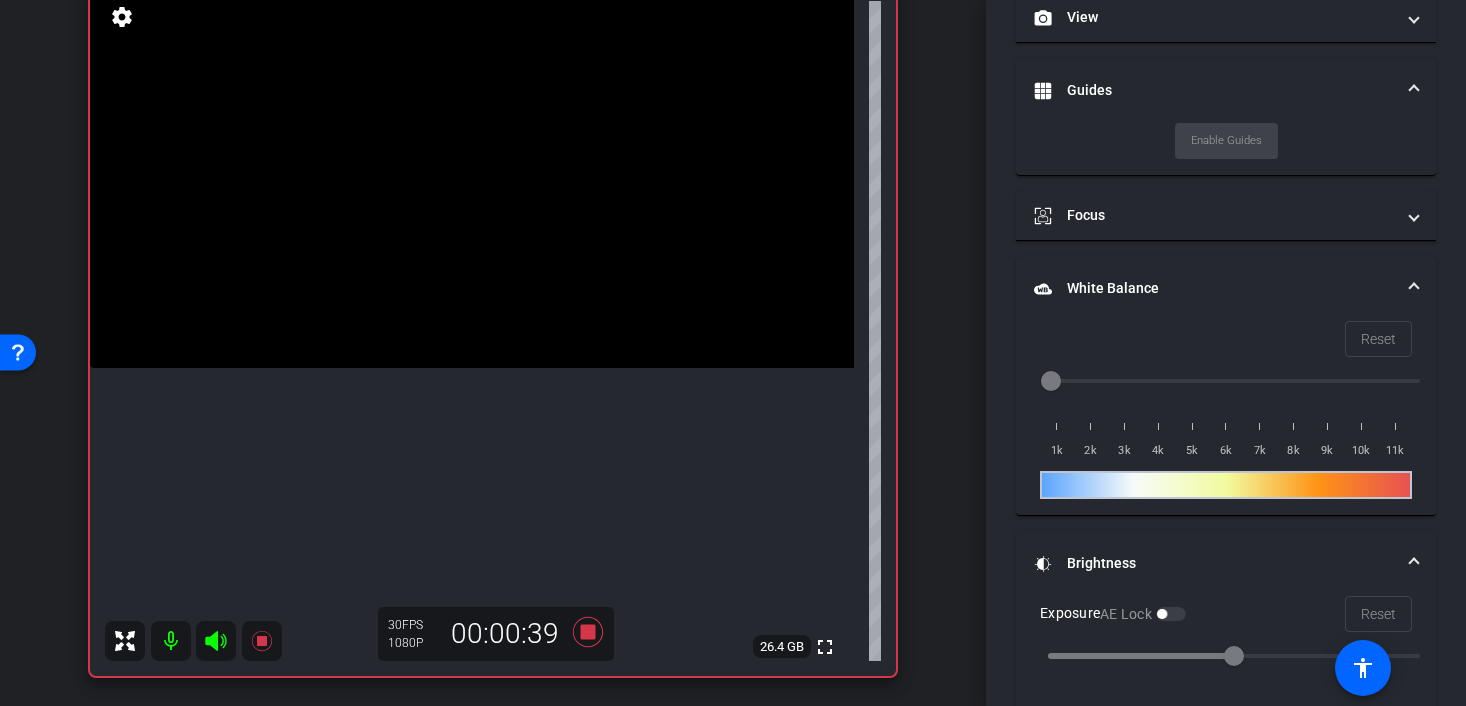 click at bounding box center (472, 177) 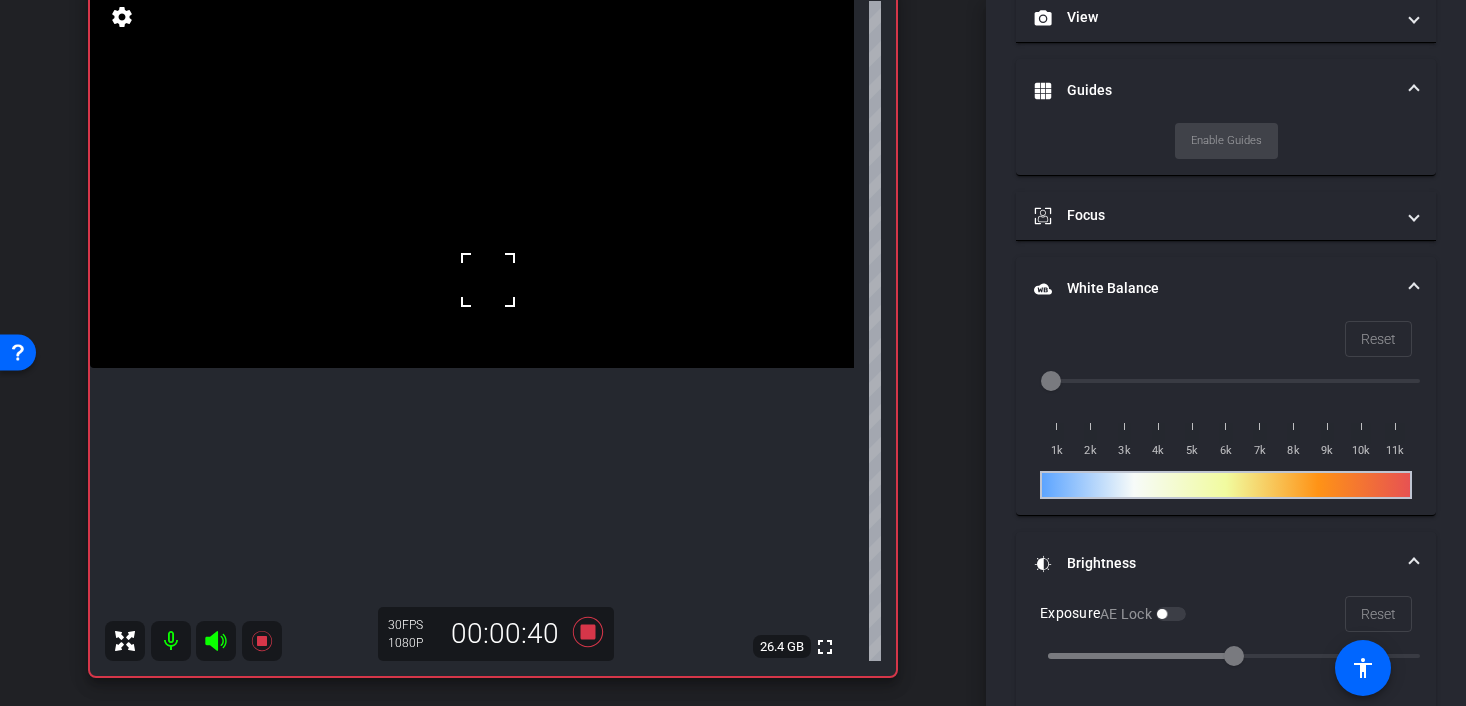click at bounding box center [488, 280] 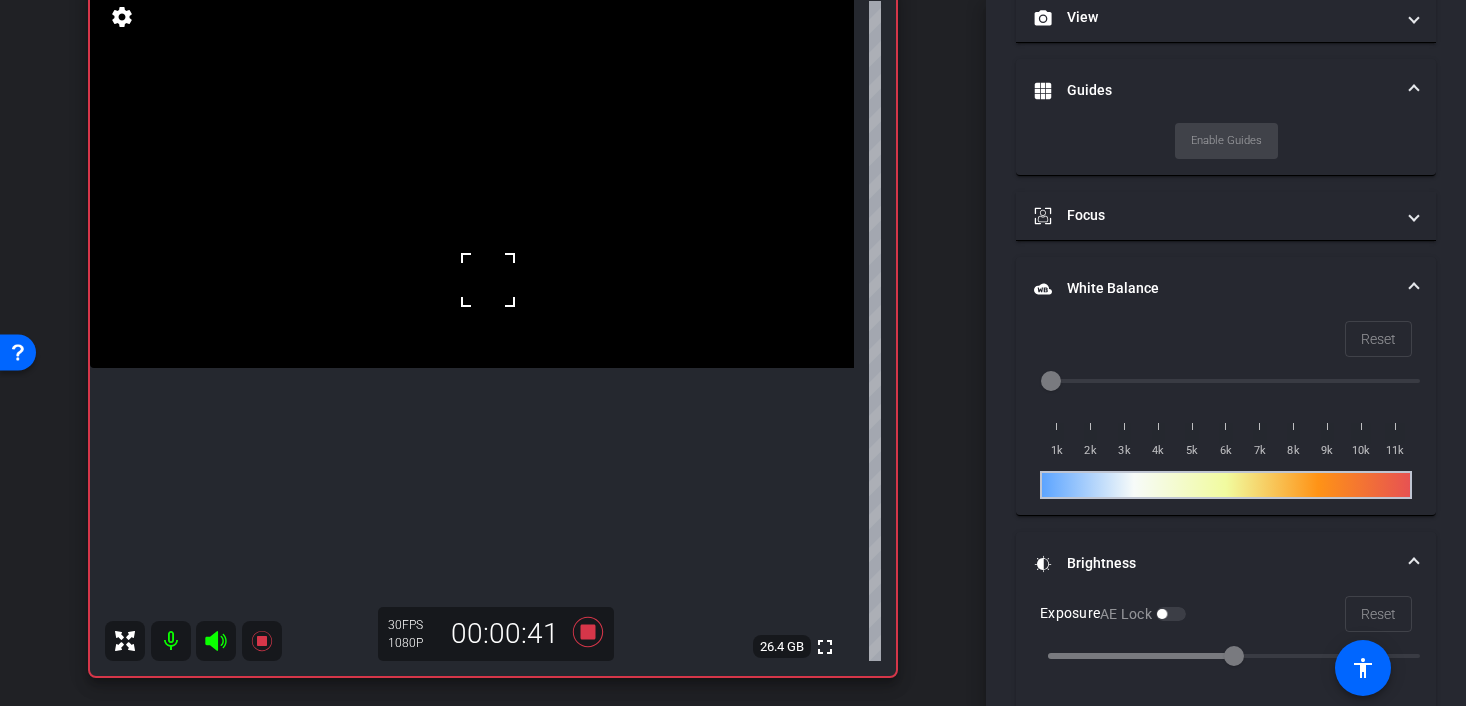 click at bounding box center [472, 177] 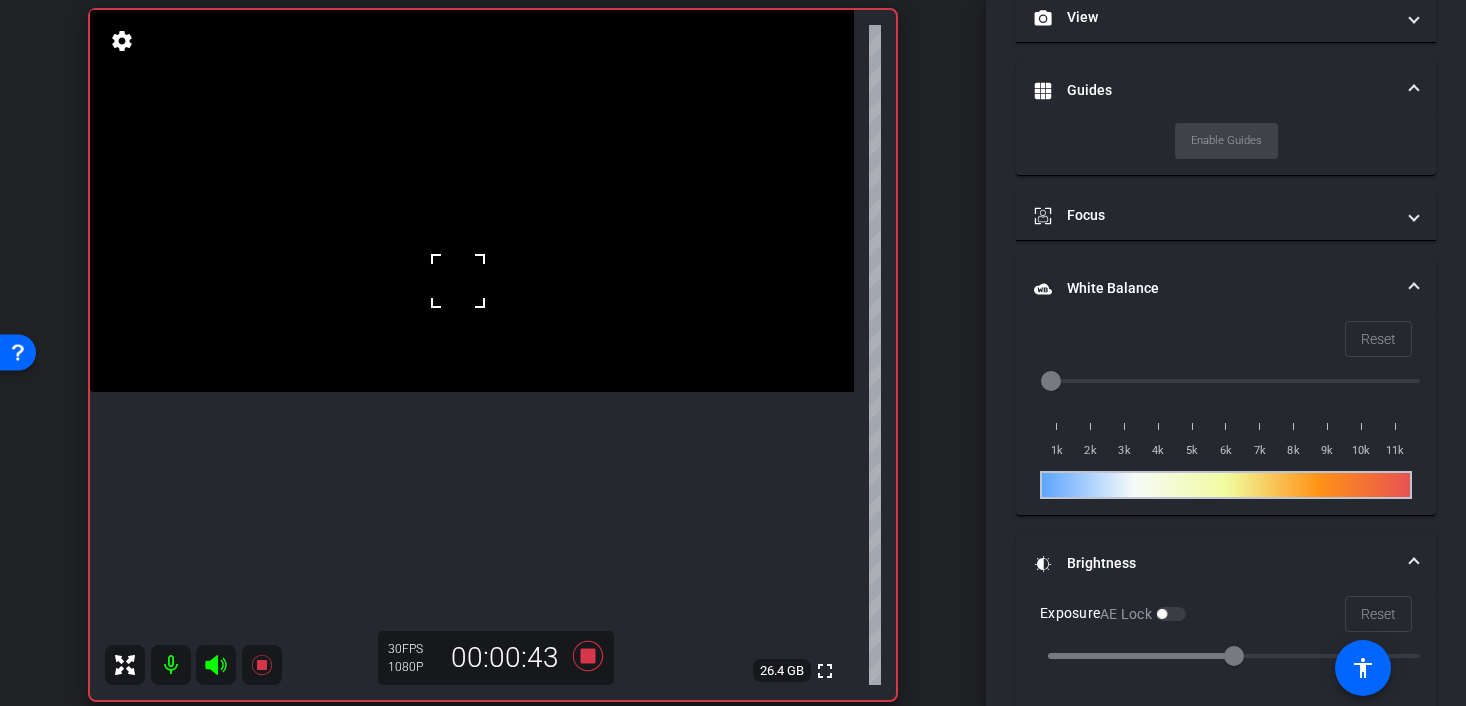 scroll, scrollTop: 142, scrollLeft: 0, axis: vertical 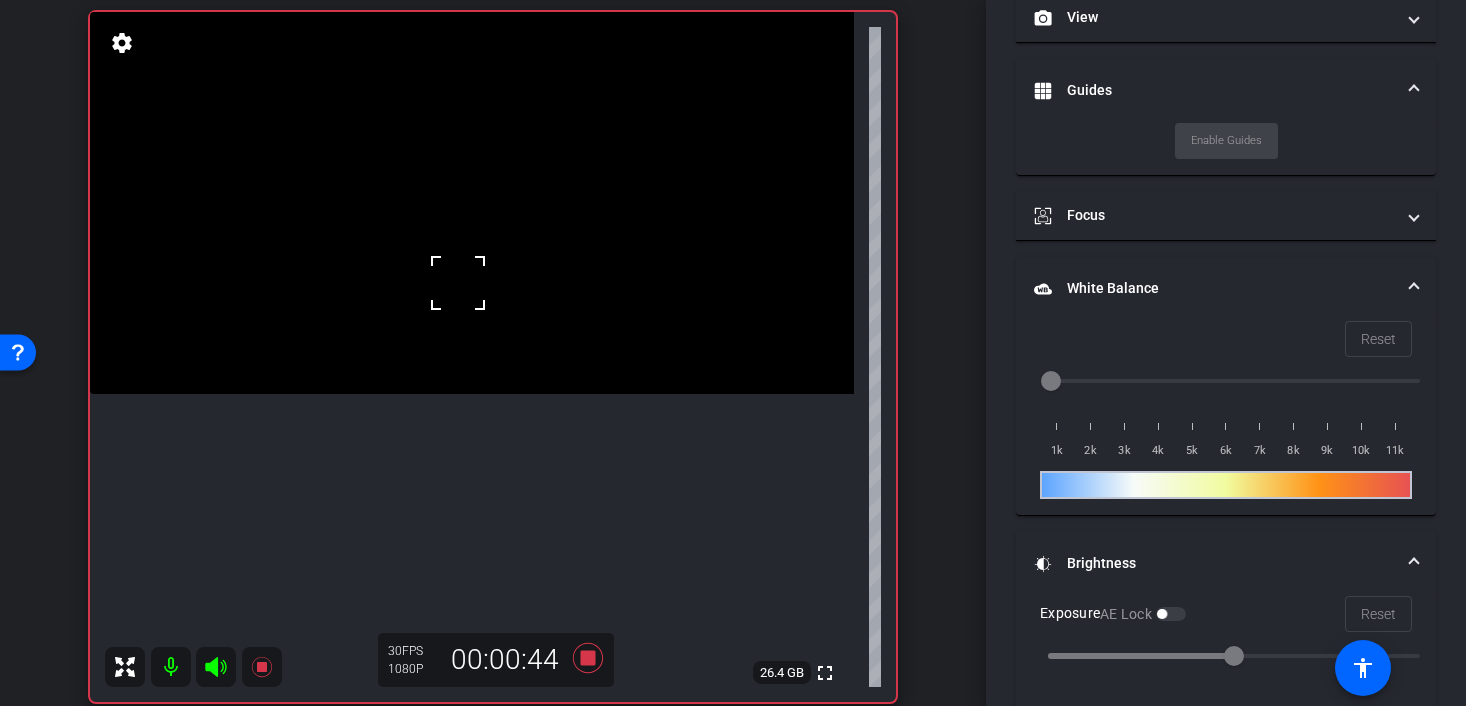 click at bounding box center [458, 283] 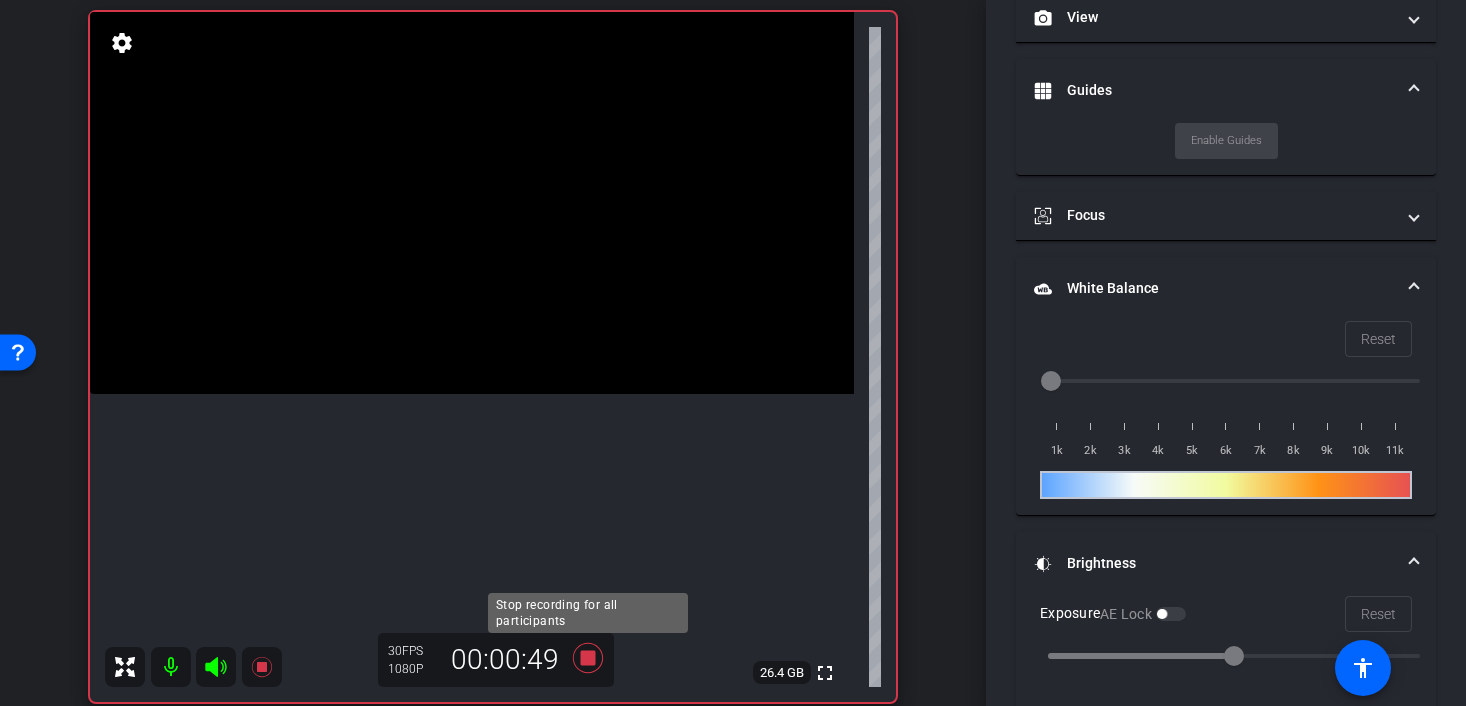 click 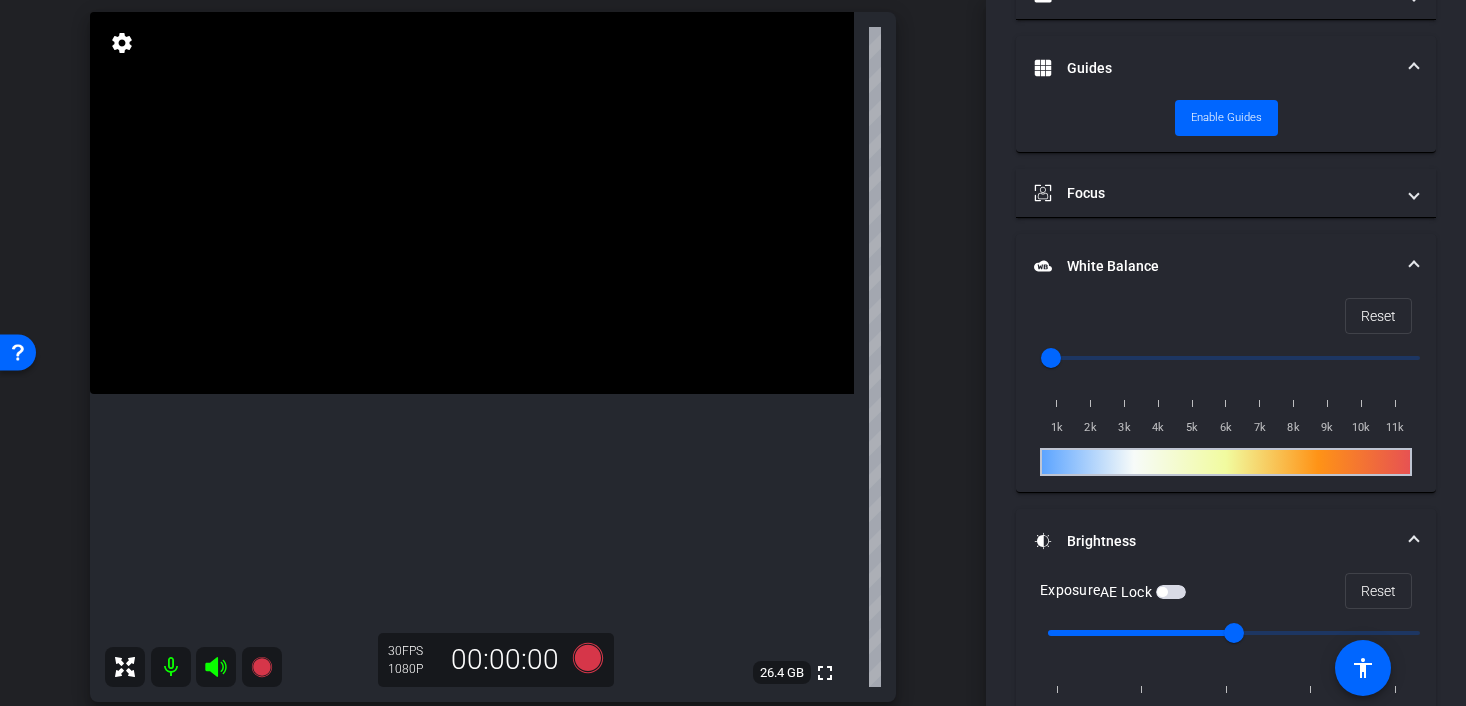 scroll, scrollTop: 297, scrollLeft: 0, axis: vertical 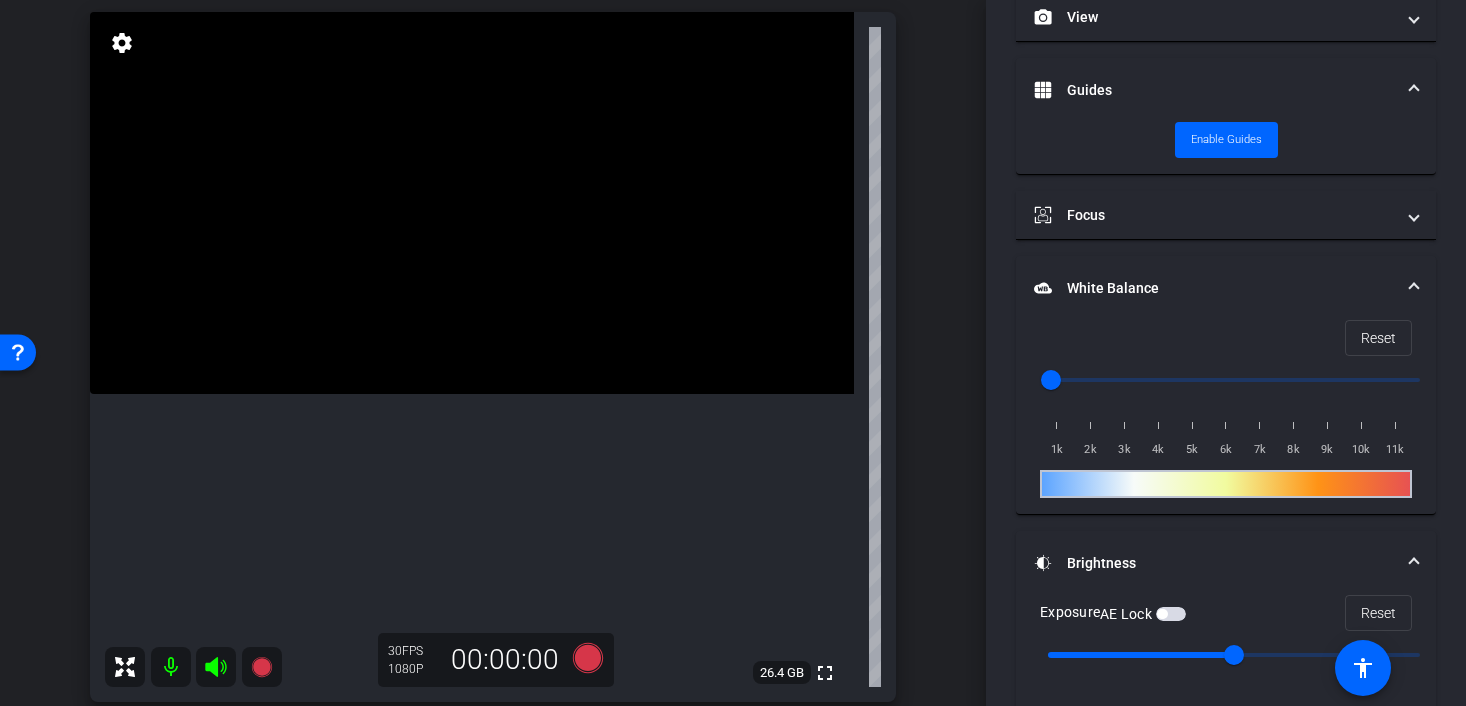 click at bounding box center (472, 203) 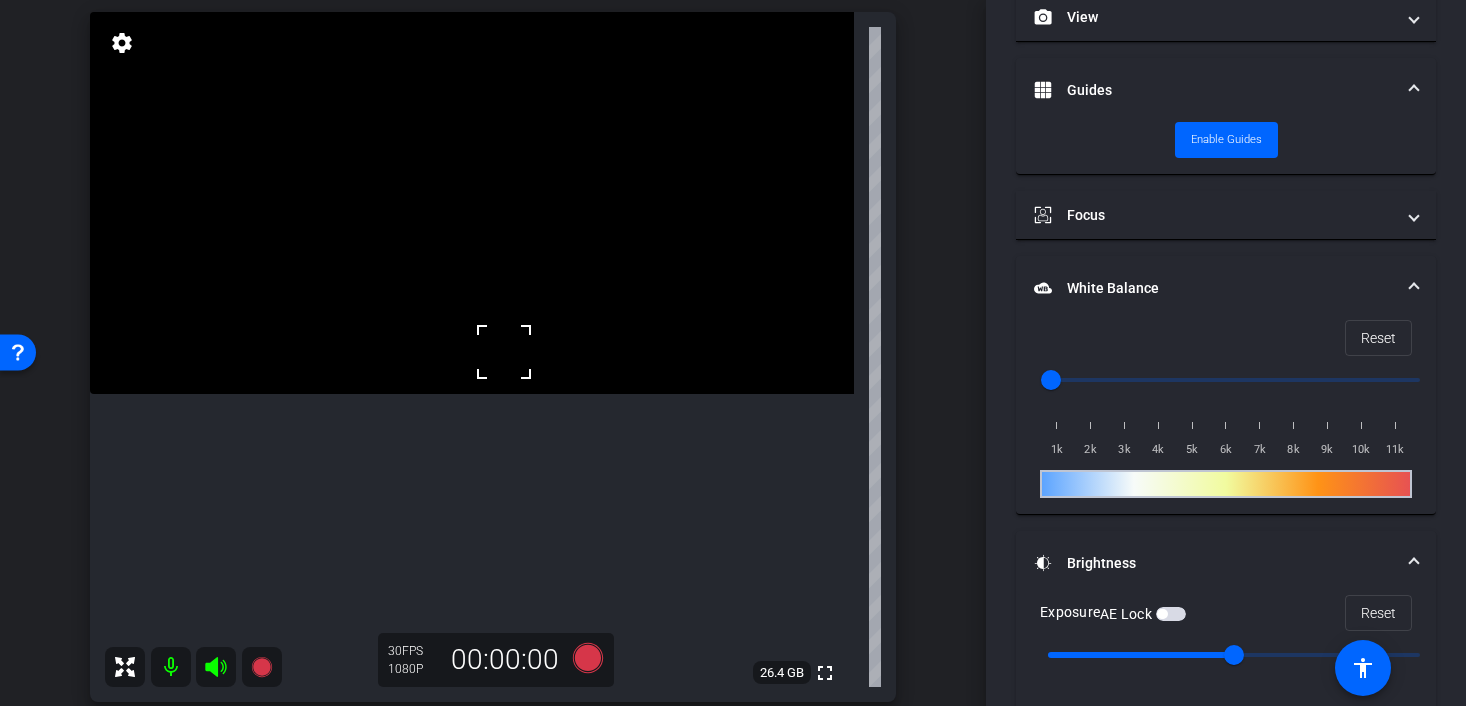 click at bounding box center [472, 203] 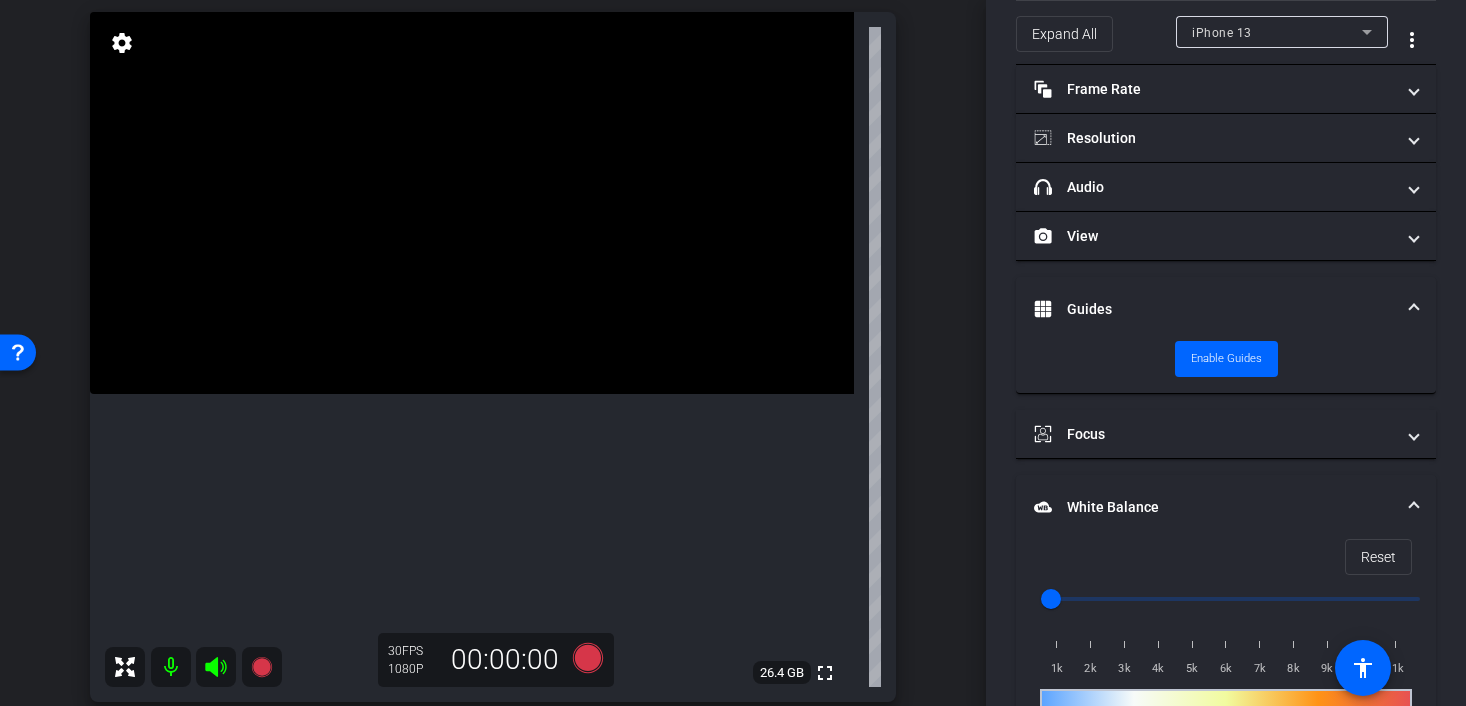 scroll, scrollTop: 0, scrollLeft: 0, axis: both 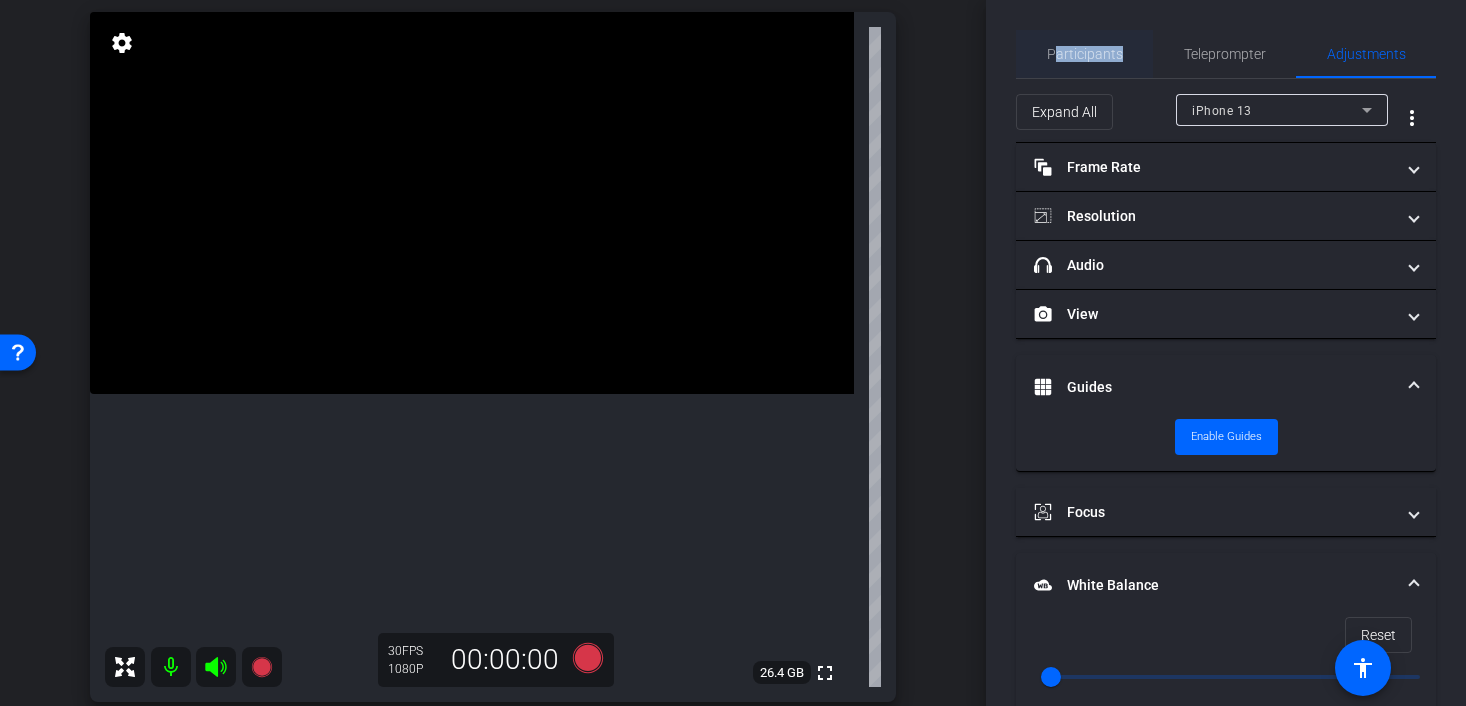 click on "Participants" at bounding box center [1085, 54] 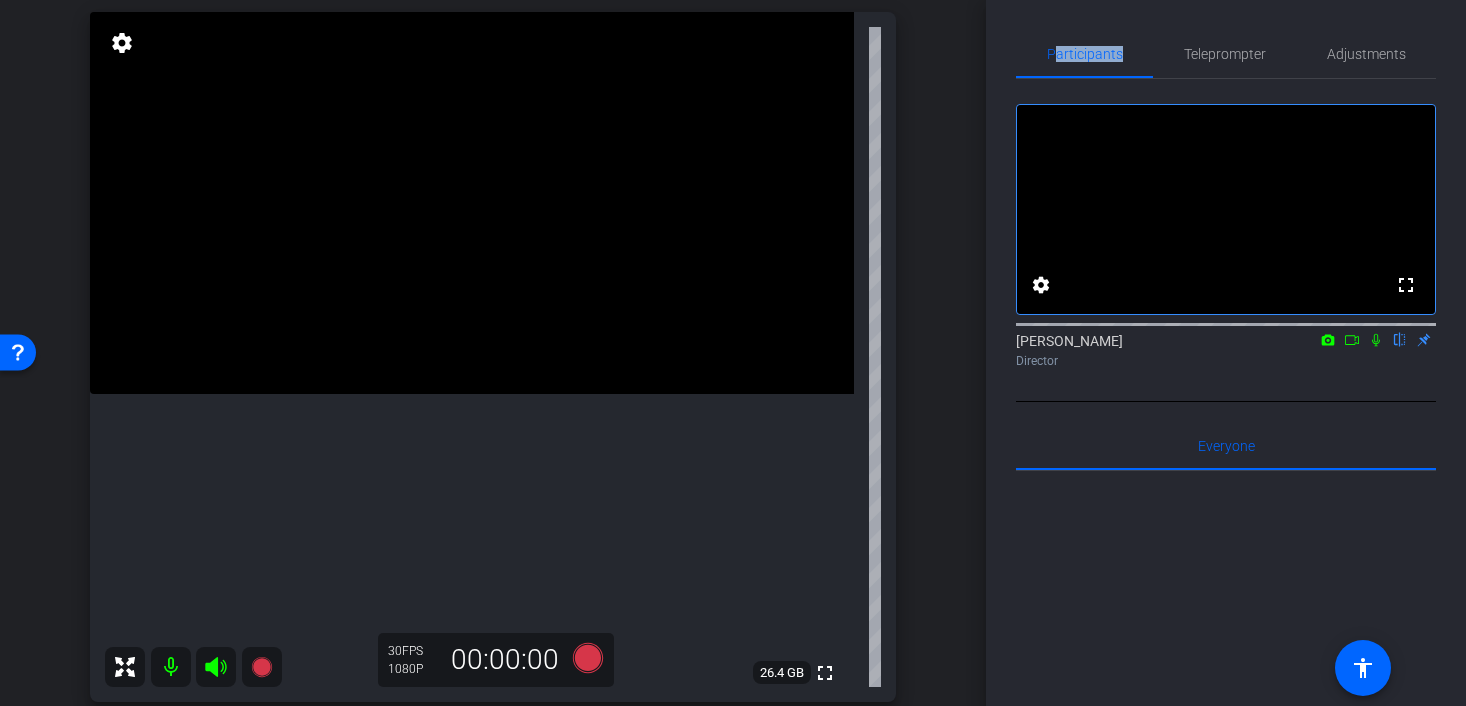 click at bounding box center (472, 203) 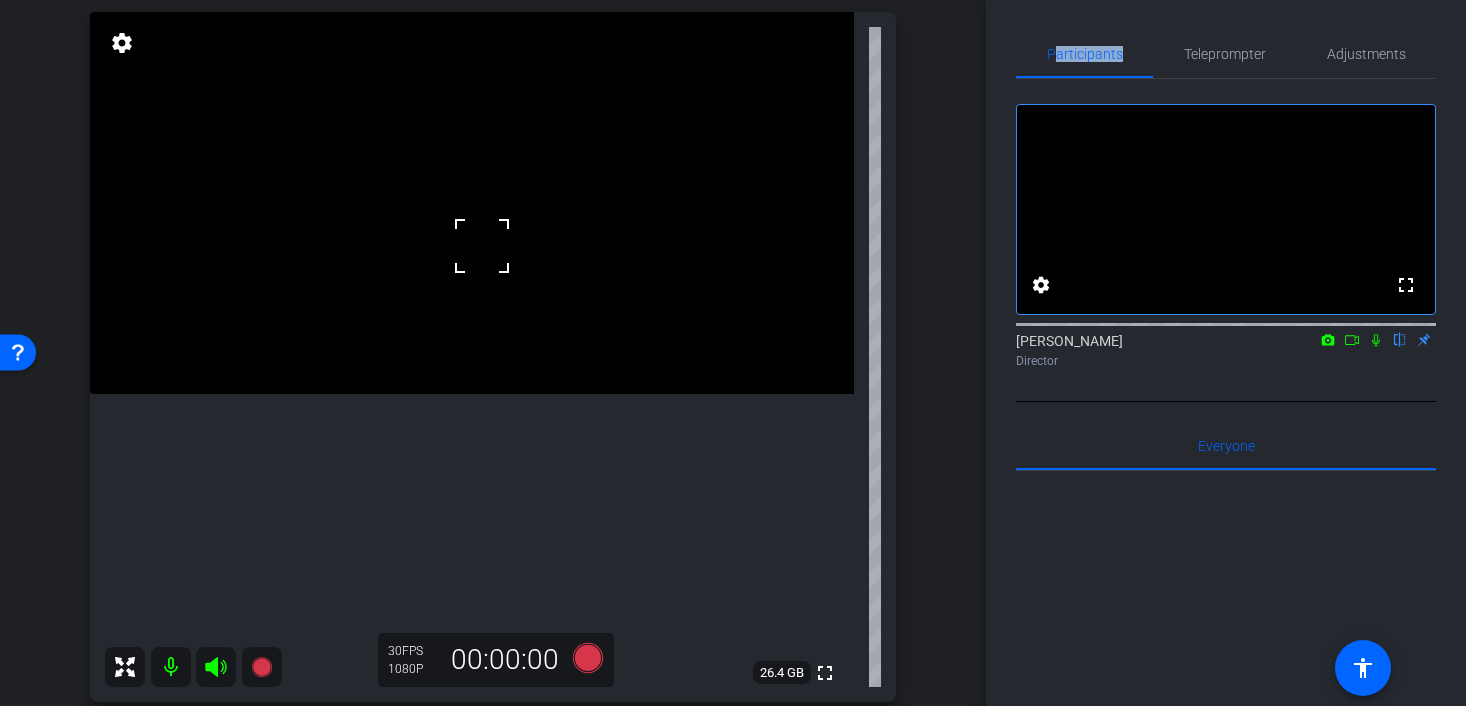 click at bounding box center (472, 203) 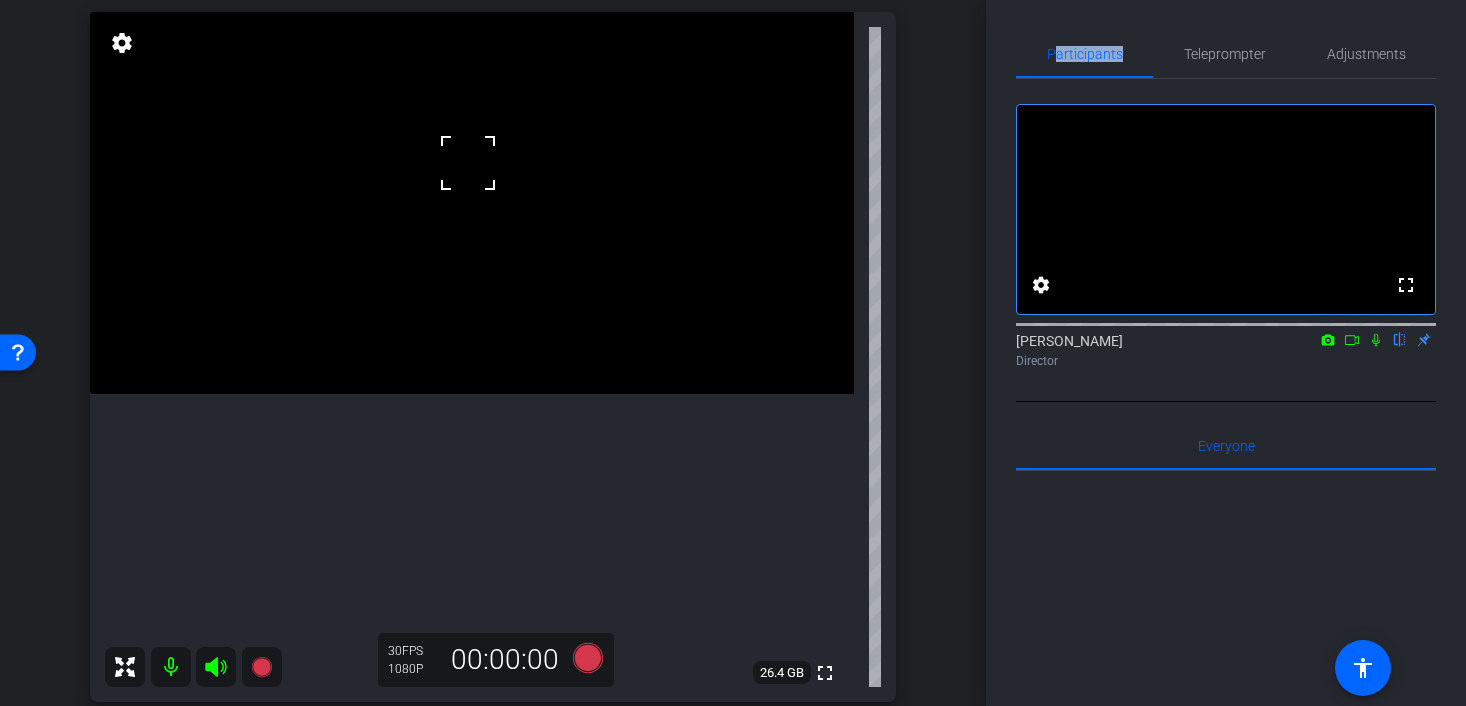 click at bounding box center (472, 203) 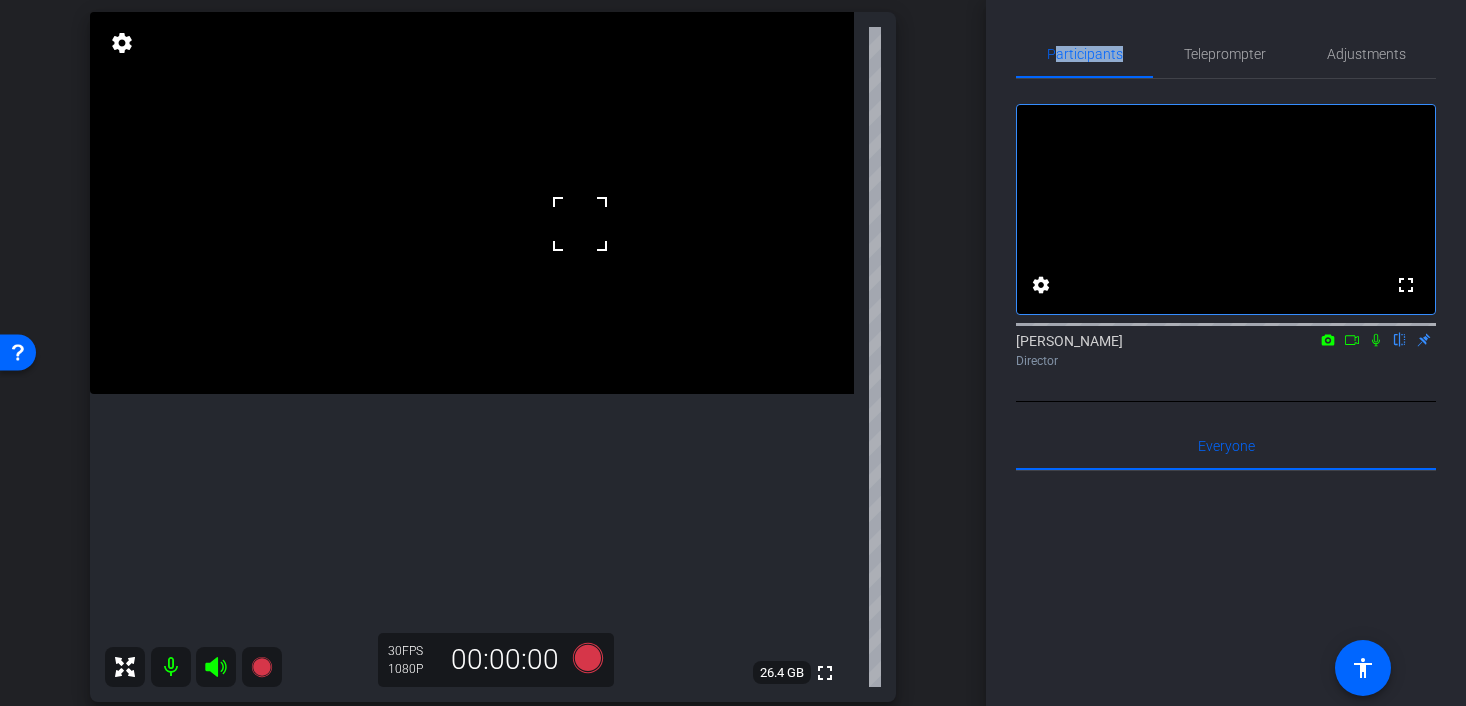 click at bounding box center [472, 203] 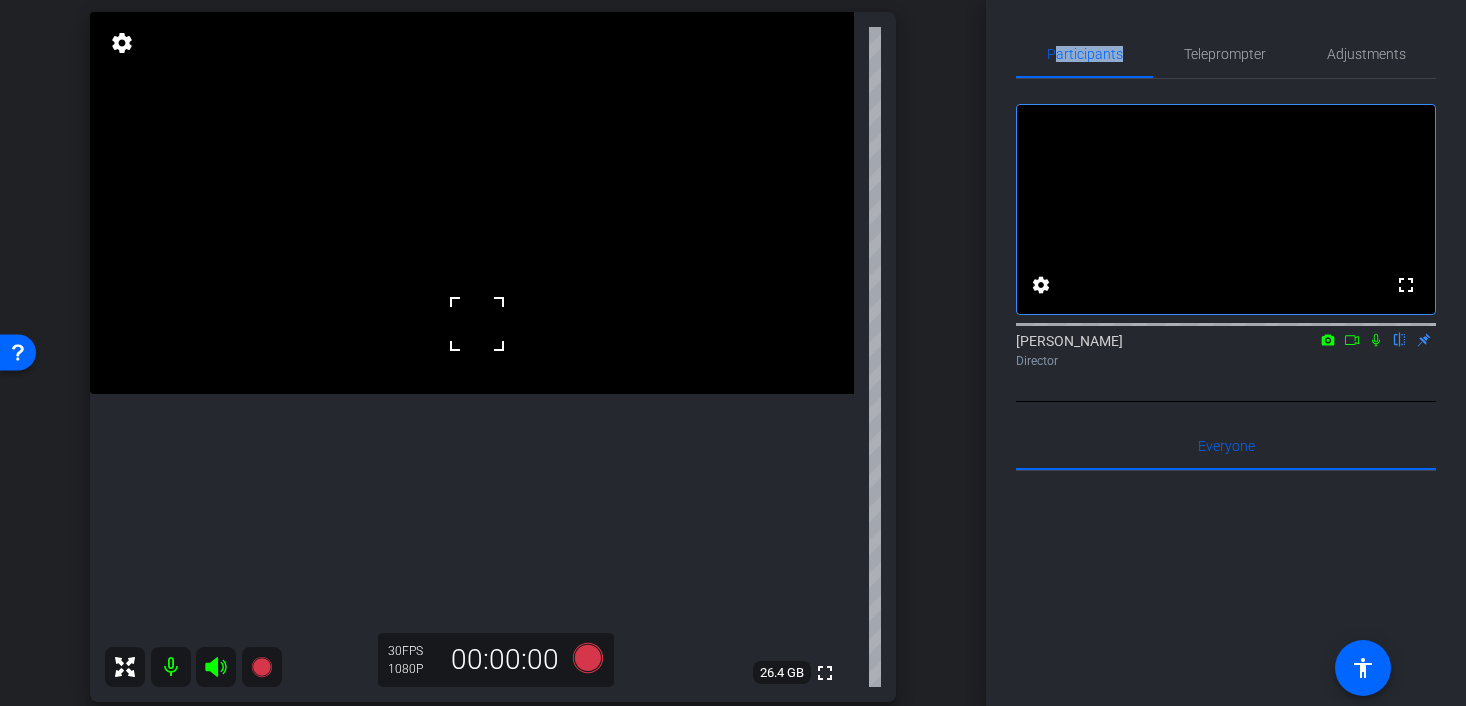 click at bounding box center [472, 203] 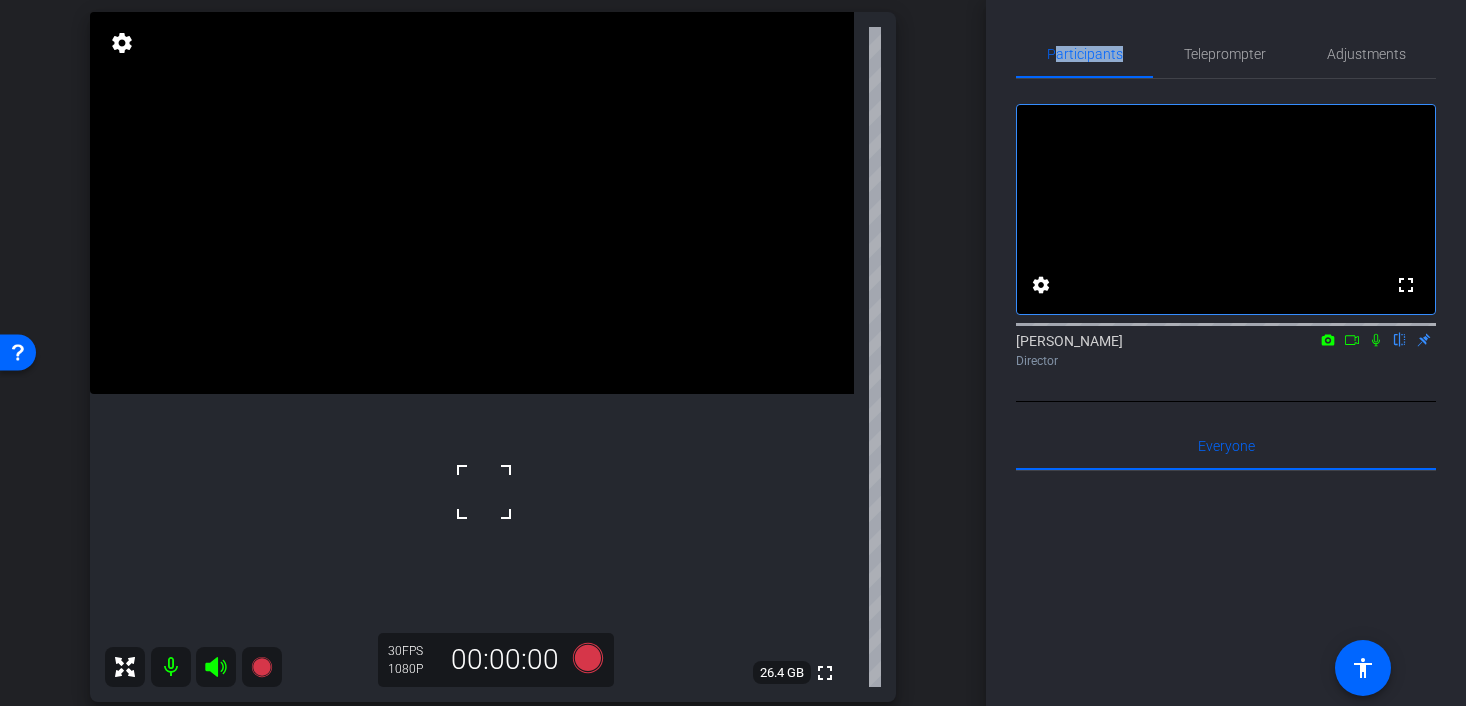 click at bounding box center (472, 203) 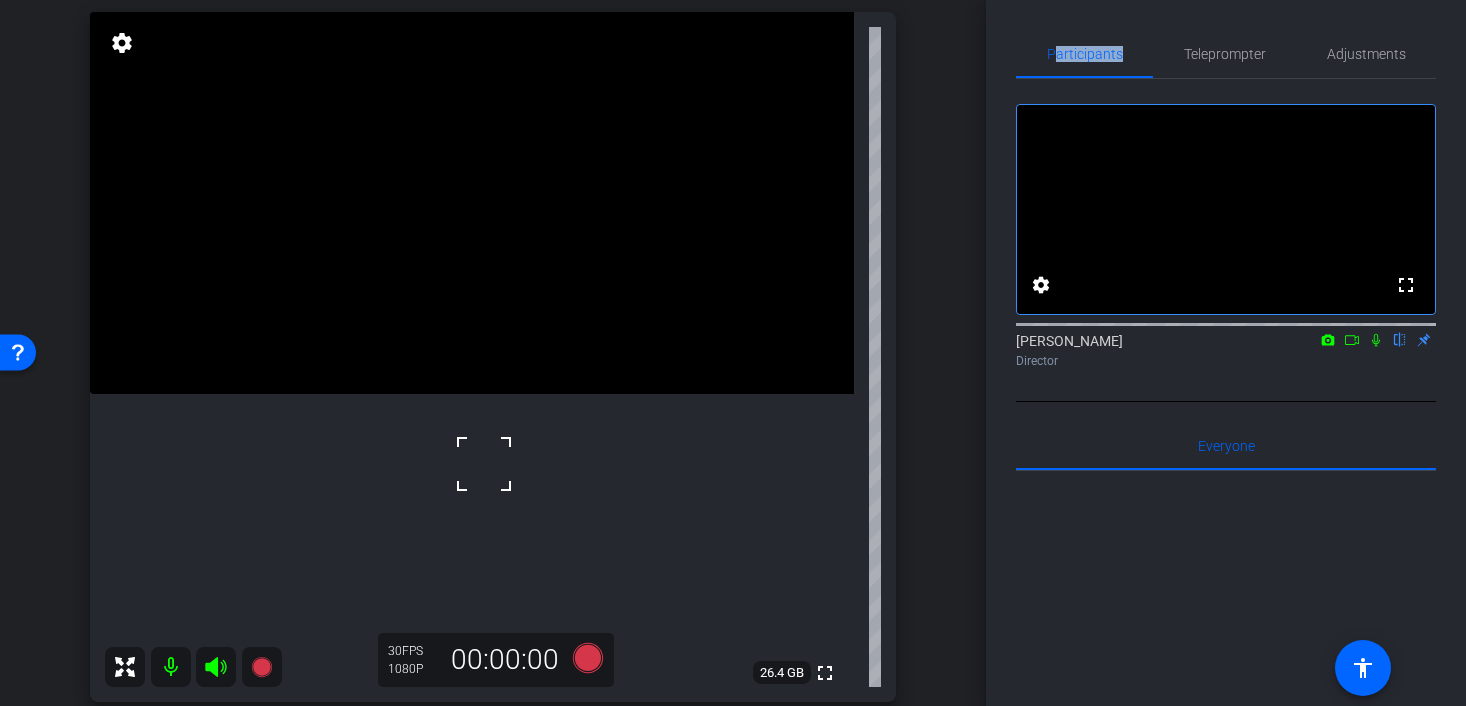 click at bounding box center [472, 203] 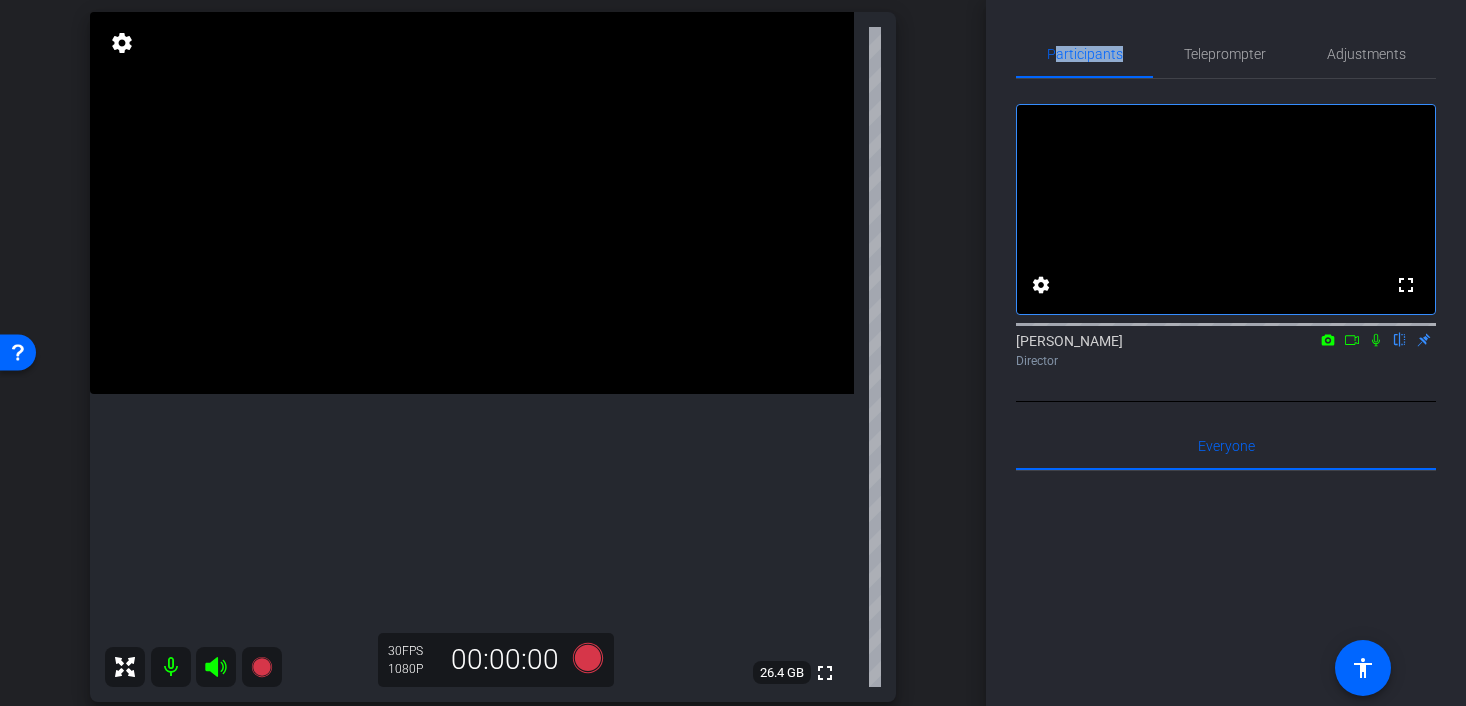 click at bounding box center (472, 203) 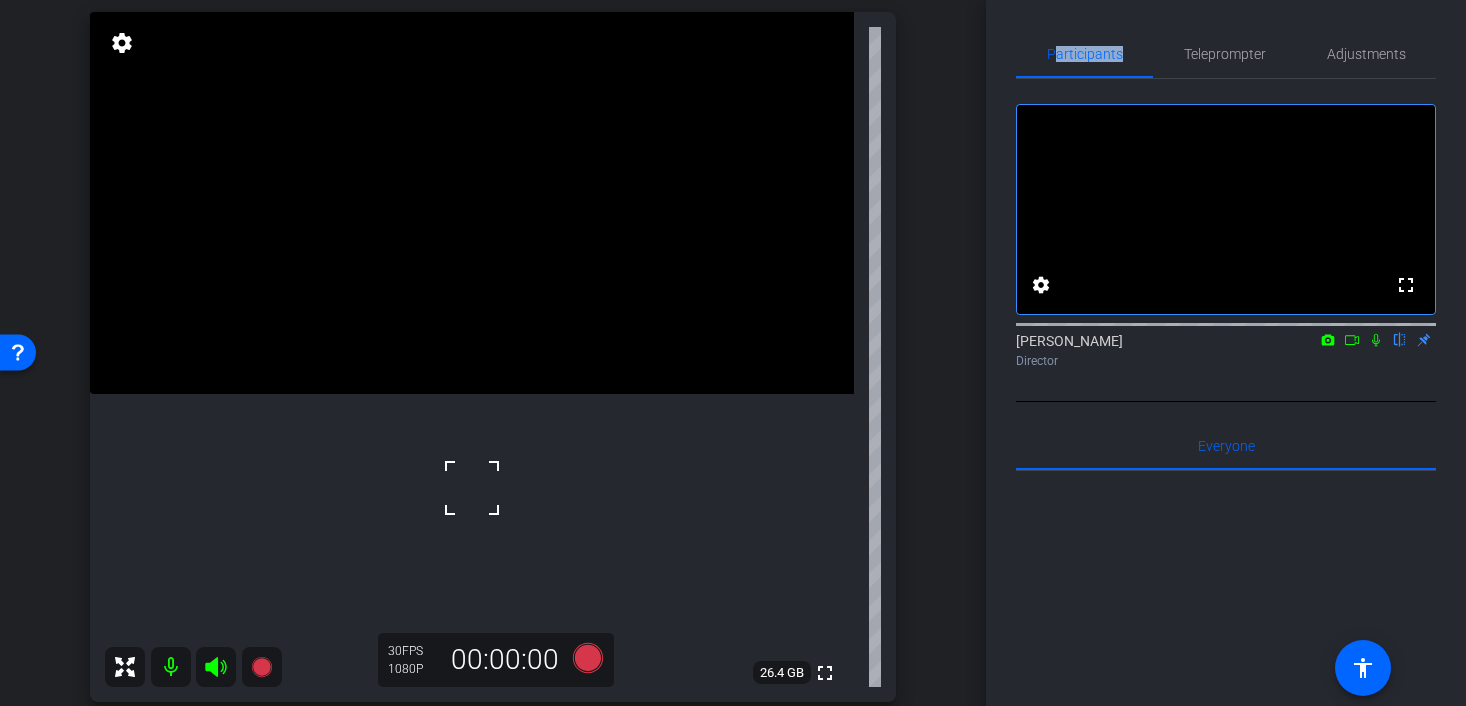 click at bounding box center (472, 203) 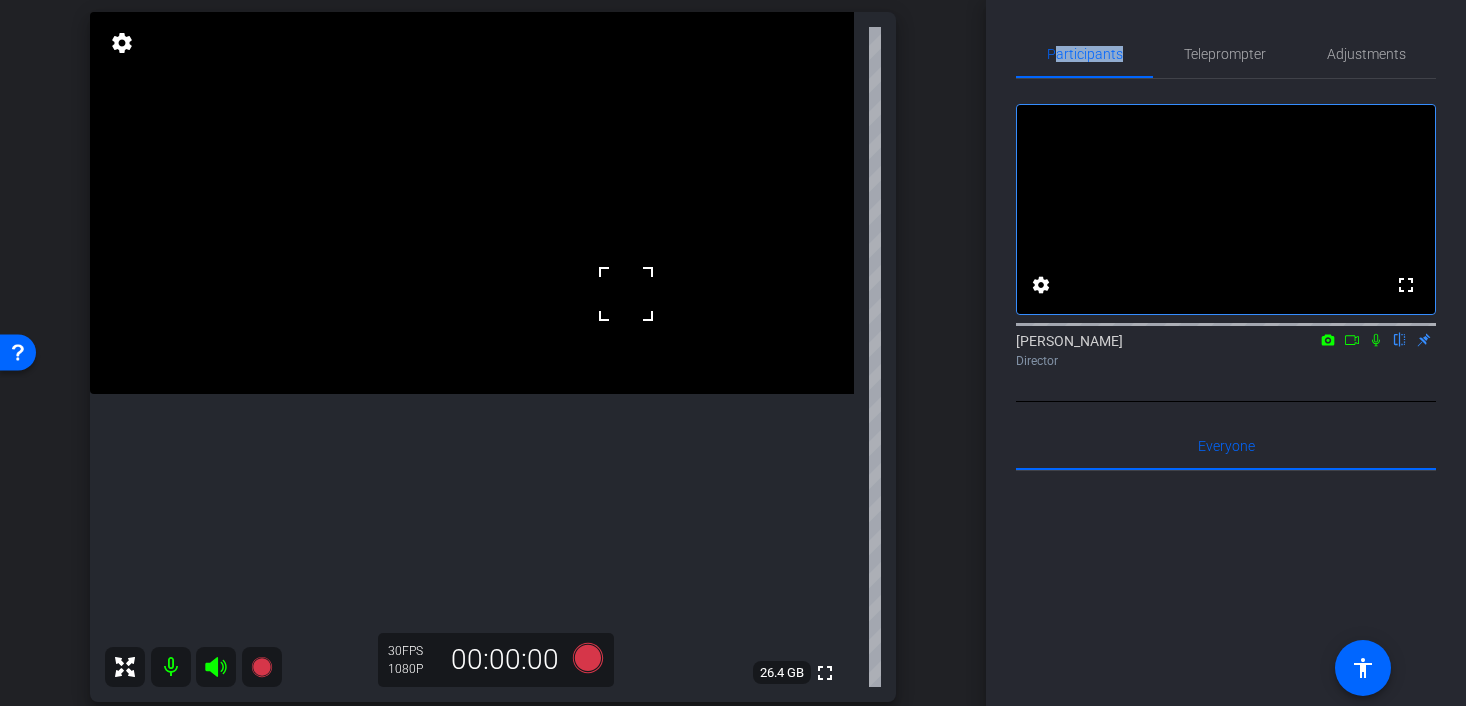 click at bounding box center [626, 294] 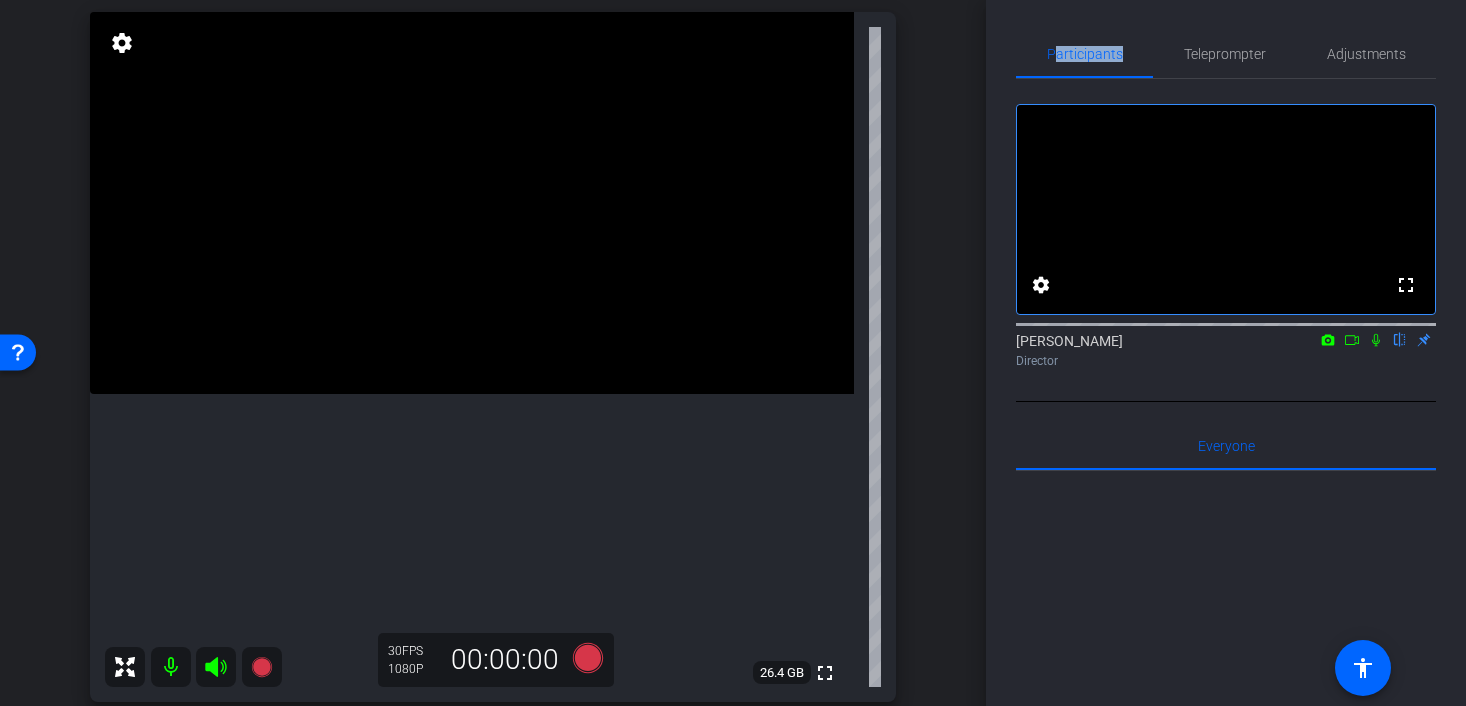 click at bounding box center (472, 203) 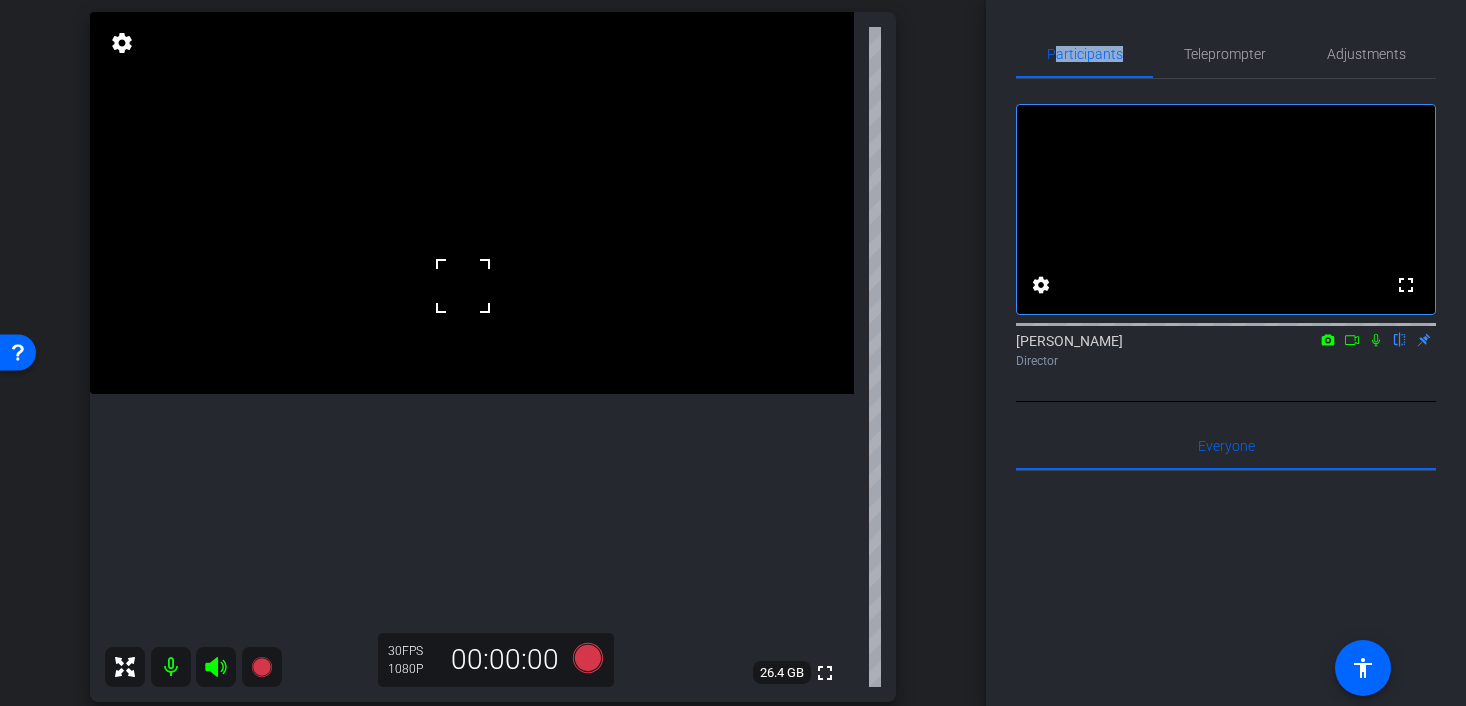 click at bounding box center [472, 203] 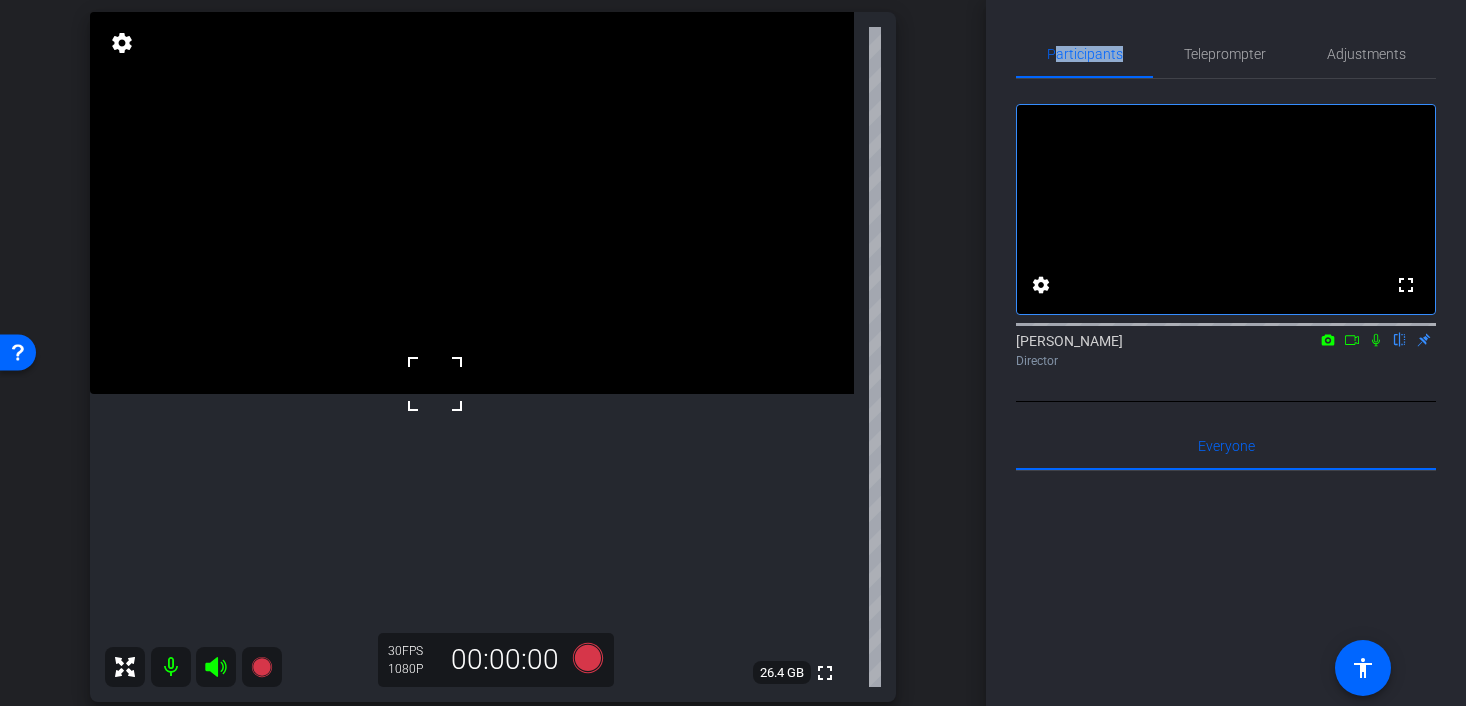 click at bounding box center [435, 384] 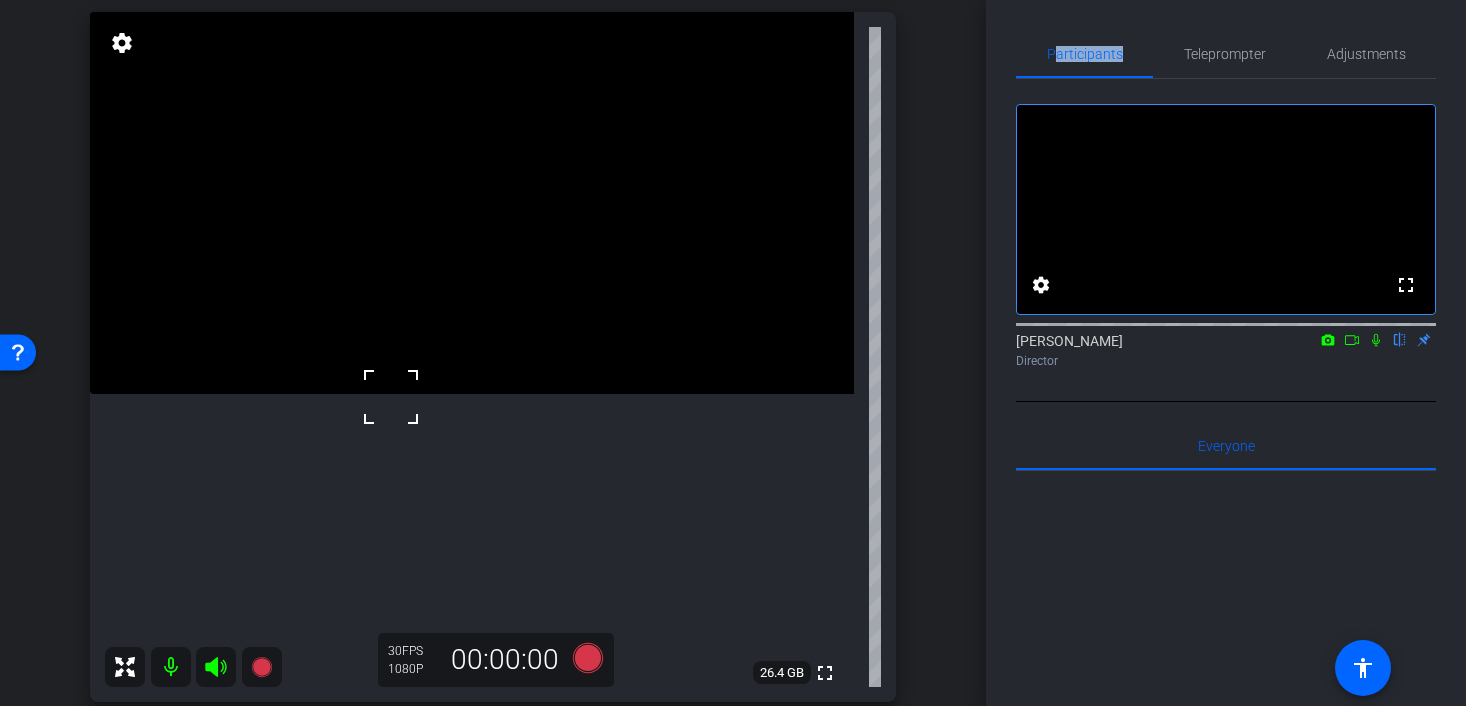 click at bounding box center (391, 397) 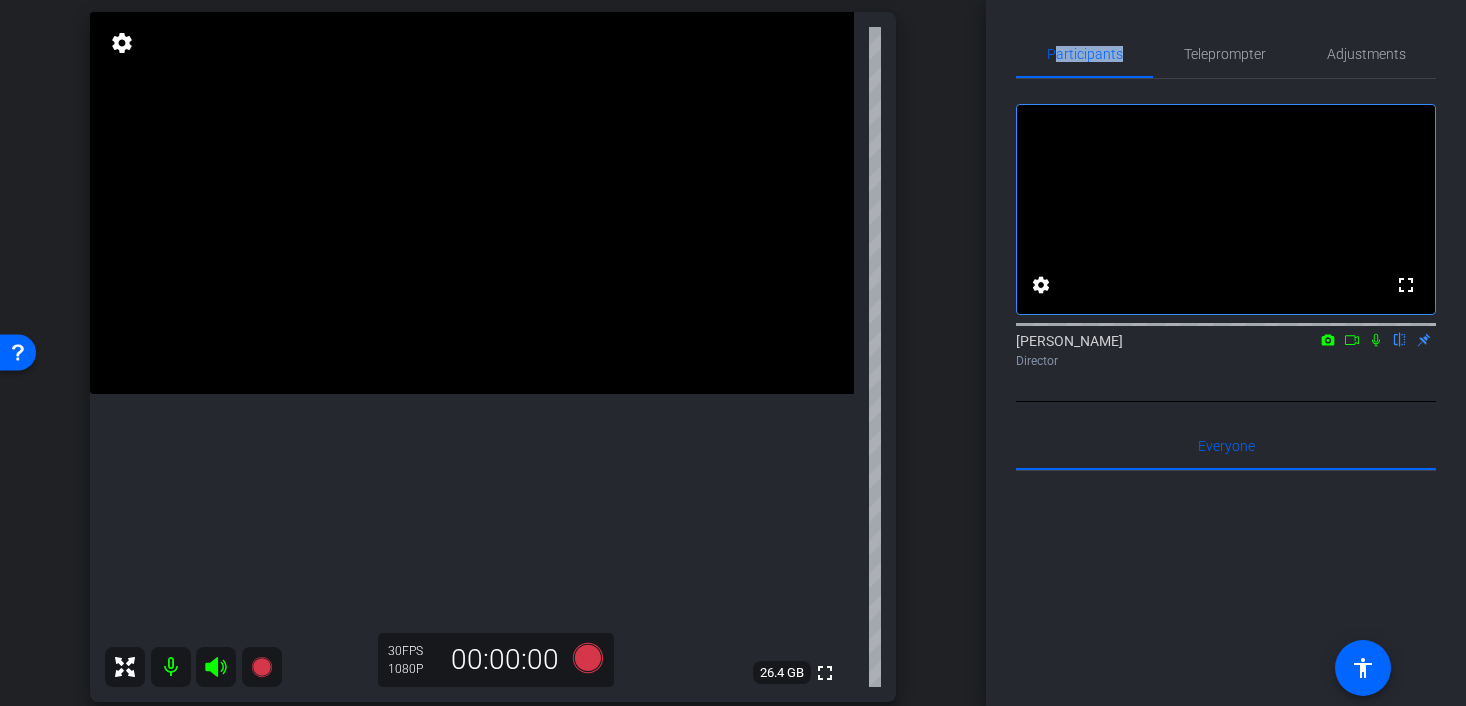 click at bounding box center [472, 203] 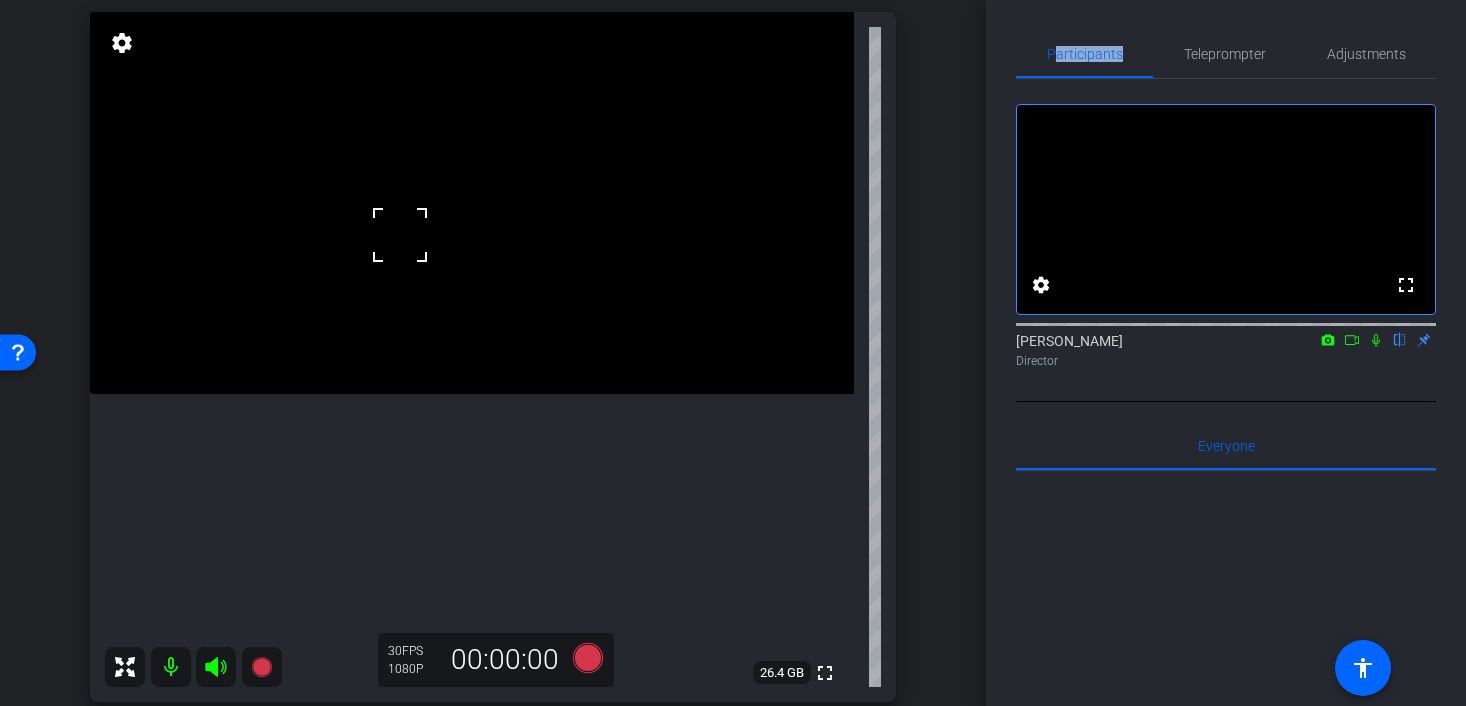 click at bounding box center [400, 235] 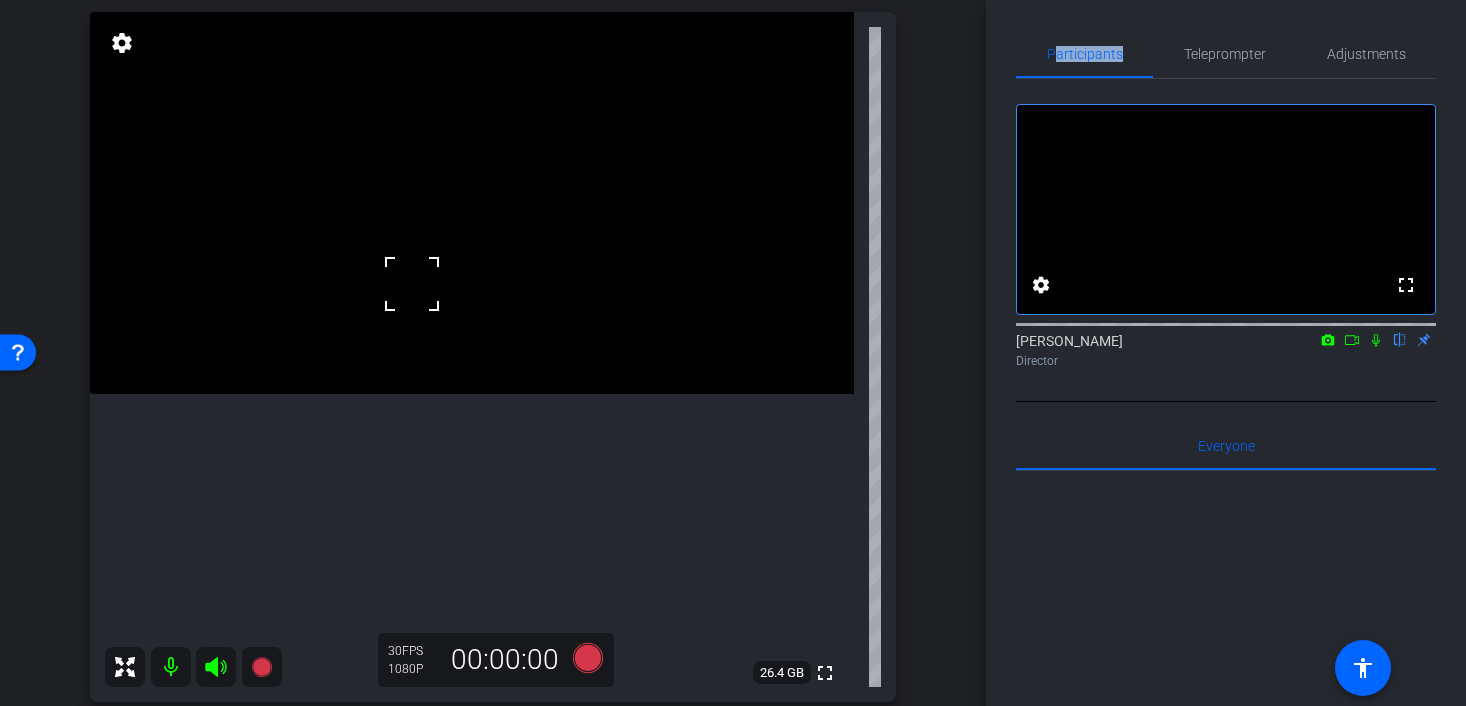 click at bounding box center [472, 203] 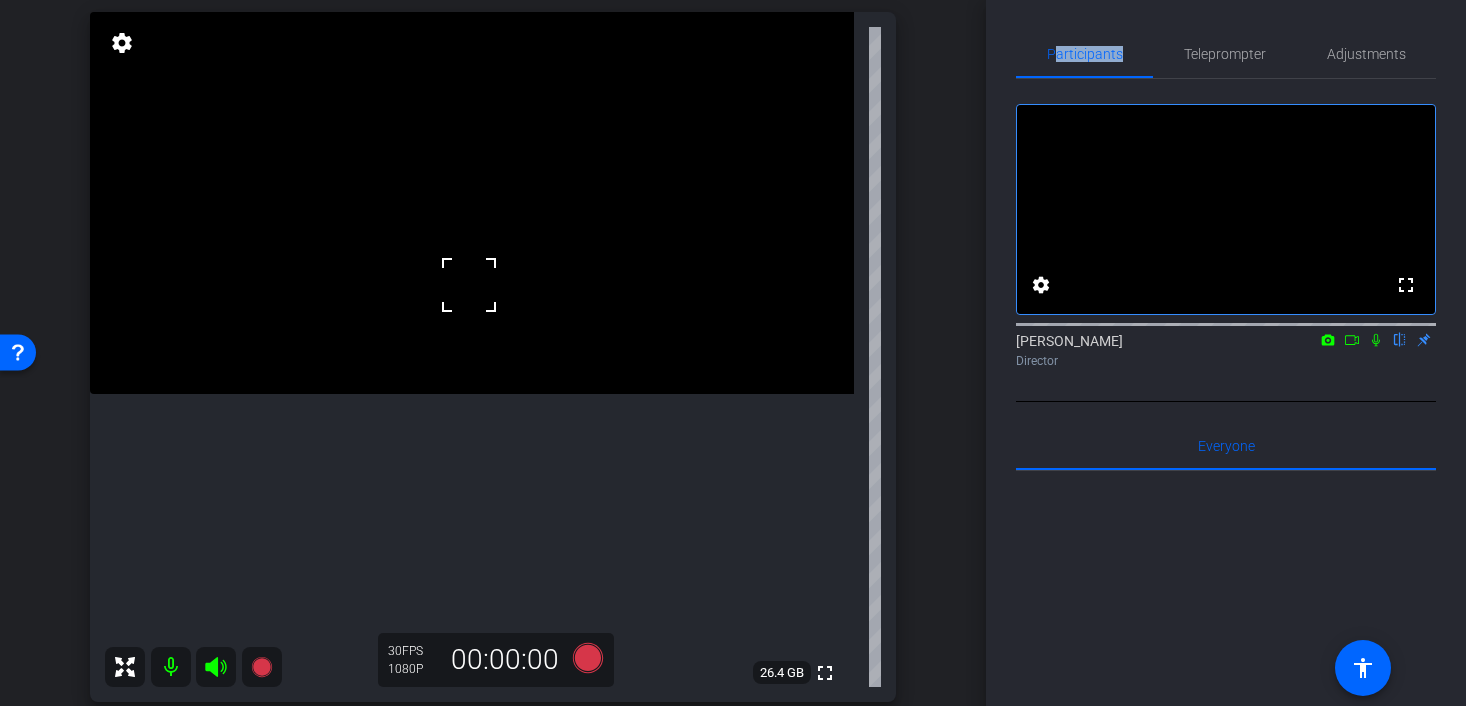 click at bounding box center (472, 203) 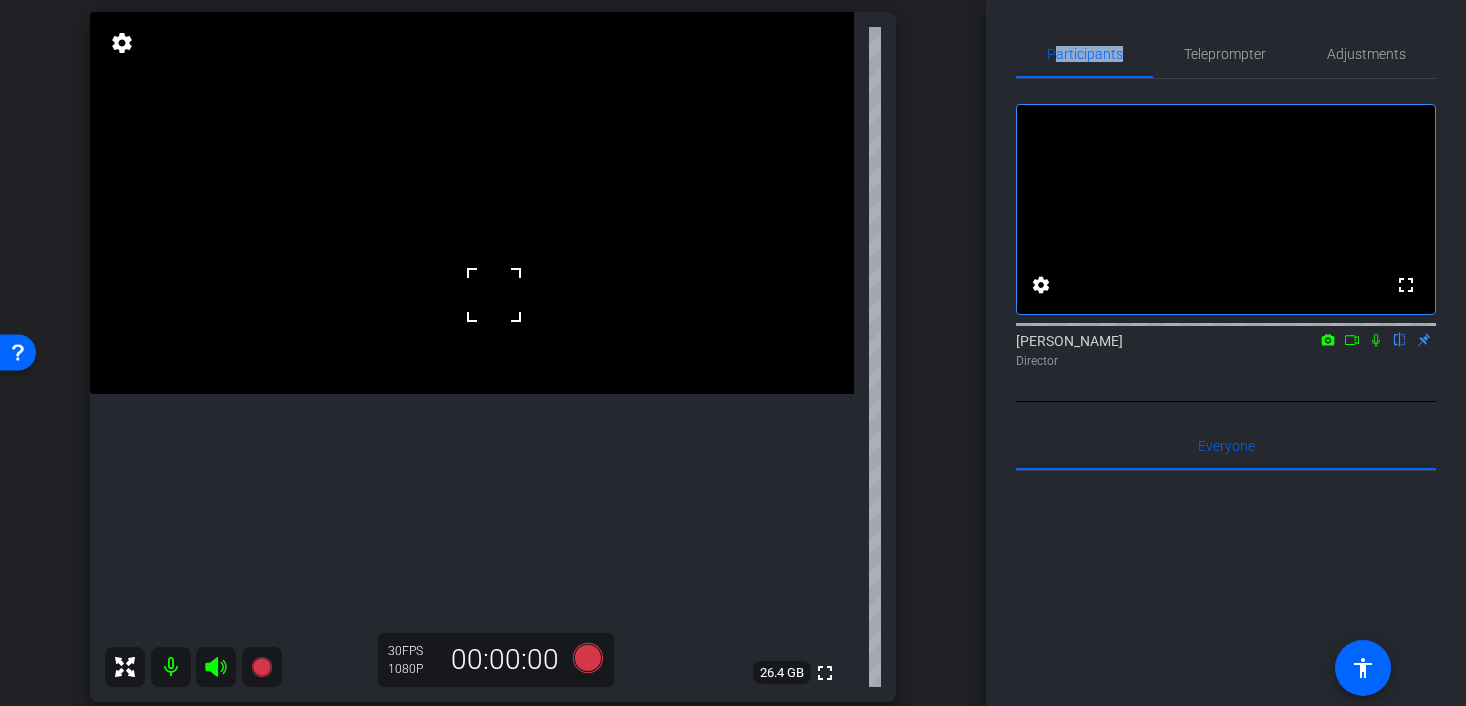 click at bounding box center [472, 203] 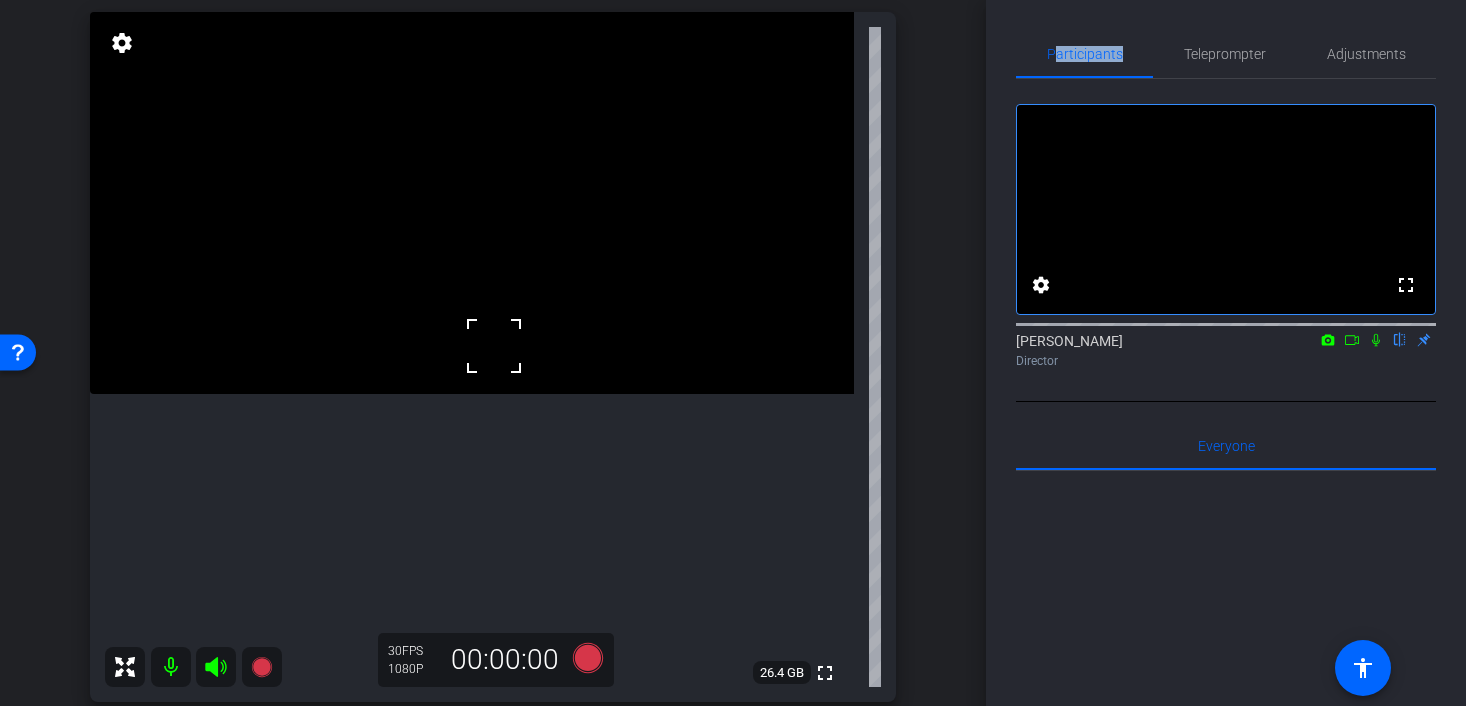 click at bounding box center [494, 346] 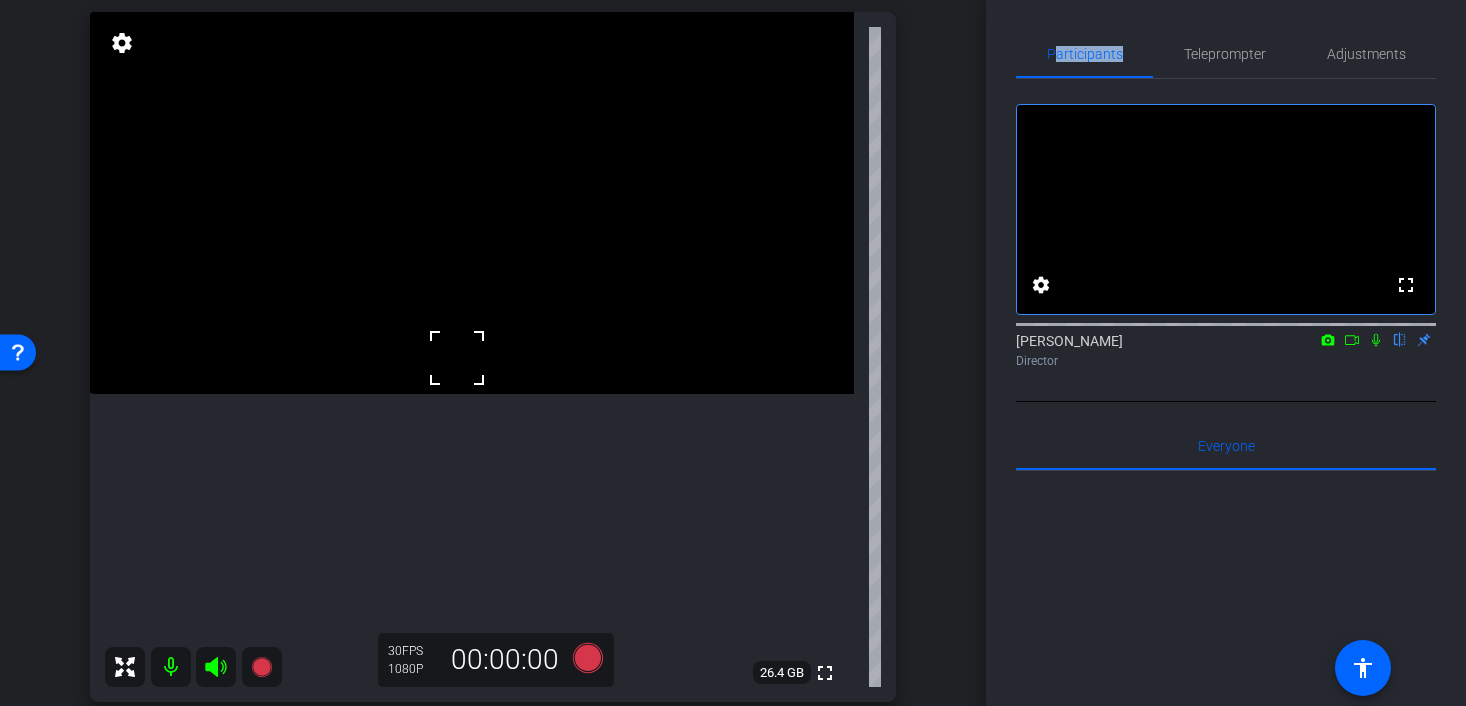 click at bounding box center (457, 358) 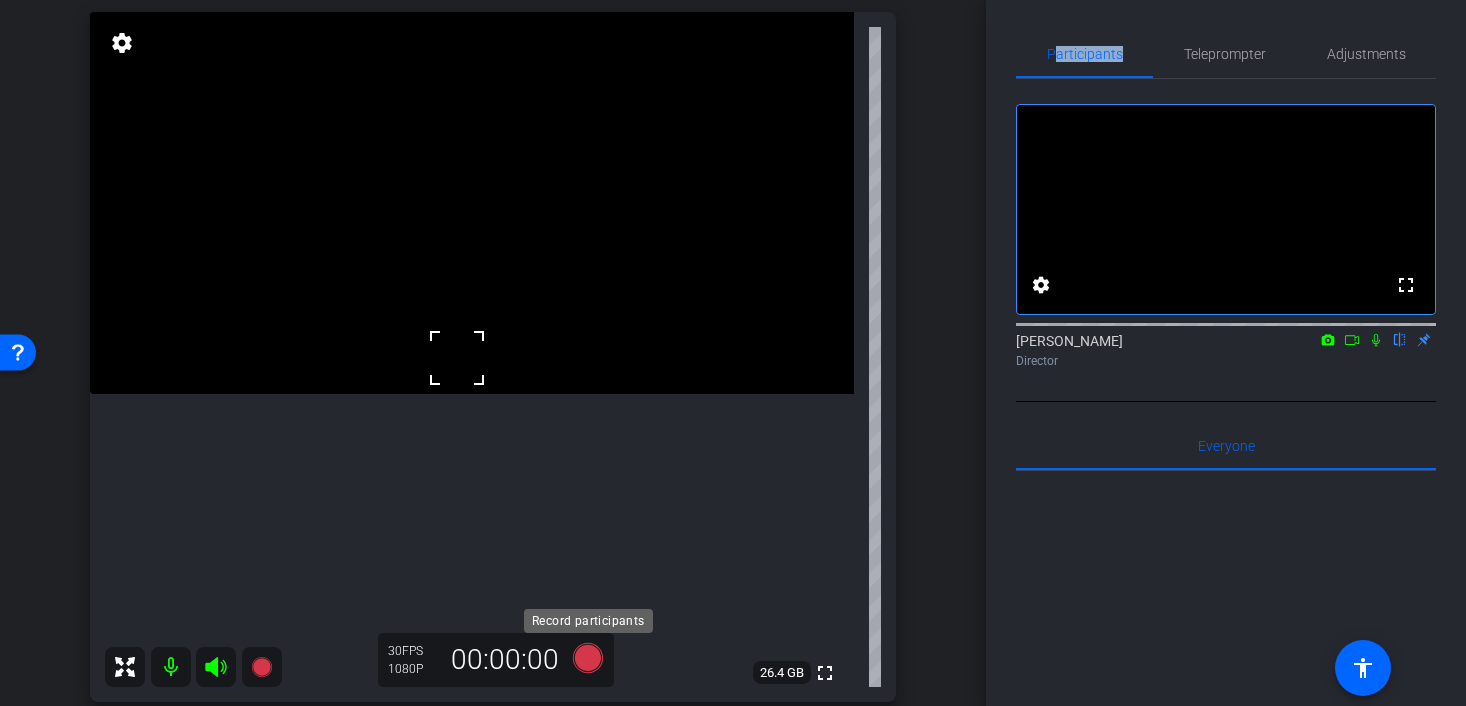 click 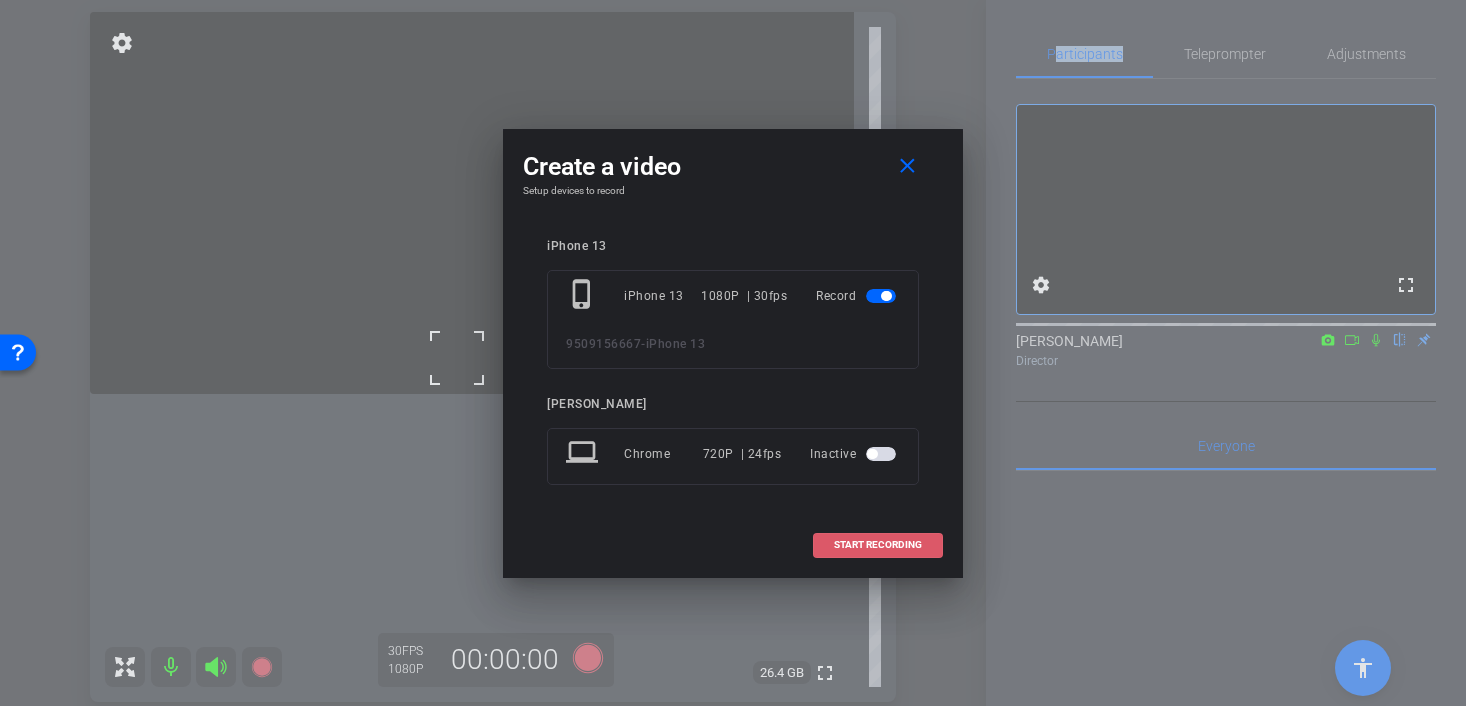 click on "START RECORDING" at bounding box center (878, 545) 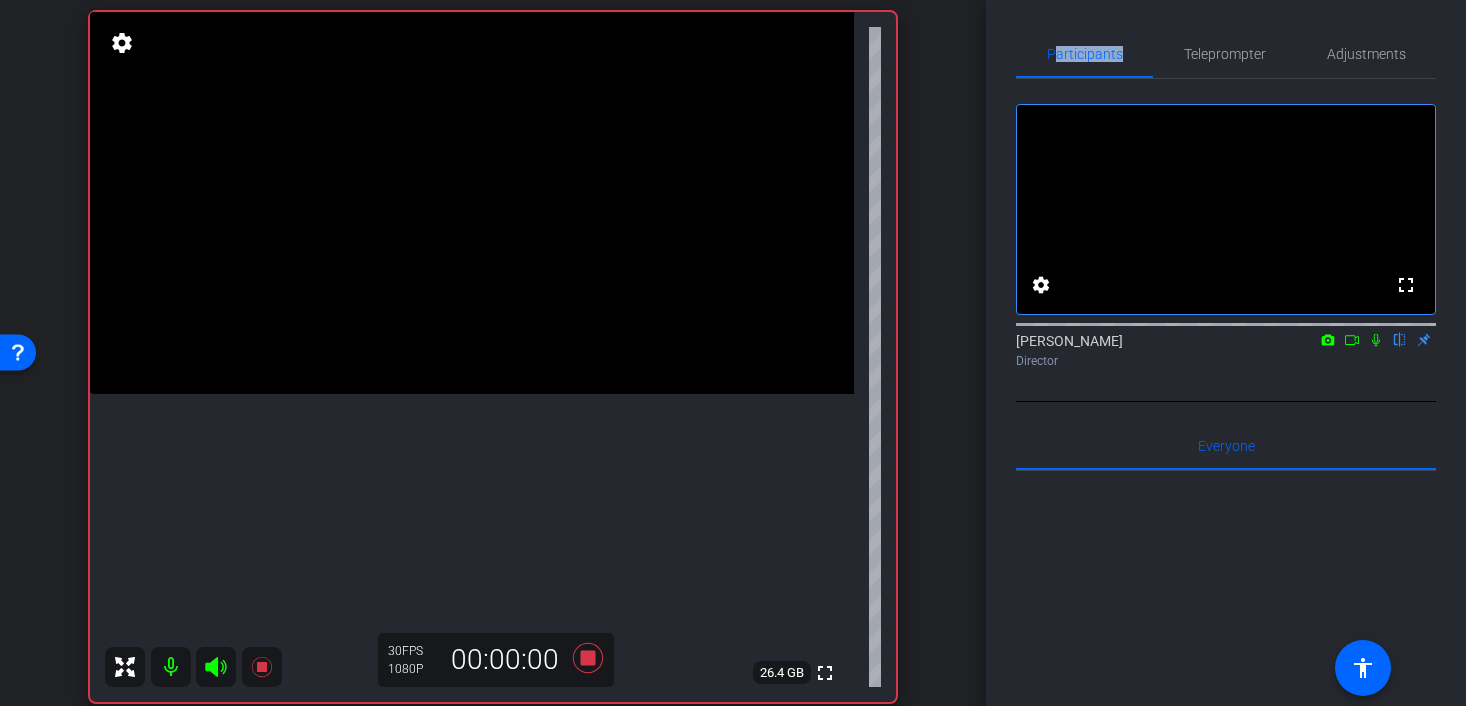 click at bounding box center [472, 203] 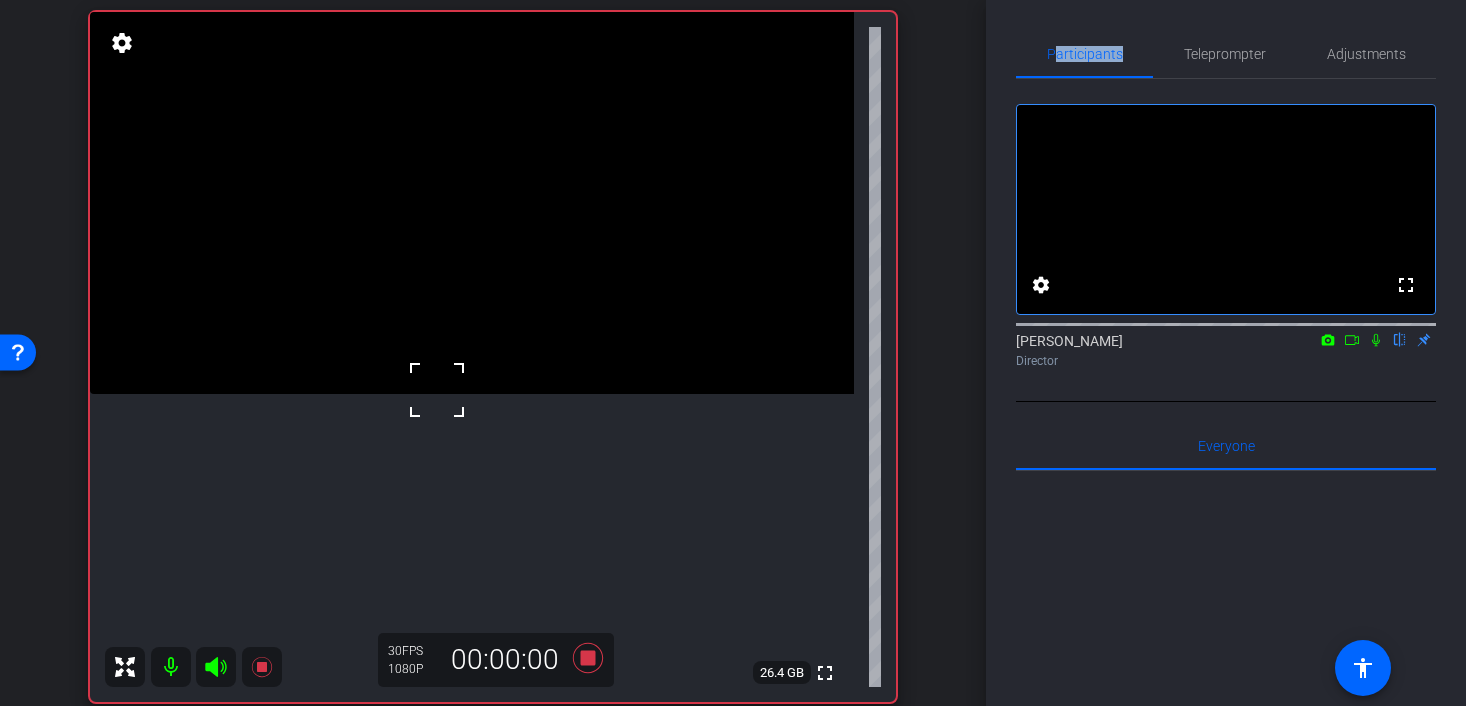 click at bounding box center [437, 390] 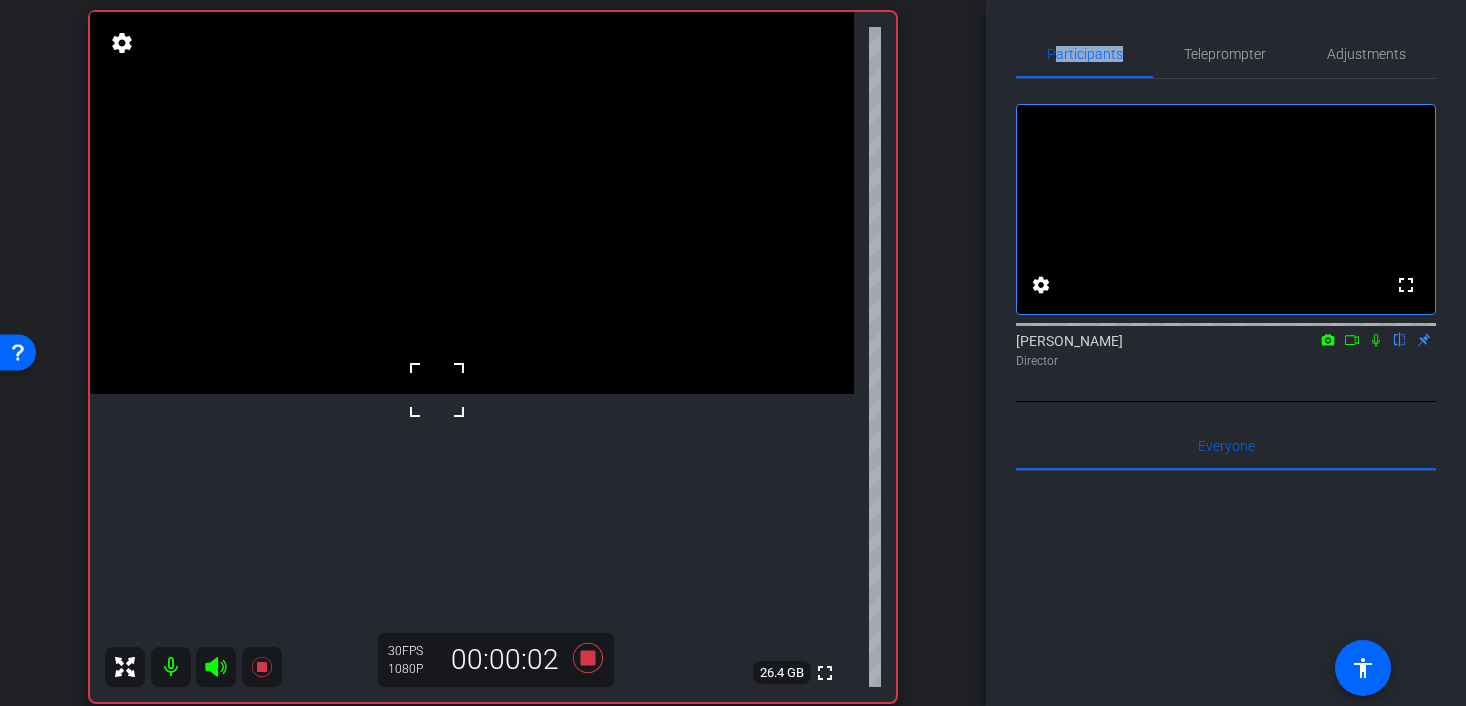 click at bounding box center (437, 390) 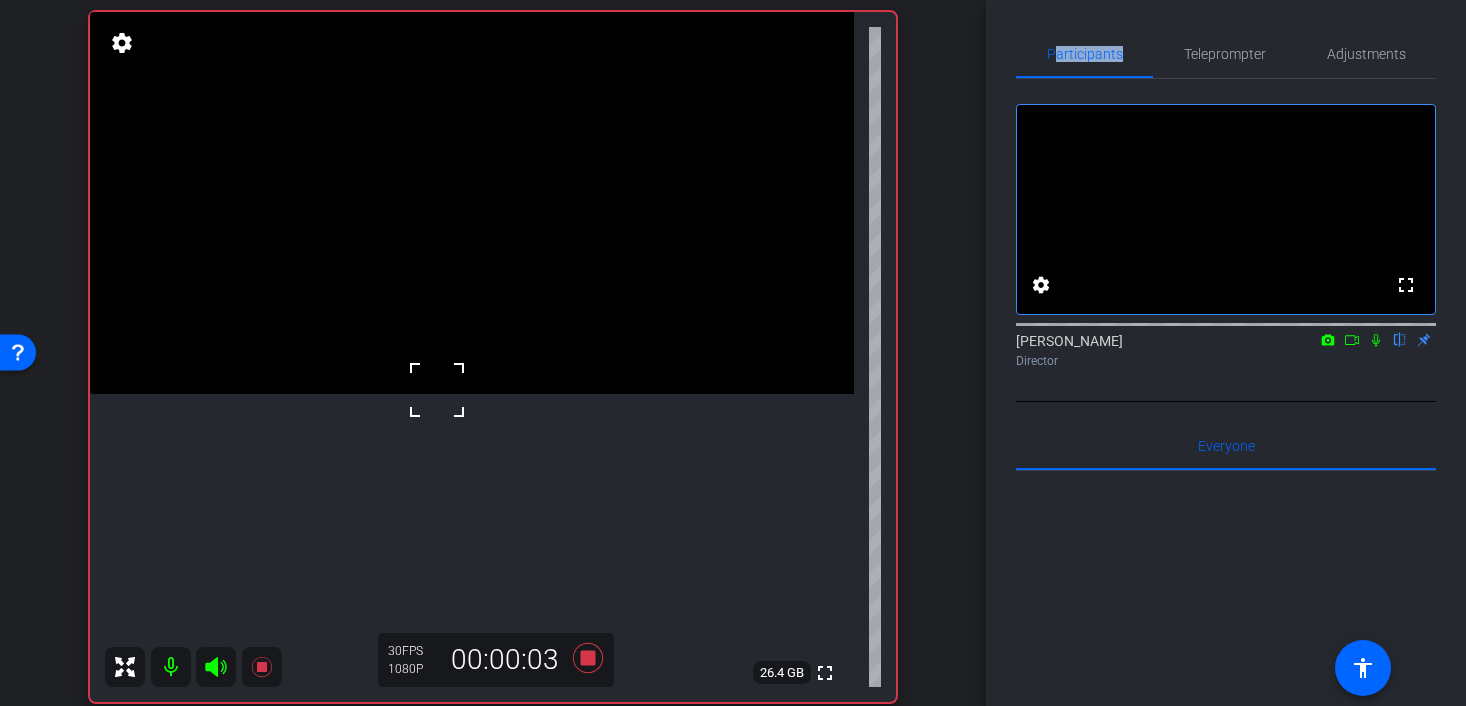 click at bounding box center (437, 390) 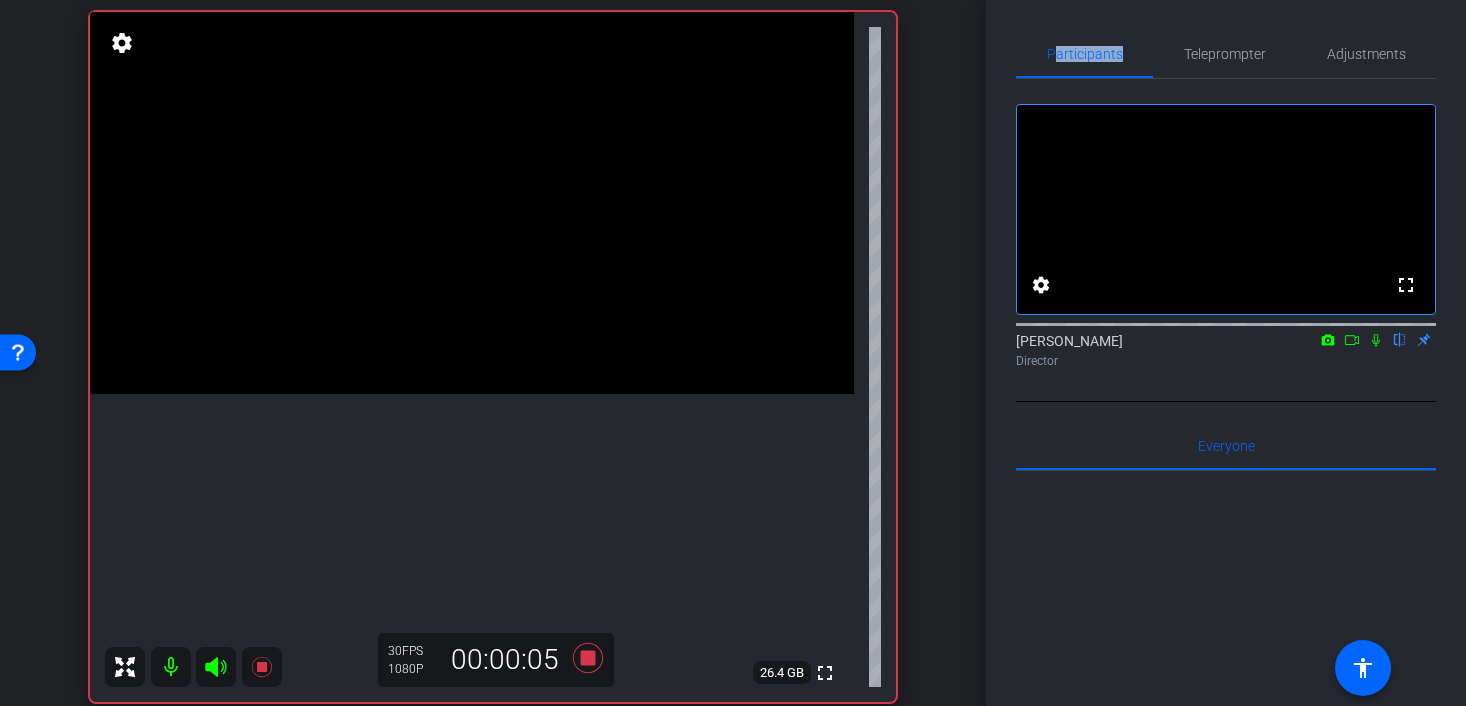 click at bounding box center (472, 203) 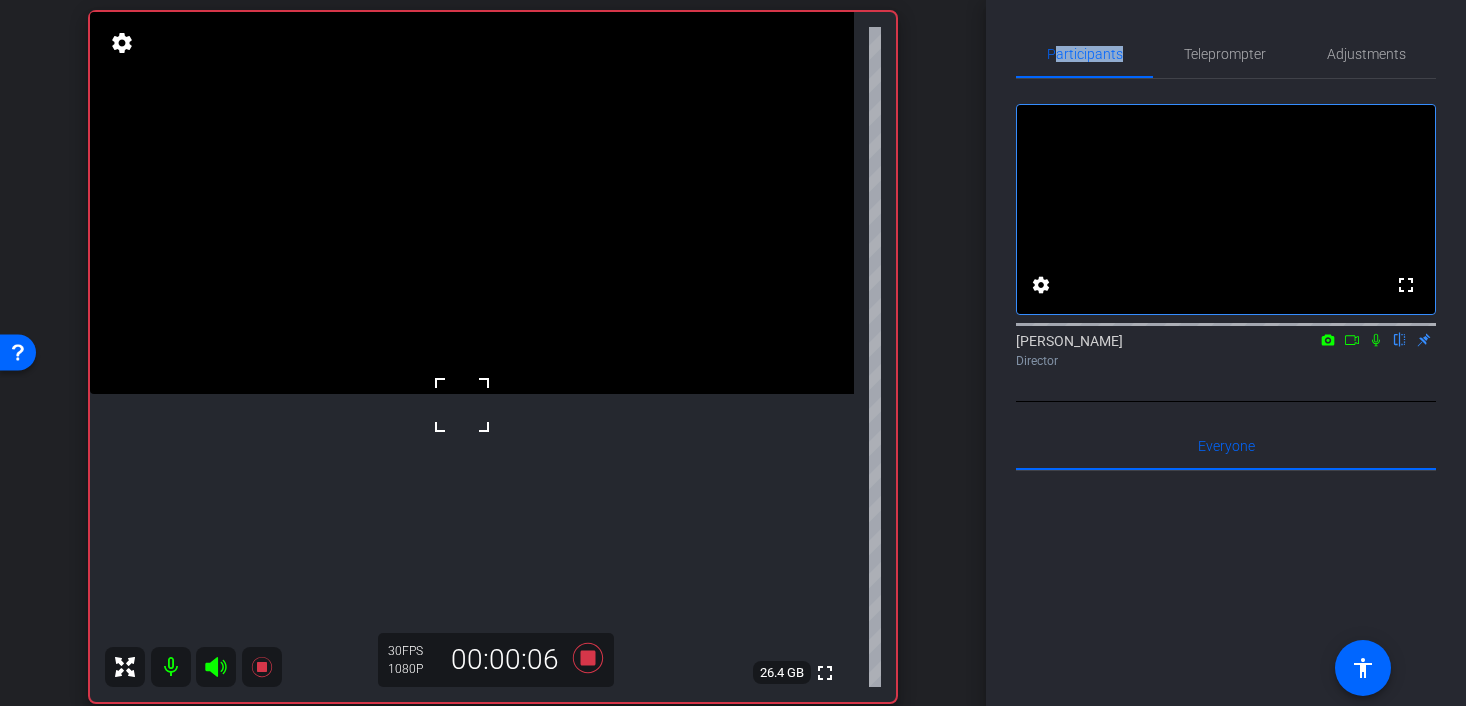 click at bounding box center (462, 405) 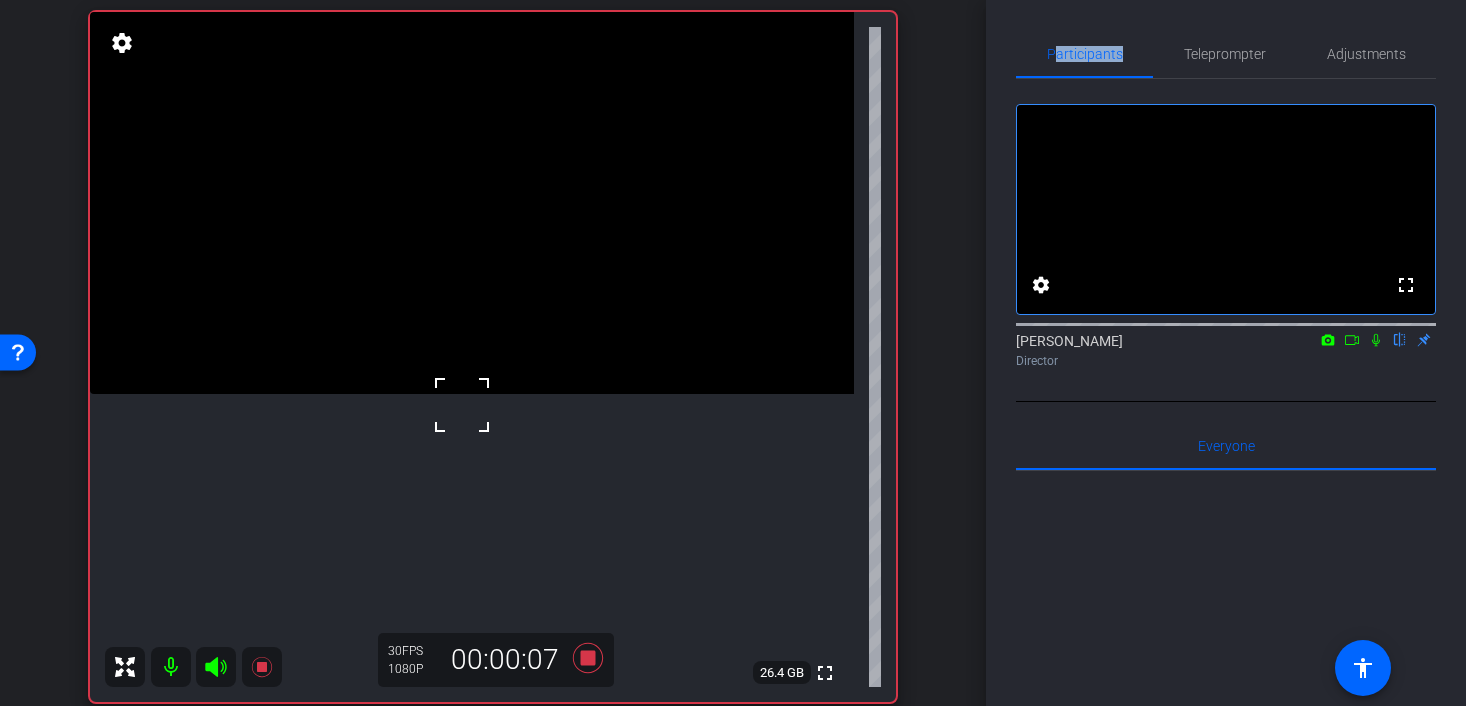 click at bounding box center (462, 405) 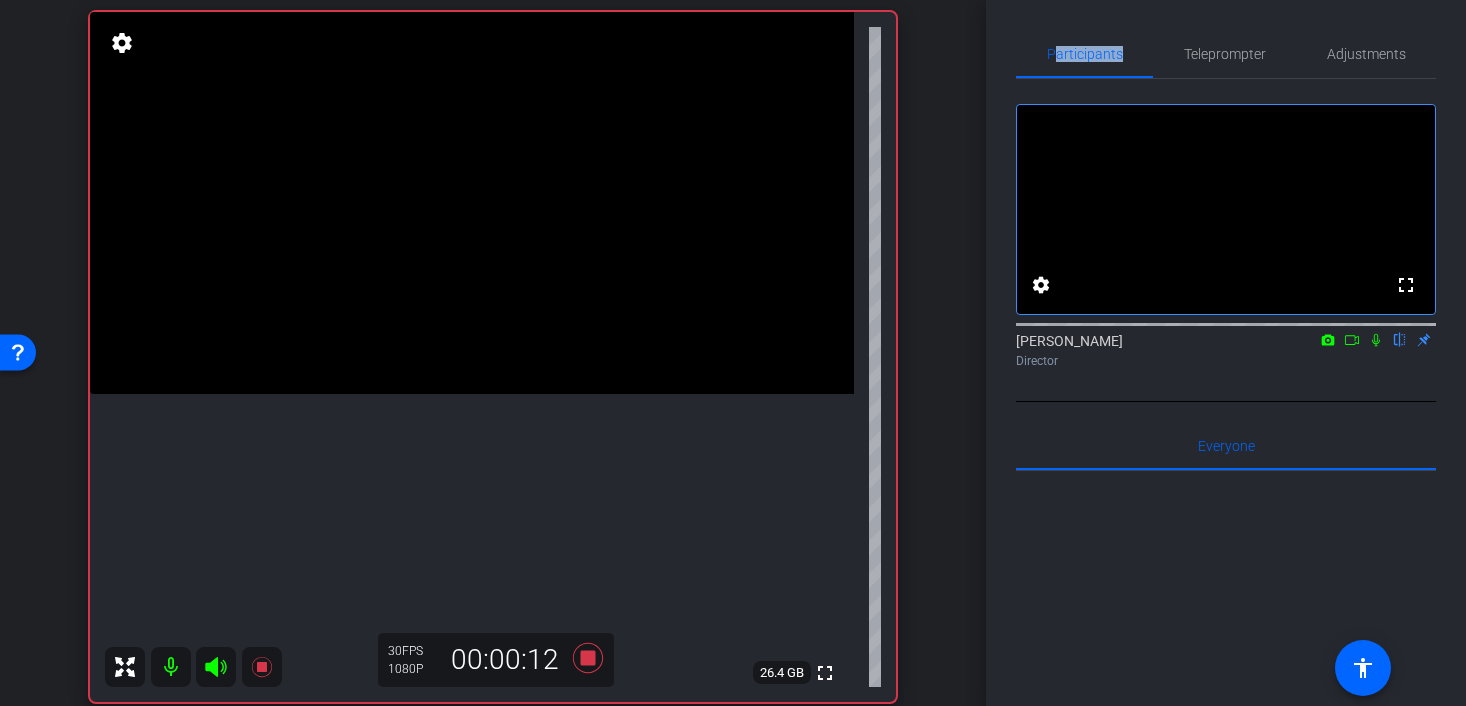 click at bounding box center [472, 203] 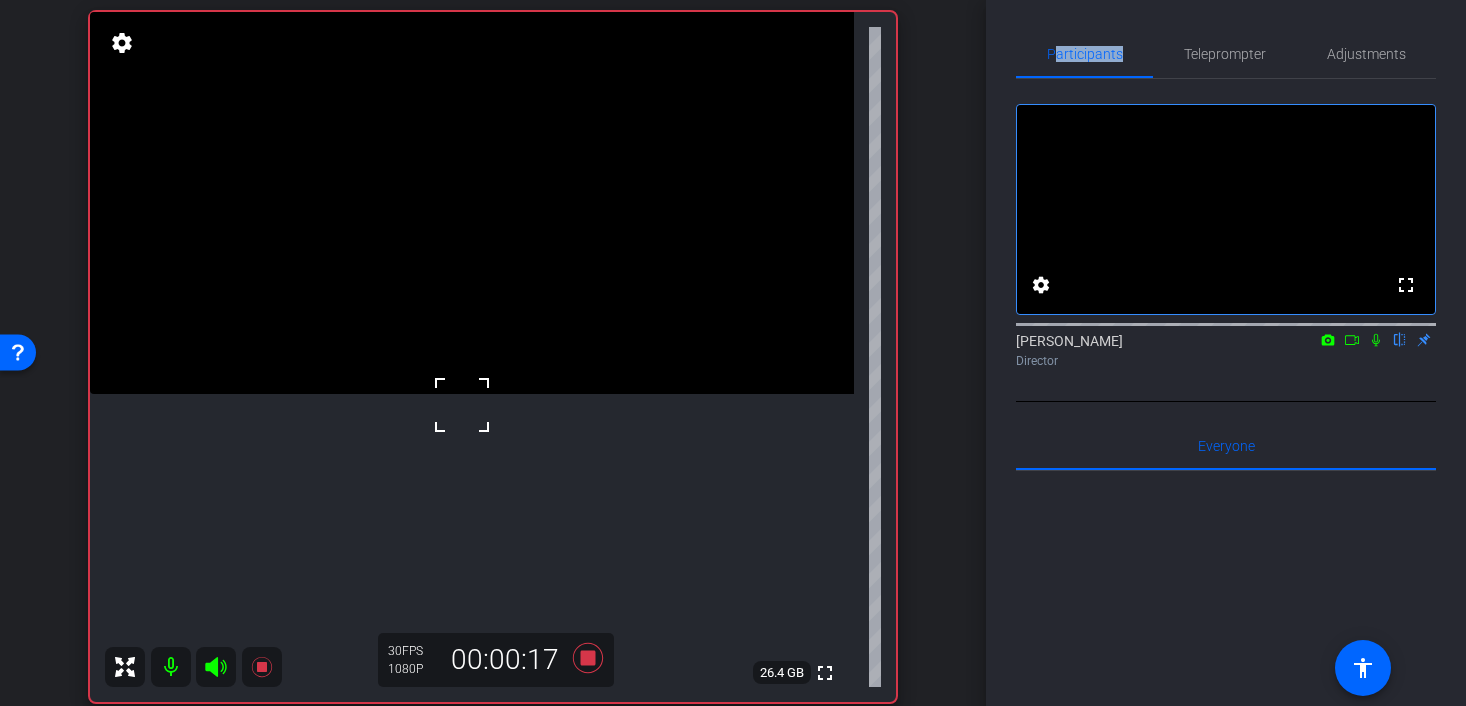 click at bounding box center [462, 405] 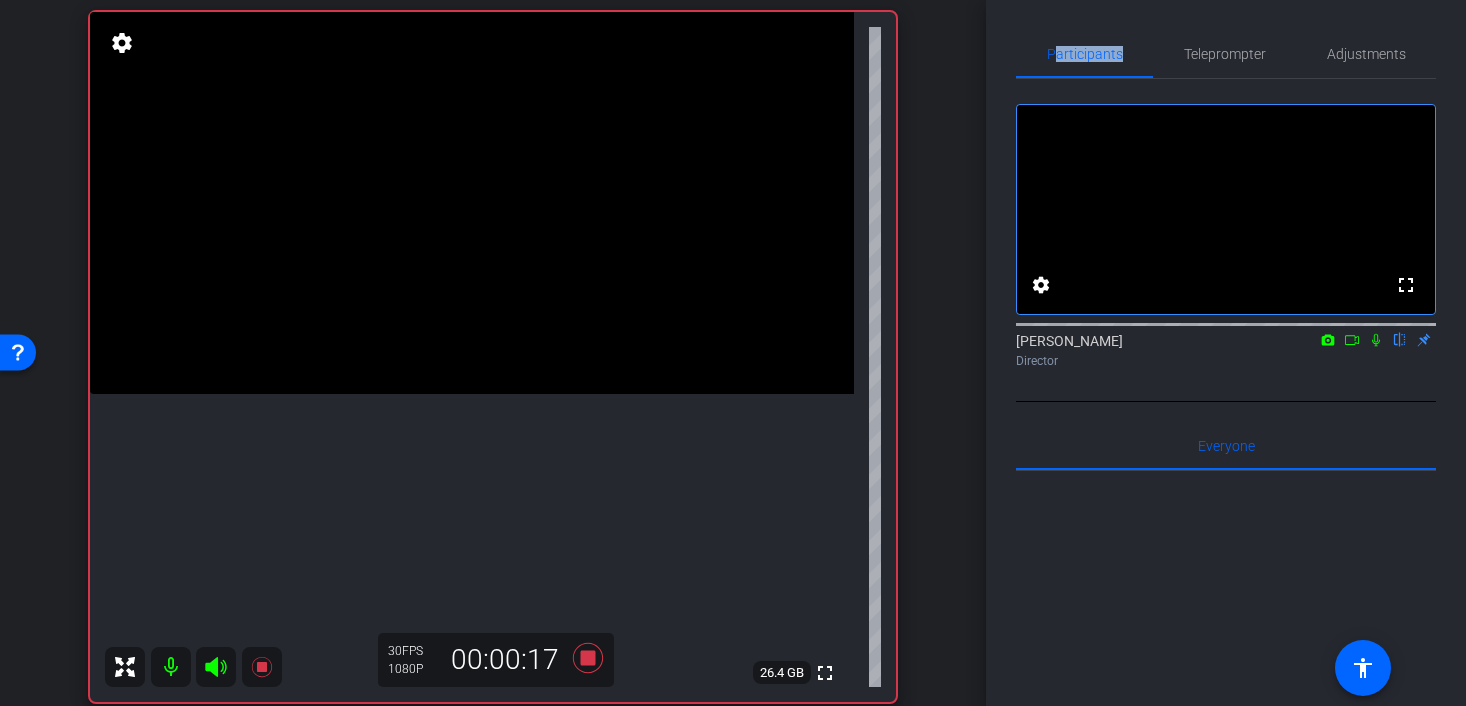 click at bounding box center (472, 203) 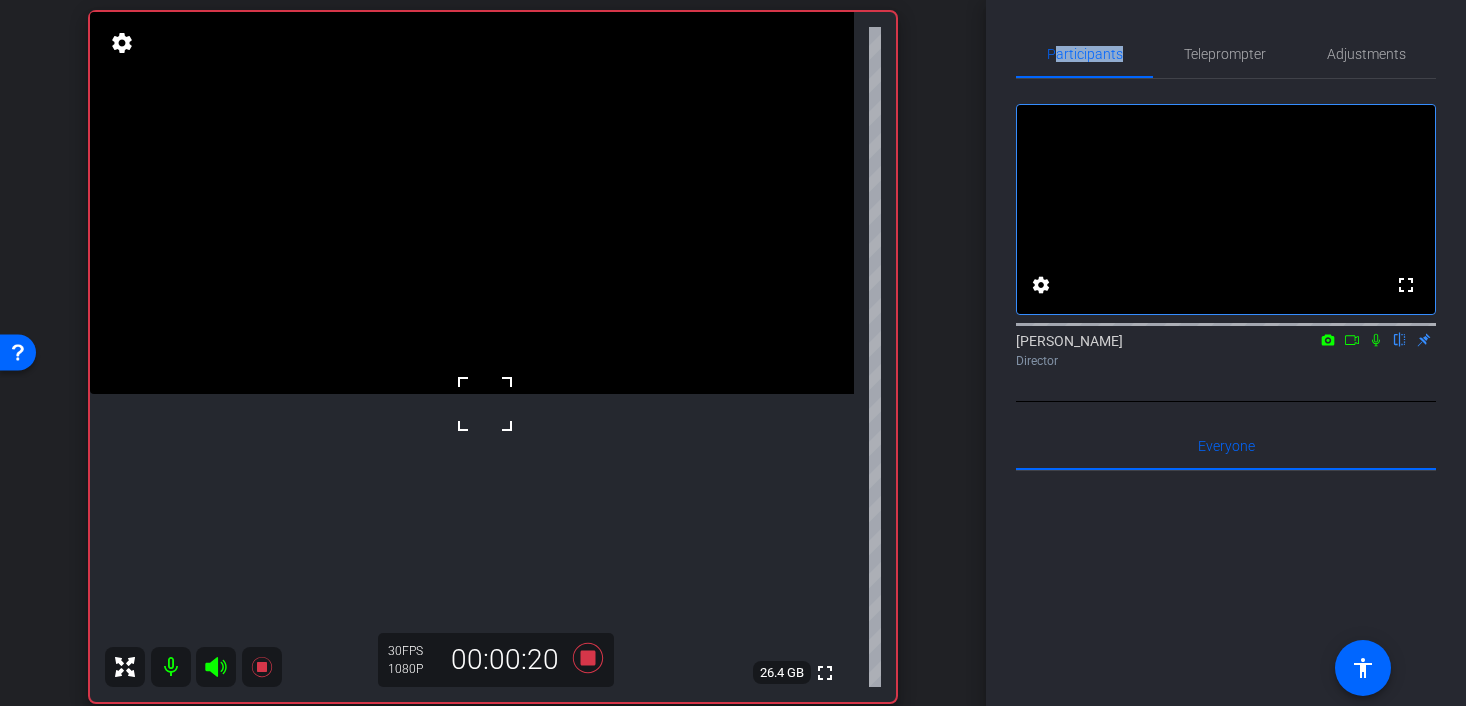 click at bounding box center [485, 404] 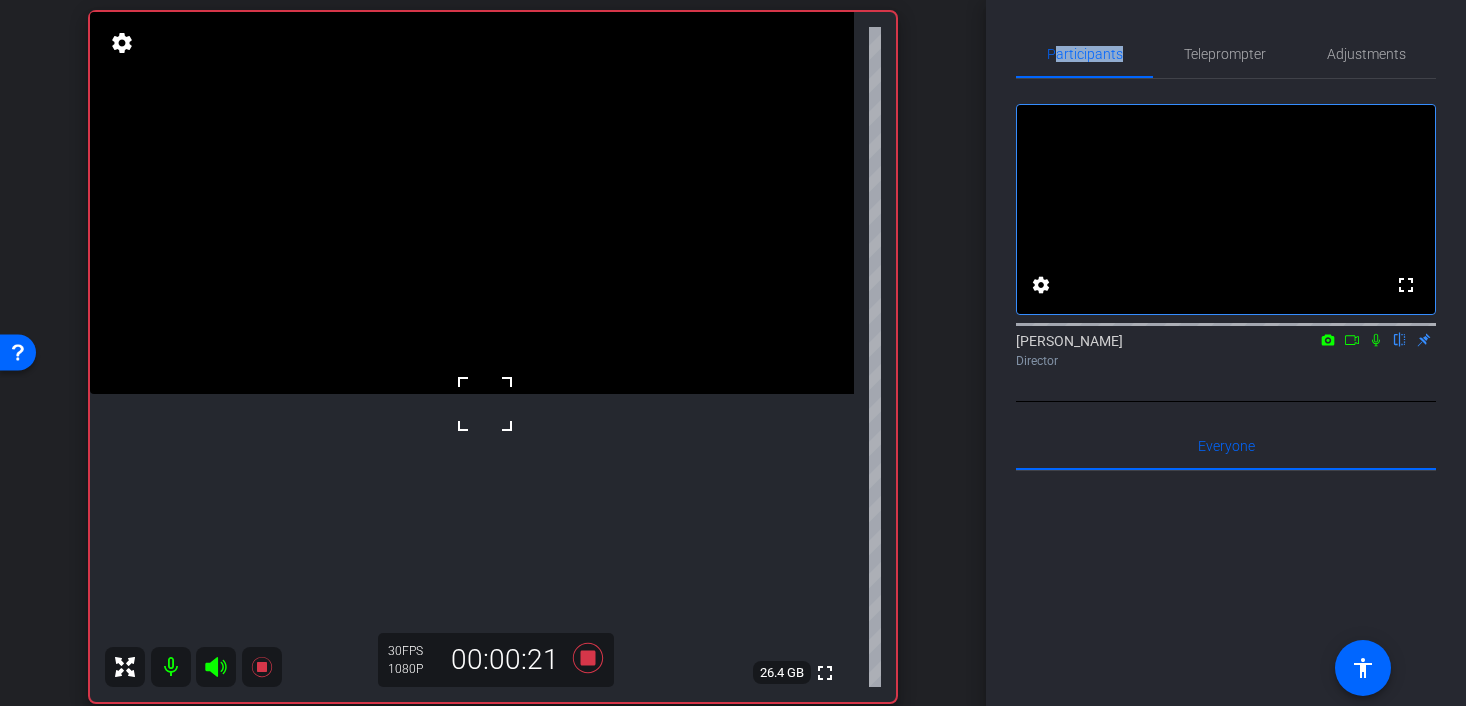 click at bounding box center [485, 404] 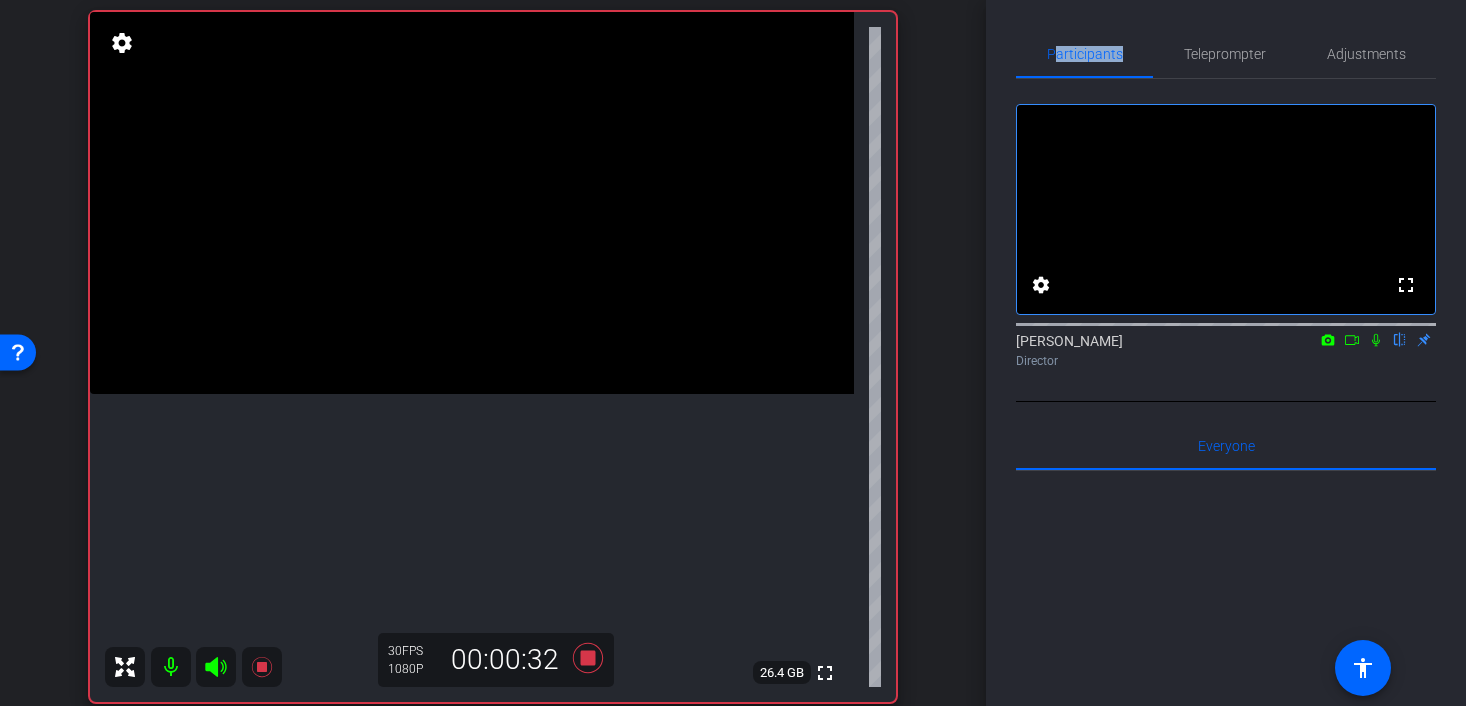 click at bounding box center (472, 203) 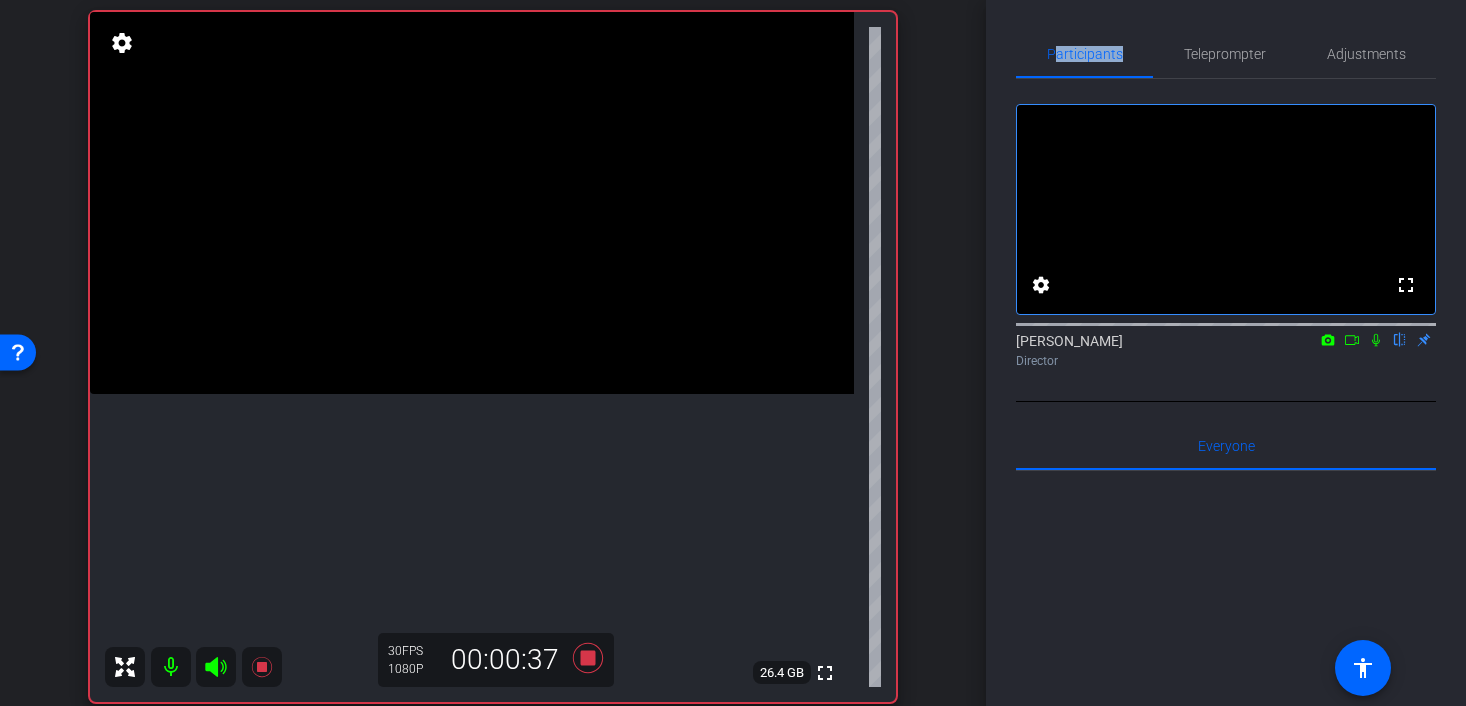 click at bounding box center [472, 203] 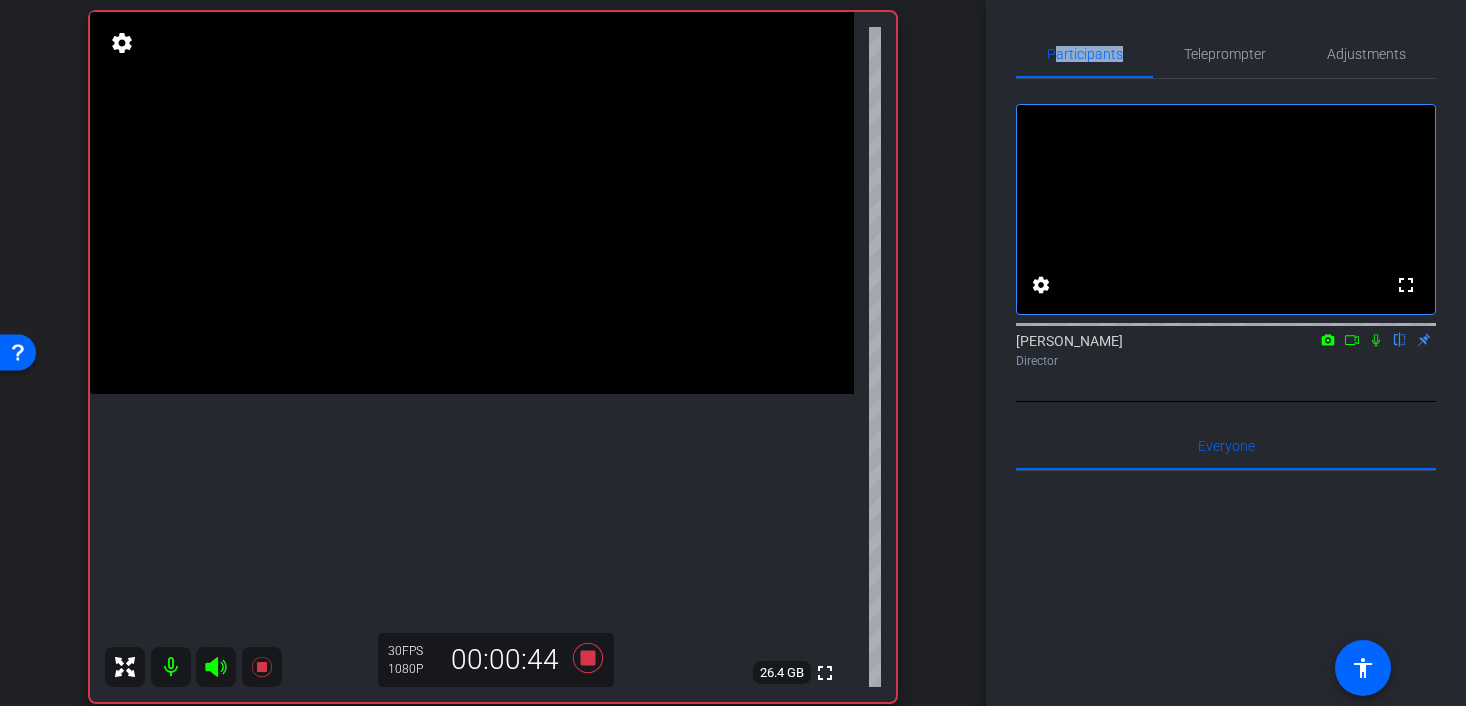 click at bounding box center [472, 203] 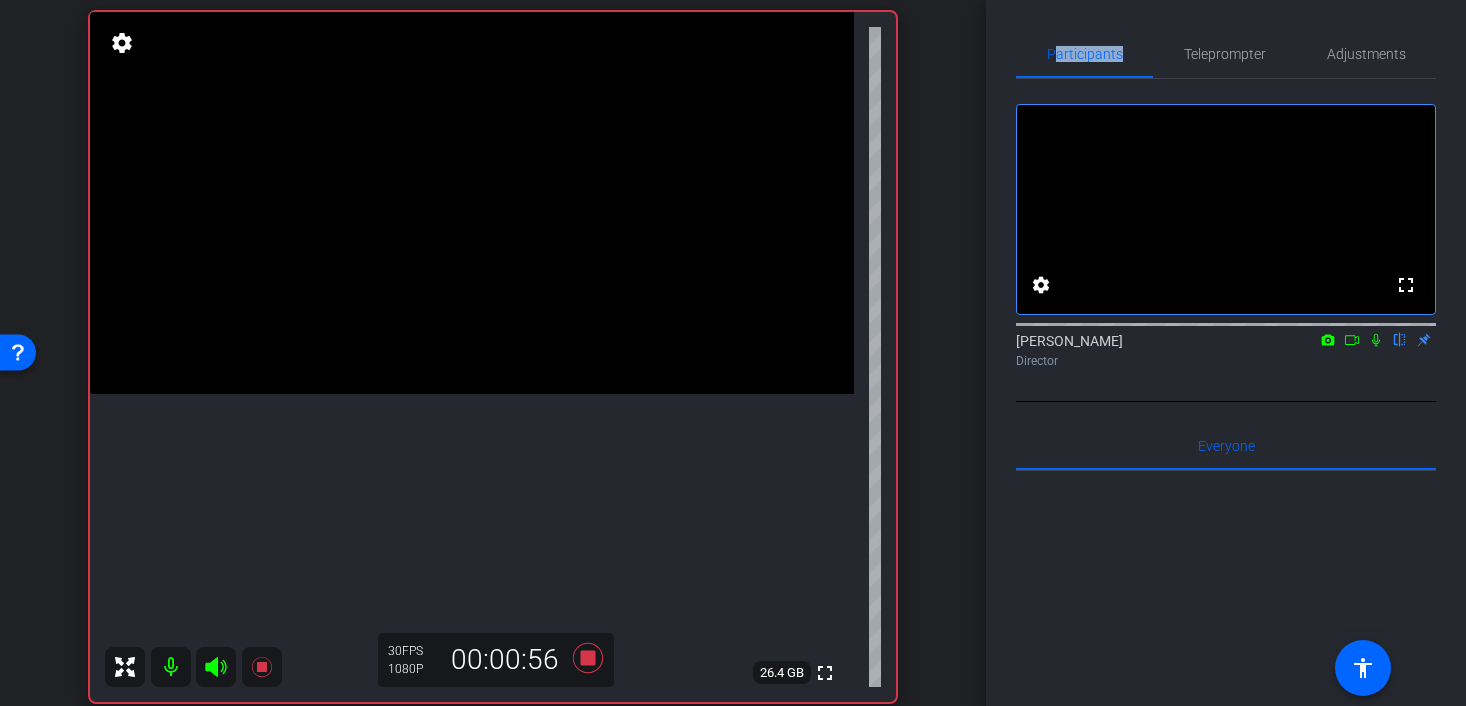 click at bounding box center [472, 203] 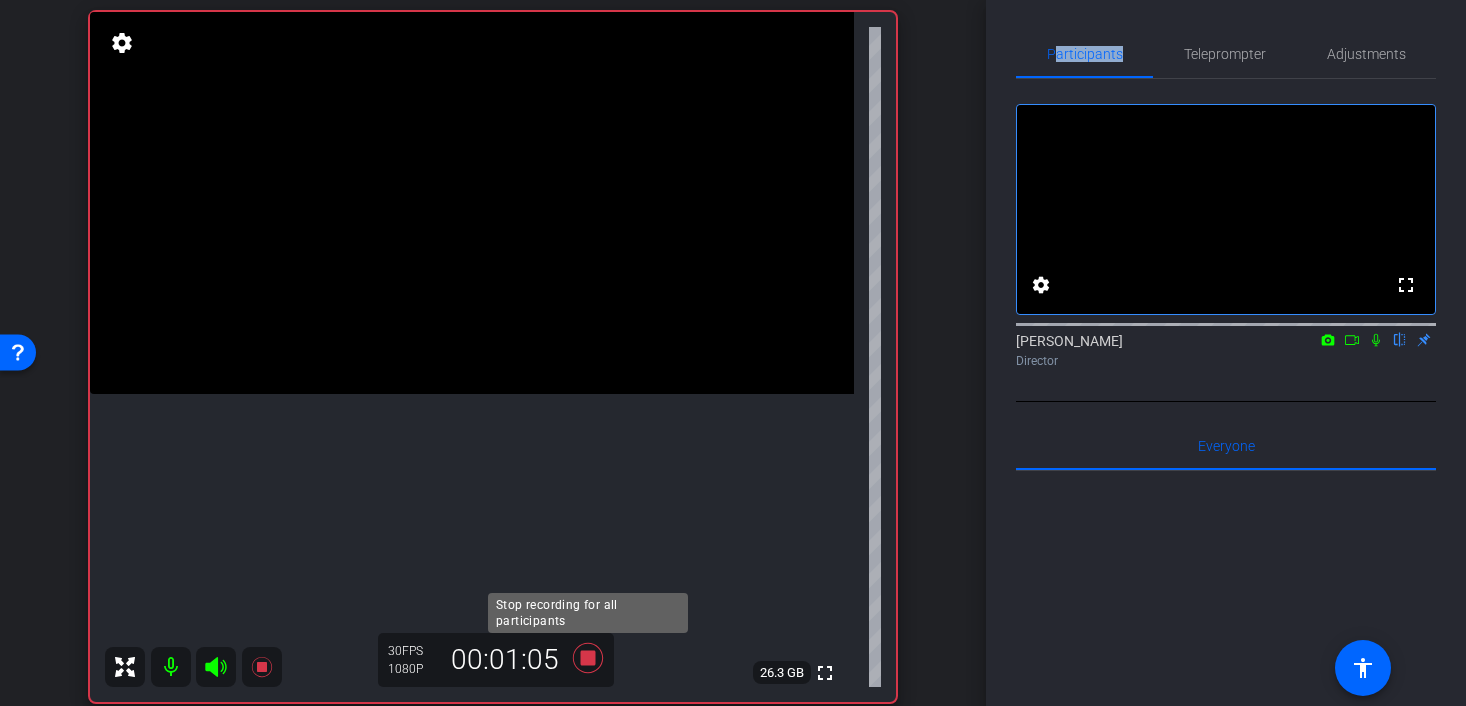 click 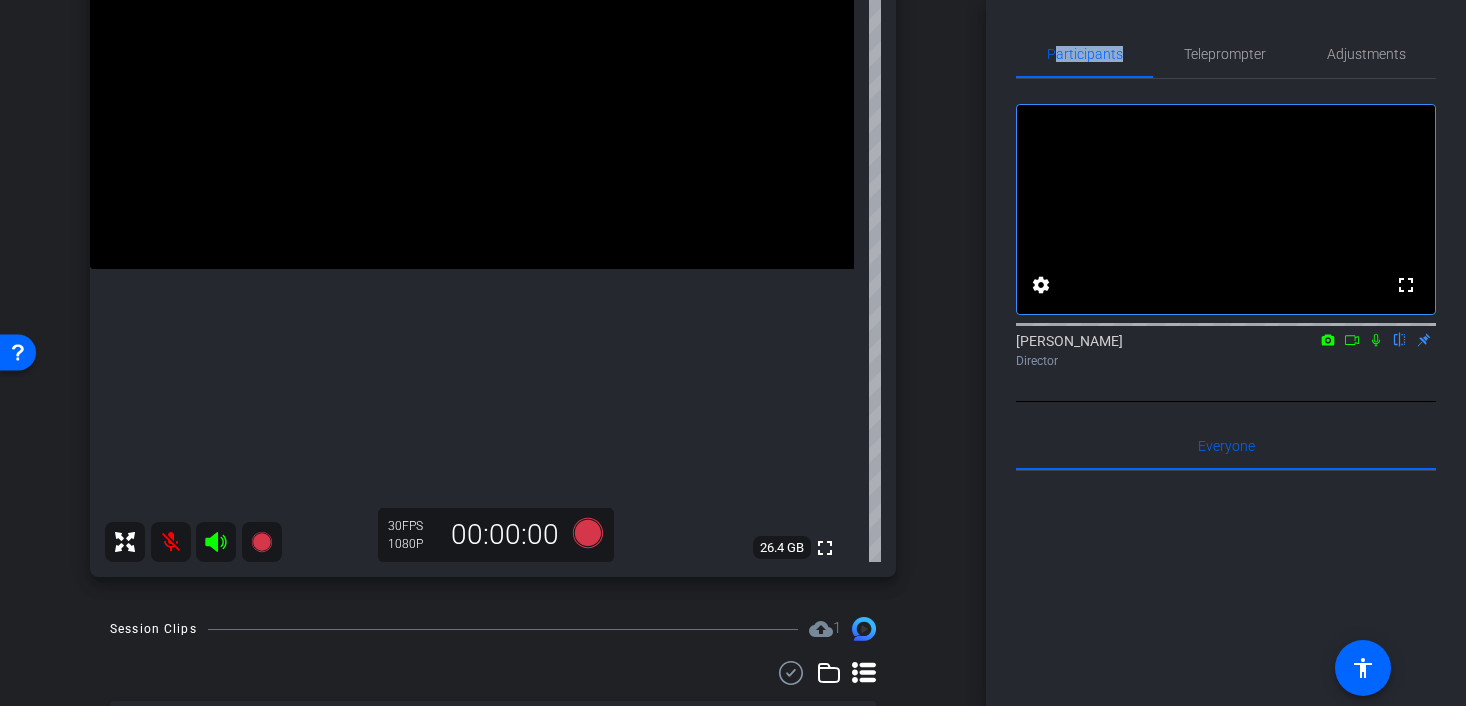 scroll, scrollTop: 292, scrollLeft: 0, axis: vertical 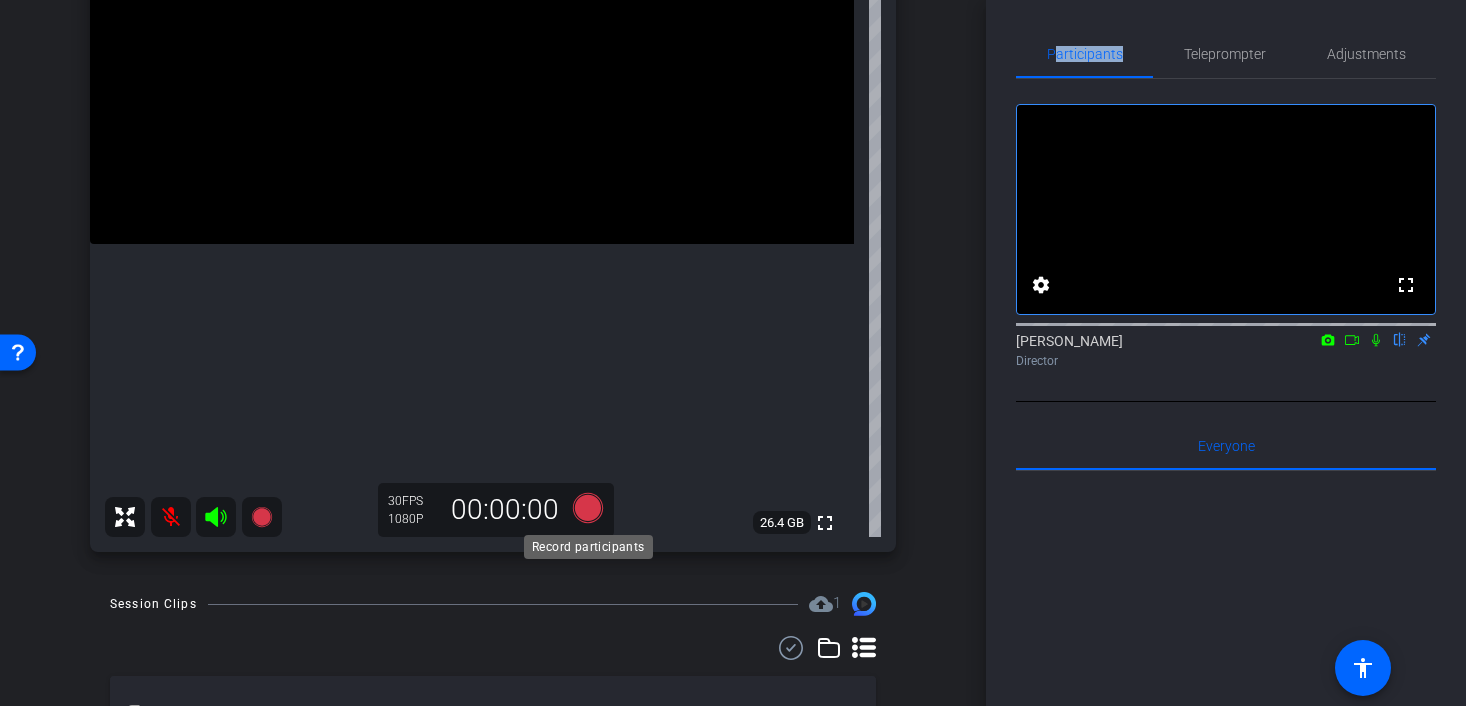 click 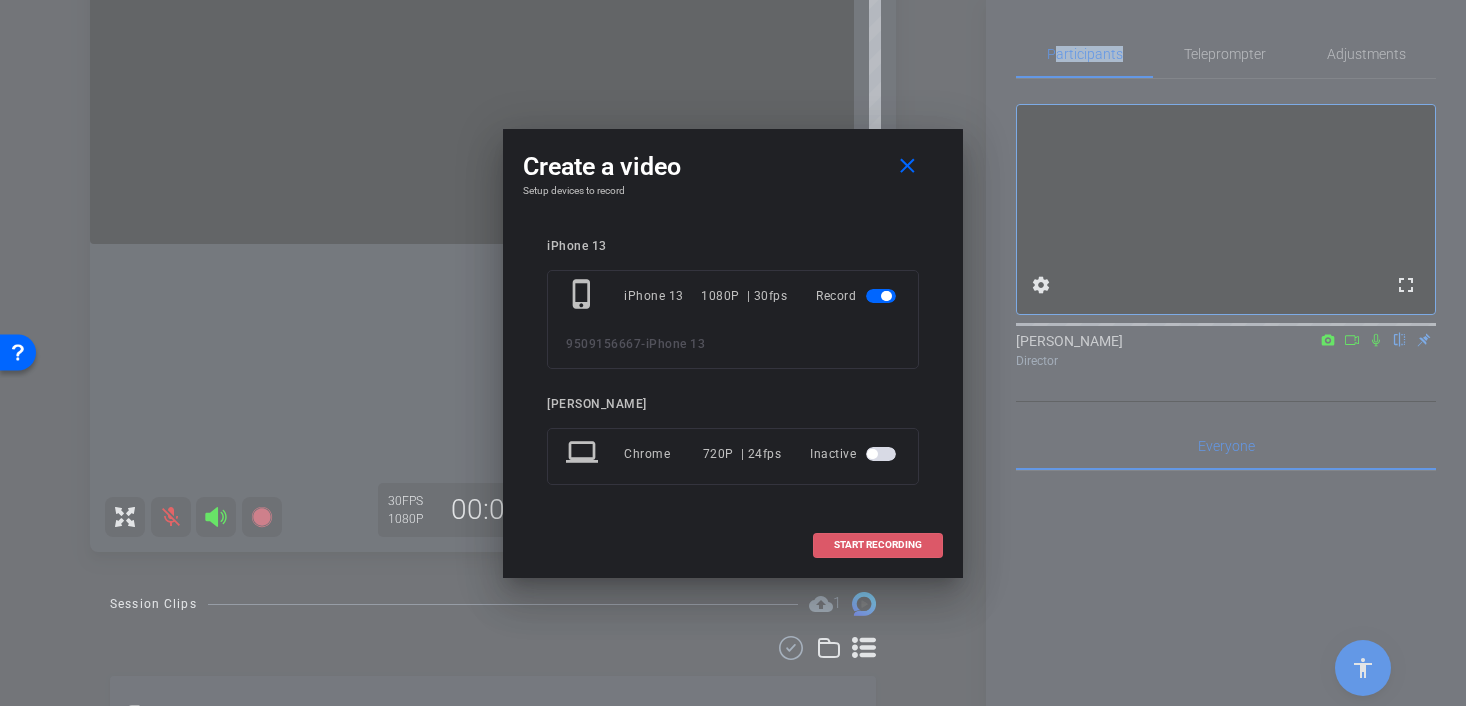 click on "START RECORDING" at bounding box center [878, 545] 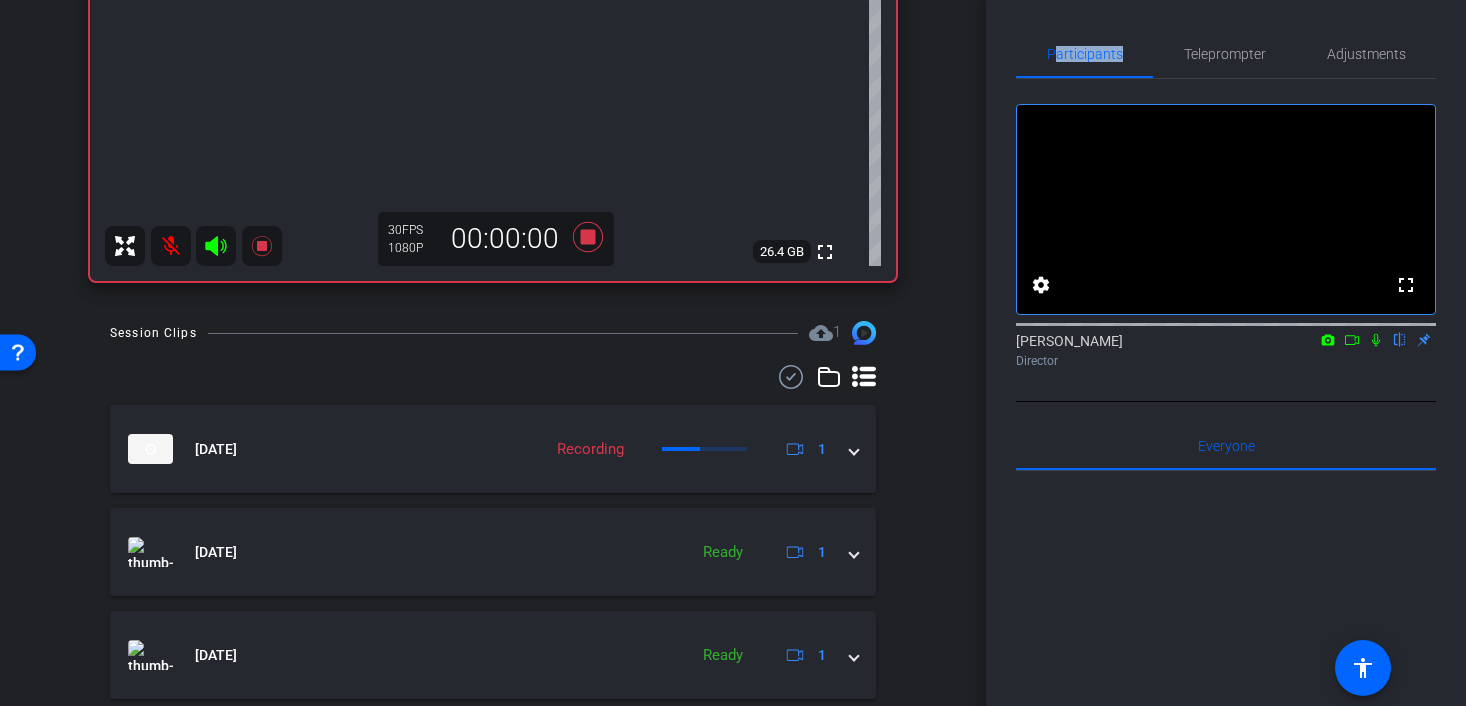 scroll, scrollTop: 562, scrollLeft: 0, axis: vertical 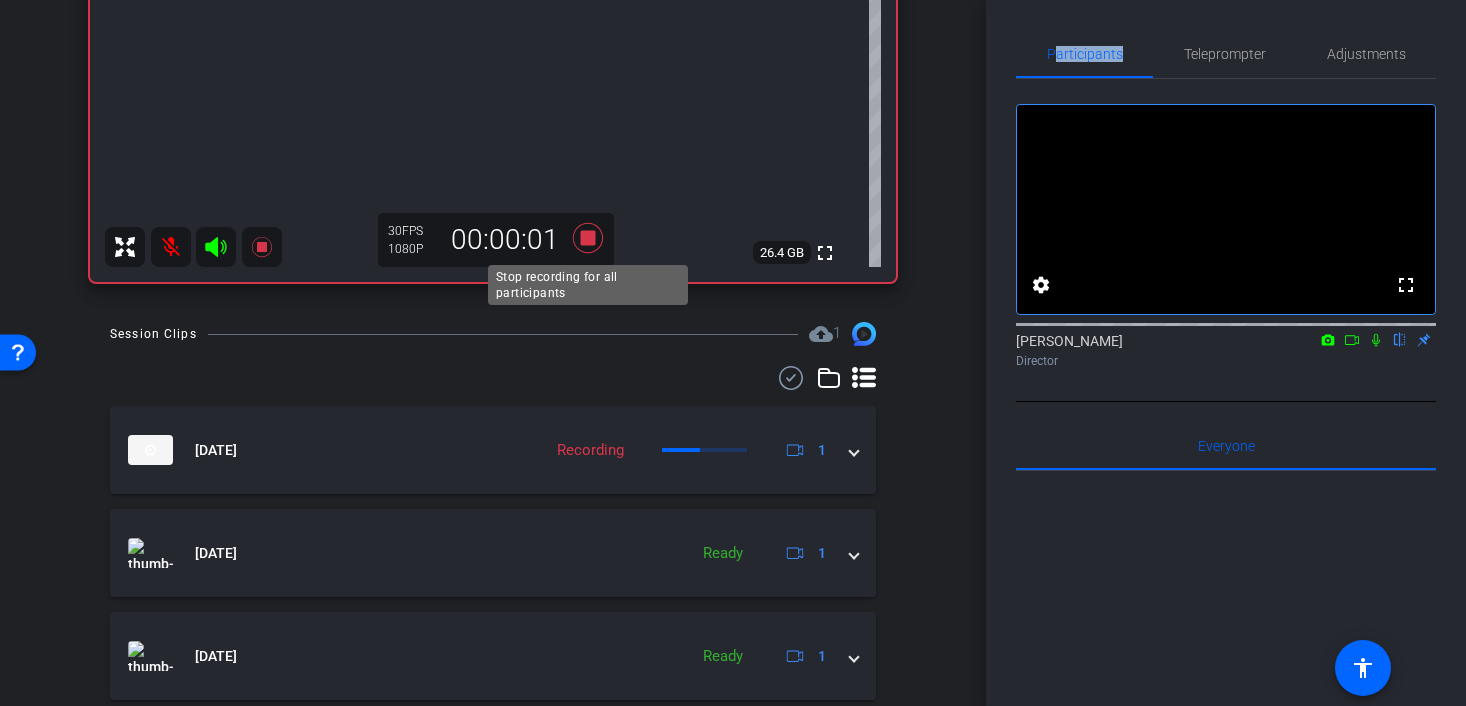 click 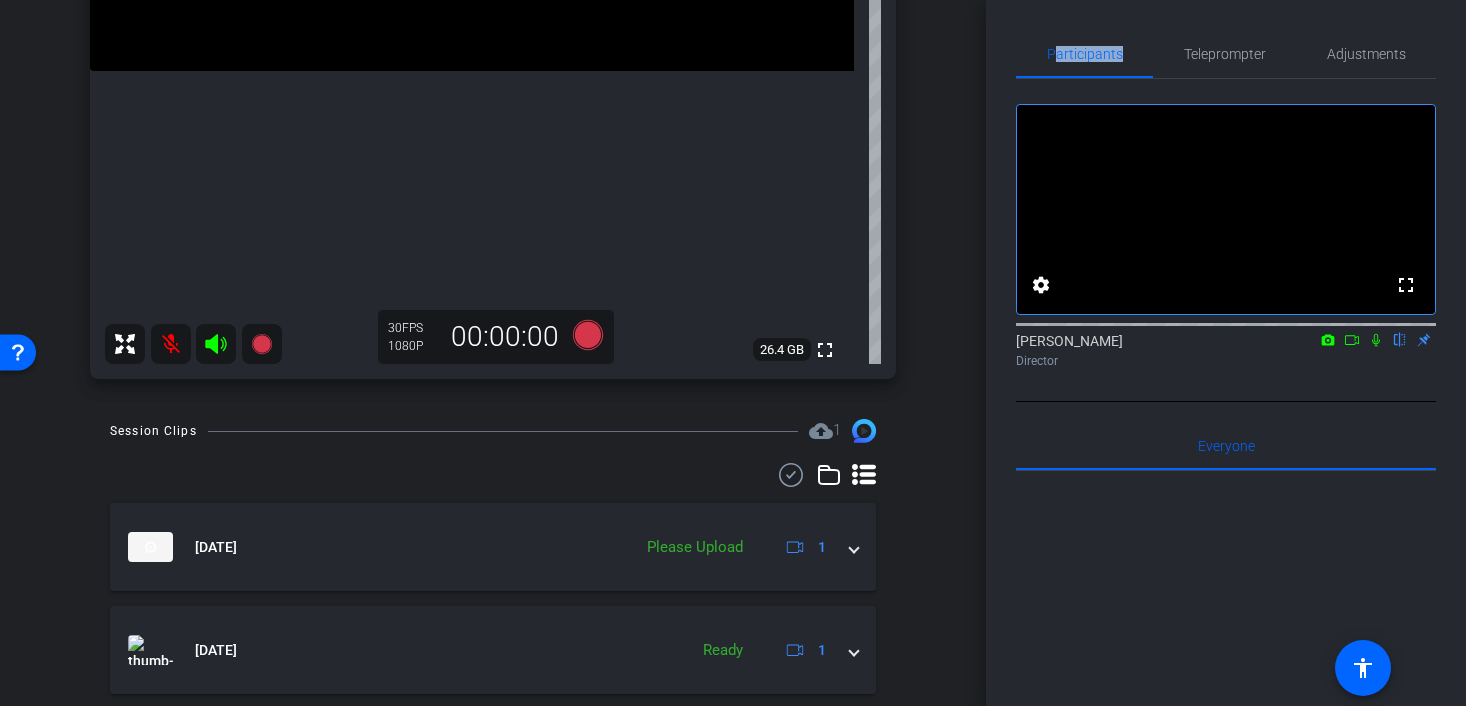 scroll, scrollTop: 468, scrollLeft: 0, axis: vertical 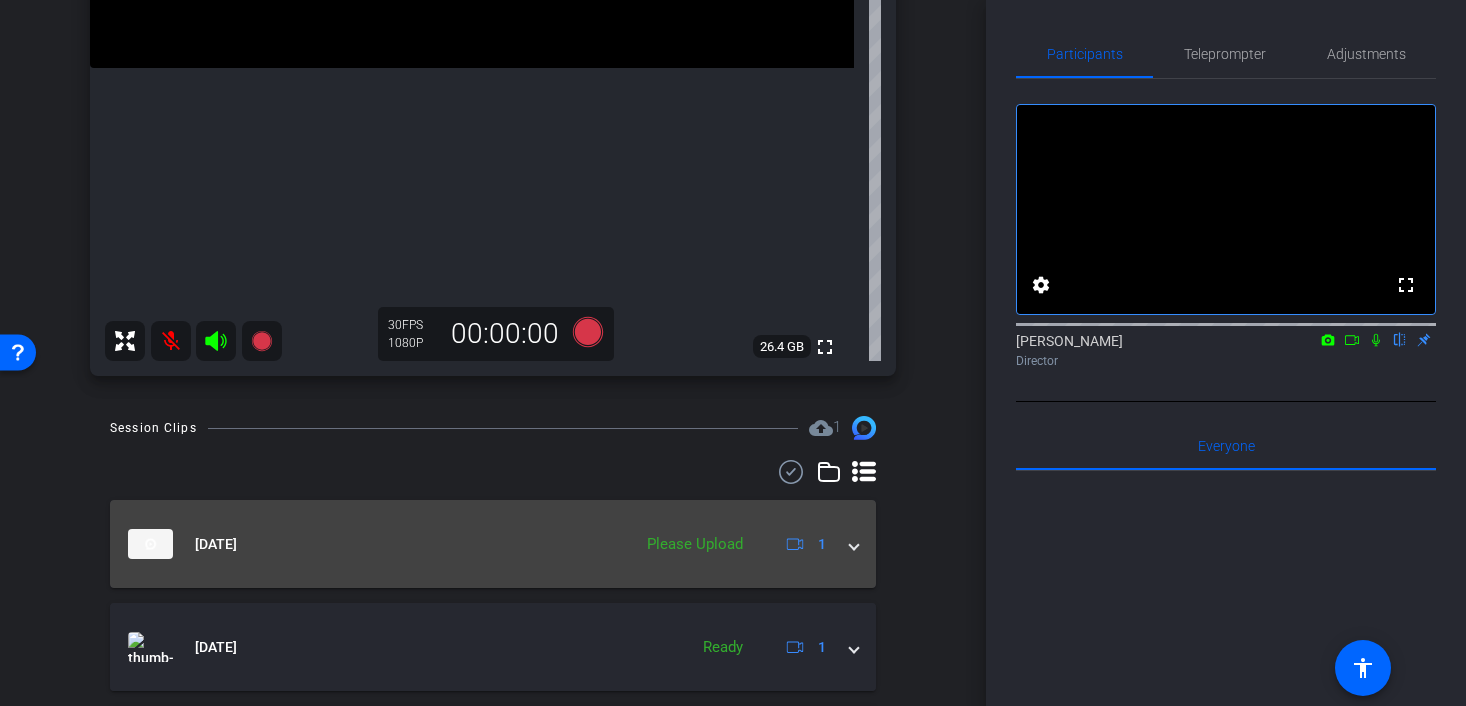 click on "[DATE]  Please Upload
1" at bounding box center (493, 544) 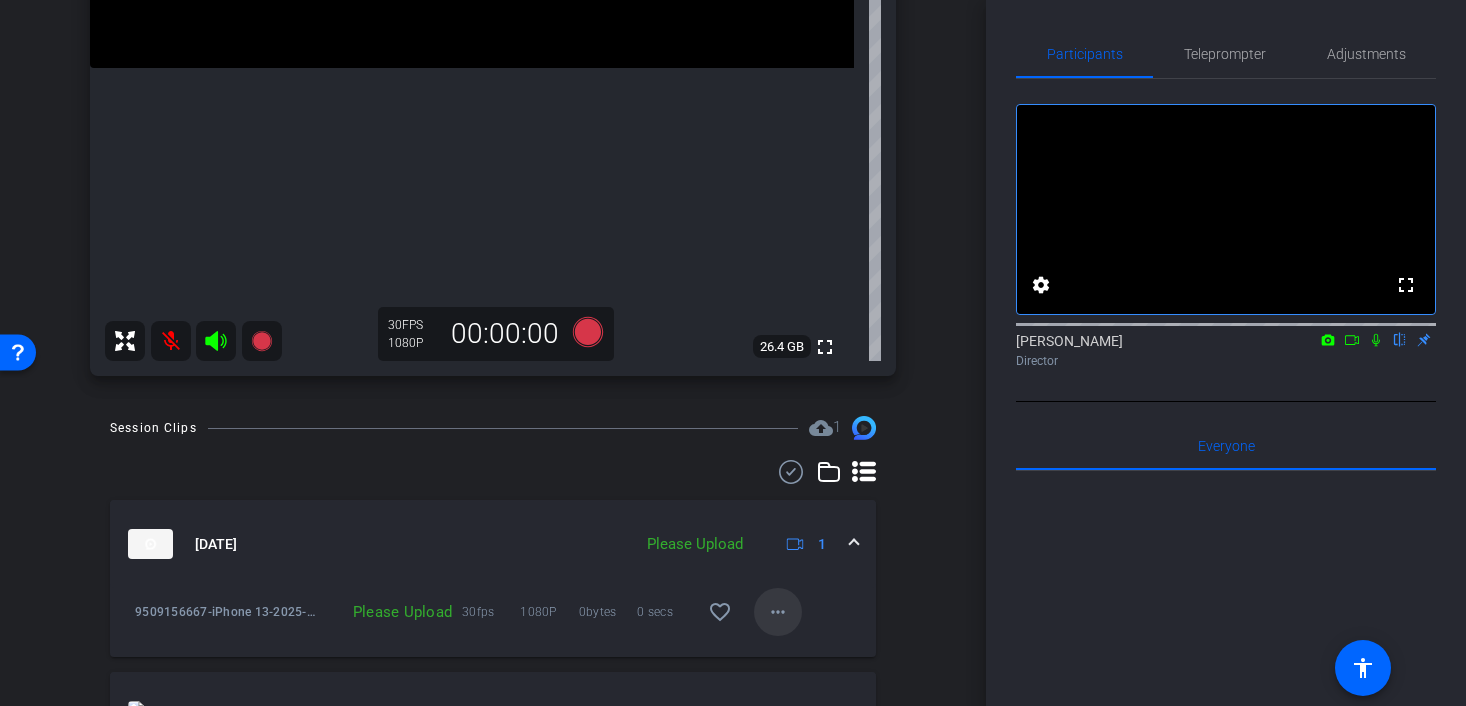 click on "more_horiz" at bounding box center [778, 612] 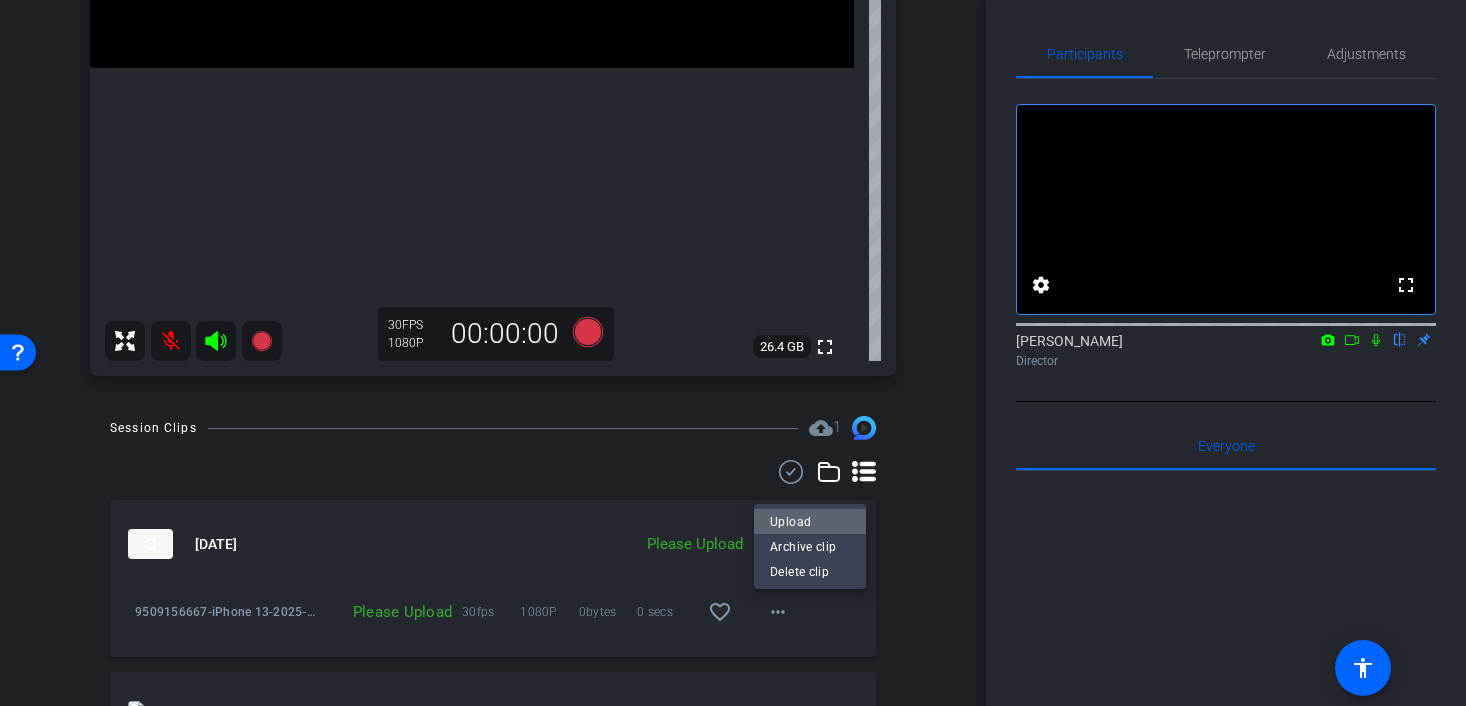 click on "Upload" at bounding box center [810, 521] 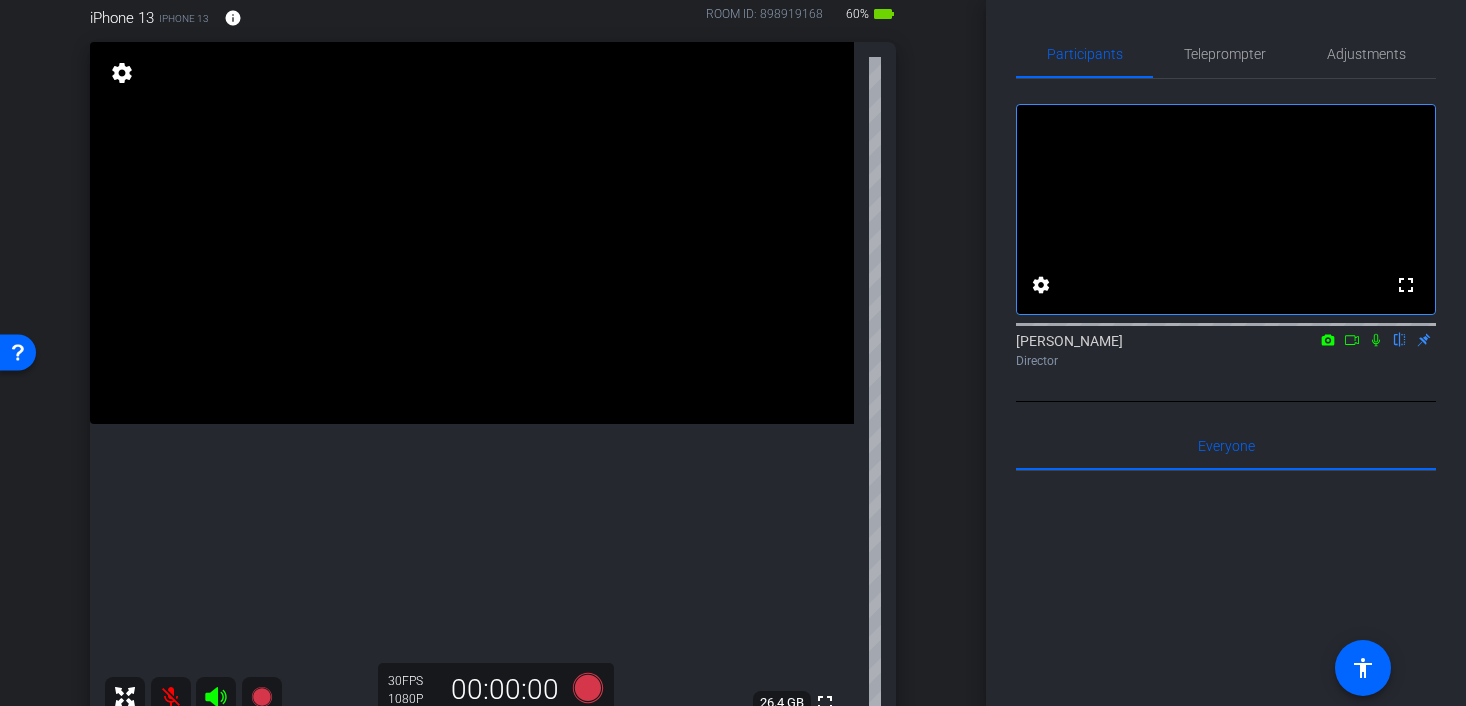 scroll, scrollTop: 0, scrollLeft: 0, axis: both 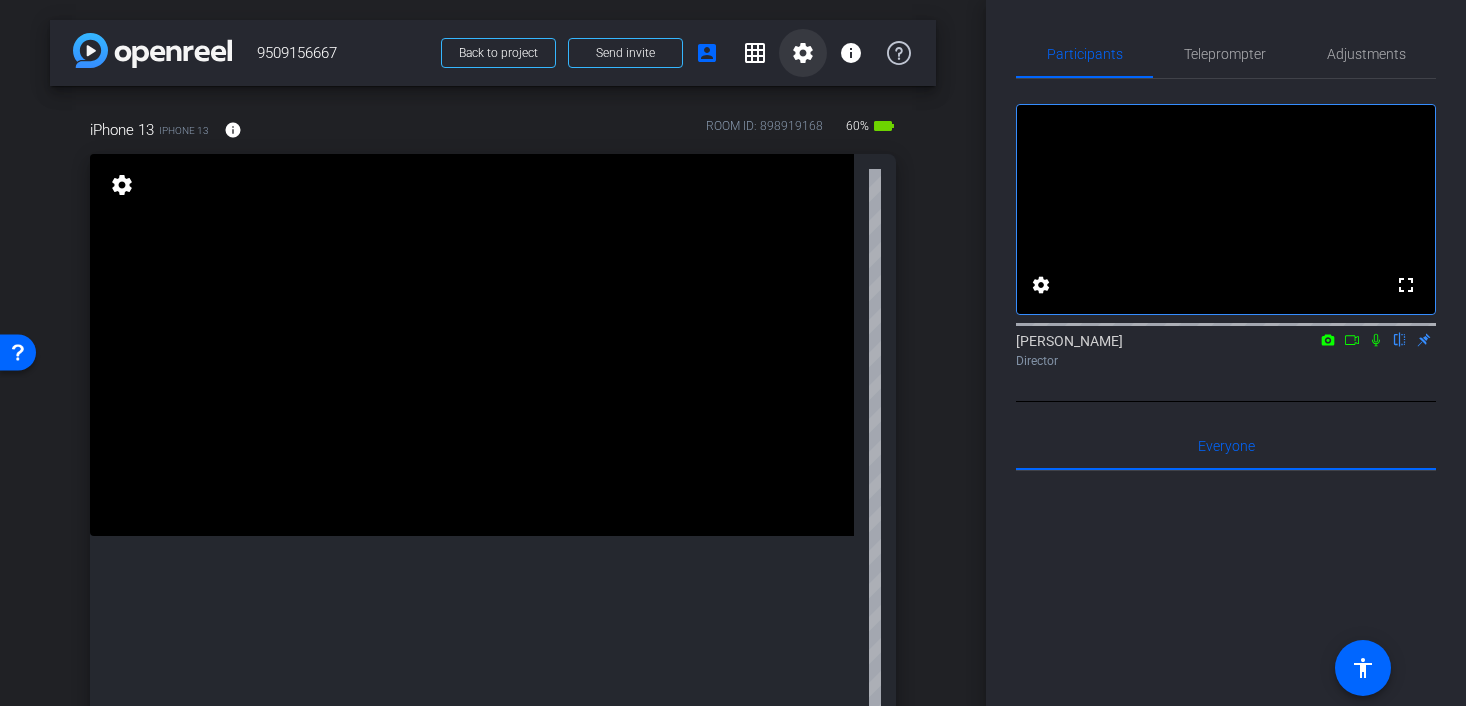 click on "settings" at bounding box center [803, 53] 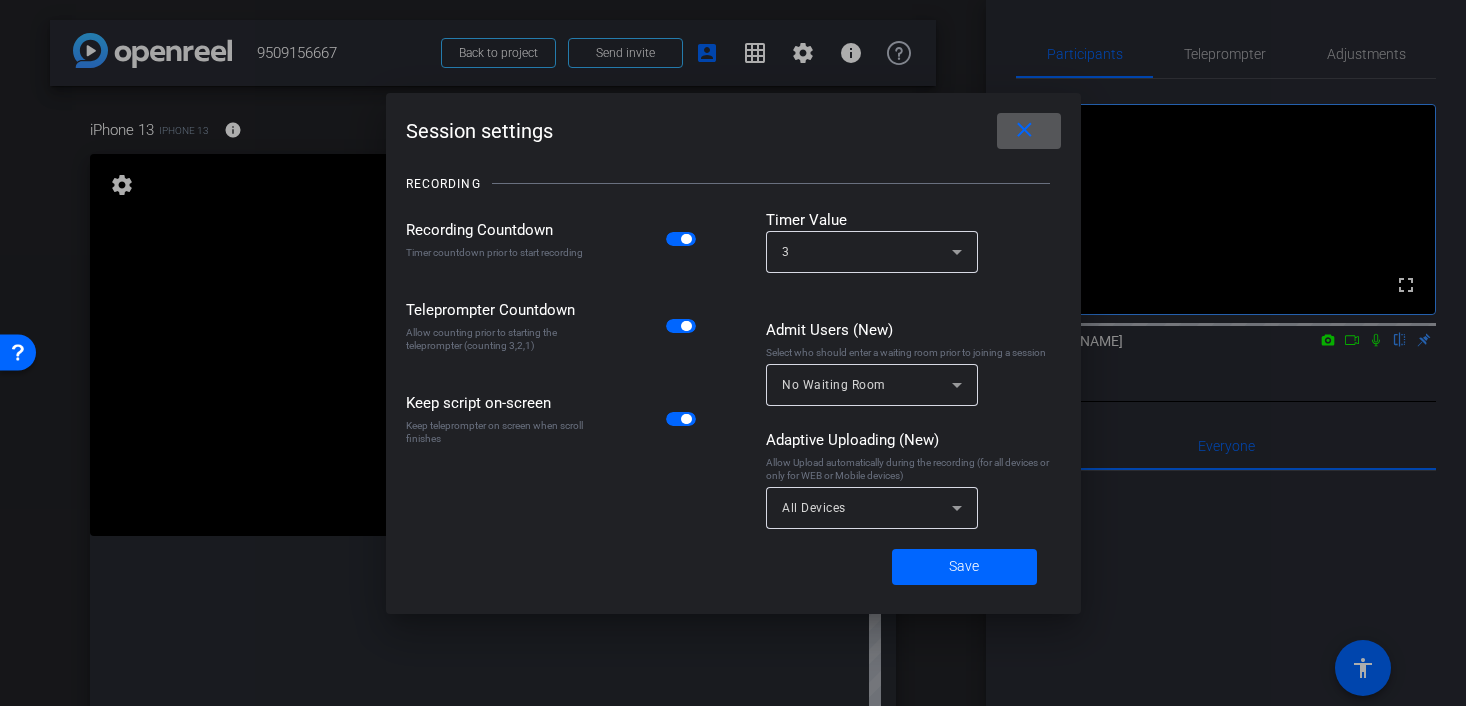 click at bounding box center (1029, 131) 